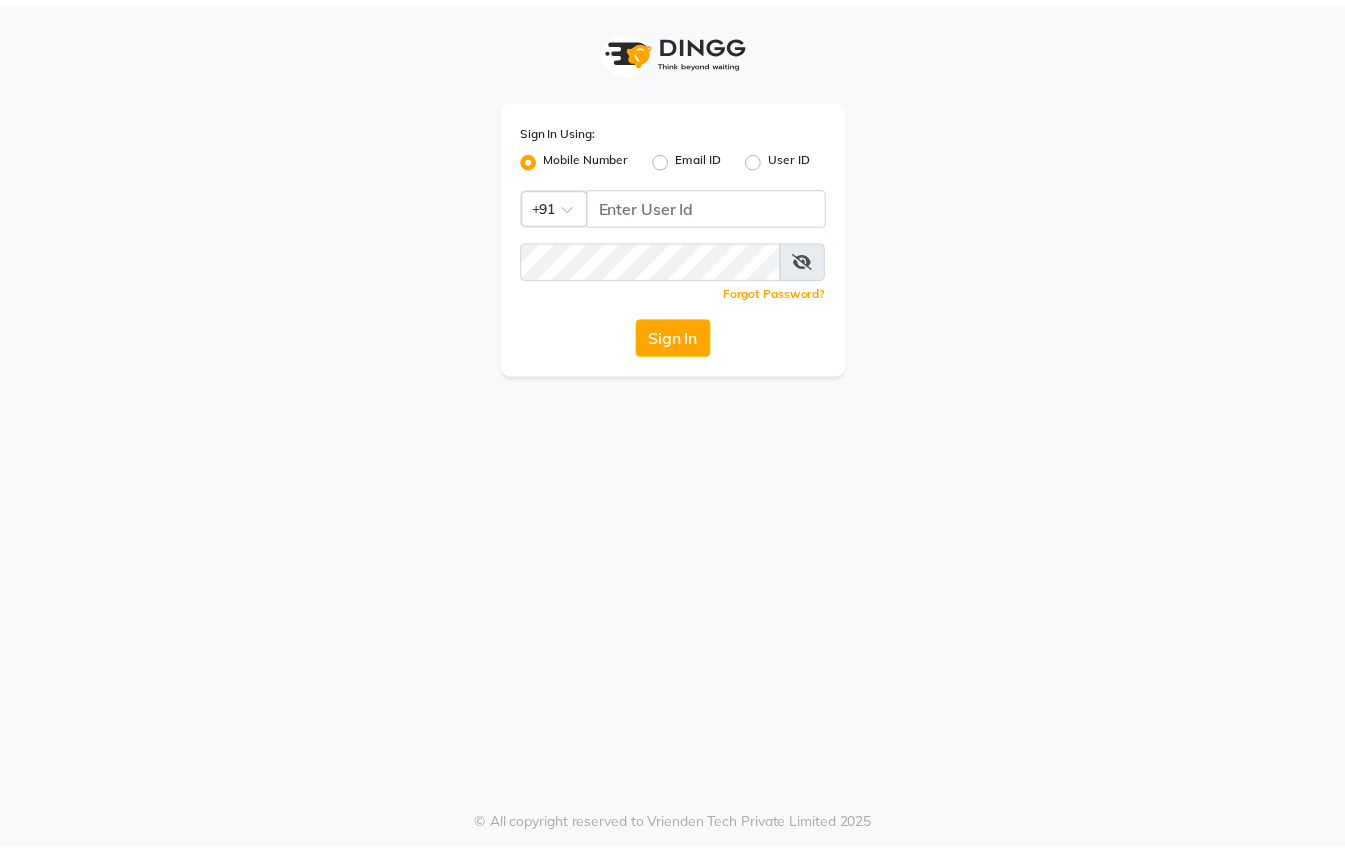 scroll, scrollTop: 0, scrollLeft: 0, axis: both 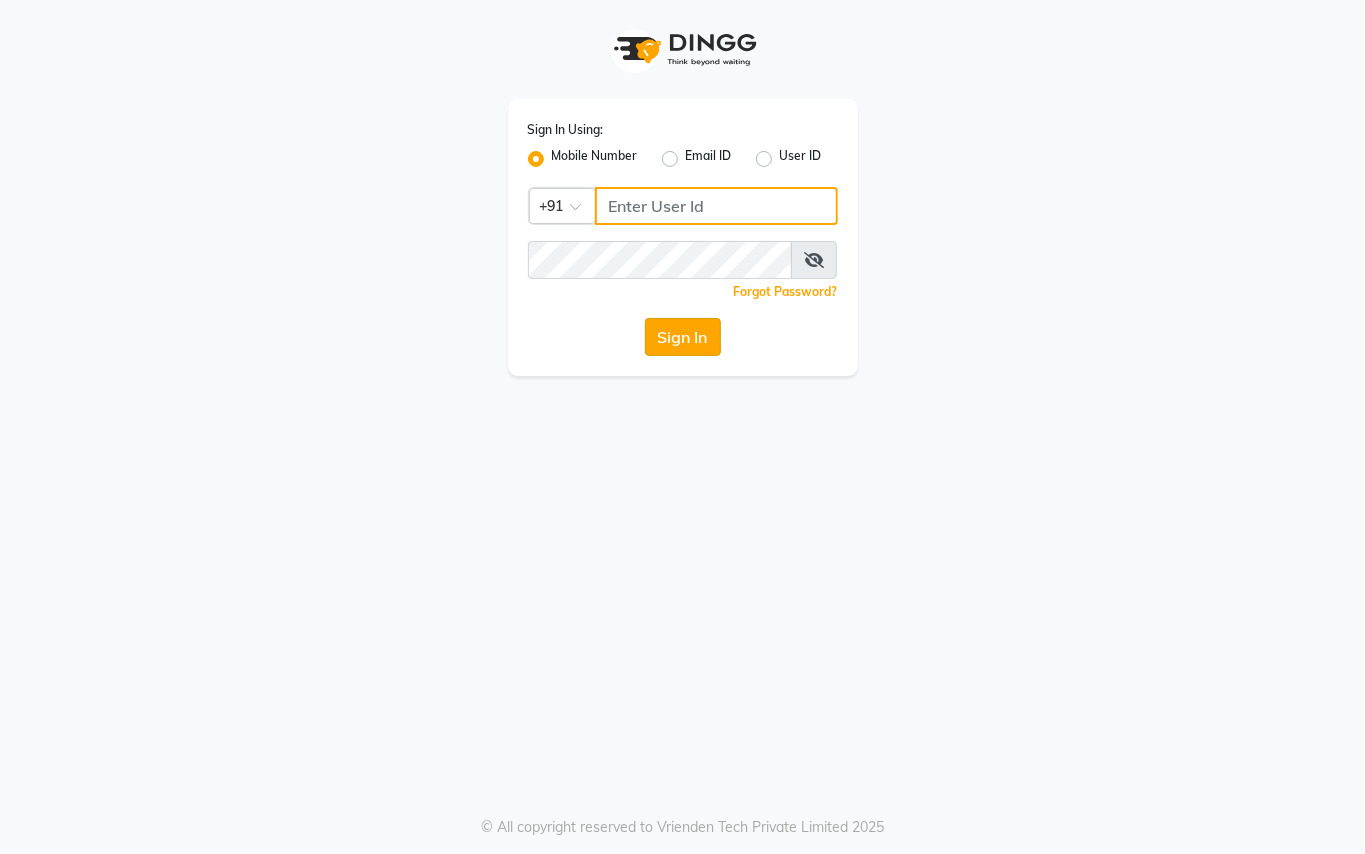 type on "8237040091" 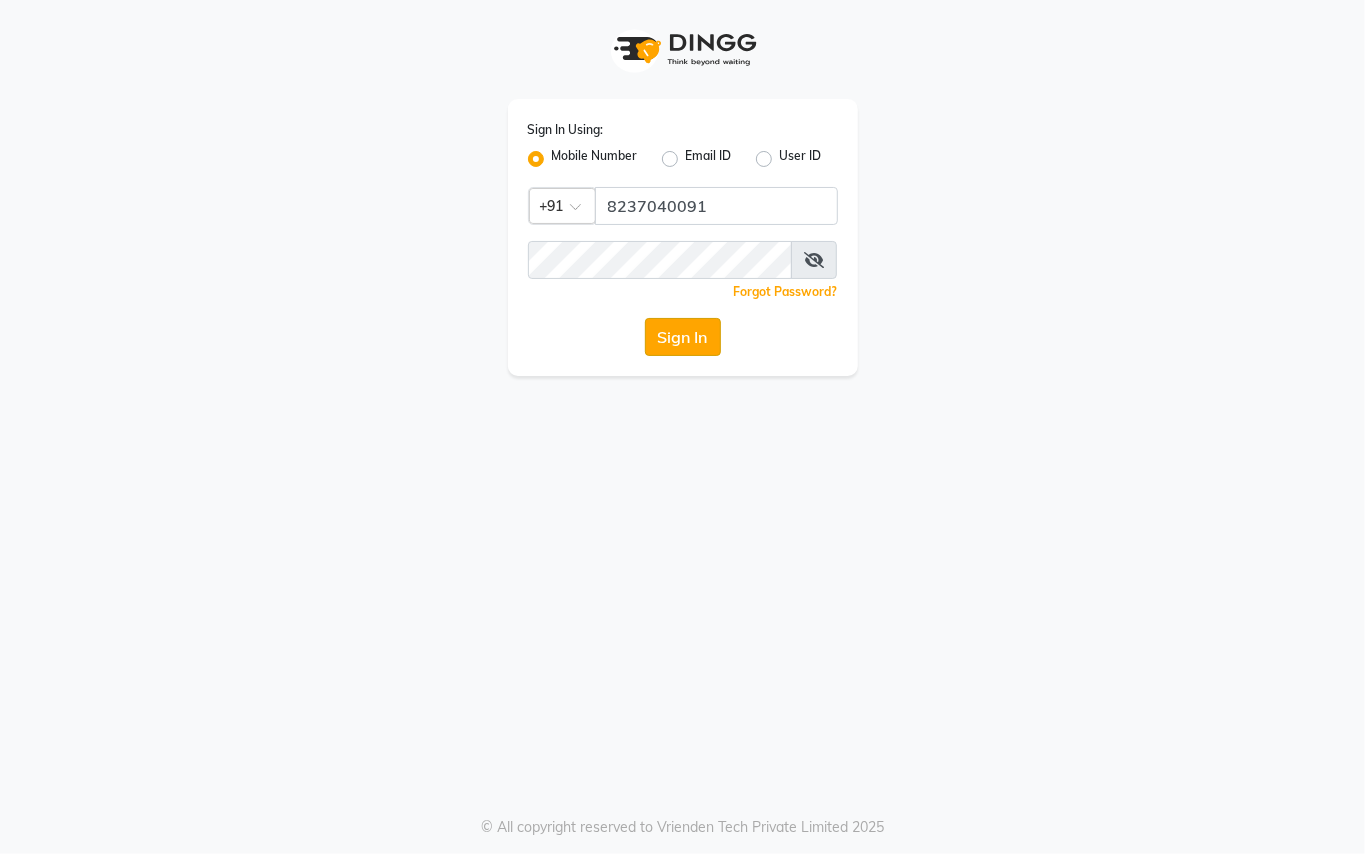 click on "Sign In" 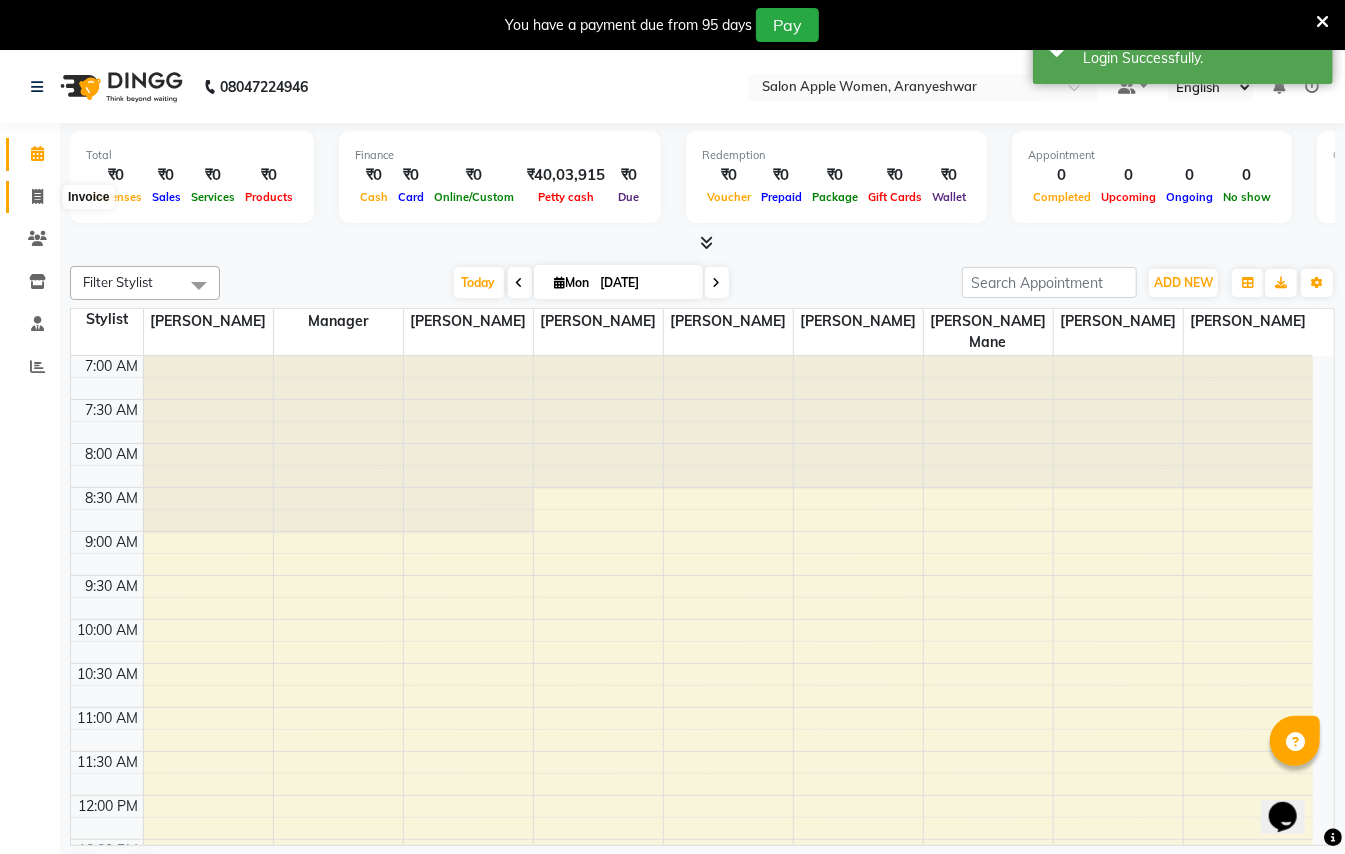 scroll, scrollTop: 0, scrollLeft: 0, axis: both 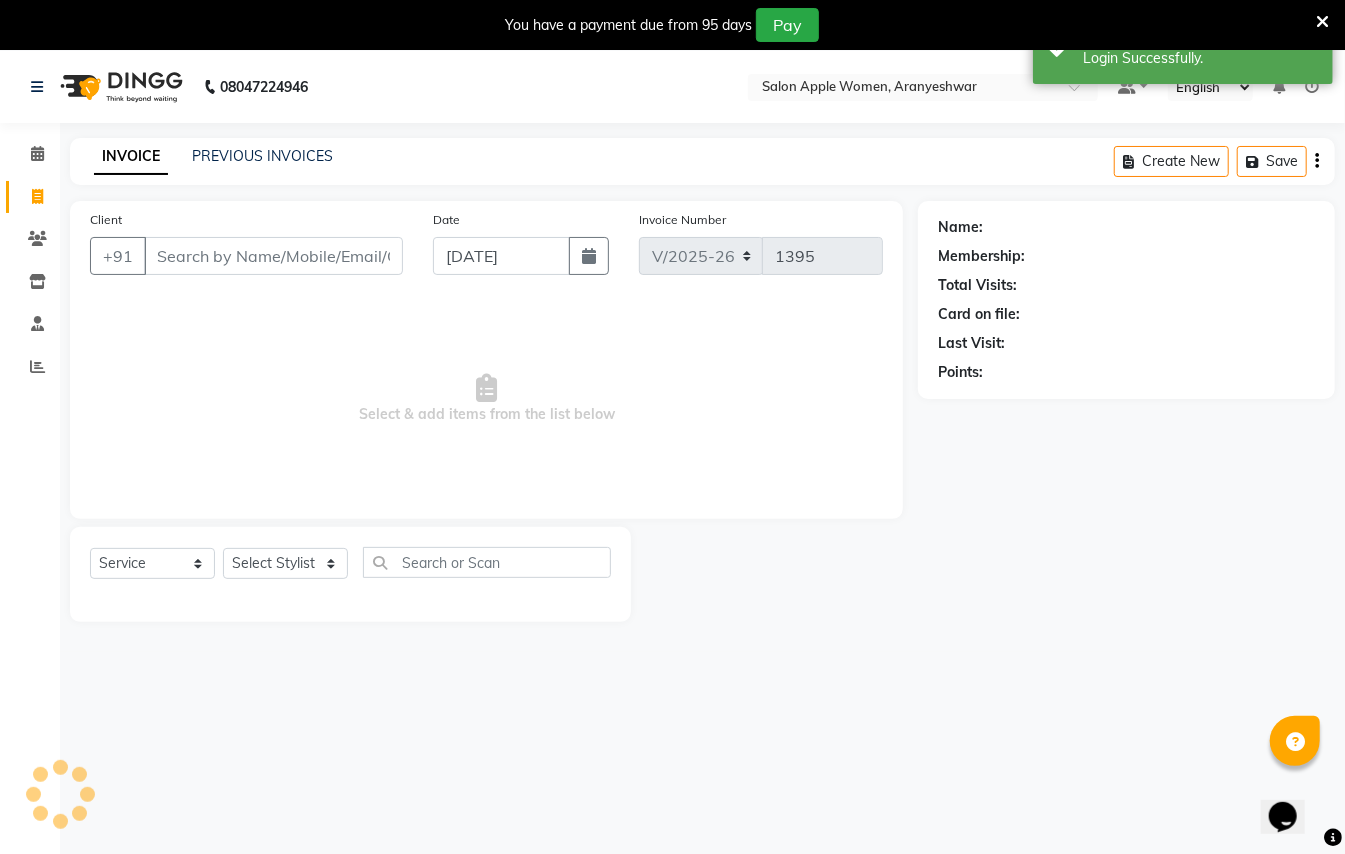 click on "Client" at bounding box center [273, 256] 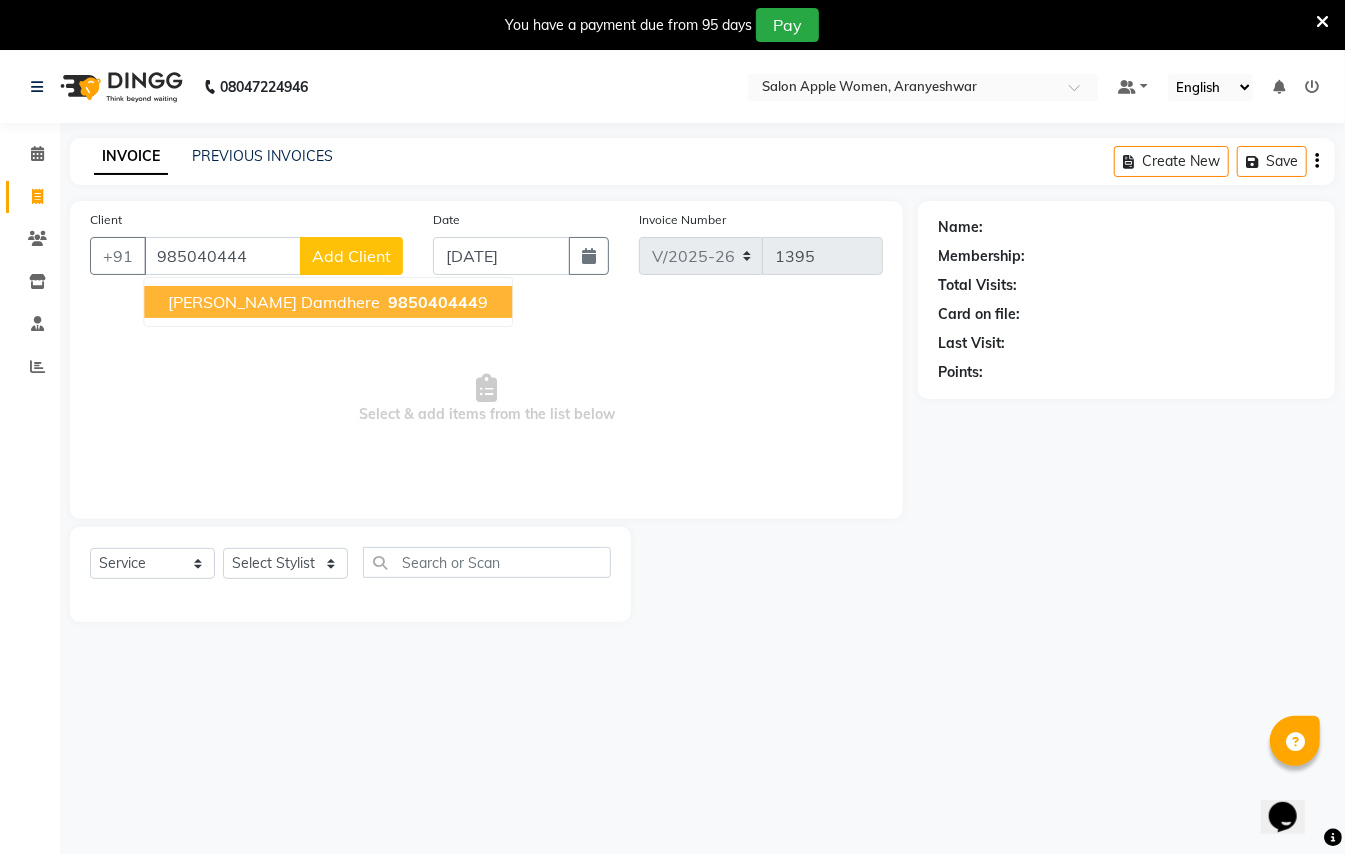 click on "985040444" at bounding box center (433, 302) 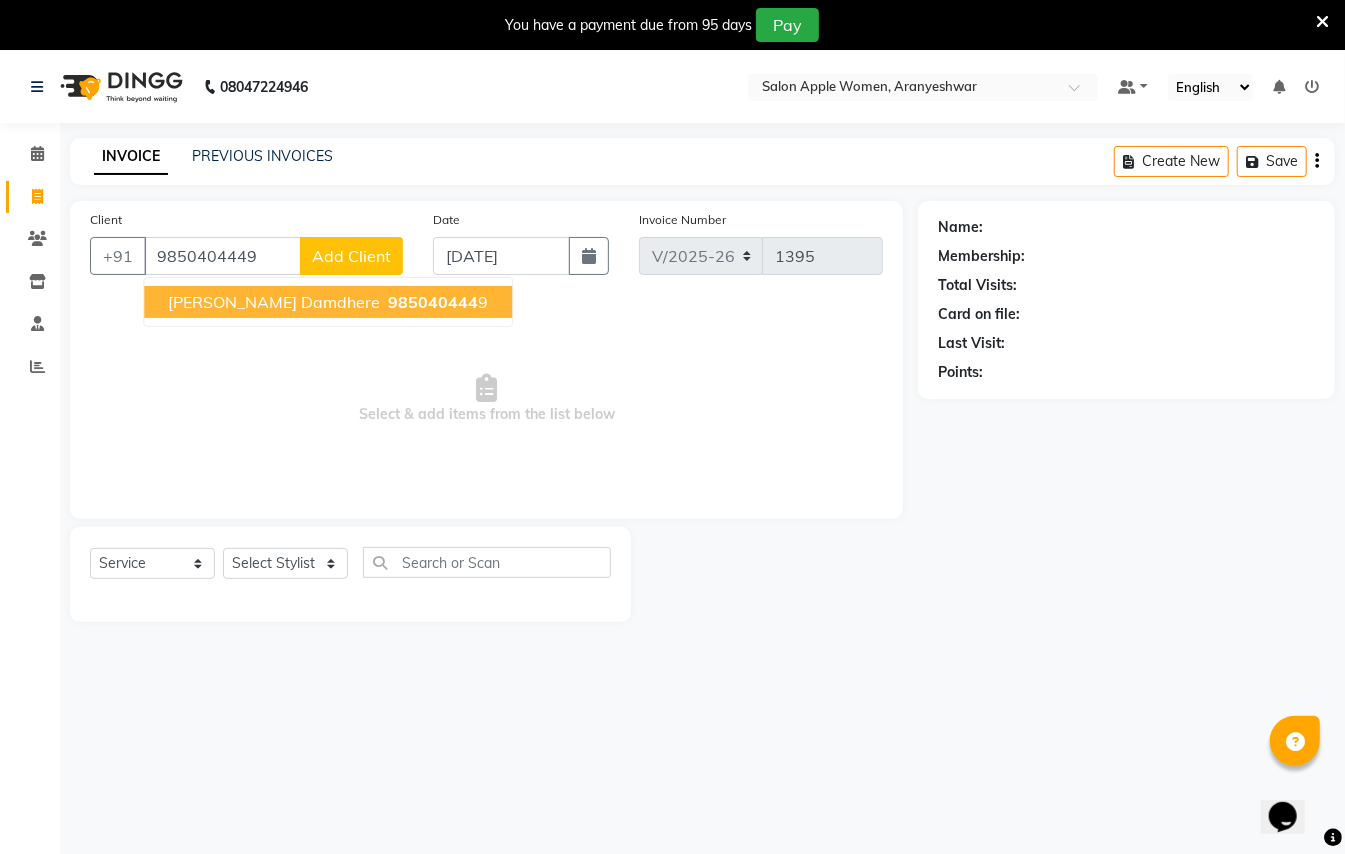 type on "9850404449" 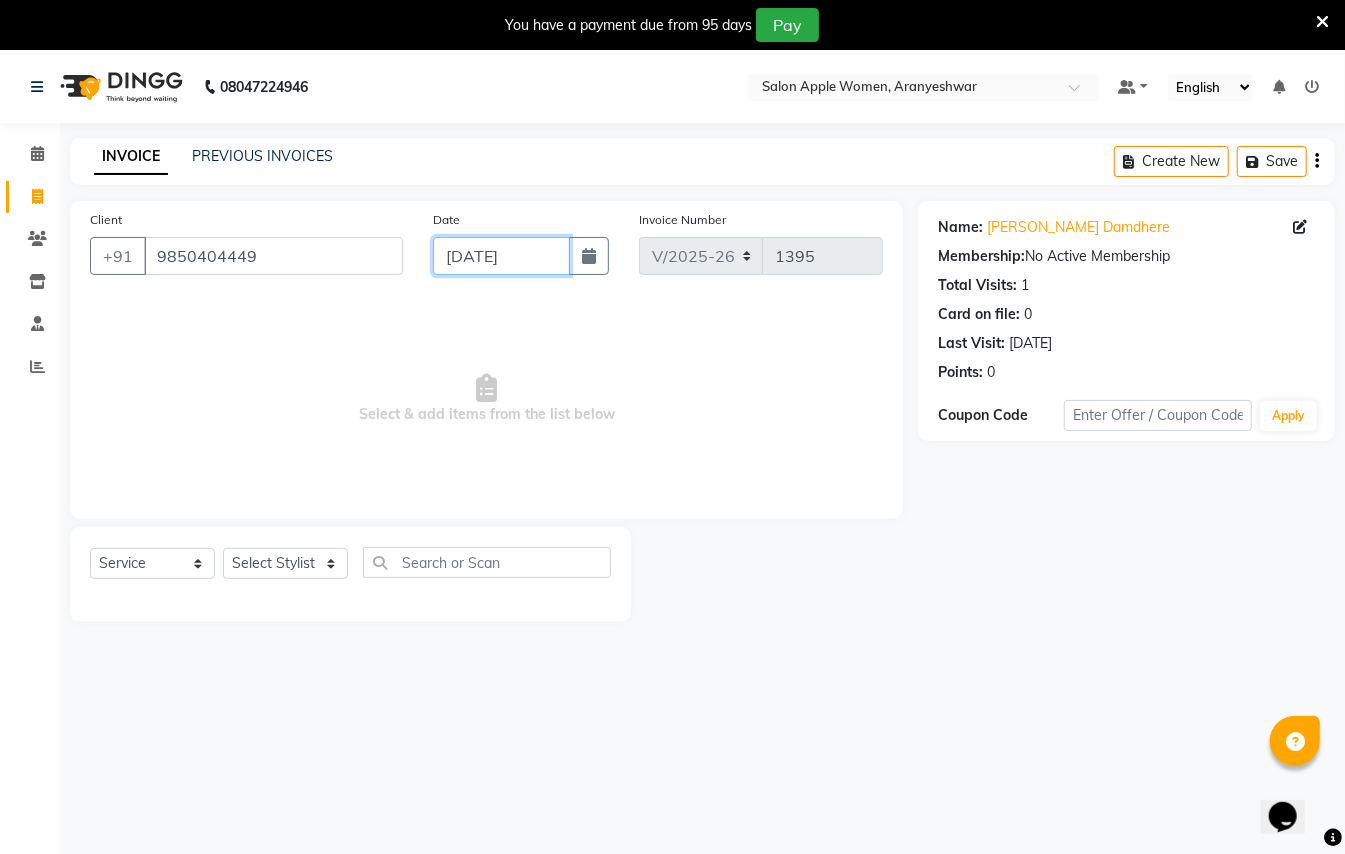 click on "[DATE]" 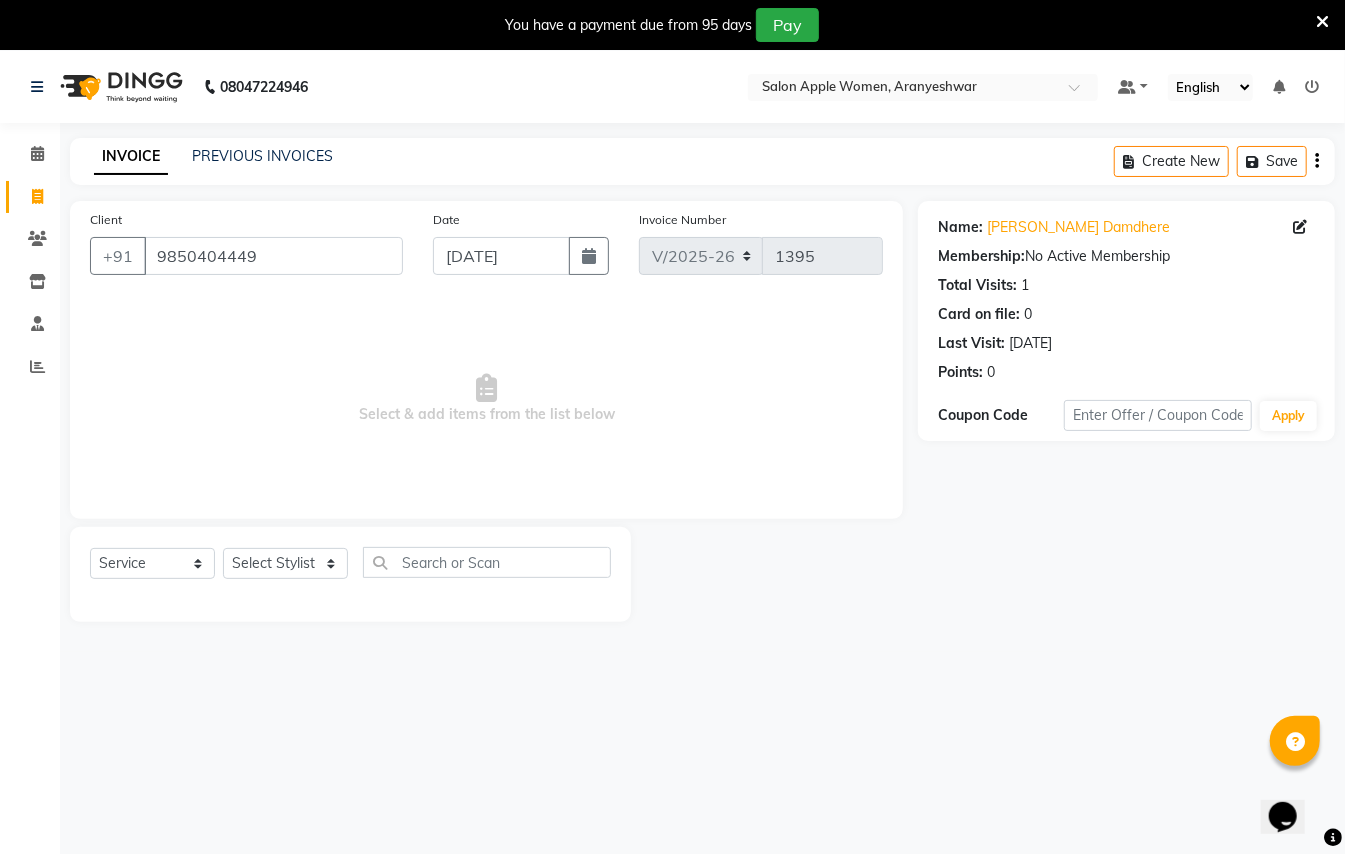 select on "7" 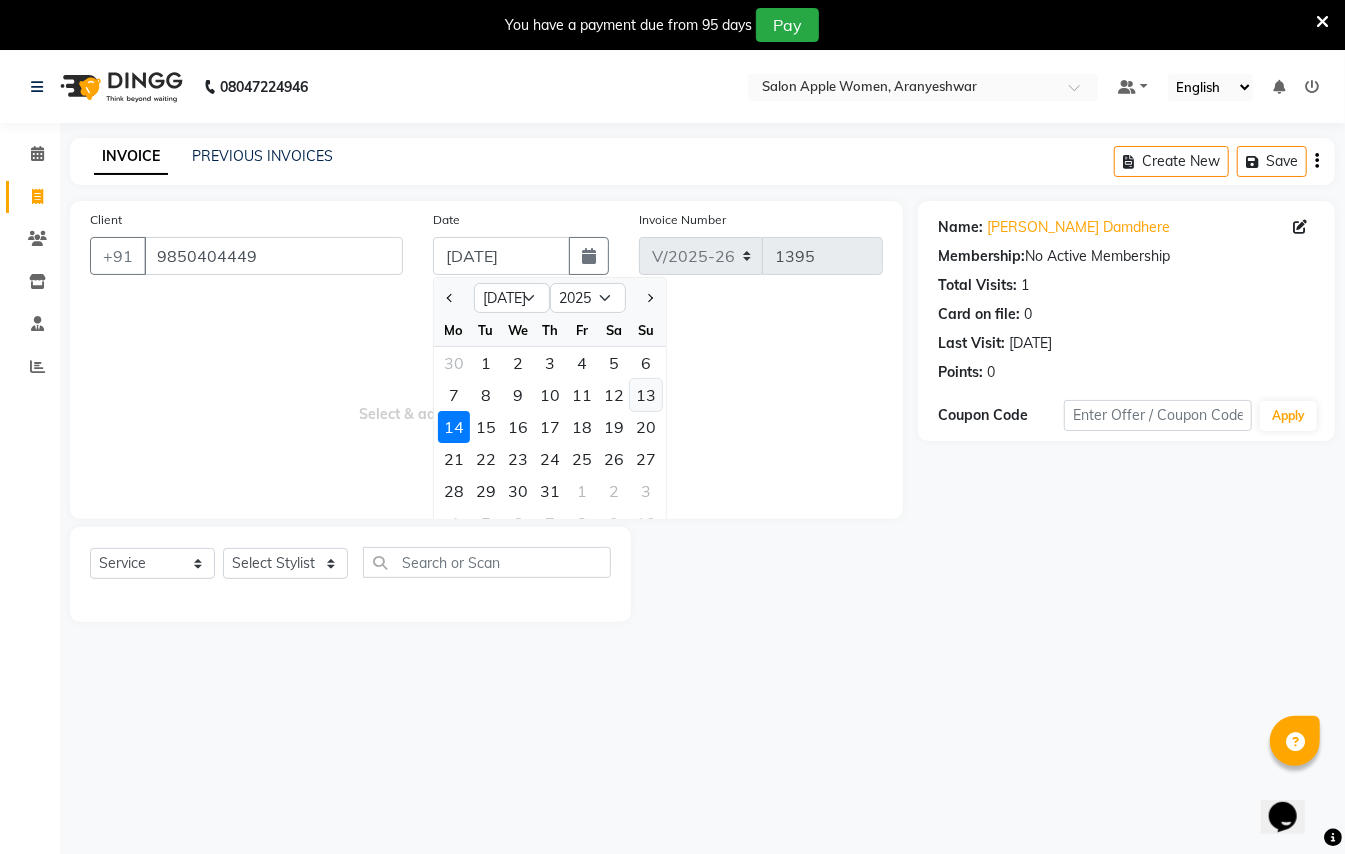 click on "13" 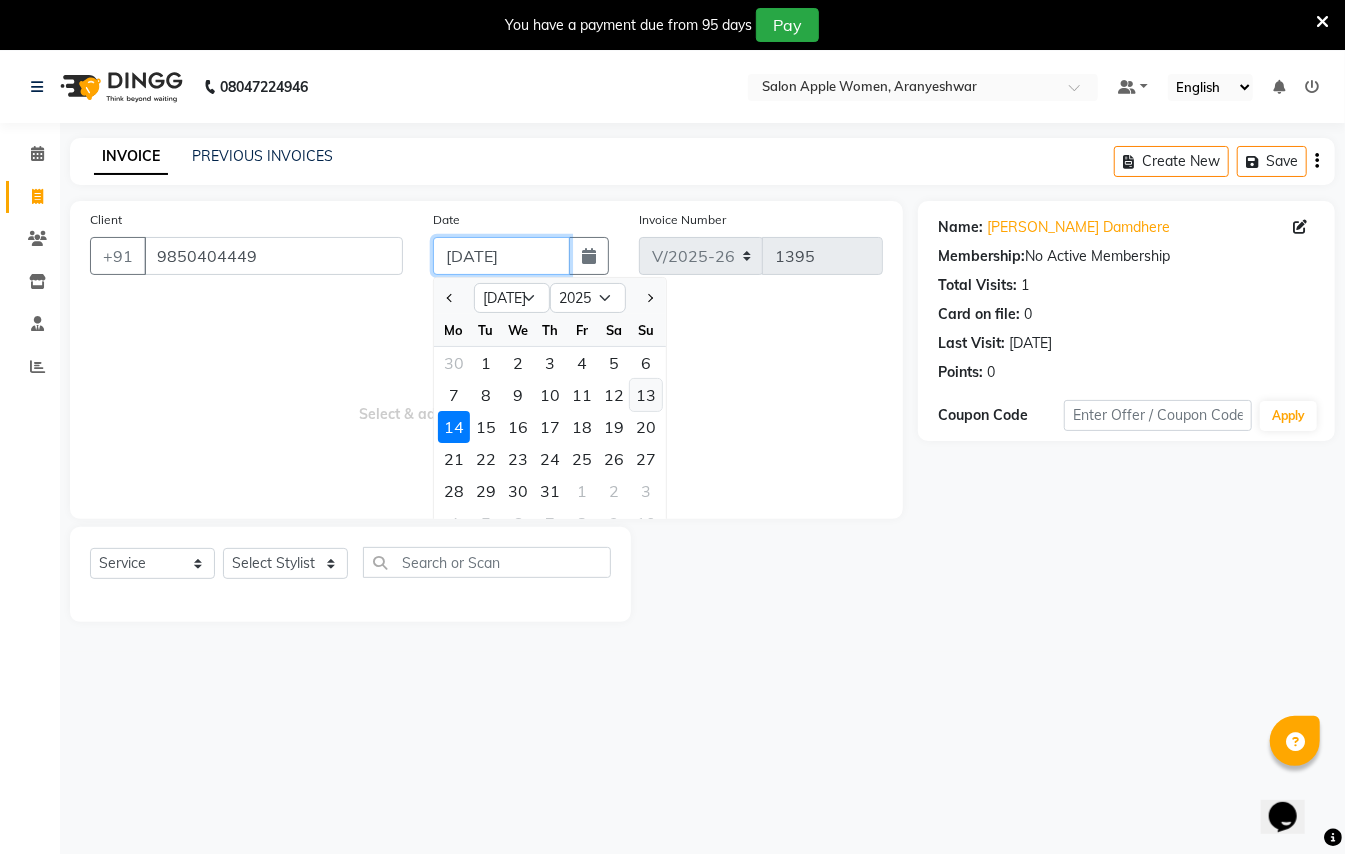 type on "[DATE]" 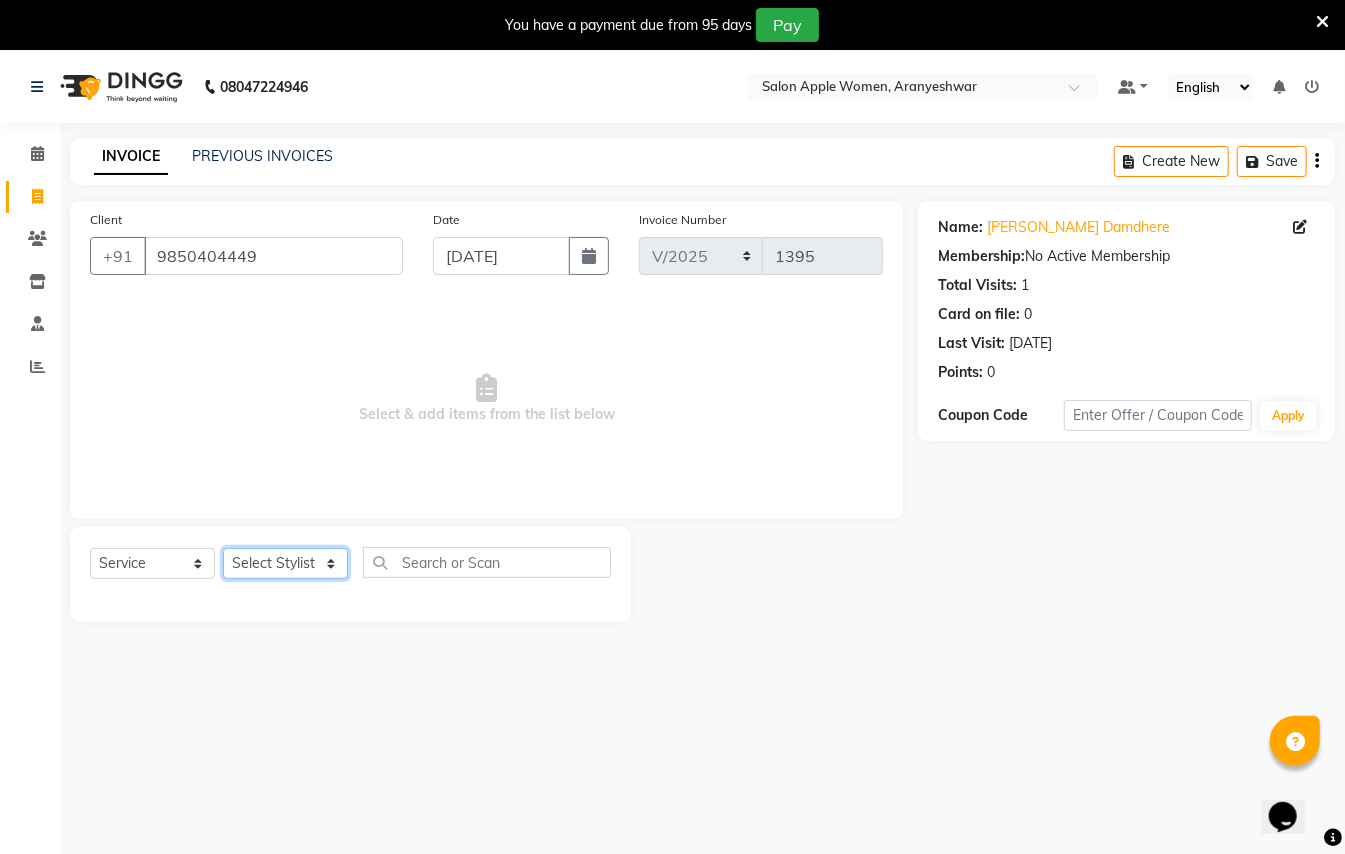 click on "Select Stylist [PERSON_NAME] [PERSON_NAME]  [PERSON_NAME] [PERSON_NAME] [PERSON_NAME] Mane Manager [PERSON_NAME]  [PERSON_NAME] Owner [PERSON_NAME]" 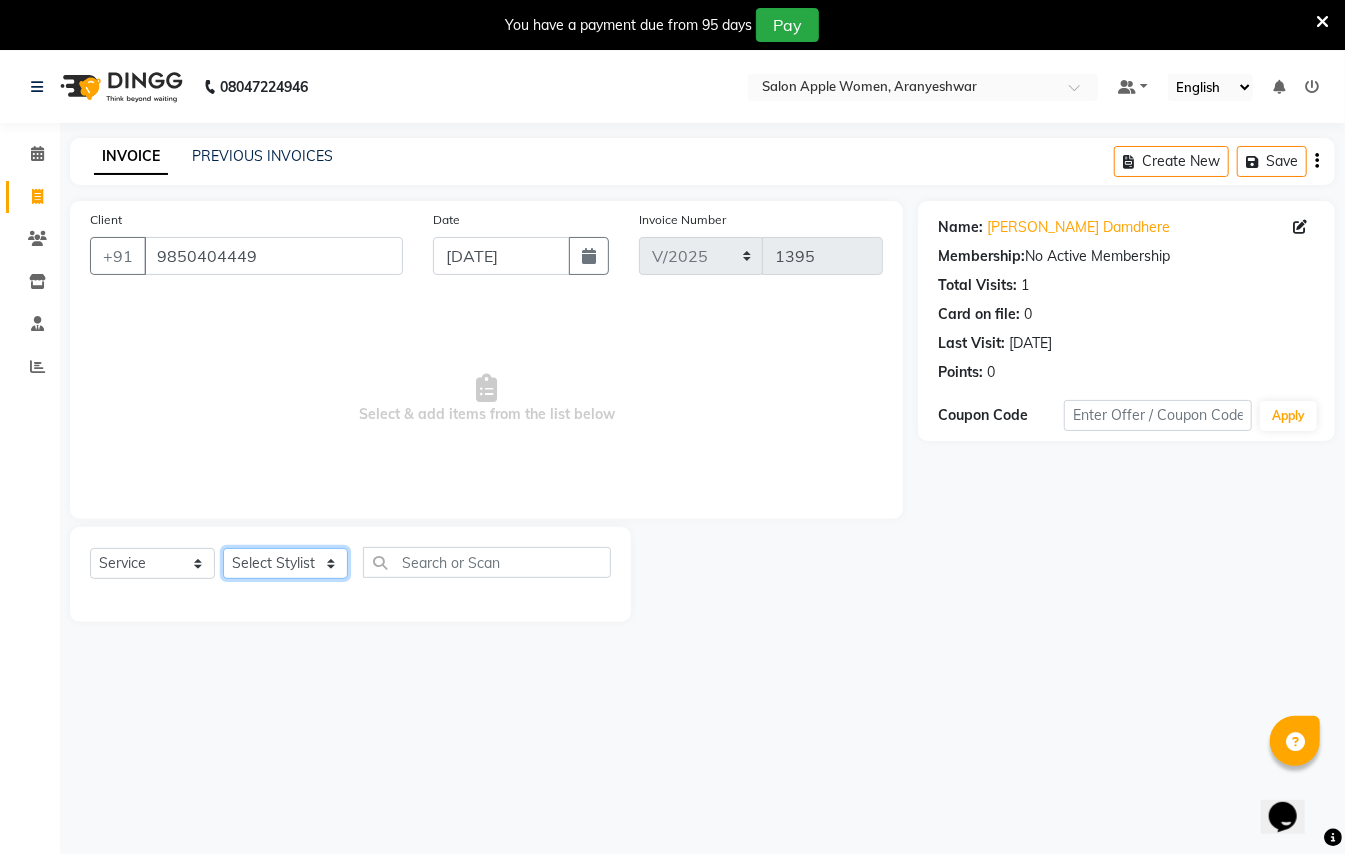 select on "7322" 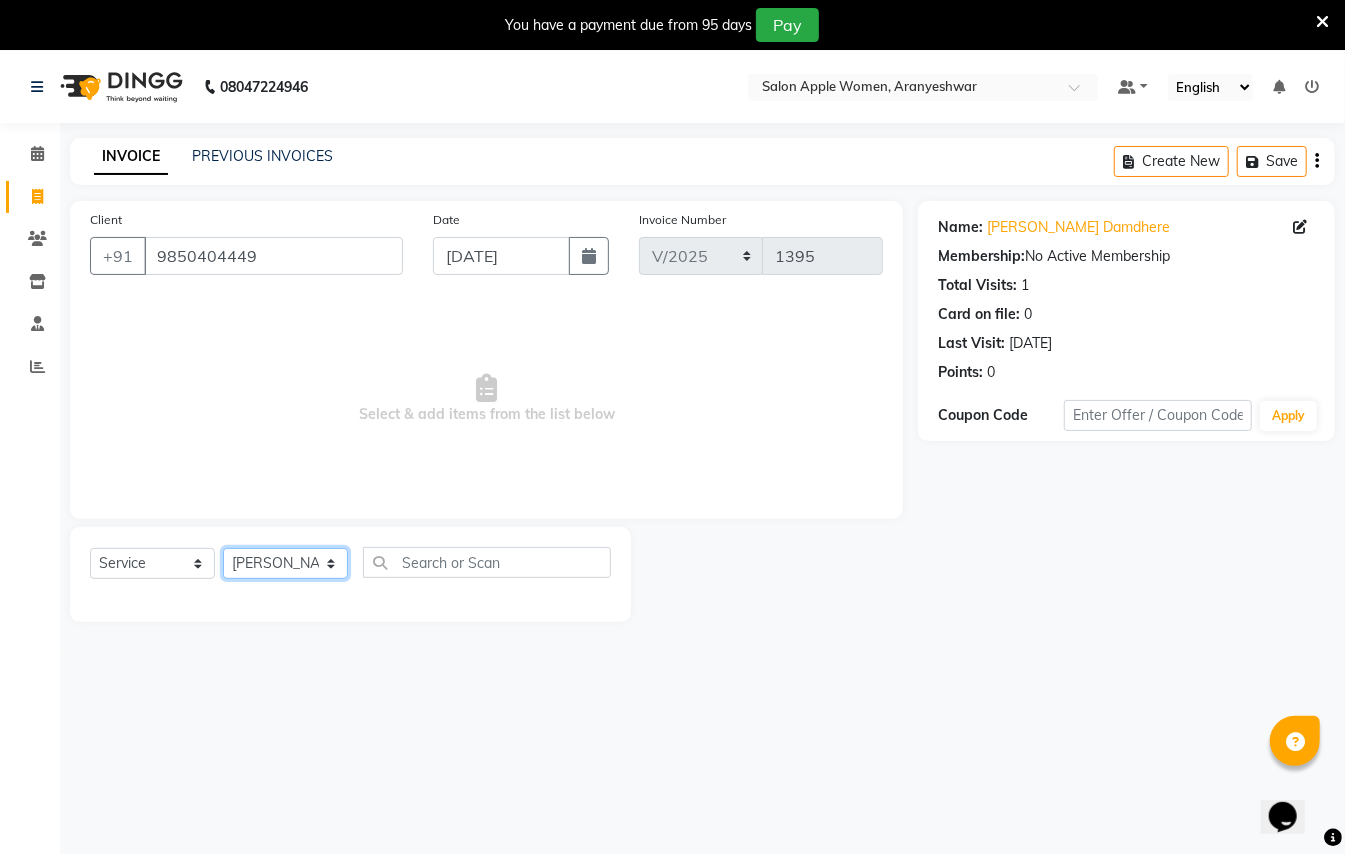 click on "Select Stylist [PERSON_NAME] [PERSON_NAME]  [PERSON_NAME] [PERSON_NAME] [PERSON_NAME] Mane Manager [PERSON_NAME]  [PERSON_NAME] Owner [PERSON_NAME]" 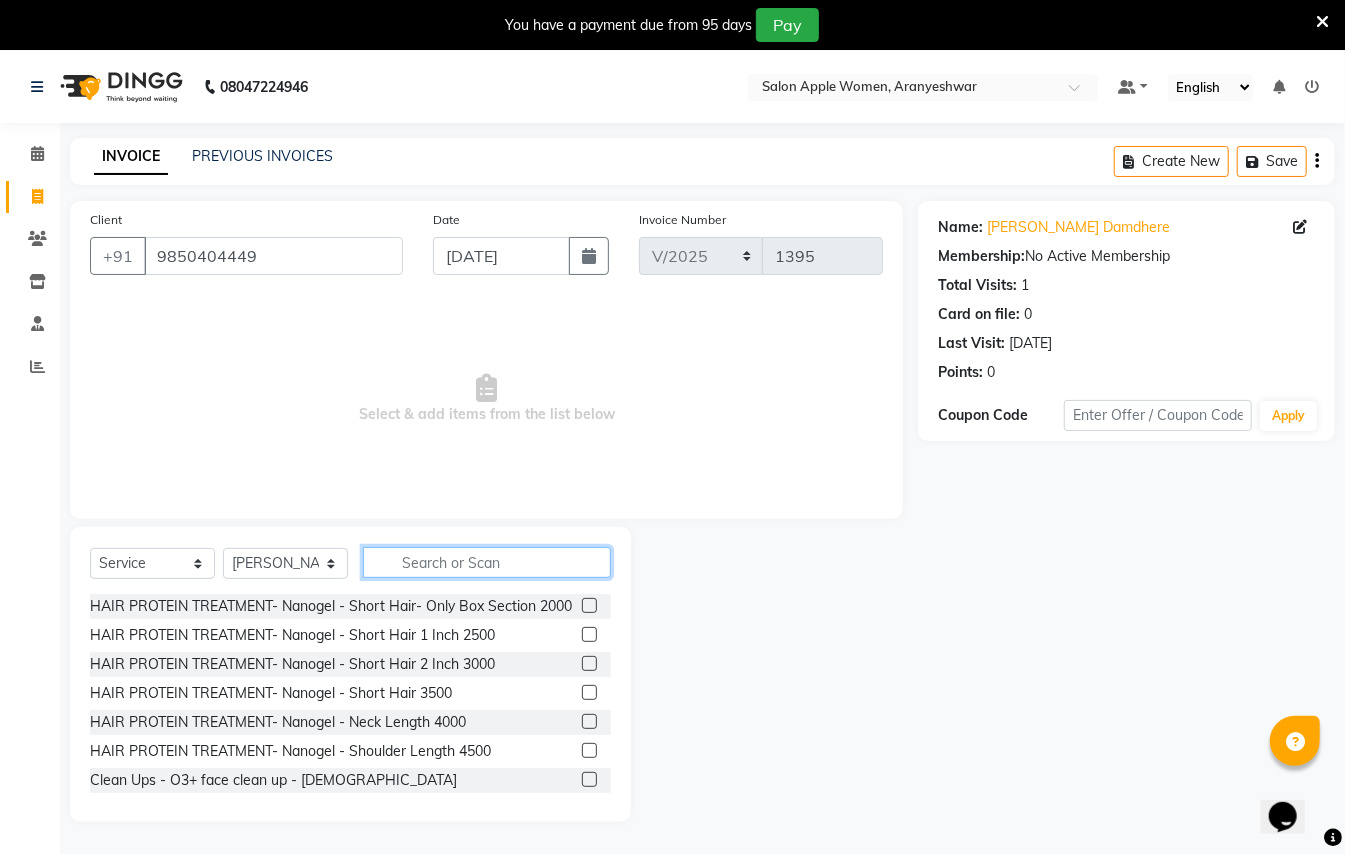 click 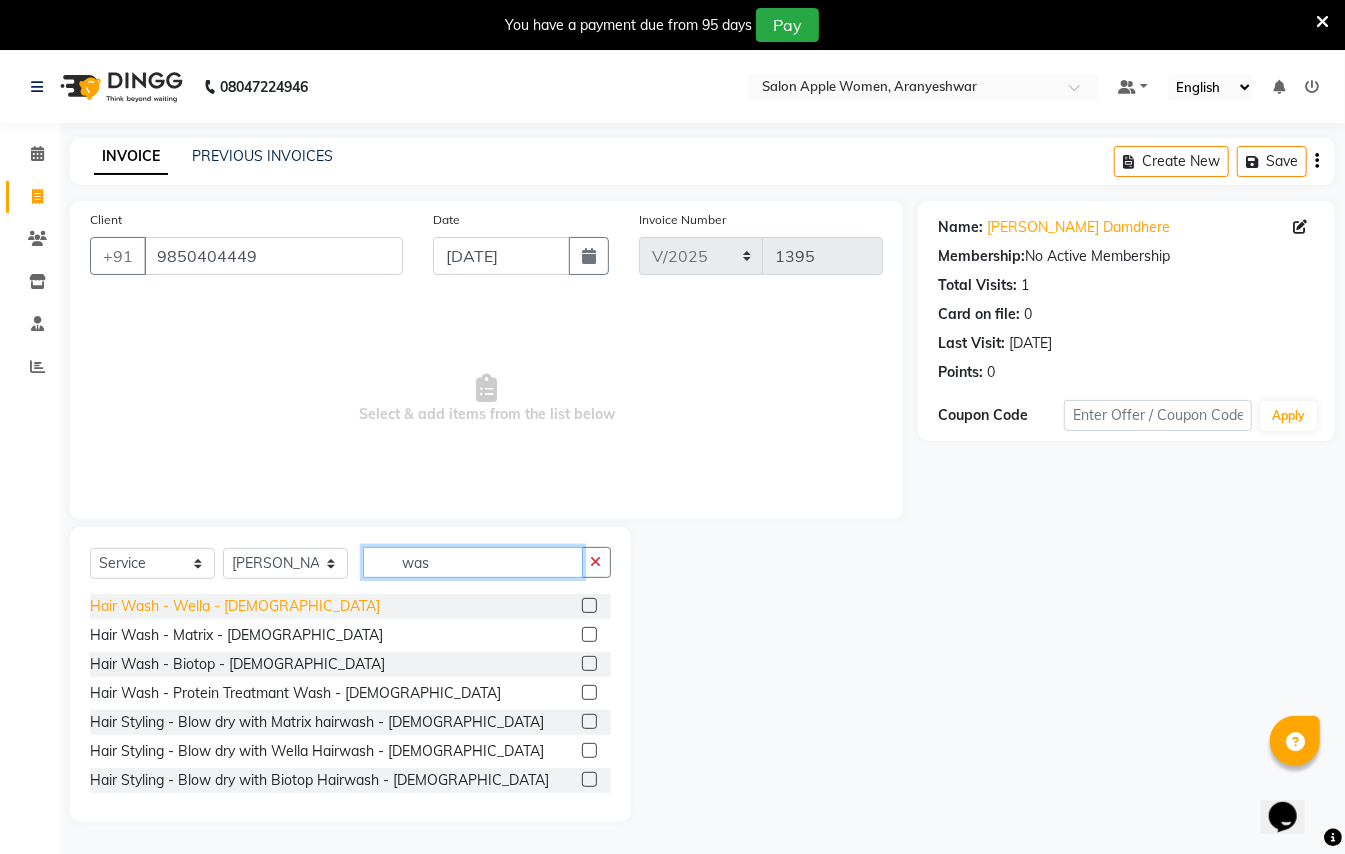 type on "was" 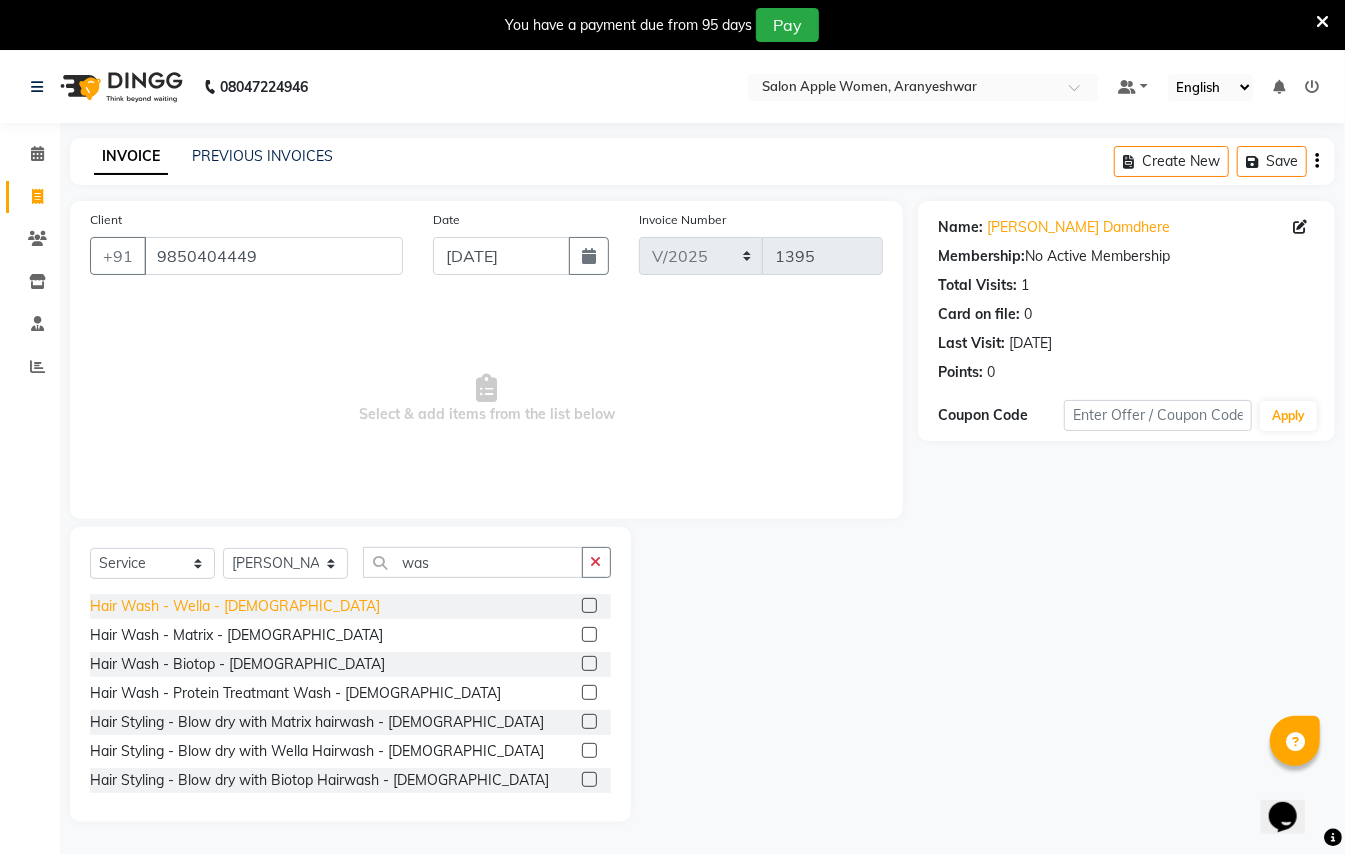 click on "Hair Wash - Wella - [DEMOGRAPHIC_DATA]" 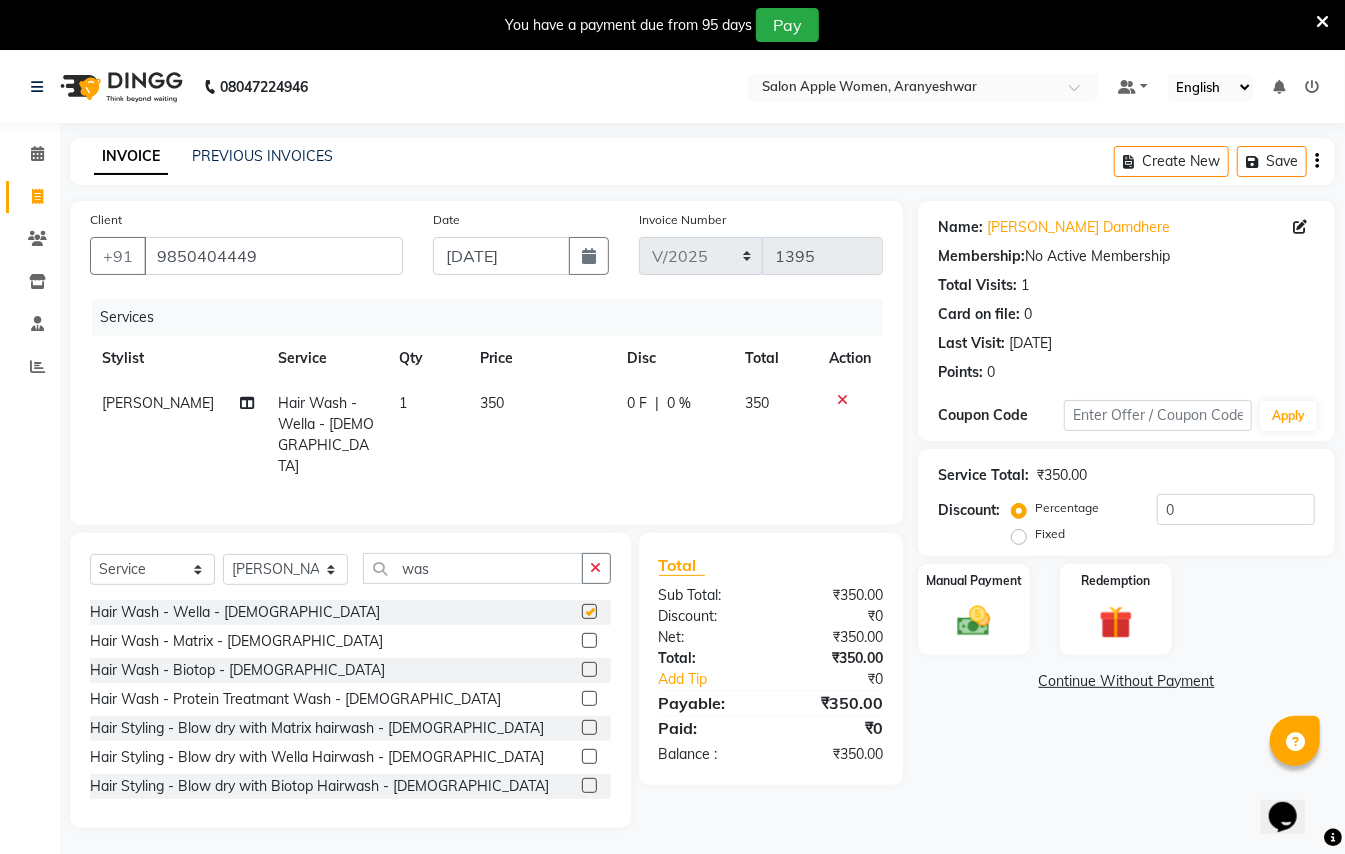 checkbox on "false" 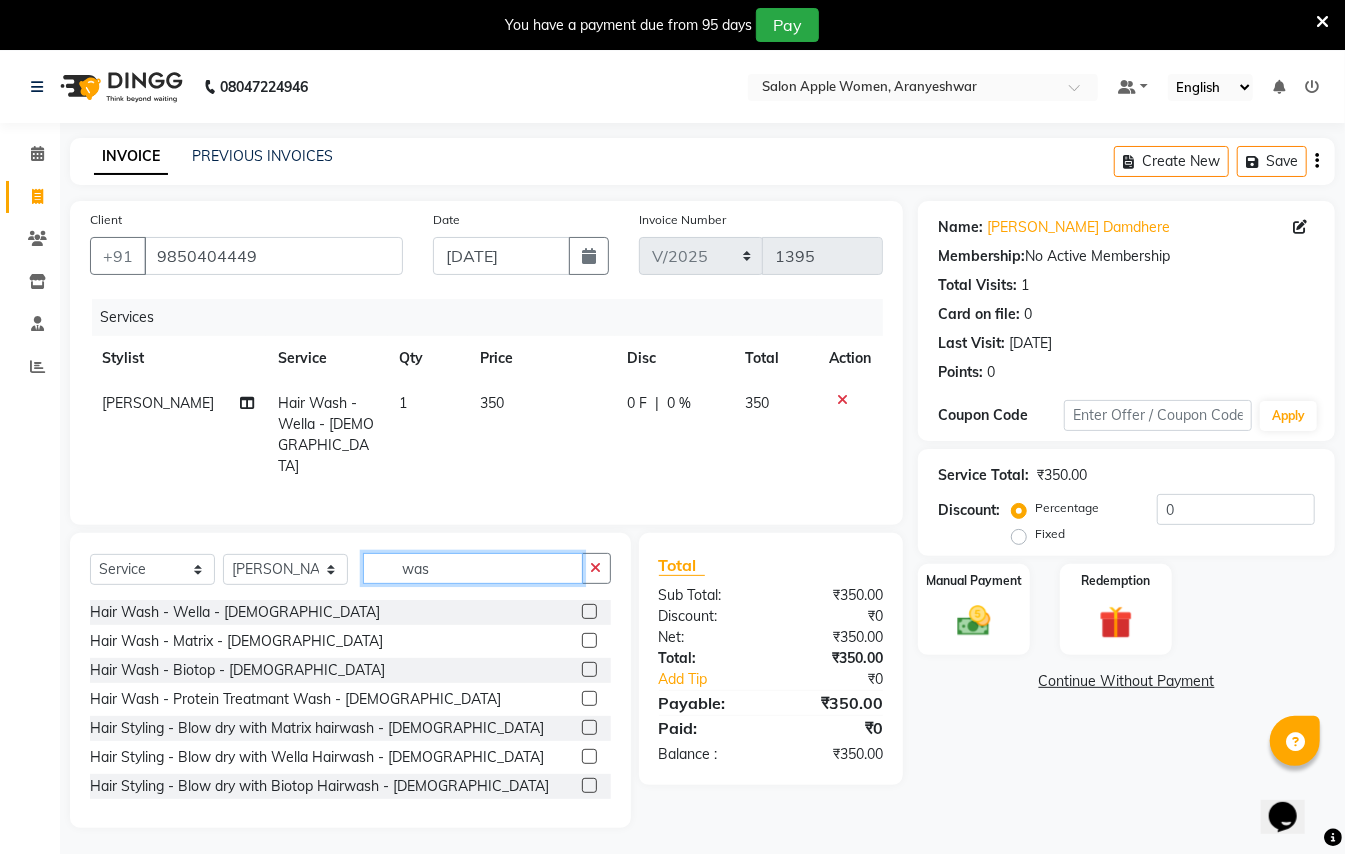 click on "was" 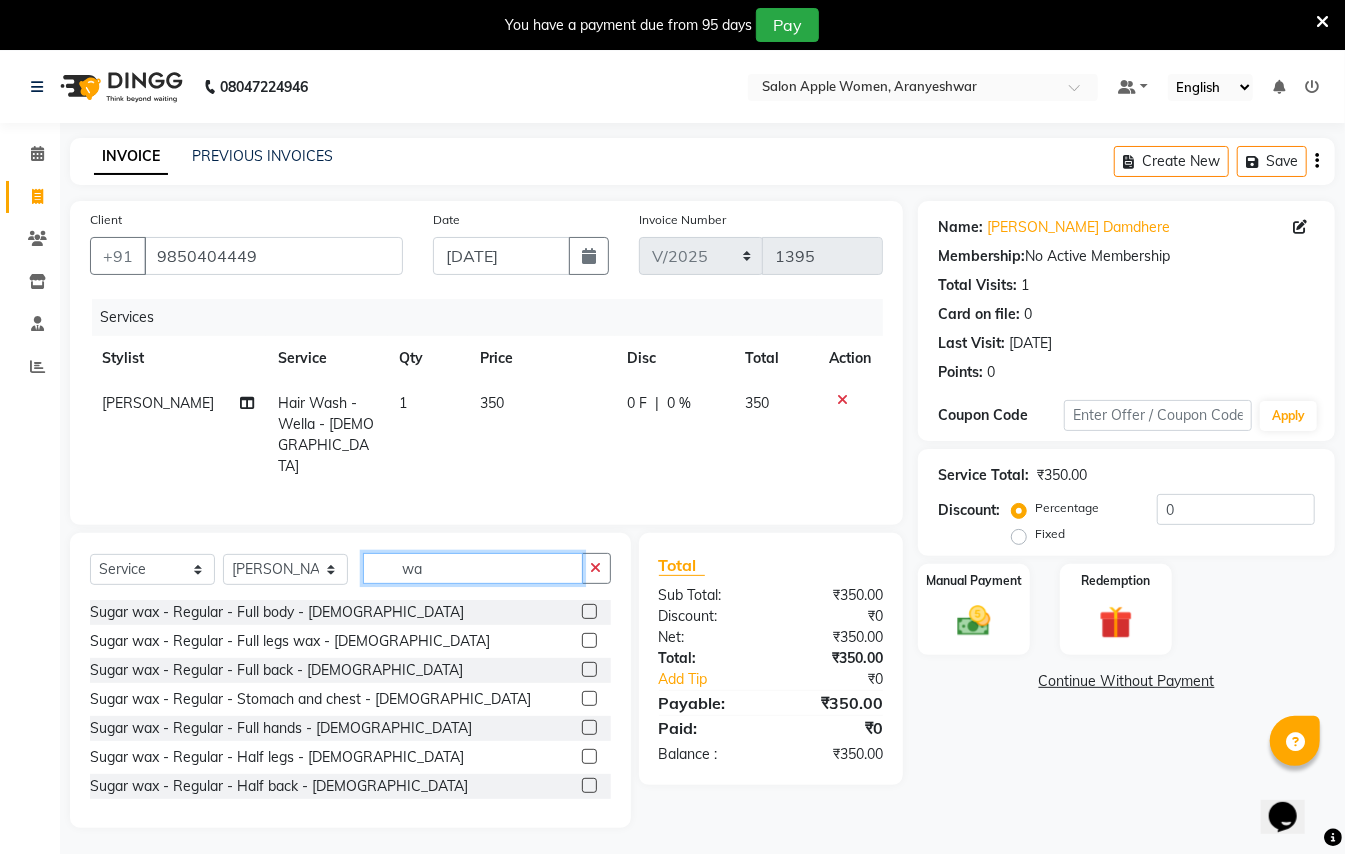 type on "w" 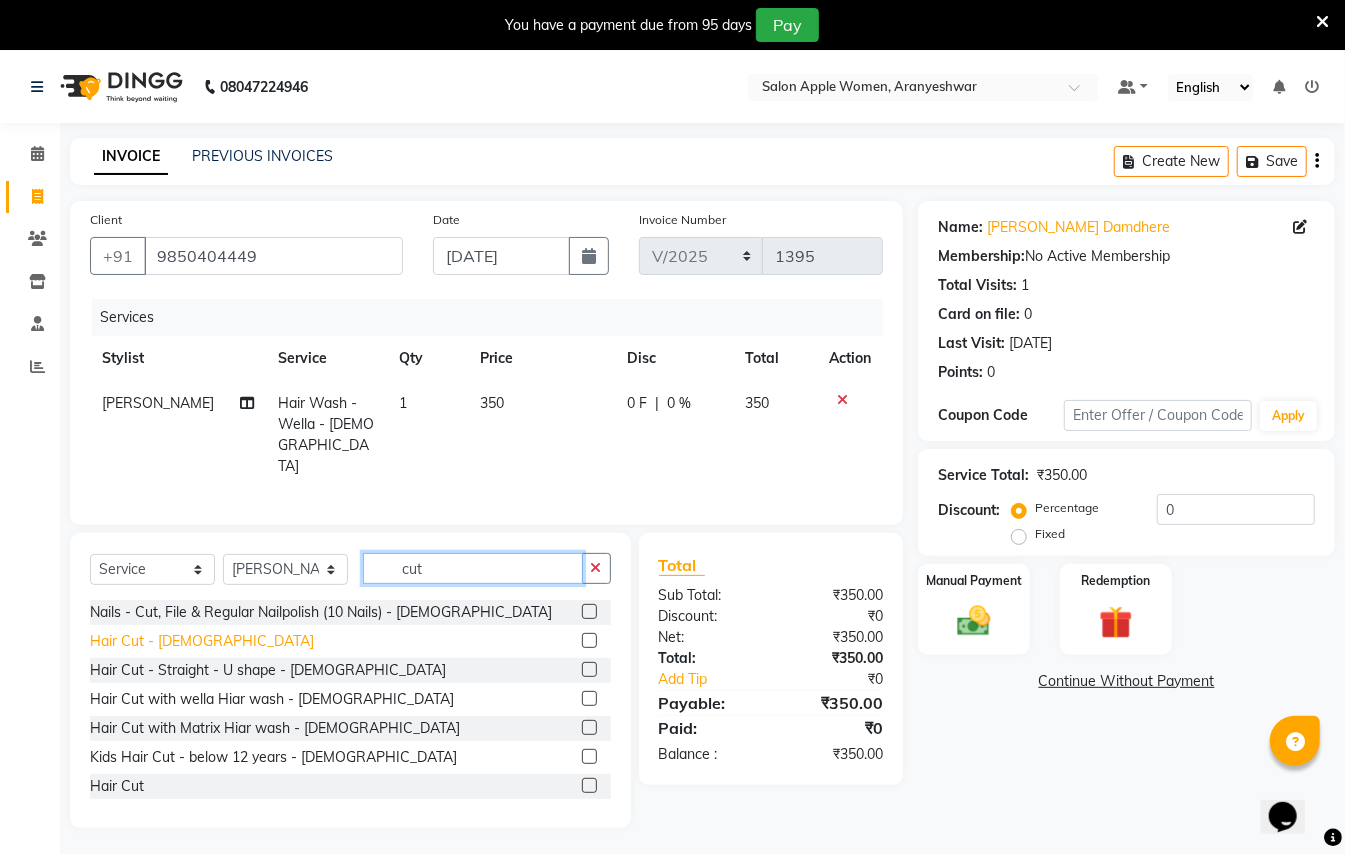 type on "cut" 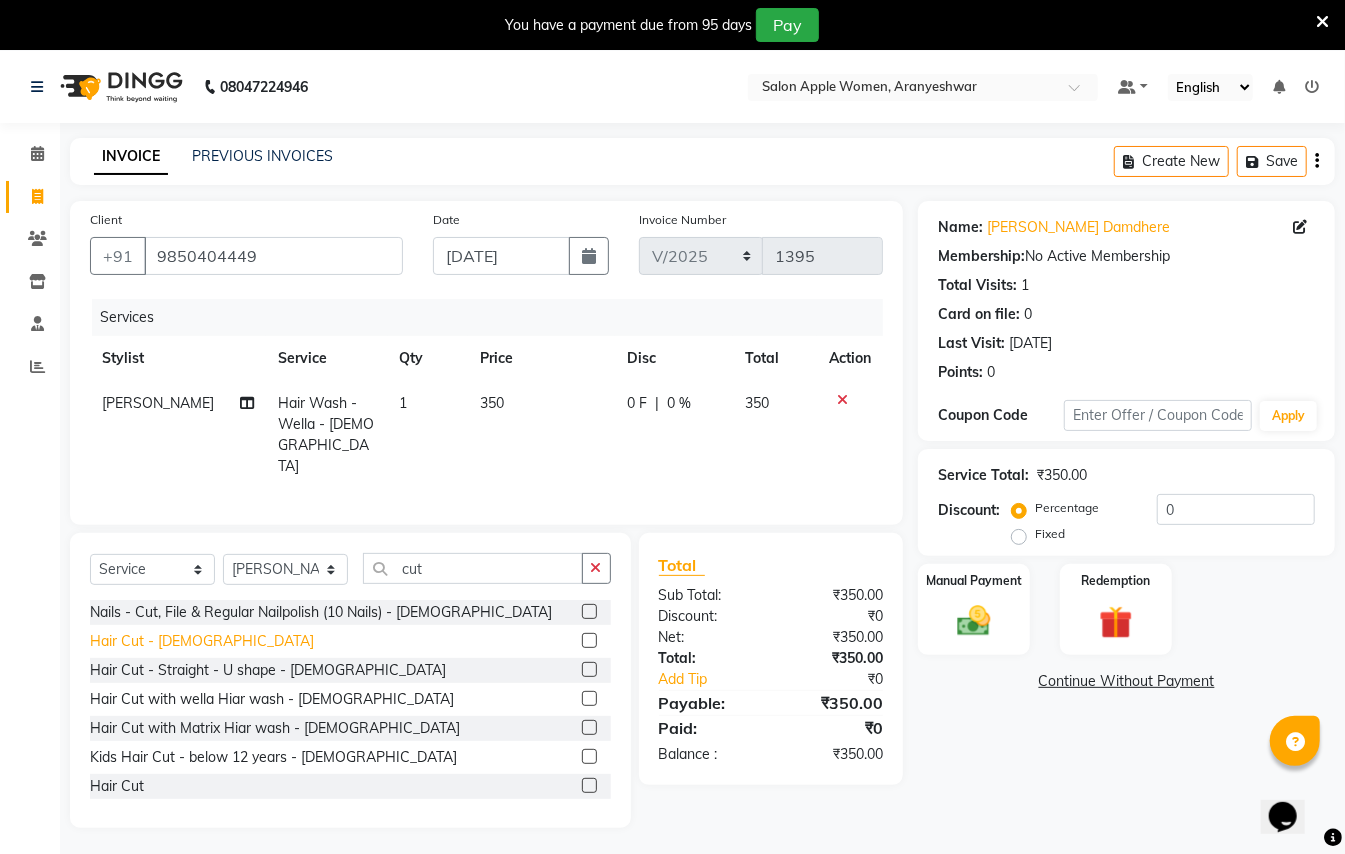 click on "Hair Cut - [DEMOGRAPHIC_DATA]" 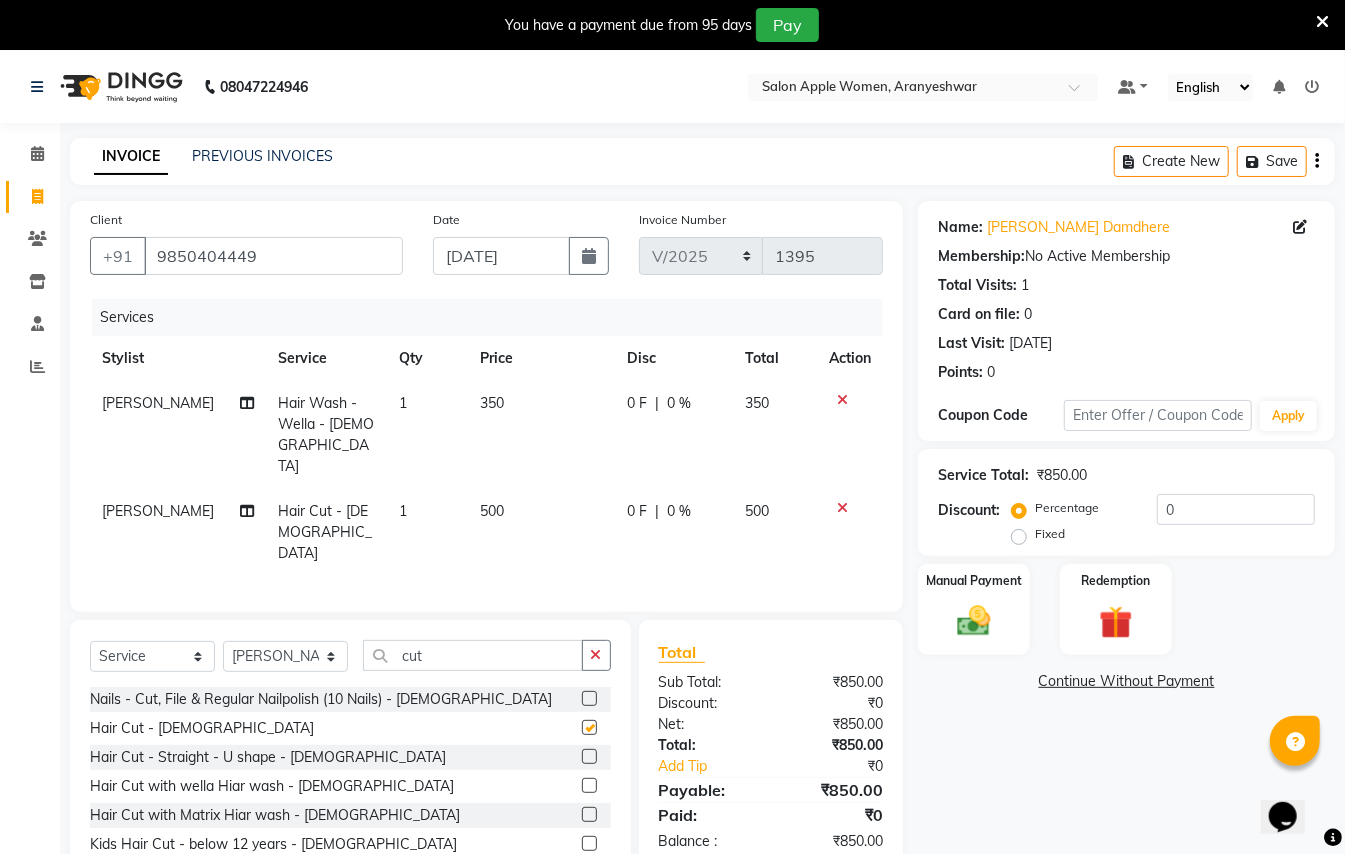 checkbox on "false" 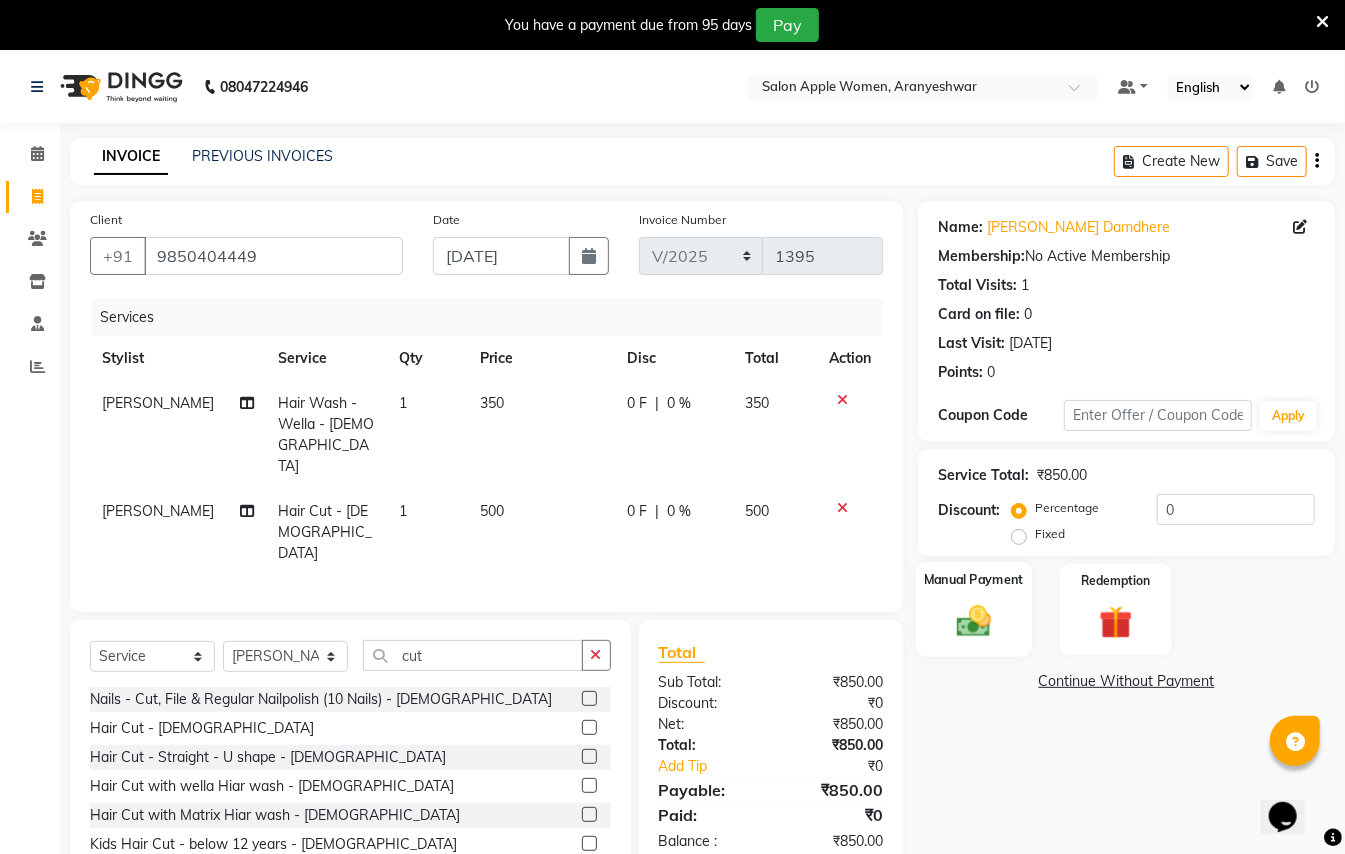 click 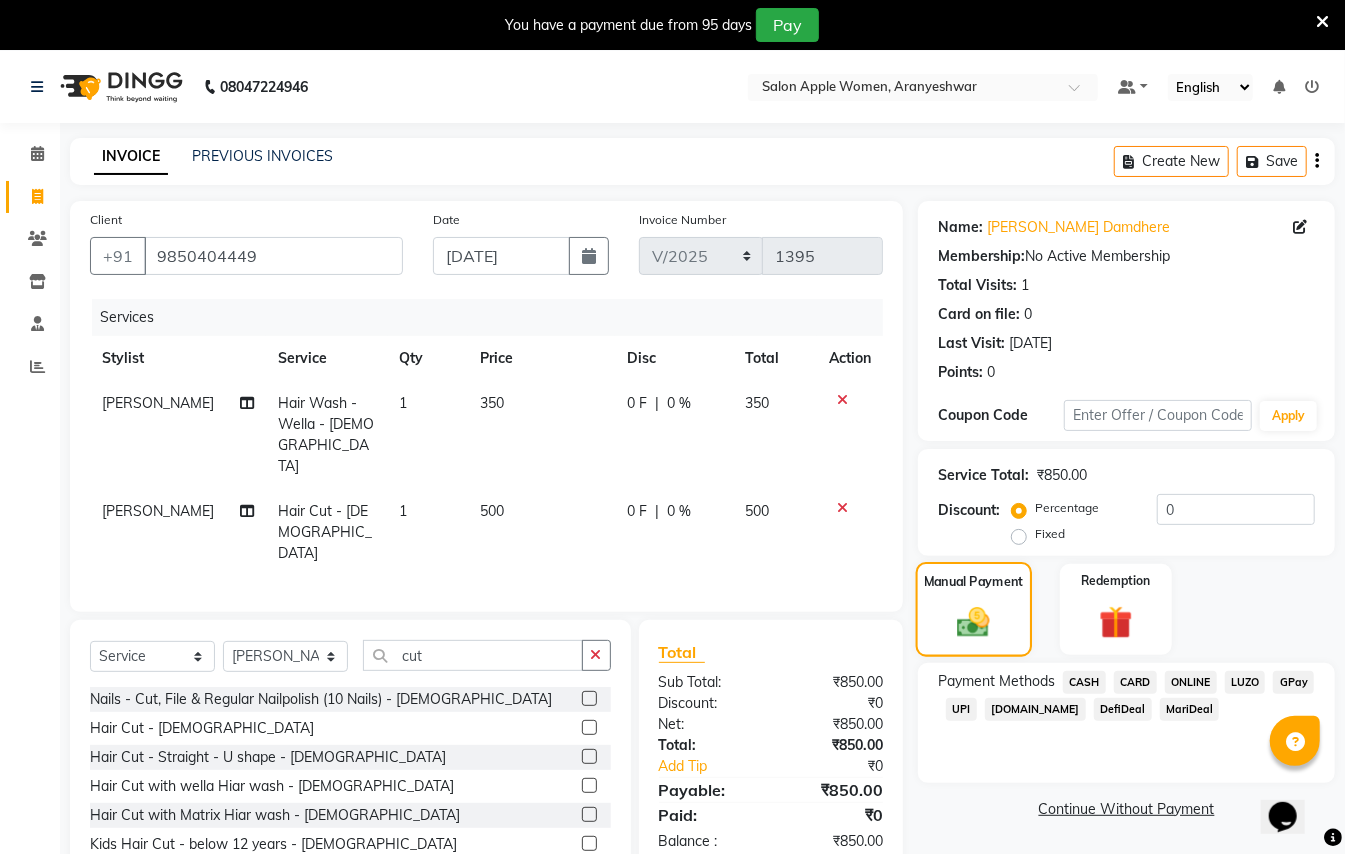 scroll, scrollTop: 50, scrollLeft: 0, axis: vertical 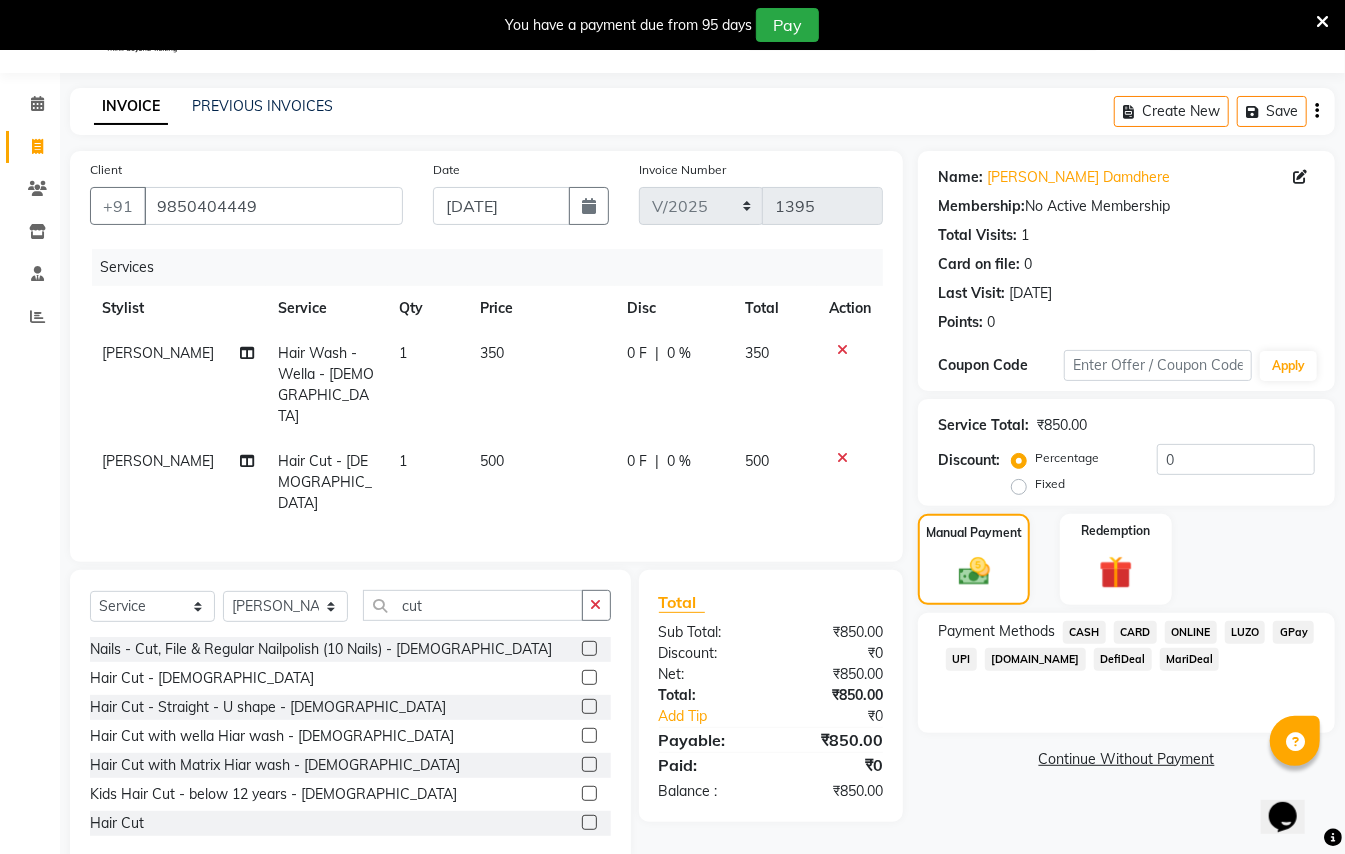 click on "CASH" 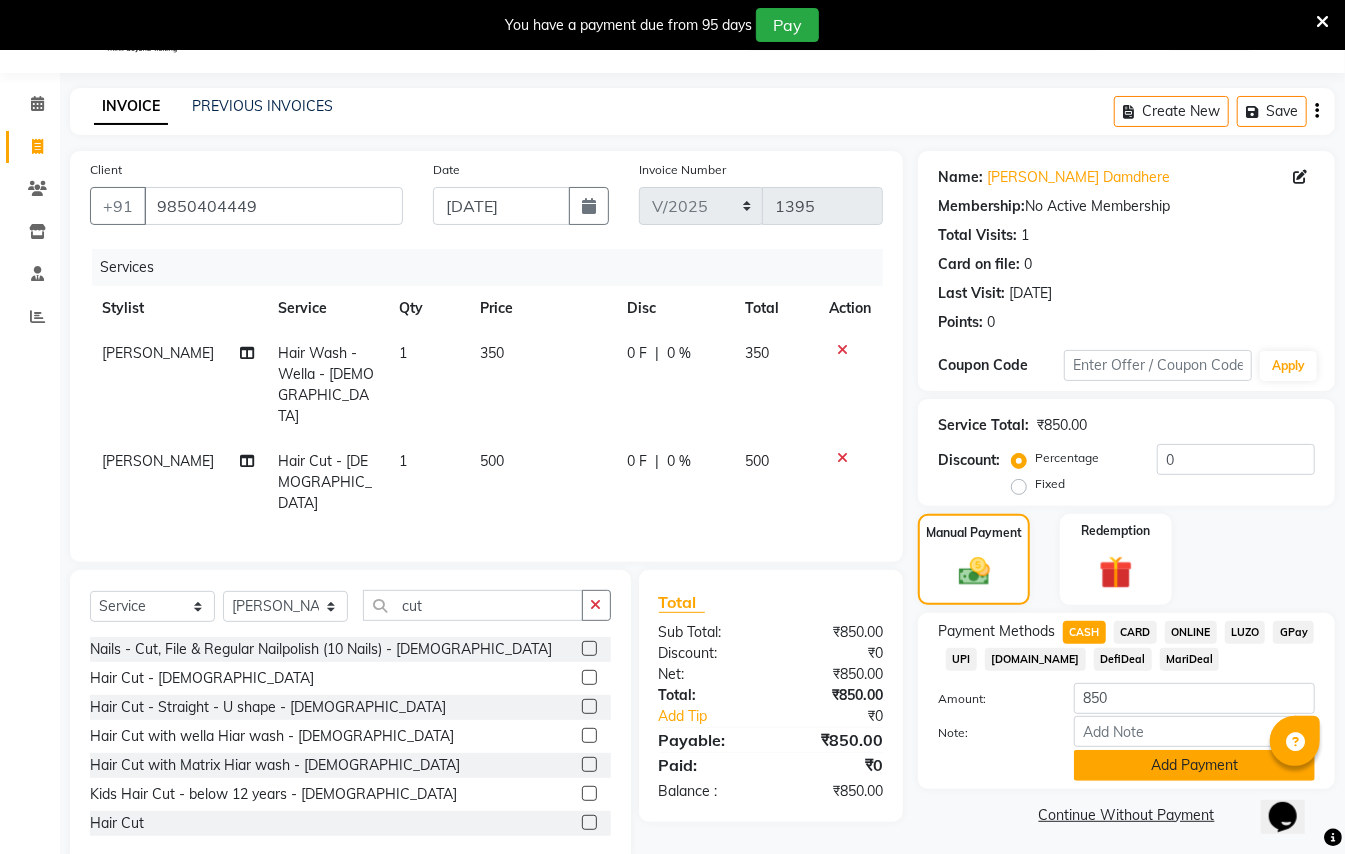 click on "Add Payment" 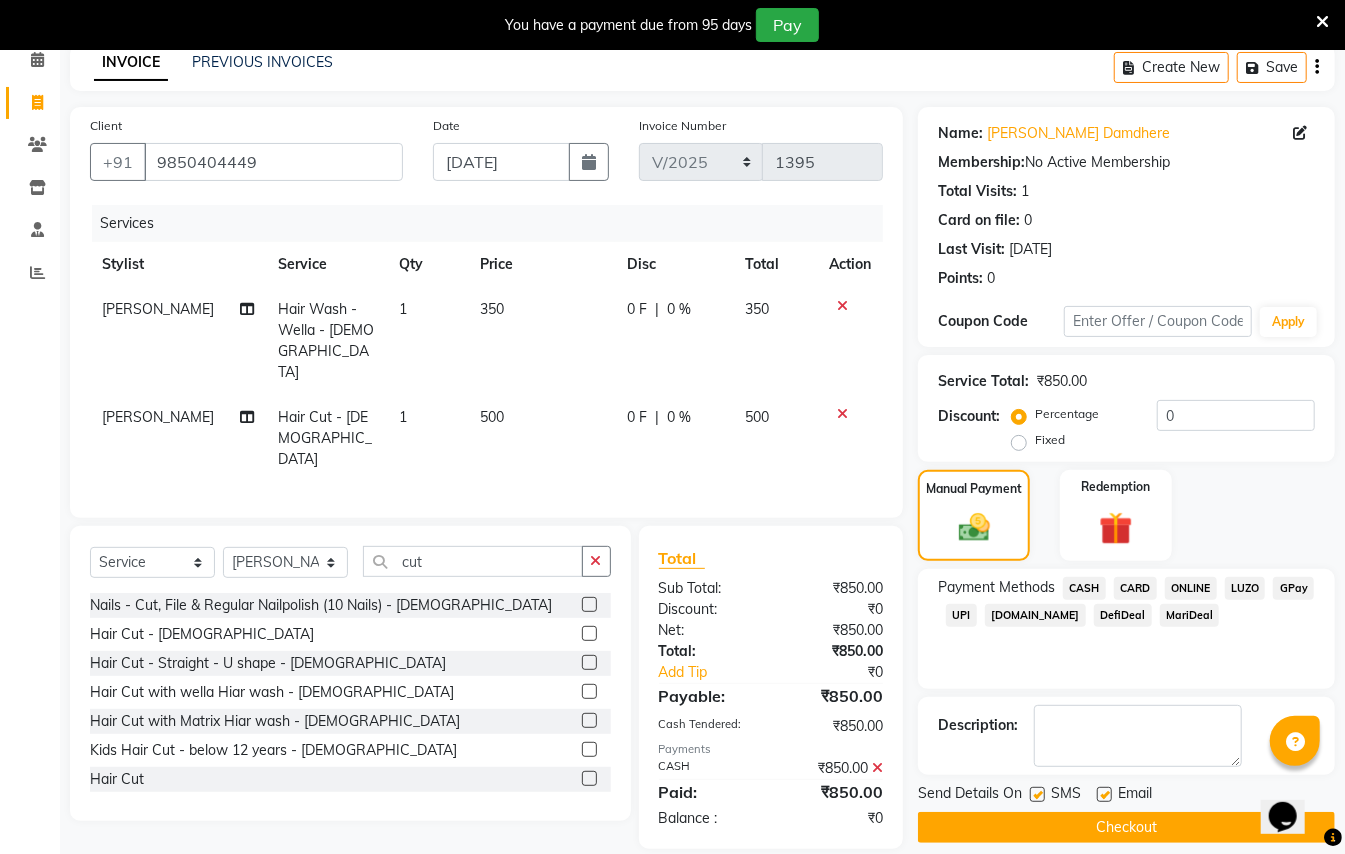 scroll, scrollTop: 114, scrollLeft: 0, axis: vertical 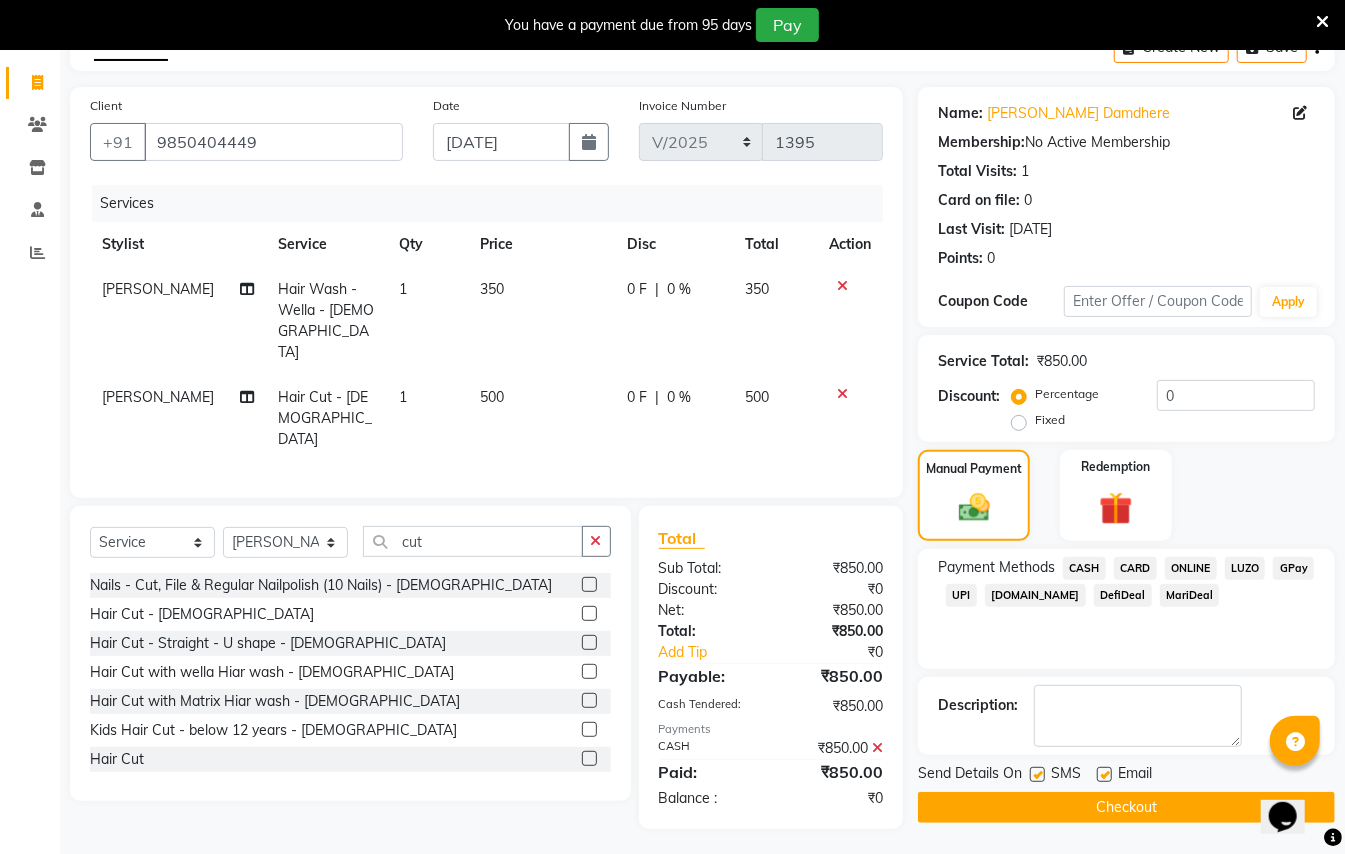 click on "Checkout" 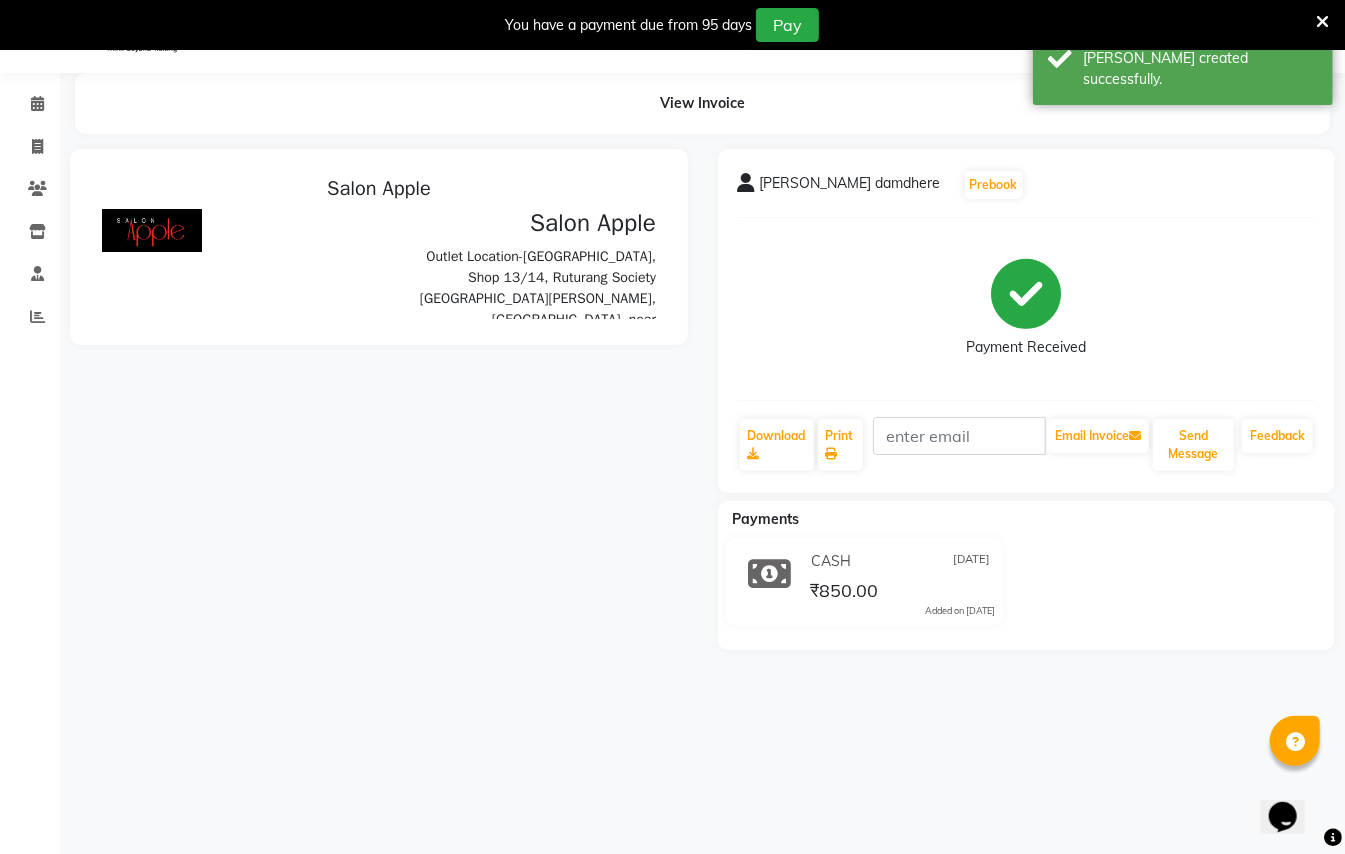 scroll, scrollTop: 0, scrollLeft: 0, axis: both 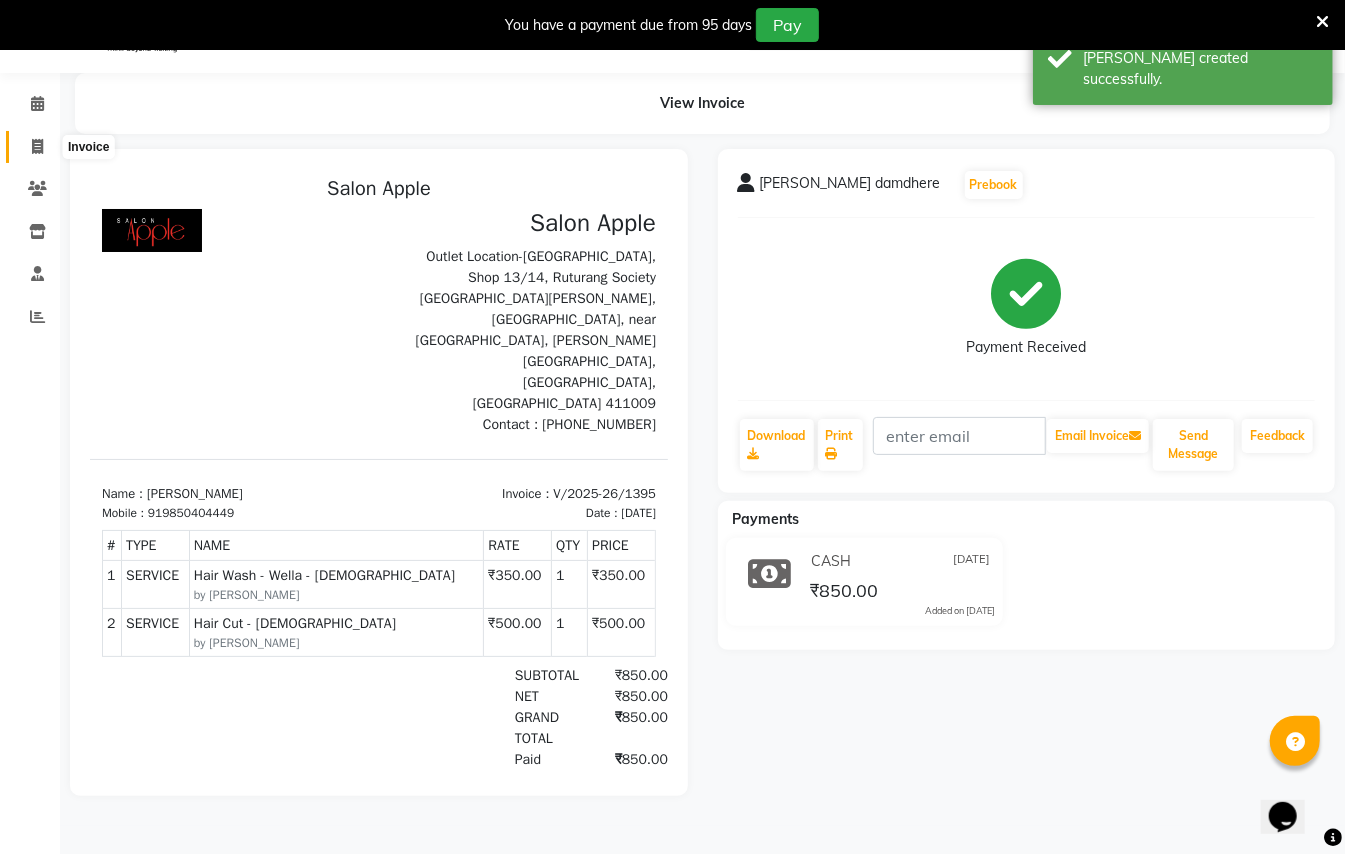 click 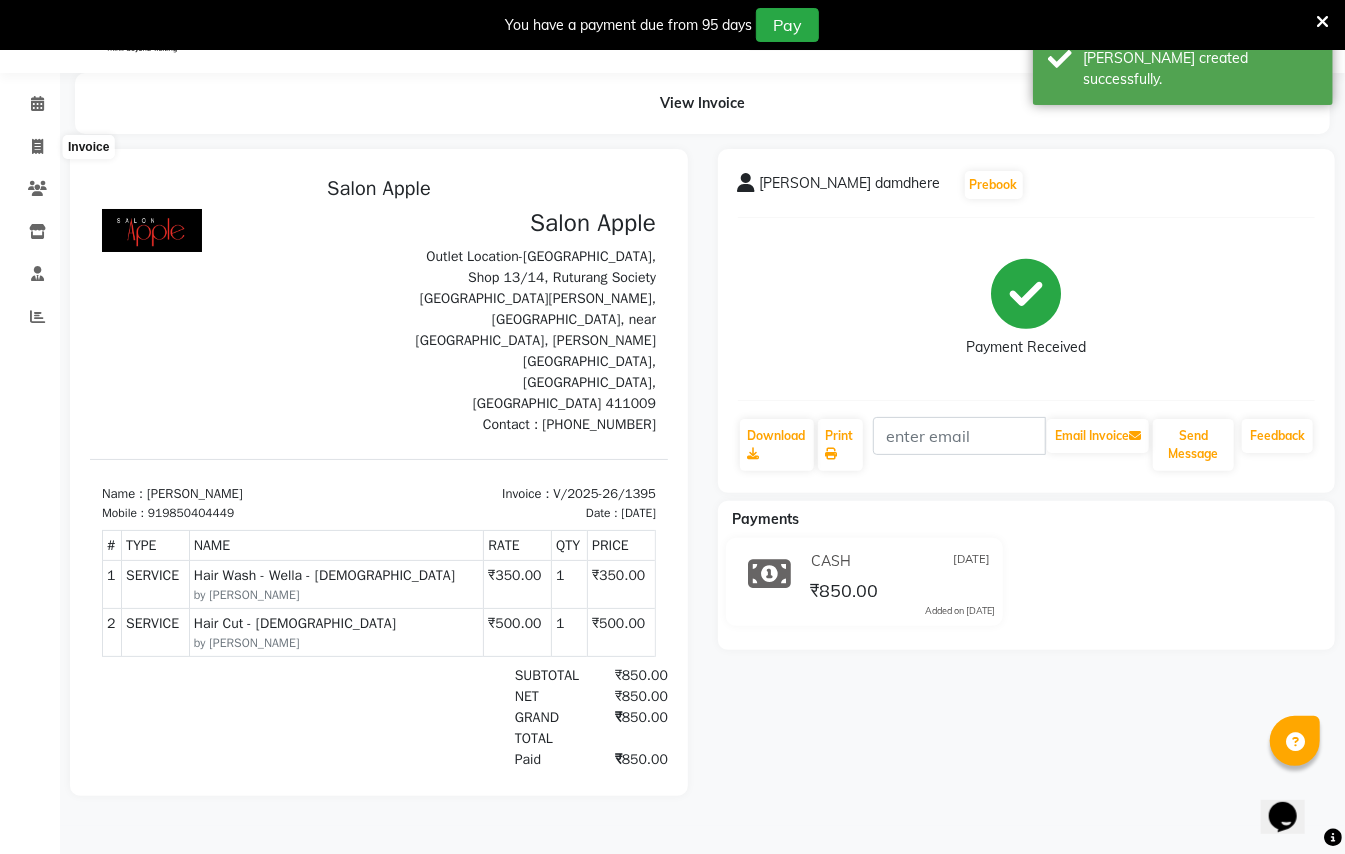 select on "123" 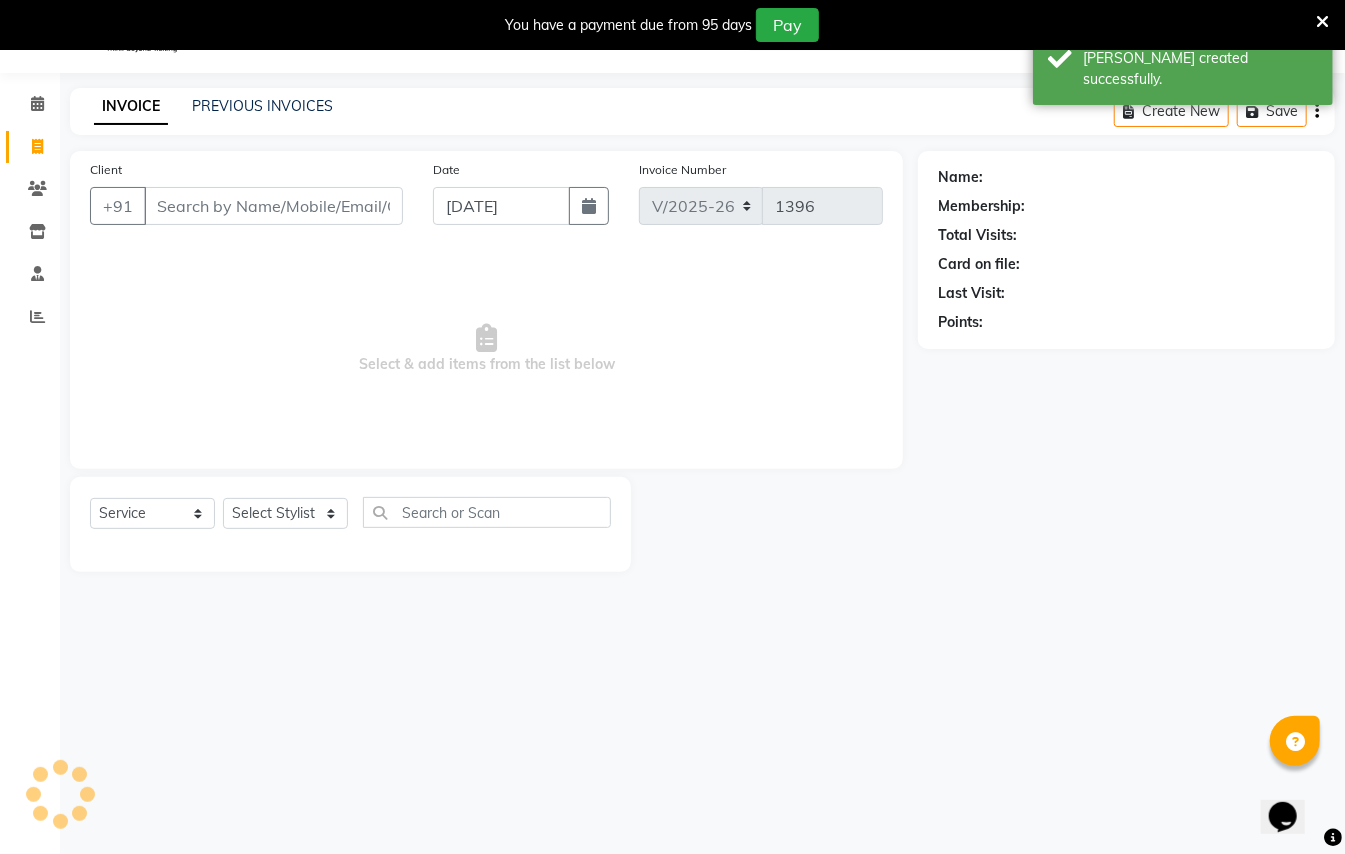 click on "Client" at bounding box center [273, 206] 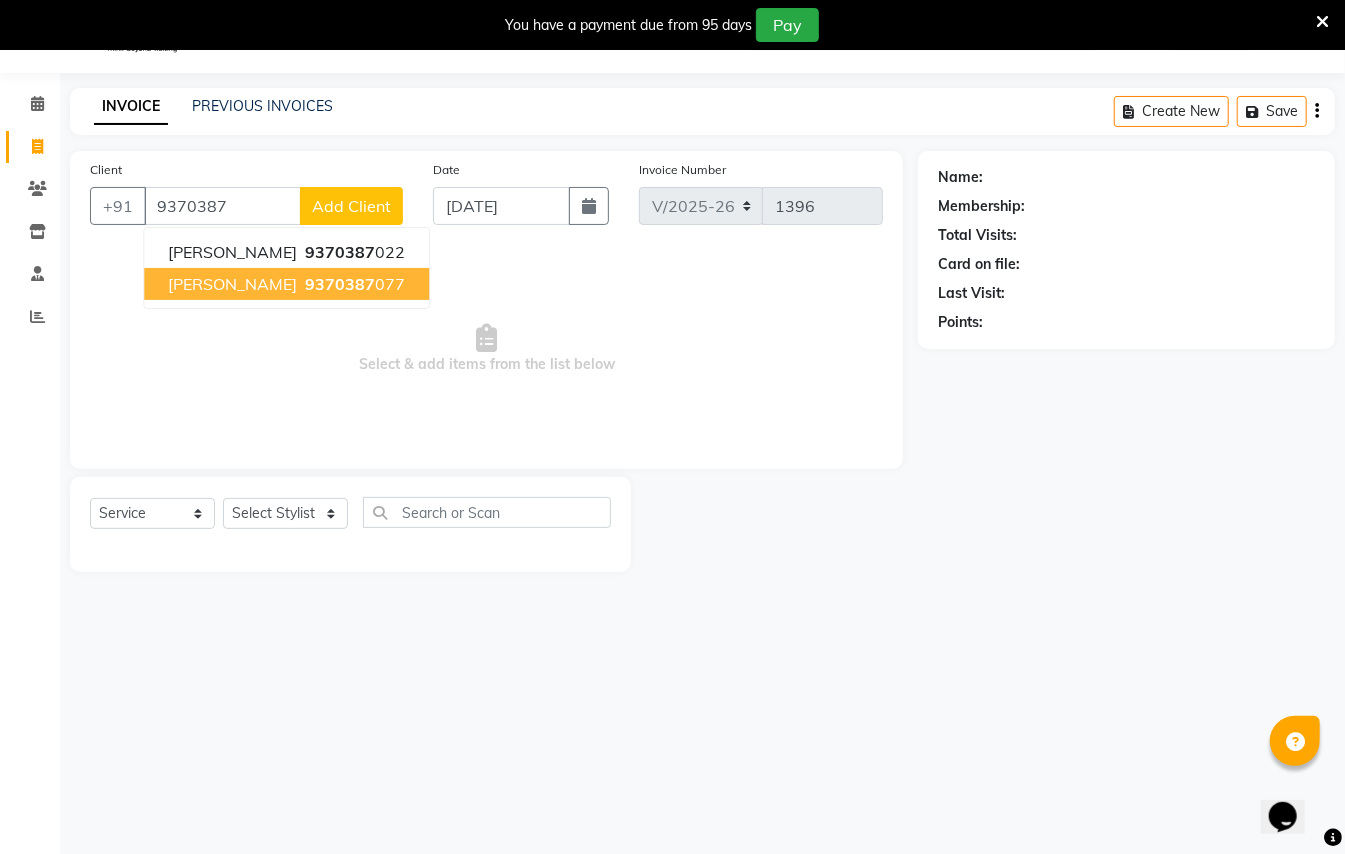 click on "9370387" at bounding box center (340, 284) 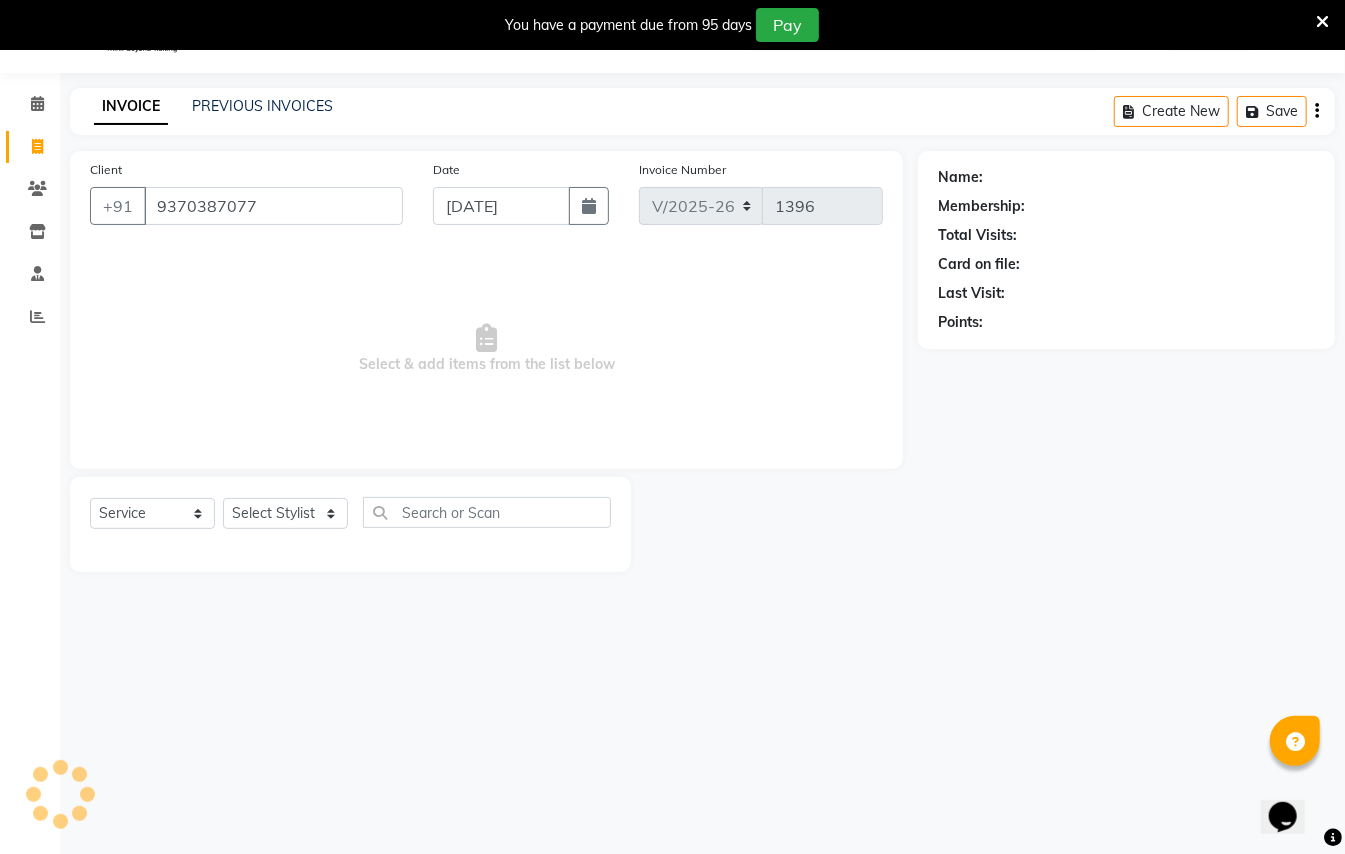 type on "9370387077" 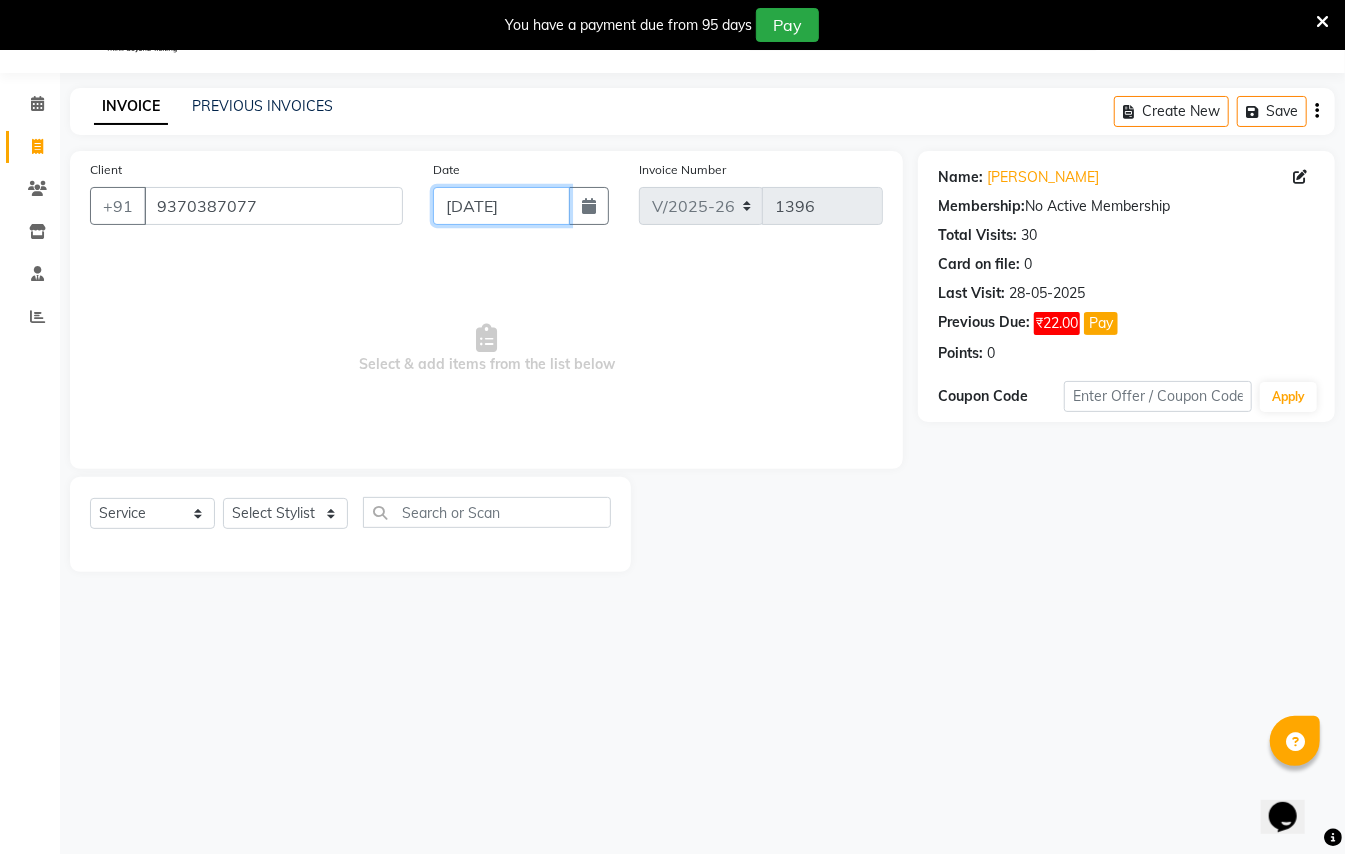click on "[DATE]" 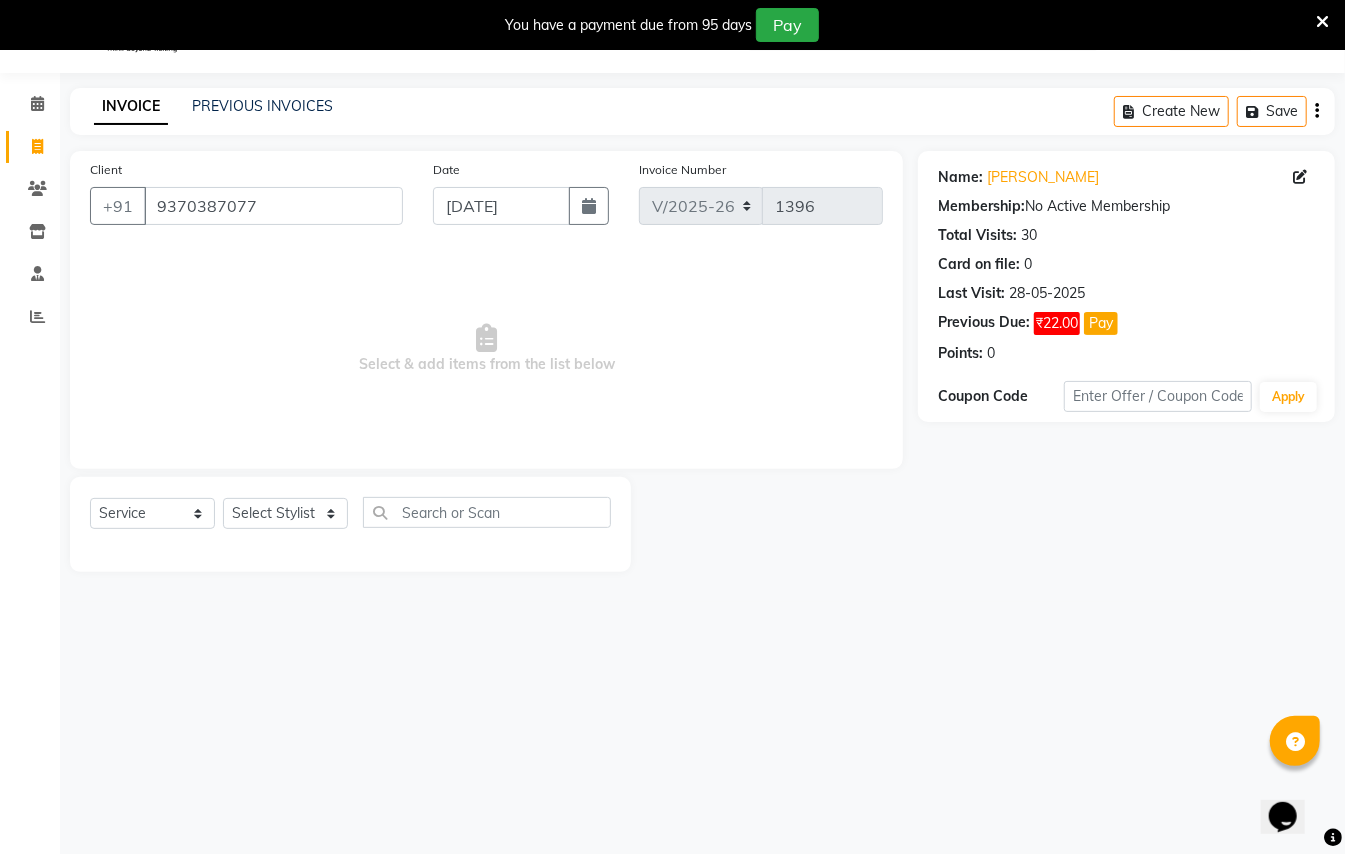 select on "7" 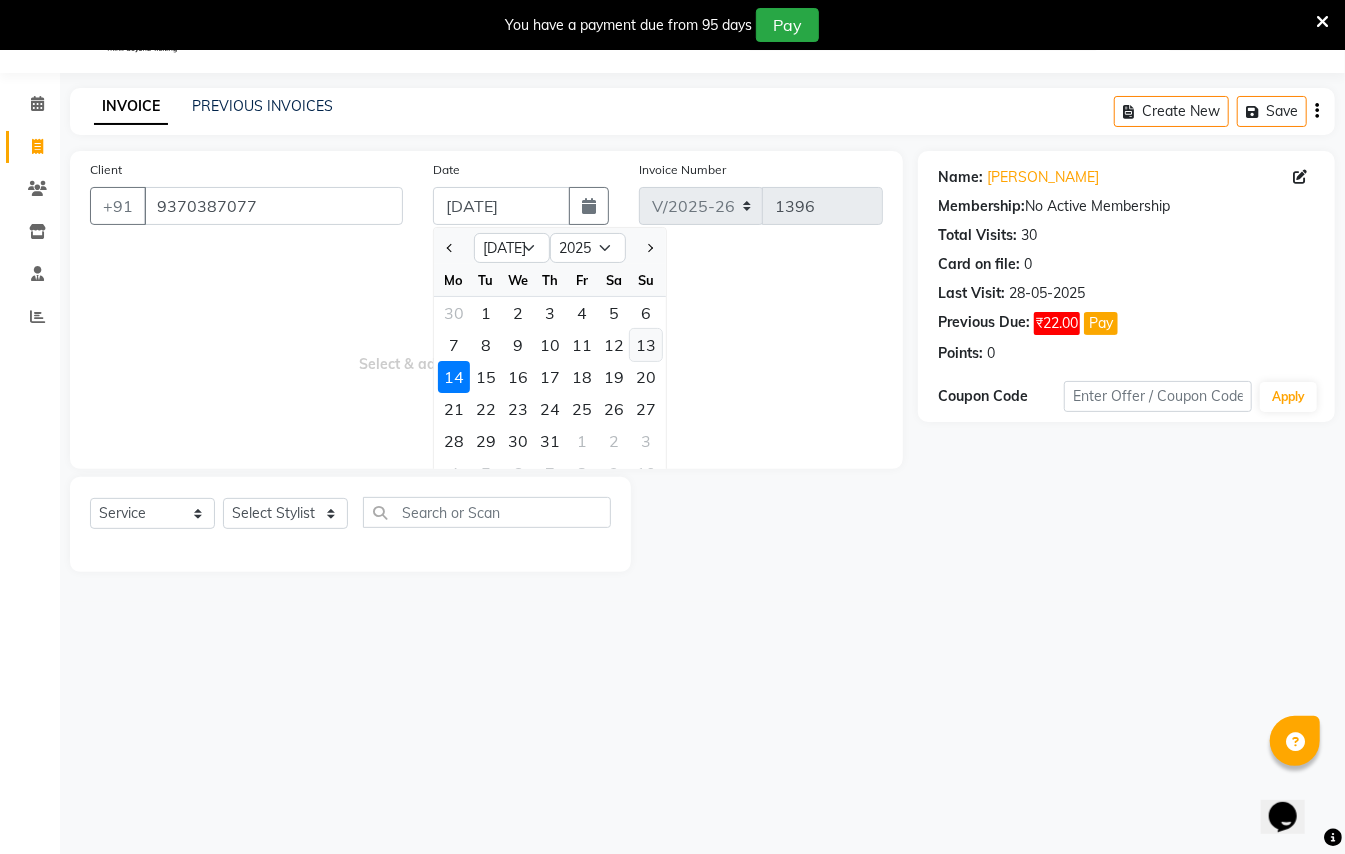 click on "13" 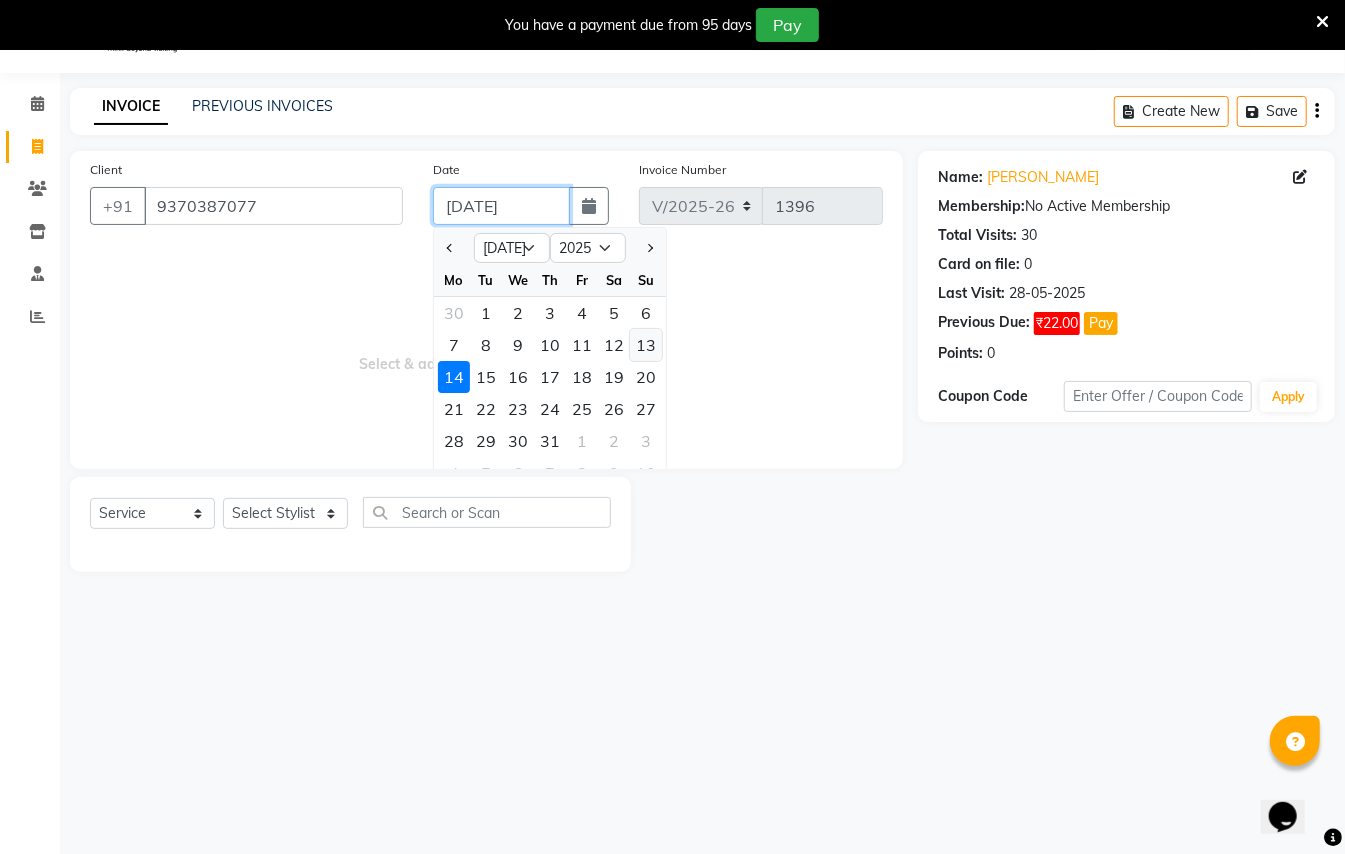 type on "[DATE]" 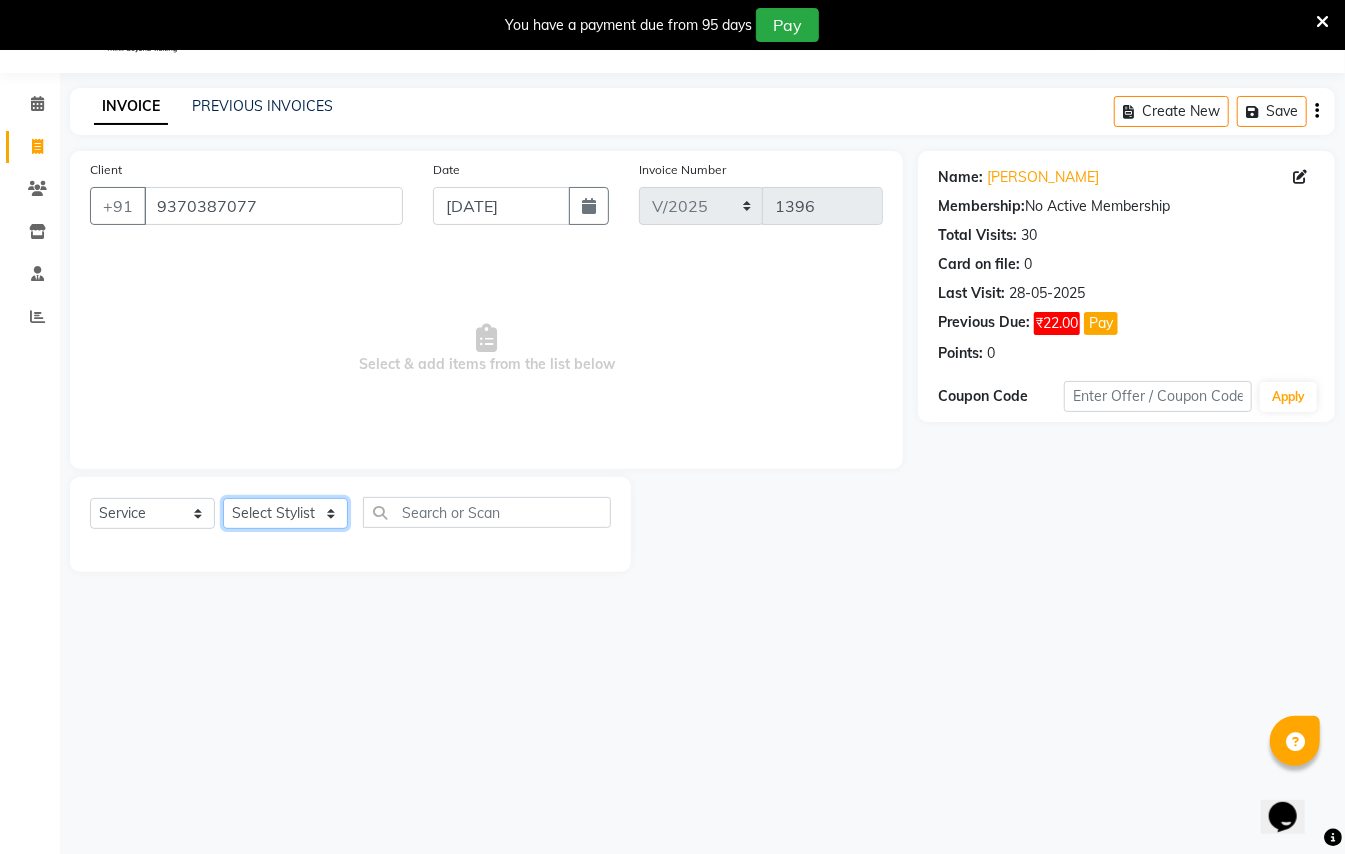 click on "Select Stylist [PERSON_NAME] [PERSON_NAME]  [PERSON_NAME] [PERSON_NAME] [PERSON_NAME] Mane Manager [PERSON_NAME]  [PERSON_NAME] Owner [PERSON_NAME]" 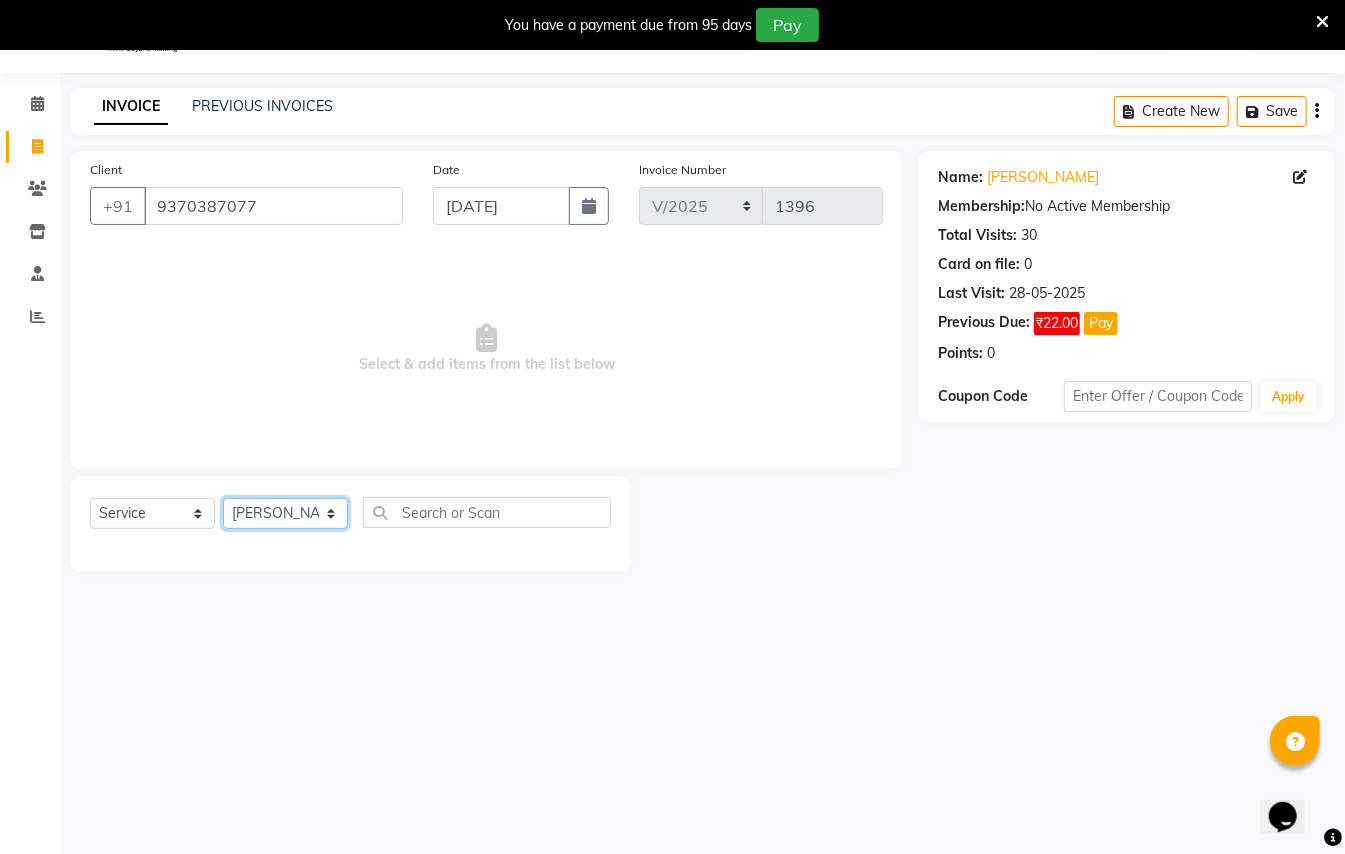 click on "Select Stylist [PERSON_NAME] [PERSON_NAME]  [PERSON_NAME] [PERSON_NAME] [PERSON_NAME] Mane Manager [PERSON_NAME]  [PERSON_NAME] Owner [PERSON_NAME]" 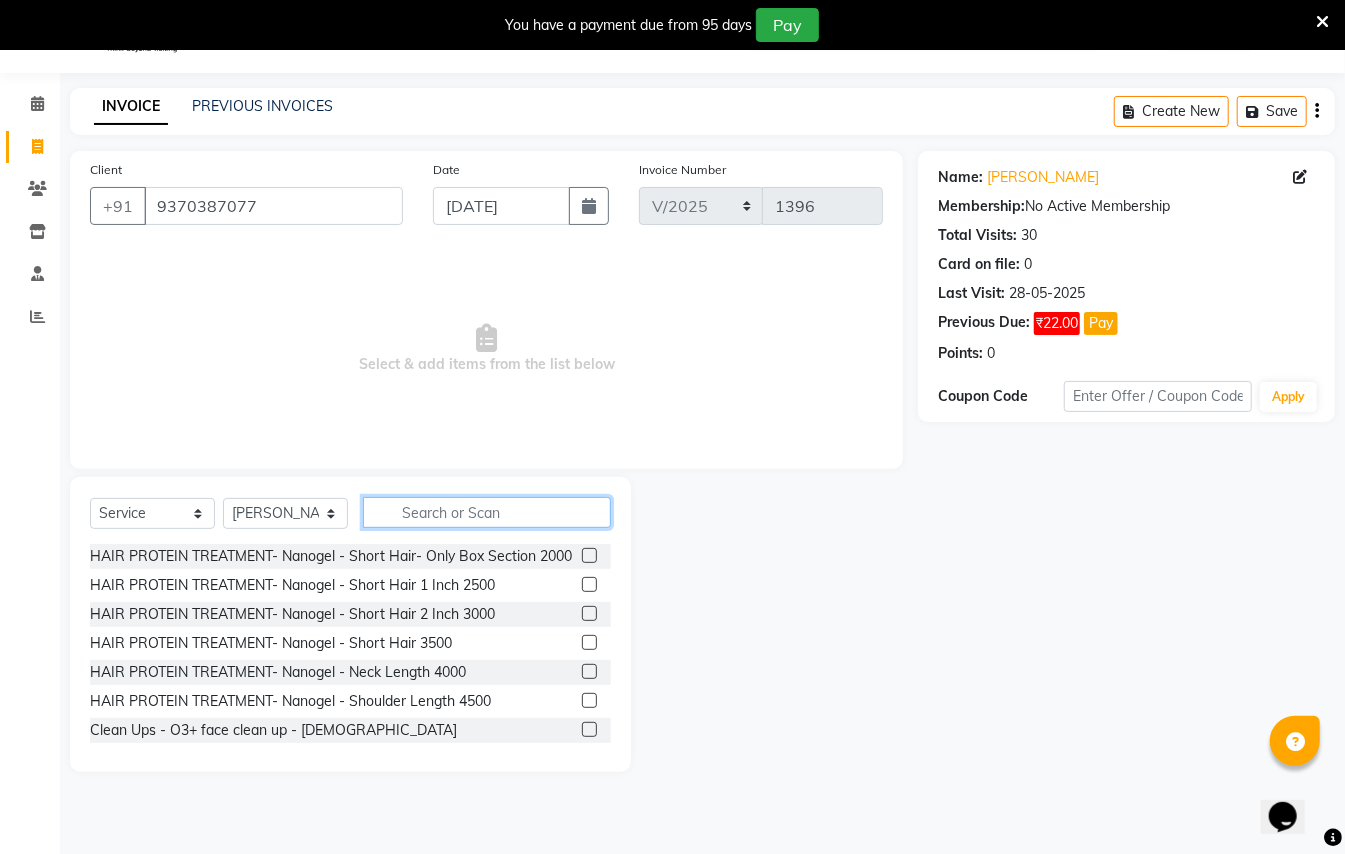 click 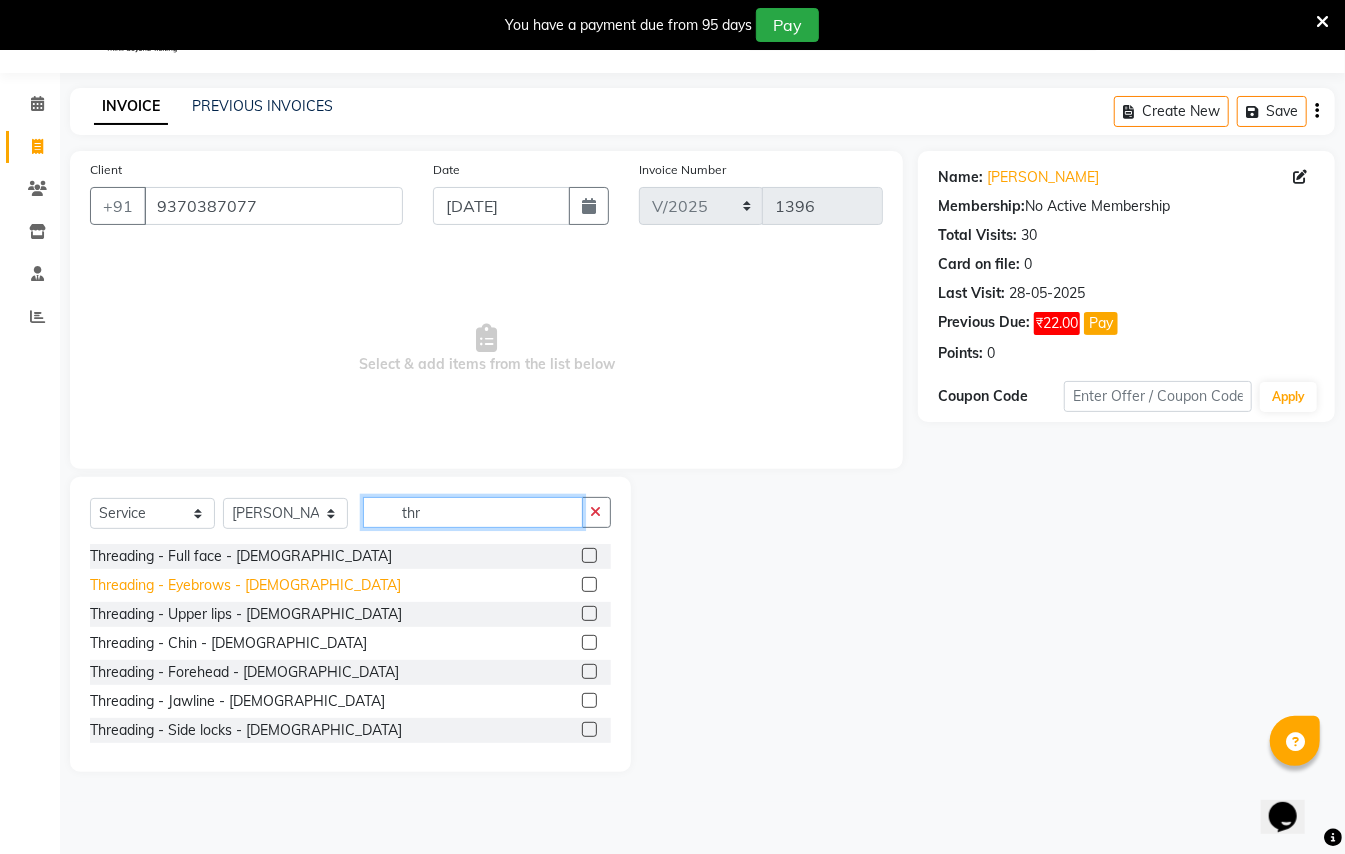 type on "thr" 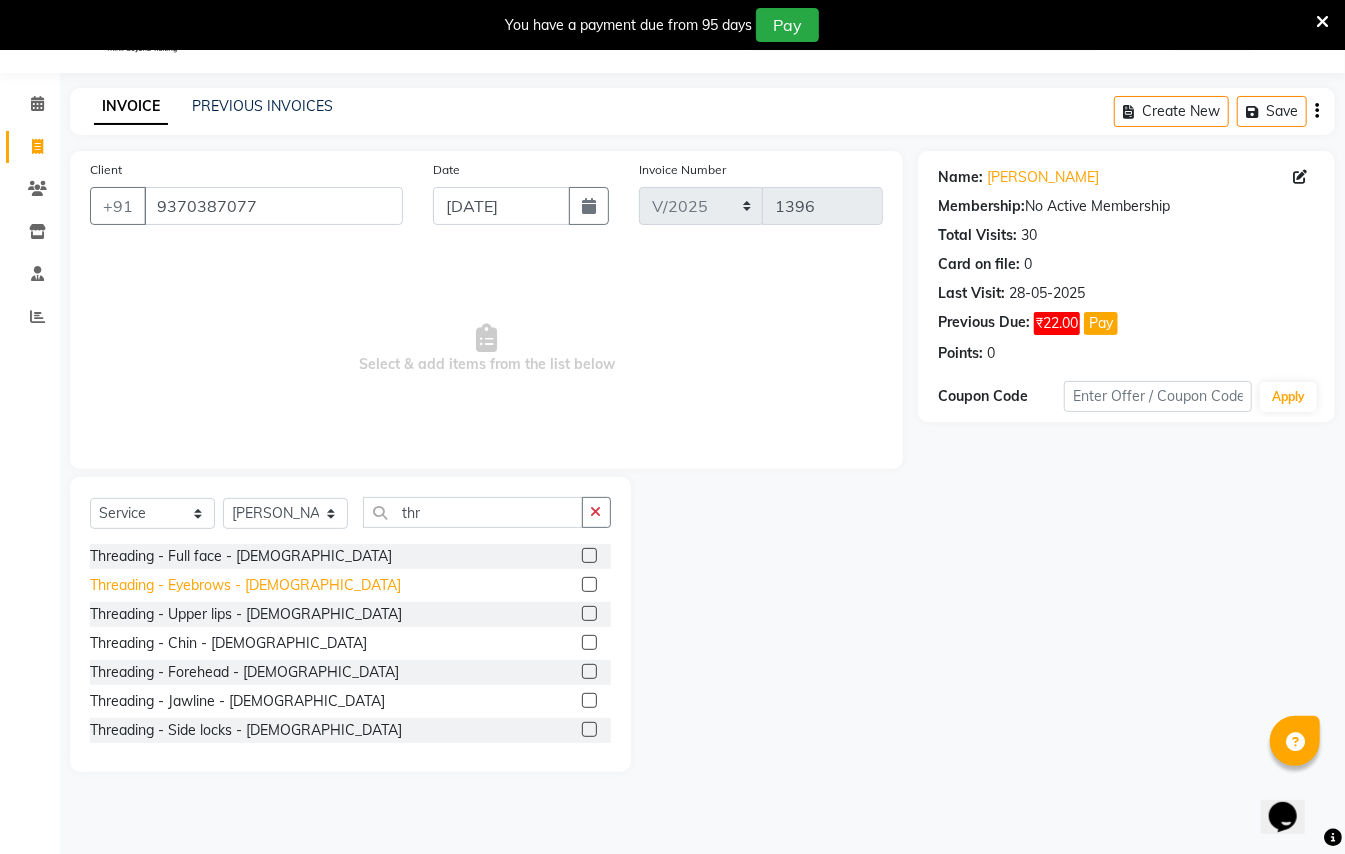 click on "Threading - Eyebrows - [DEMOGRAPHIC_DATA]" 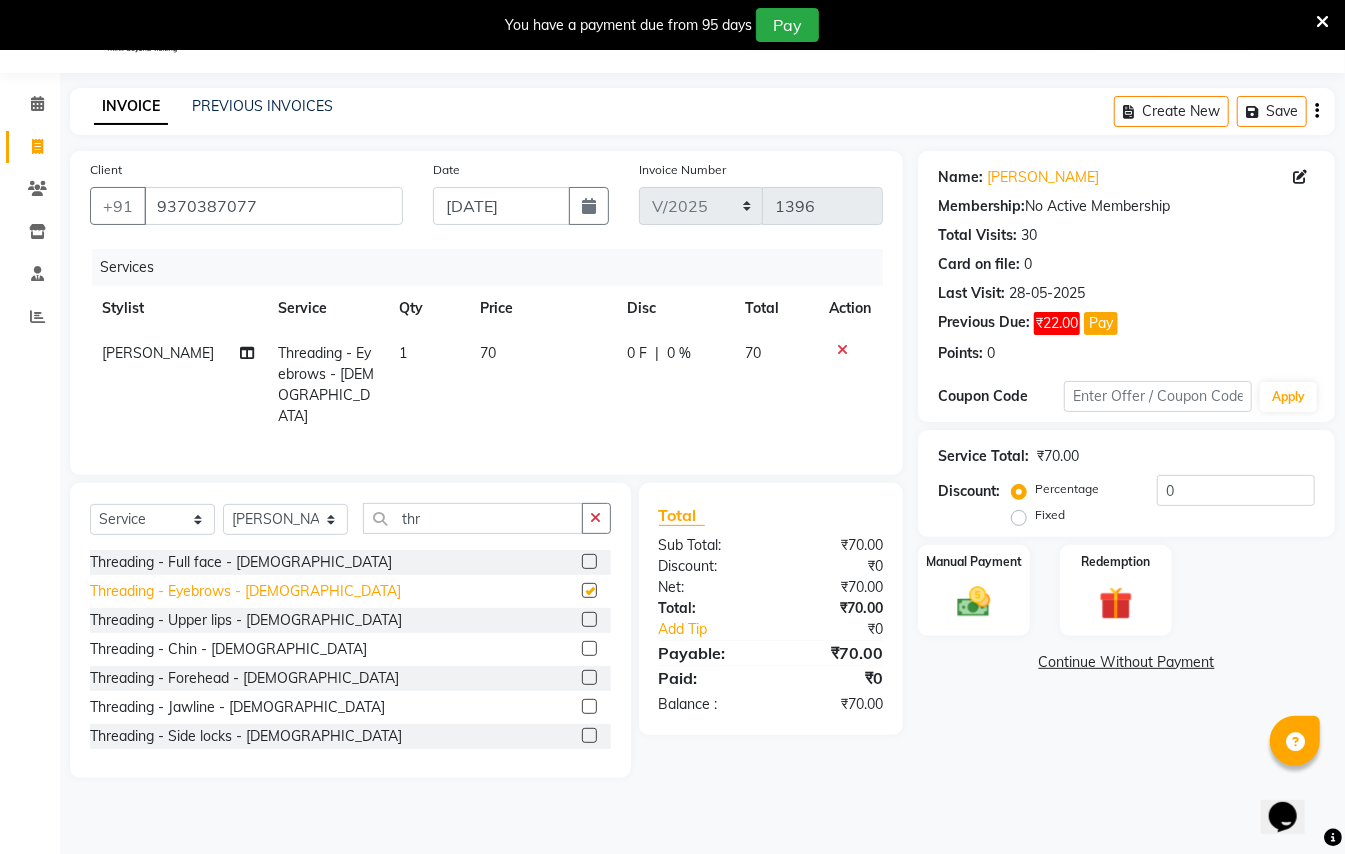 checkbox on "false" 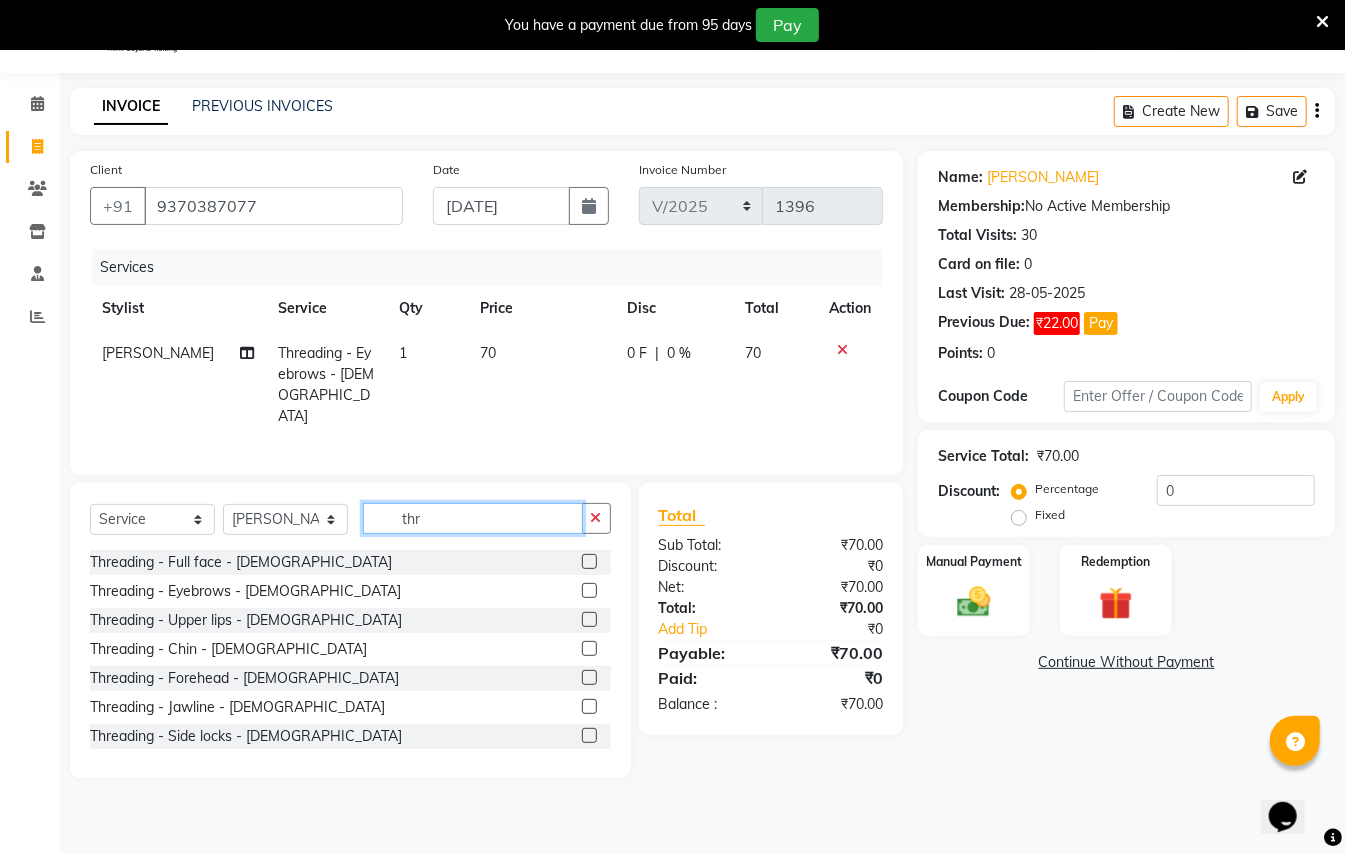 click on "thr" 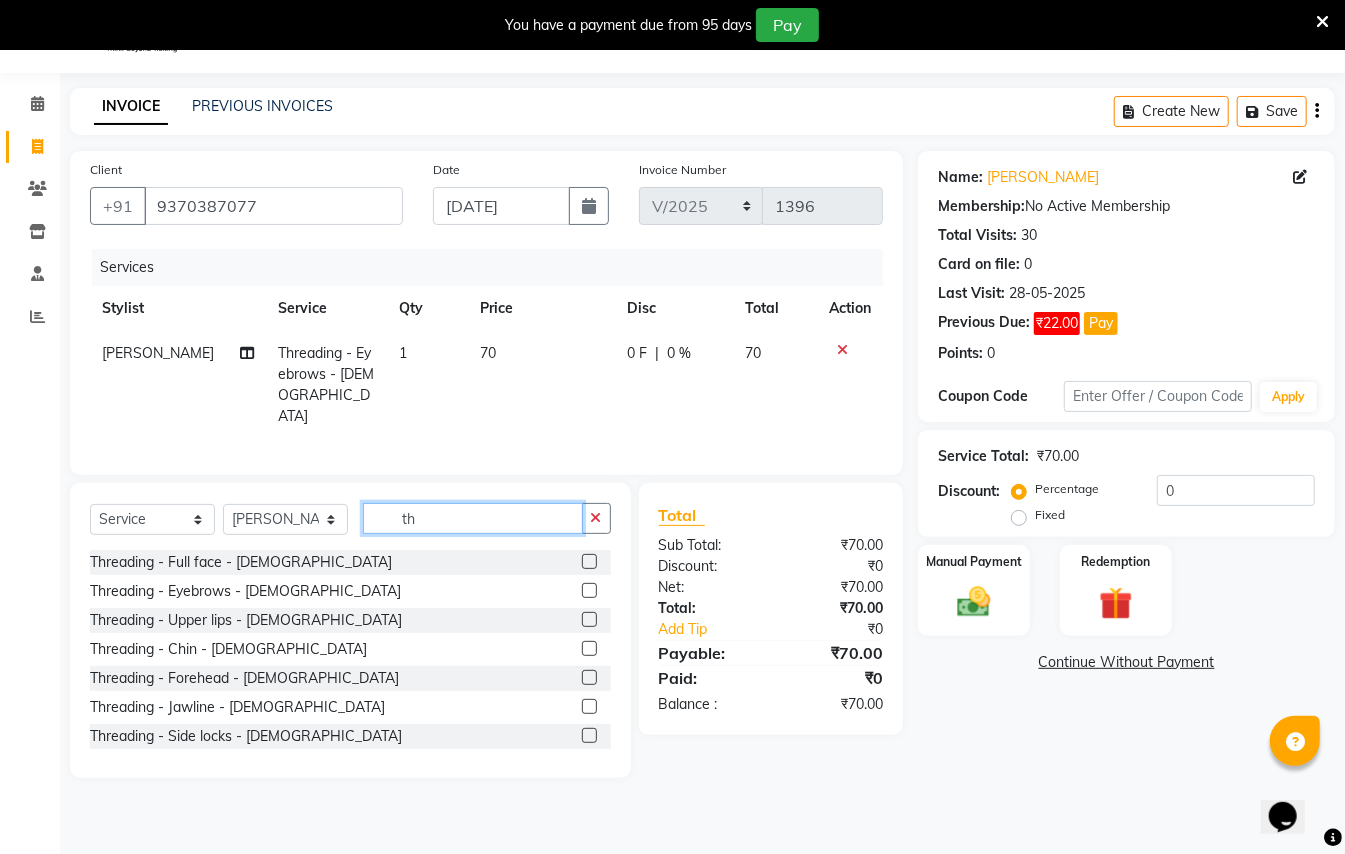 type on "t" 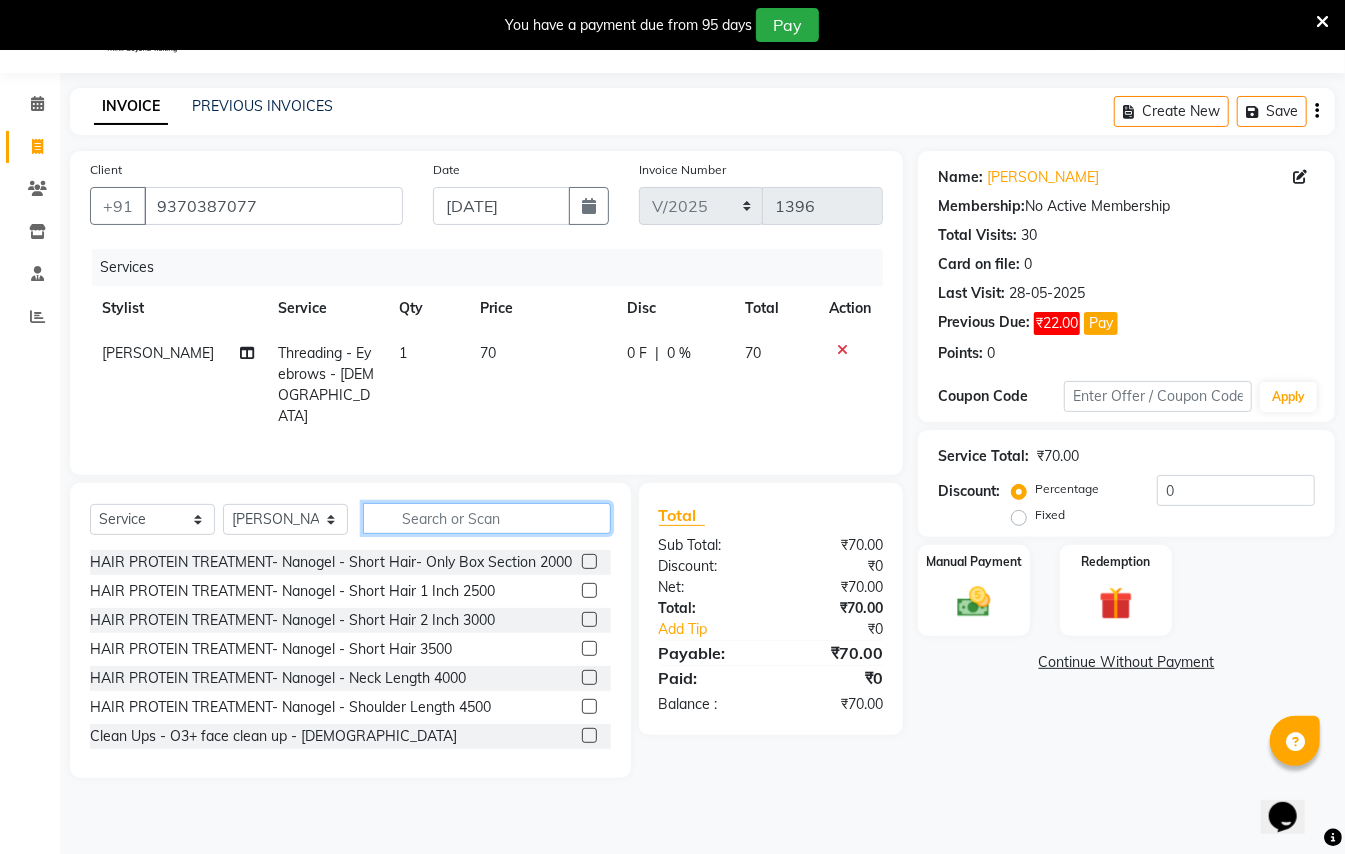 type on "t" 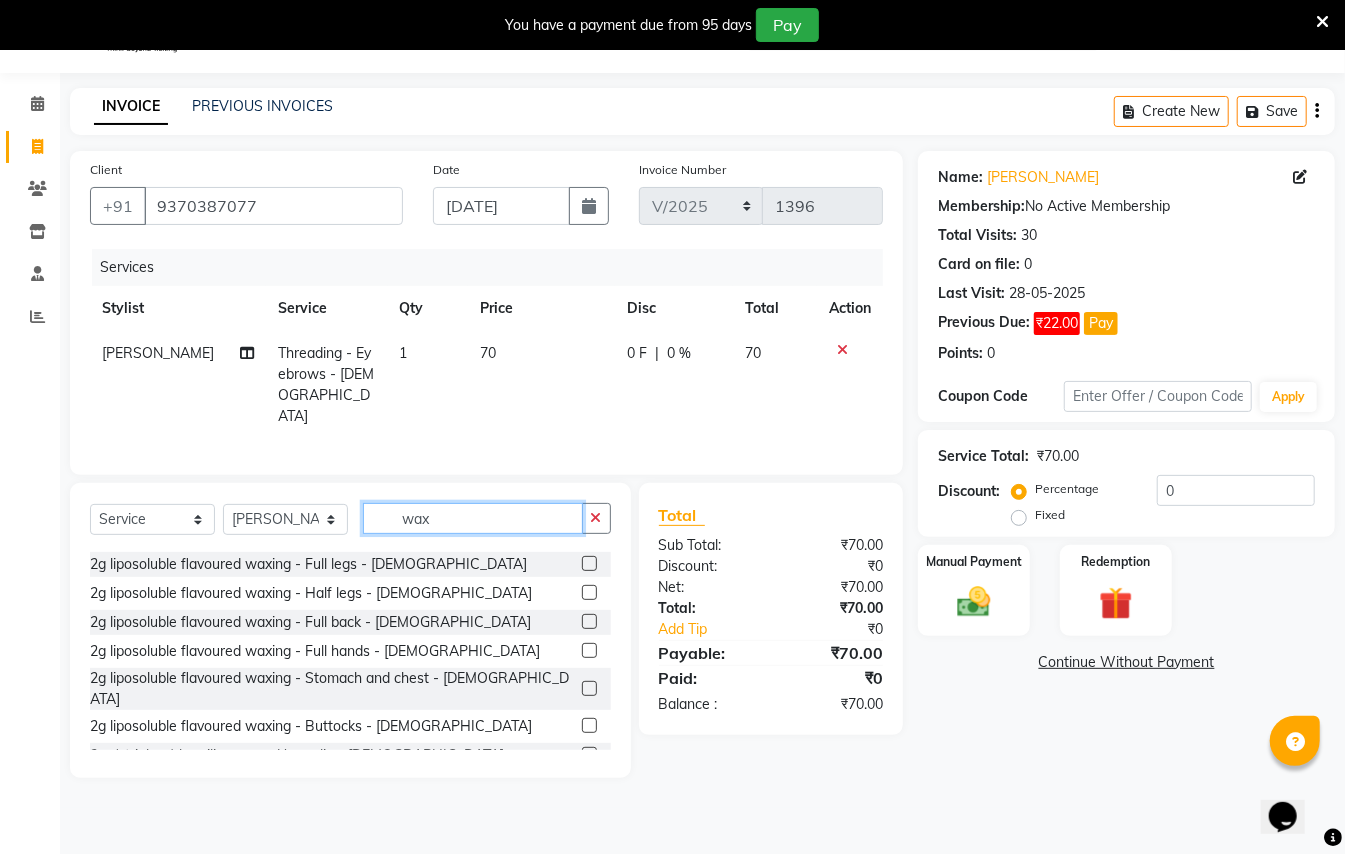 scroll, scrollTop: 533, scrollLeft: 0, axis: vertical 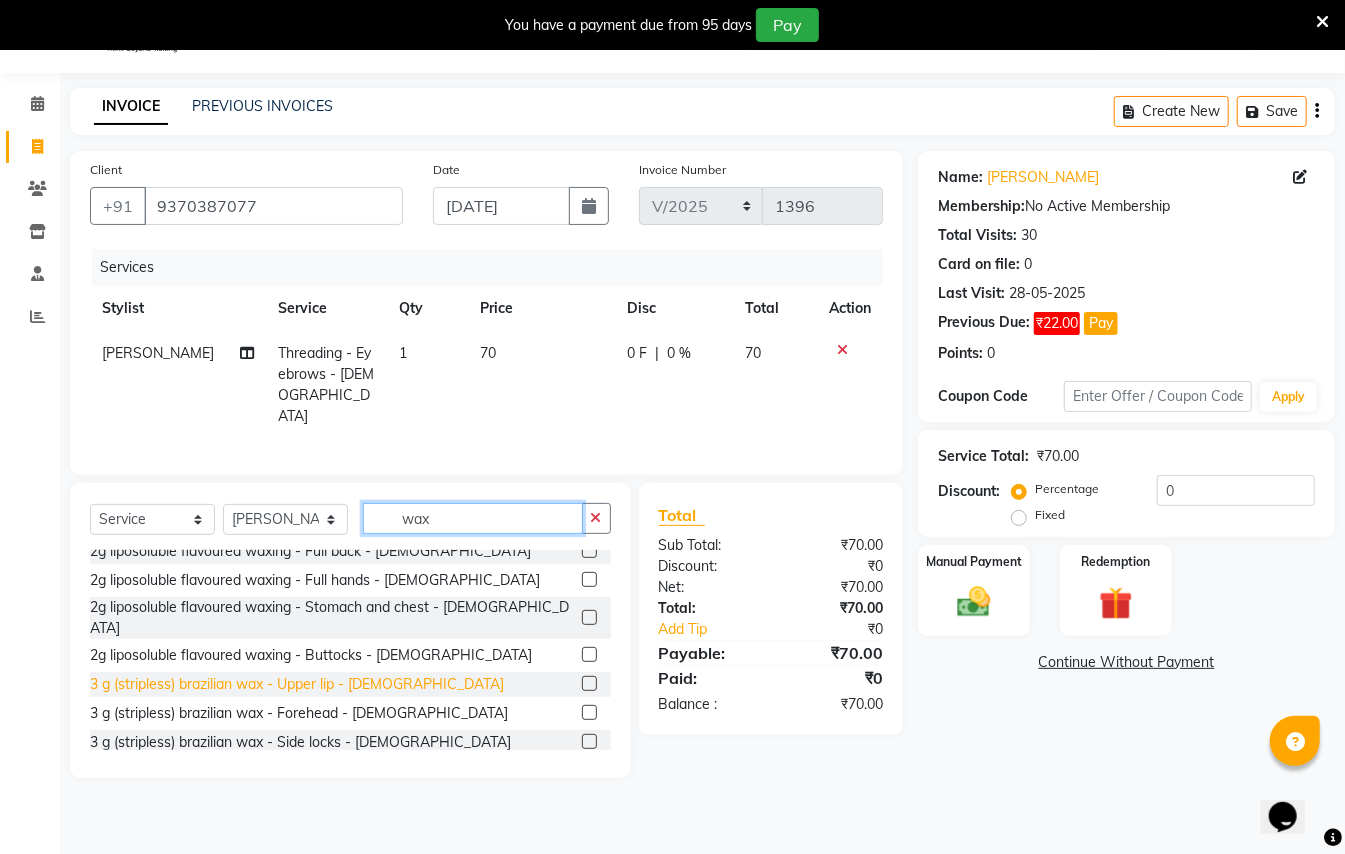 type on "wax" 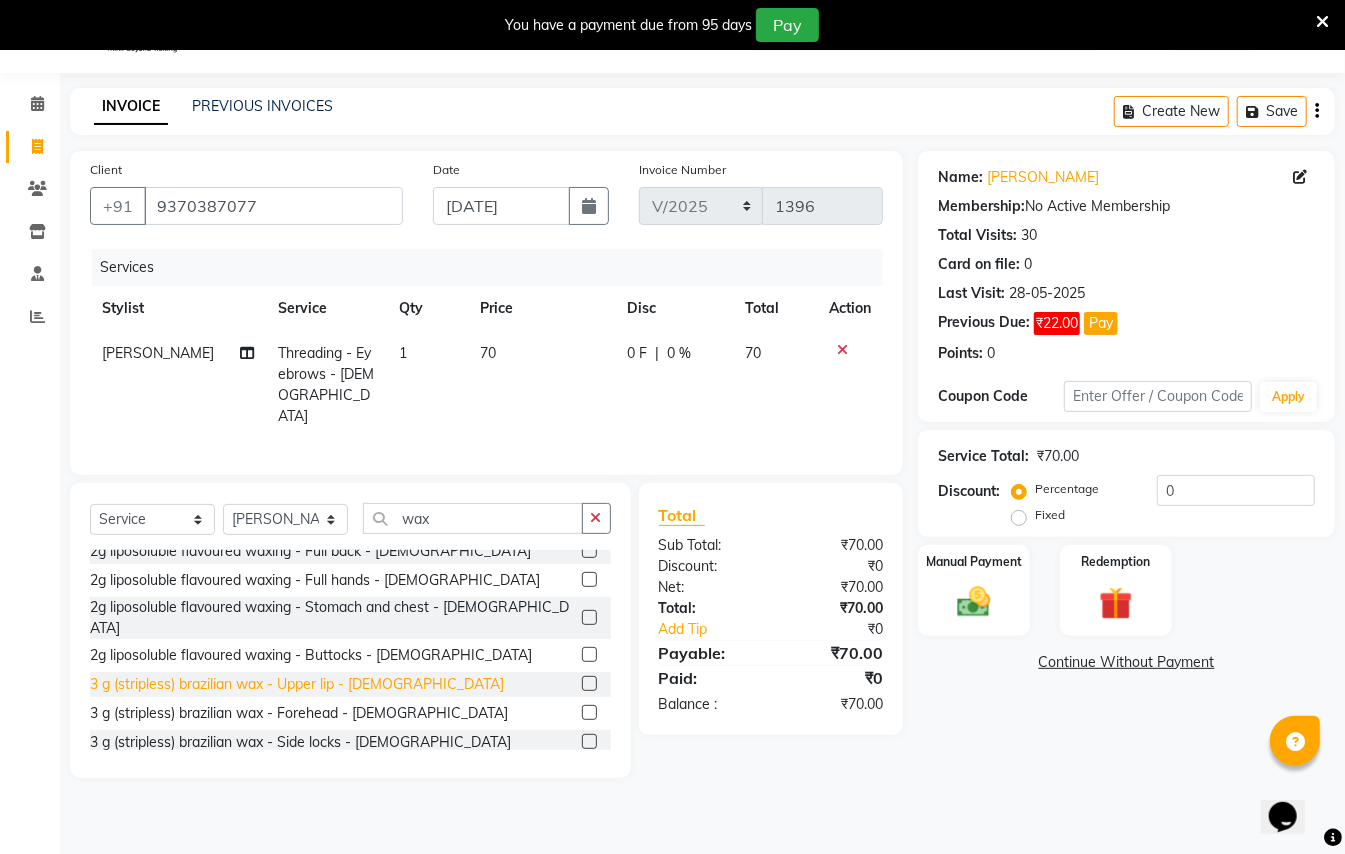 click on "3 g (stripless) brazilian wax - Upper lip - [DEMOGRAPHIC_DATA]" 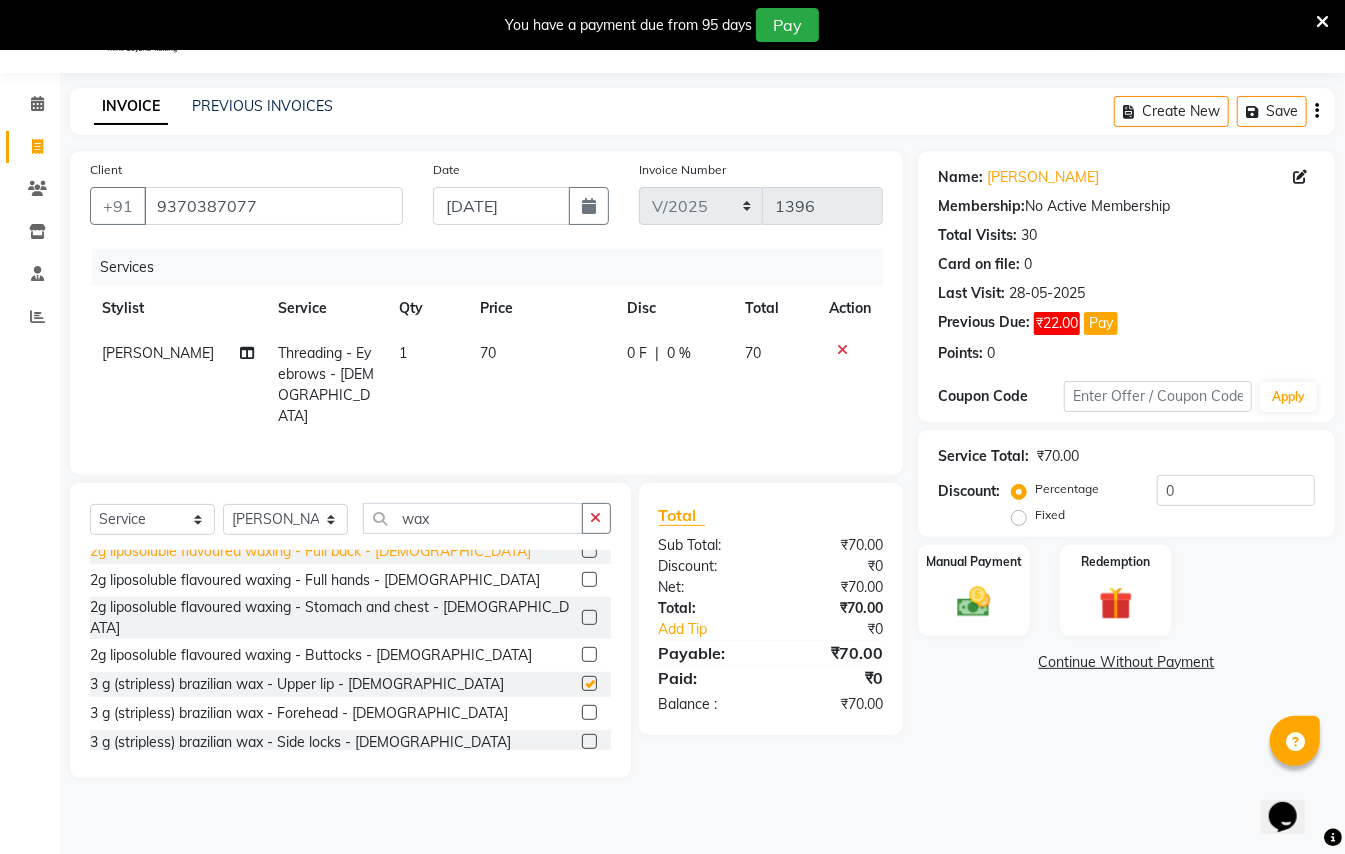 checkbox on "false" 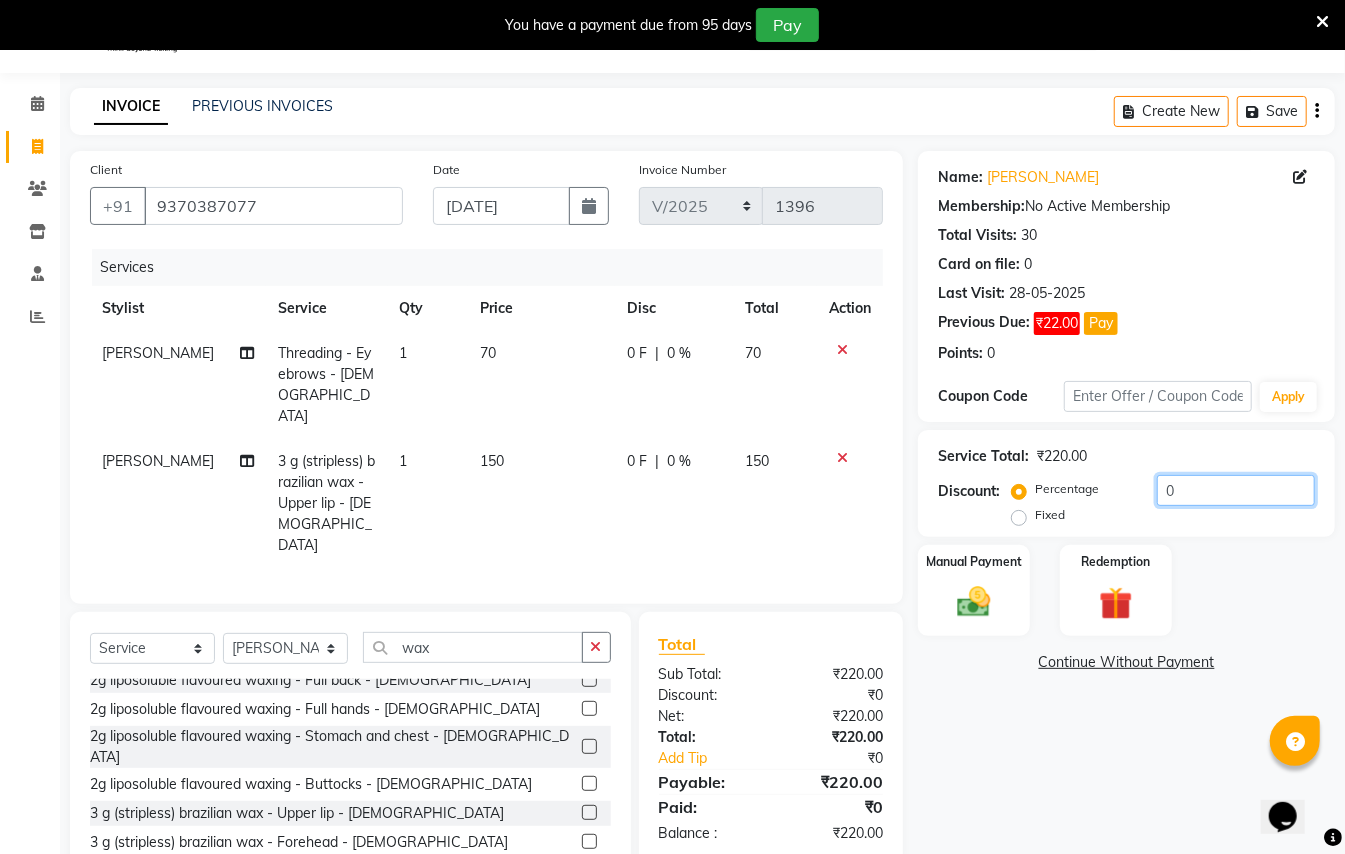 click on "0" 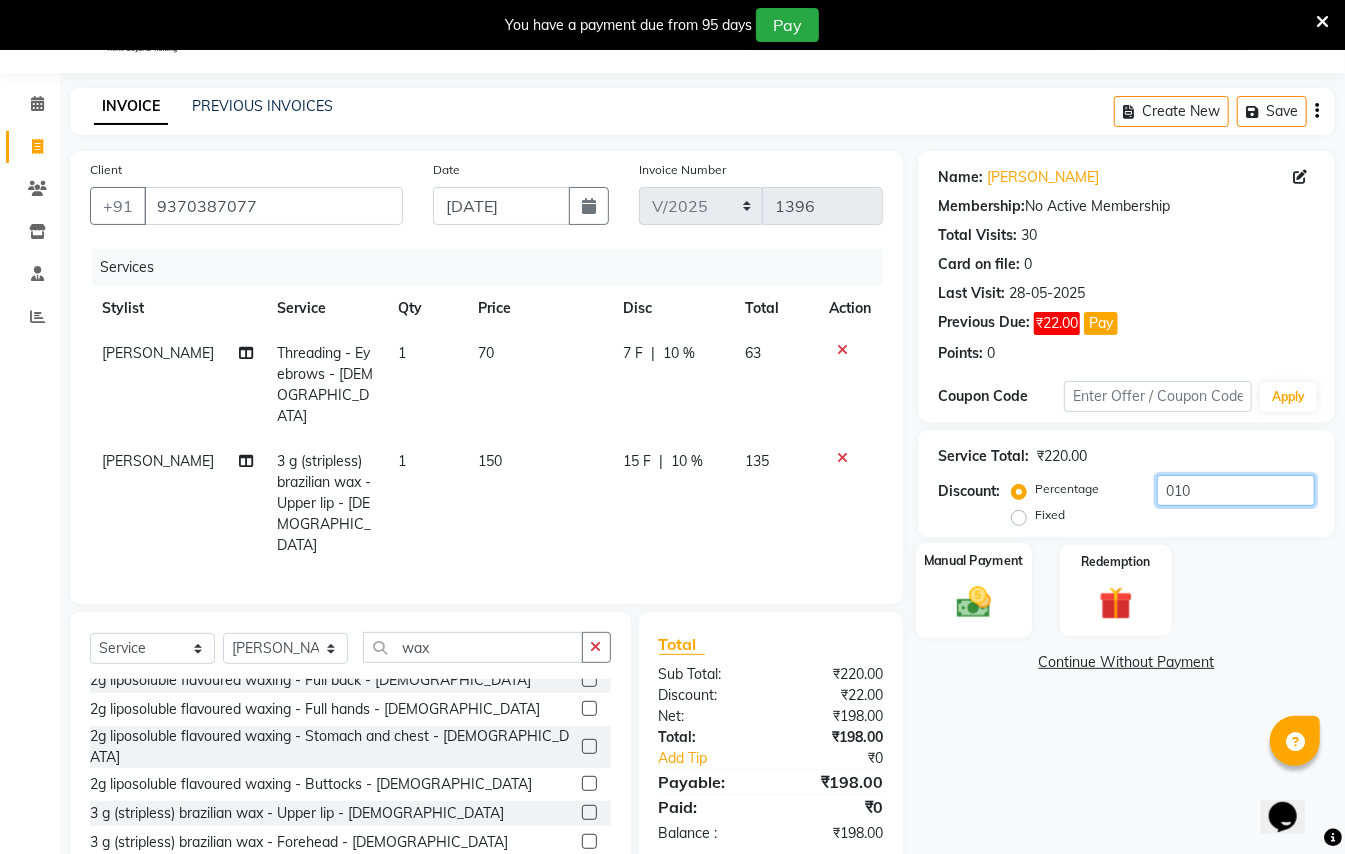 type on "010" 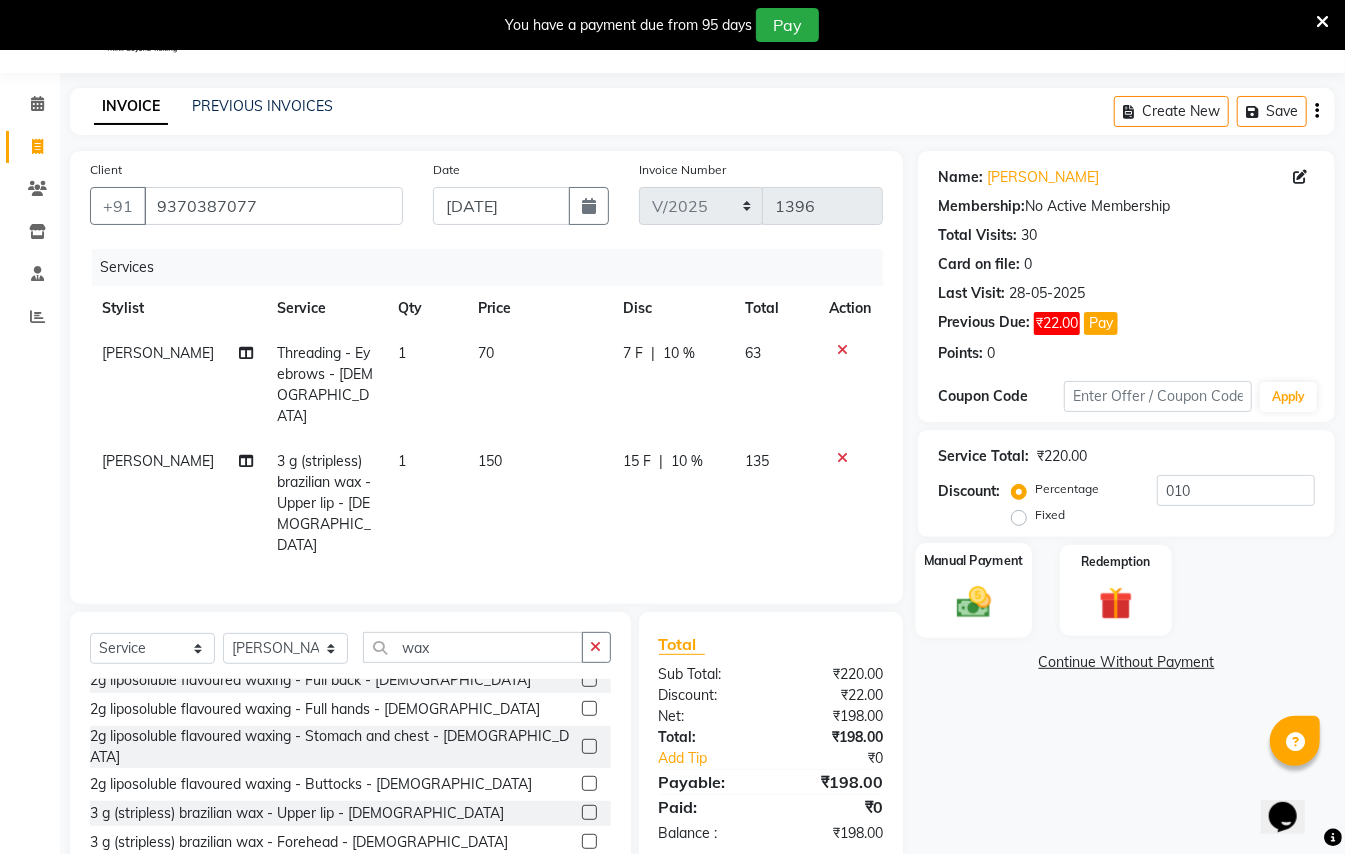click 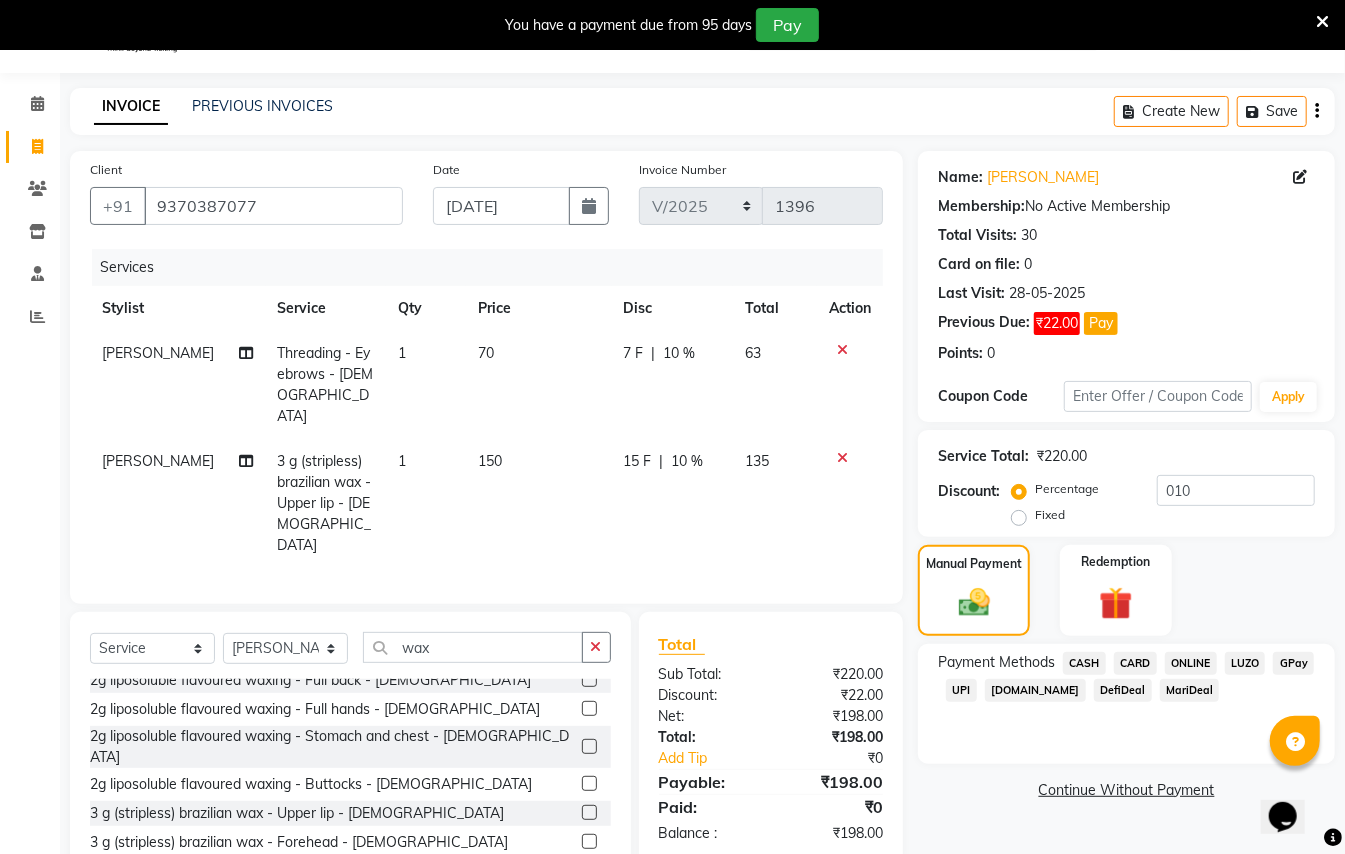 click on "GPay" 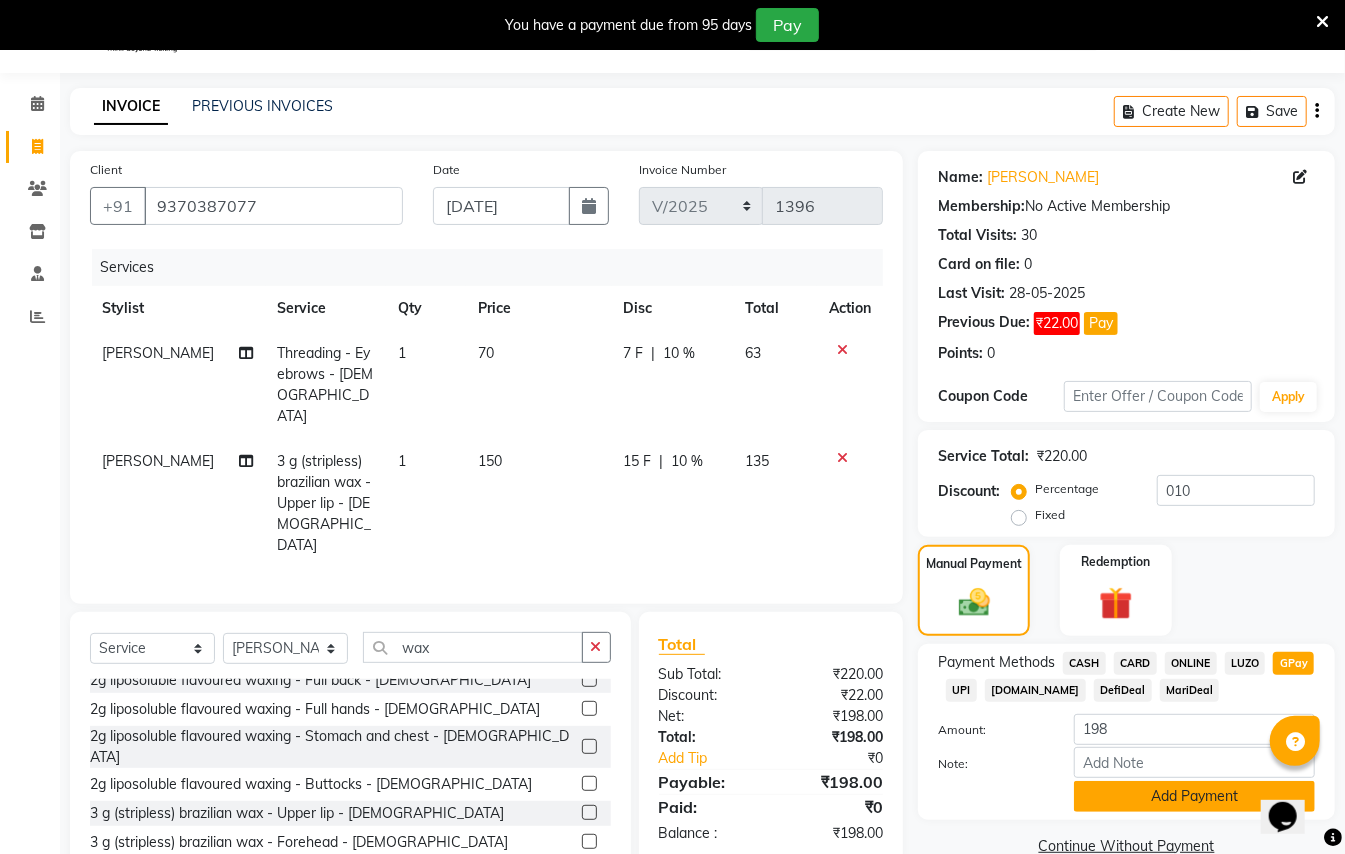 click on "Add Payment" 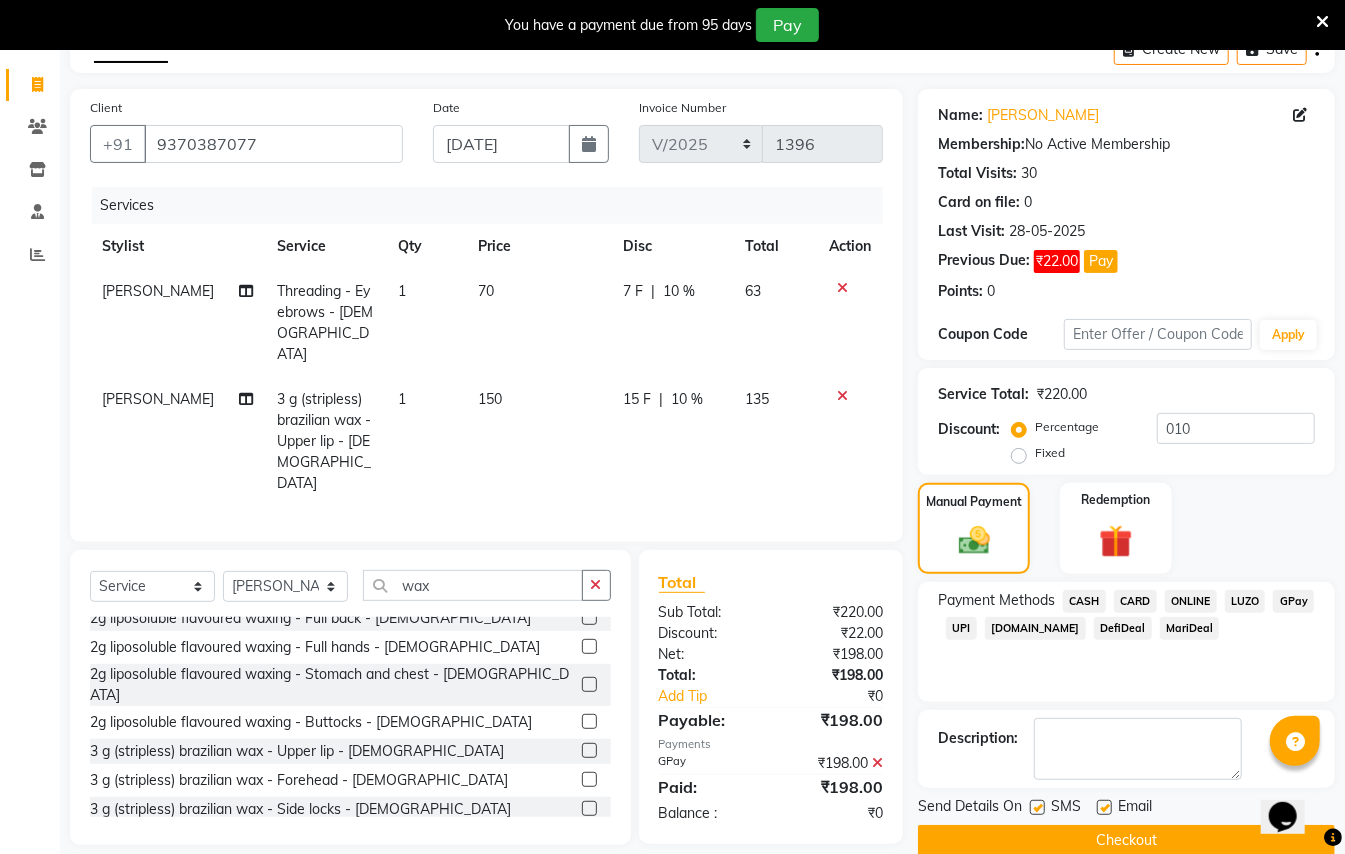 scroll, scrollTop: 145, scrollLeft: 0, axis: vertical 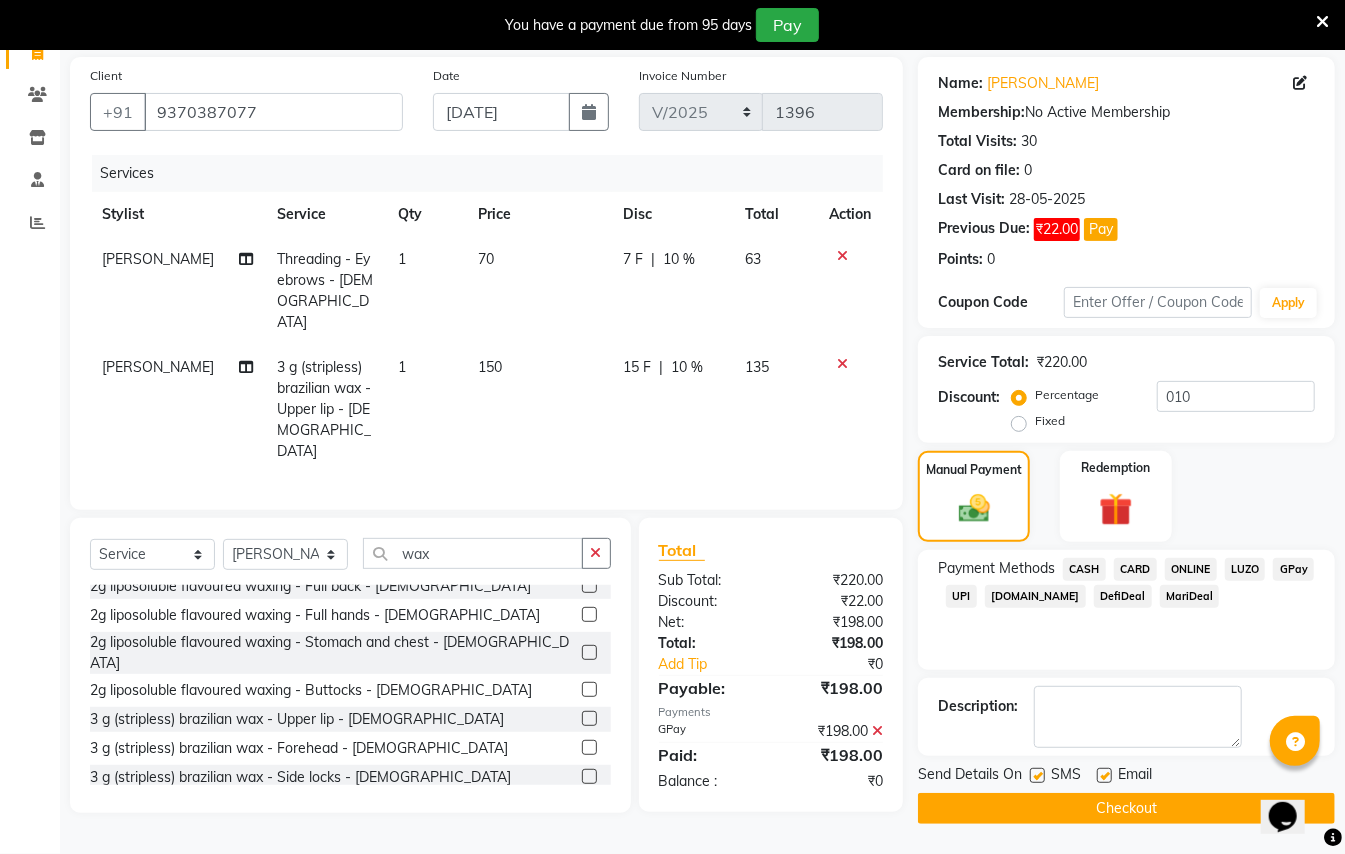 click on "Checkout" 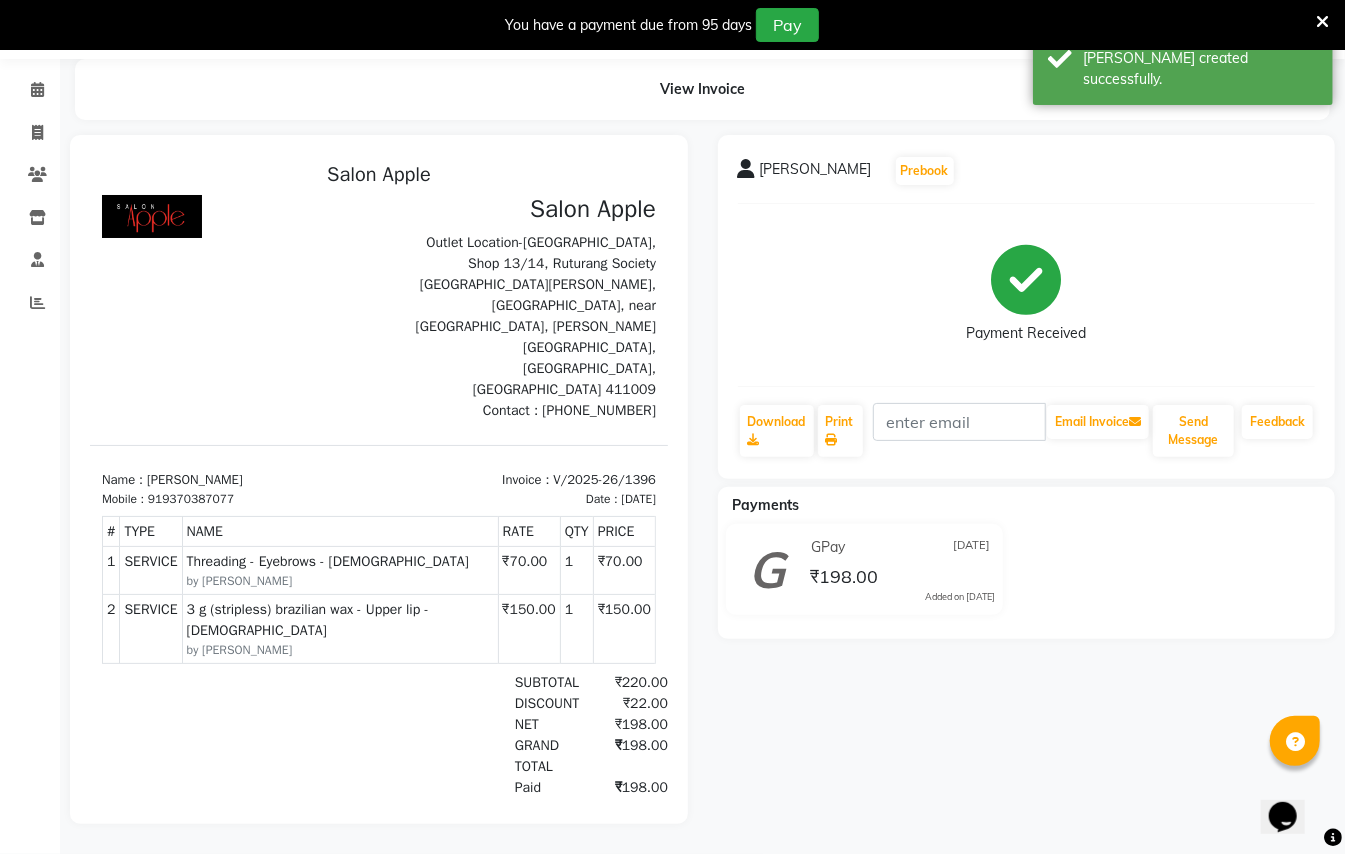 scroll, scrollTop: 0, scrollLeft: 0, axis: both 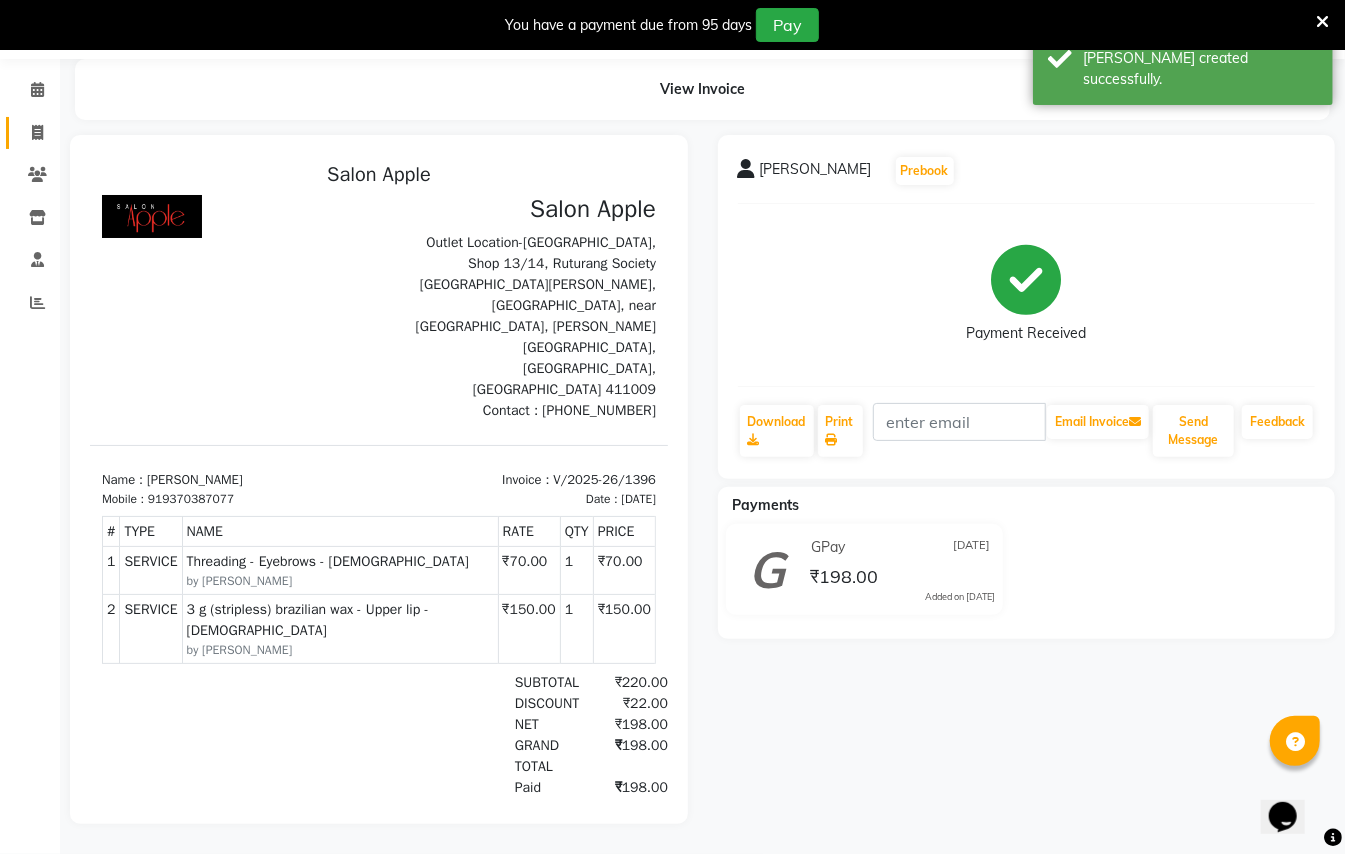 click on "Invoice" 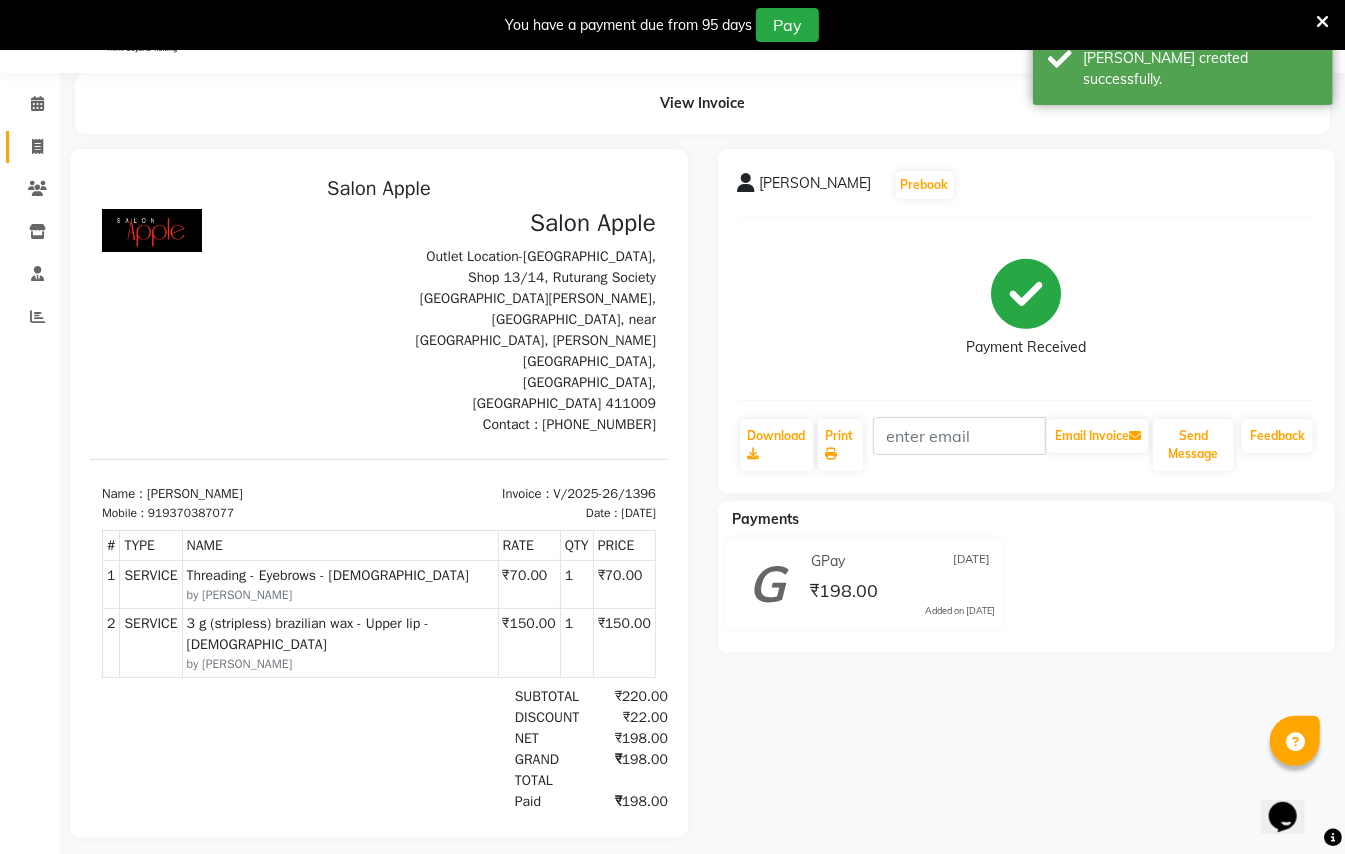select on "123" 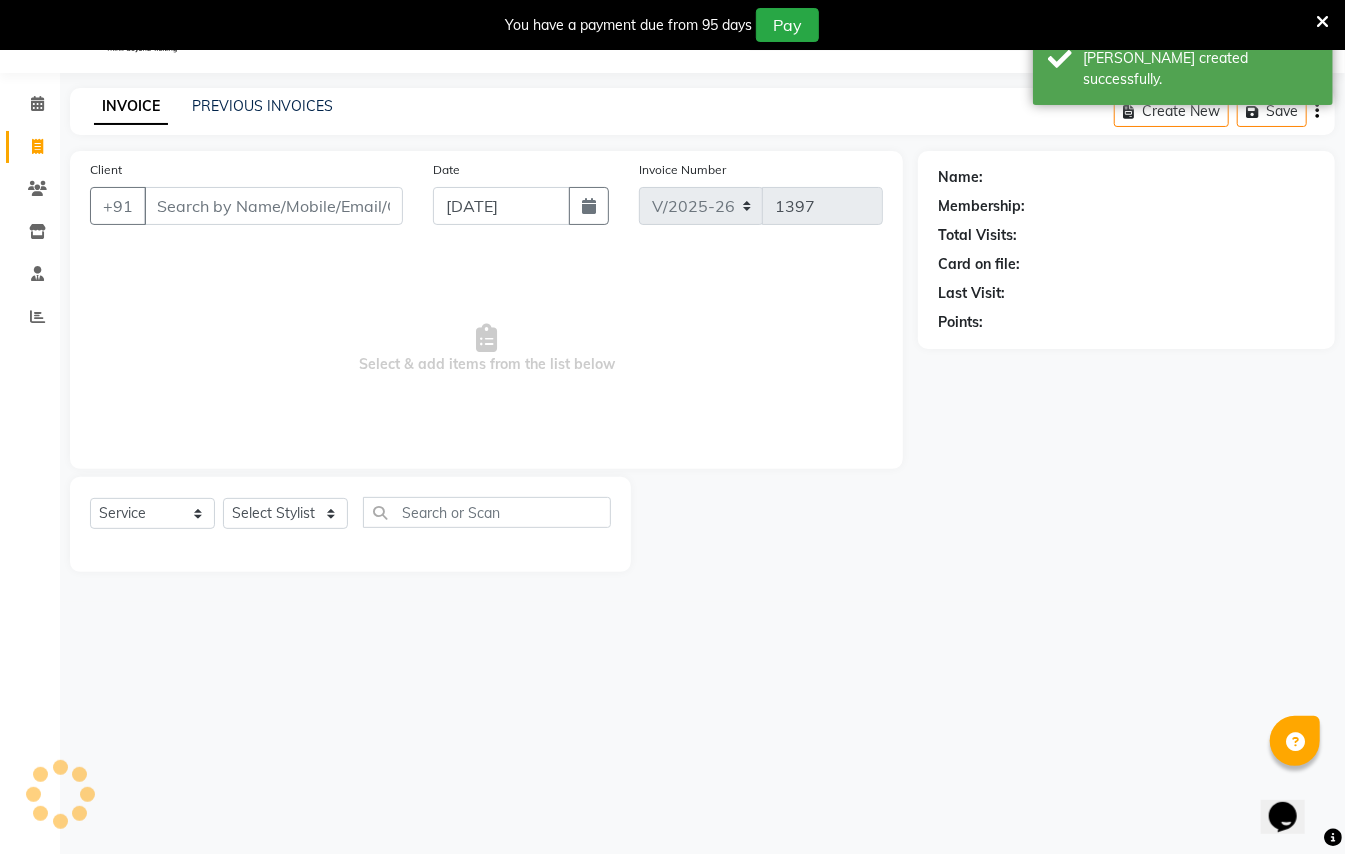 click on "Client" at bounding box center (273, 206) 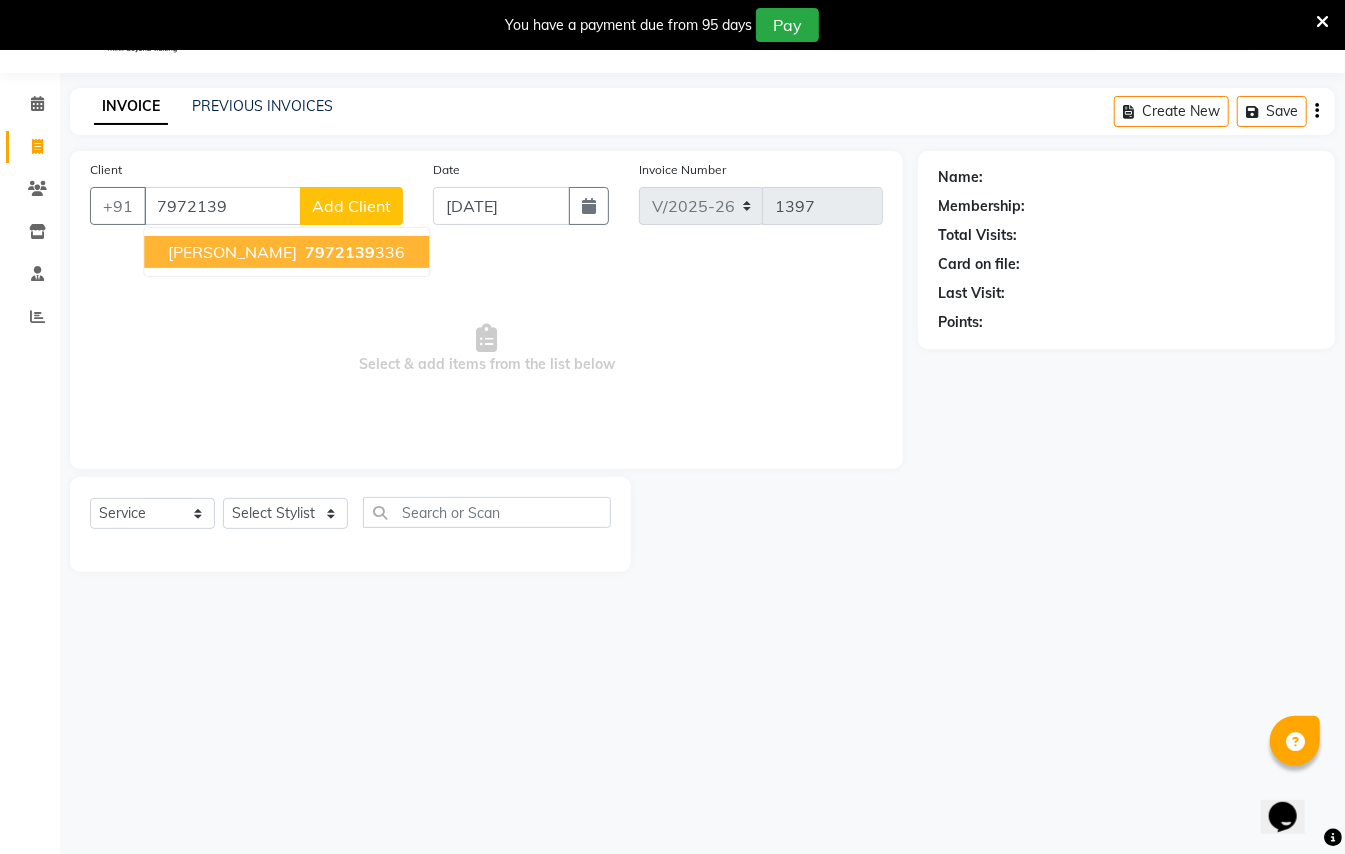 click on "[PERSON_NAME]   7972139 336" at bounding box center (286, 252) 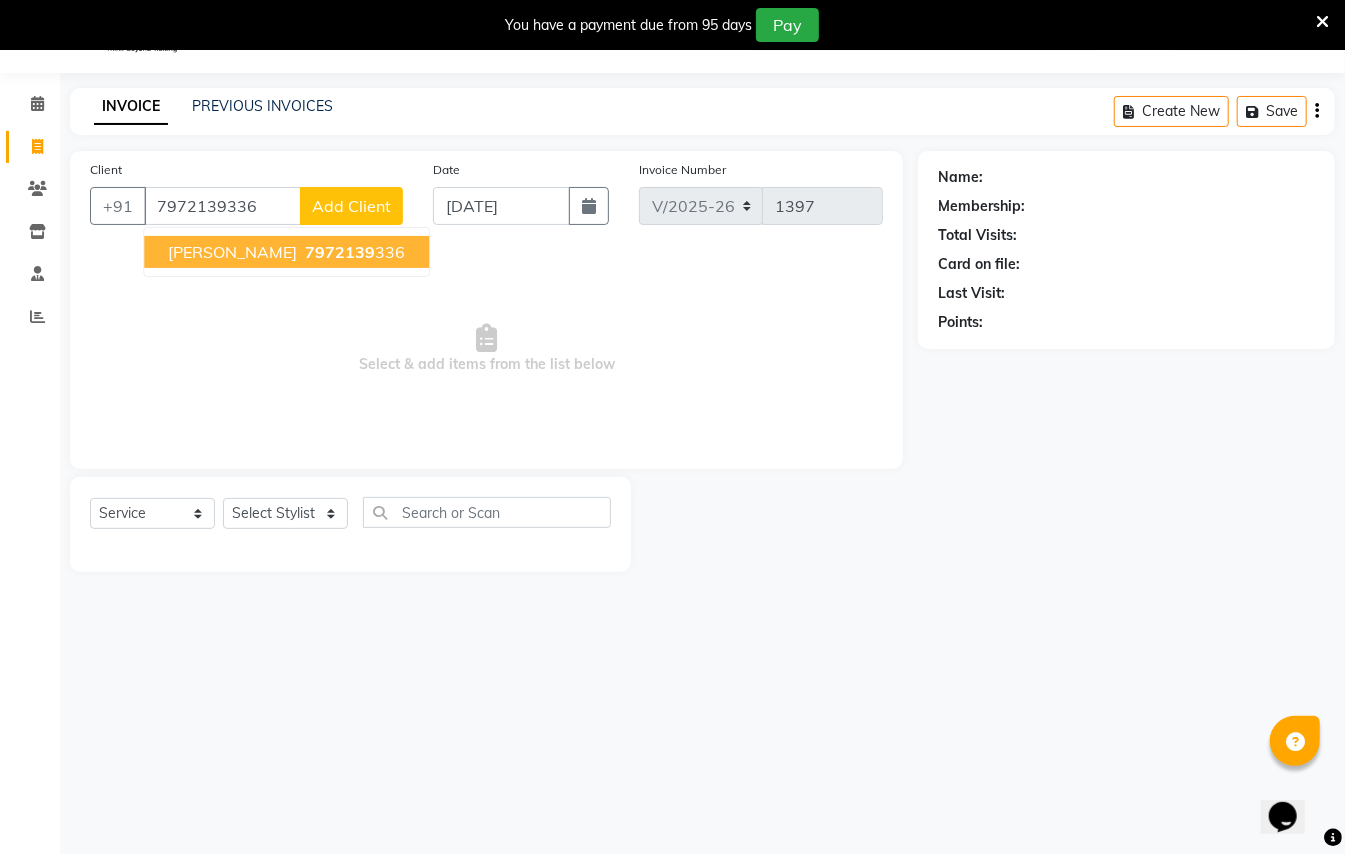 type on "7972139336" 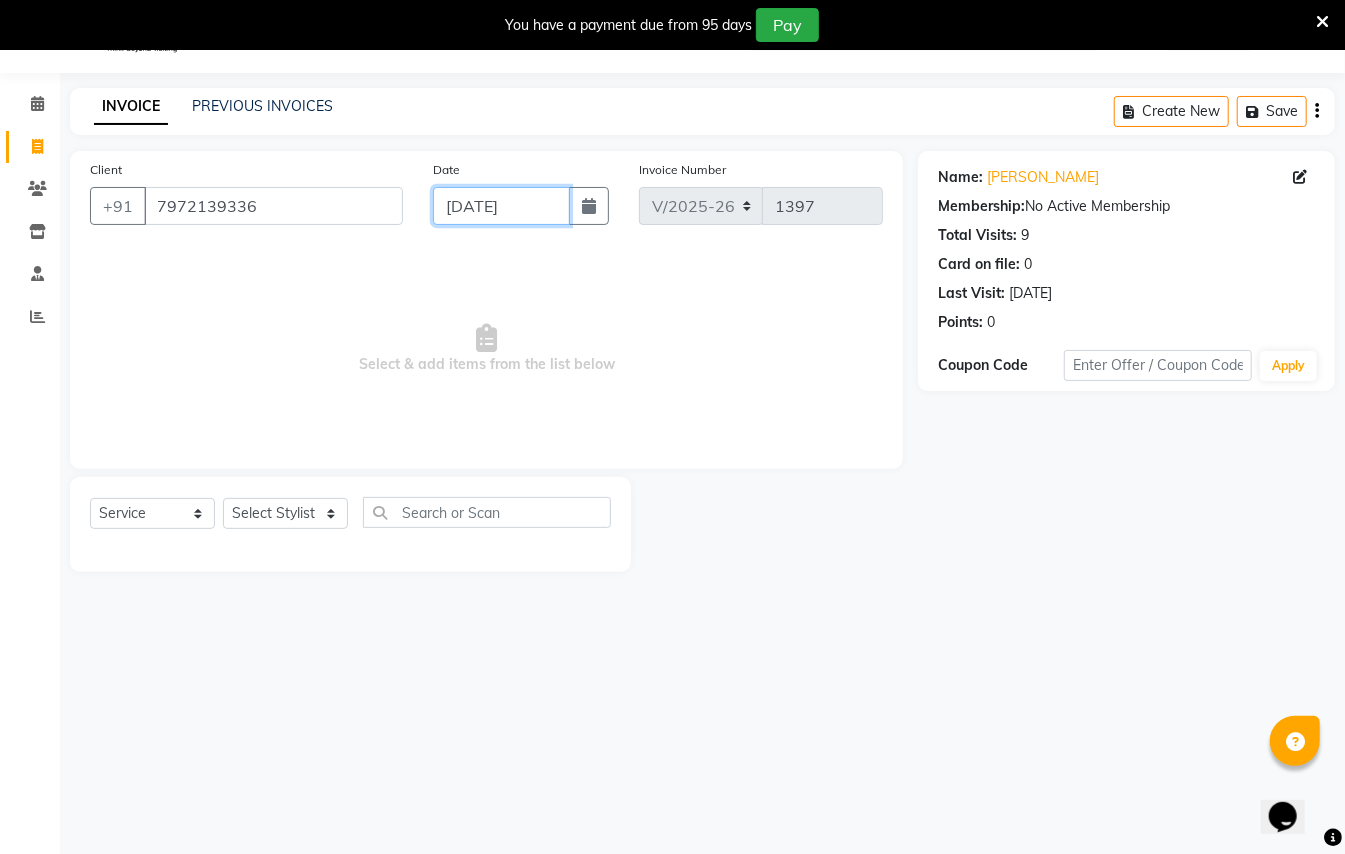 click on "[DATE]" 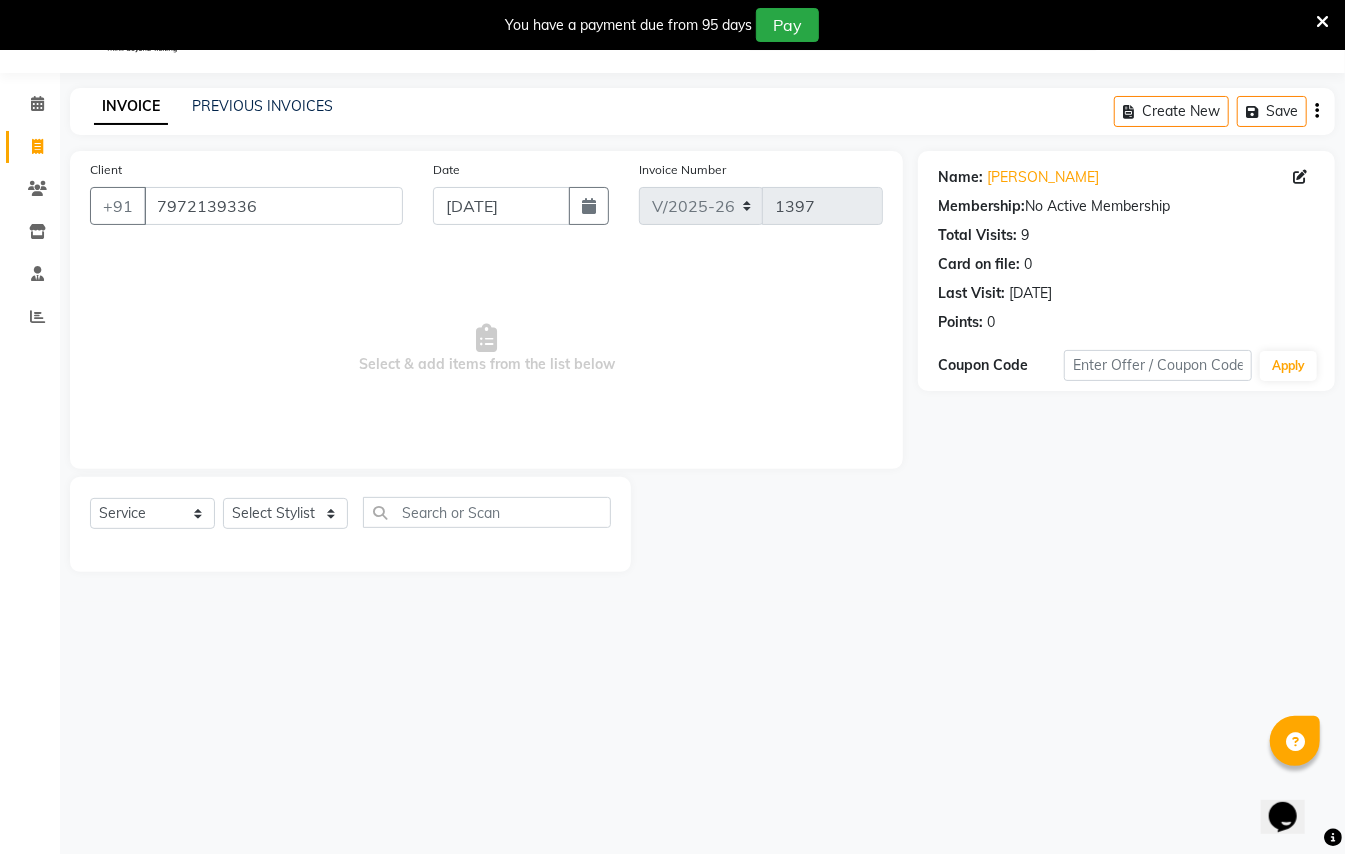 select on "7" 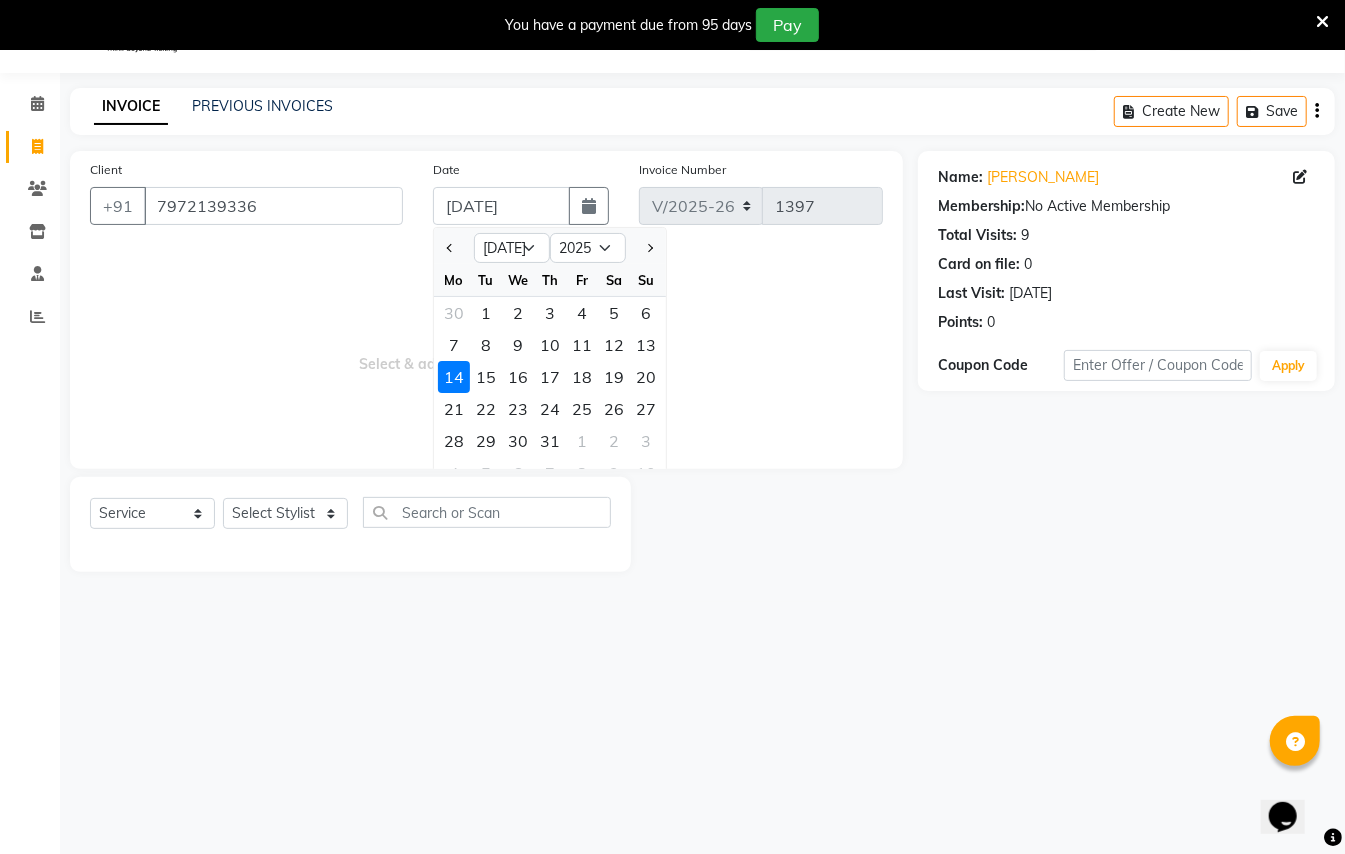 click on "13" 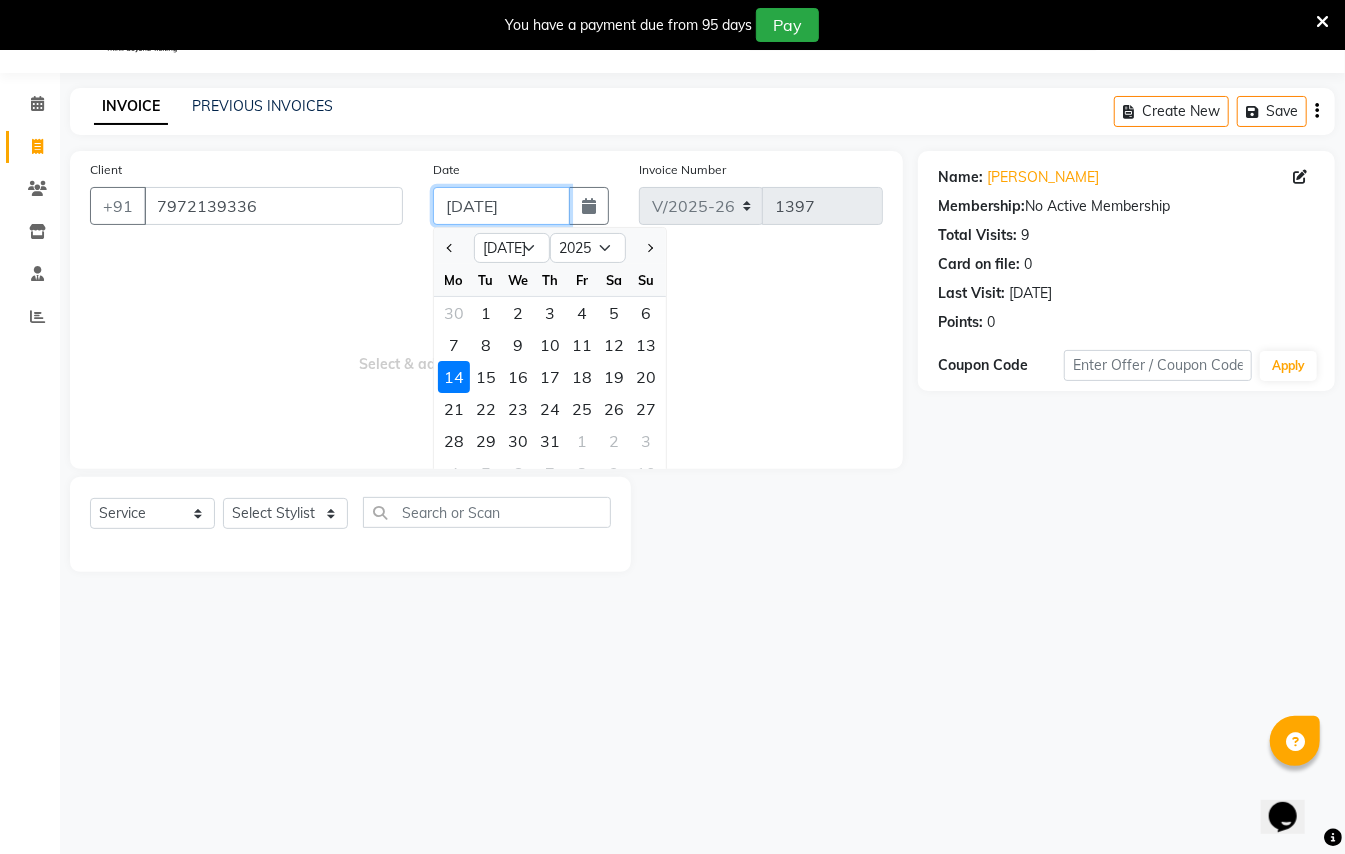 type on "[DATE]" 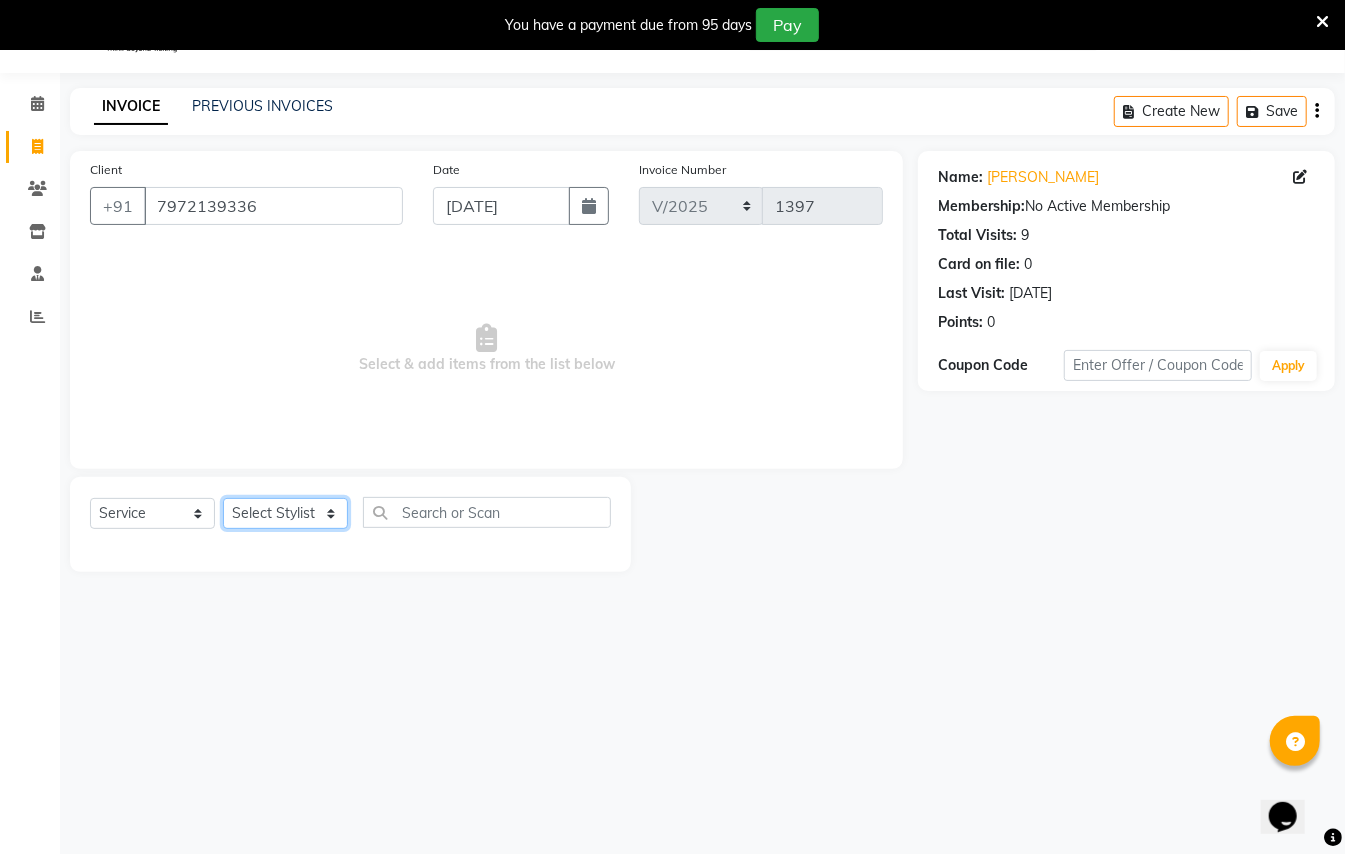 click on "Select Stylist [PERSON_NAME] [PERSON_NAME]  [PERSON_NAME] [PERSON_NAME] [PERSON_NAME] Mane Manager [PERSON_NAME]  [PERSON_NAME] Owner [PERSON_NAME]" 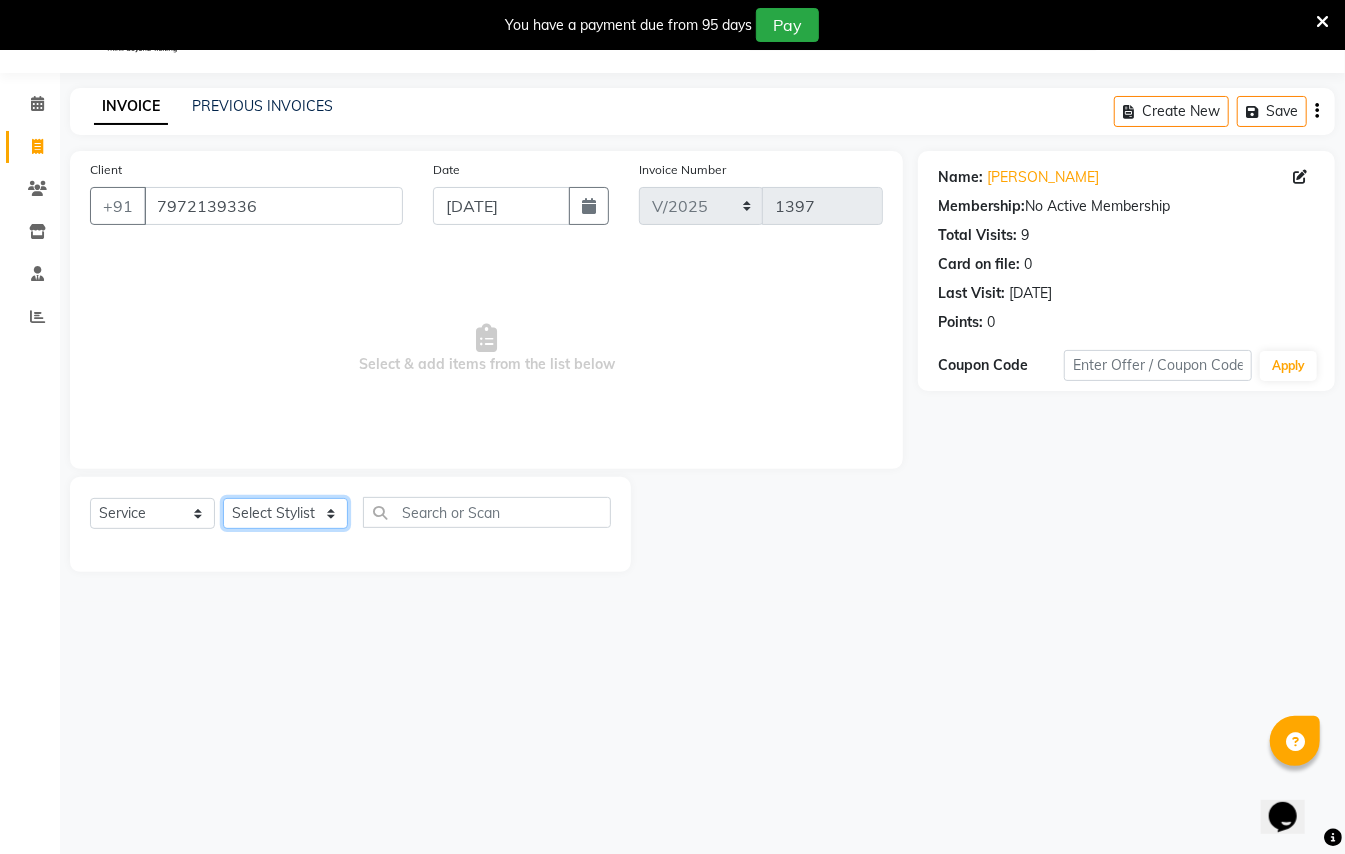 select on "44601" 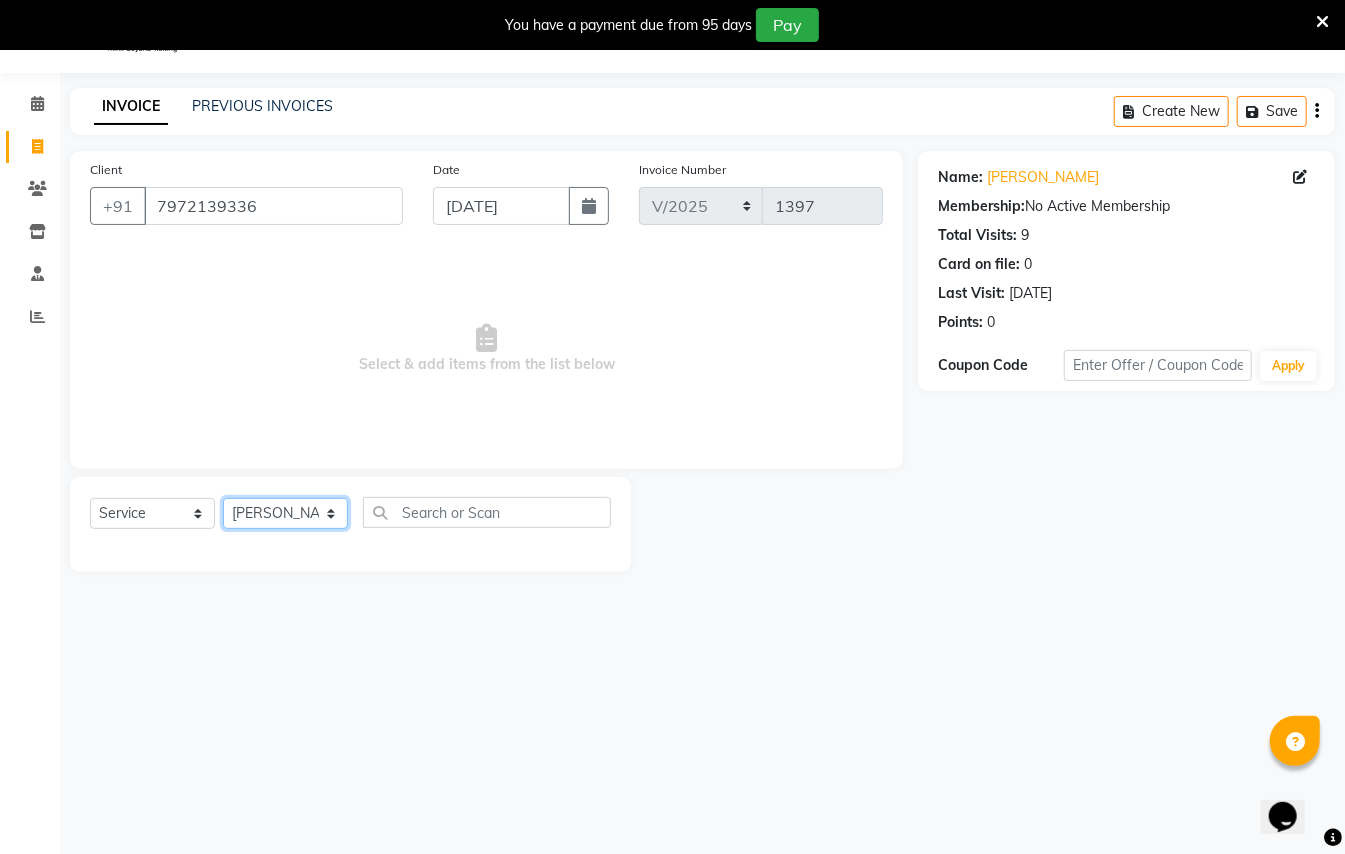click on "Select Stylist [PERSON_NAME] [PERSON_NAME]  [PERSON_NAME] [PERSON_NAME] [PERSON_NAME] Mane Manager [PERSON_NAME]  [PERSON_NAME] Owner [PERSON_NAME]" 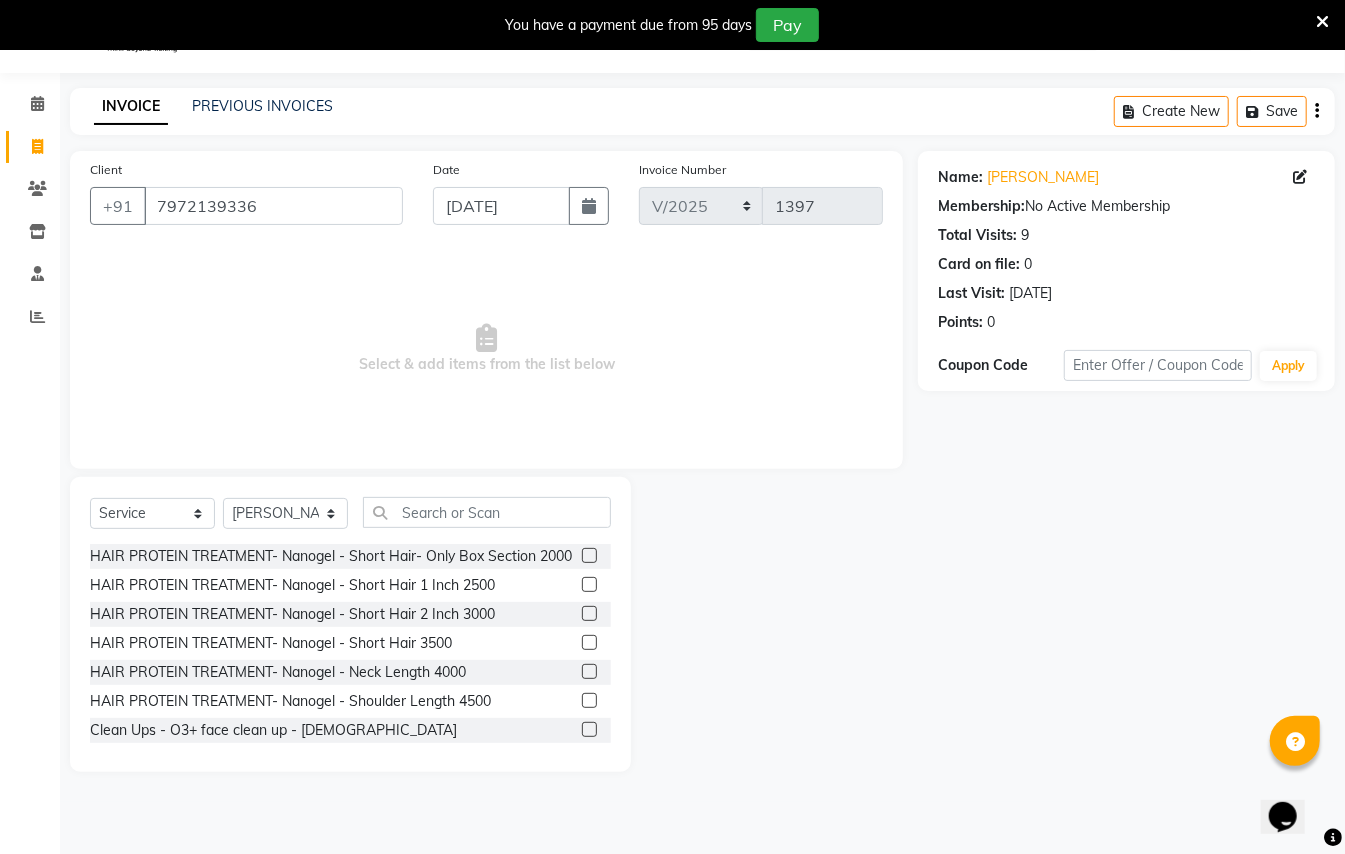 click on "Select  Service  Product  Membership  Package Voucher Prepaid Gift Card  Select Stylist [PERSON_NAME] [PERSON_NAME]  [PERSON_NAME] [PERSON_NAME] [PERSON_NAME] Mane Manager [PERSON_NAME]  [PERSON_NAME] Owner Priyanka [PERSON_NAME] HAIR PROTEIN TREATMENT- Nanogel - Short Hair- Only Box Section 2000  HAIR PROTEIN TREATMENT- Nanogel - Short Hair 1 Inch 2500  HAIR PROTEIN TREATMENT- Nanogel - Short Hair 2 Inch 3000  HAIR PROTEIN TREATMENT- Nanogel - Short Hair 3500  HAIR PROTEIN TREATMENT- Nanogel - Neck Length 4000  HAIR PROTEIN TREATMENT- Nanogel - Shoulder Length 4500  Clean Ups - O3+ face clean up - [DEMOGRAPHIC_DATA]  Clean Ups - signature clean up oily skin - [DEMOGRAPHIC_DATA]  Clean Ups - Signature clean up [MEDICAL_DATA] - [DEMOGRAPHIC_DATA]  Clean Ups - Classic Clean up - [DEMOGRAPHIC_DATA]  Clean Ups - [PERSON_NAME] with neck - [DEMOGRAPHIC_DATA]  Clean Ups - [PERSON_NAME] - [DEMOGRAPHIC_DATA]  Clean Ups - Peel of mask (o3+) - [DEMOGRAPHIC_DATA]  Bleach - Full body - [DEMOGRAPHIC_DATA]  Bleach - Oxy life(face) - [DEMOGRAPHIC_DATA]  Bleach - Classic  bleach ( Face, neck aand half back) - [DEMOGRAPHIC_DATA]  Bleach - Full hand - [DEMOGRAPHIC_DATA]  Bleach - Full legs - [DEMOGRAPHIC_DATA]" 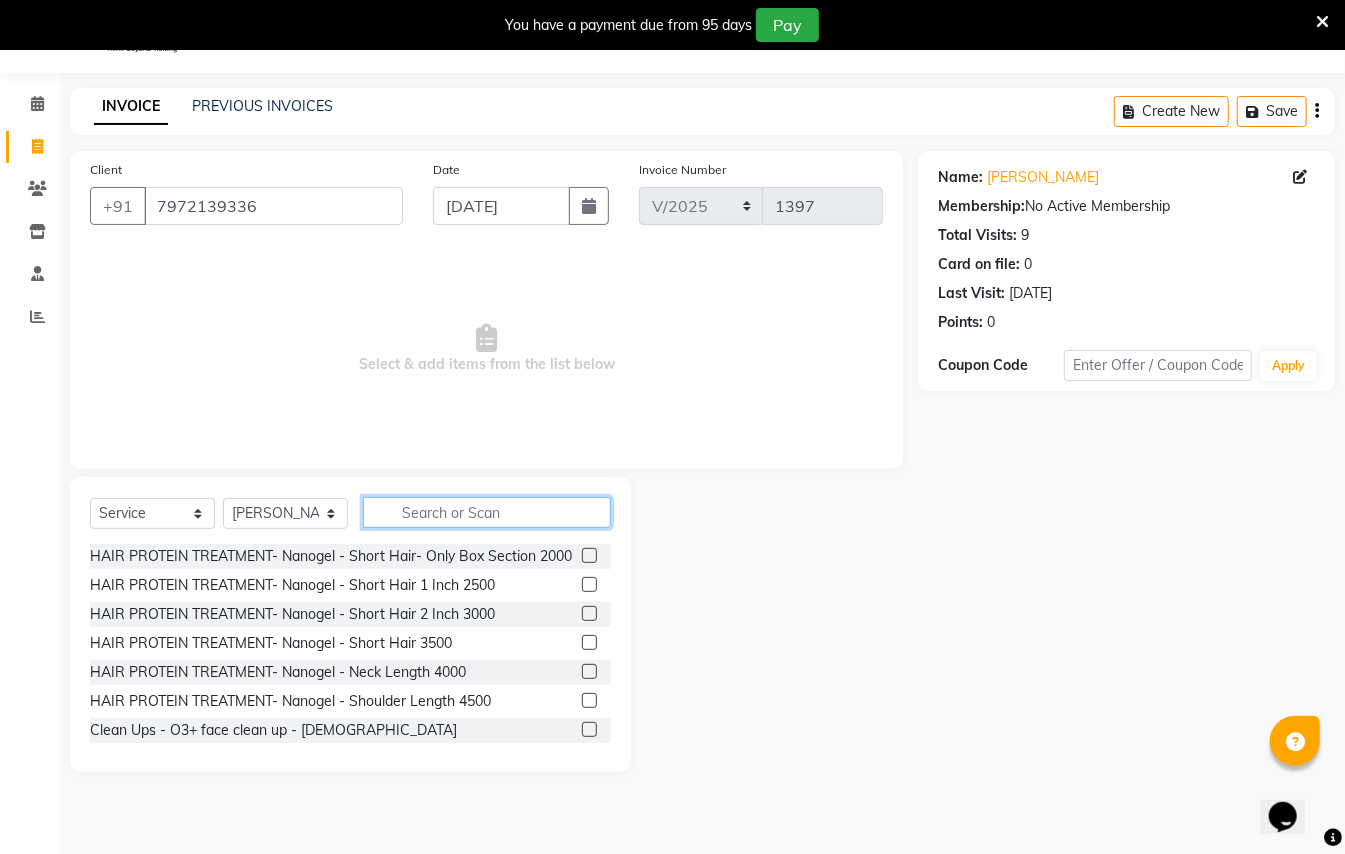 click 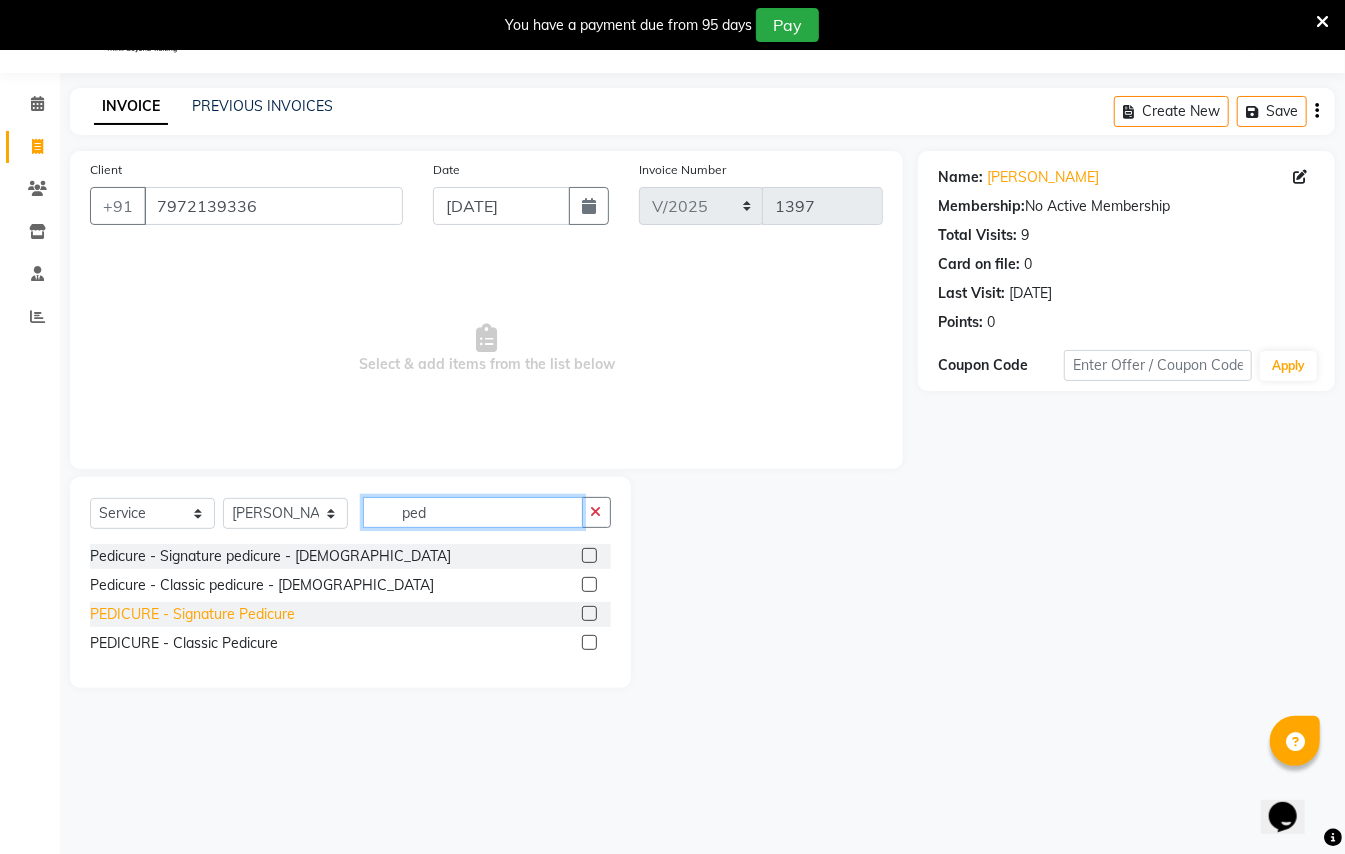 type on "ped" 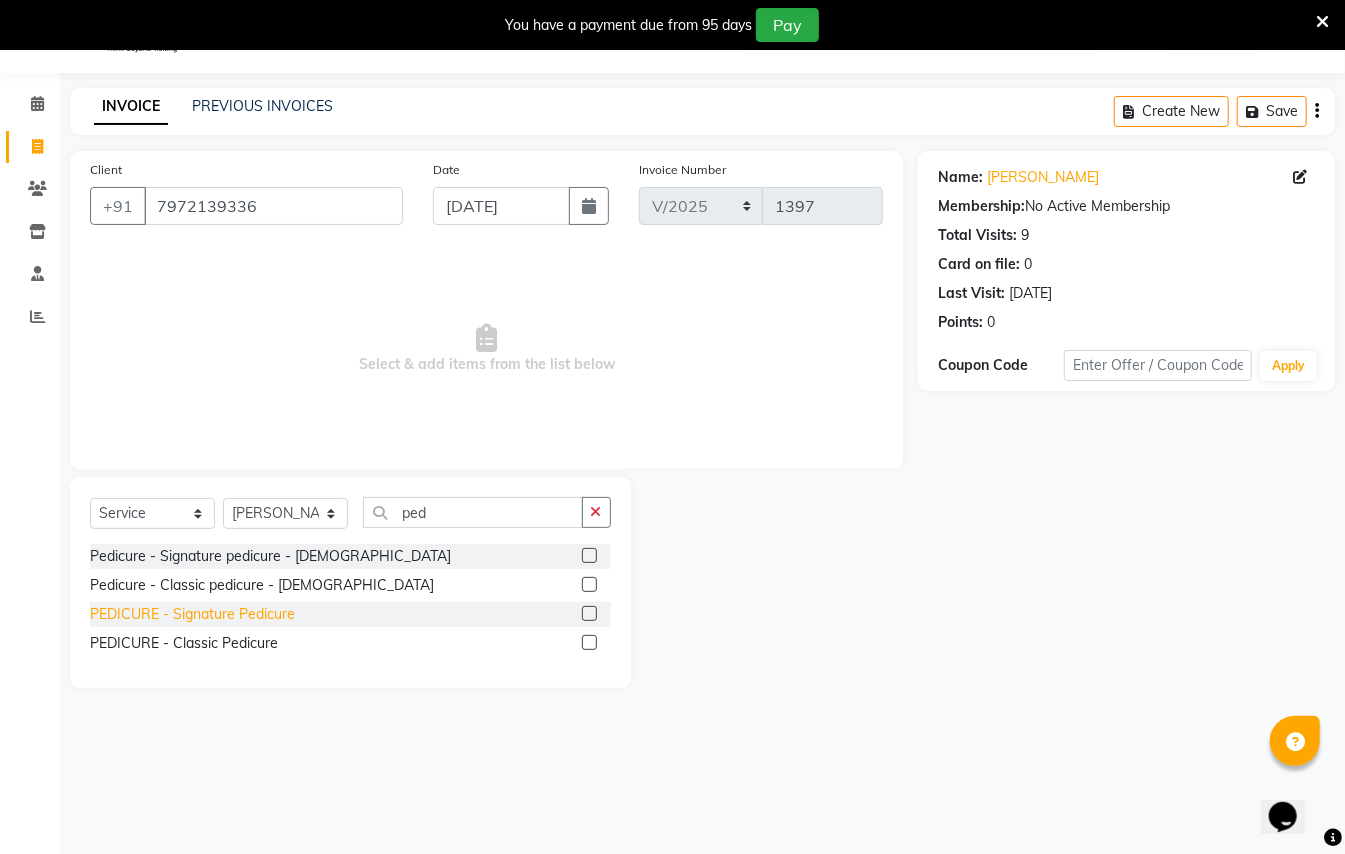 click on "PEDICURE - Signature Pedicure" 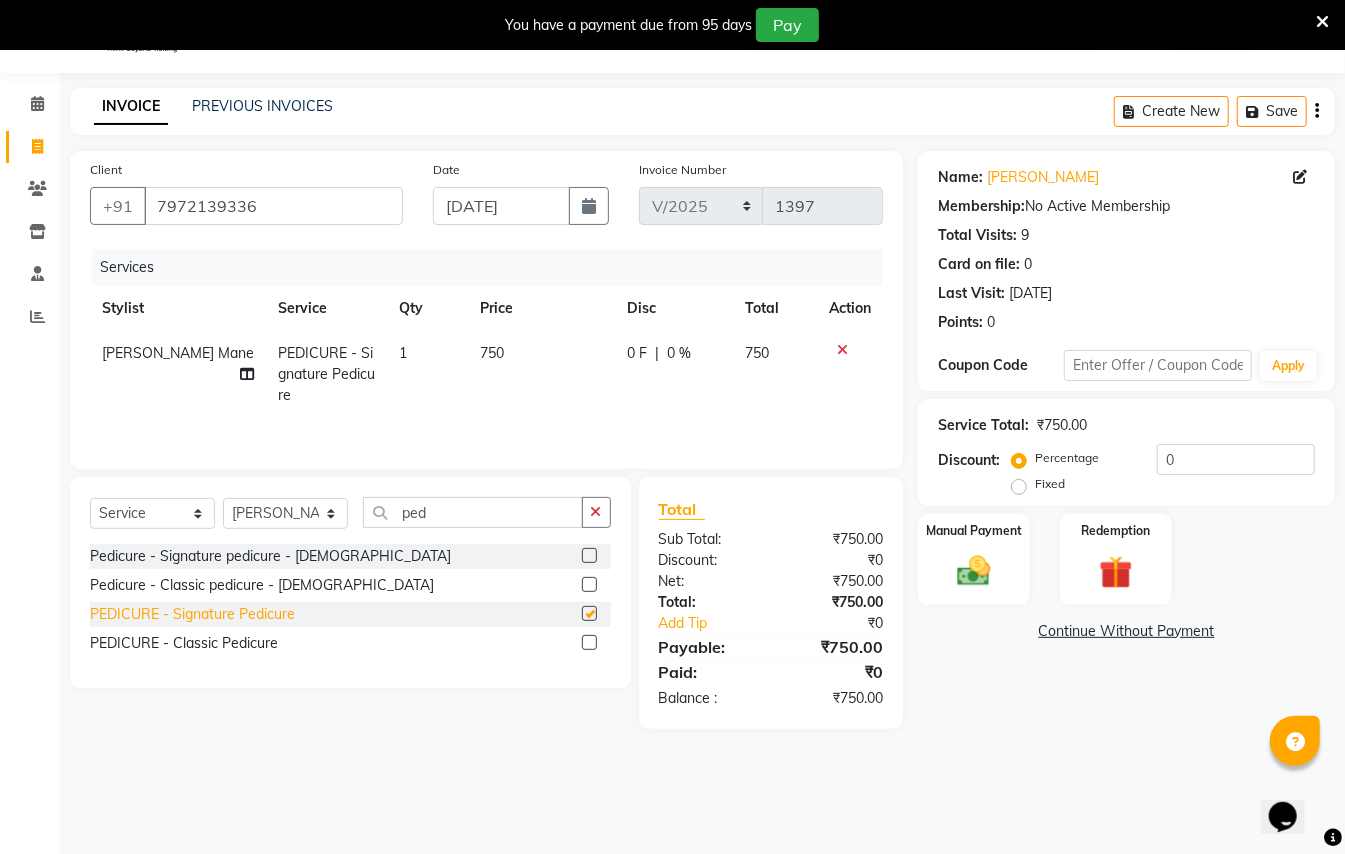 checkbox on "false" 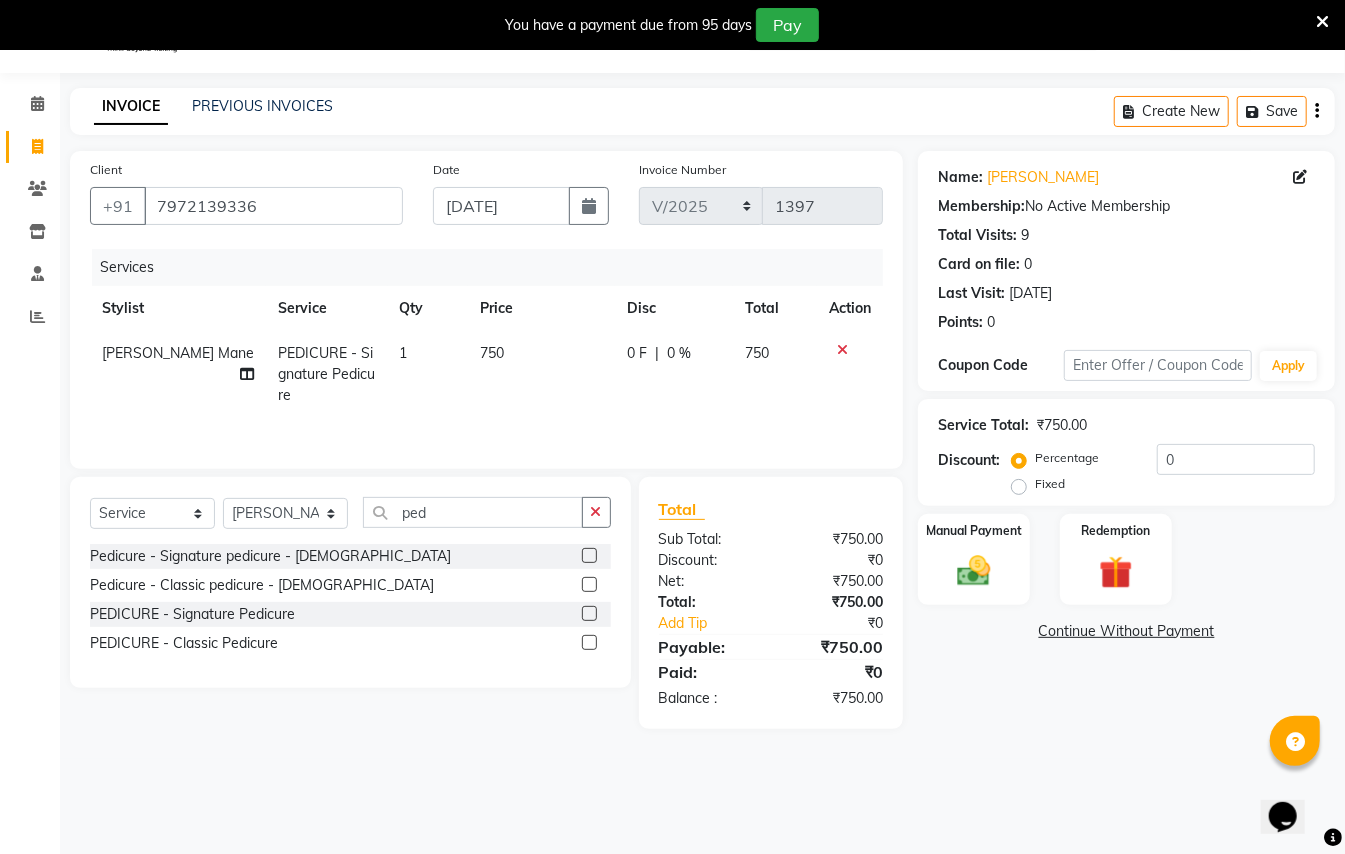 click 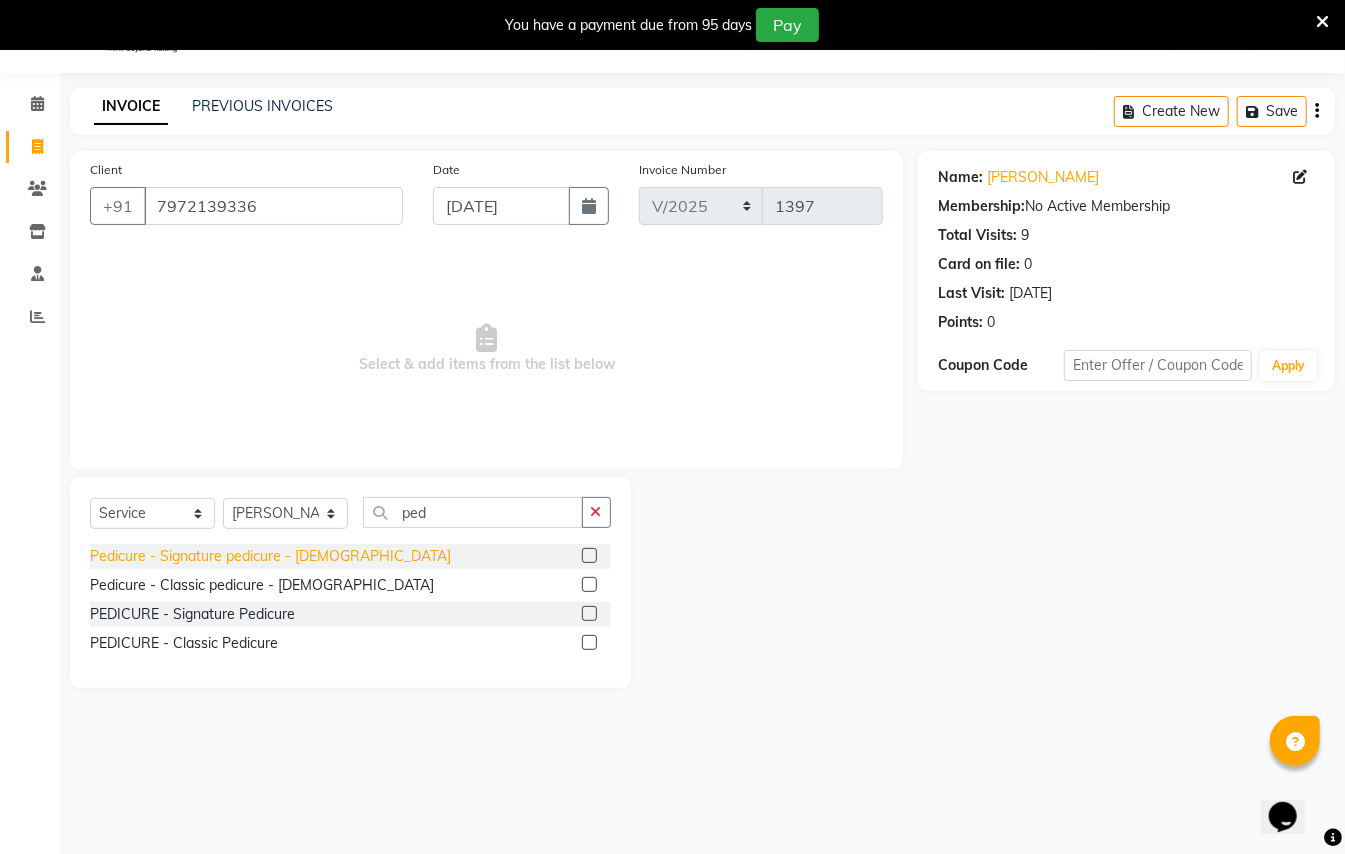click on "Pedicure - Signature pedicure - [DEMOGRAPHIC_DATA]" 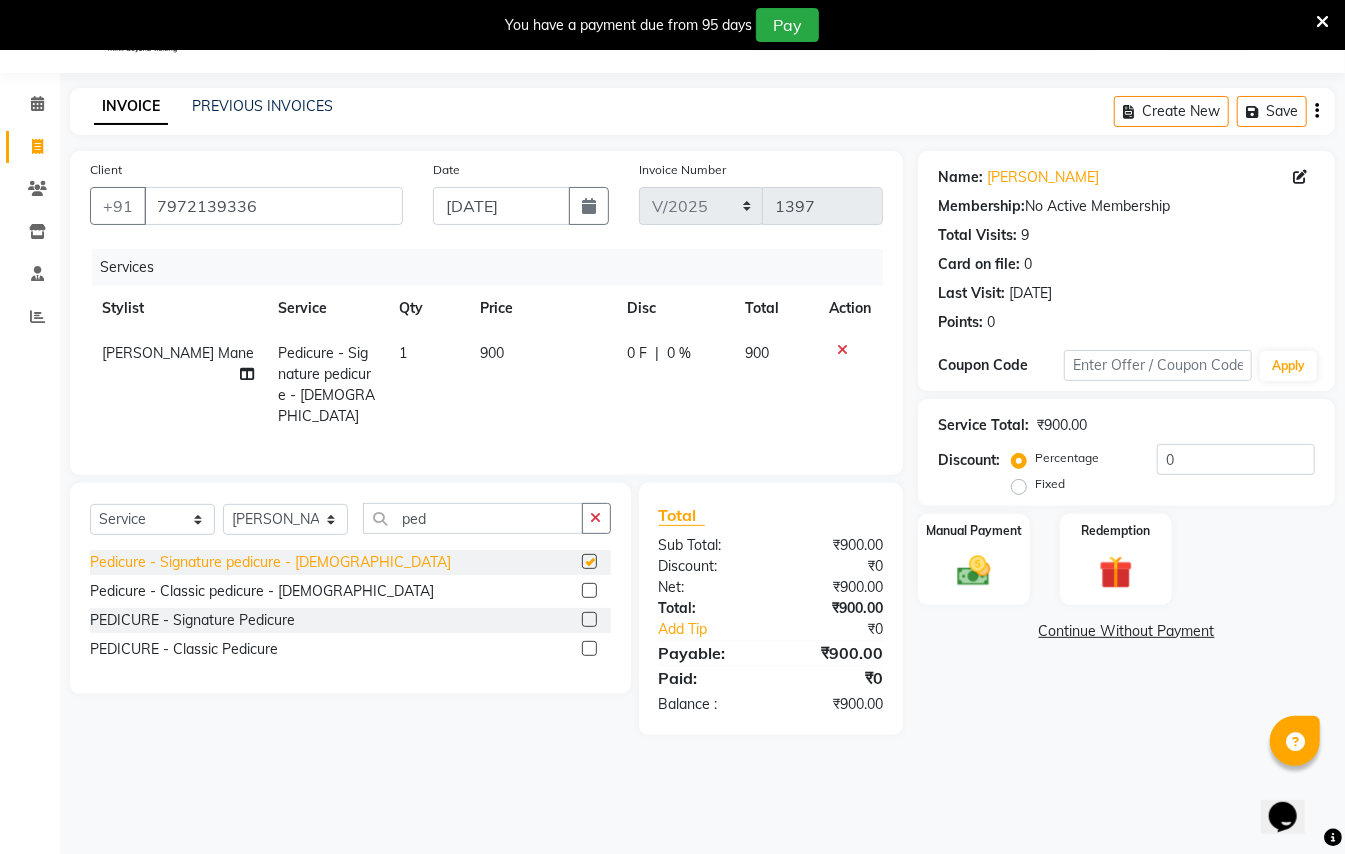 checkbox on "false" 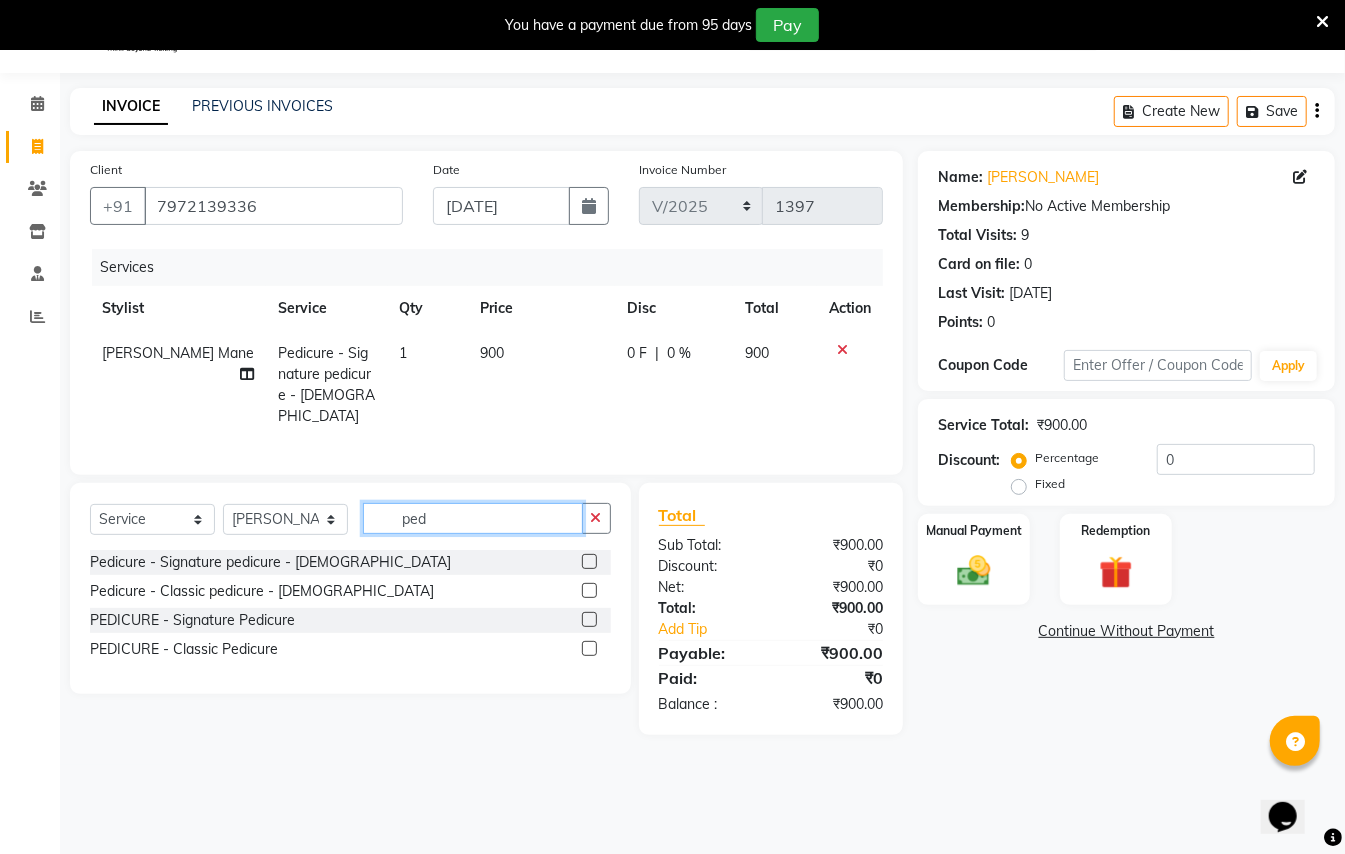 click on "ped" 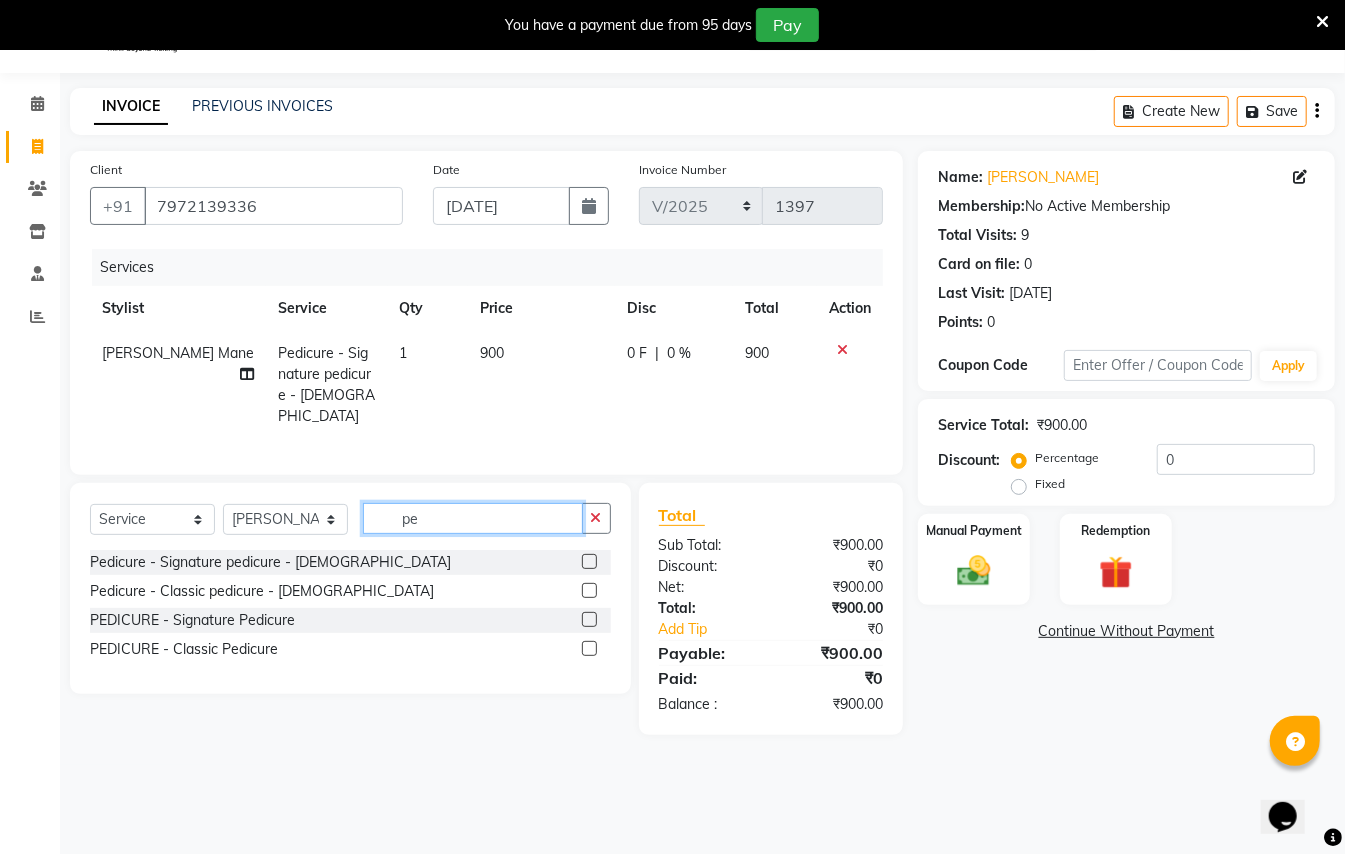 type on "p" 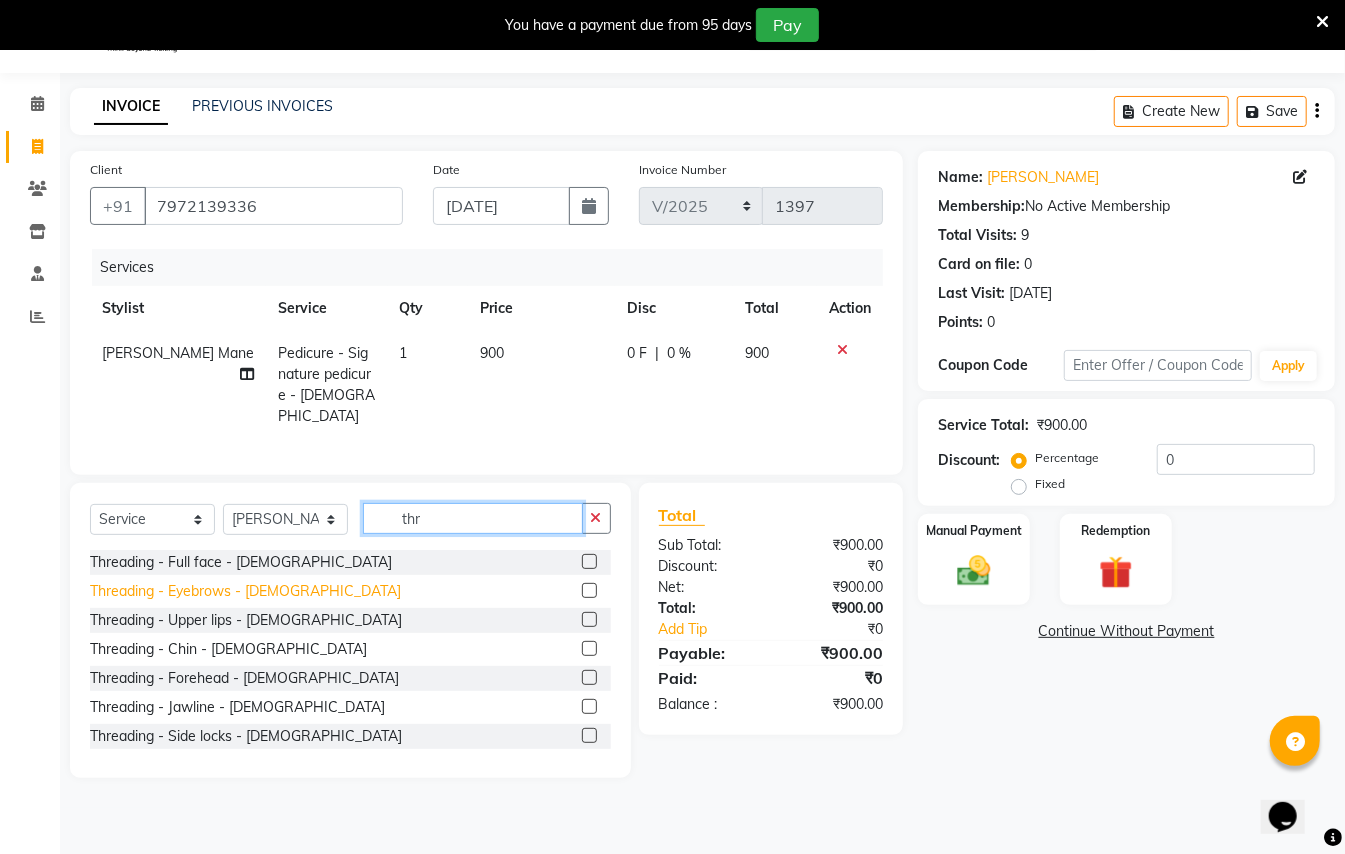 type on "thr" 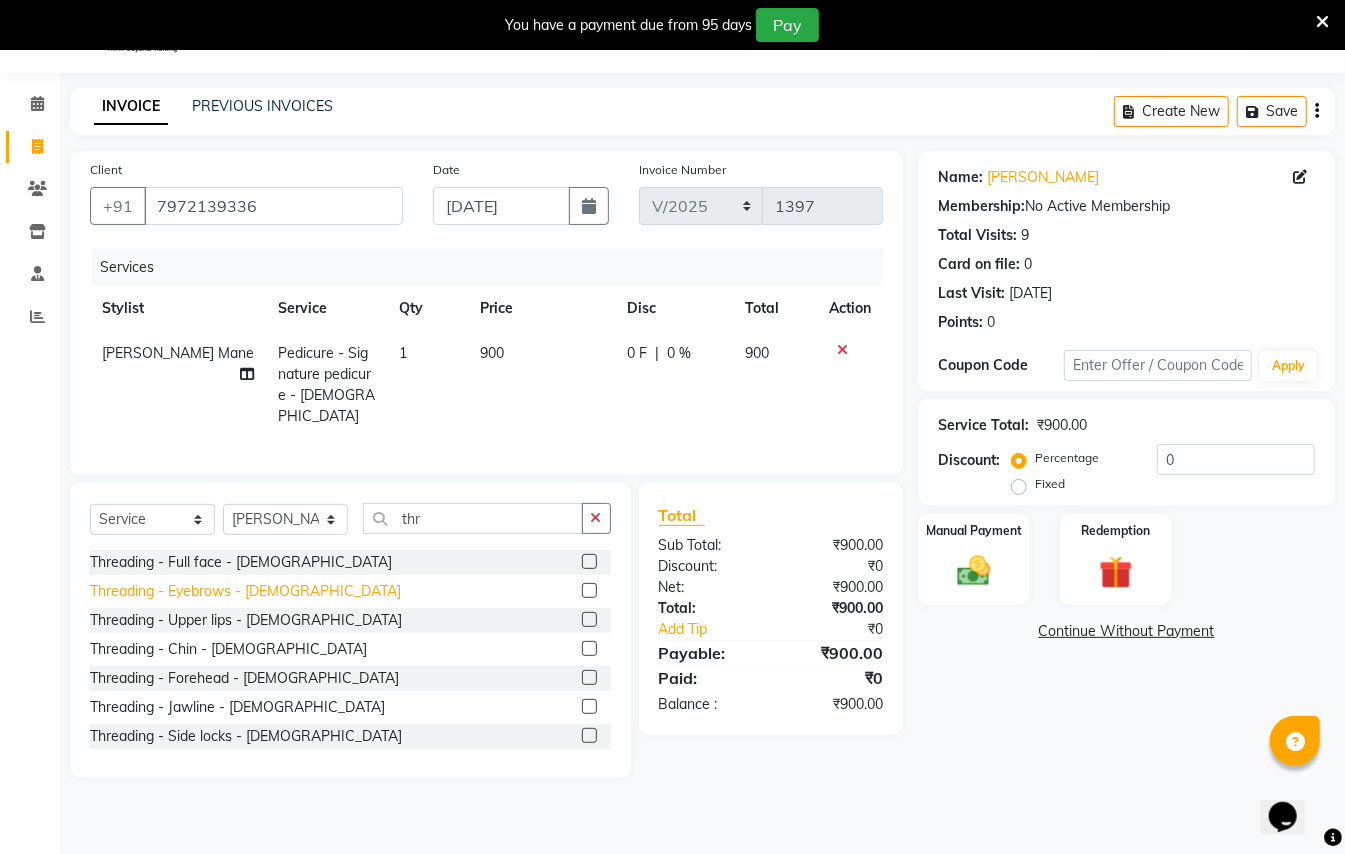 click on "Threading - Eyebrows - [DEMOGRAPHIC_DATA]" 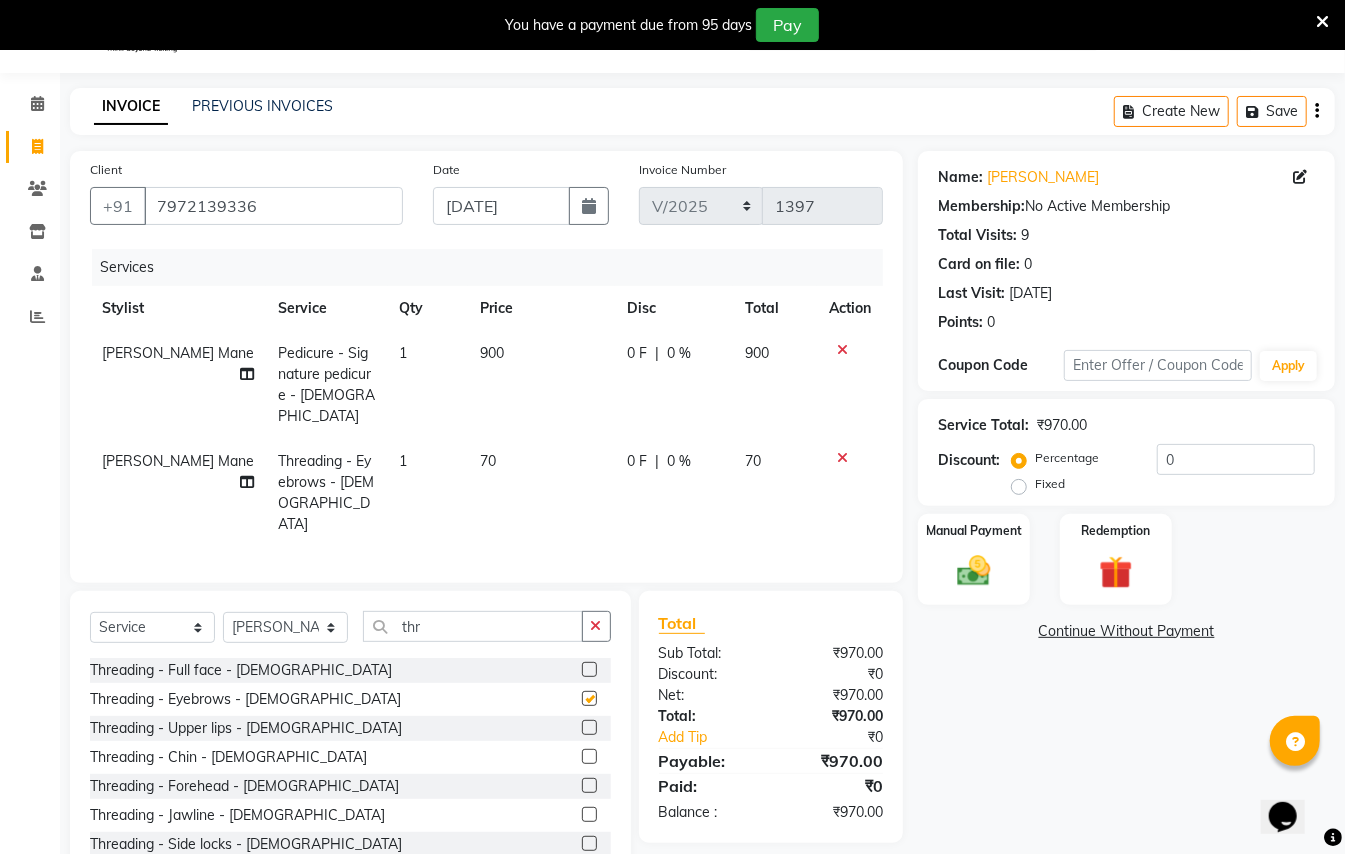 checkbox on "false" 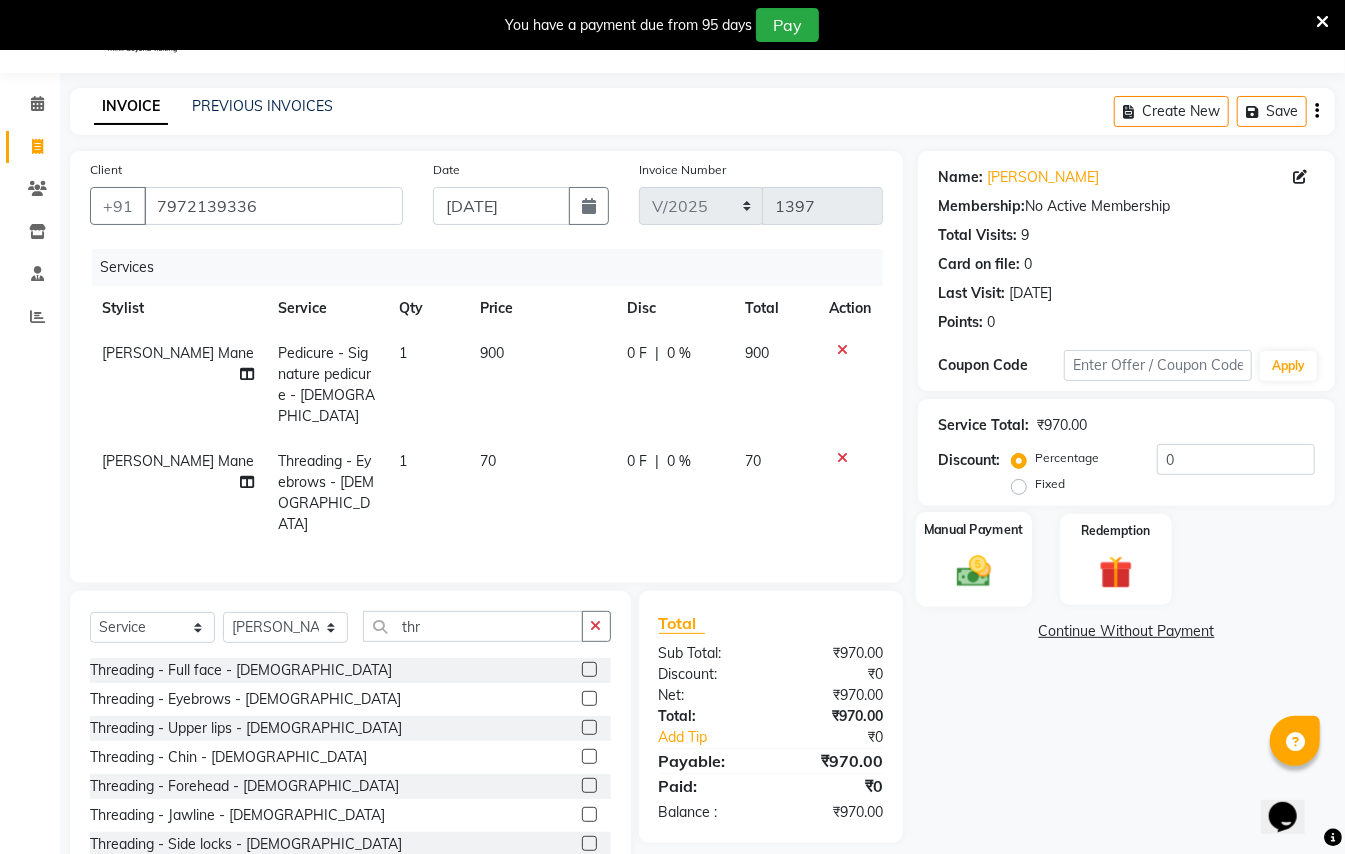 click 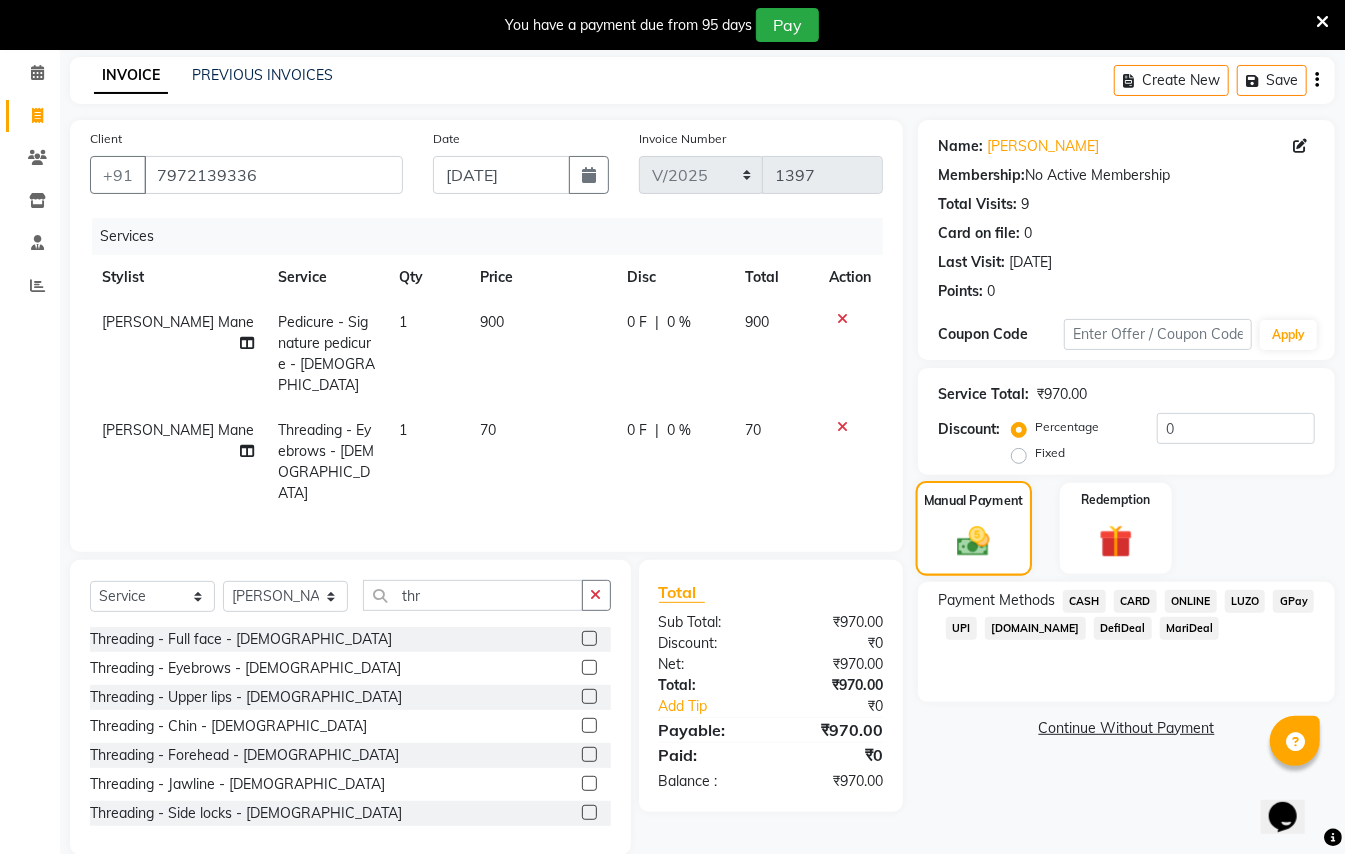 scroll, scrollTop: 90, scrollLeft: 0, axis: vertical 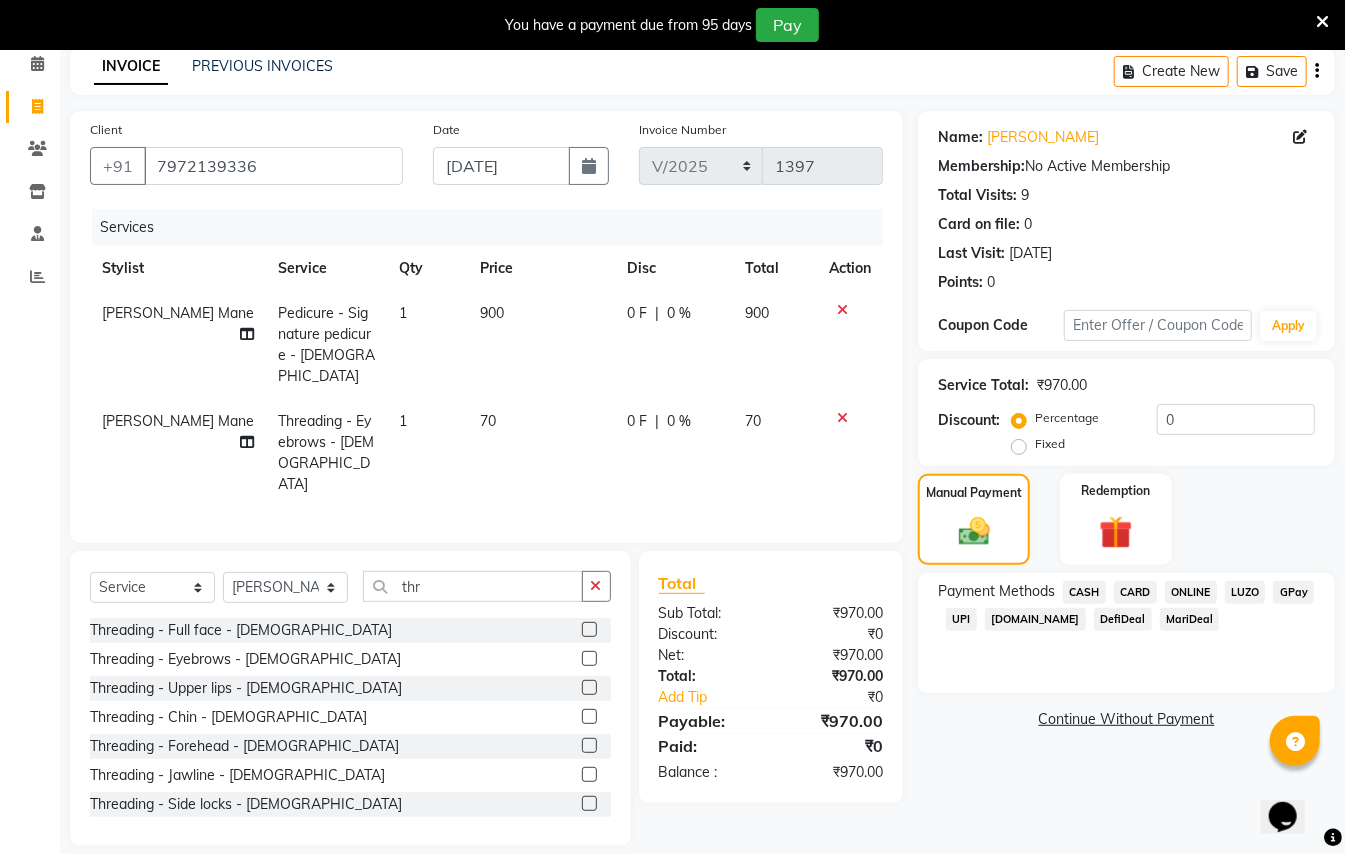click on "GPay" 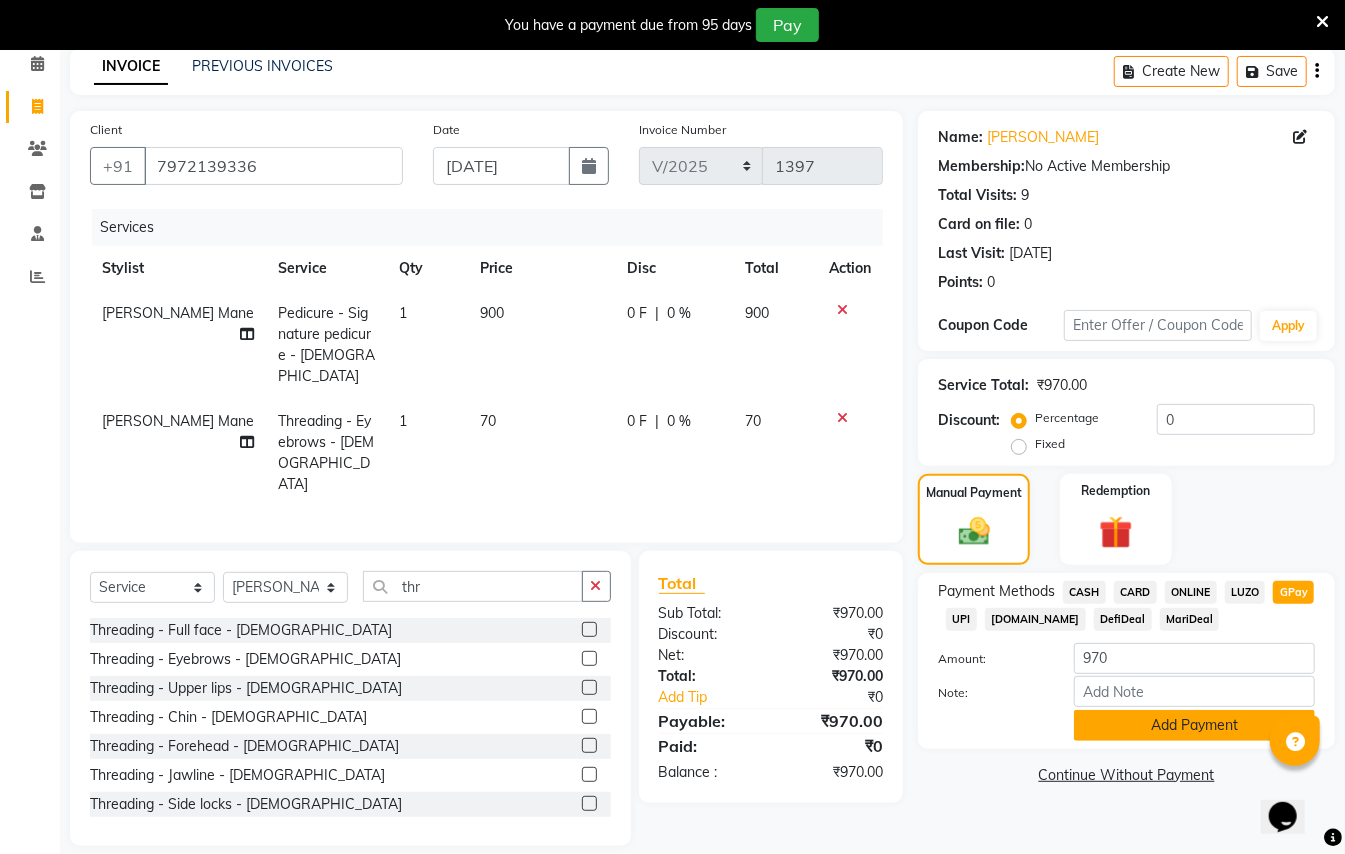 click on "Add Payment" 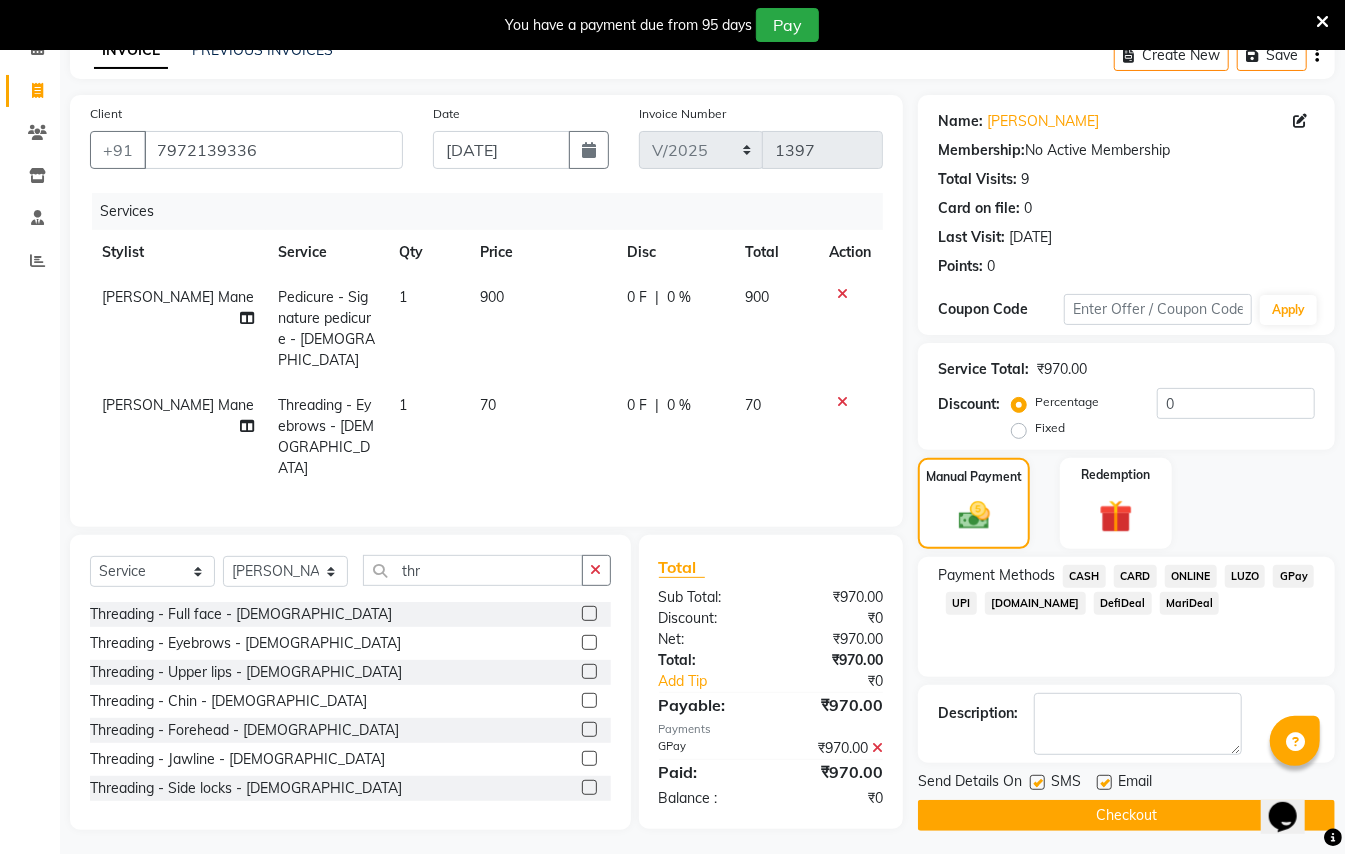 scroll, scrollTop: 114, scrollLeft: 0, axis: vertical 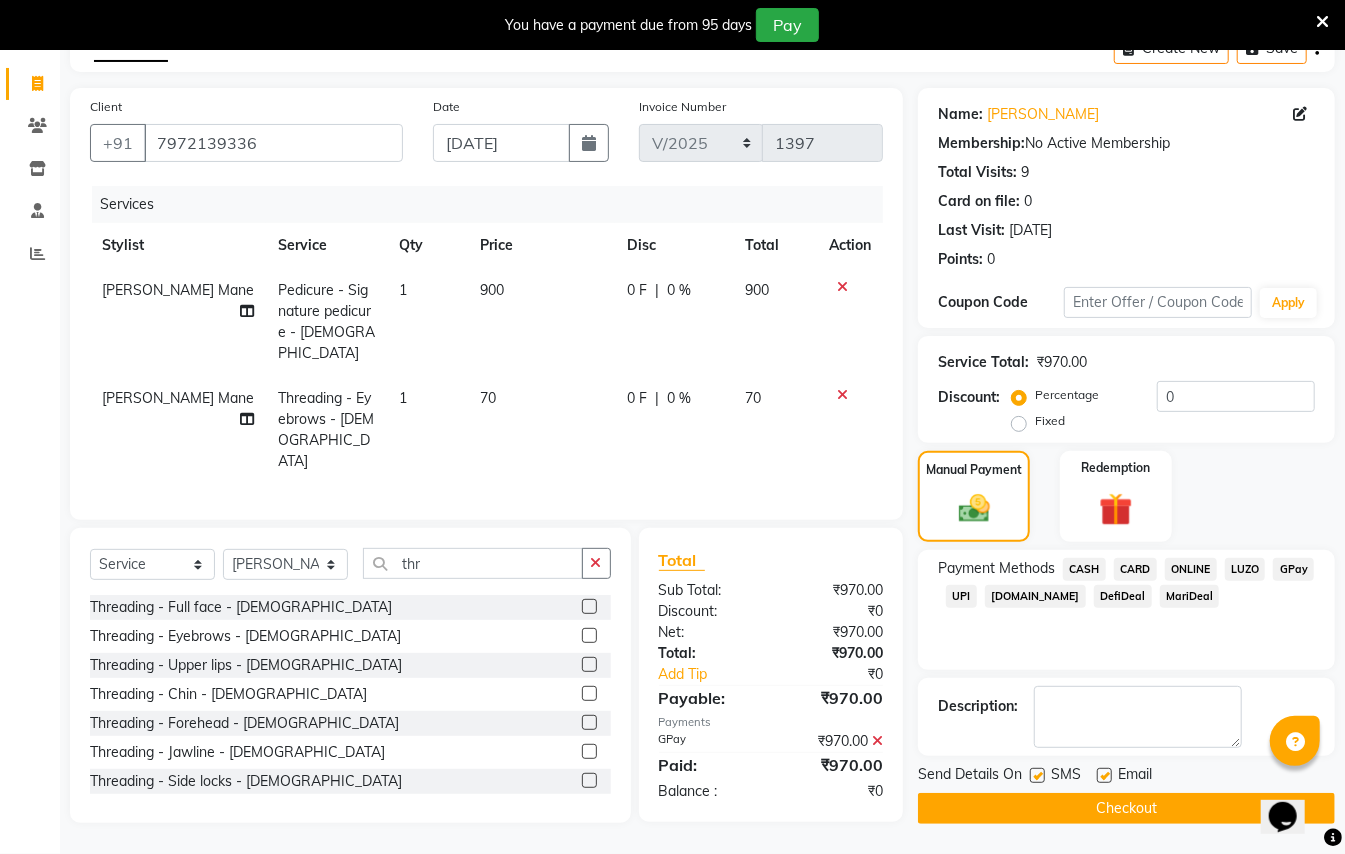 click on "Checkout" 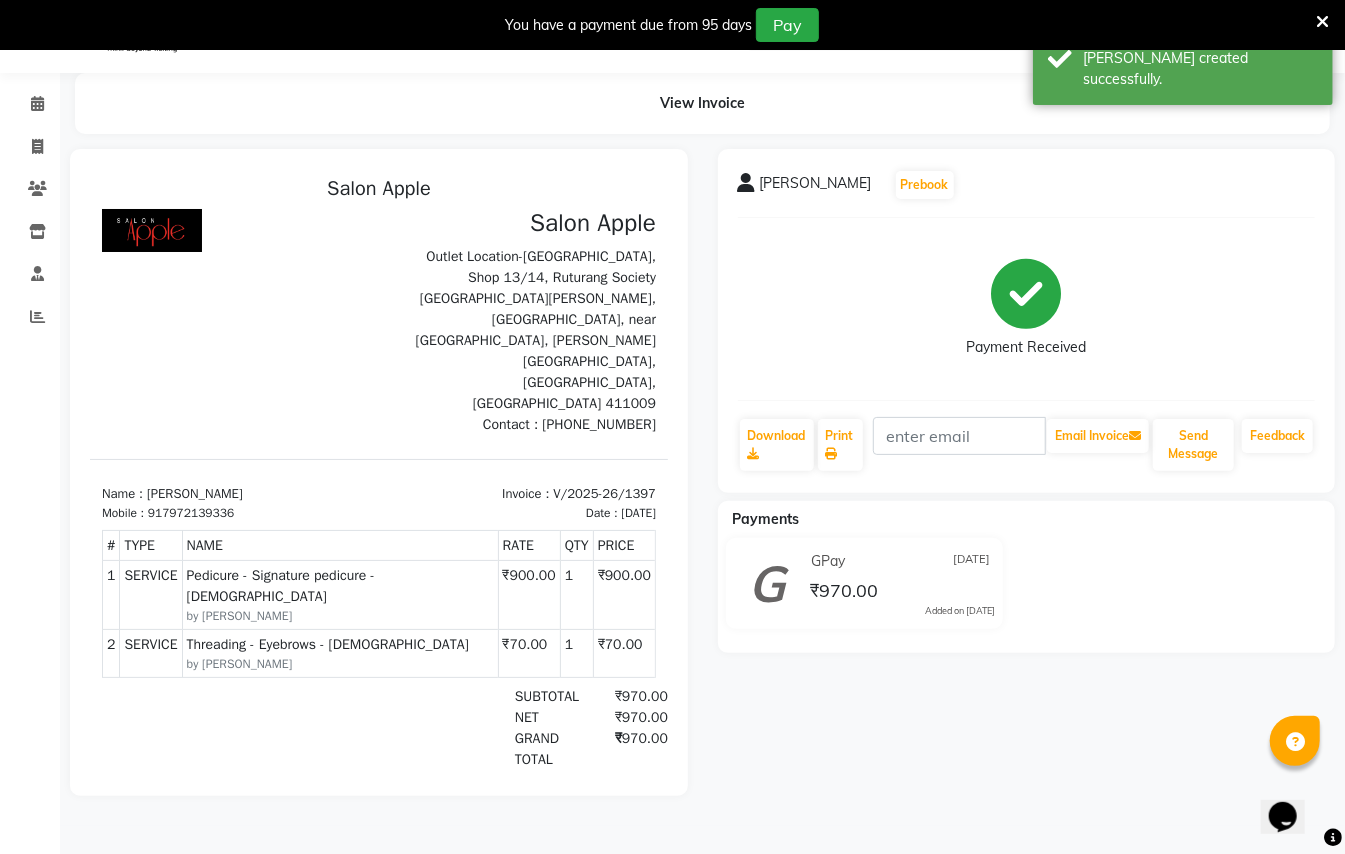 scroll, scrollTop: 0, scrollLeft: 0, axis: both 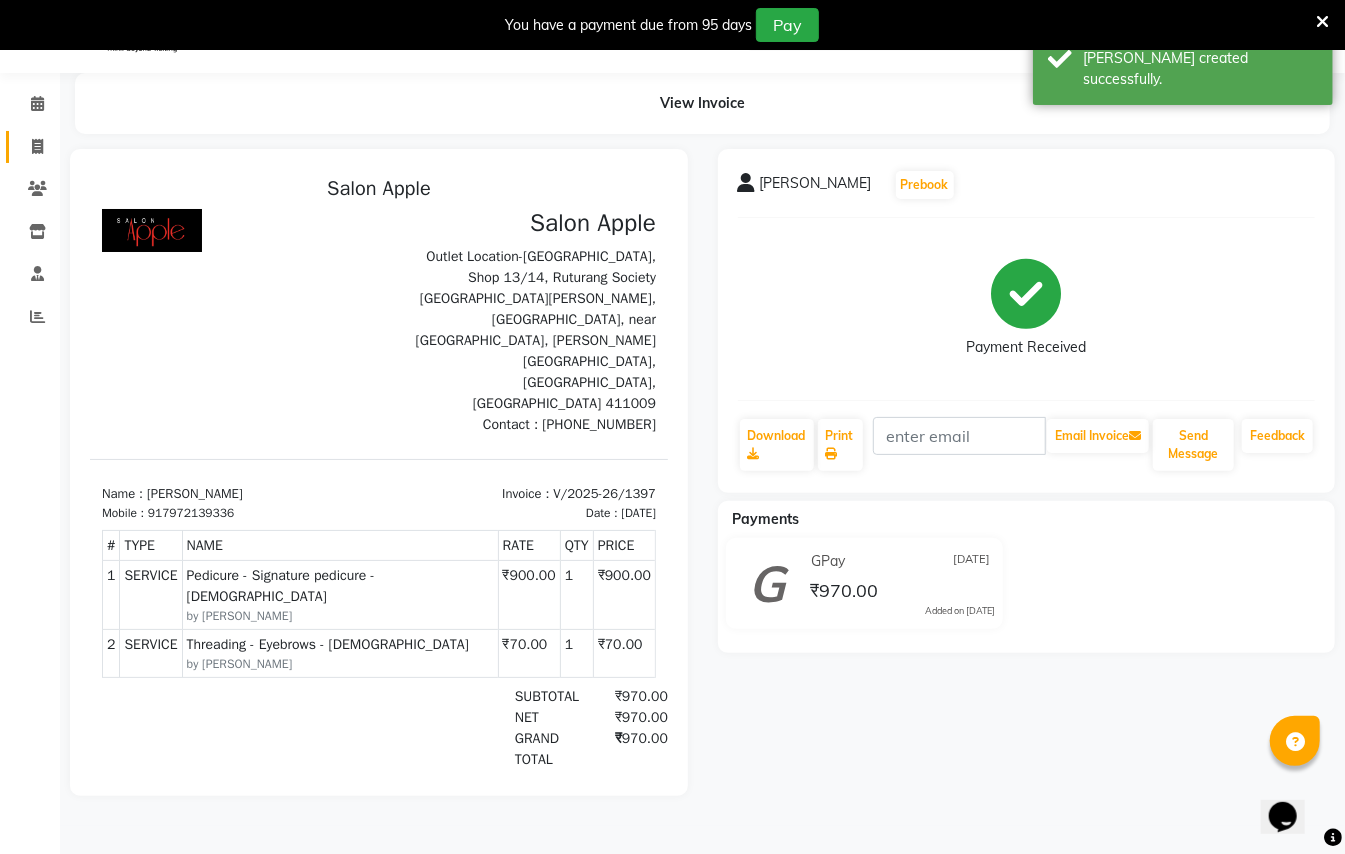 click on "Invoice" 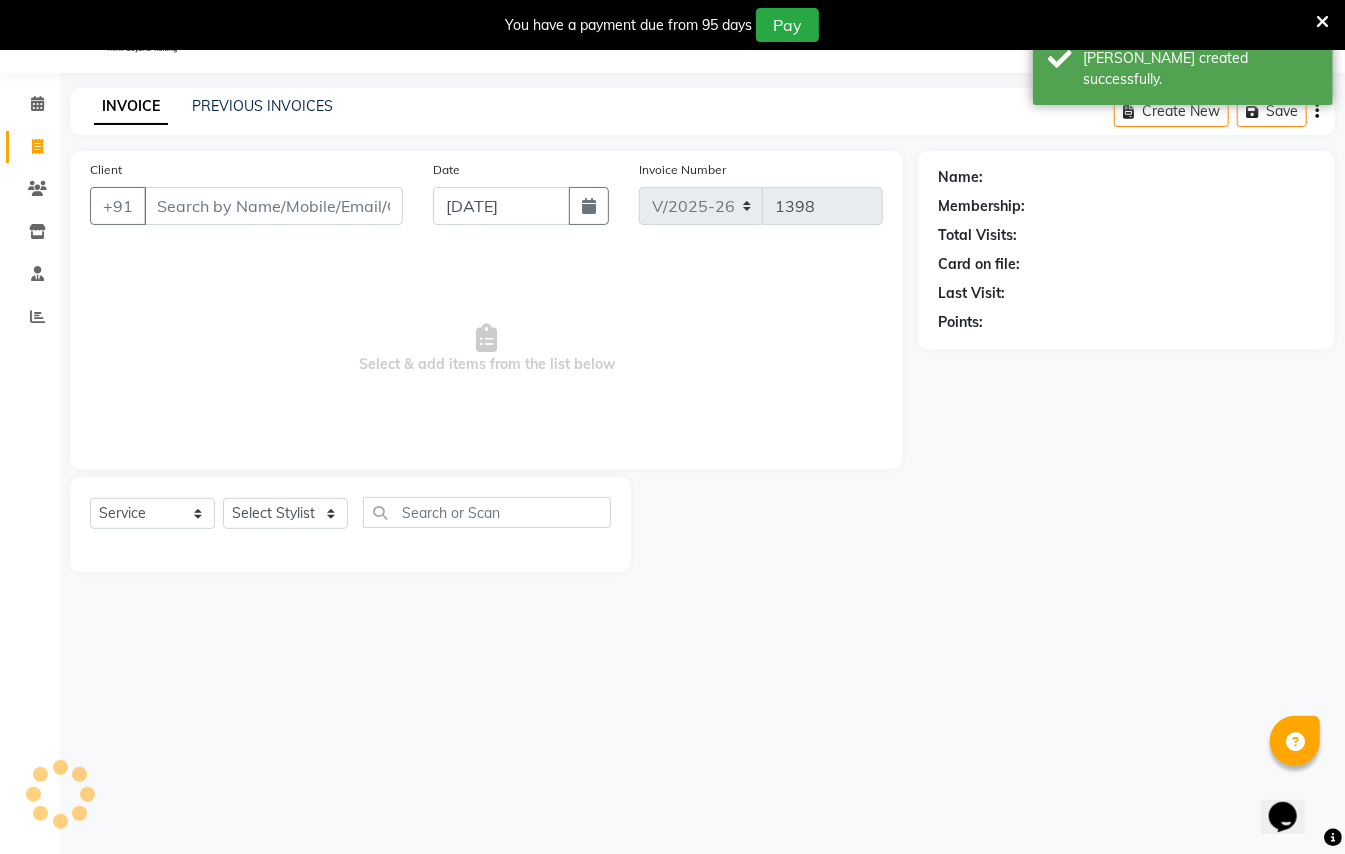 click on "Client" at bounding box center (273, 206) 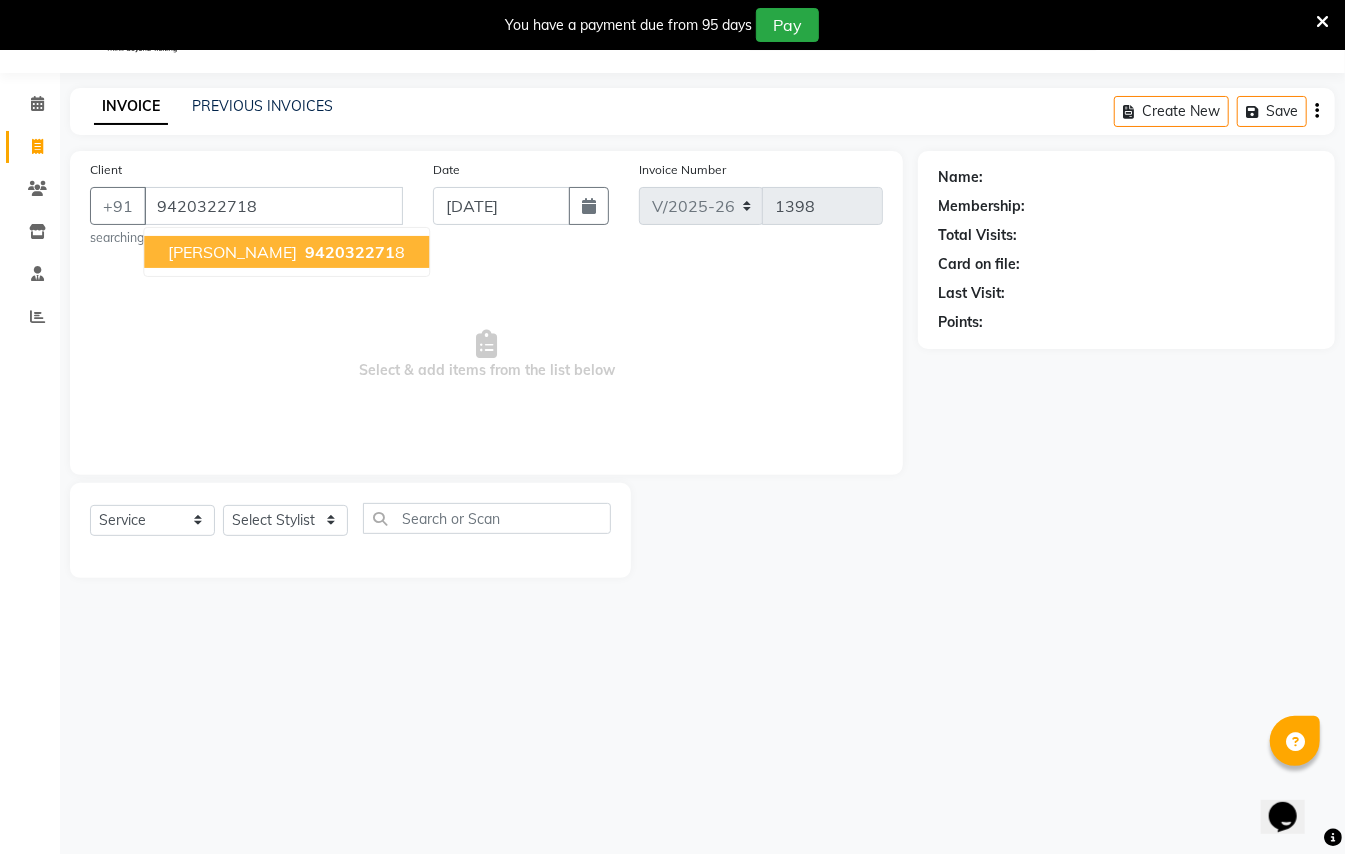 type on "9420322718" 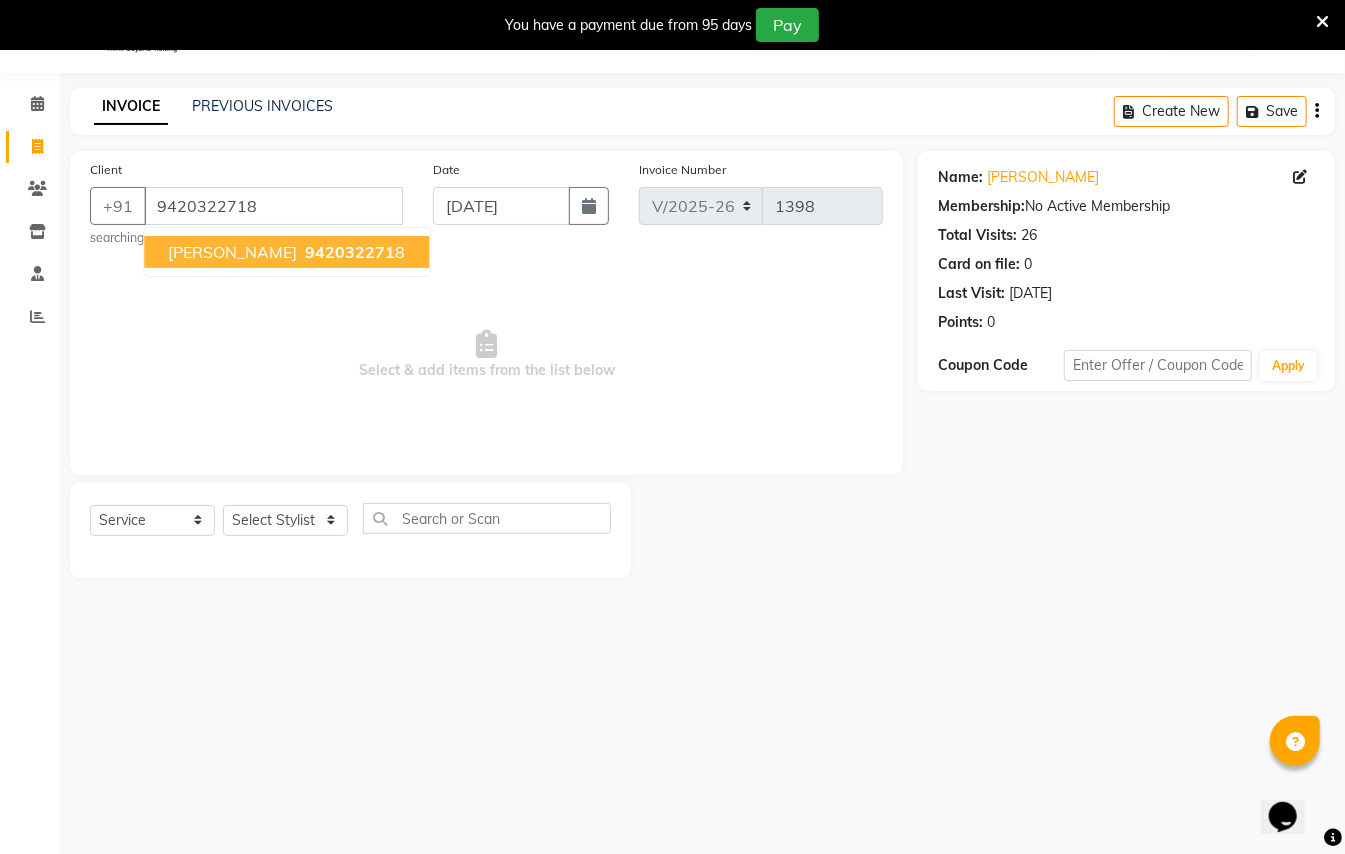 click on "942032271" at bounding box center [350, 252] 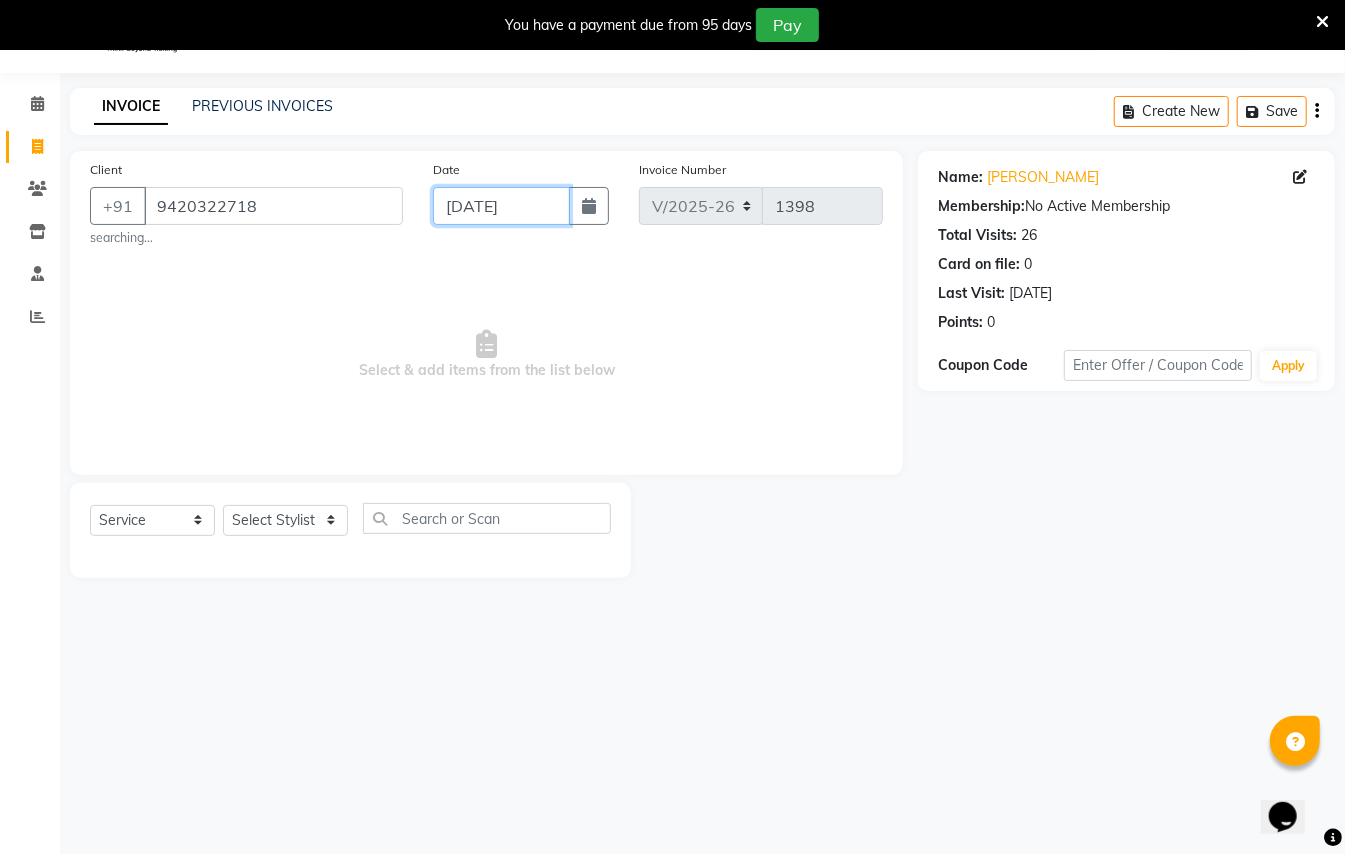 click on "[DATE]" 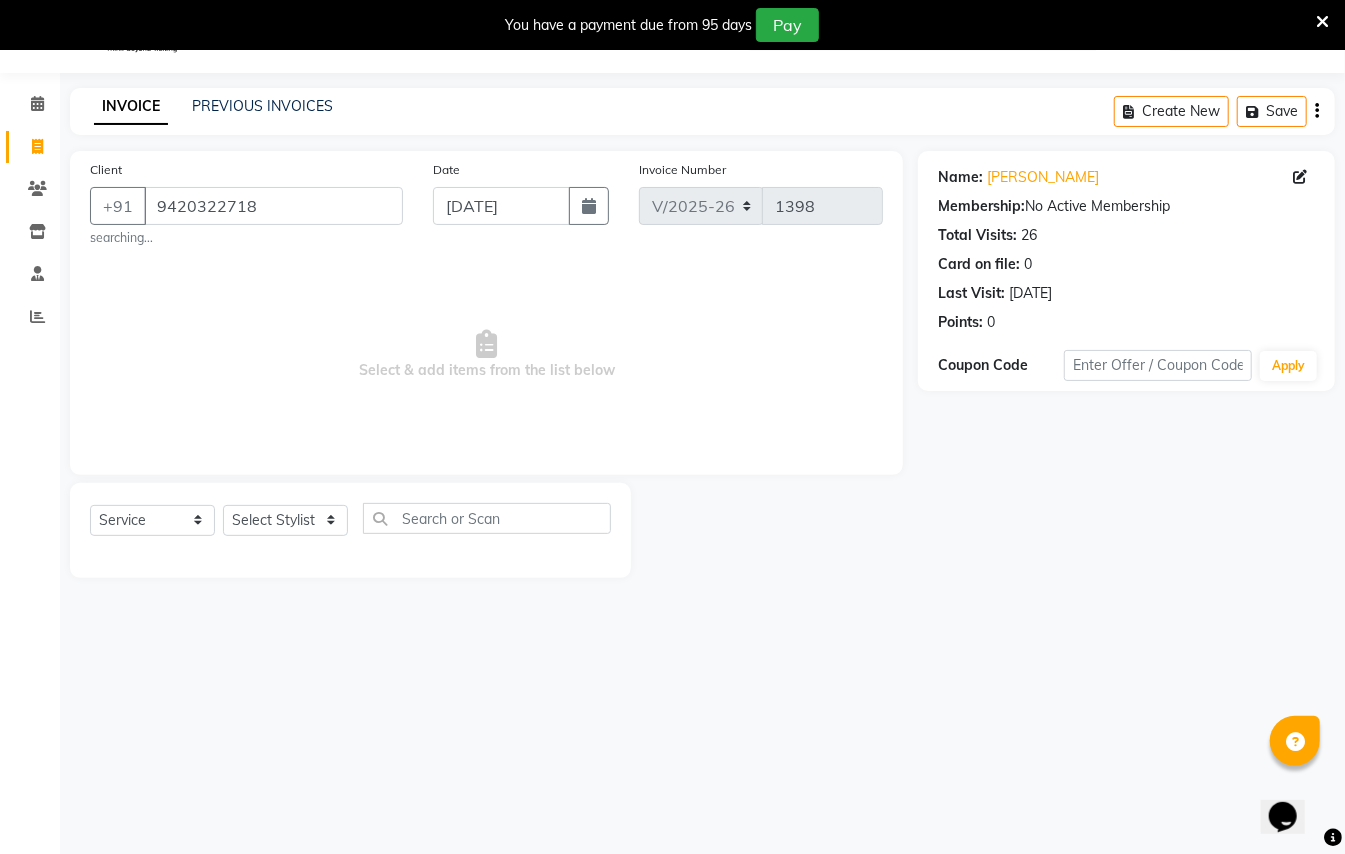 select on "7" 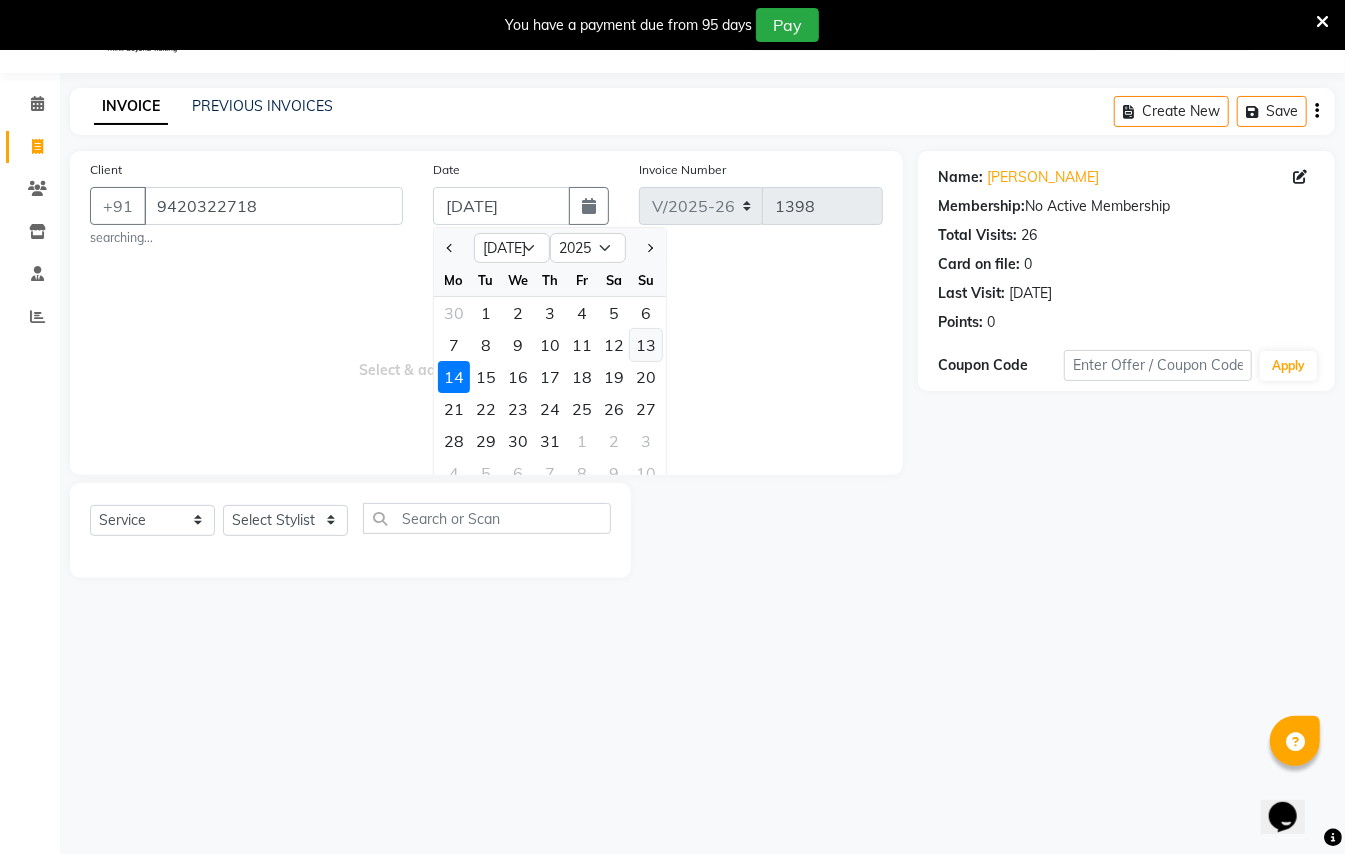 click on "13" 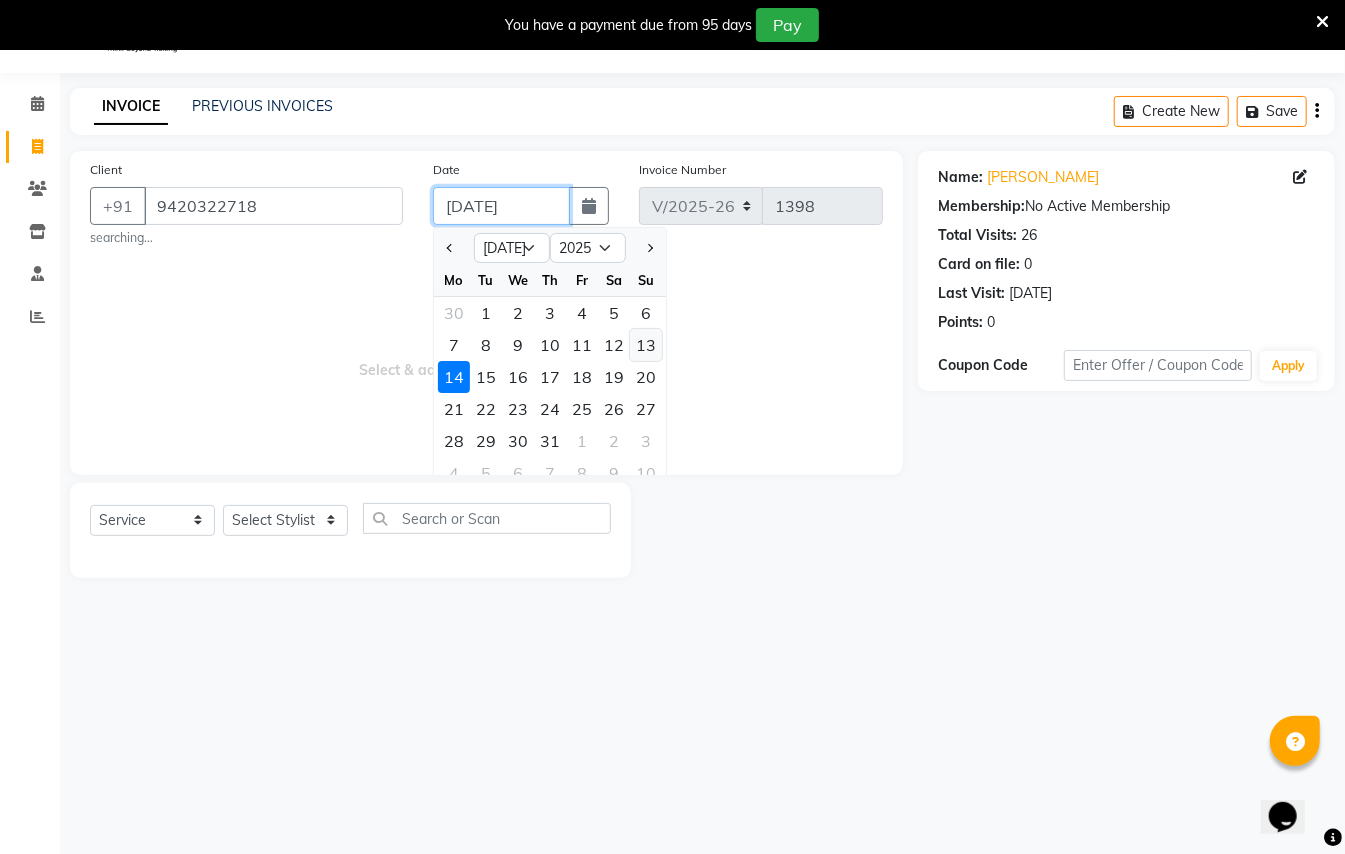 type on "[DATE]" 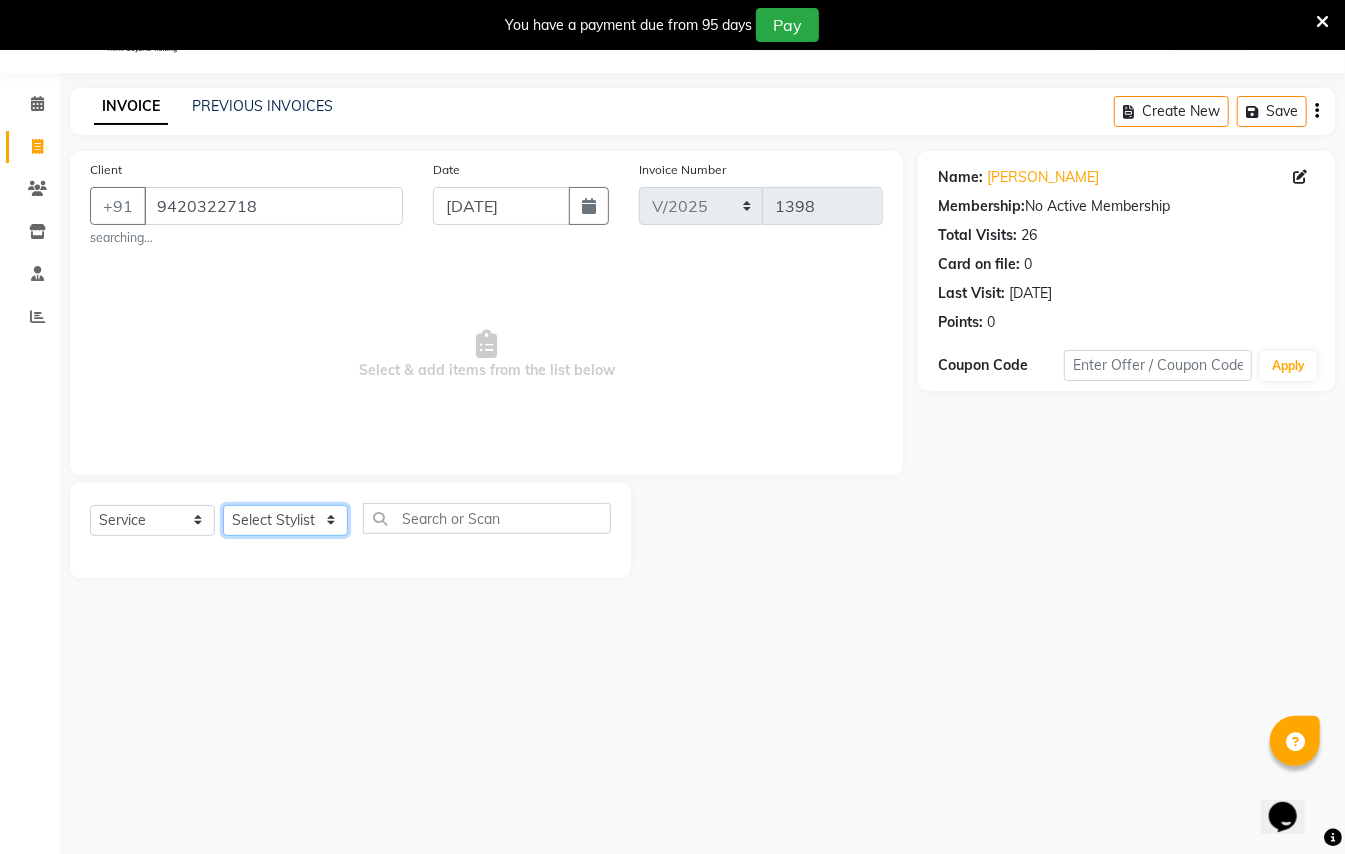 click on "Select Stylist [PERSON_NAME] [PERSON_NAME]  [PERSON_NAME] [PERSON_NAME] [PERSON_NAME] Mane Manager [PERSON_NAME]  [PERSON_NAME] Owner [PERSON_NAME]" 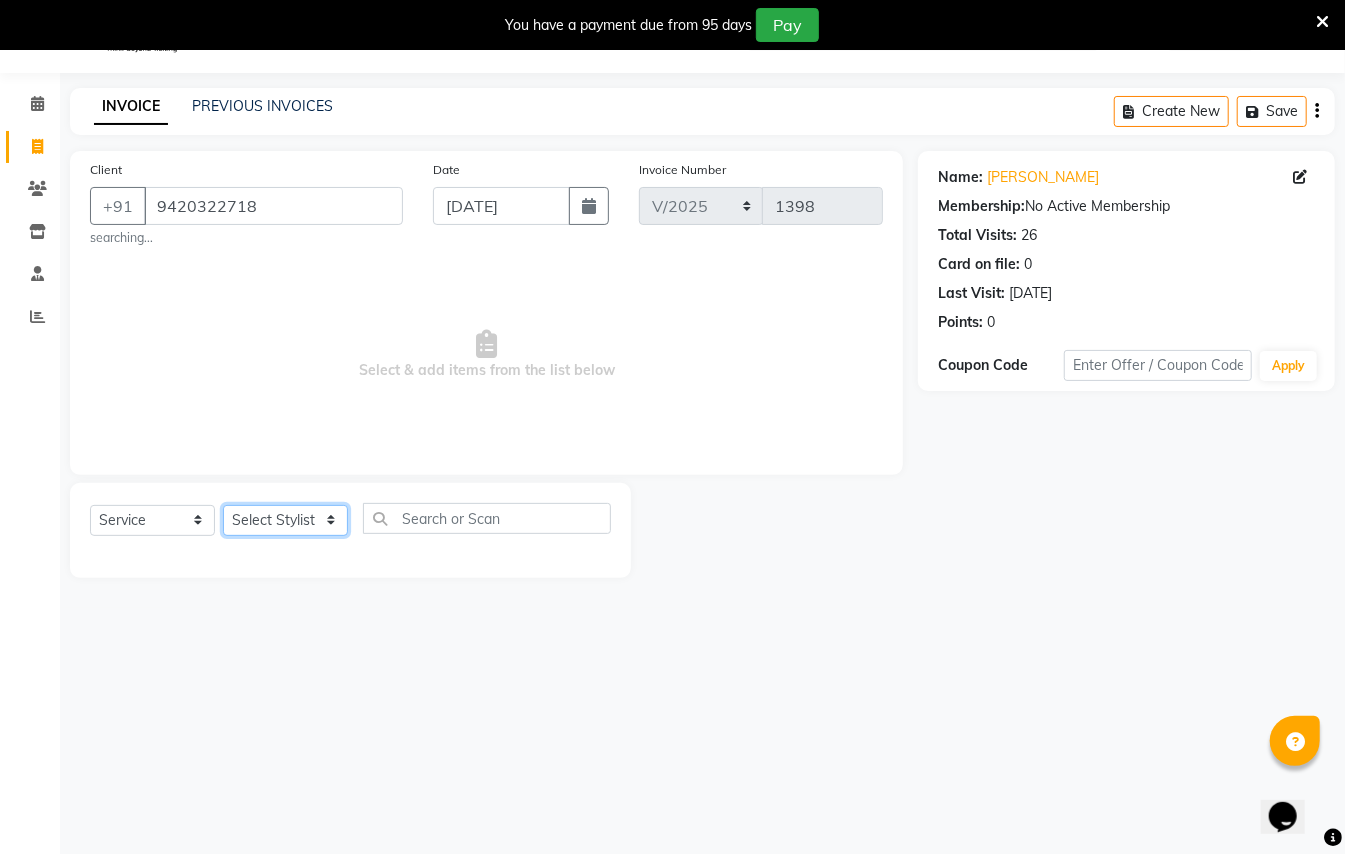 select on "85412" 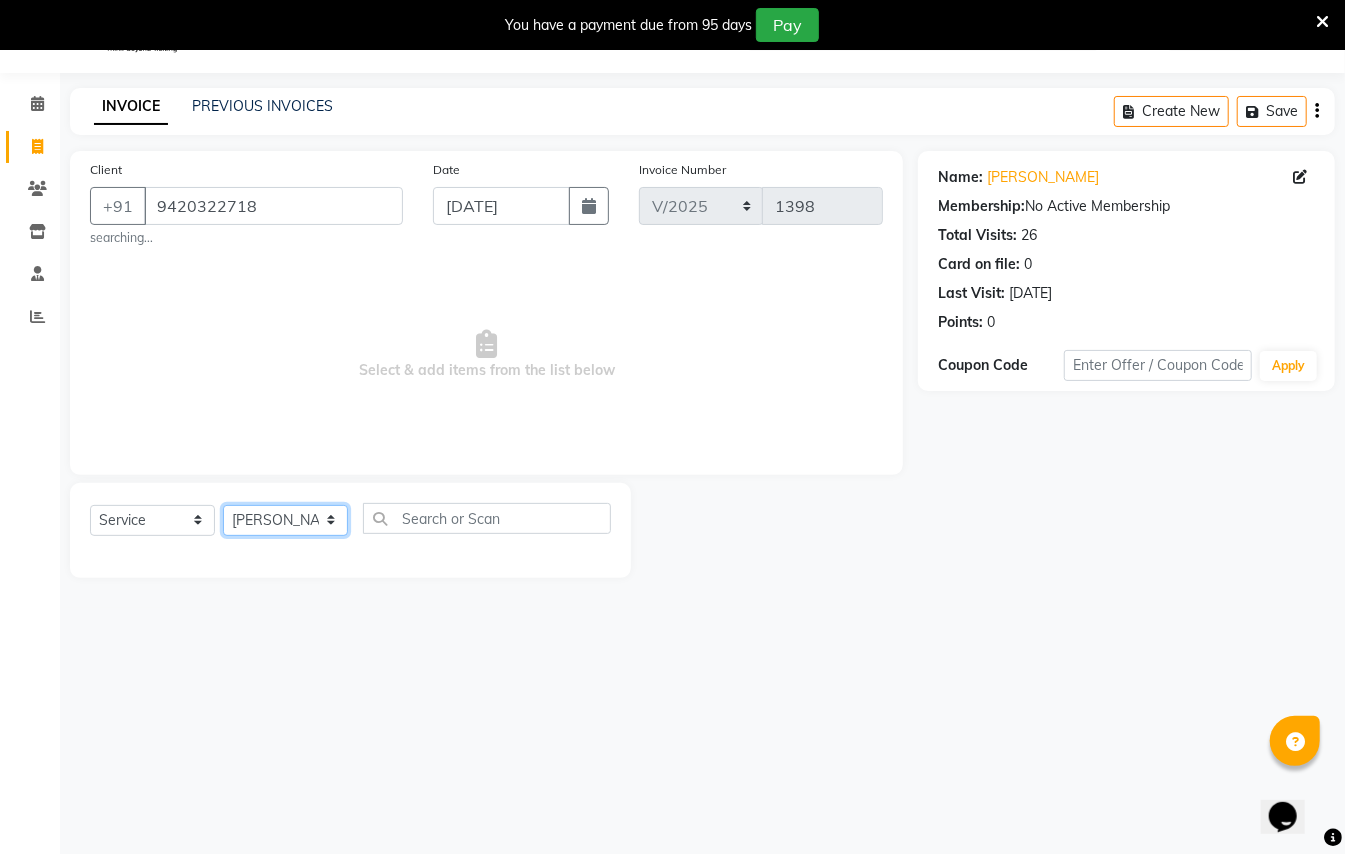 click on "Select Stylist [PERSON_NAME] [PERSON_NAME]  [PERSON_NAME] [PERSON_NAME] [PERSON_NAME] Mane Manager [PERSON_NAME]  [PERSON_NAME] Owner [PERSON_NAME]" 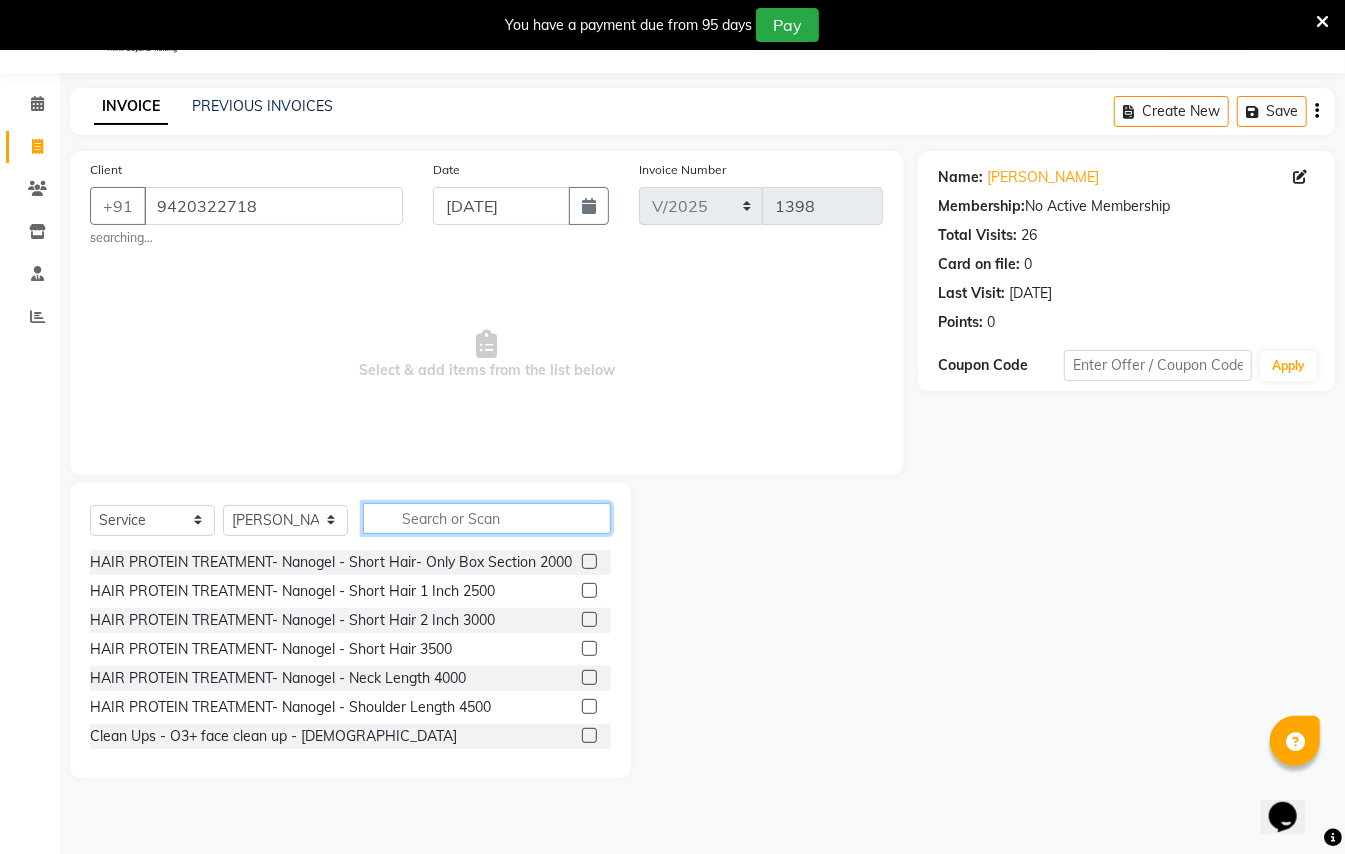 click 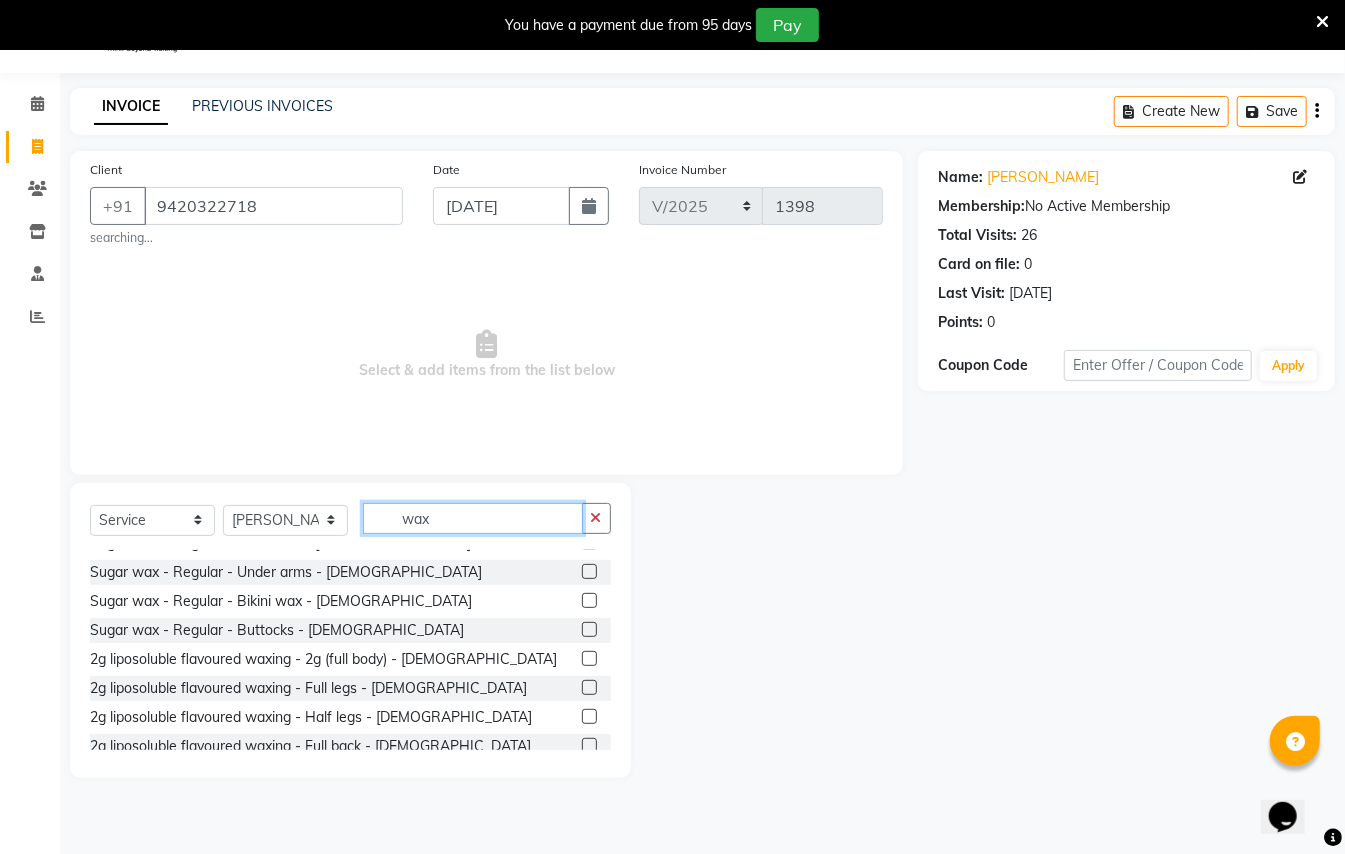scroll, scrollTop: 400, scrollLeft: 0, axis: vertical 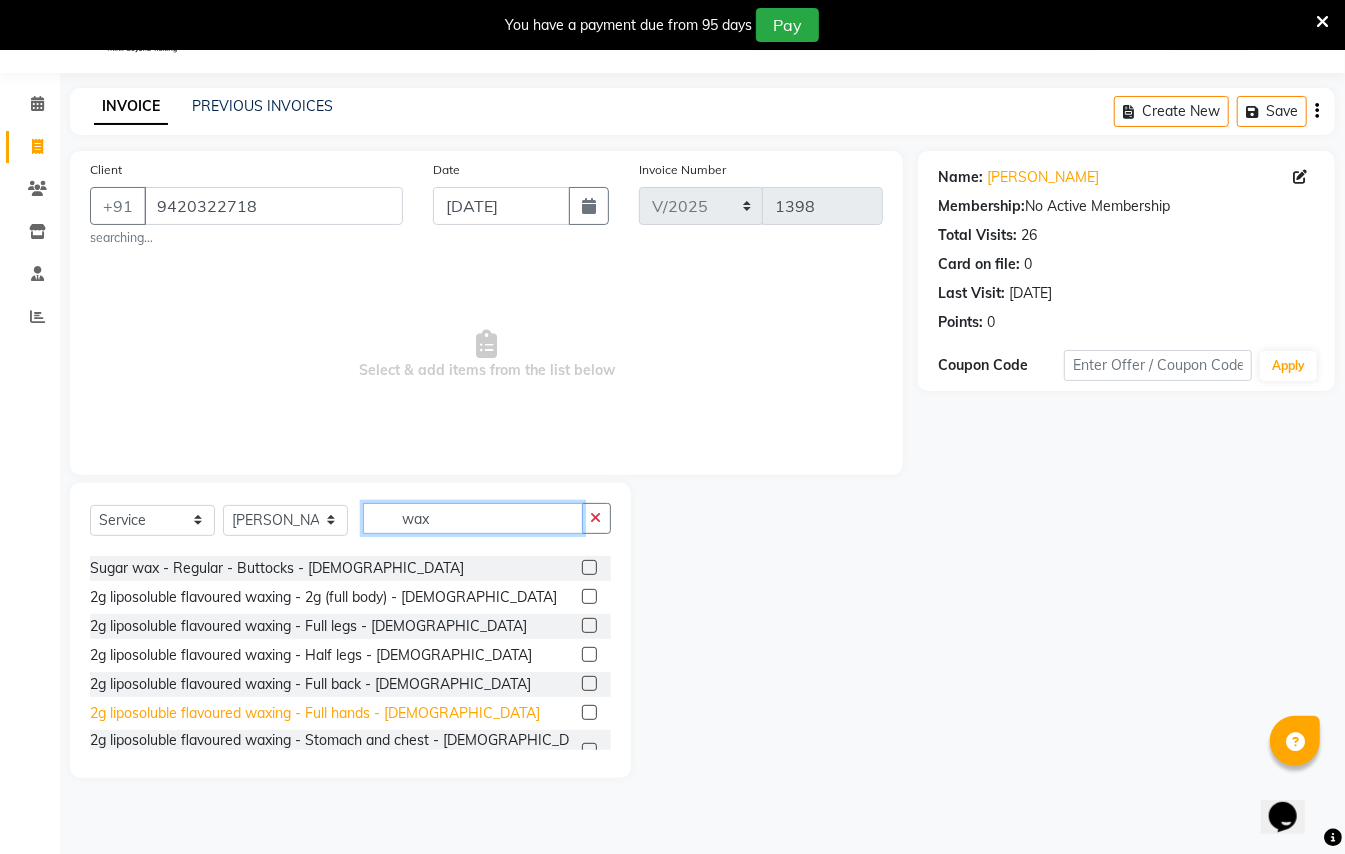 type on "wax" 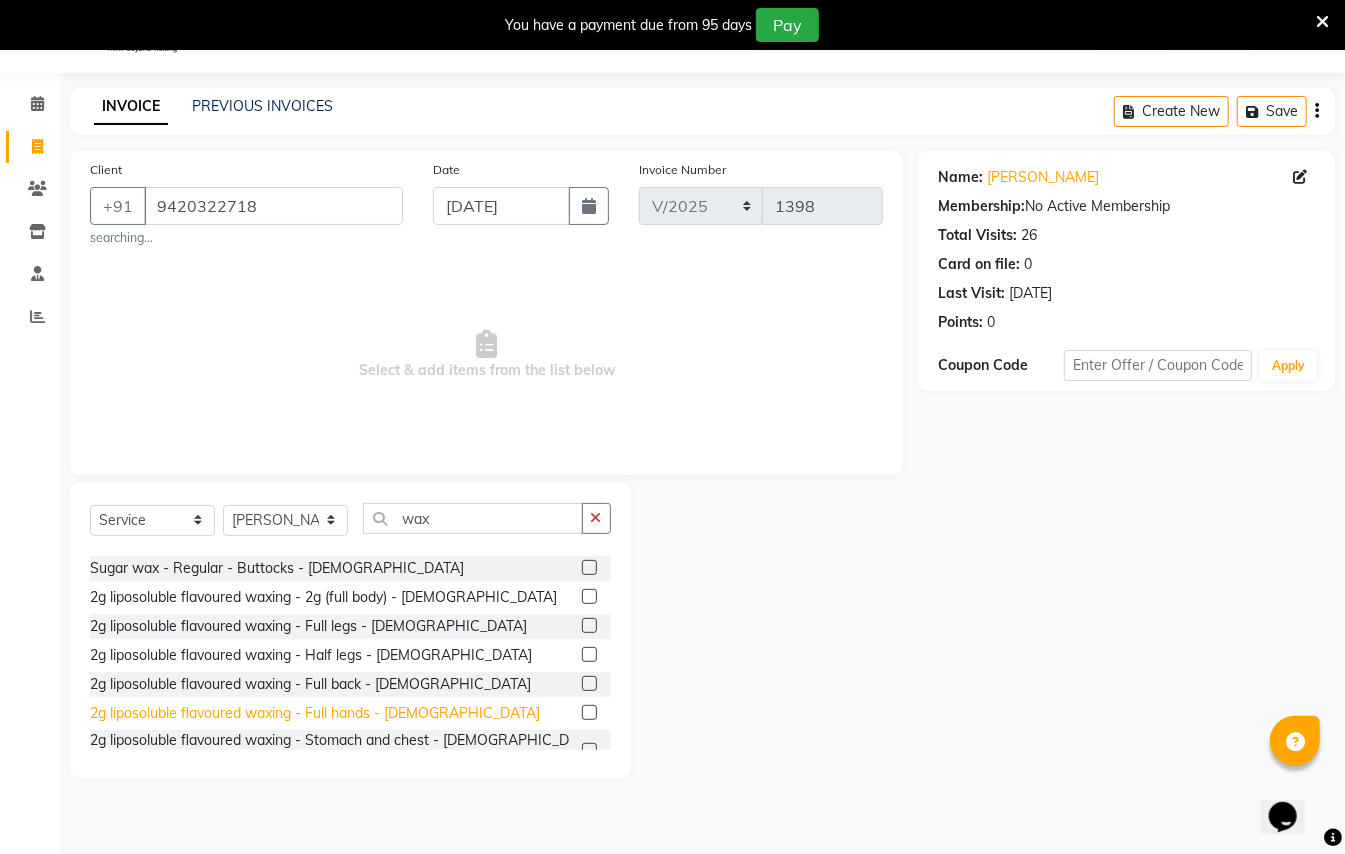 click on "2g liposoluble flavoured waxing - Full hands - [DEMOGRAPHIC_DATA]" 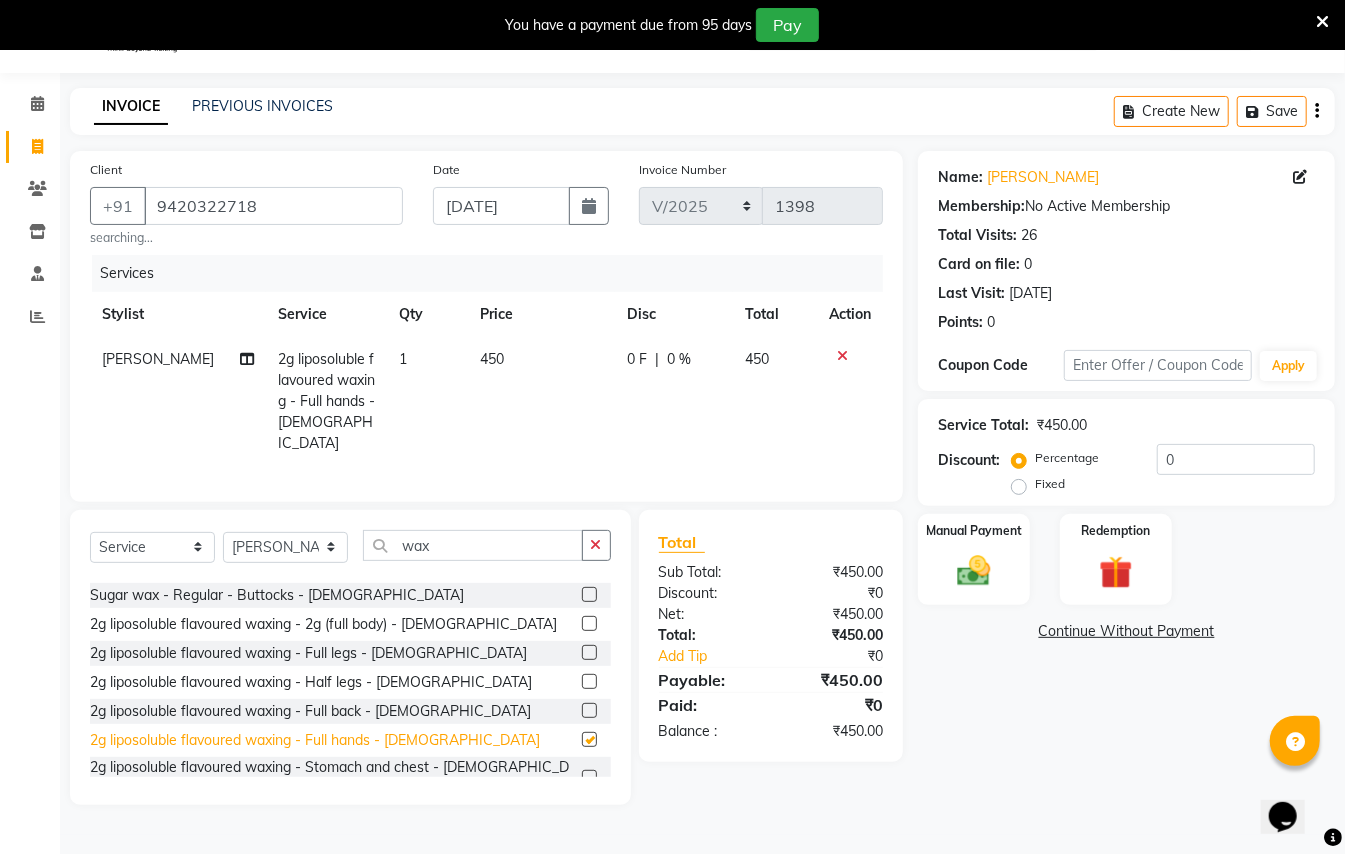 checkbox on "false" 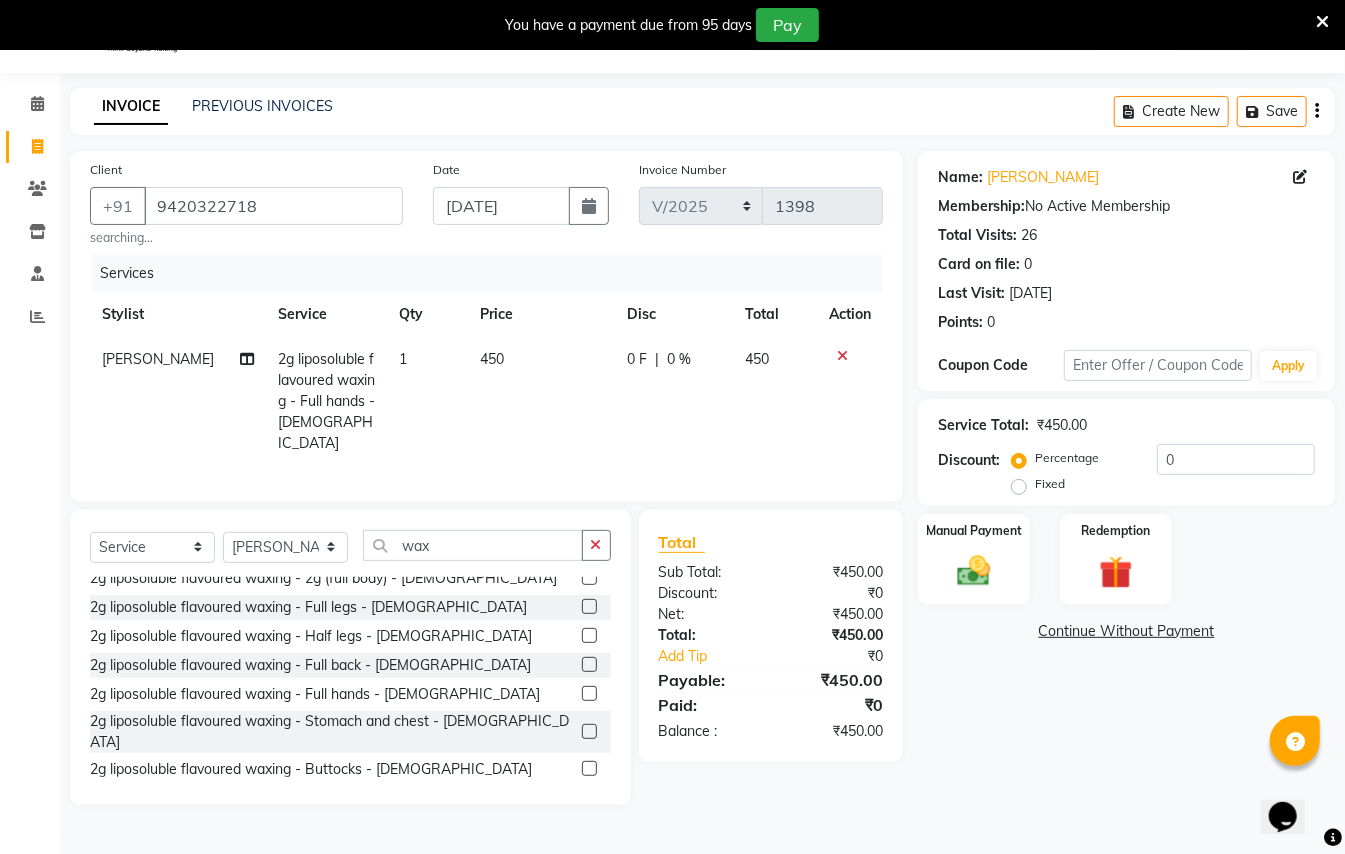 scroll, scrollTop: 400, scrollLeft: 0, axis: vertical 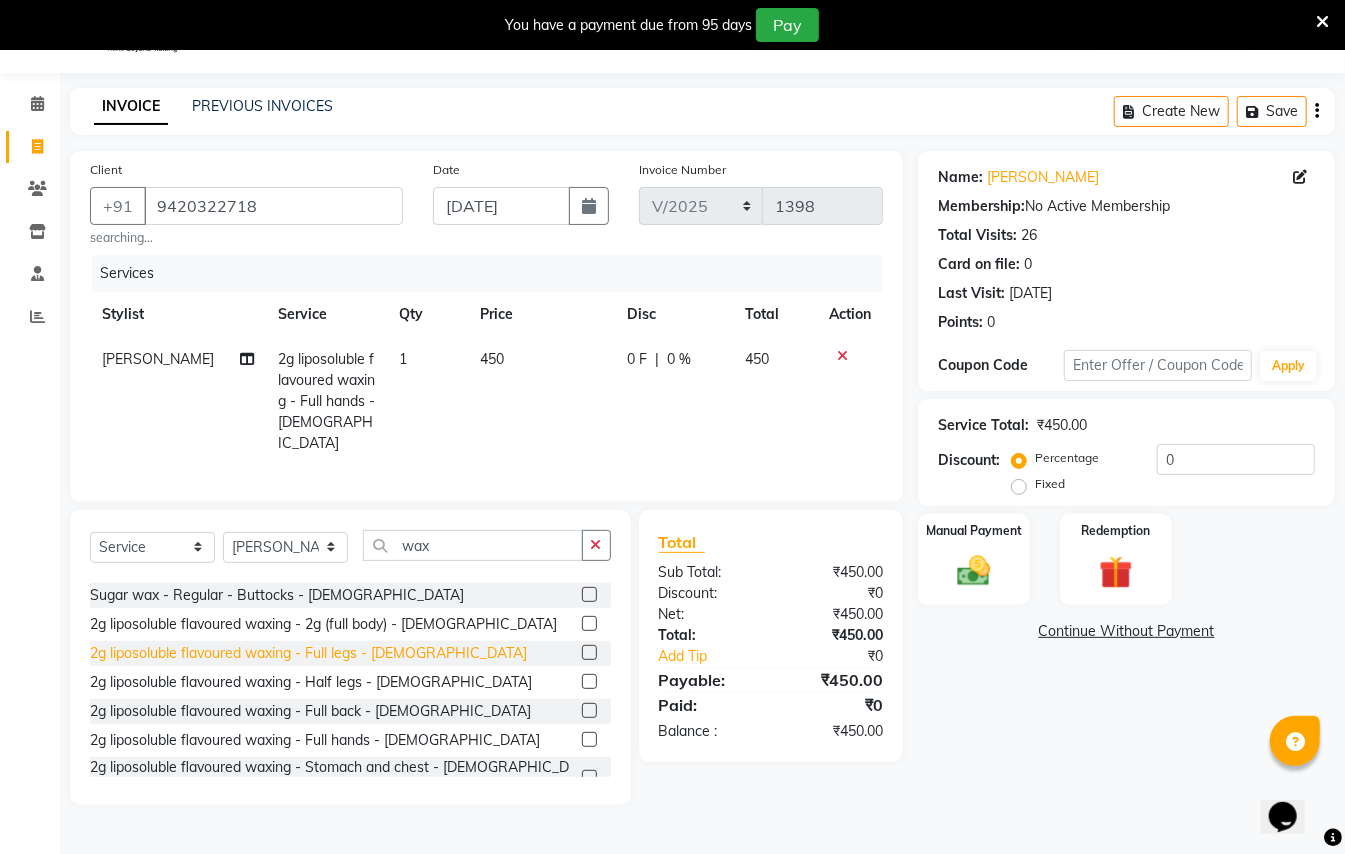 click on "2g liposoluble flavoured waxing - Full legs - [DEMOGRAPHIC_DATA]" 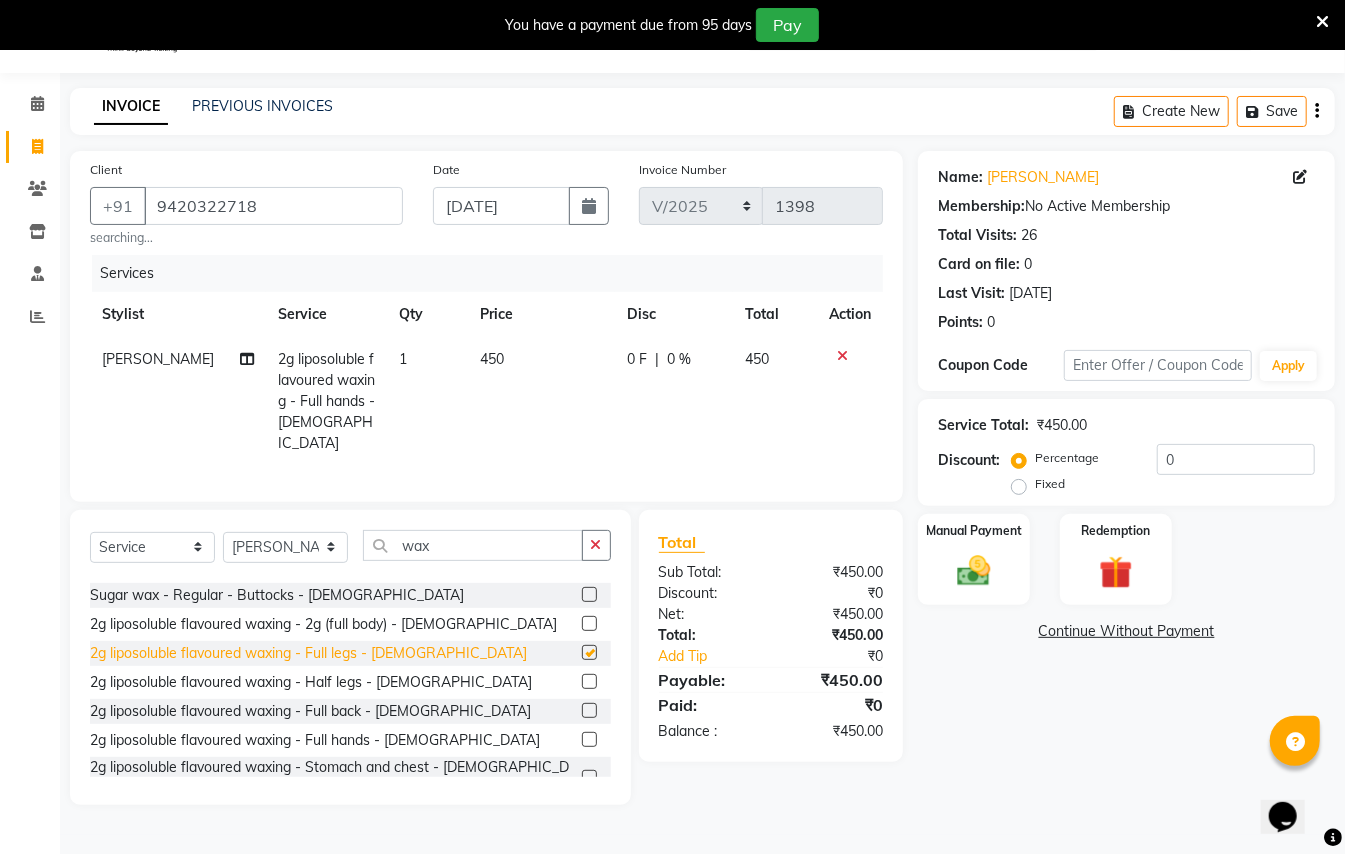 checkbox on "false" 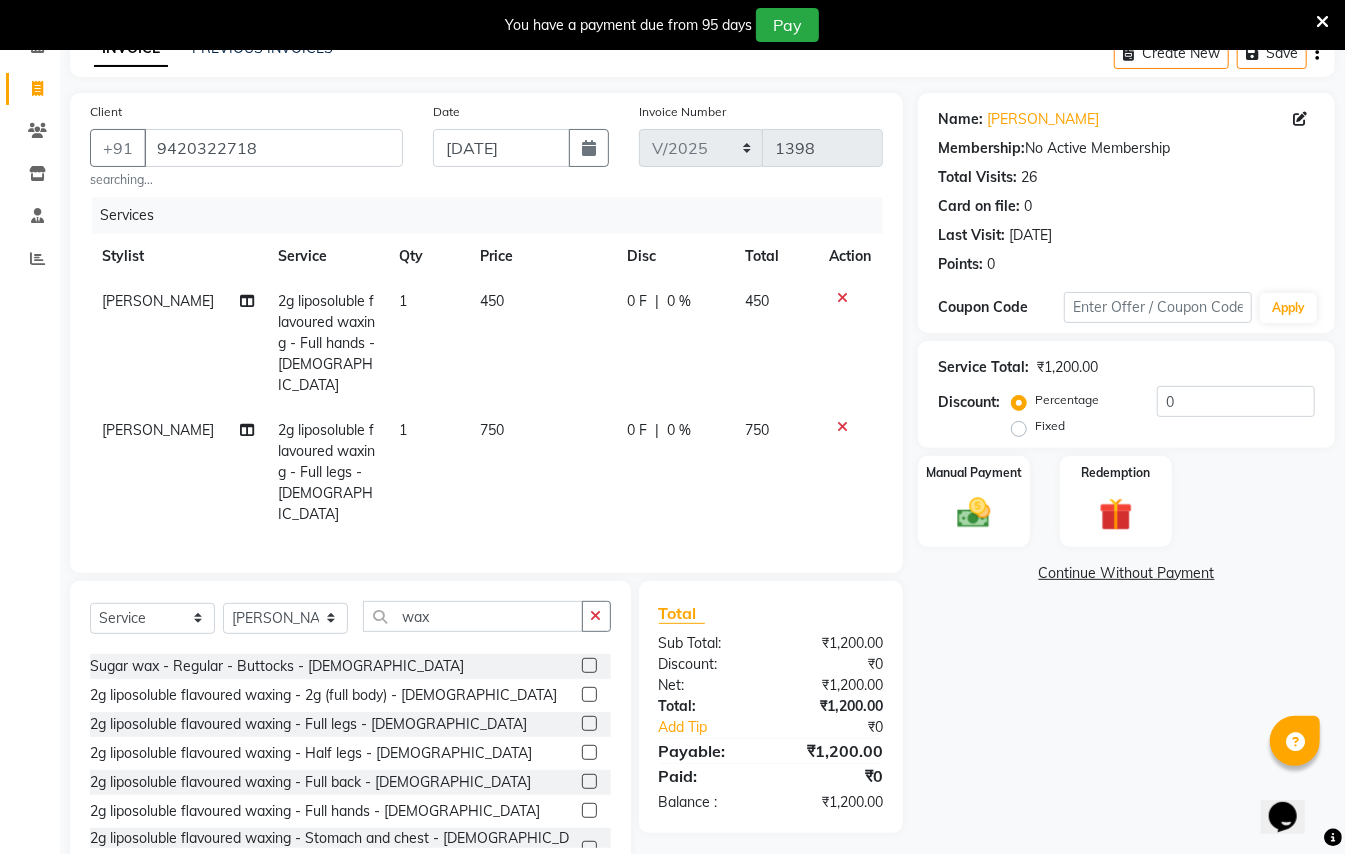 scroll, scrollTop: 138, scrollLeft: 0, axis: vertical 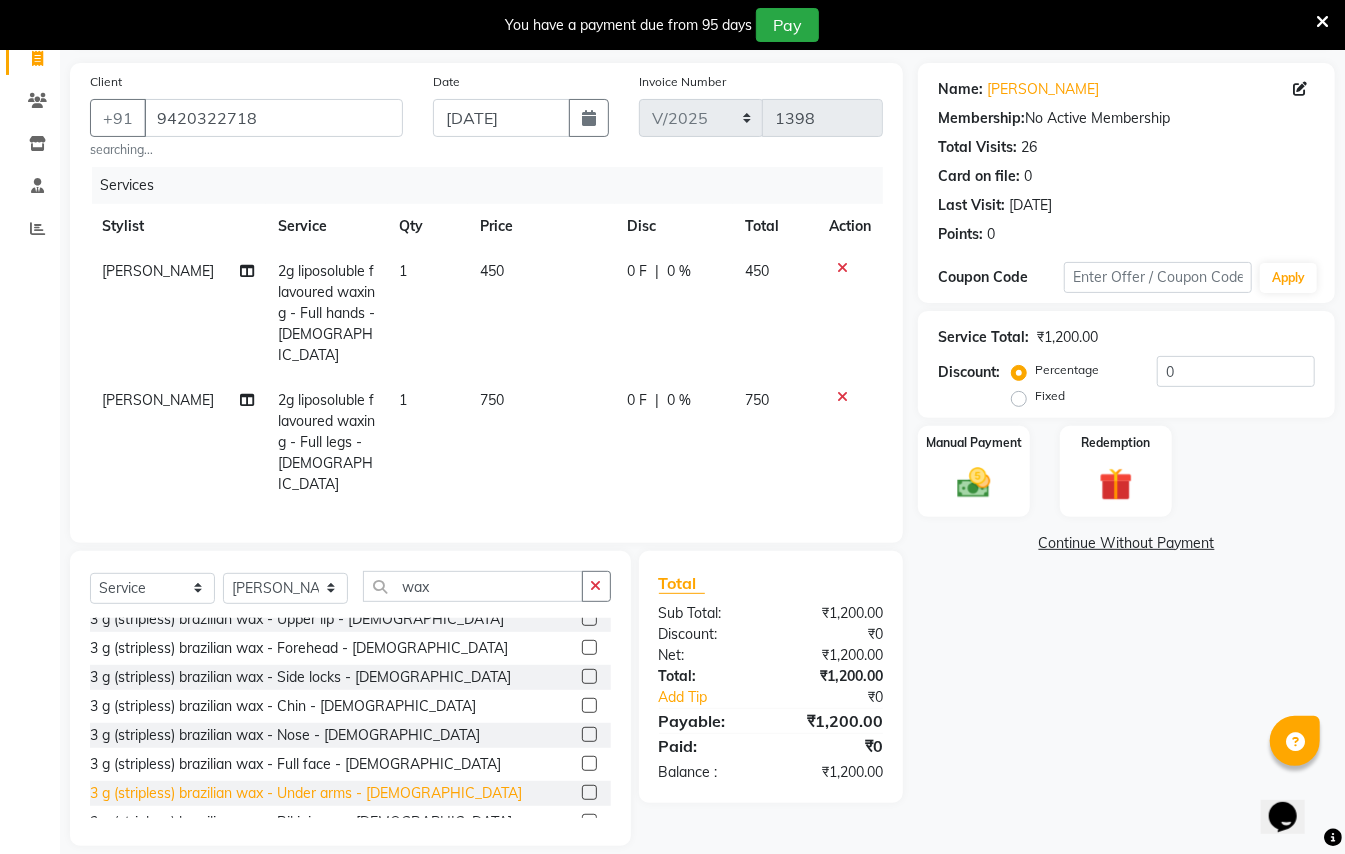 click on "3 g (stripless) brazilian wax - Under arms - [DEMOGRAPHIC_DATA]" 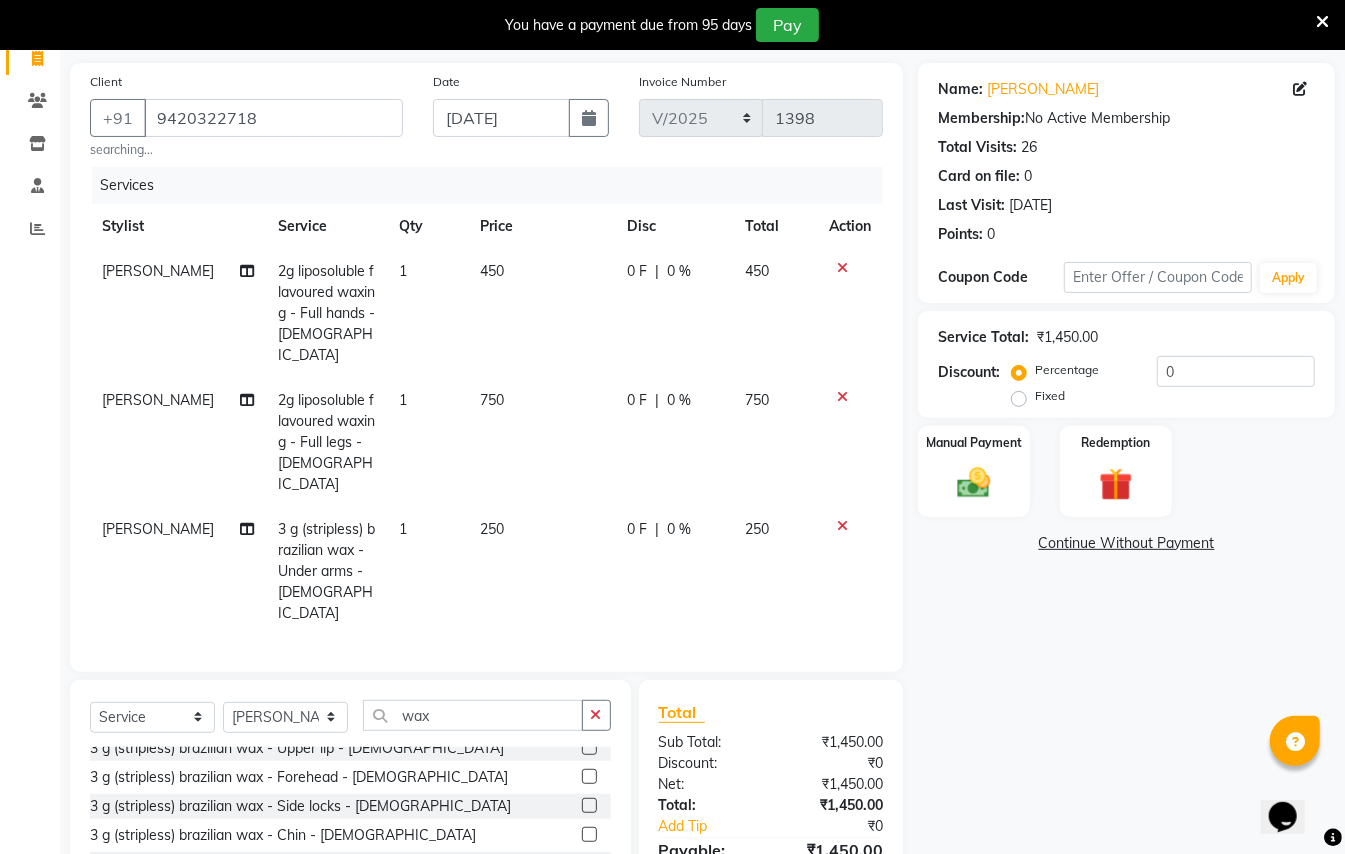 checkbox on "false" 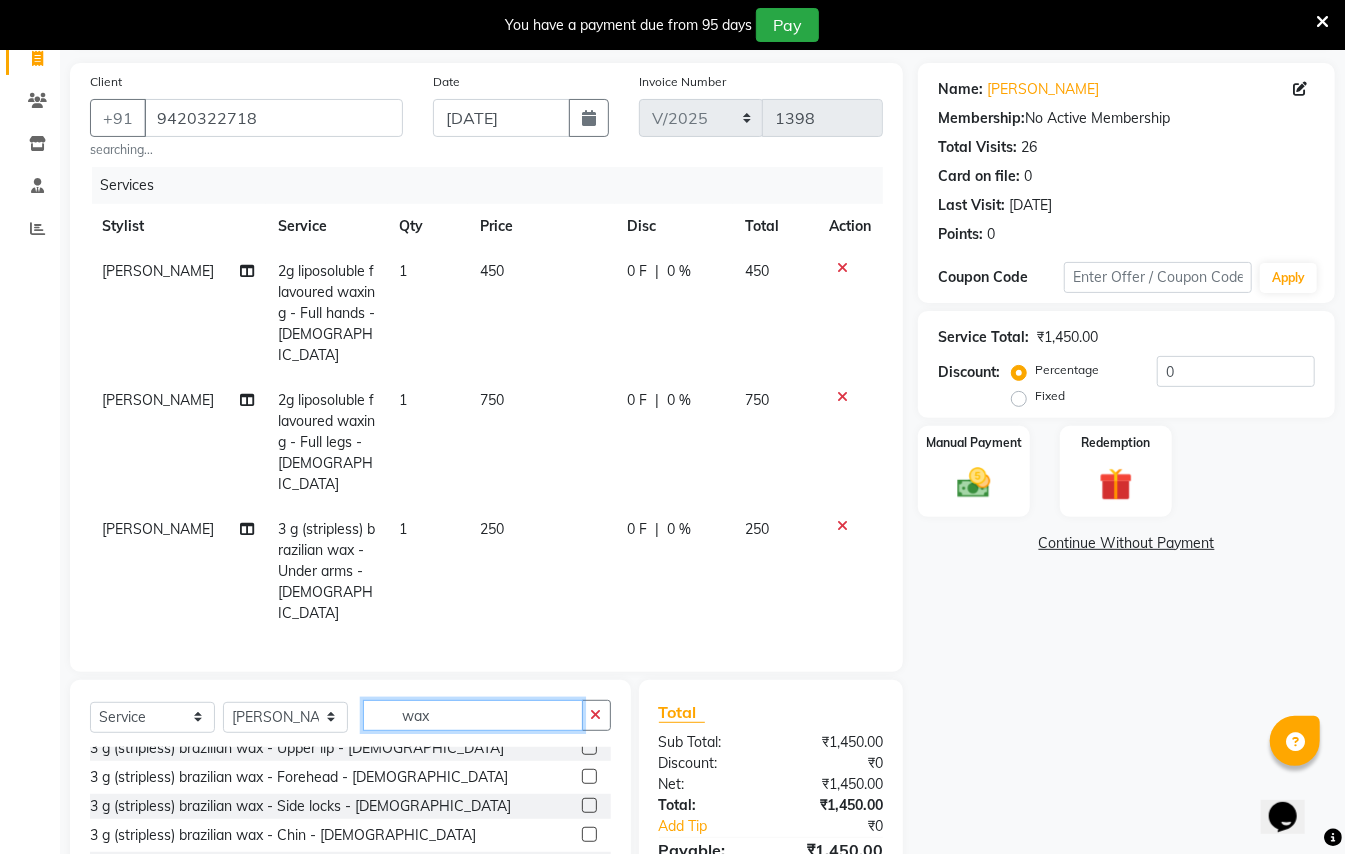 click on "wax" 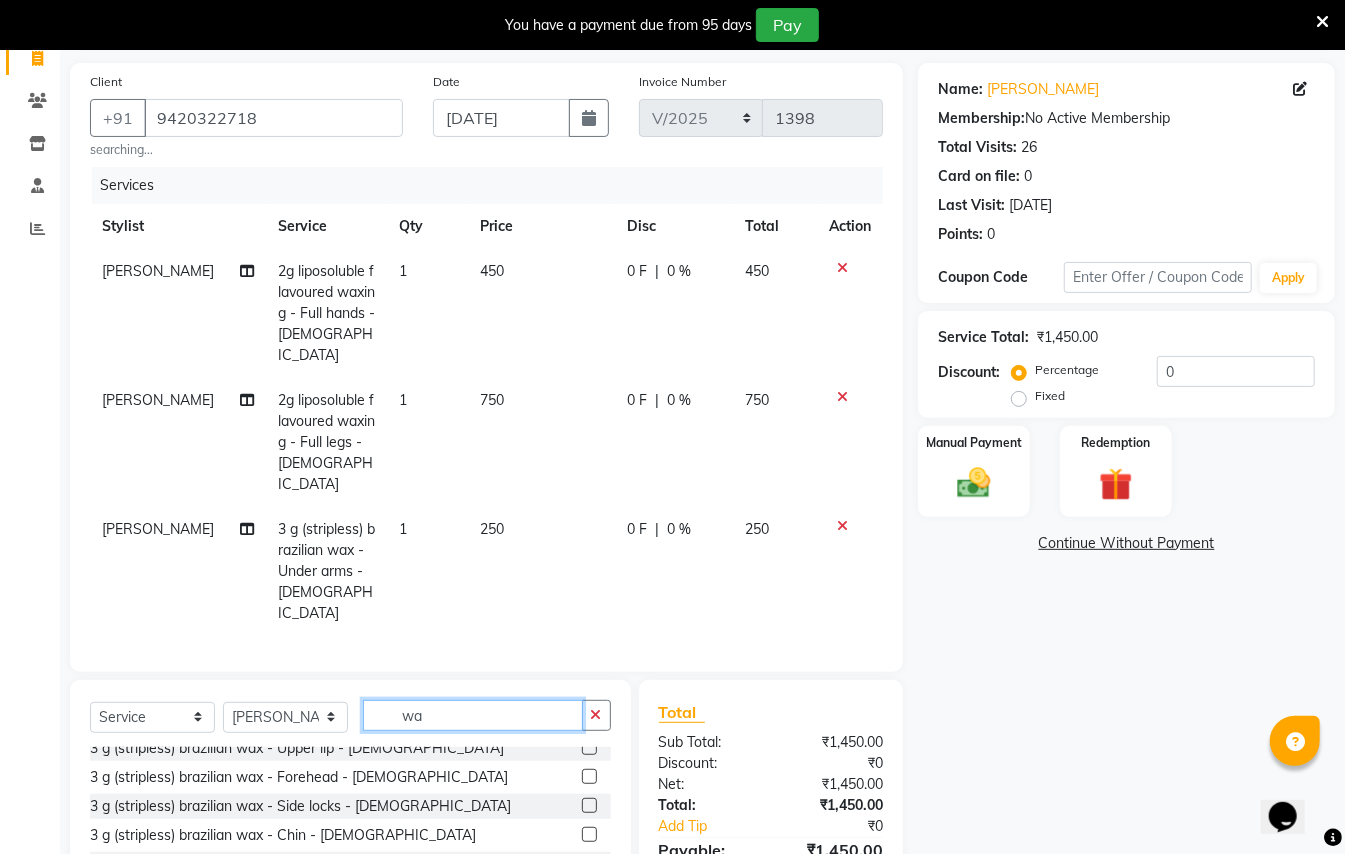 type on "w" 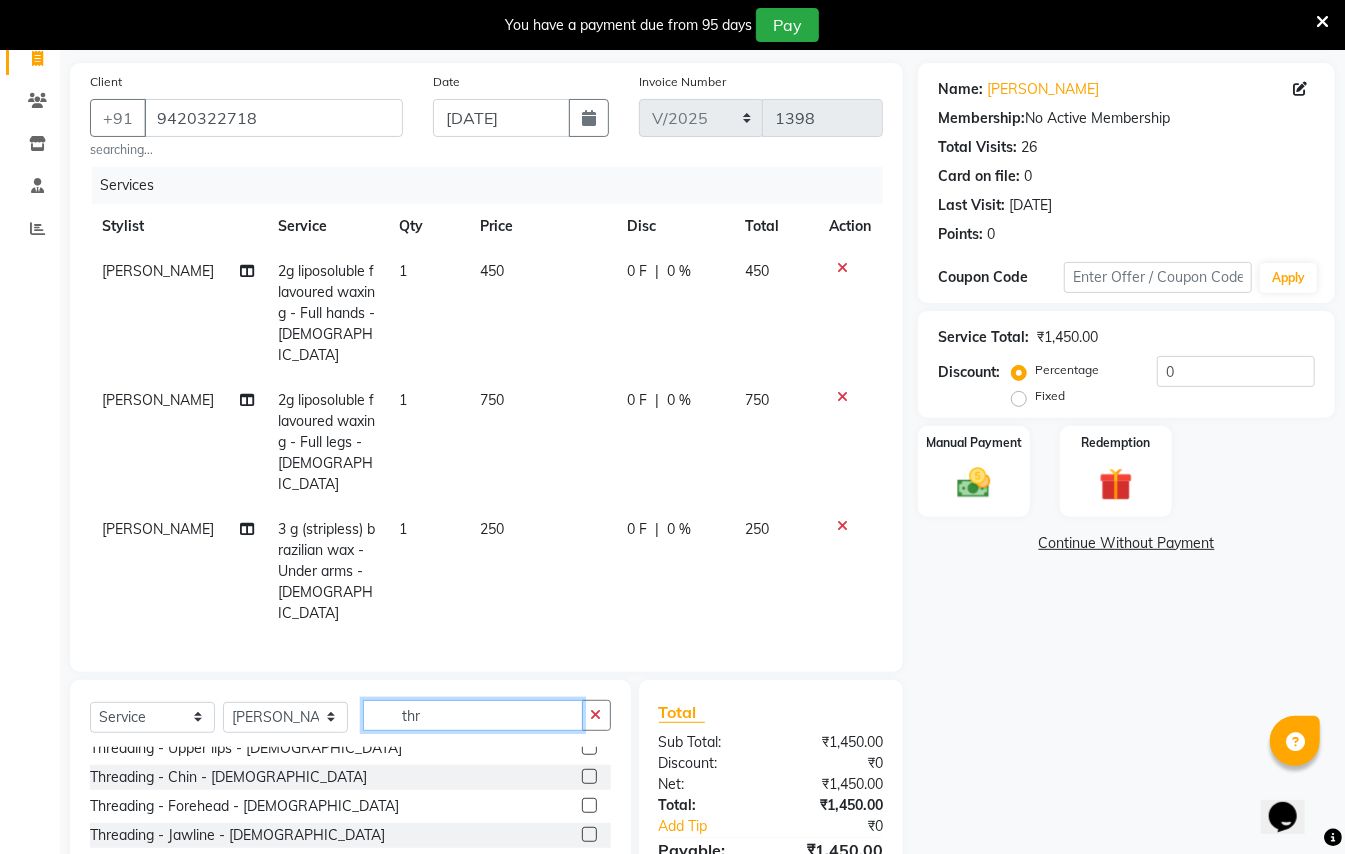 scroll, scrollTop: 32, scrollLeft: 0, axis: vertical 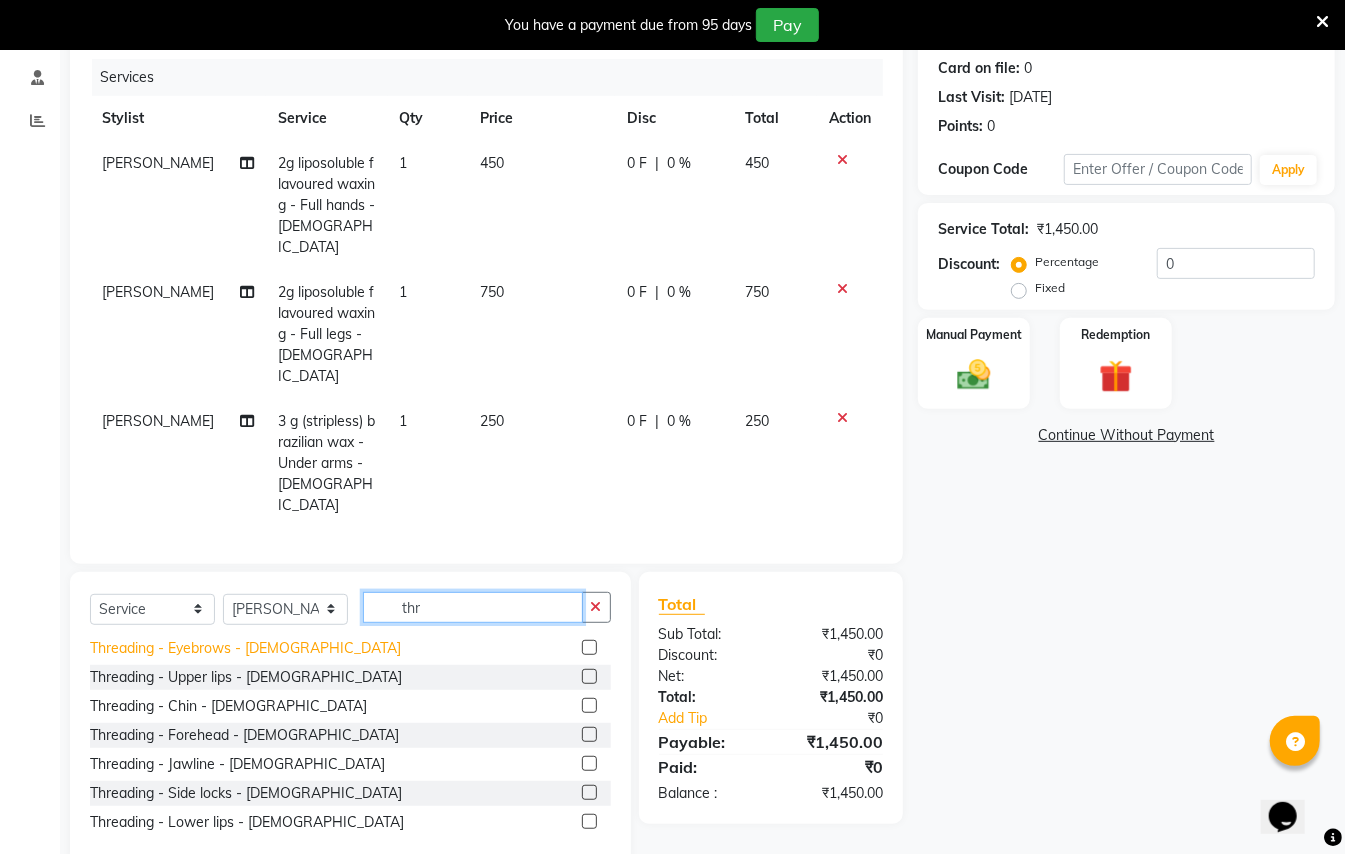 type on "thr" 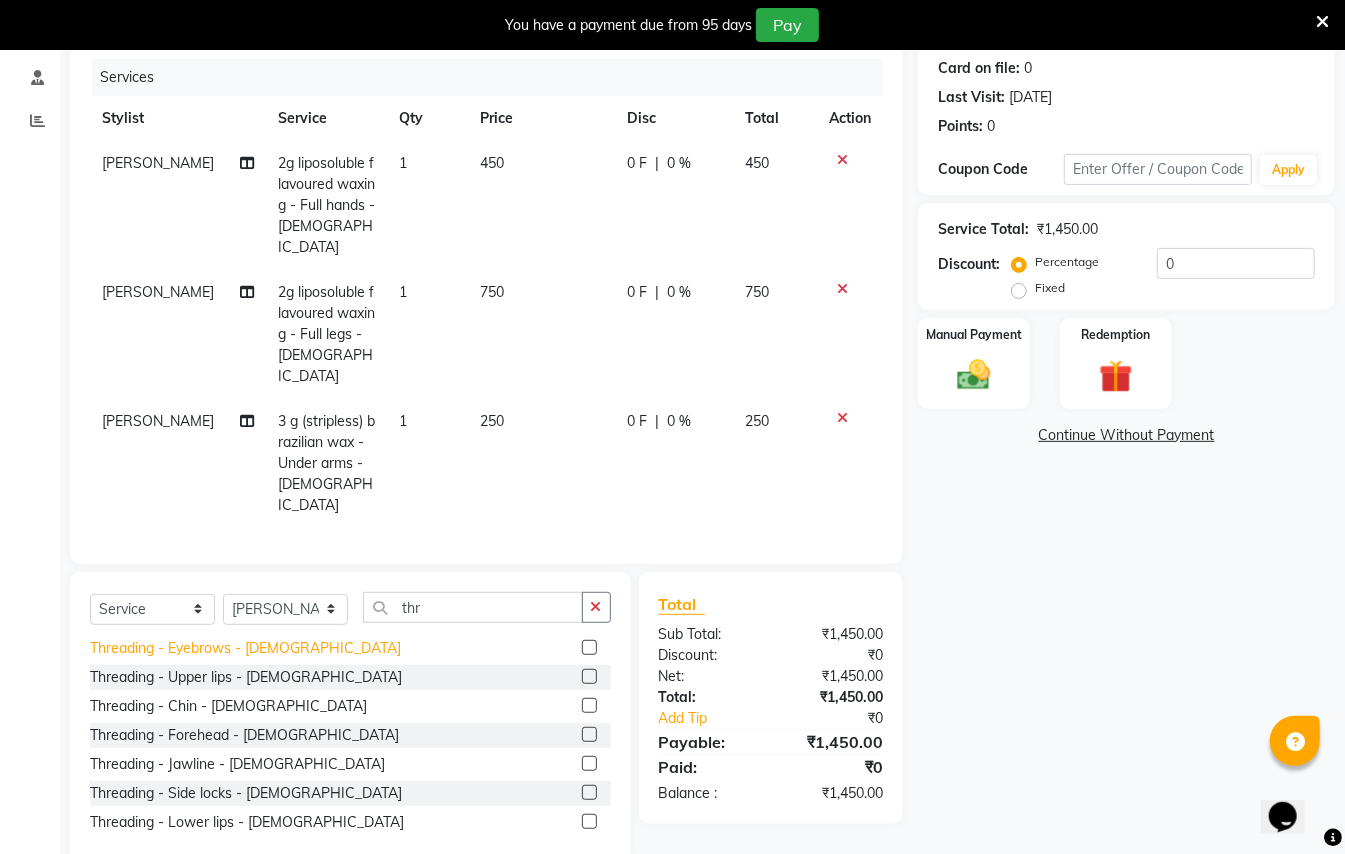 click on "Threading - Eyebrows - [DEMOGRAPHIC_DATA]" 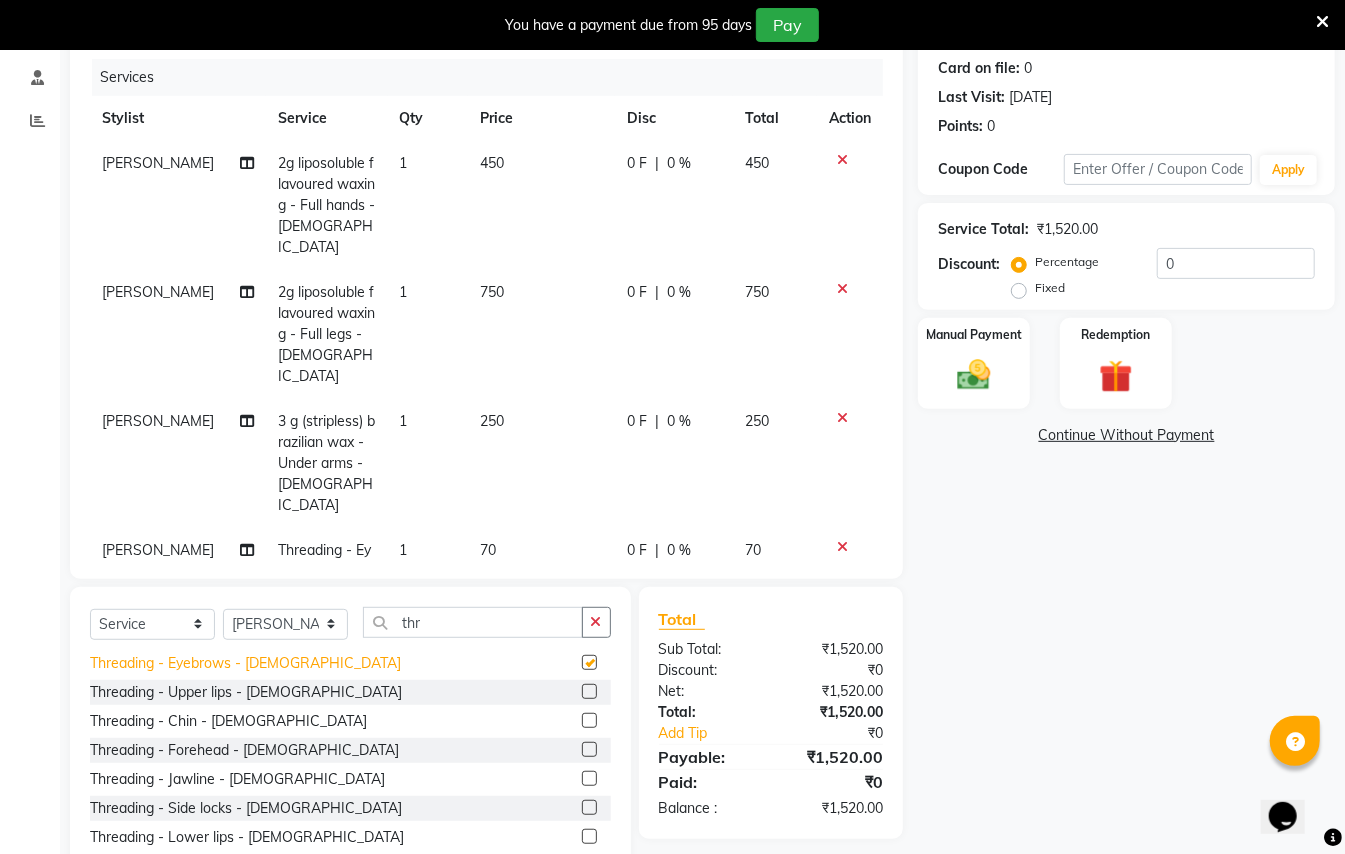 checkbox on "false" 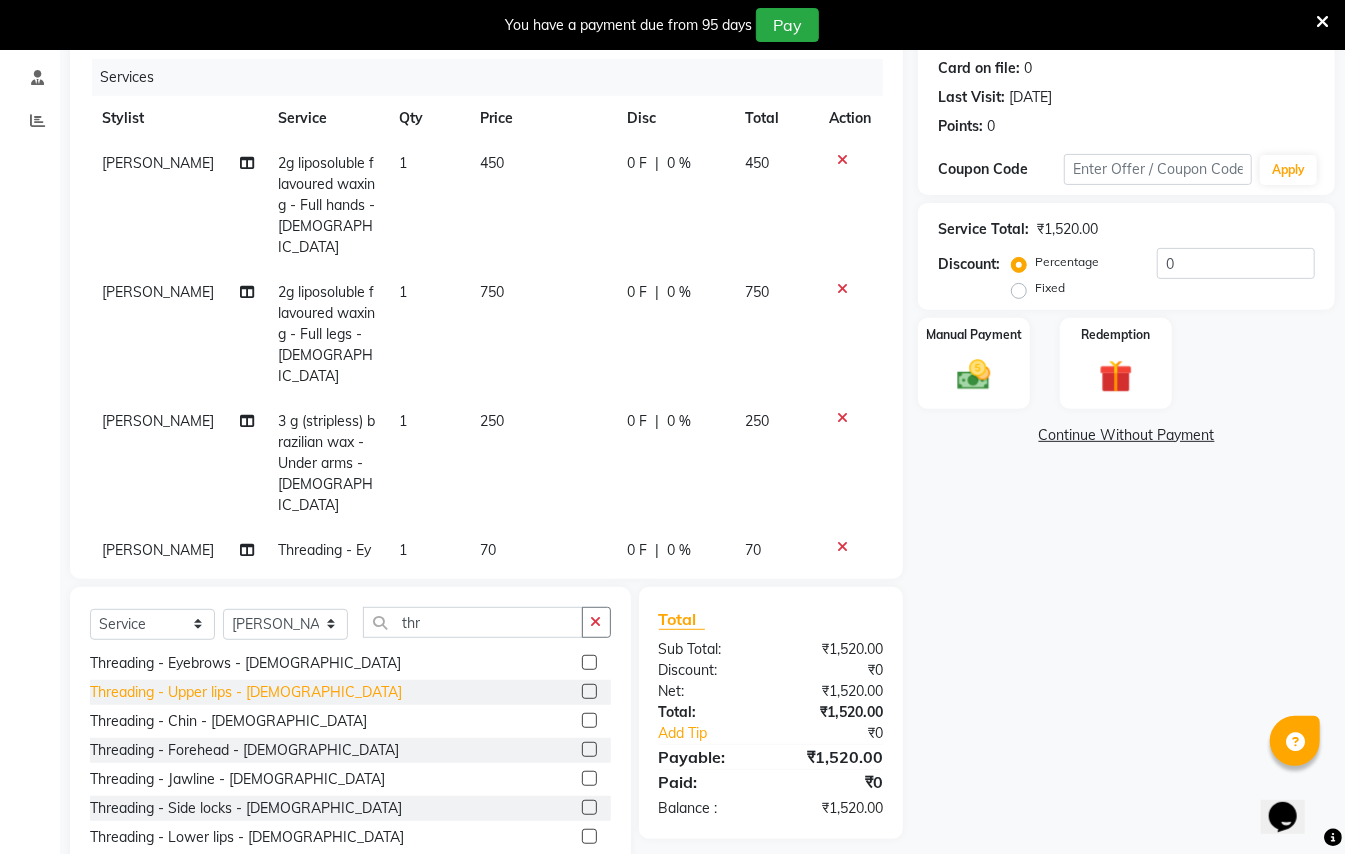 click on "Threading - Upper lips - [DEMOGRAPHIC_DATA]" 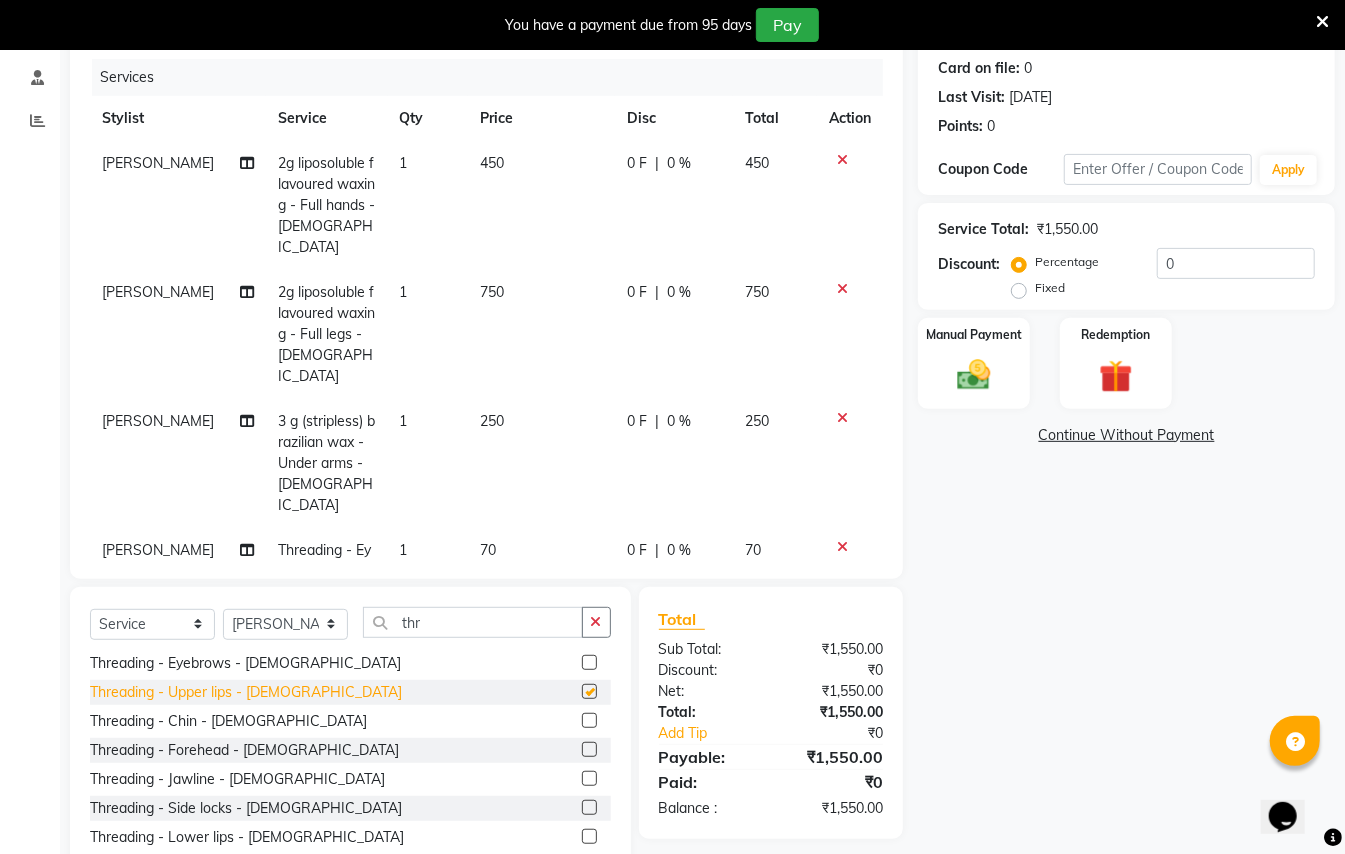 checkbox on "false" 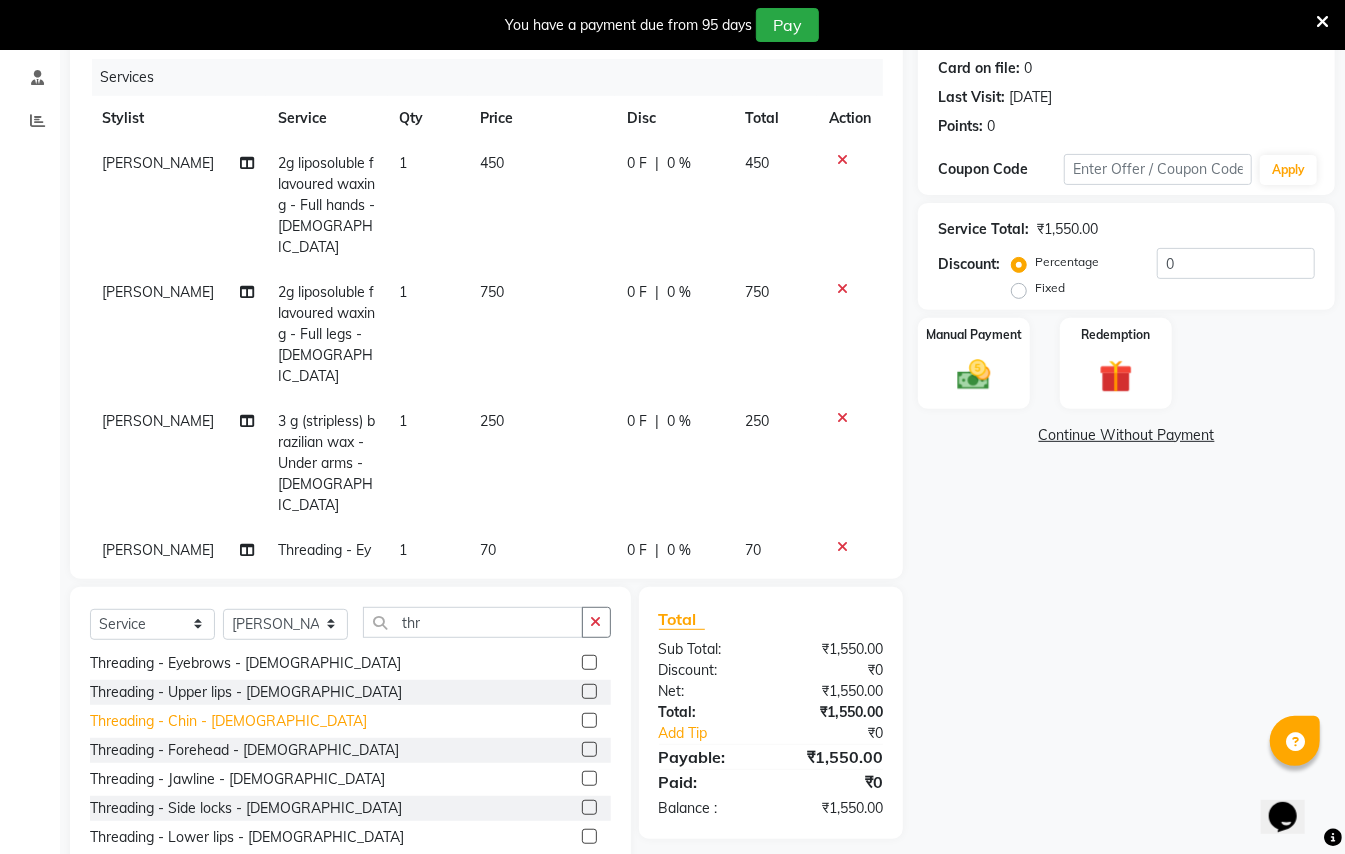 click on "Threading - Chin - [DEMOGRAPHIC_DATA]" 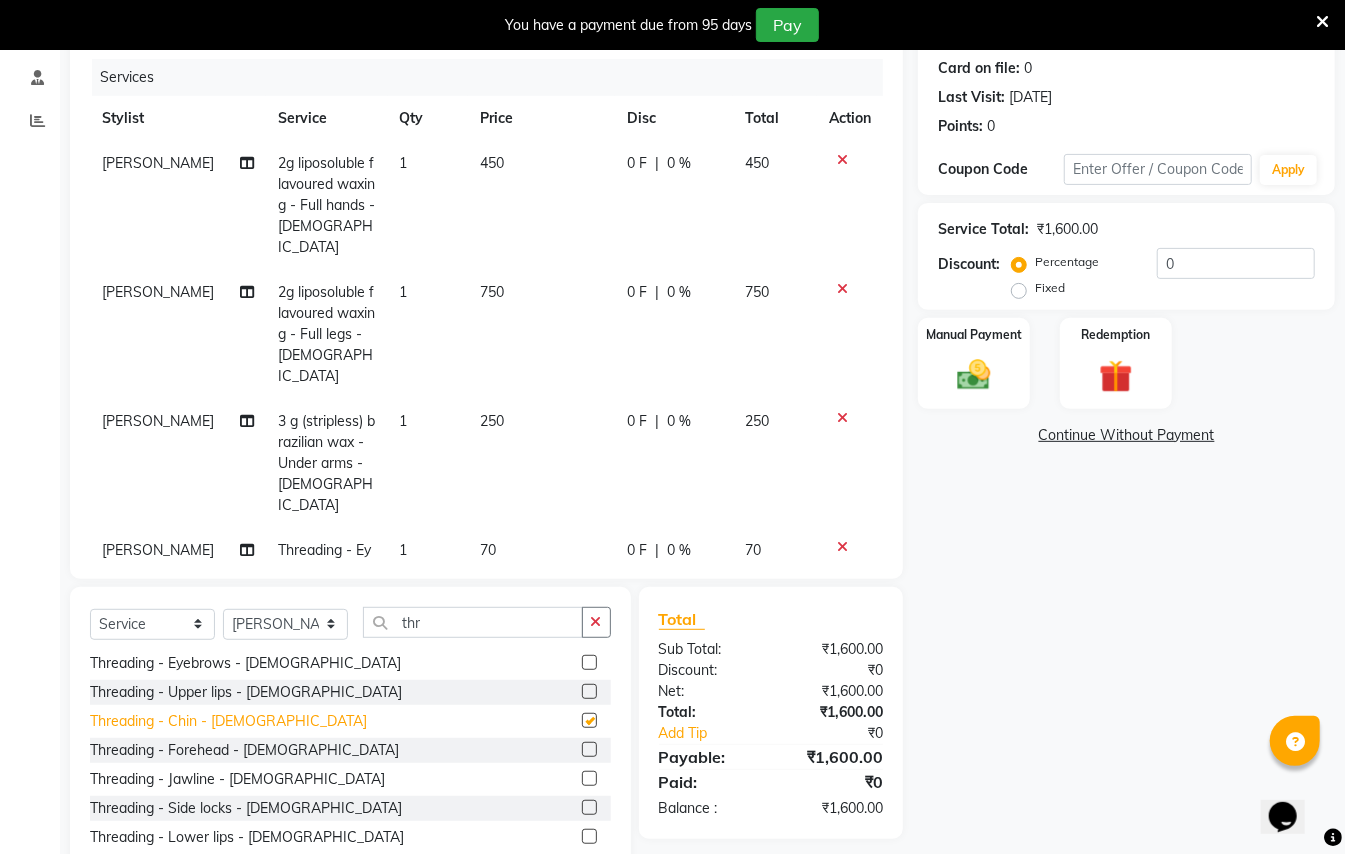 checkbox on "false" 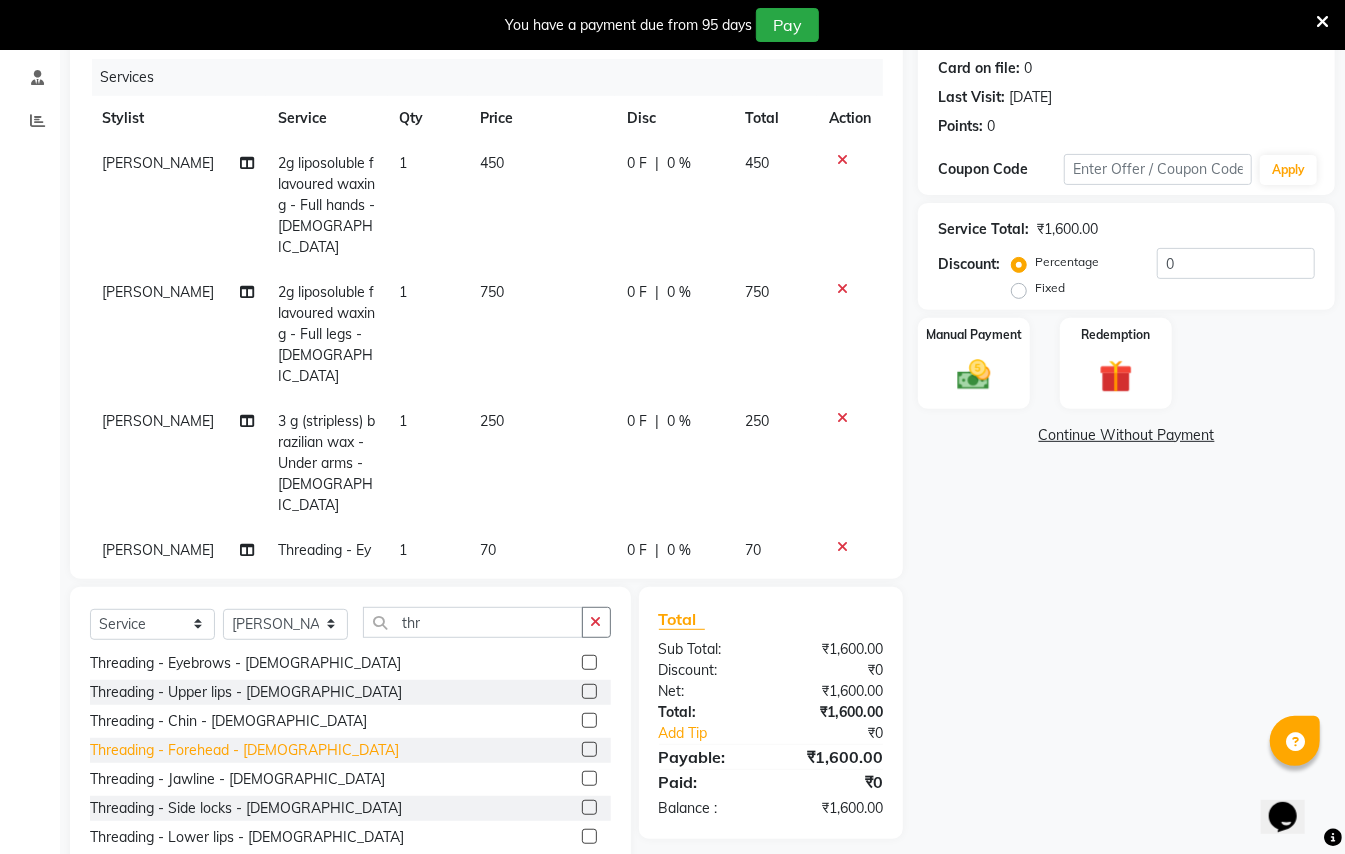 click on "Threading - Forehead - [DEMOGRAPHIC_DATA]" 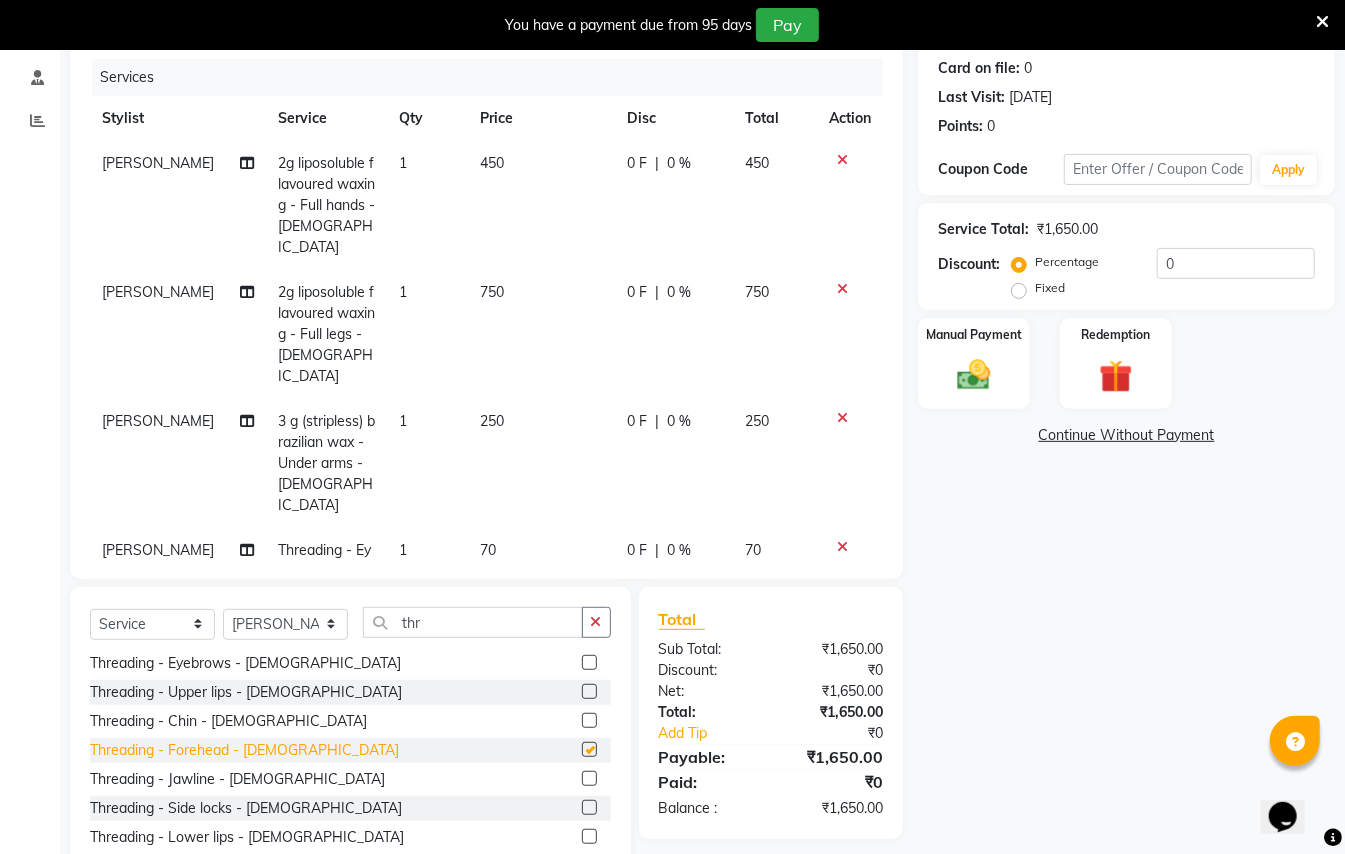 checkbox on "false" 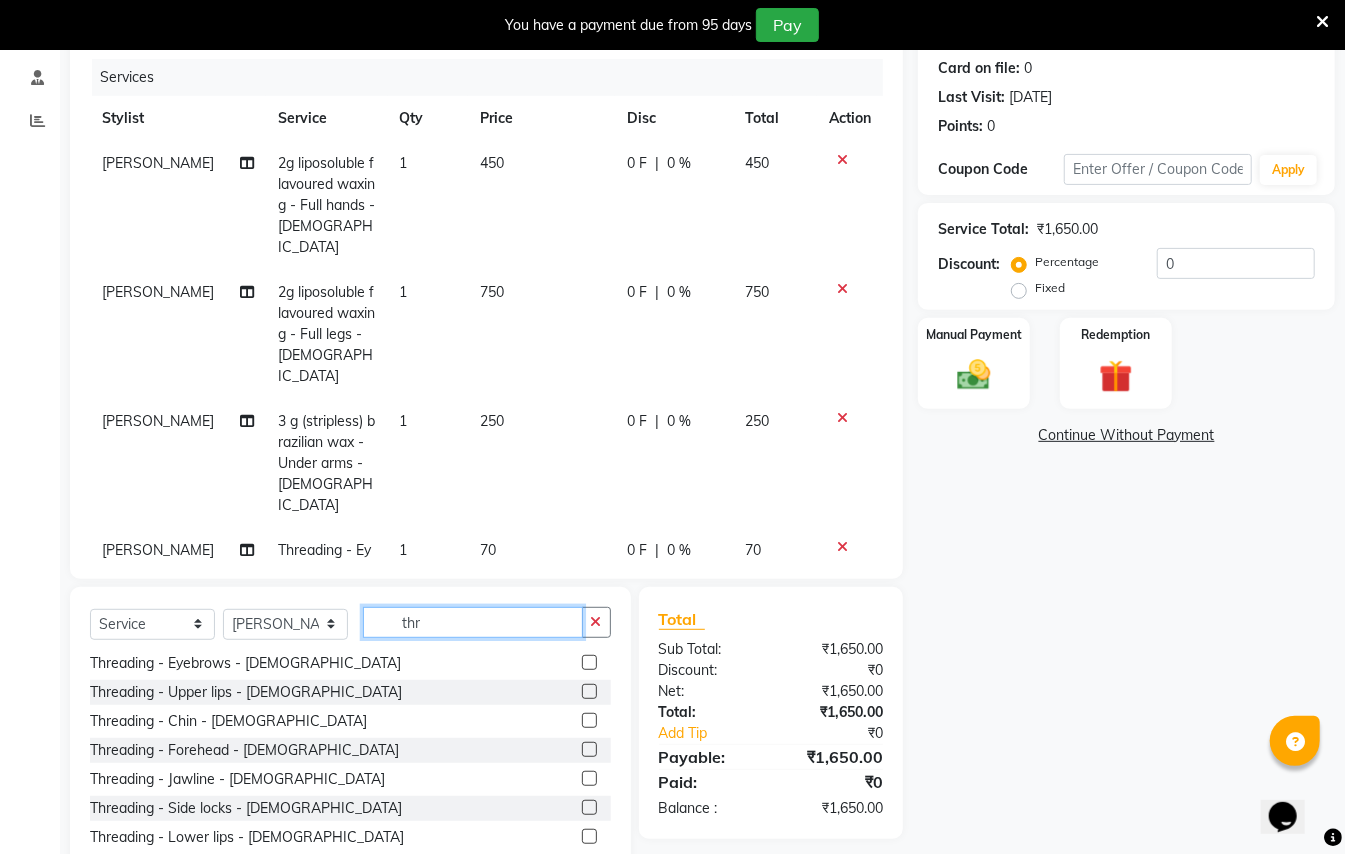 click on "thr" 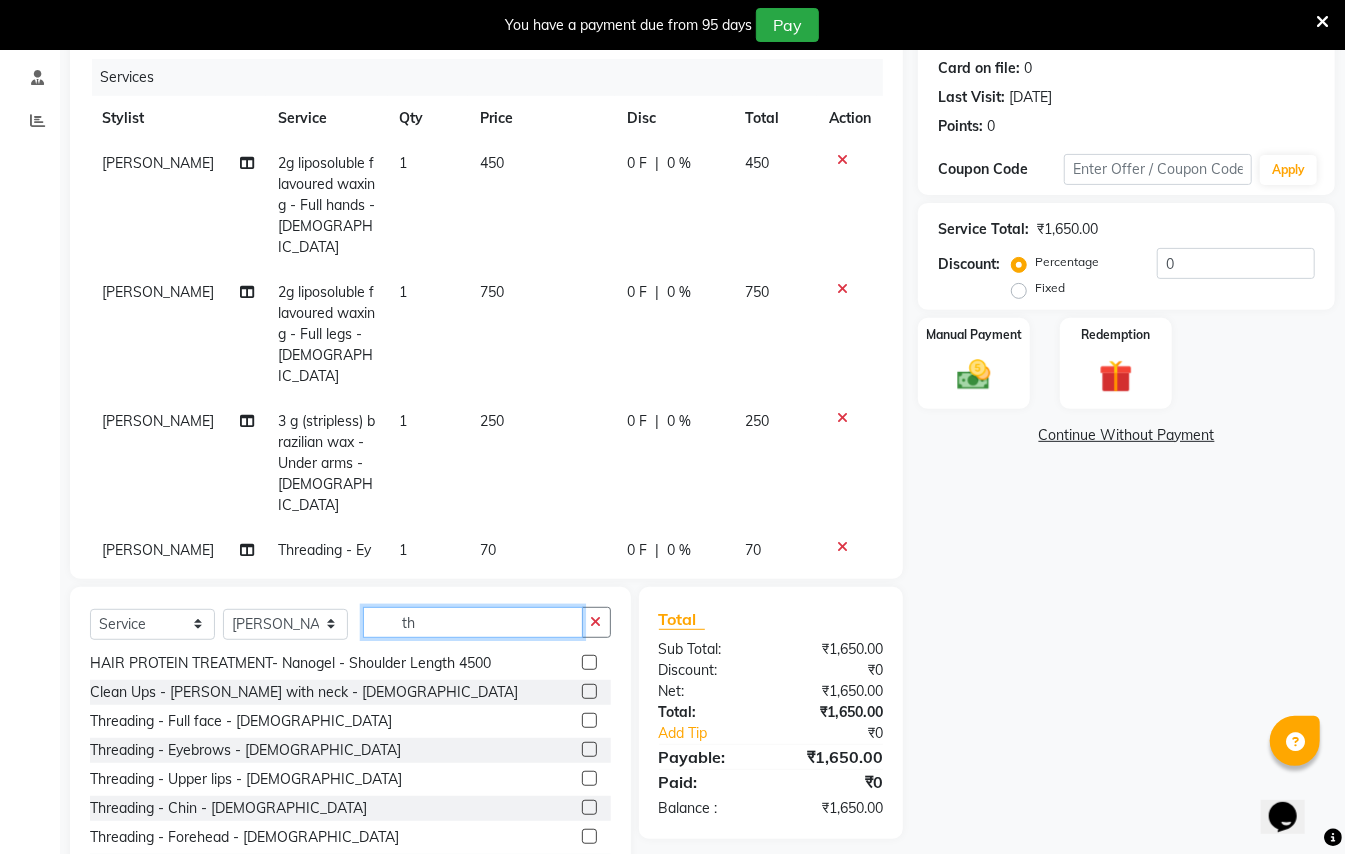 type on "t" 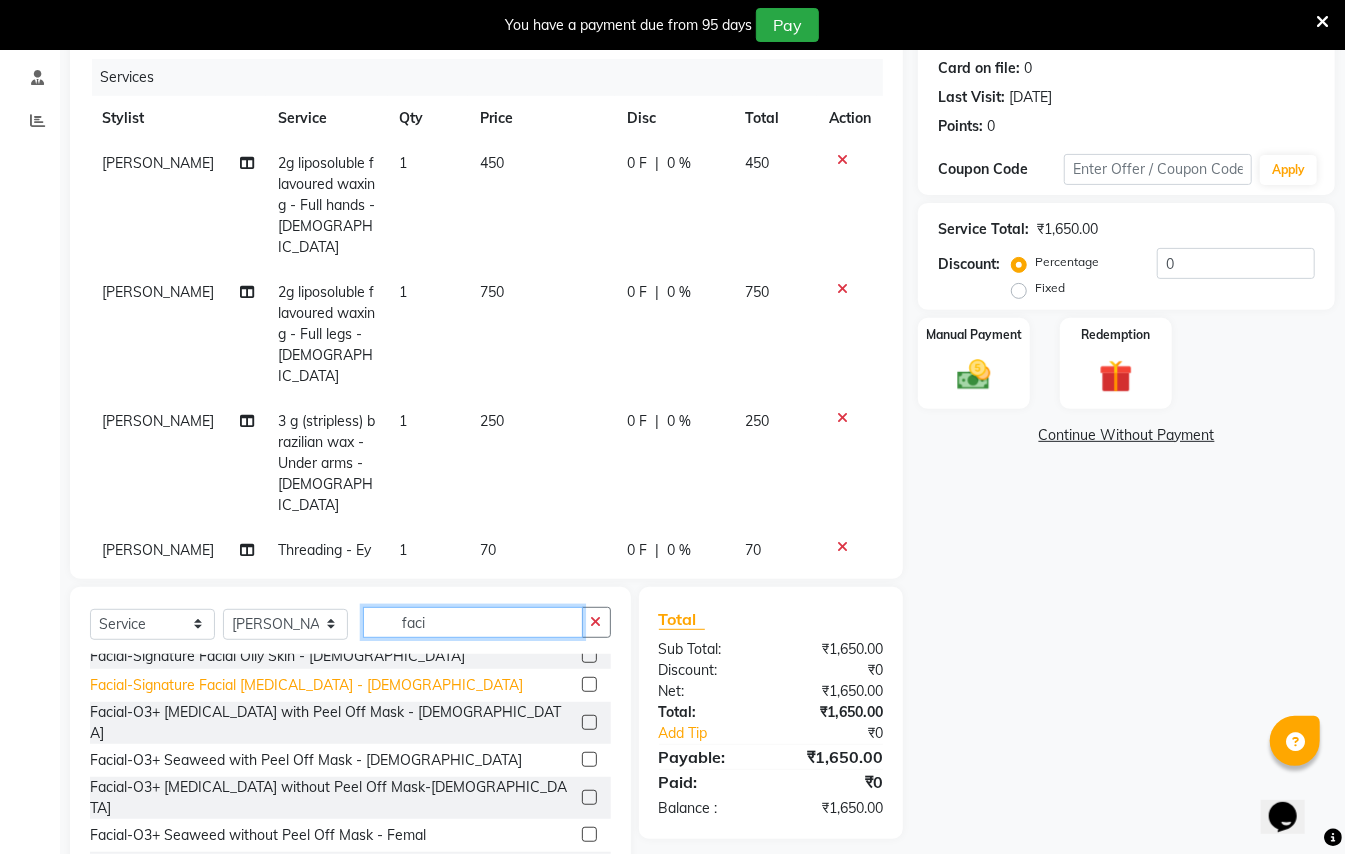 scroll, scrollTop: 0, scrollLeft: 0, axis: both 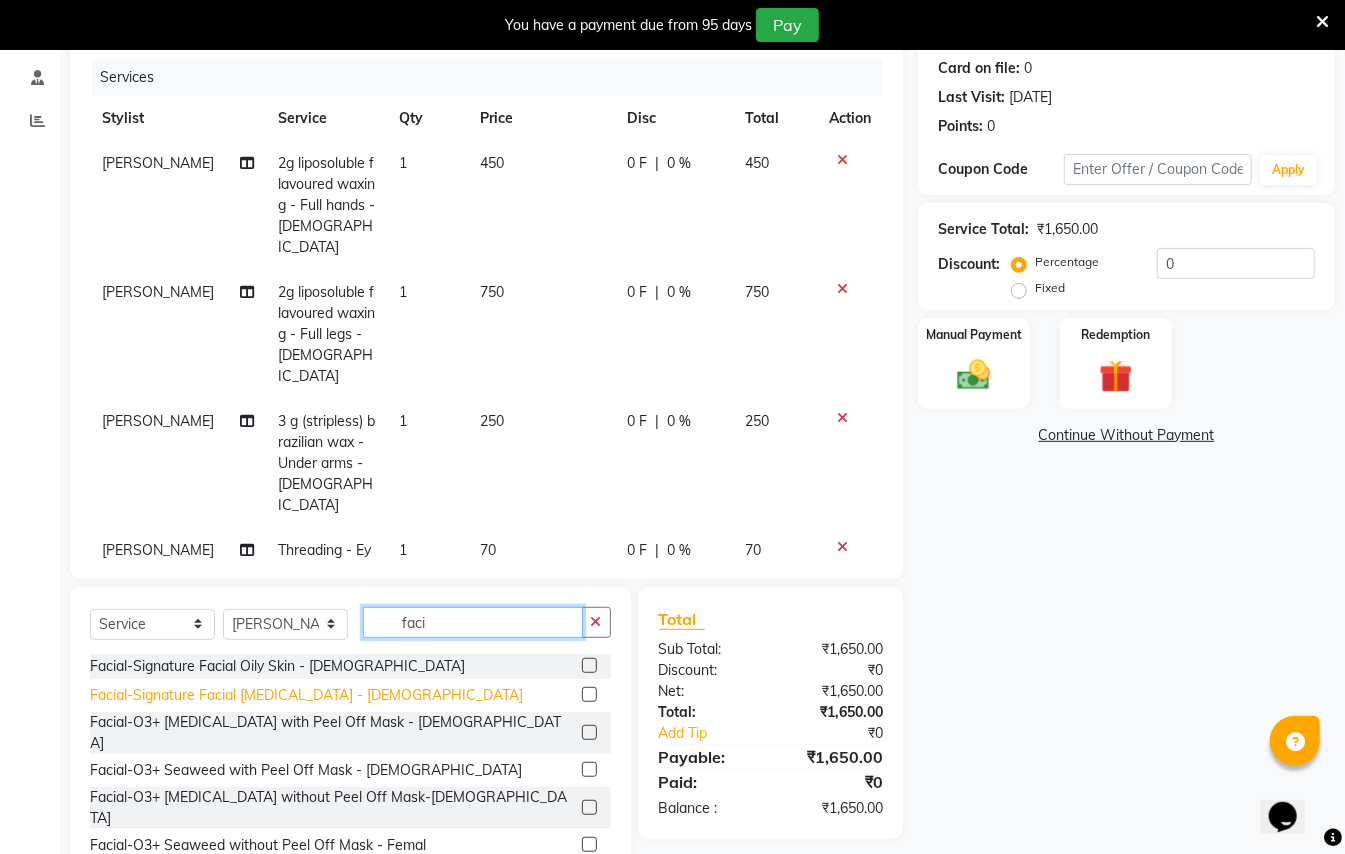 type on "faci" 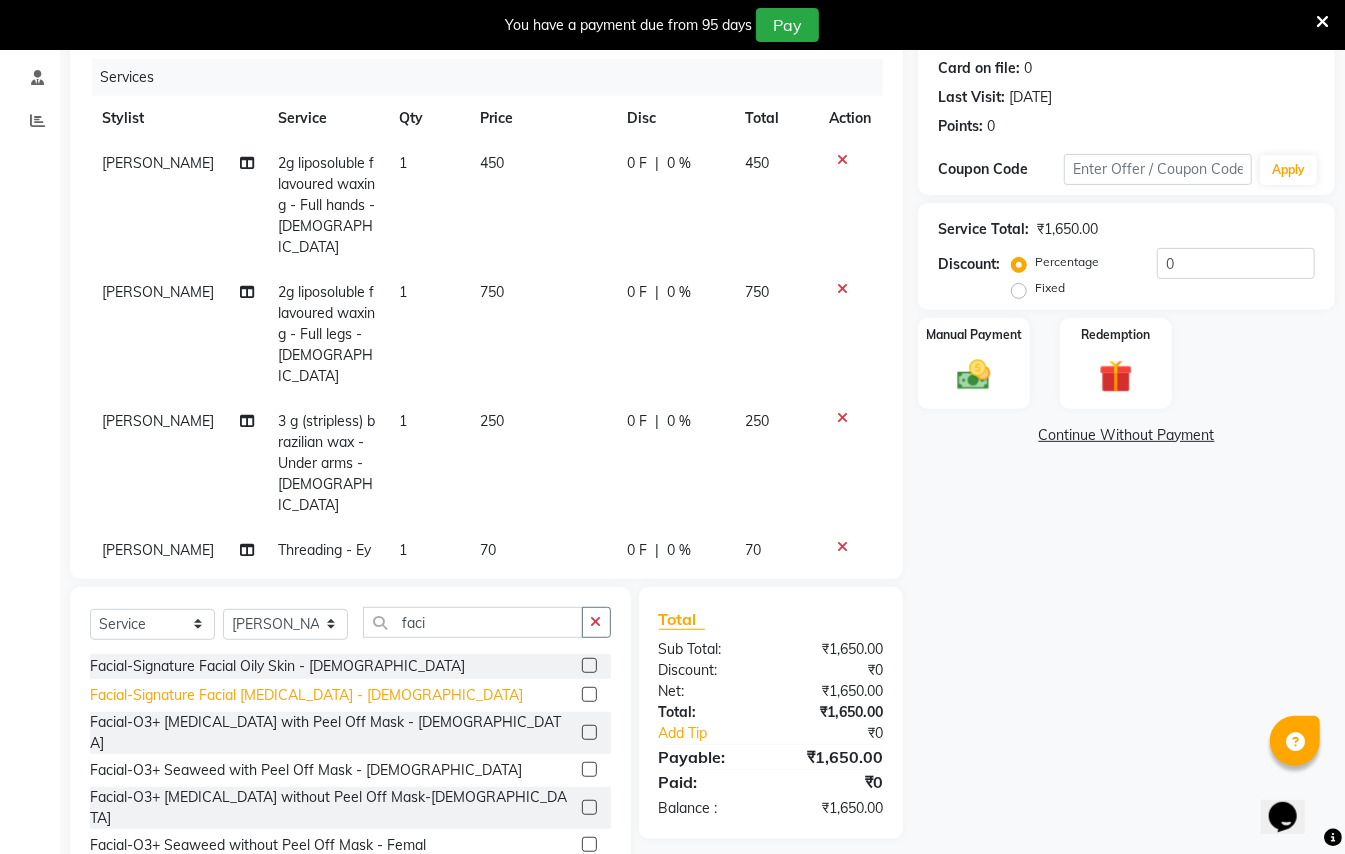 click on "Facial-Signature Facial [MEDICAL_DATA] - [DEMOGRAPHIC_DATA]" 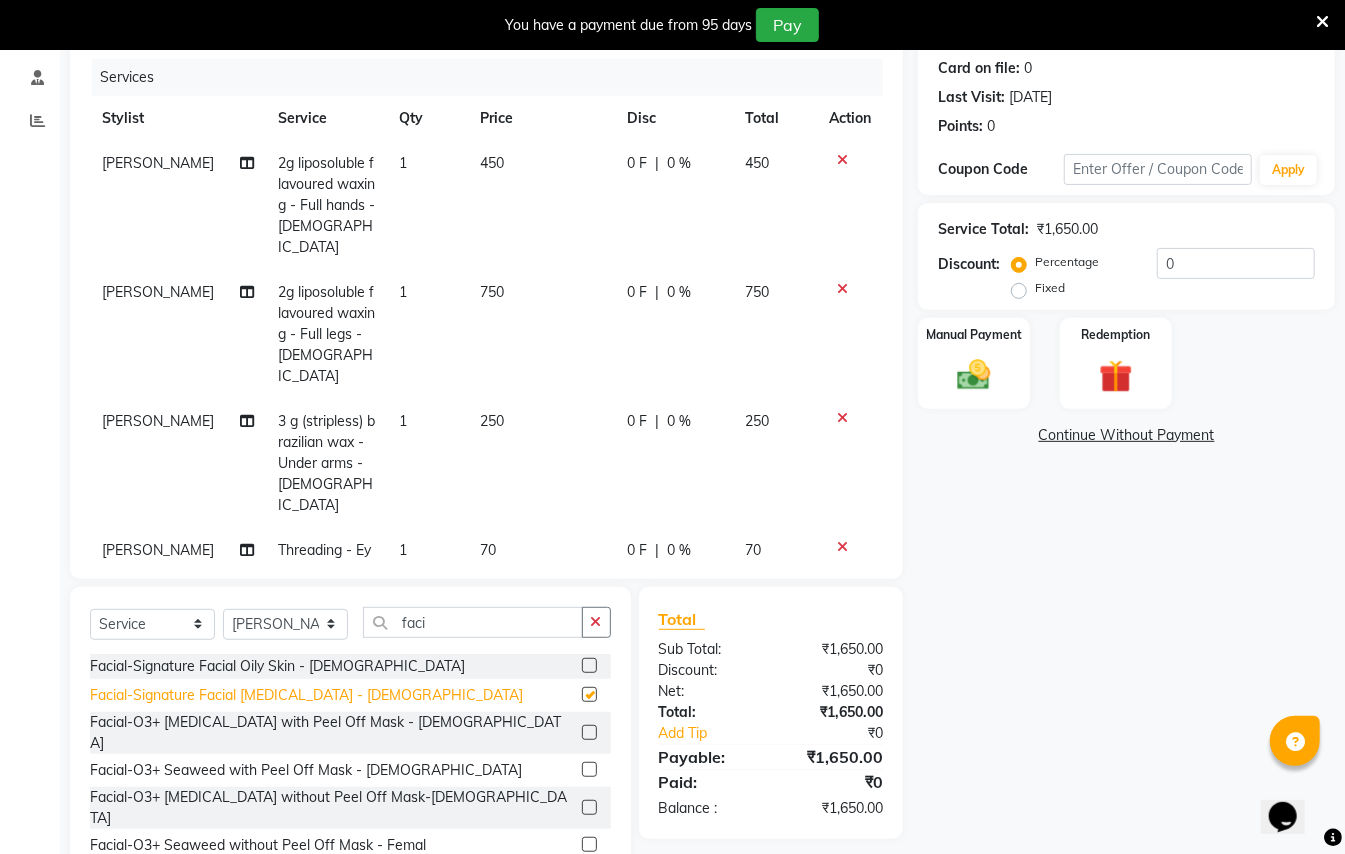 checkbox on "false" 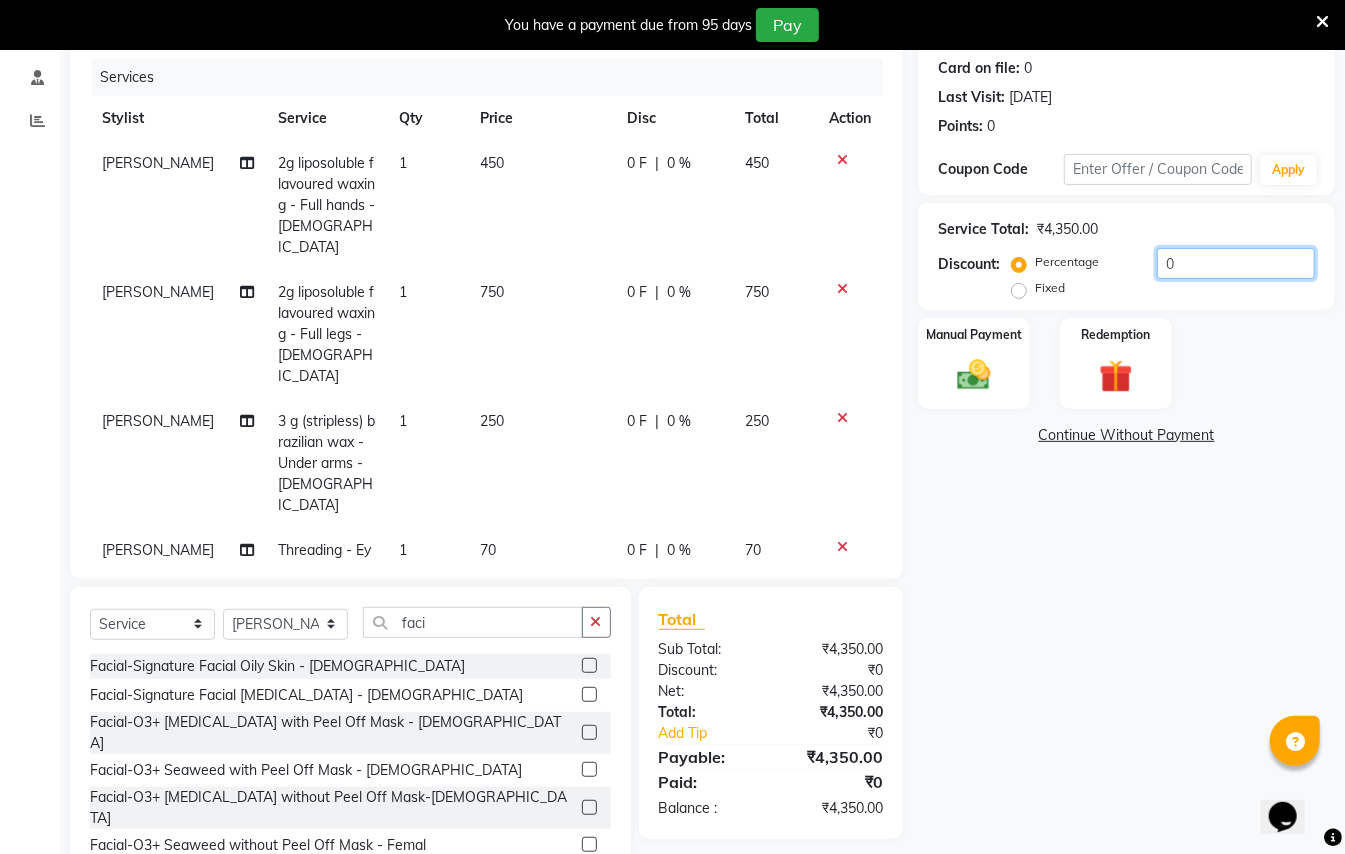 click on "0" 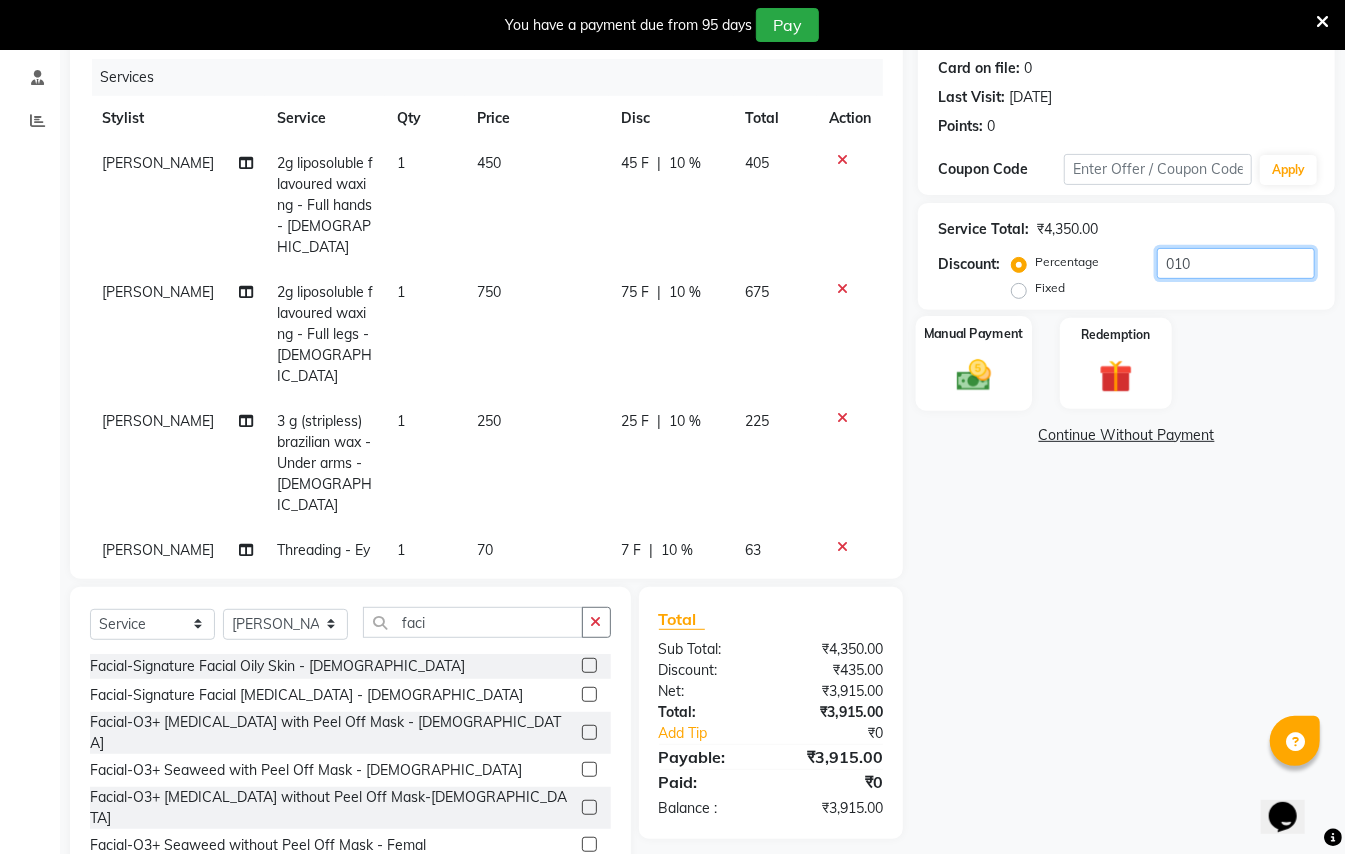 type on "010" 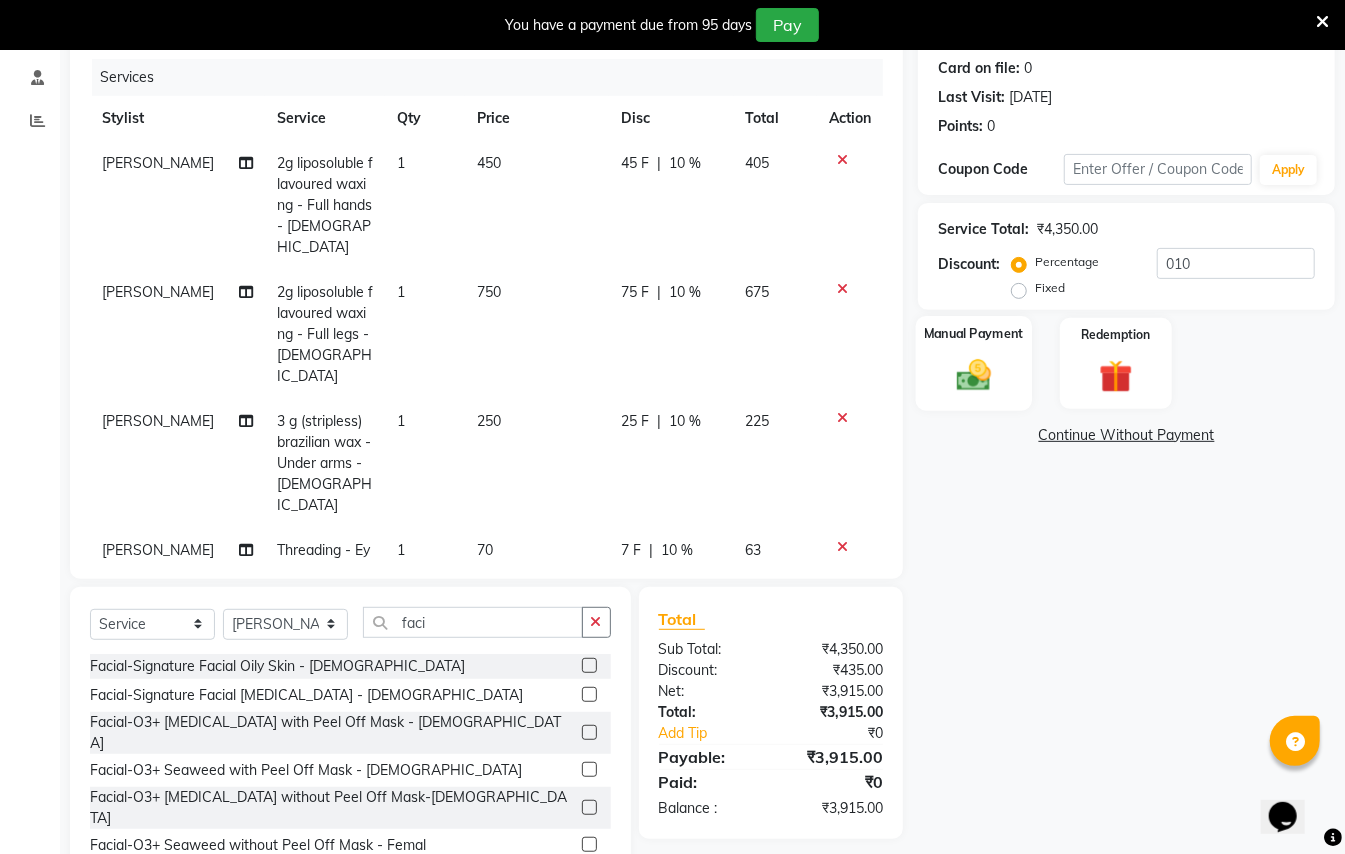 click 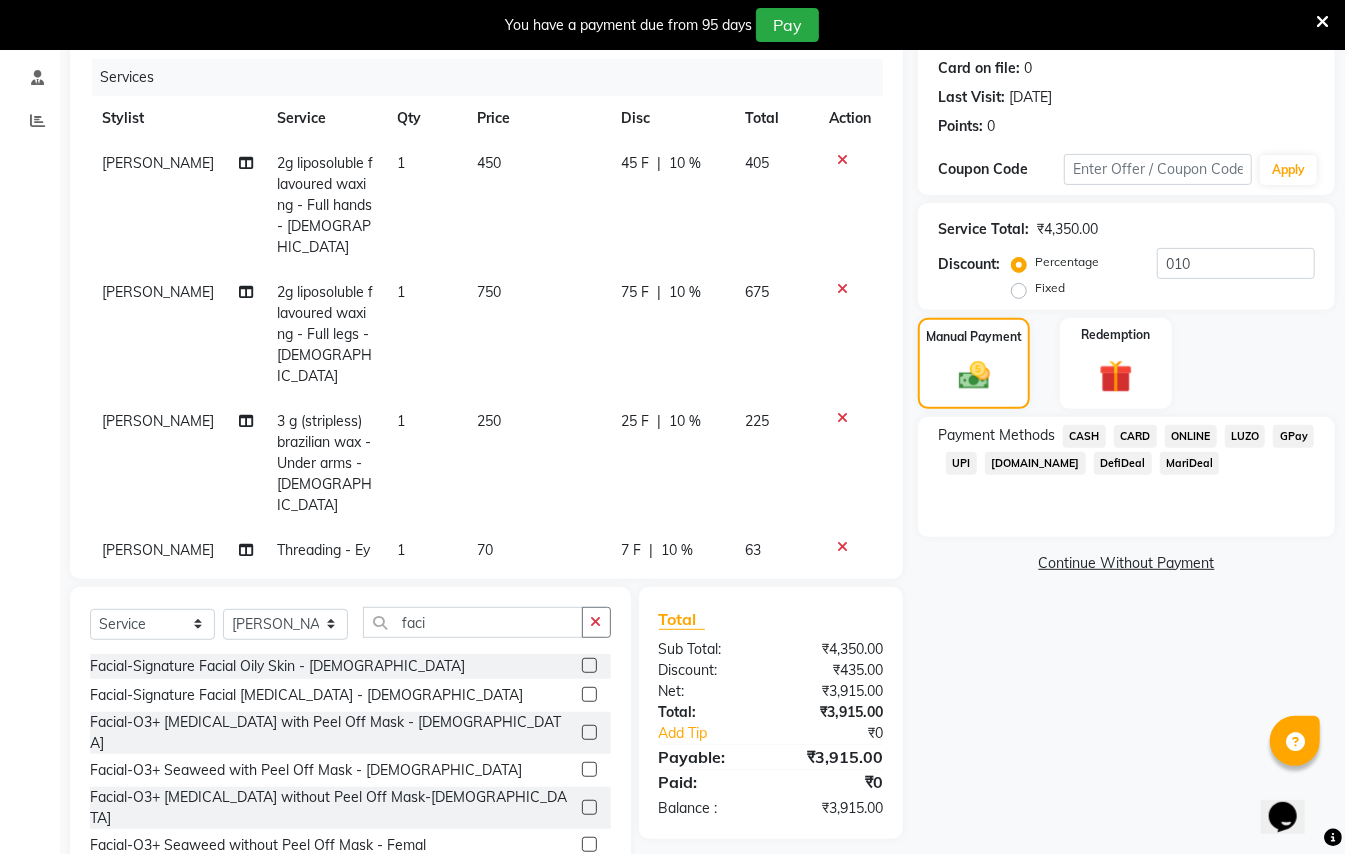 click on "GPay" 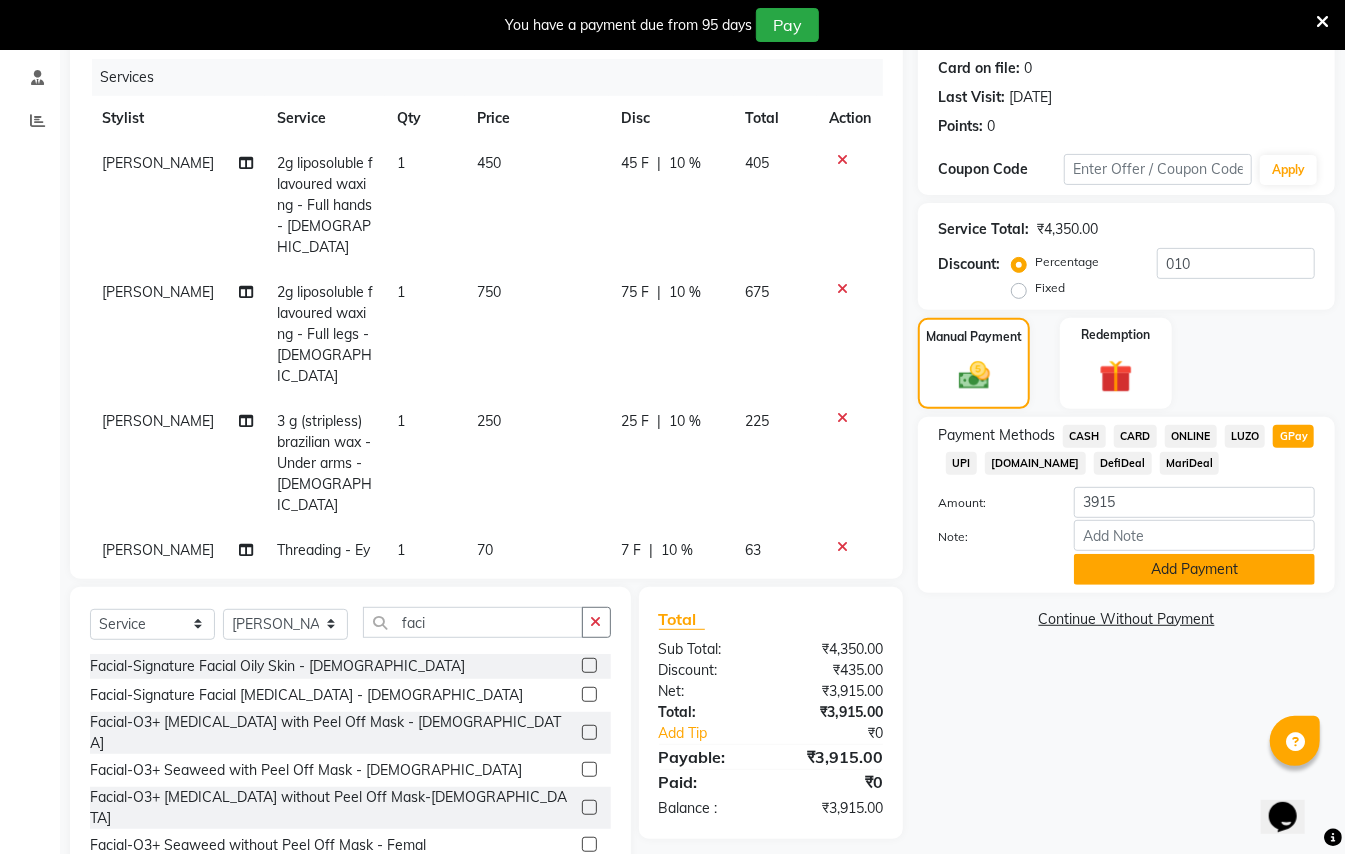 click on "Add Payment" 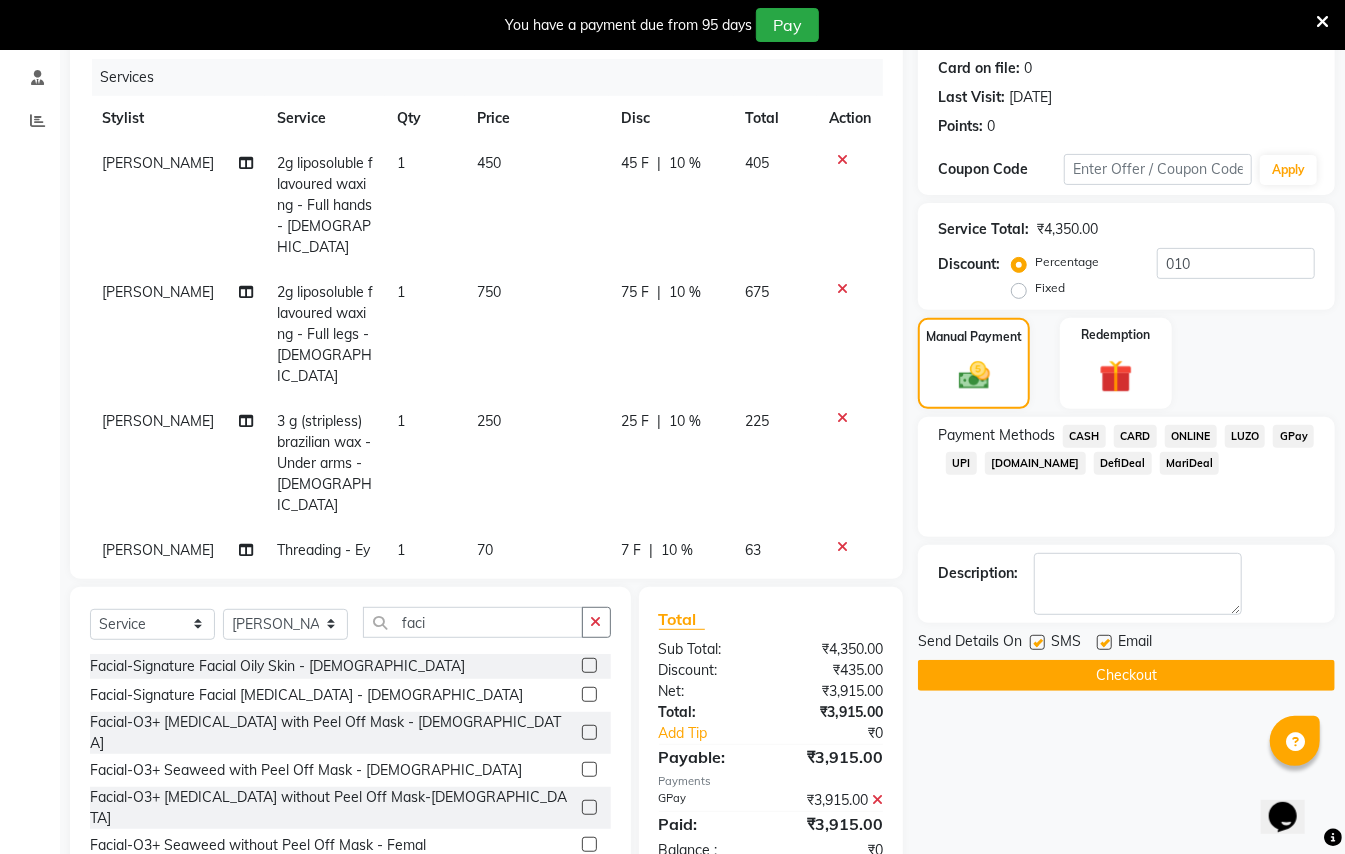 click on "Checkout" 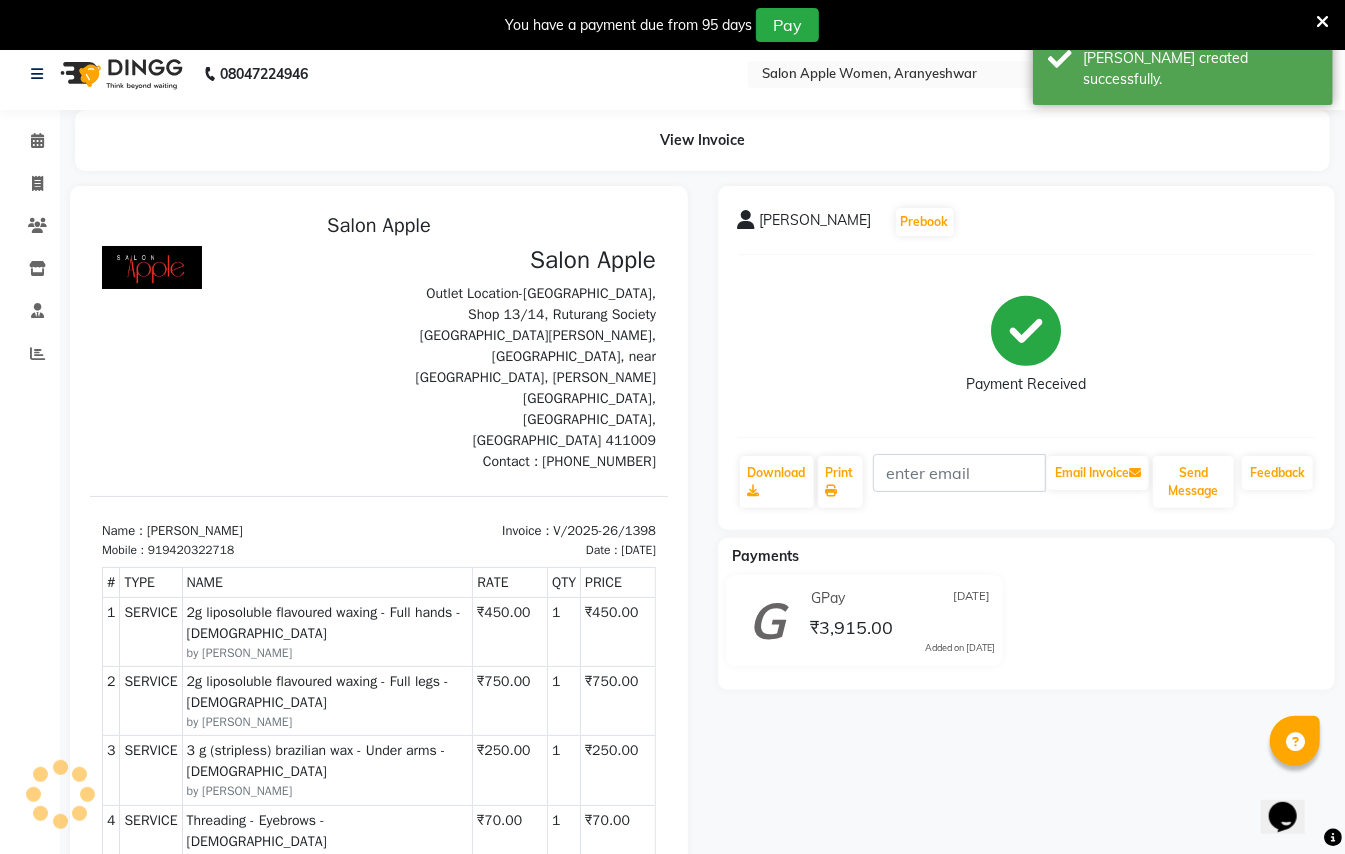 scroll, scrollTop: 0, scrollLeft: 0, axis: both 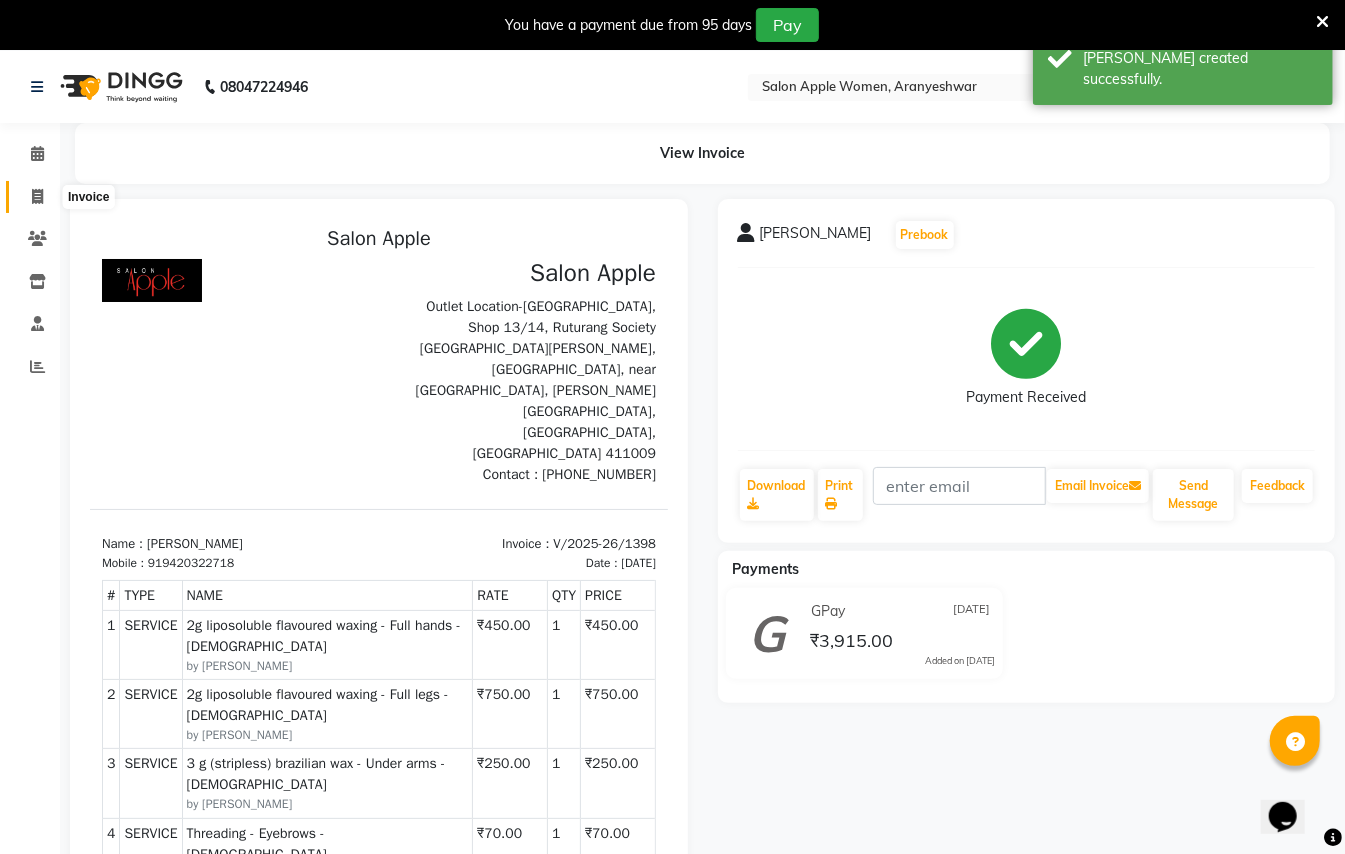 click 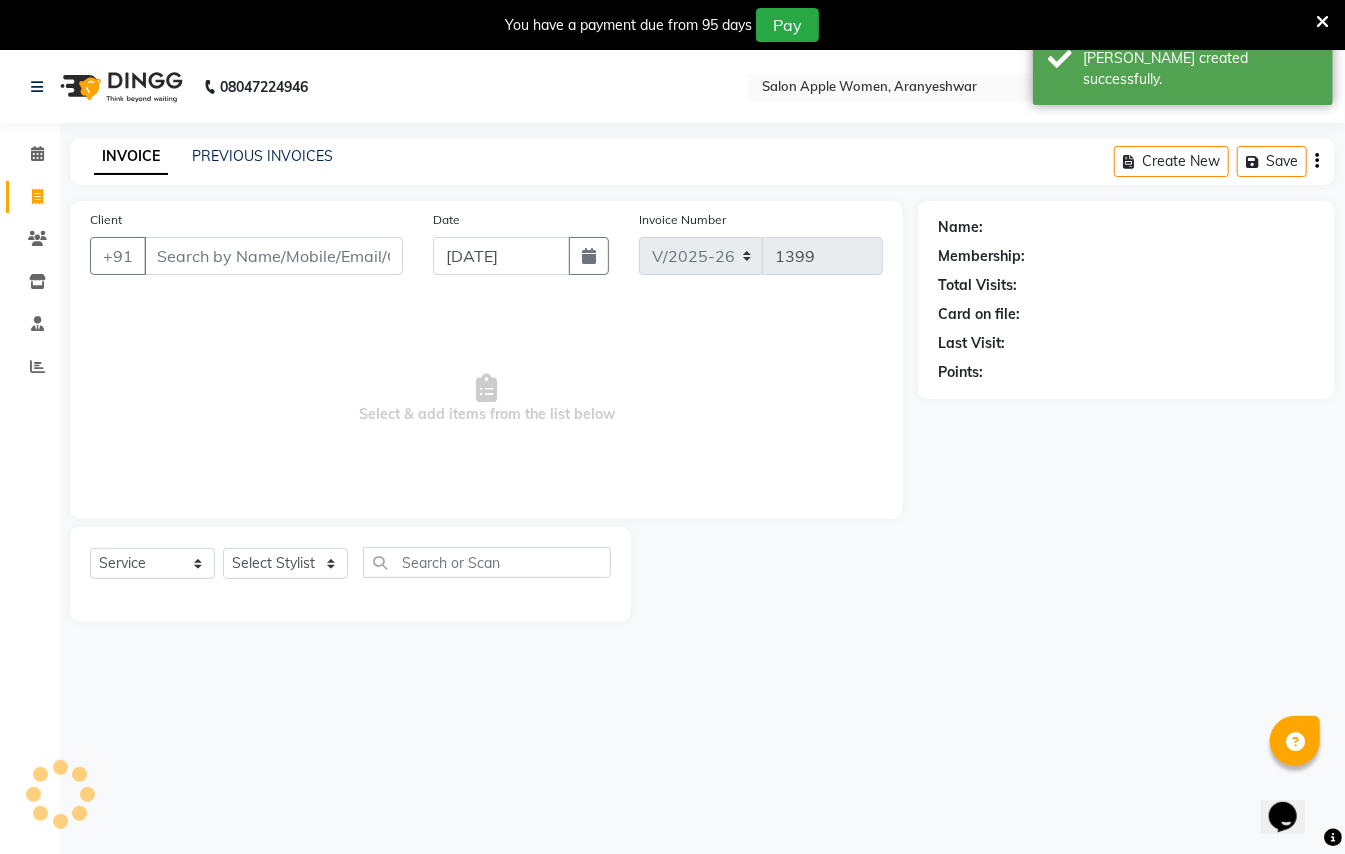 scroll, scrollTop: 50, scrollLeft: 0, axis: vertical 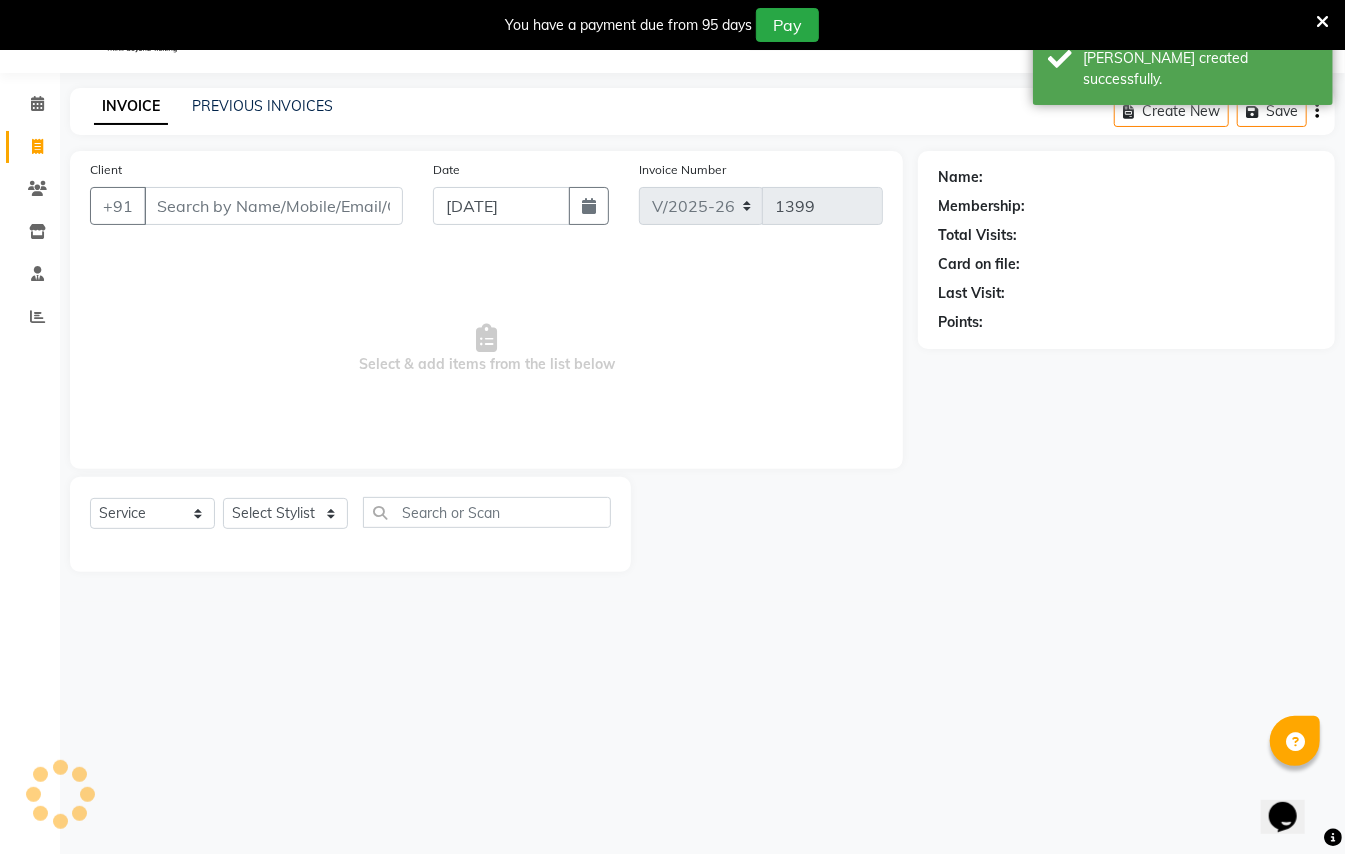 click on "Client" at bounding box center [273, 206] 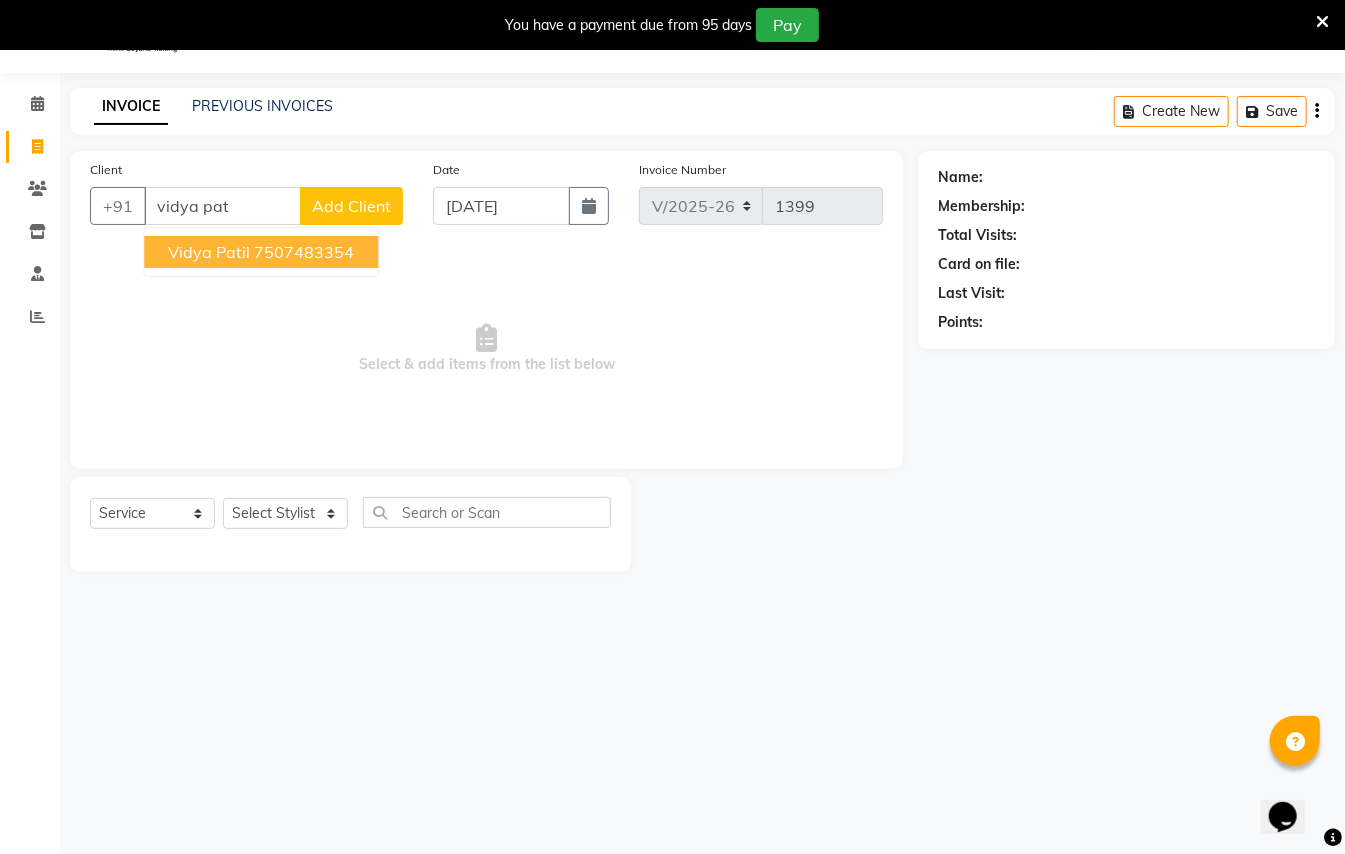 click on "vidya patil  7507483354" at bounding box center (261, 252) 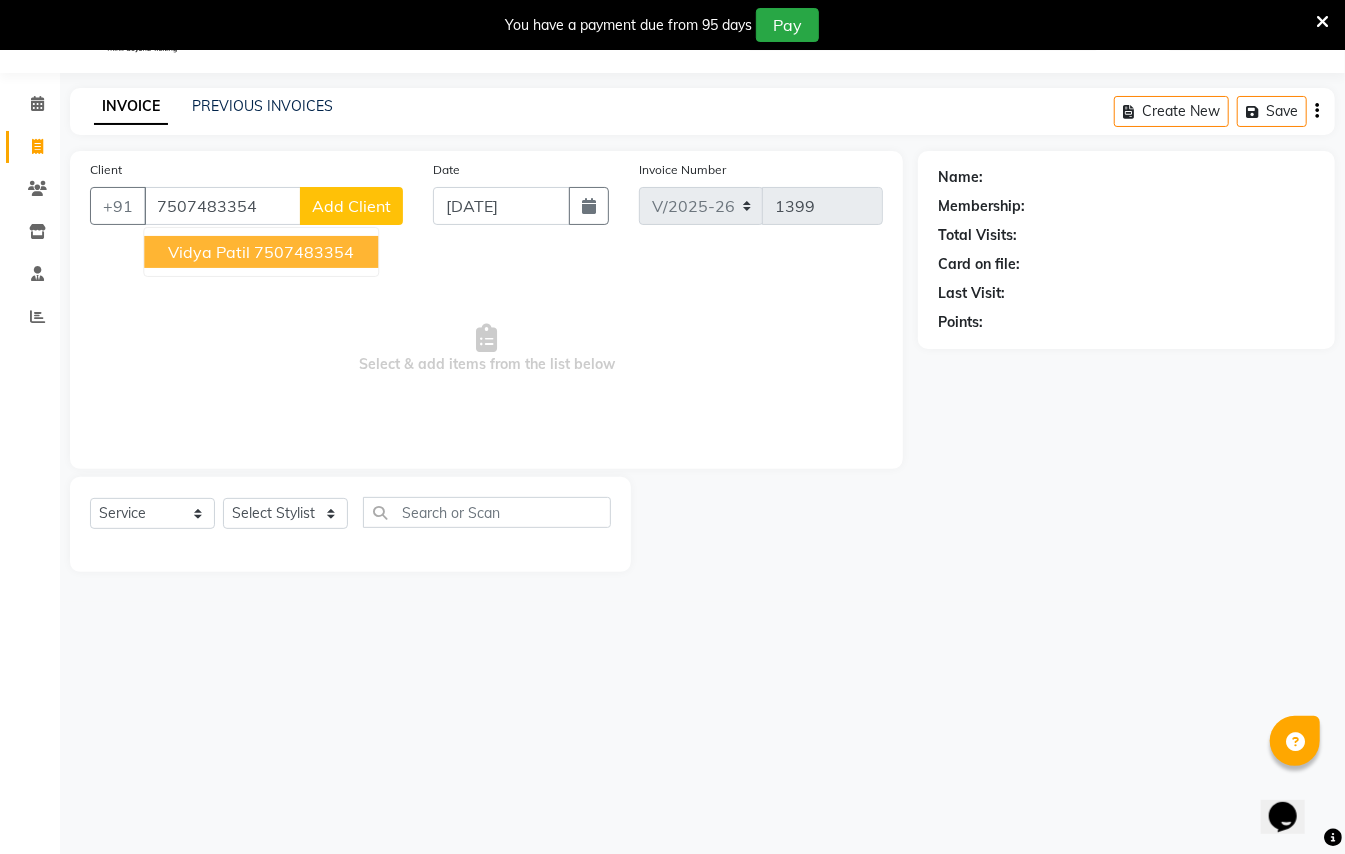 type on "7507483354" 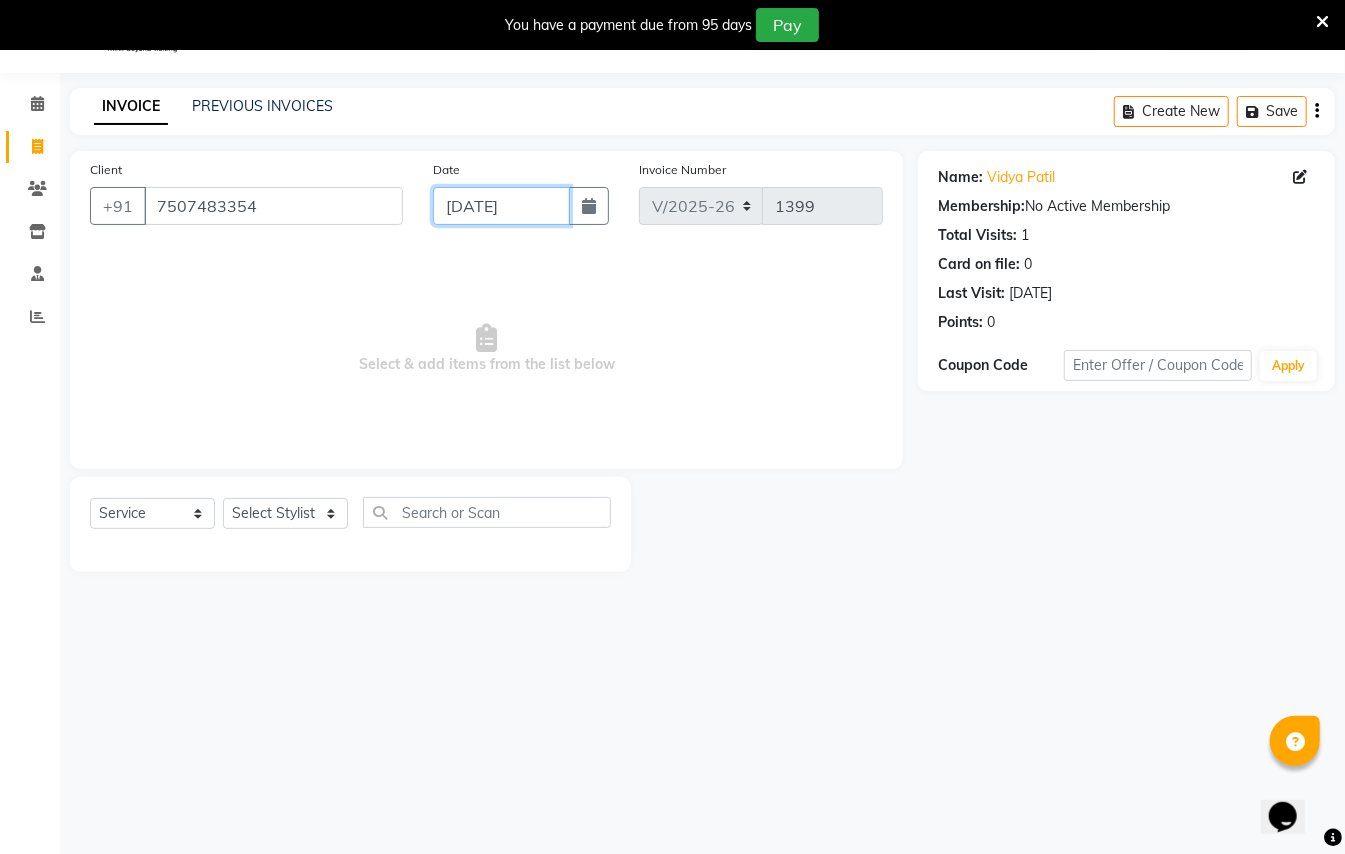 click on "[DATE]" 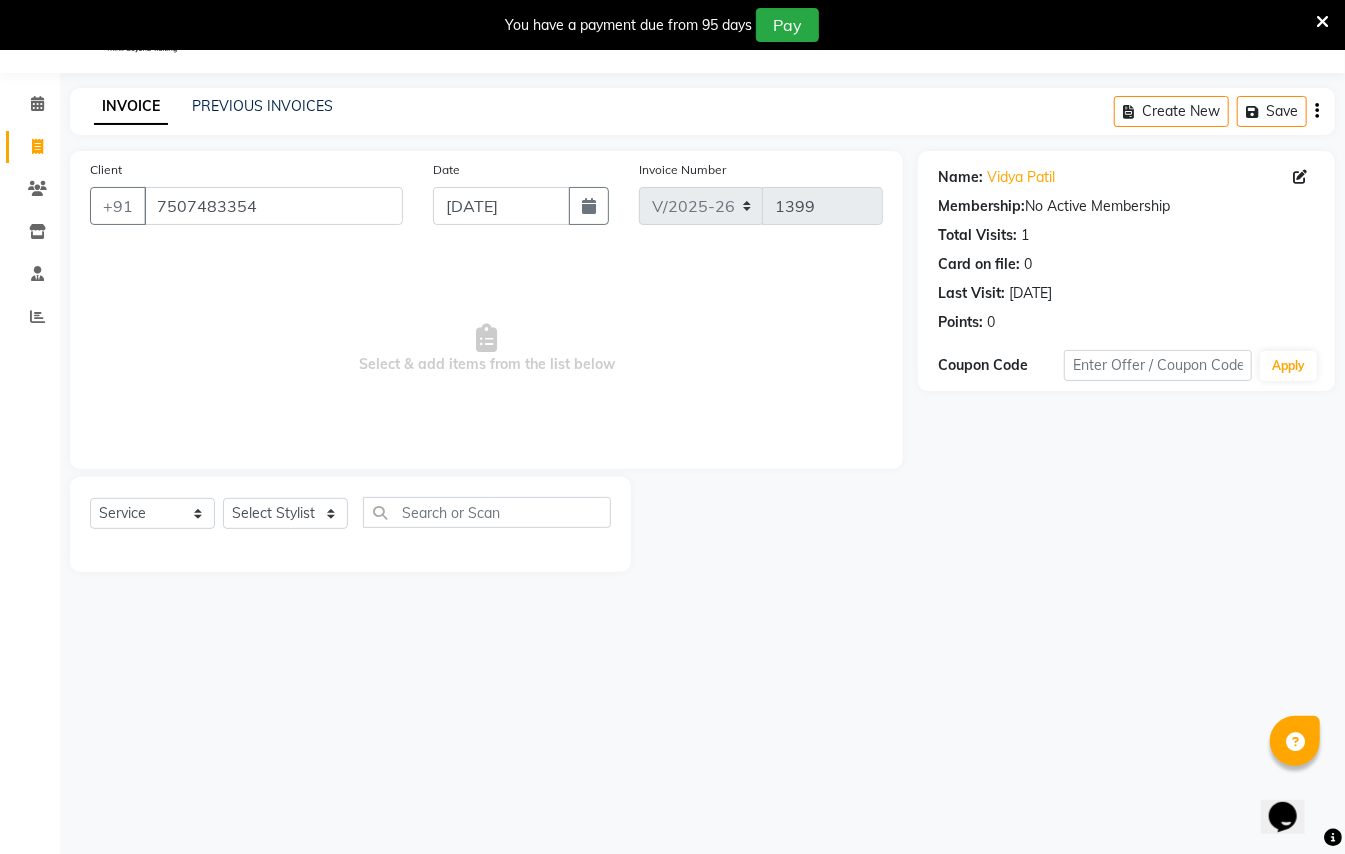 select on "7" 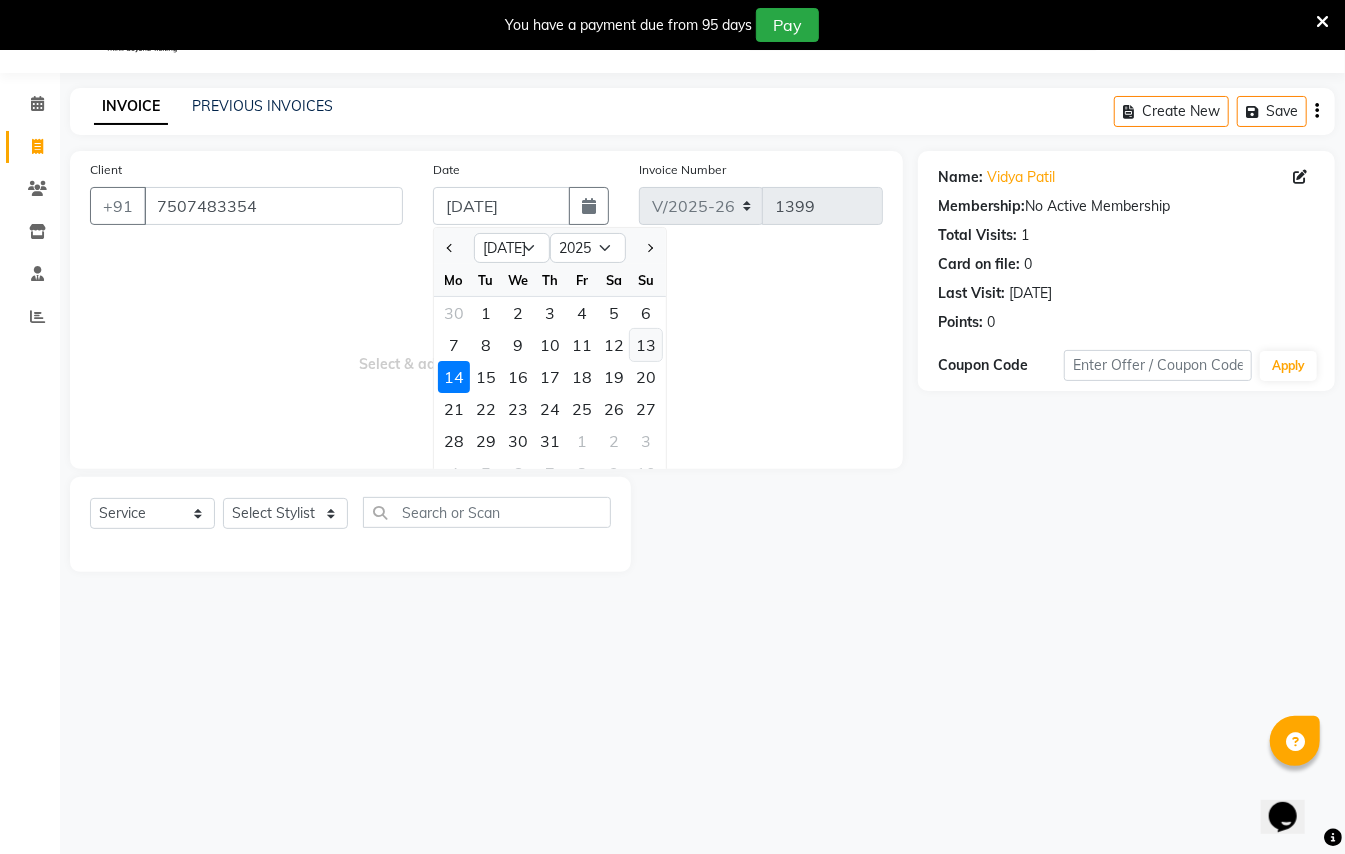 click on "13" 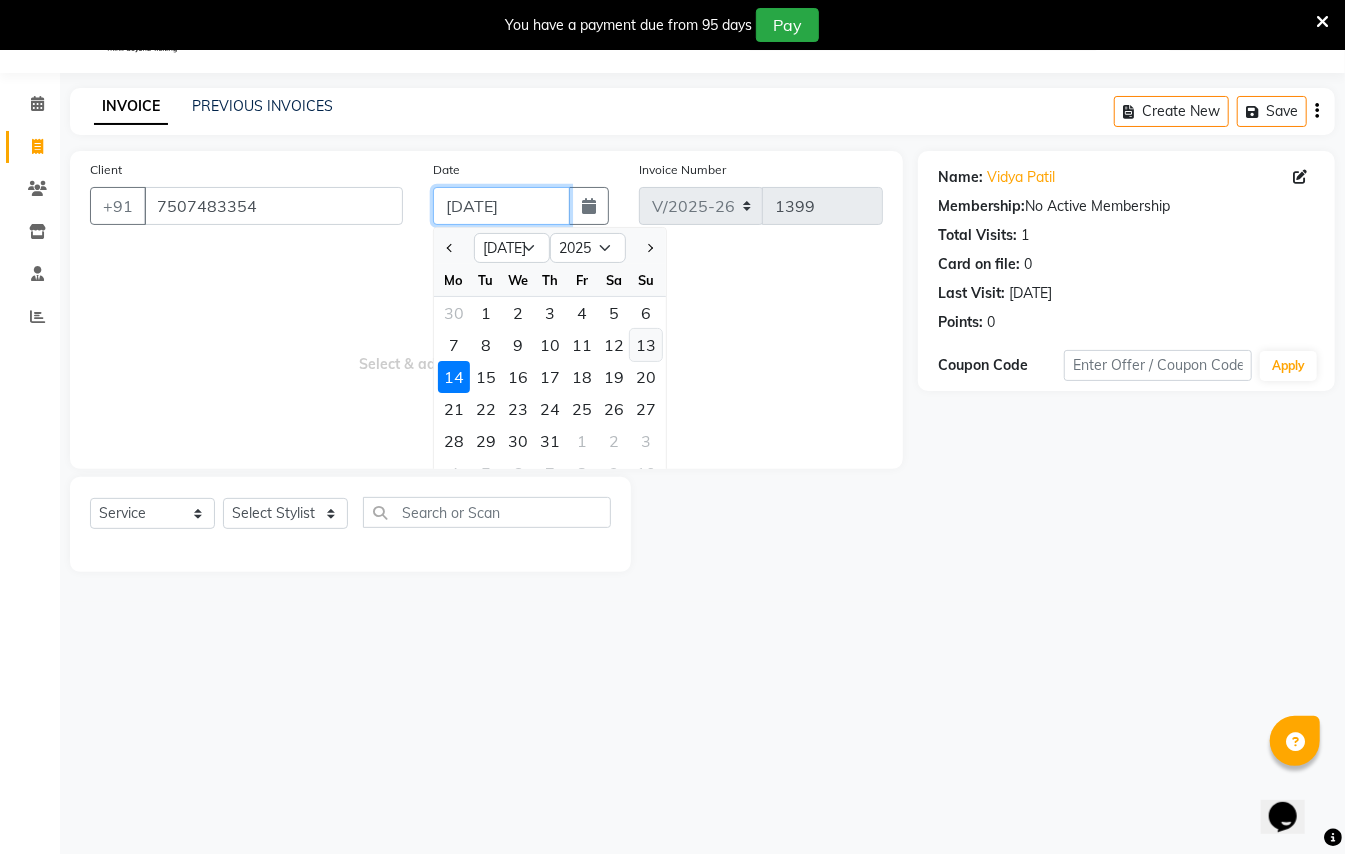 type on "[DATE]" 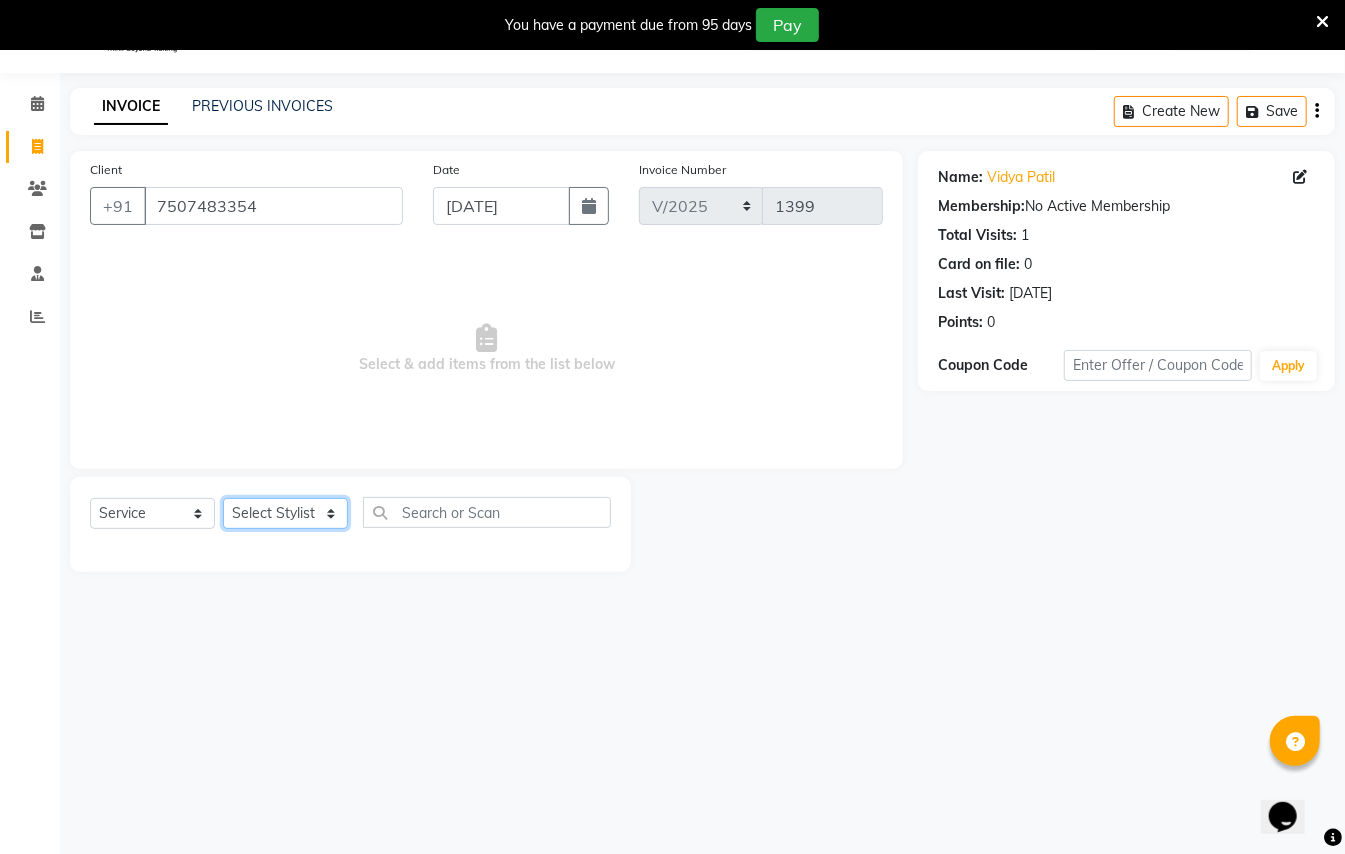 click on "Select Stylist [PERSON_NAME] [PERSON_NAME]  [PERSON_NAME] [PERSON_NAME] [PERSON_NAME] Mane Manager [PERSON_NAME]  [PERSON_NAME] Owner [PERSON_NAME]" 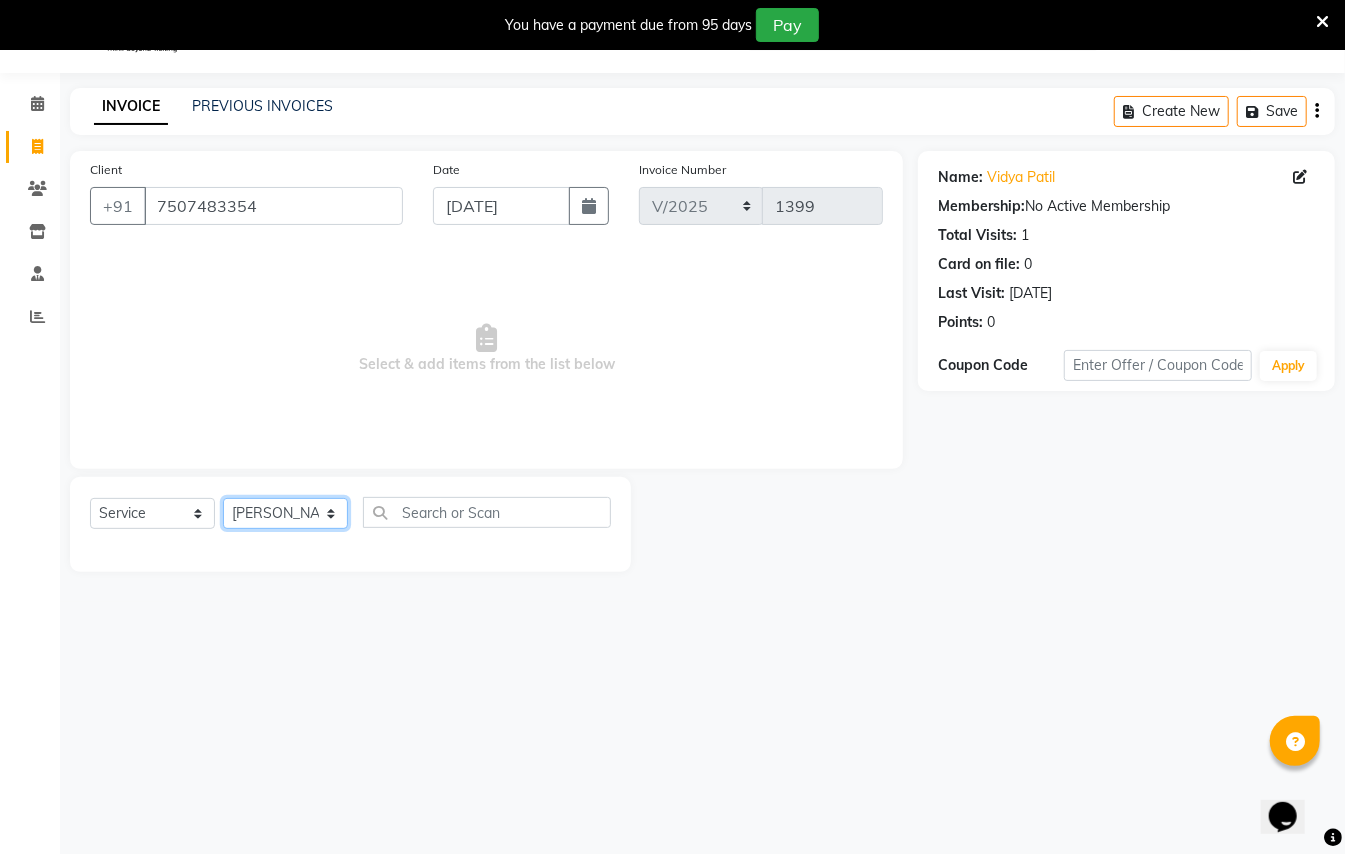 click on "Select Stylist [PERSON_NAME] [PERSON_NAME]  [PERSON_NAME] [PERSON_NAME] [PERSON_NAME] Mane Manager [PERSON_NAME]  [PERSON_NAME] Owner [PERSON_NAME]" 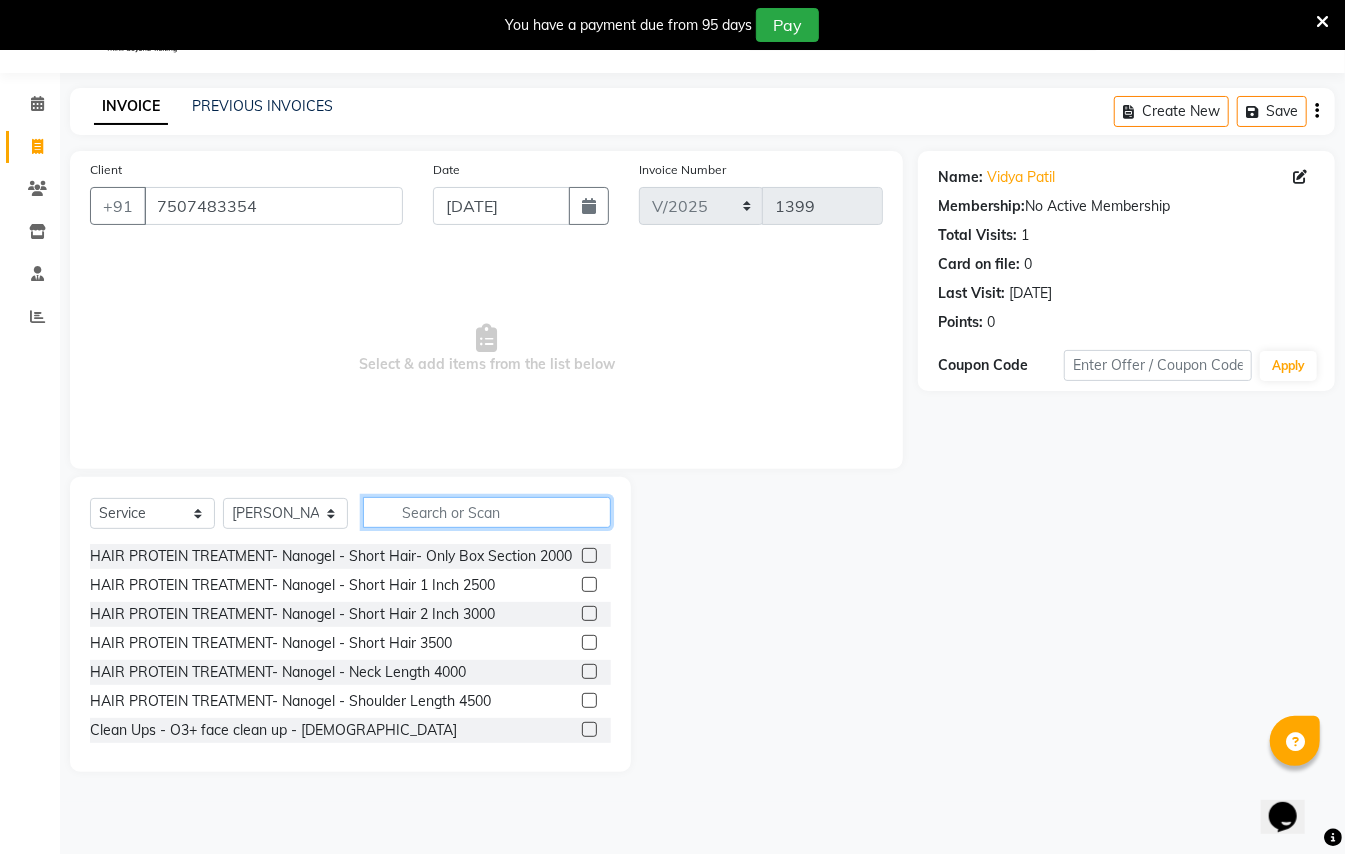 click 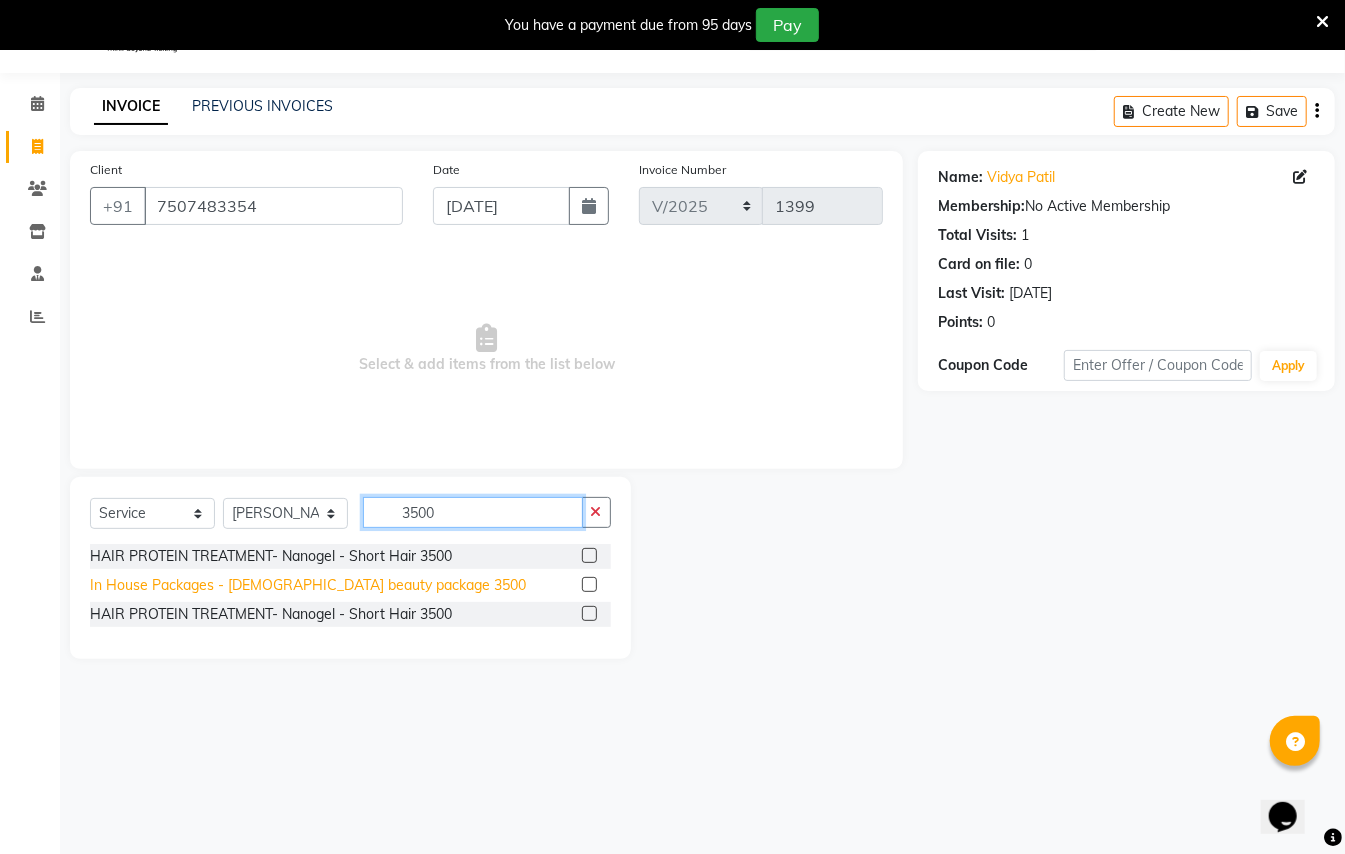 type on "3500" 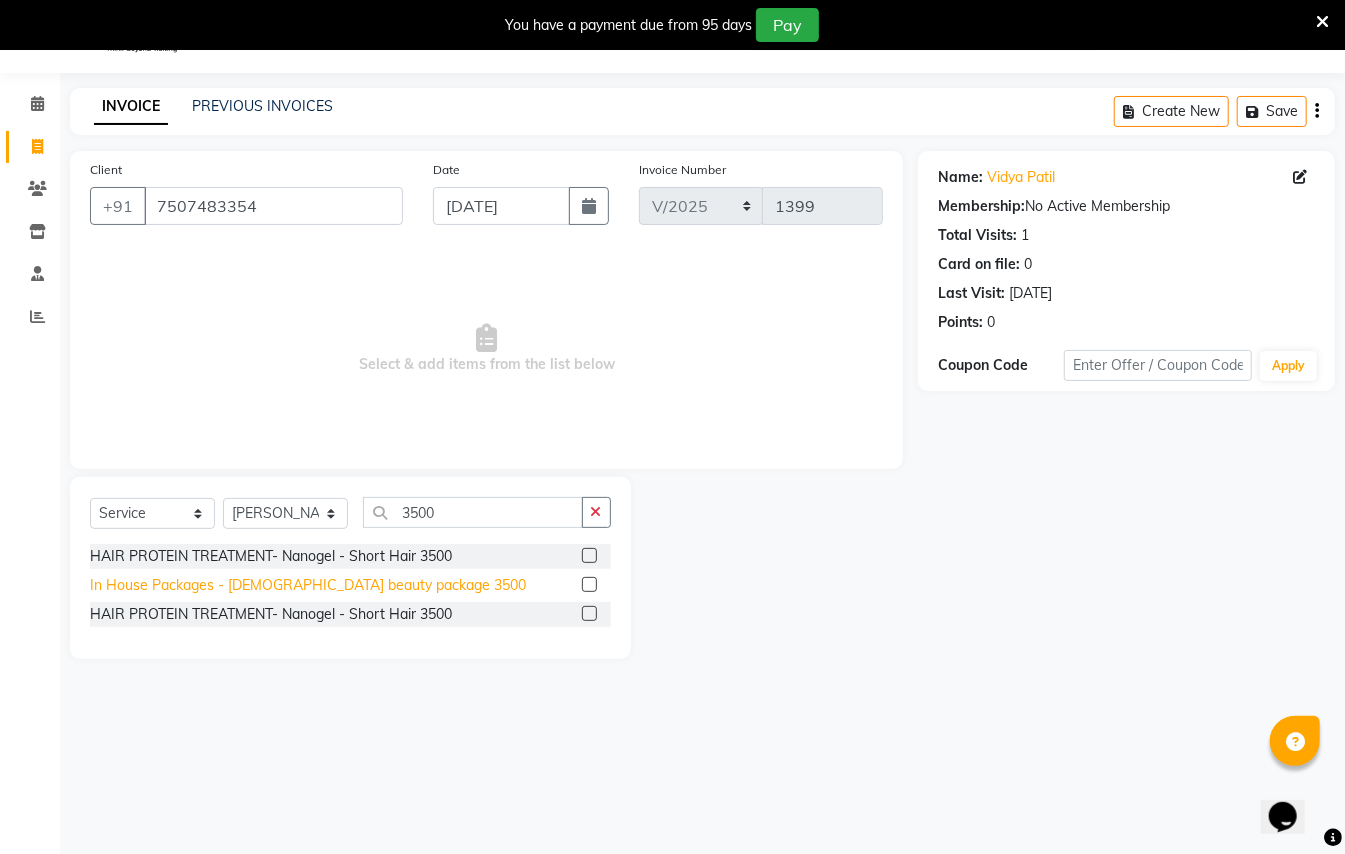 click on "In House Packages - [DEMOGRAPHIC_DATA] beauty package 3500" 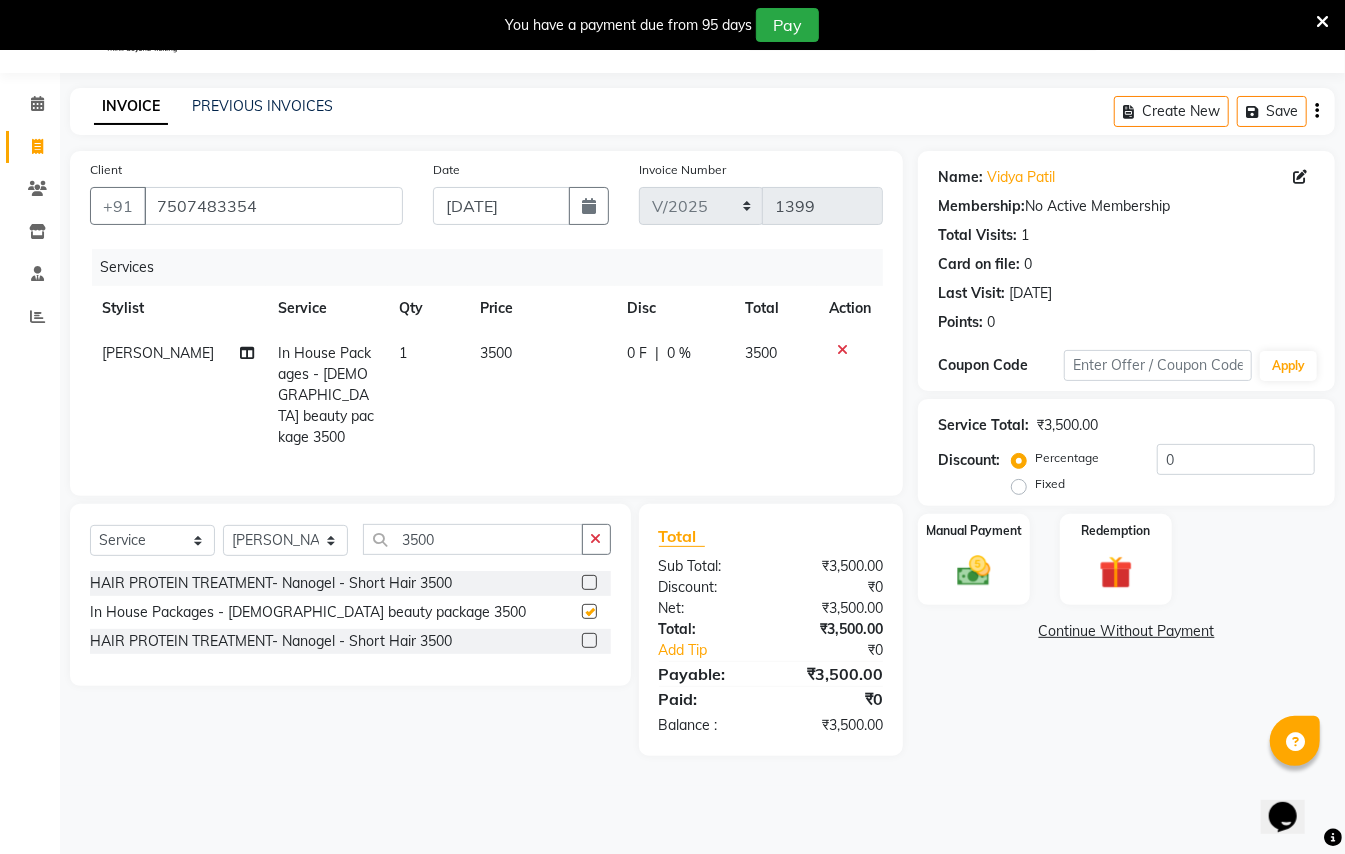 checkbox on "false" 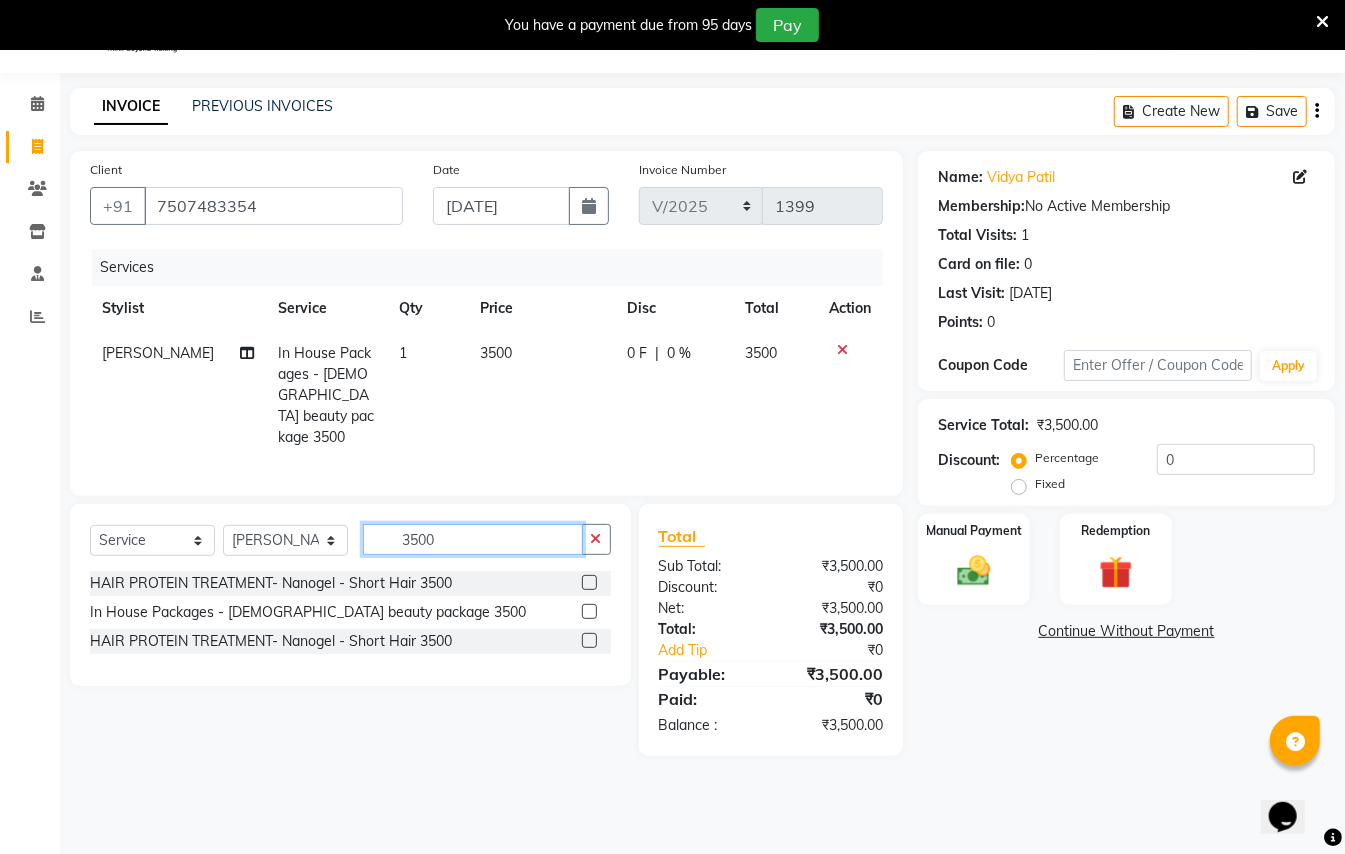 click on "3500" 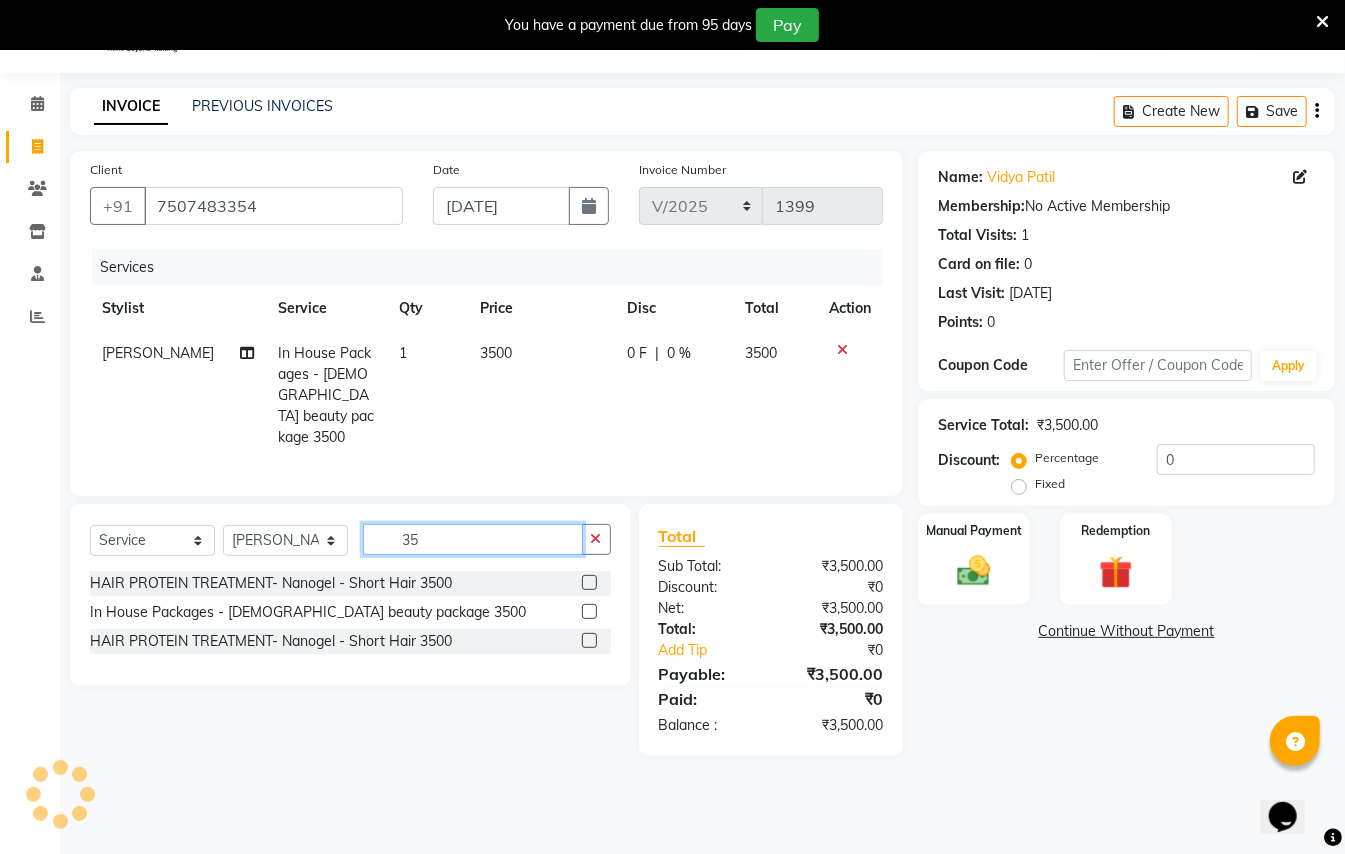 type on "3" 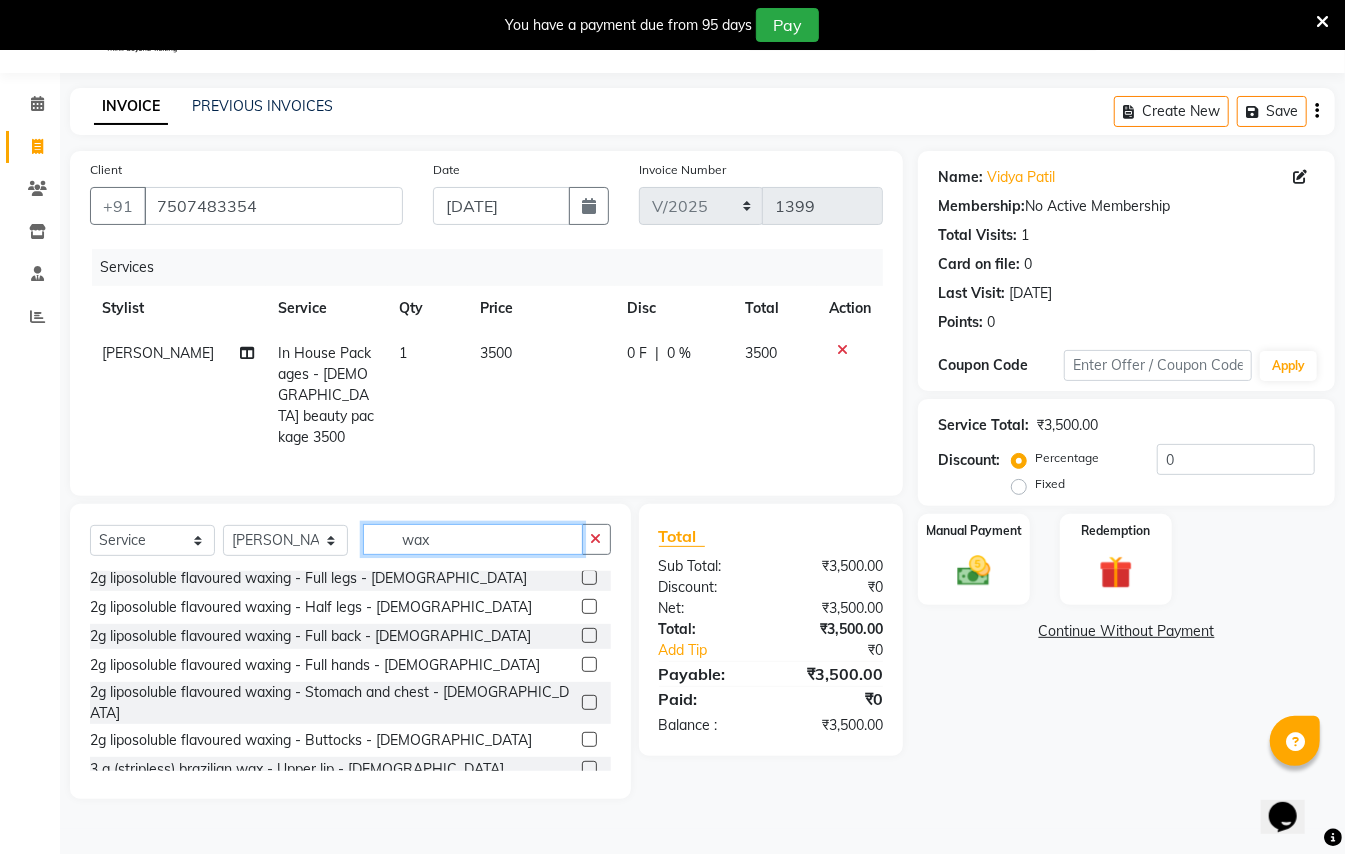 scroll, scrollTop: 666, scrollLeft: 0, axis: vertical 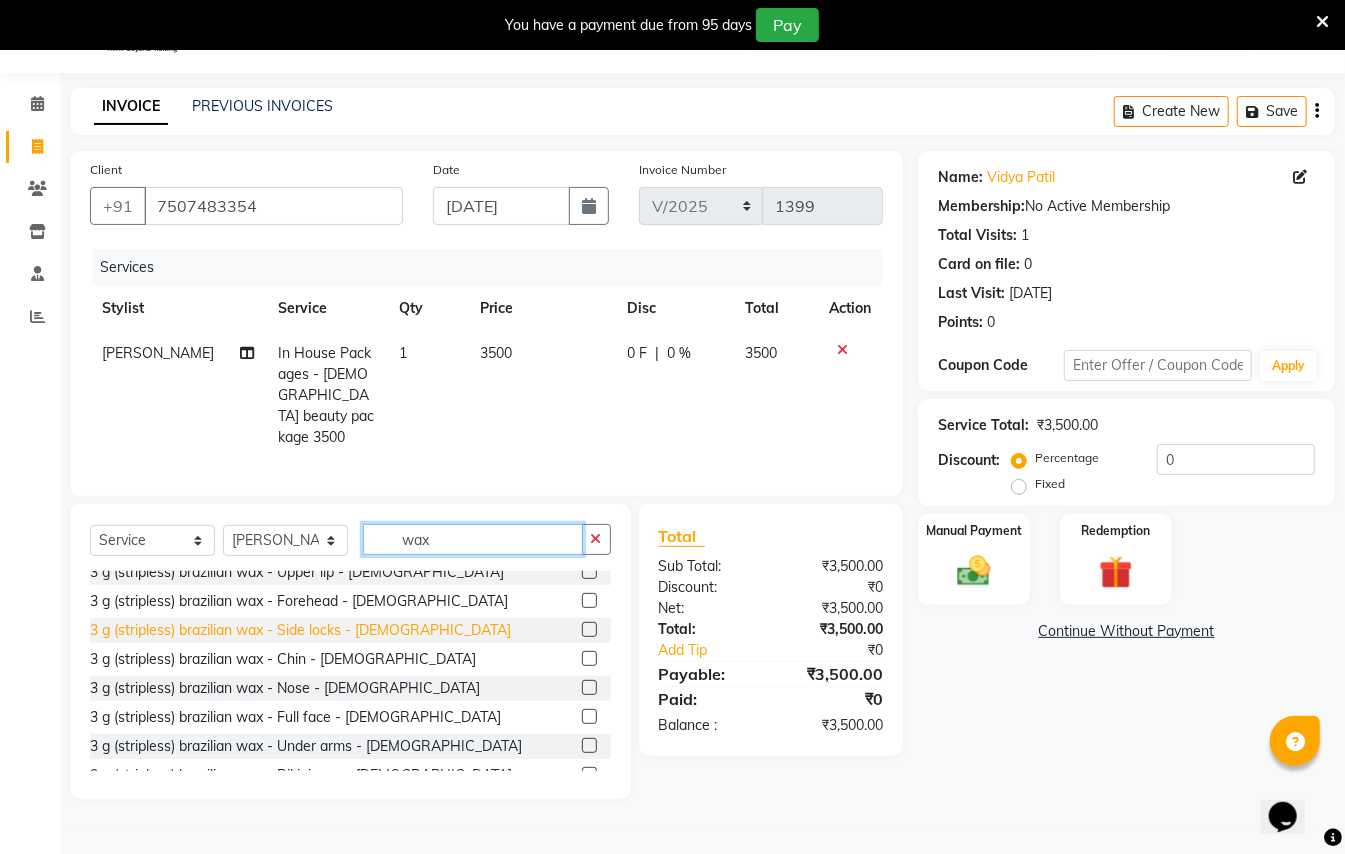 type on "wax" 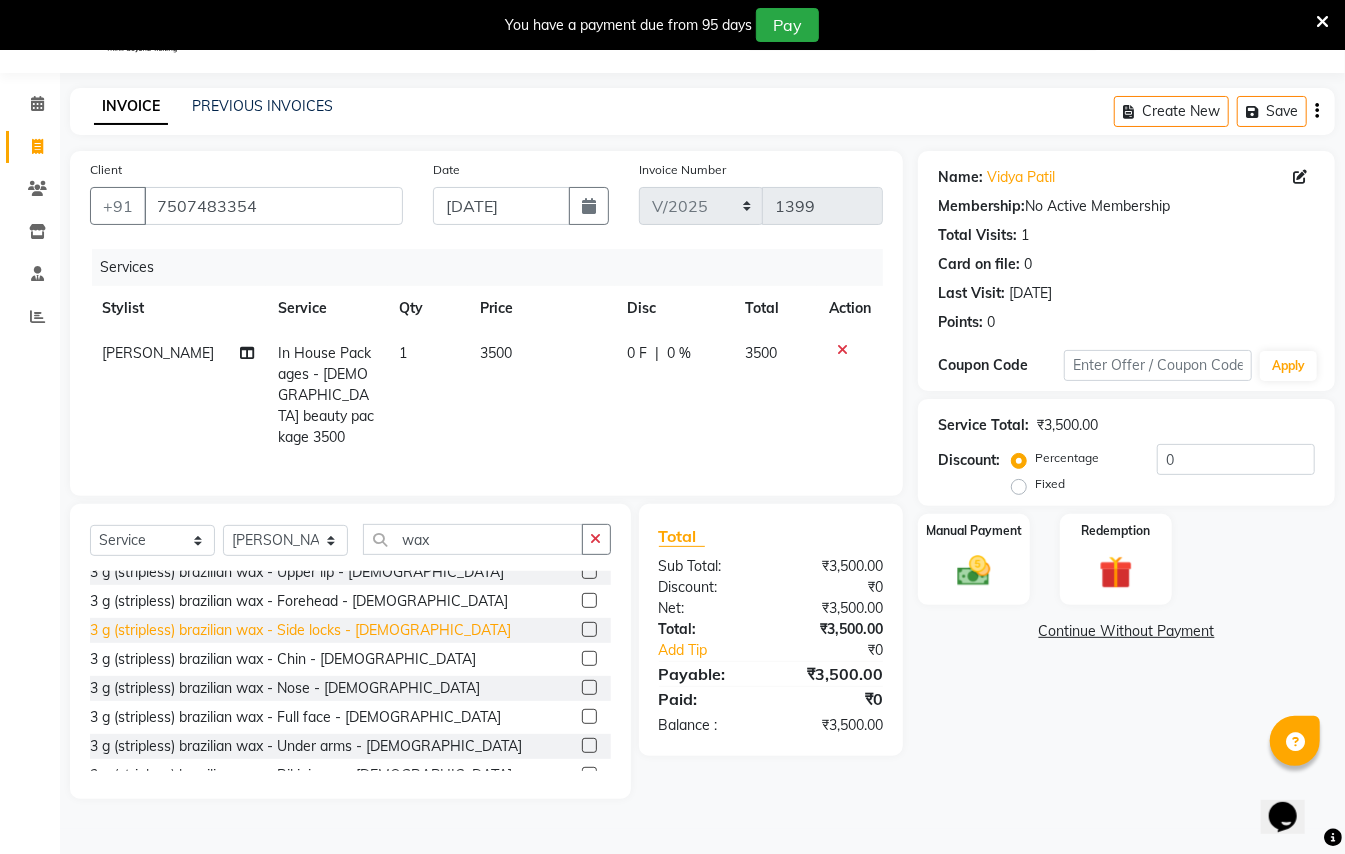 click on "3 g (stripless) brazilian wax - Side locks - [DEMOGRAPHIC_DATA]" 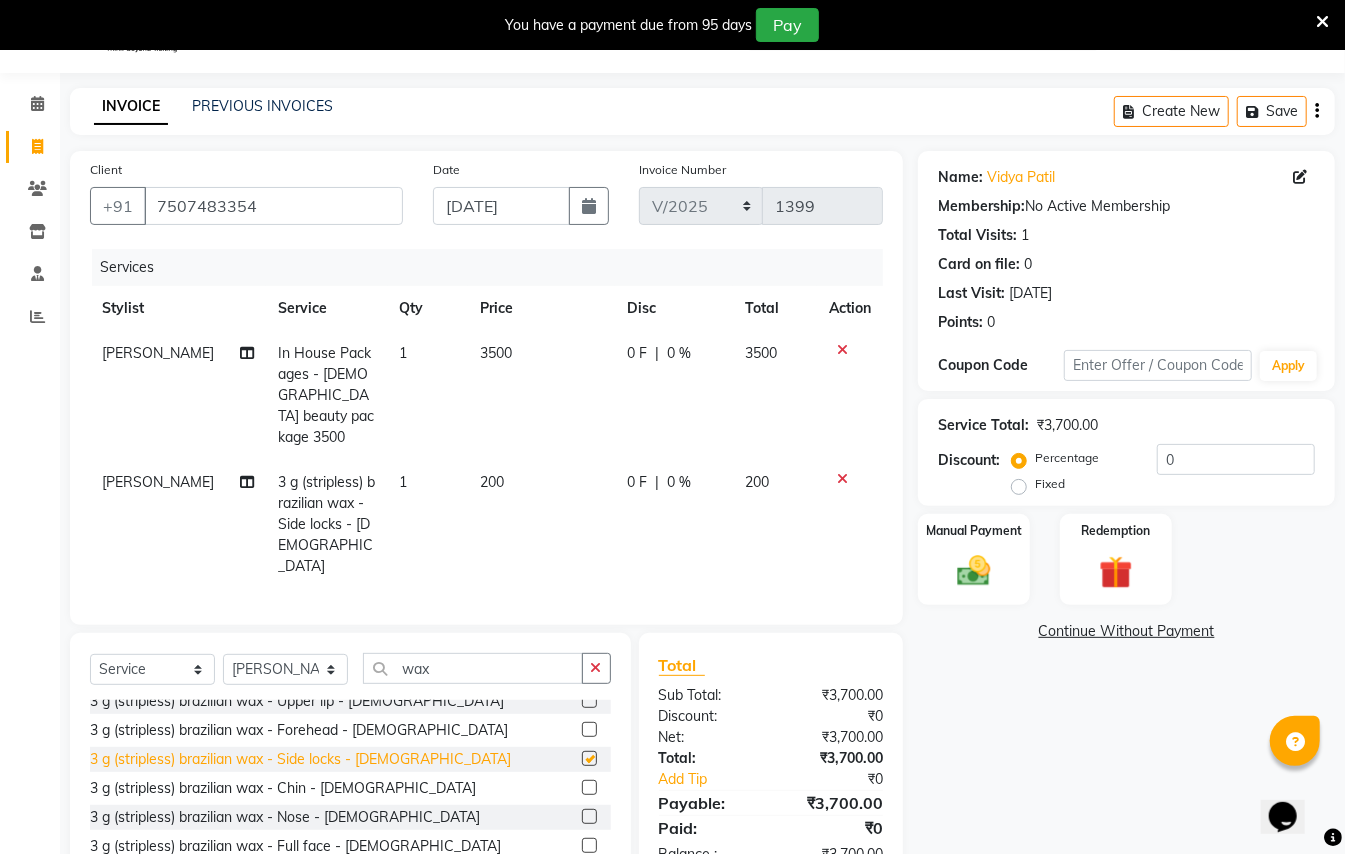 checkbox on "false" 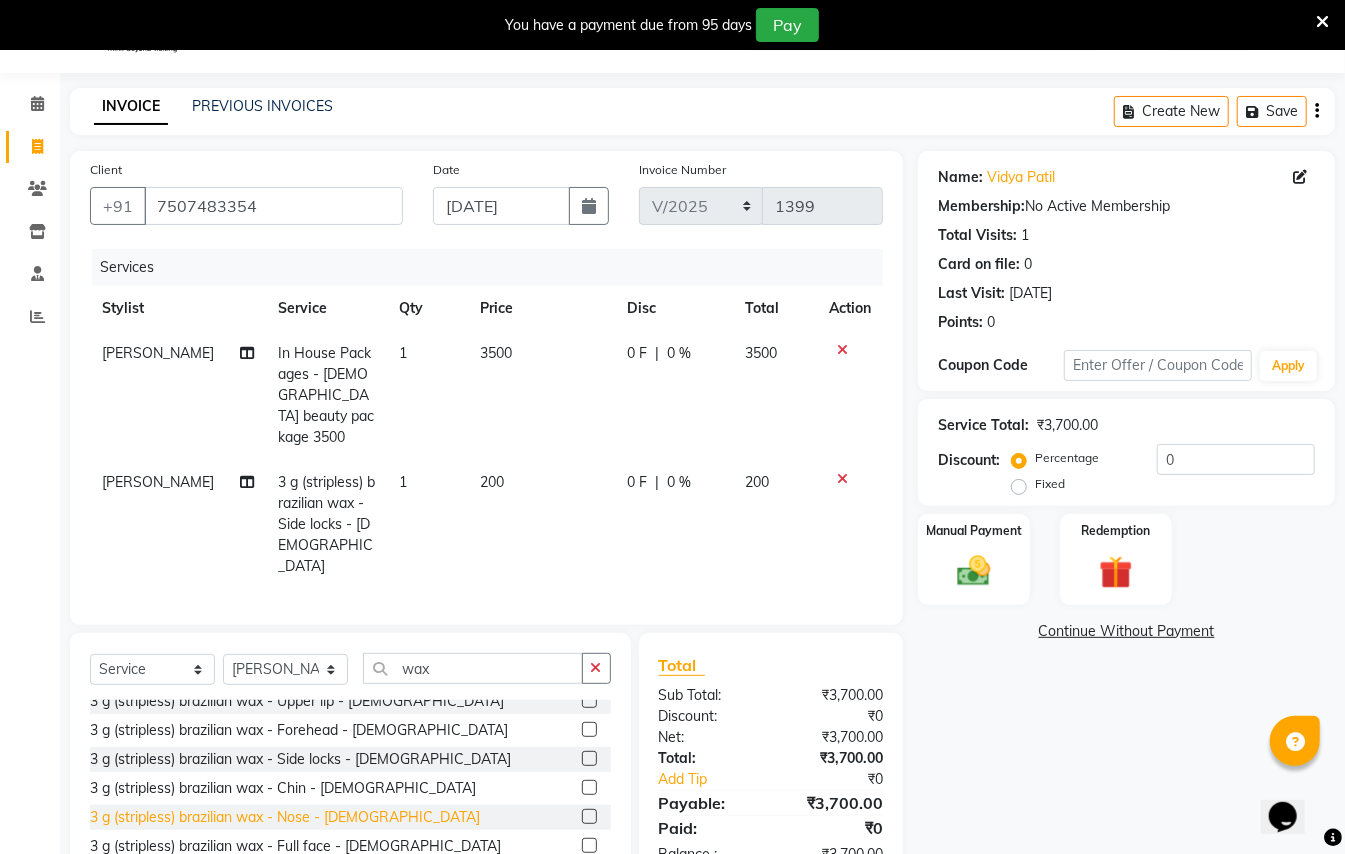 click on "3 g (stripless) brazilian wax - Nose - [DEMOGRAPHIC_DATA]" 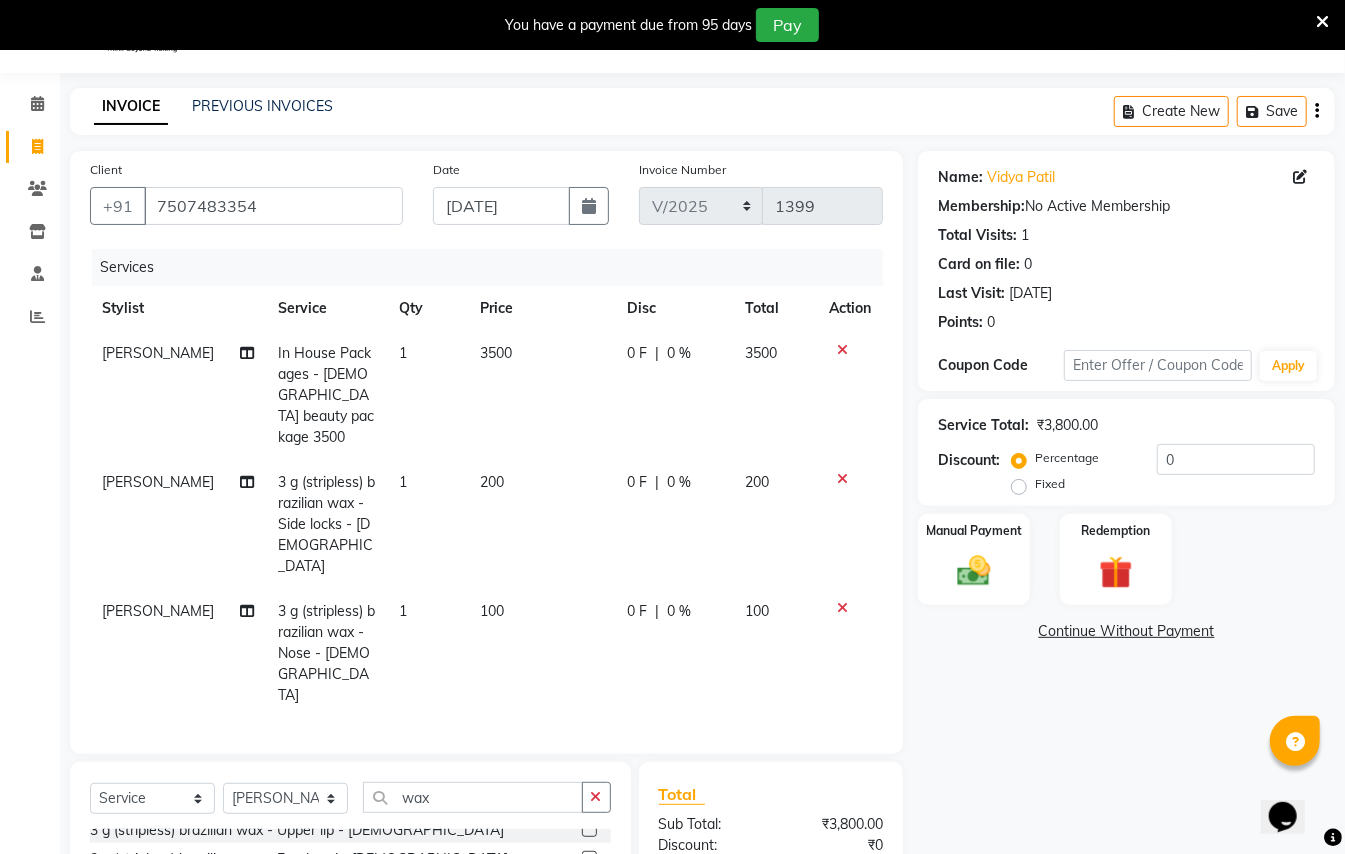 checkbox on "false" 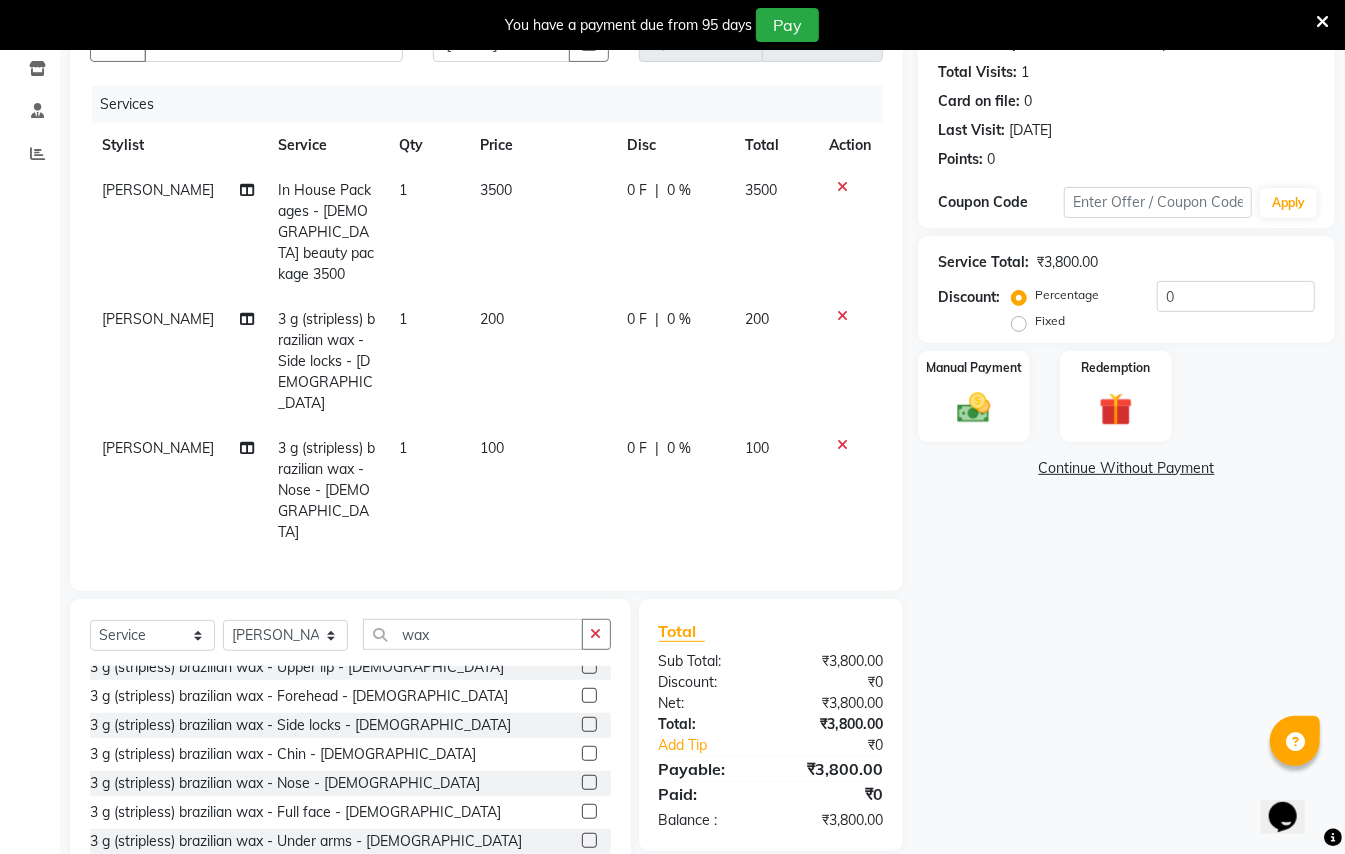 scroll, scrollTop: 218, scrollLeft: 0, axis: vertical 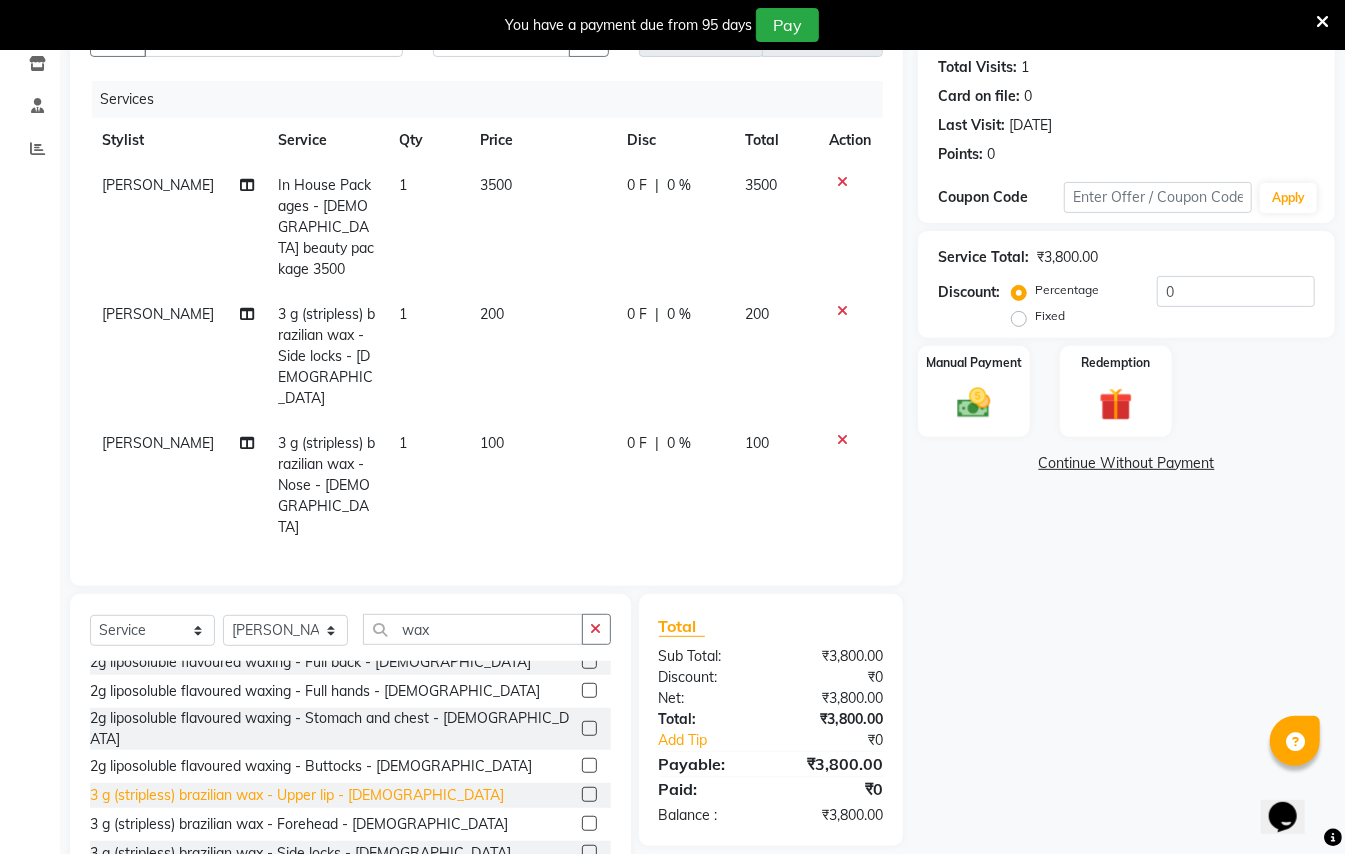 click on "3 g (stripless) brazilian wax - Upper lip - [DEMOGRAPHIC_DATA]" 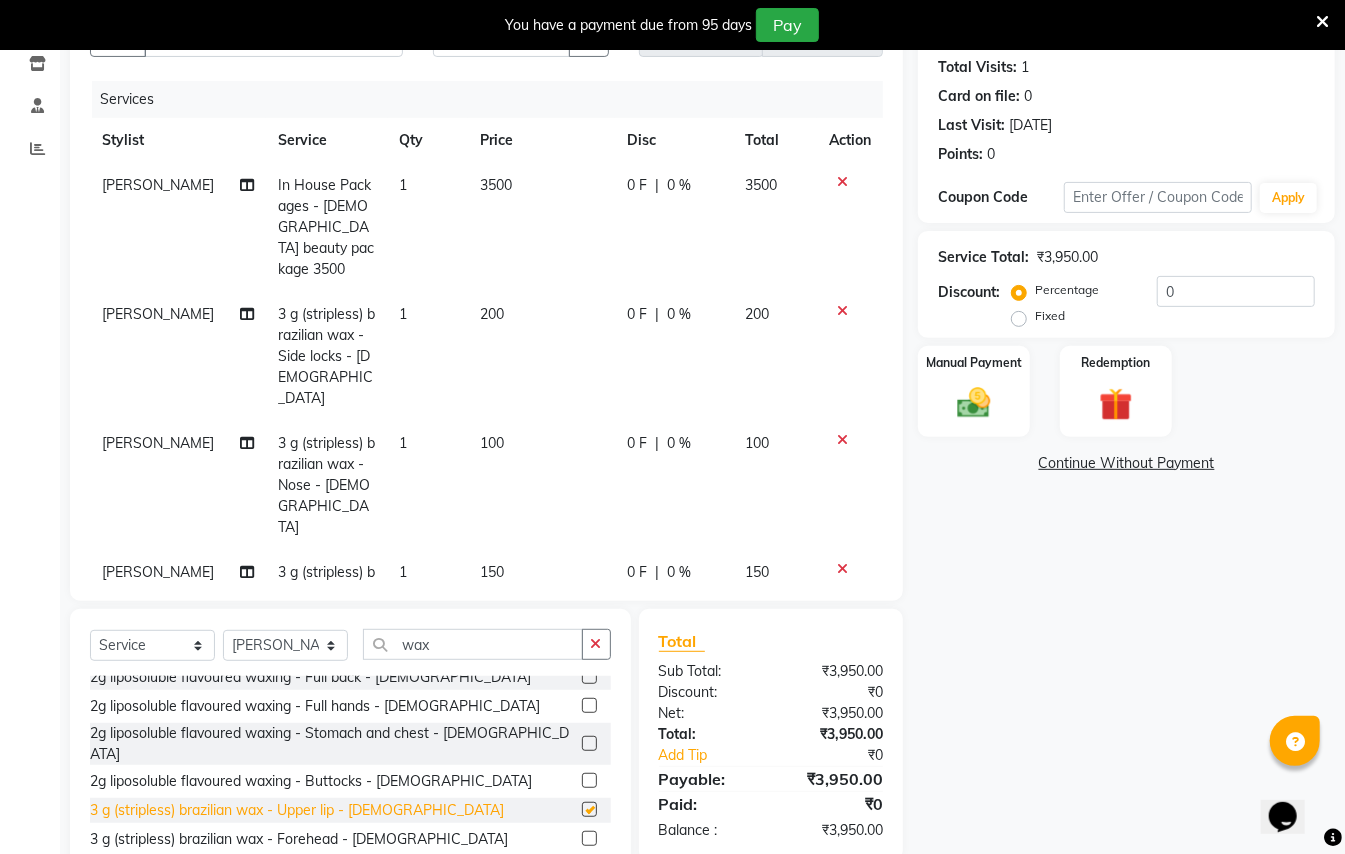 checkbox on "false" 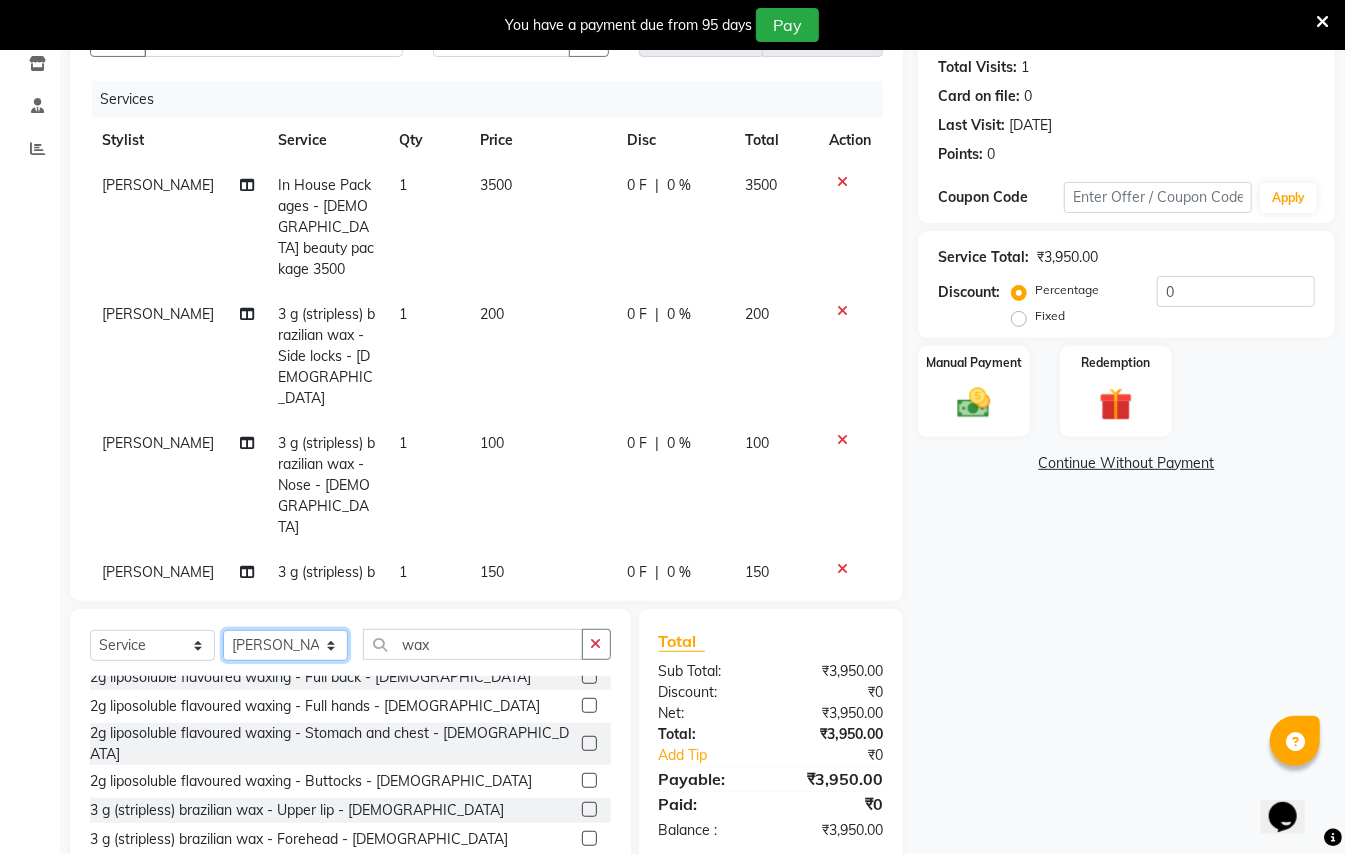 click on "Select Stylist [PERSON_NAME] [PERSON_NAME]  [PERSON_NAME] [PERSON_NAME] [PERSON_NAME] Mane Manager [PERSON_NAME]  [PERSON_NAME] Owner [PERSON_NAME]" 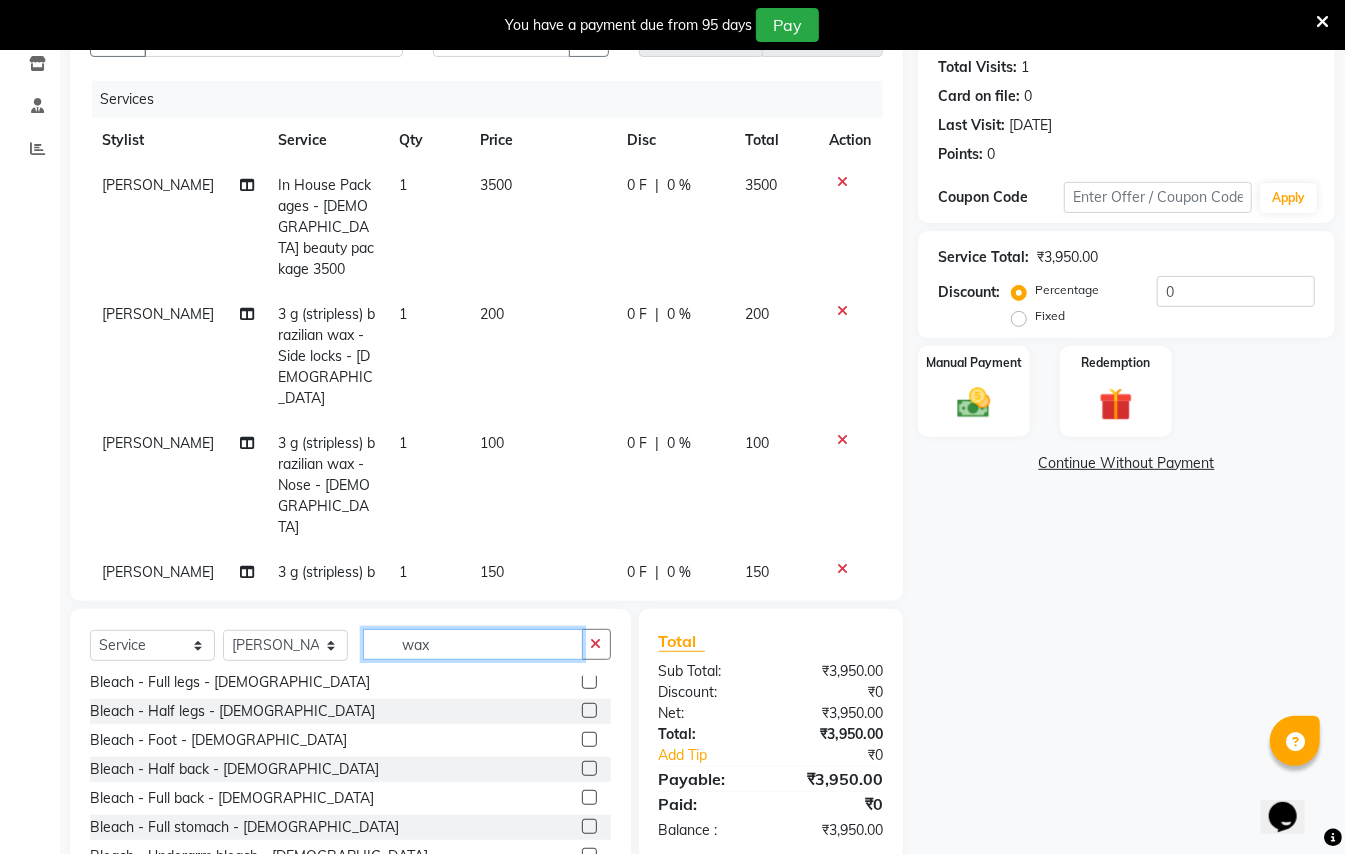 click on "wax" 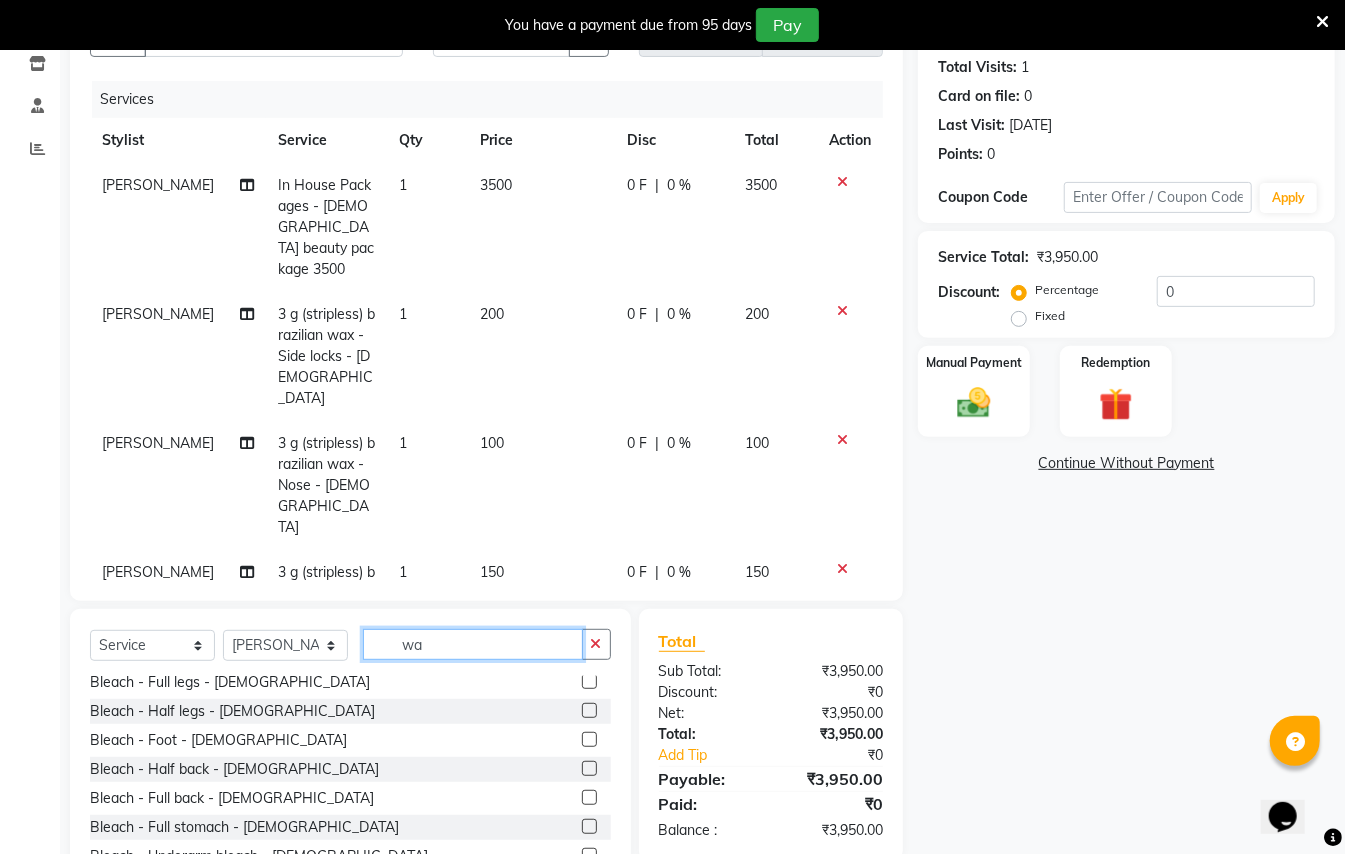 type on "w" 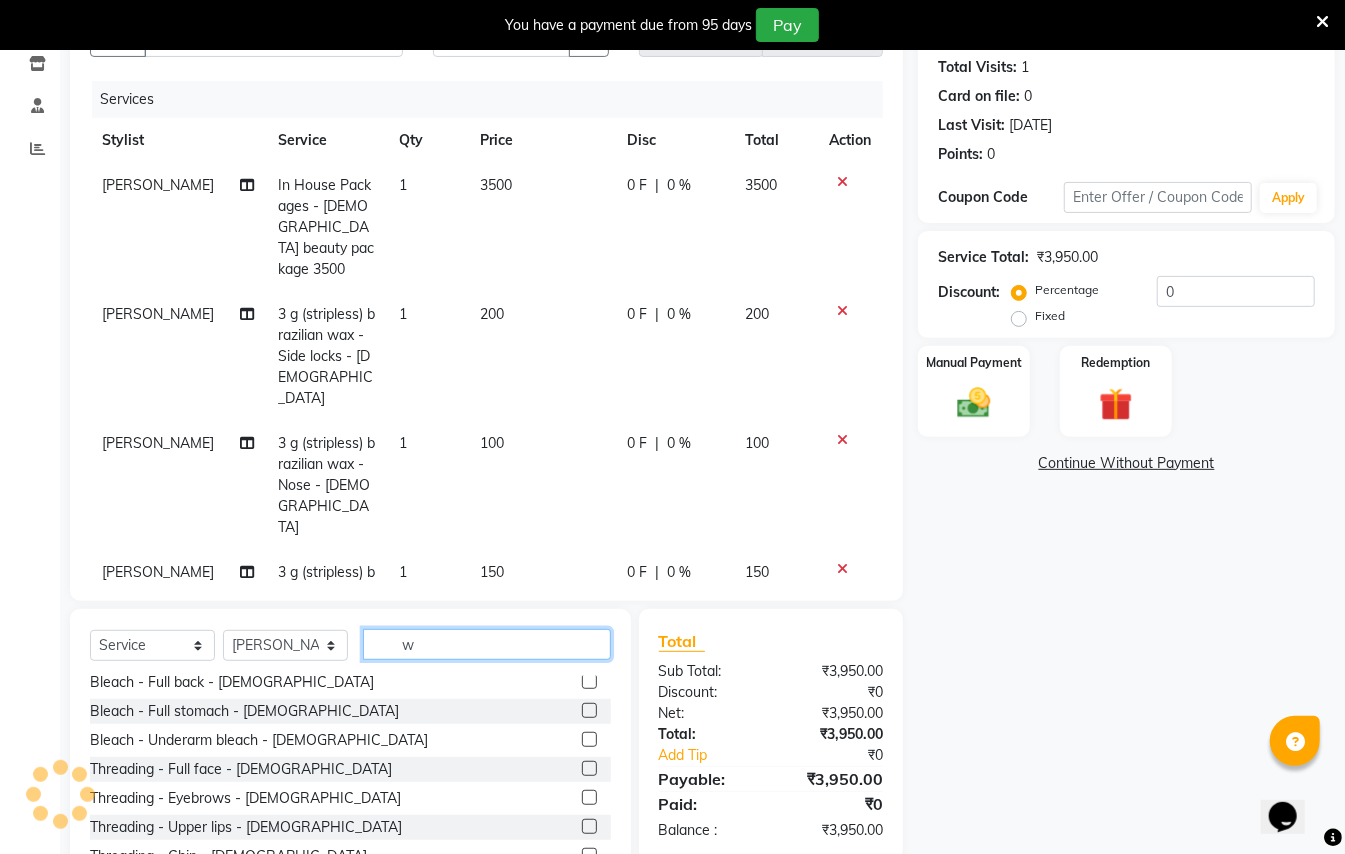 scroll, scrollTop: 0, scrollLeft: 0, axis: both 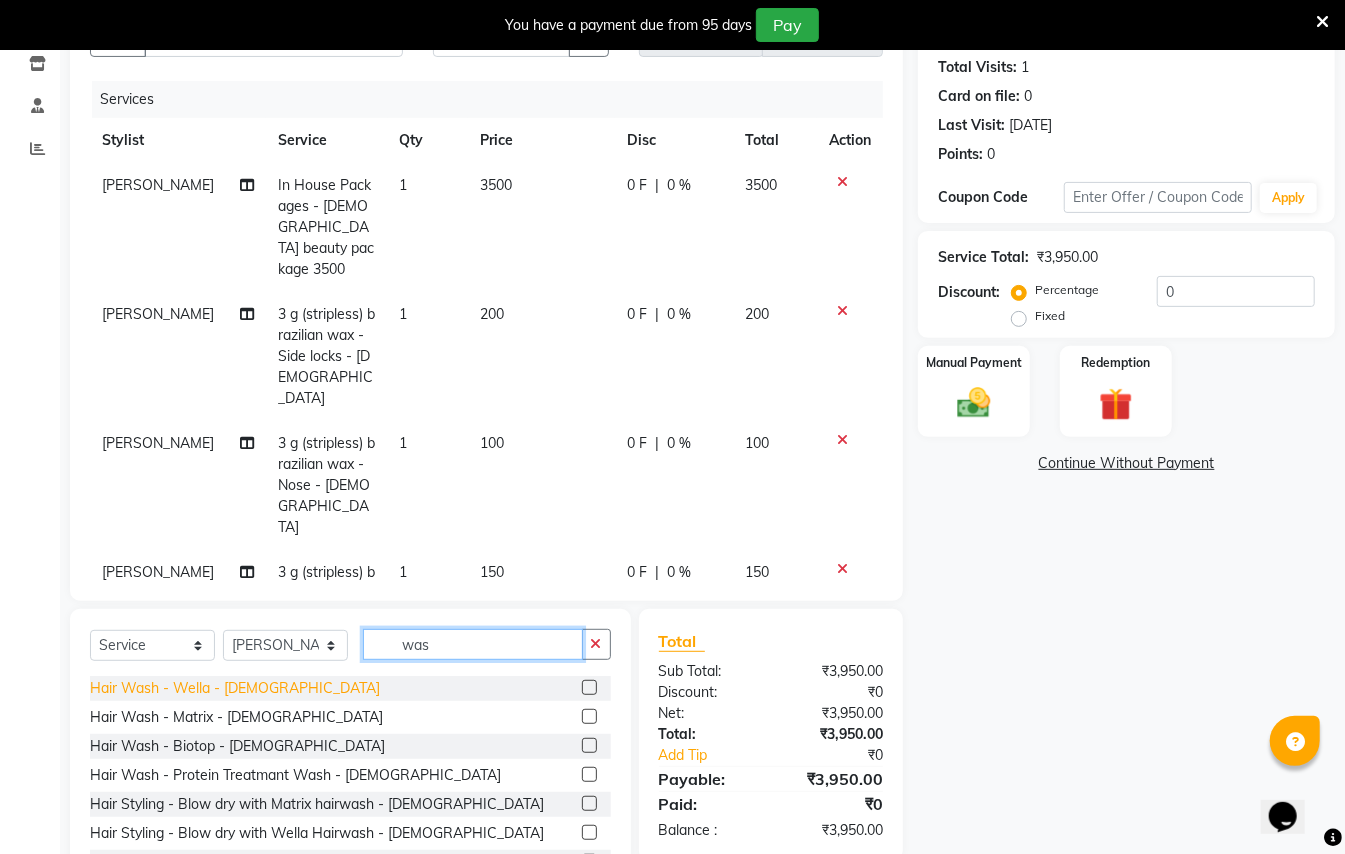 type on "was" 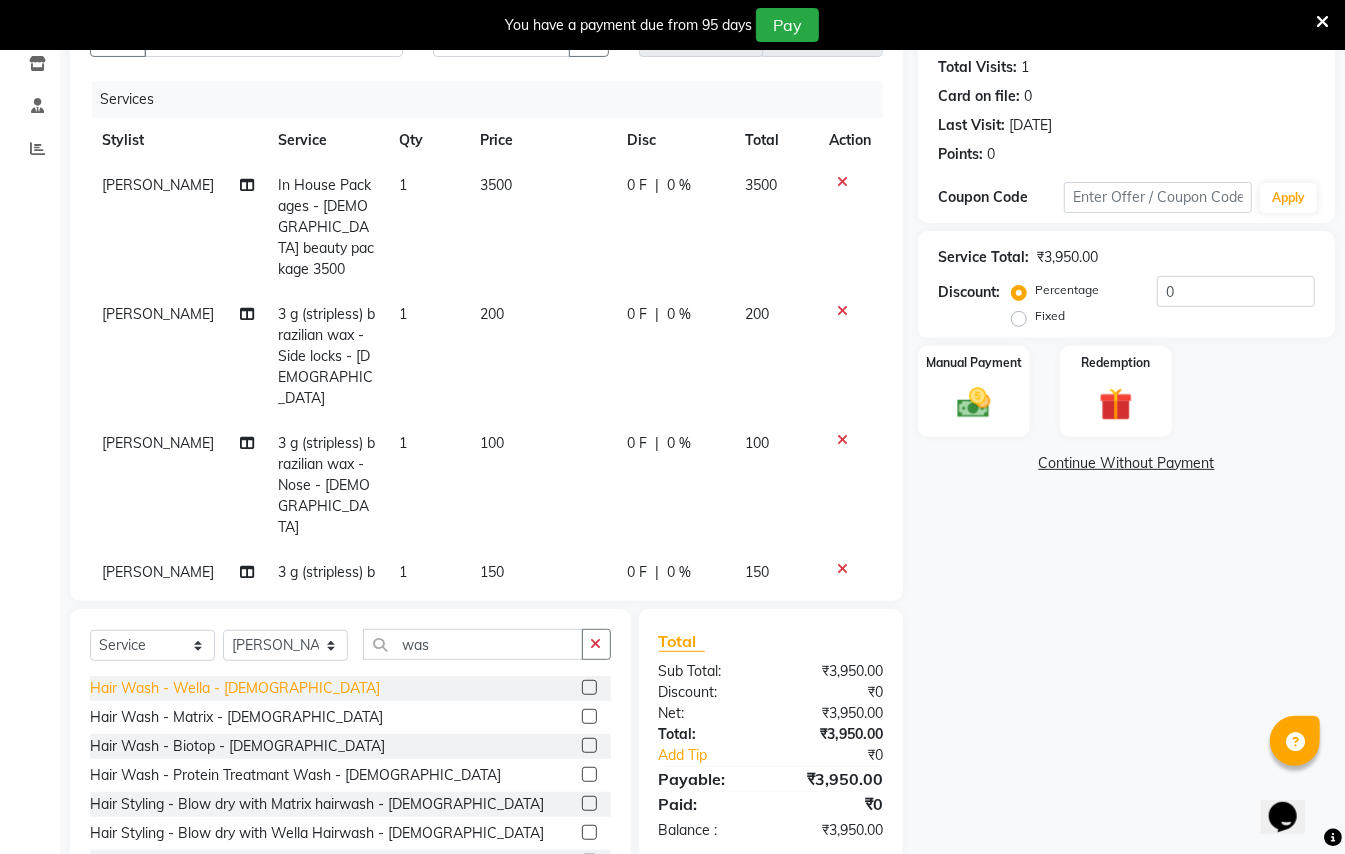 click on "Hair Wash - Wella - [DEMOGRAPHIC_DATA]" 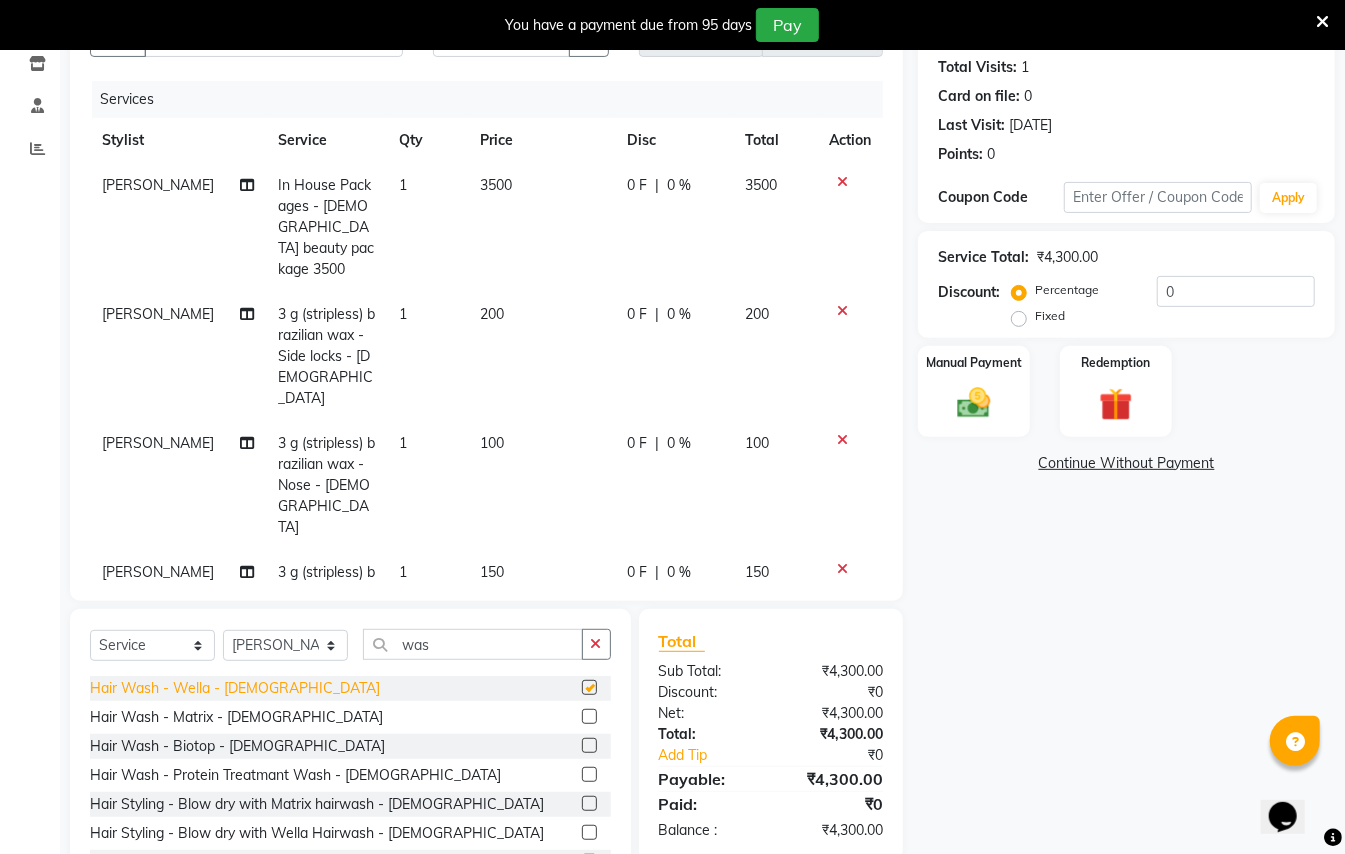 checkbox on "false" 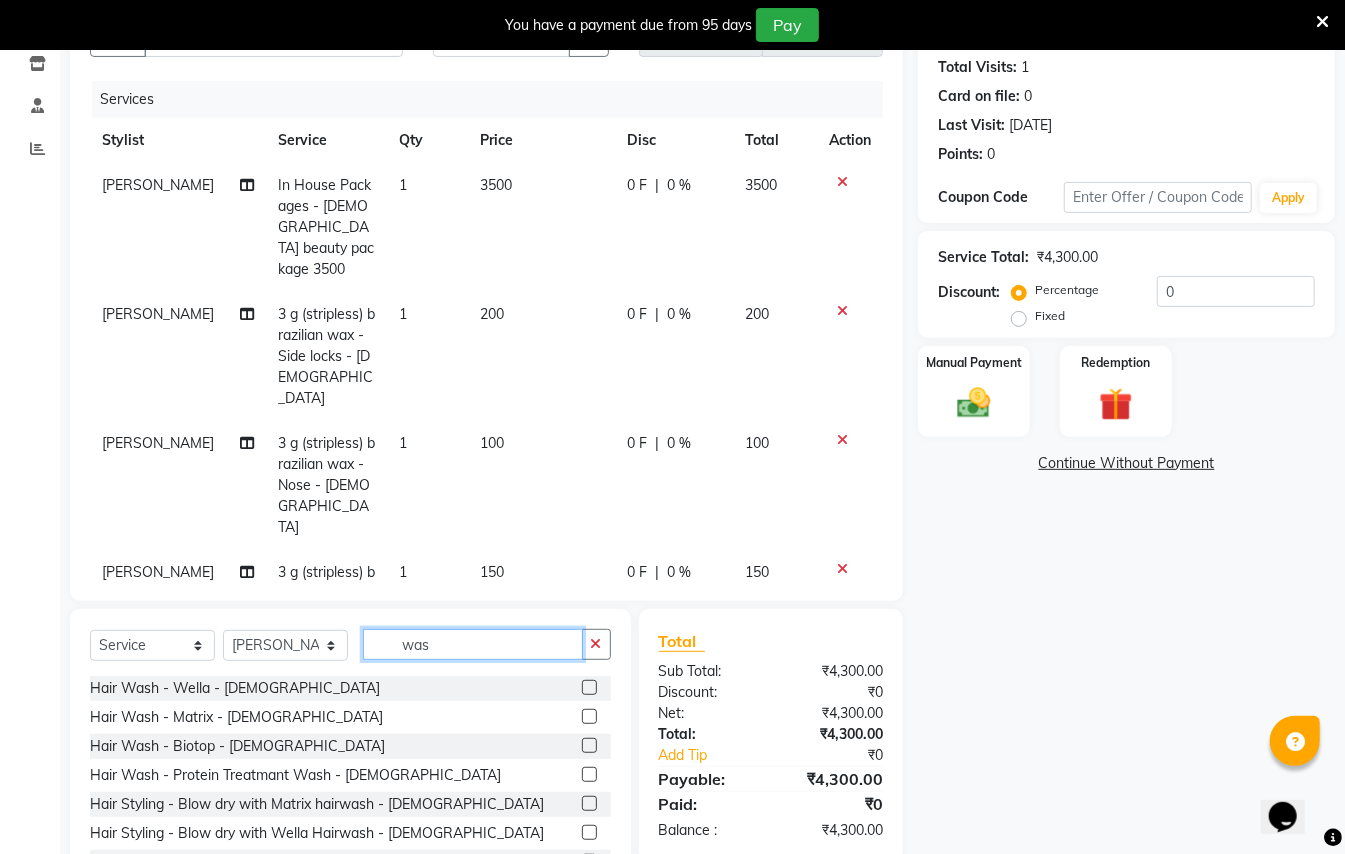 click on "was" 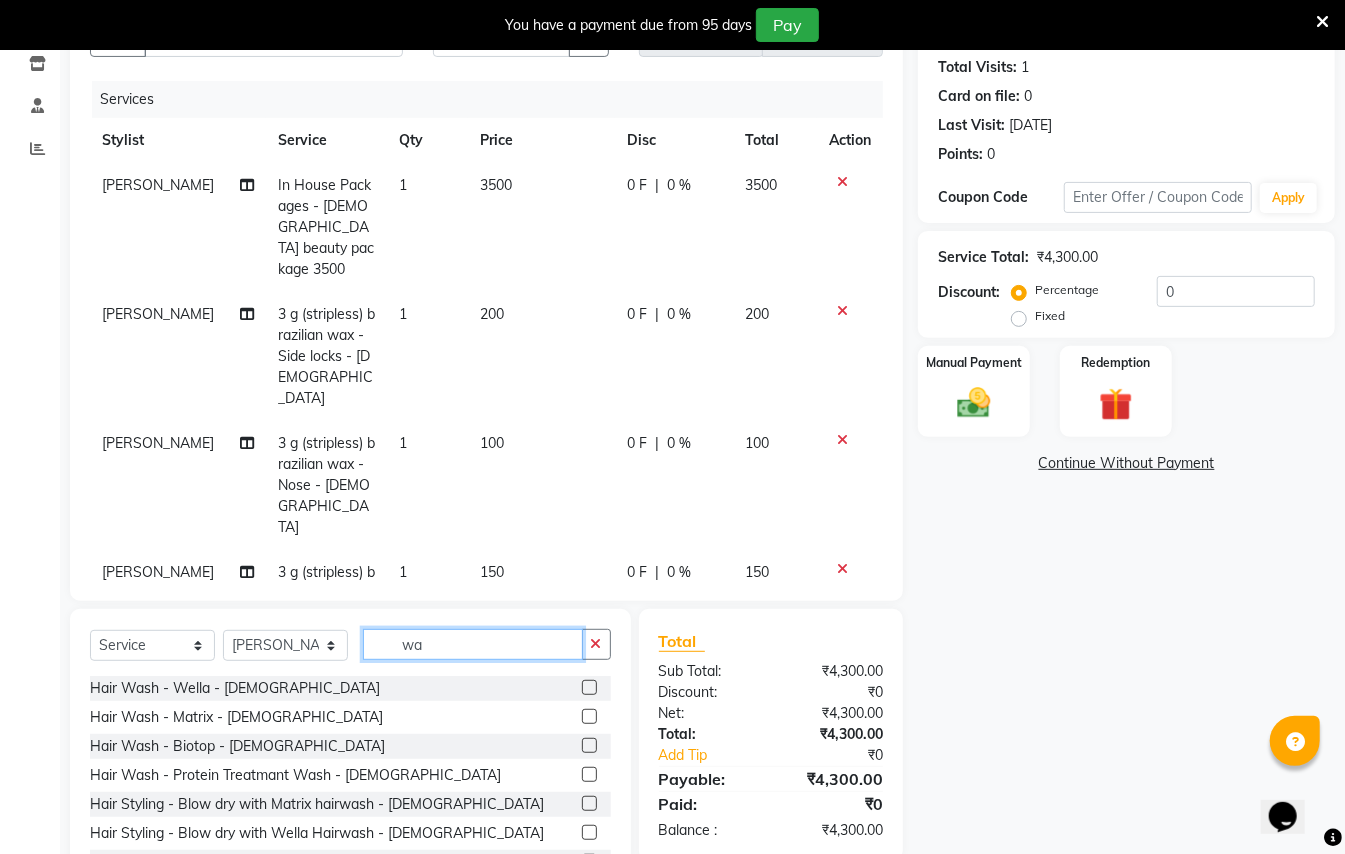 type on "w" 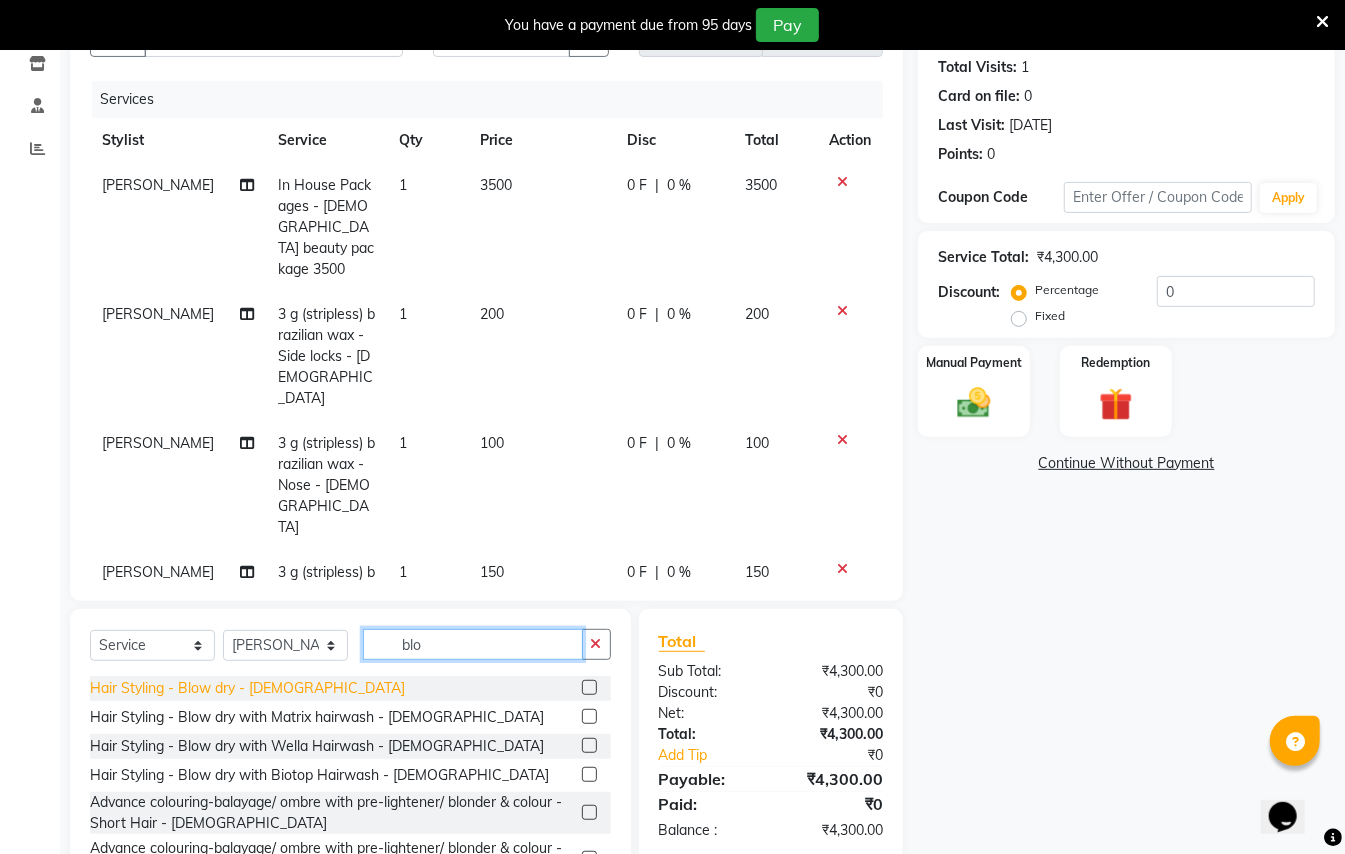type on "blo" 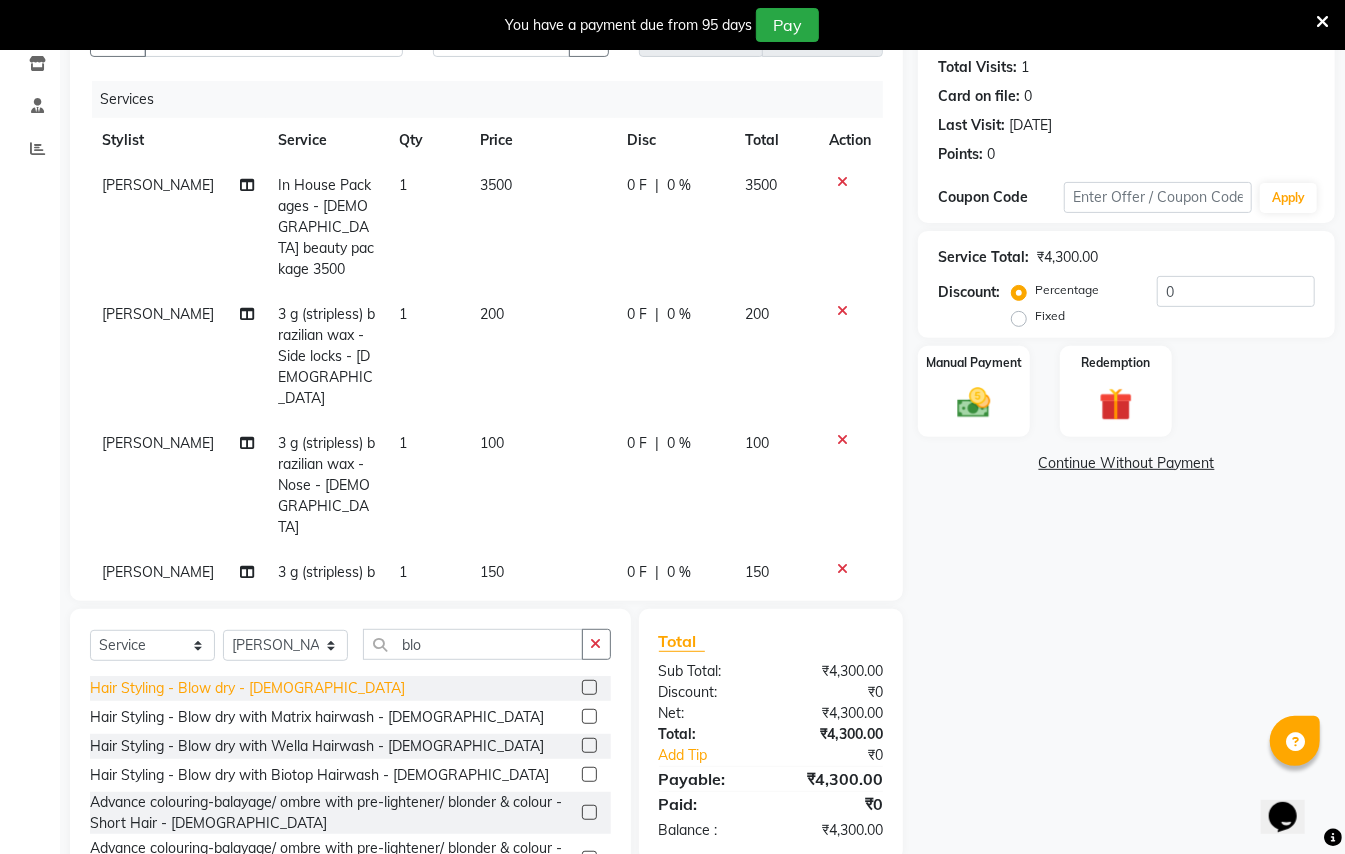 click on "Hair Styling - Blow dry - [DEMOGRAPHIC_DATA]" 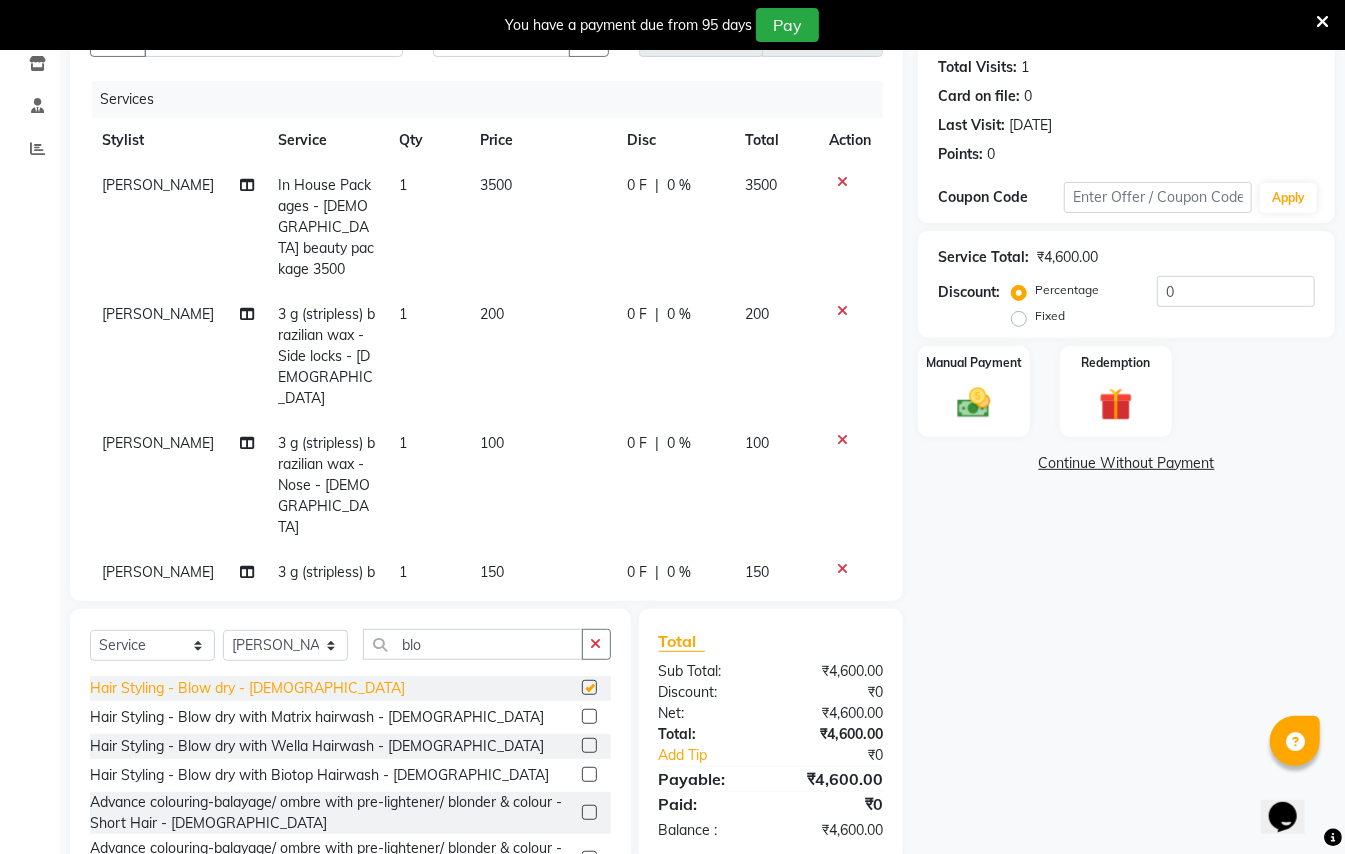 checkbox on "false" 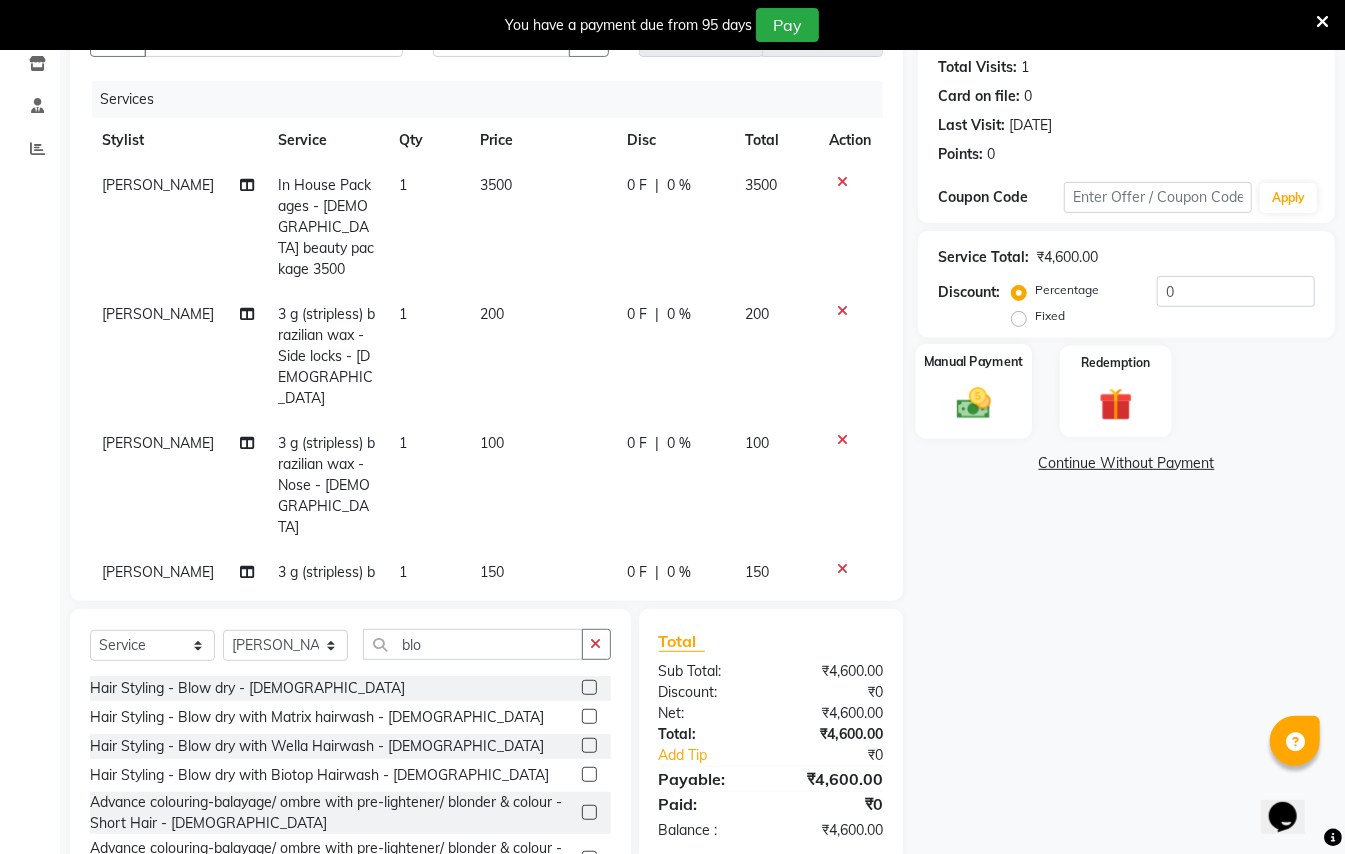 click 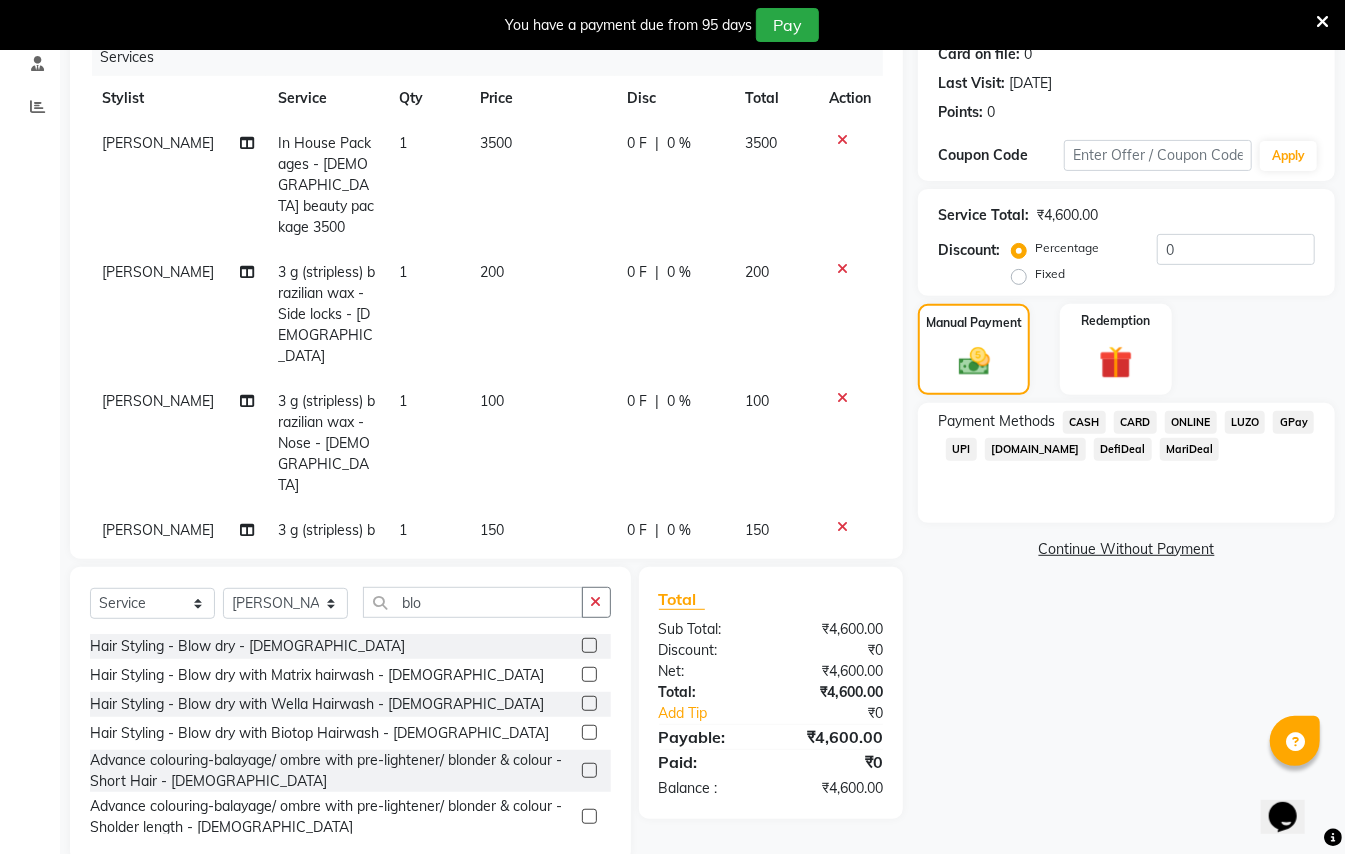 scroll, scrollTop: 298, scrollLeft: 0, axis: vertical 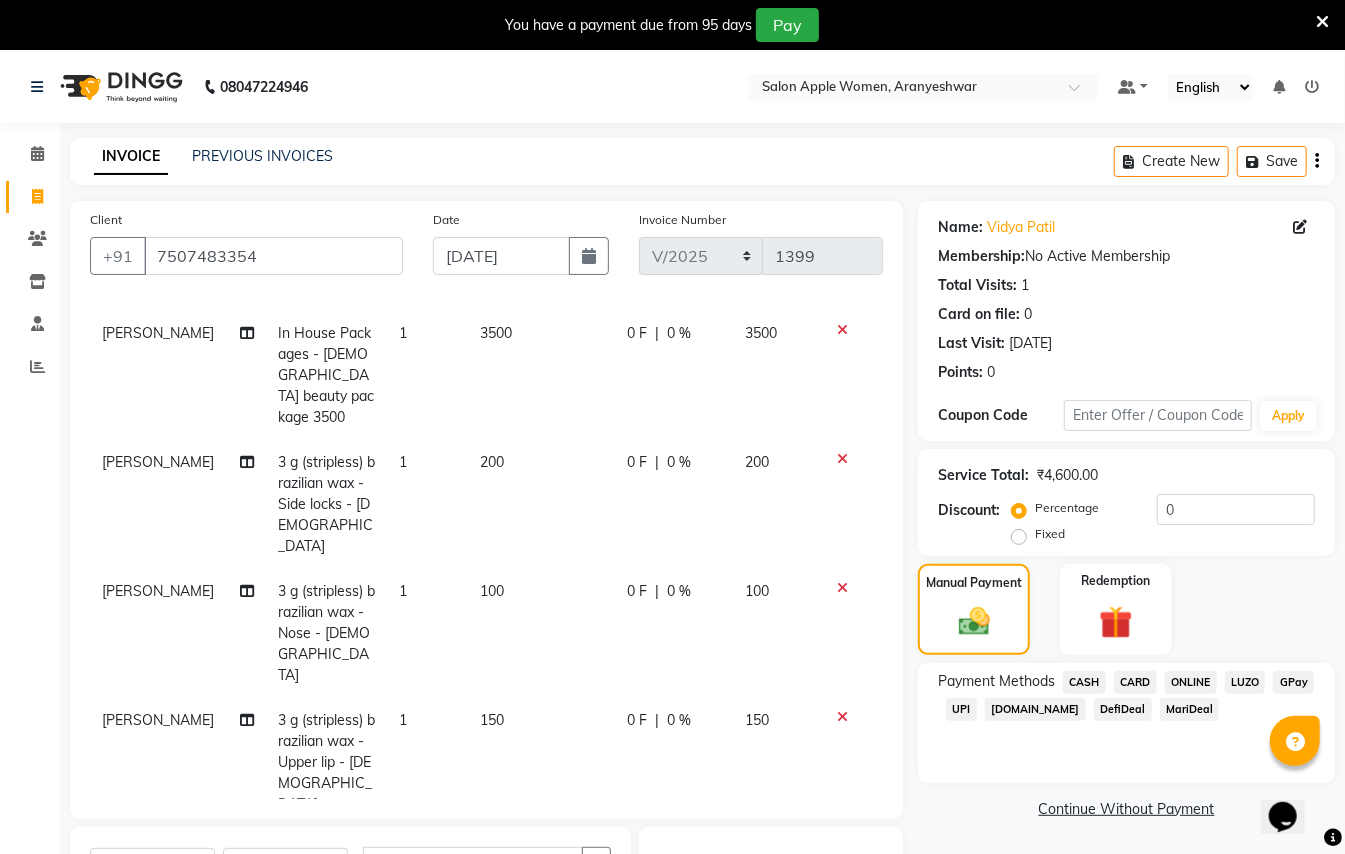 drag, startPoint x: 826, startPoint y: 540, endPoint x: 817, endPoint y: 518, distance: 23.769728 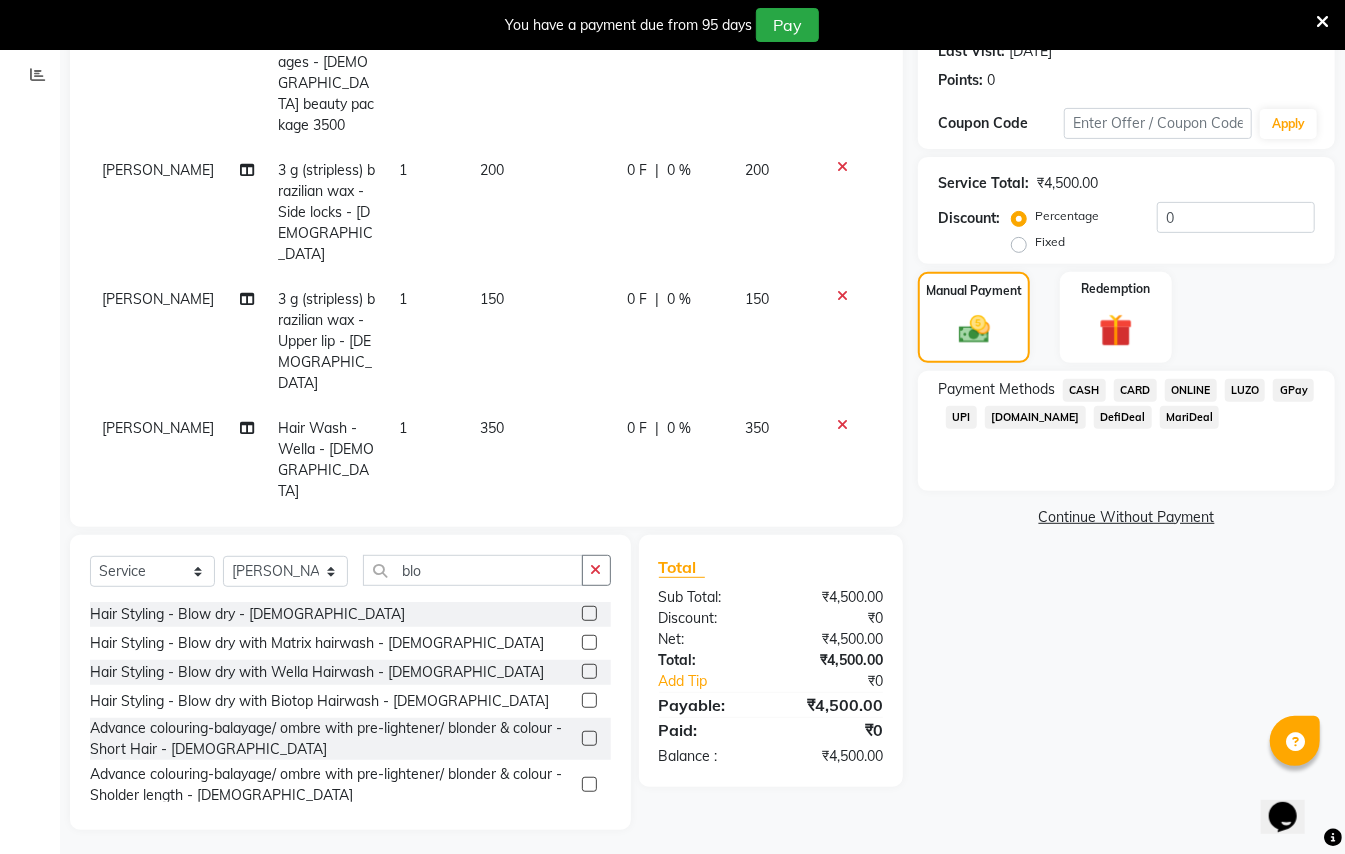 scroll, scrollTop: 298, scrollLeft: 0, axis: vertical 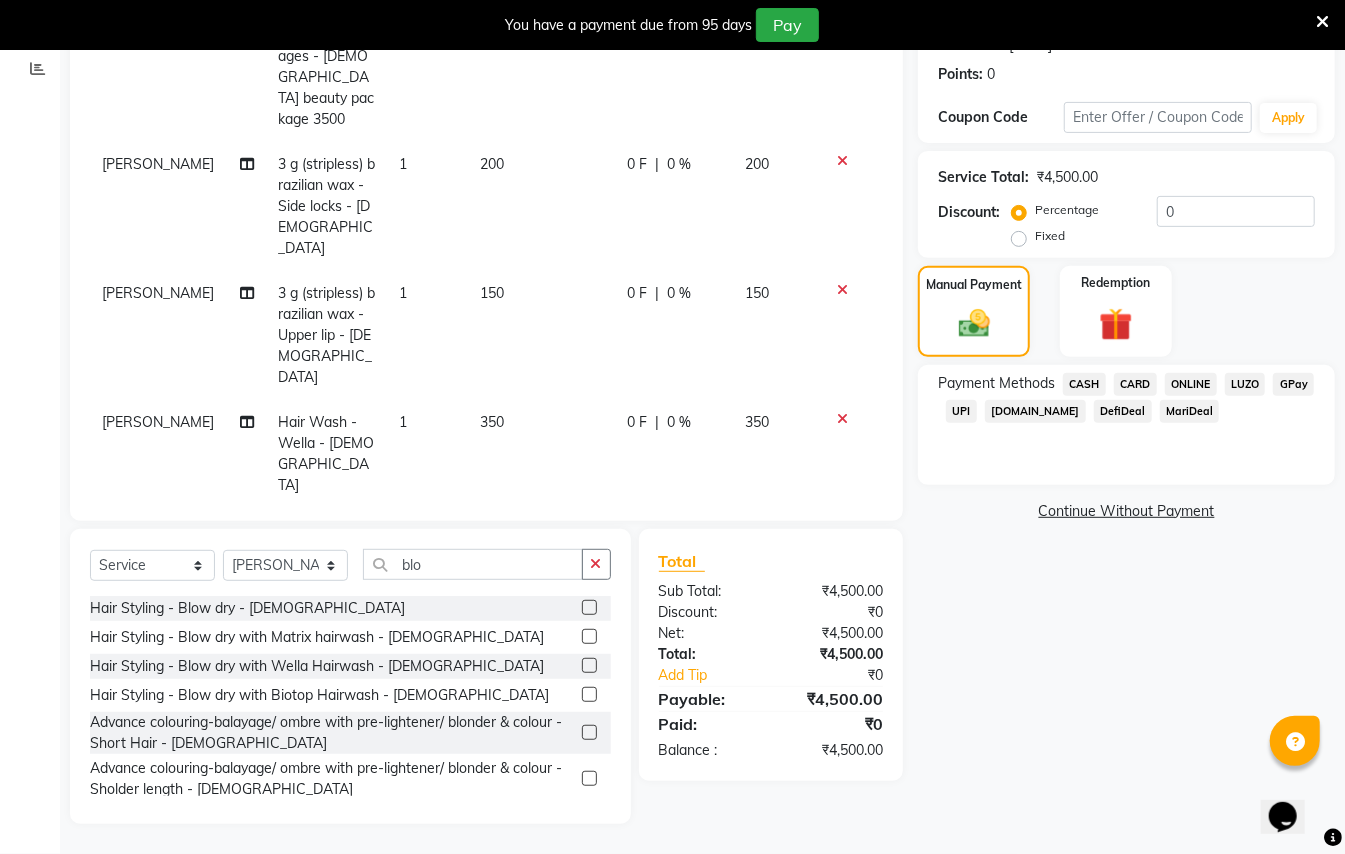 click on "GPay" 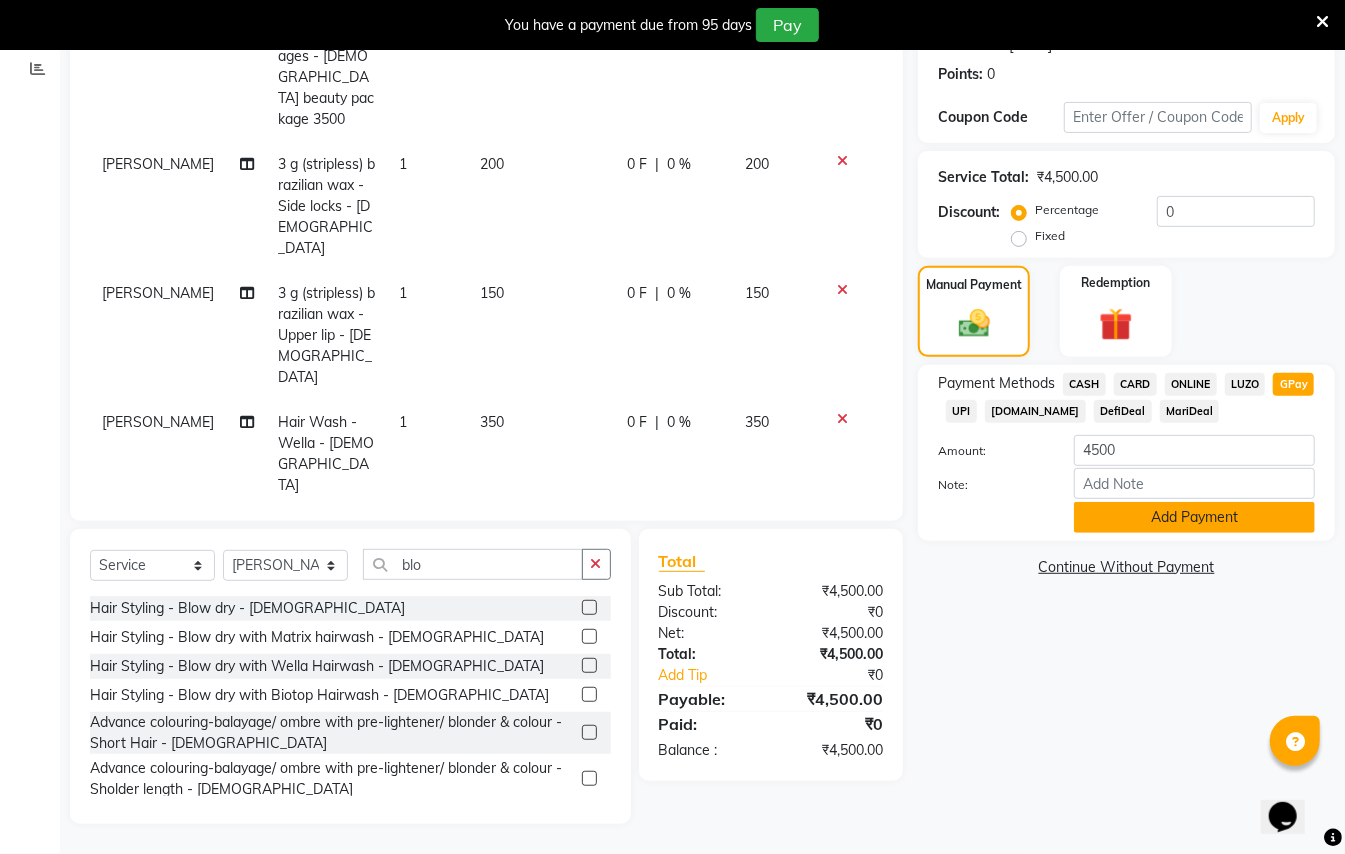 click on "Add Payment" 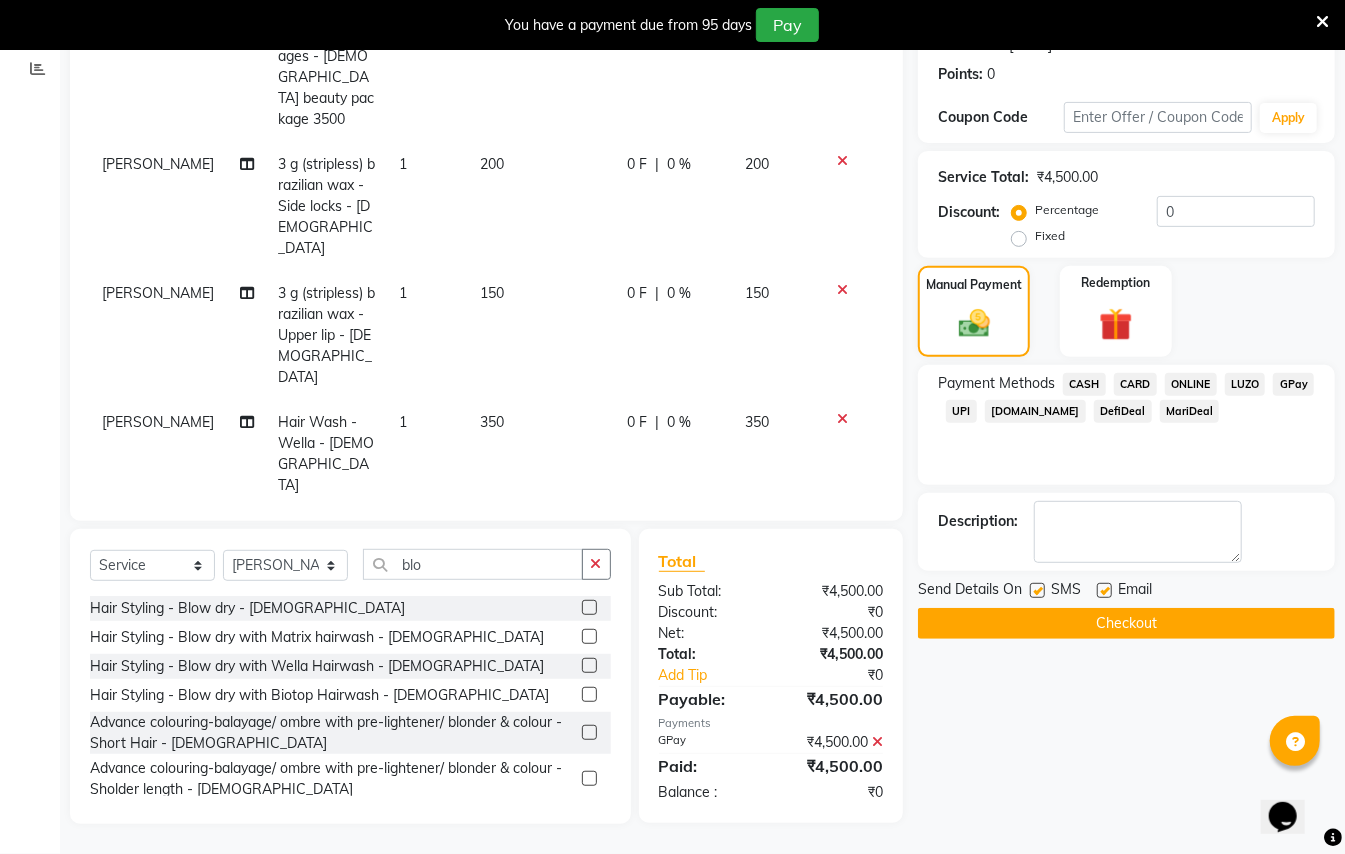 click on "Checkout" 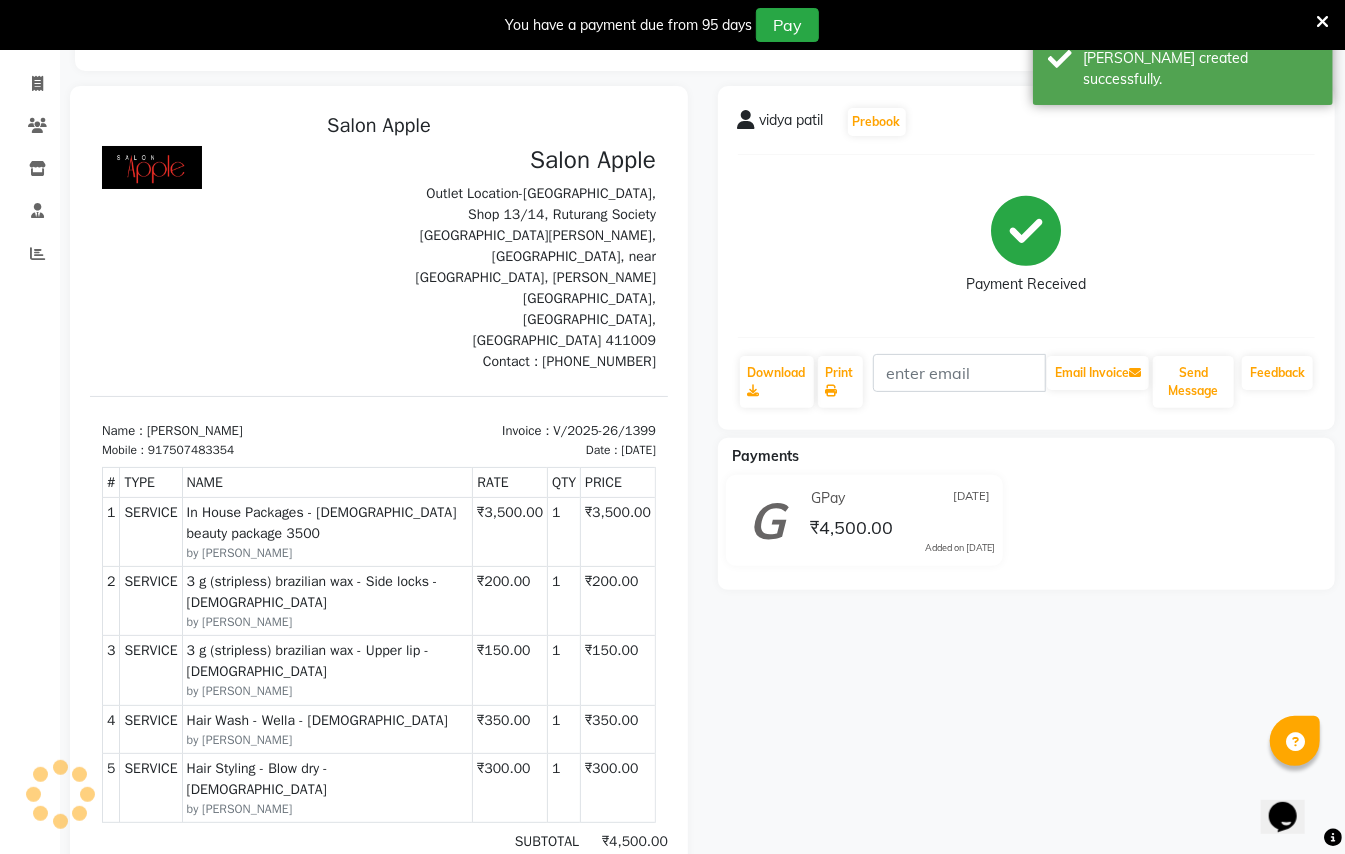 scroll, scrollTop: 0, scrollLeft: 0, axis: both 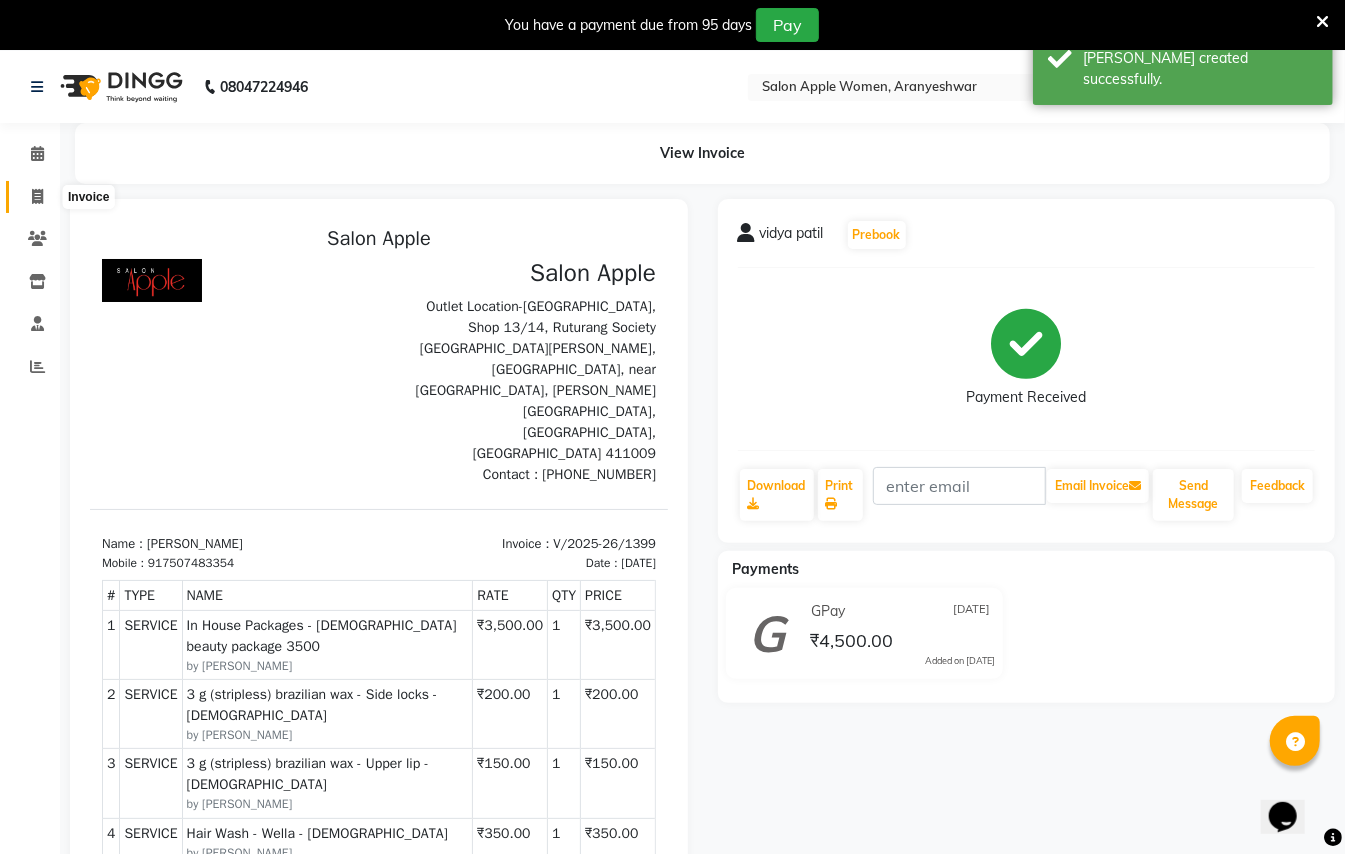 click 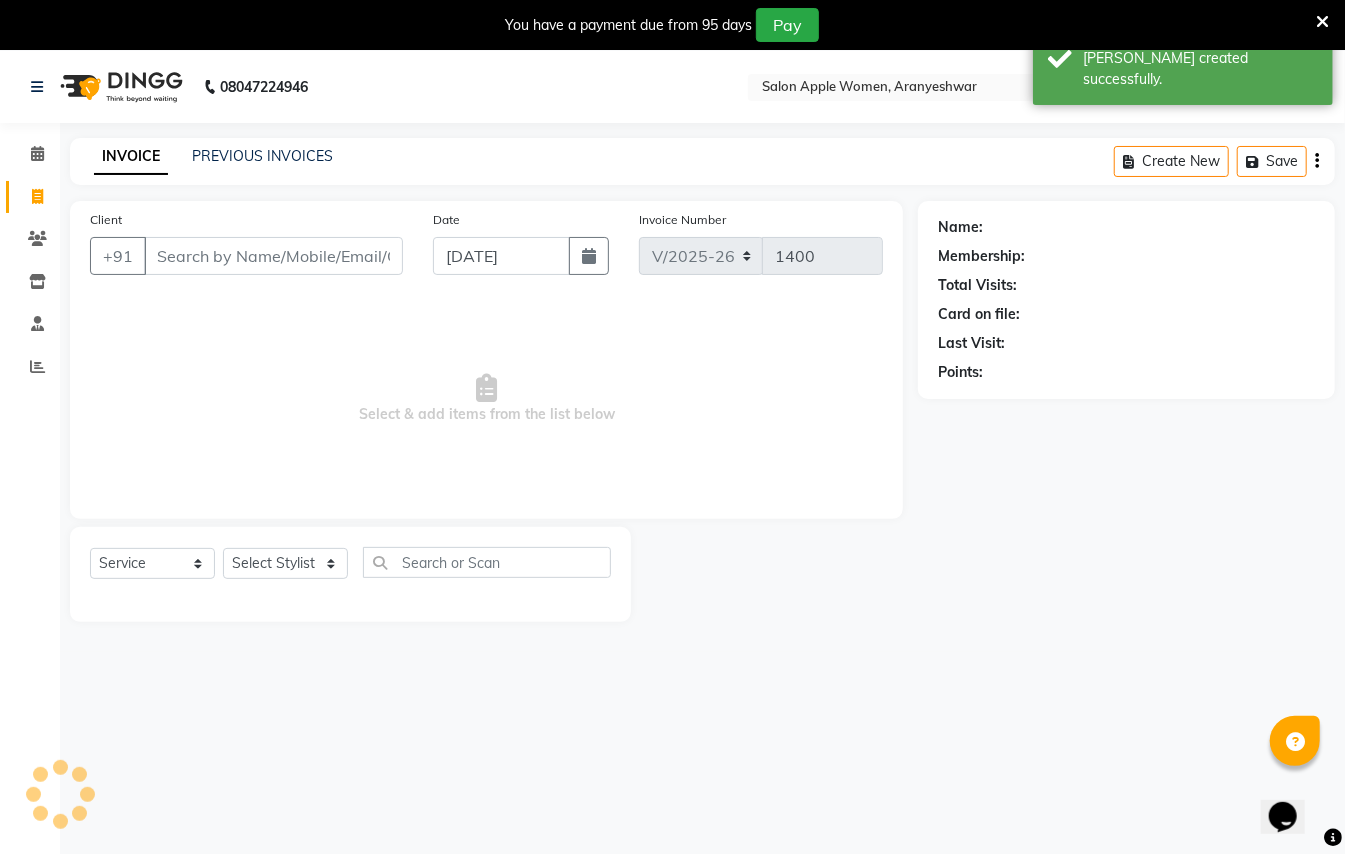 scroll, scrollTop: 50, scrollLeft: 0, axis: vertical 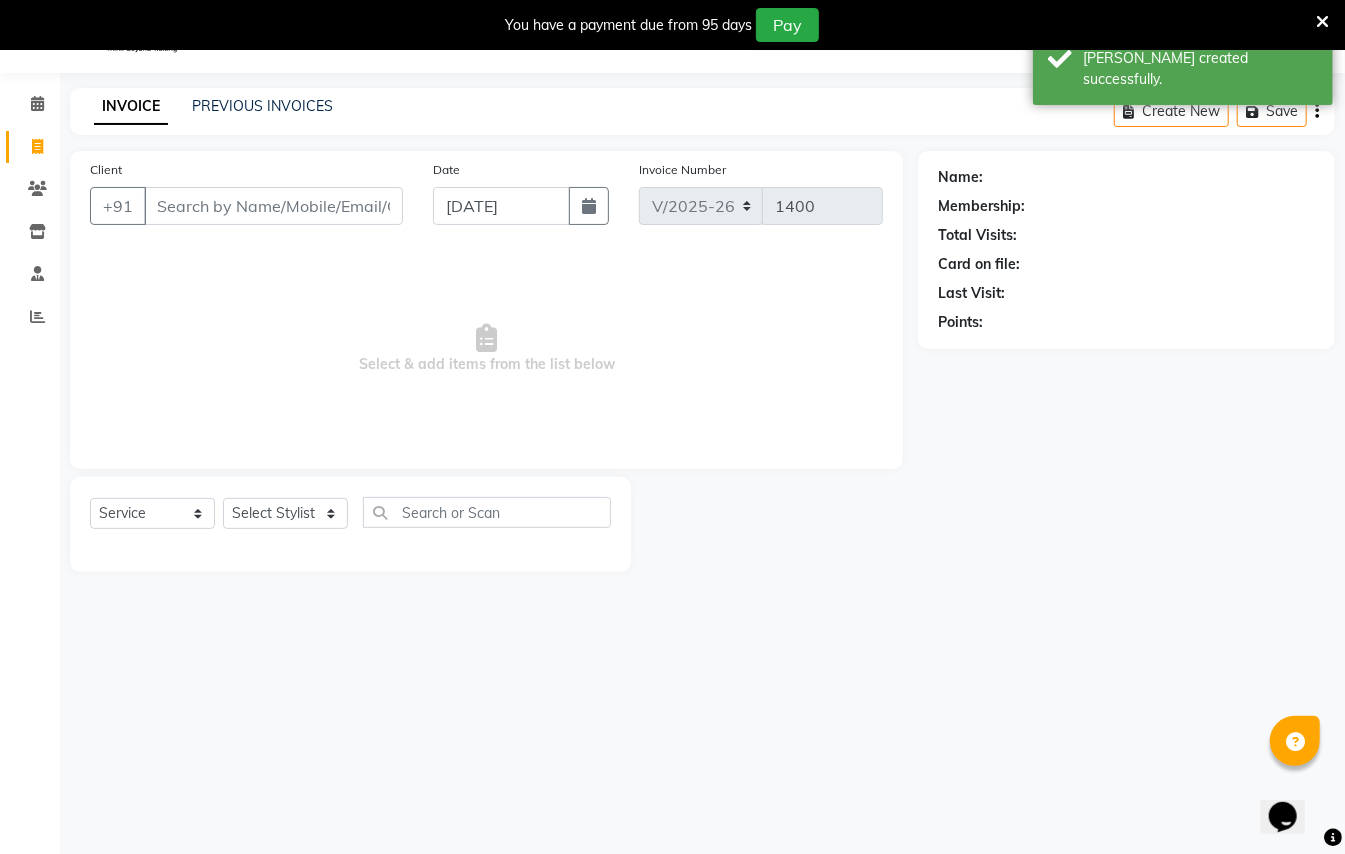 click on "Client" at bounding box center (273, 206) 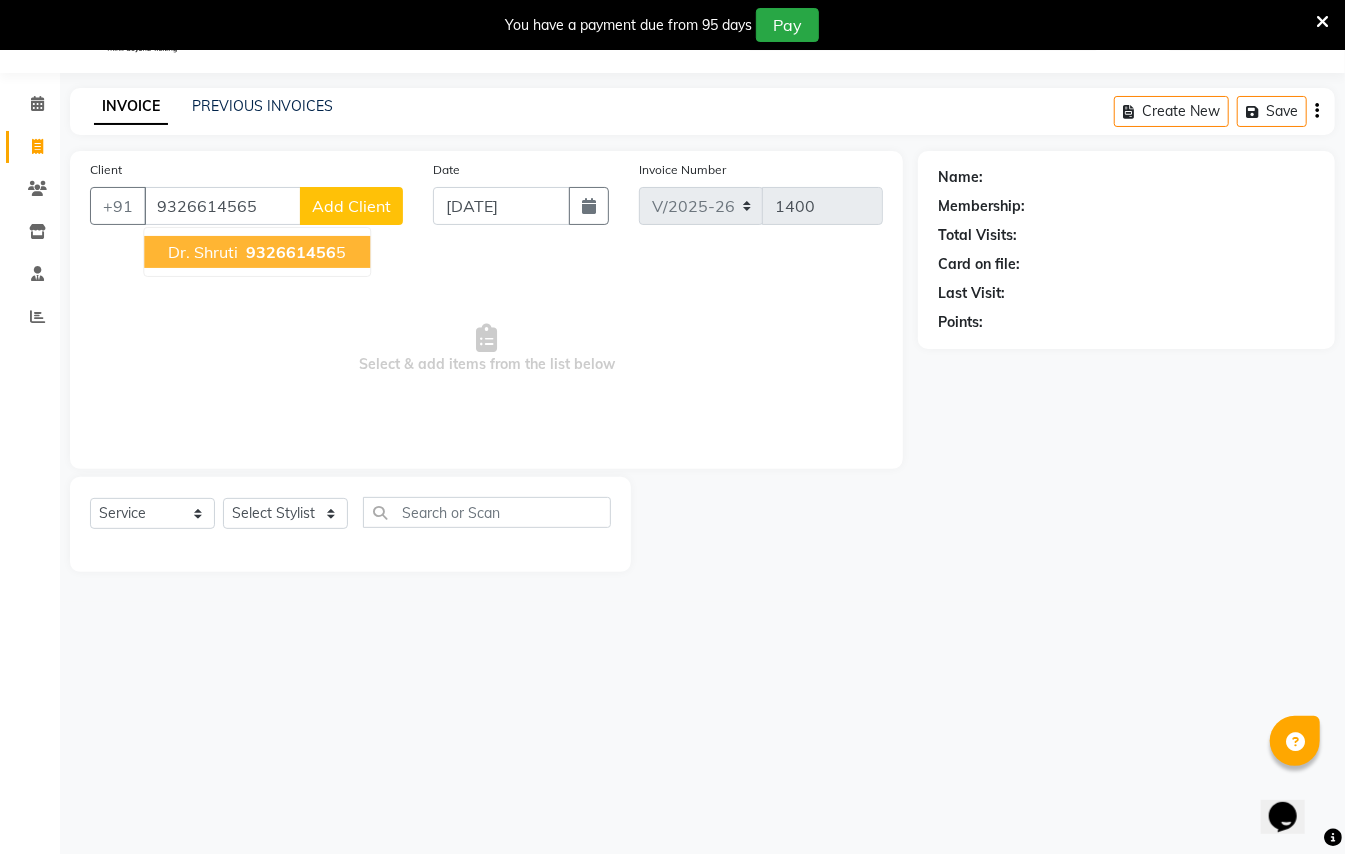 type on "9326614565" 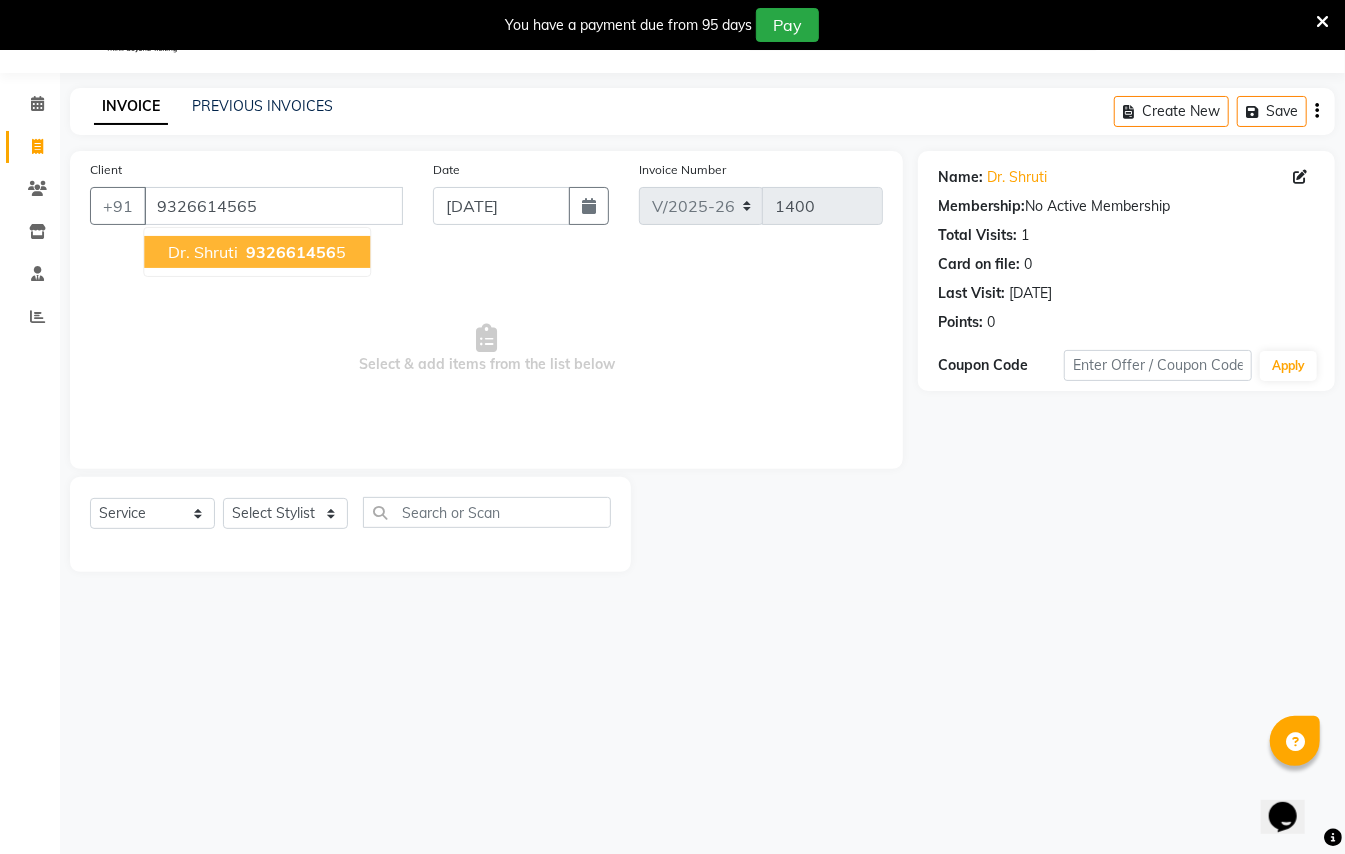 click on "Dr. Shruti   932661456 5" at bounding box center [257, 252] 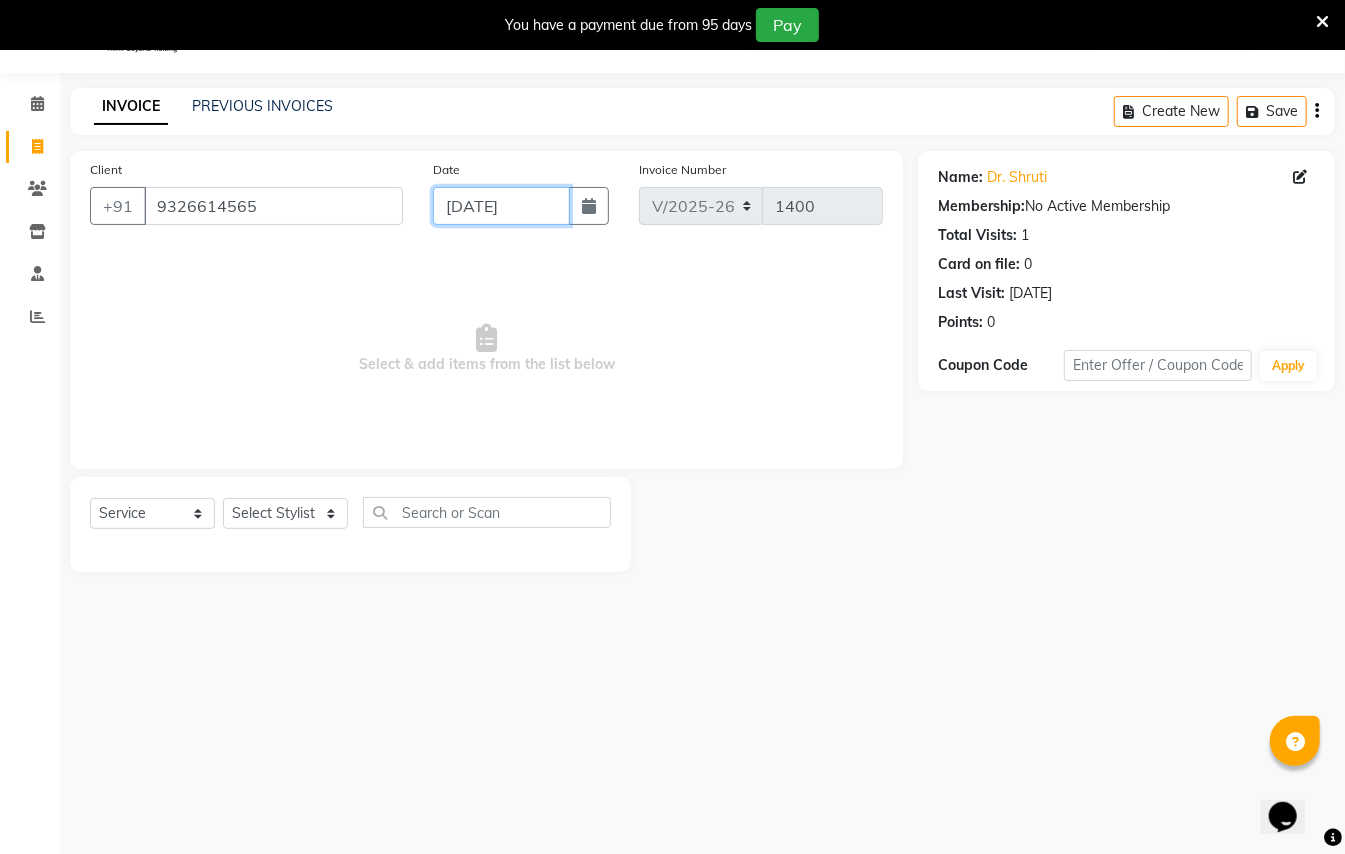 click on "[DATE]" 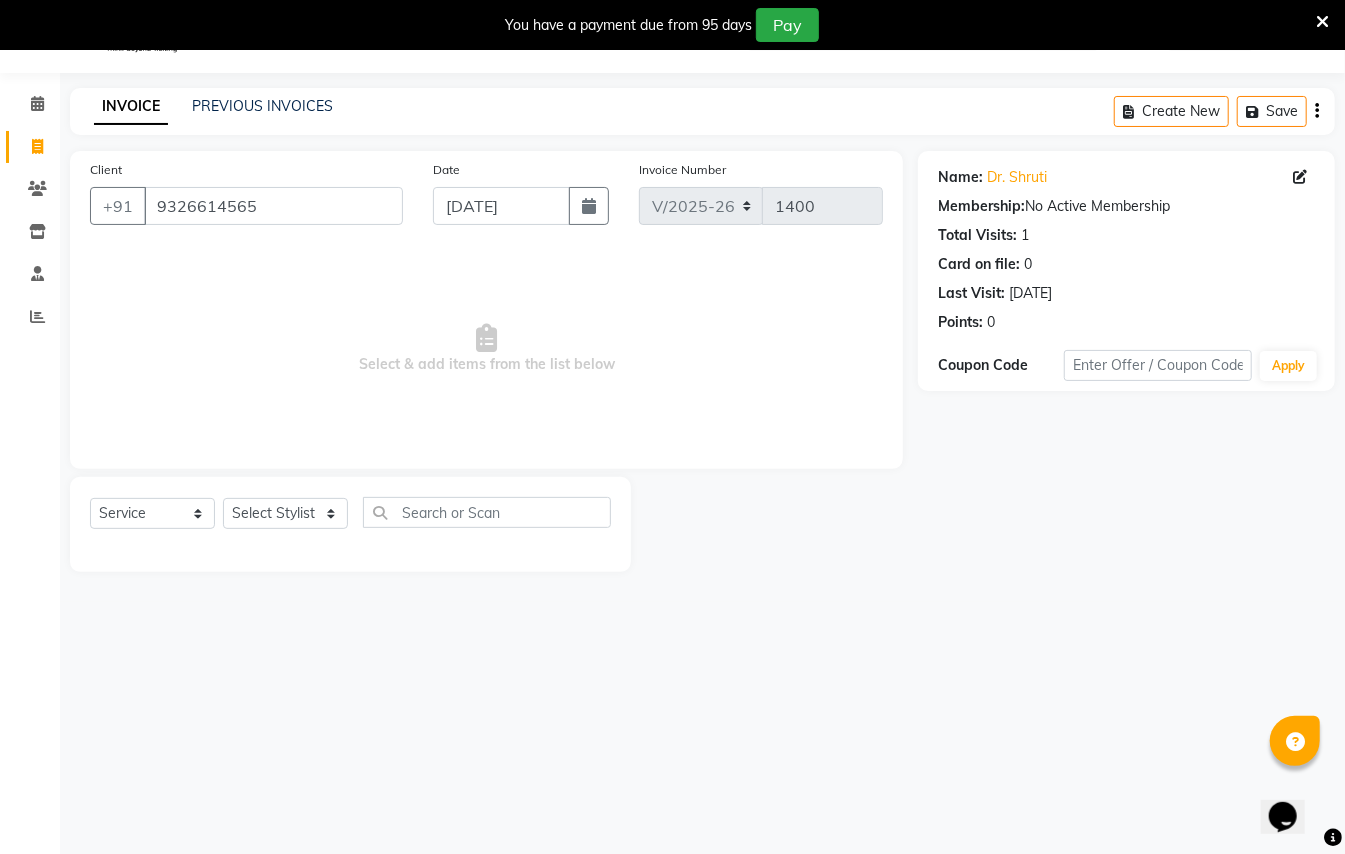 select on "7" 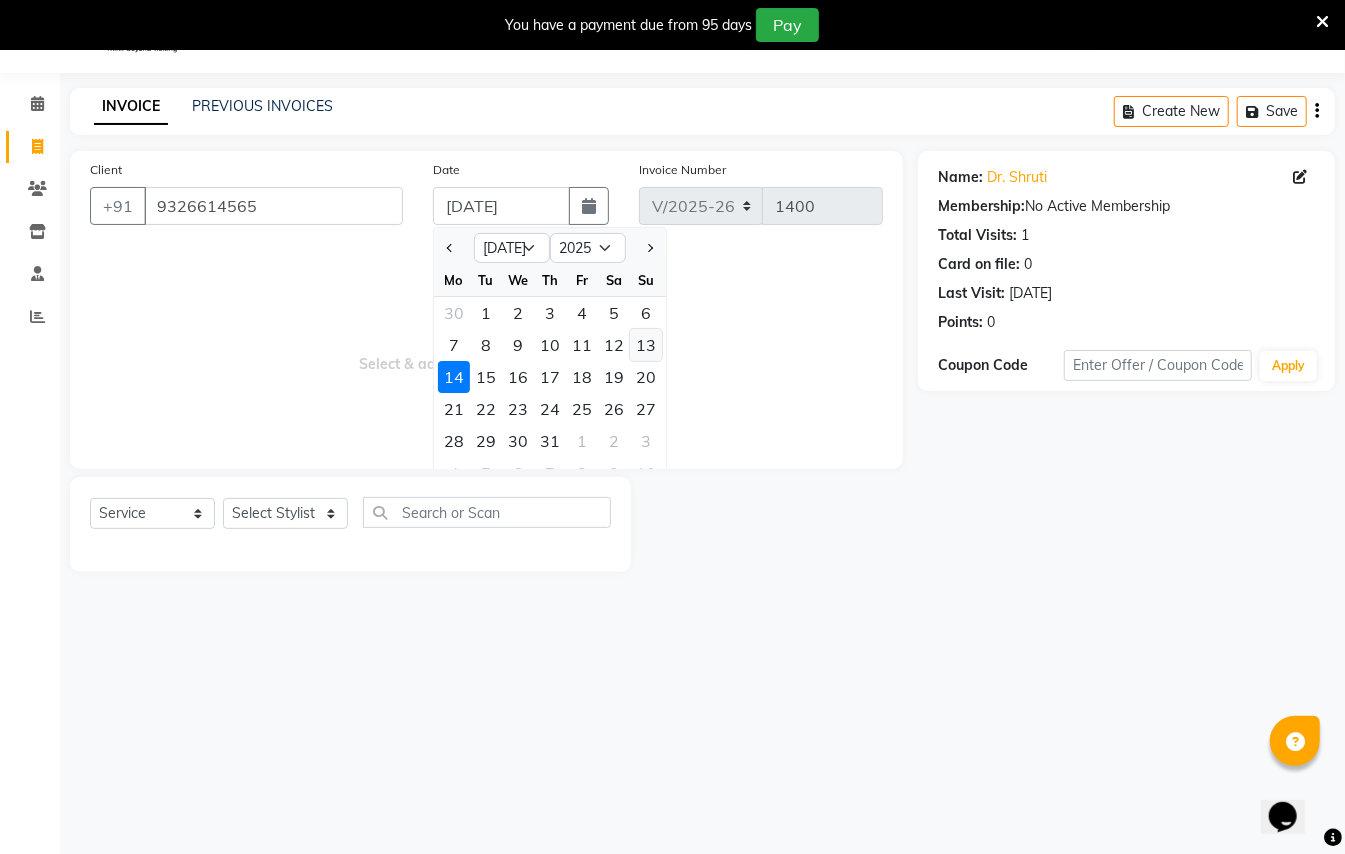click on "13" 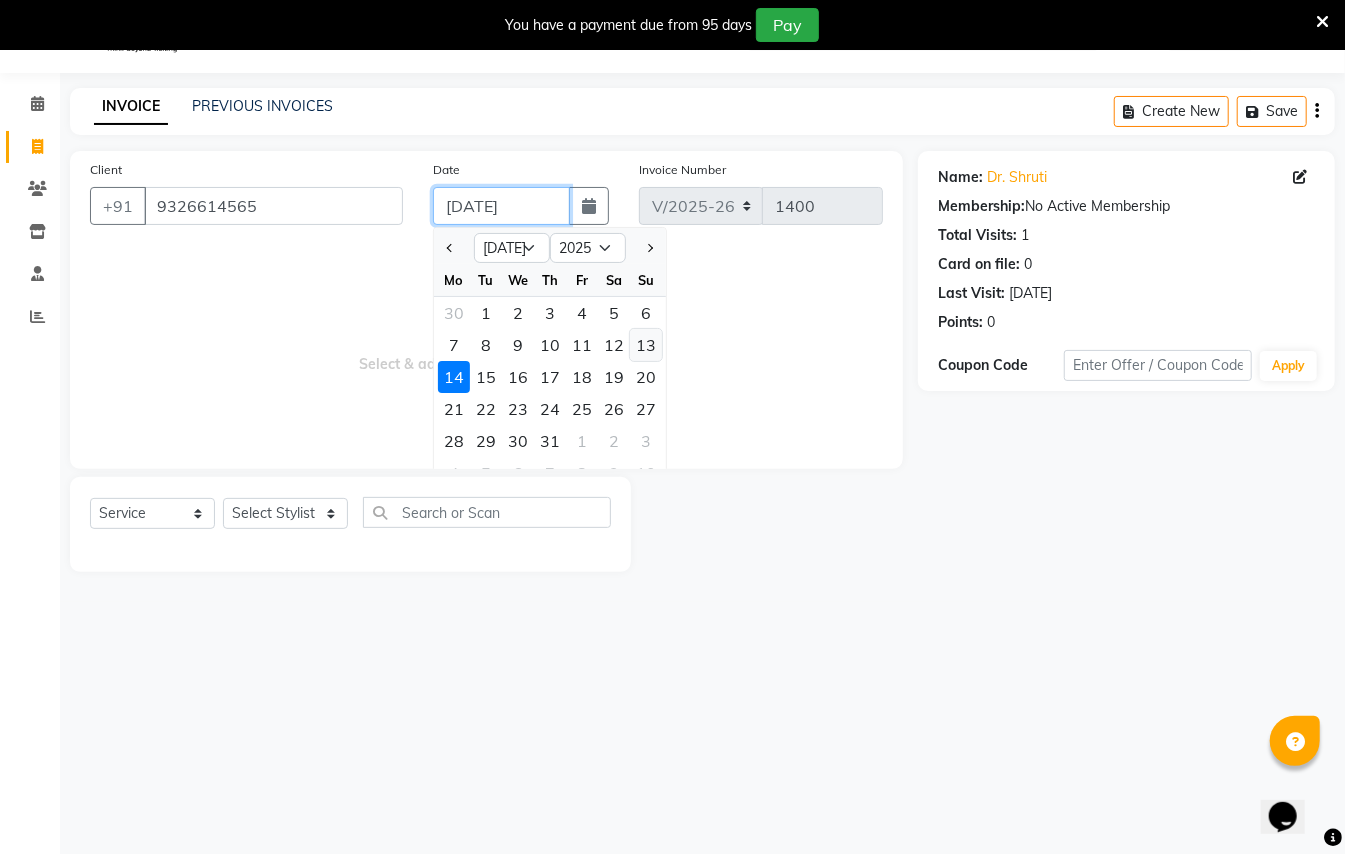type on "[DATE]" 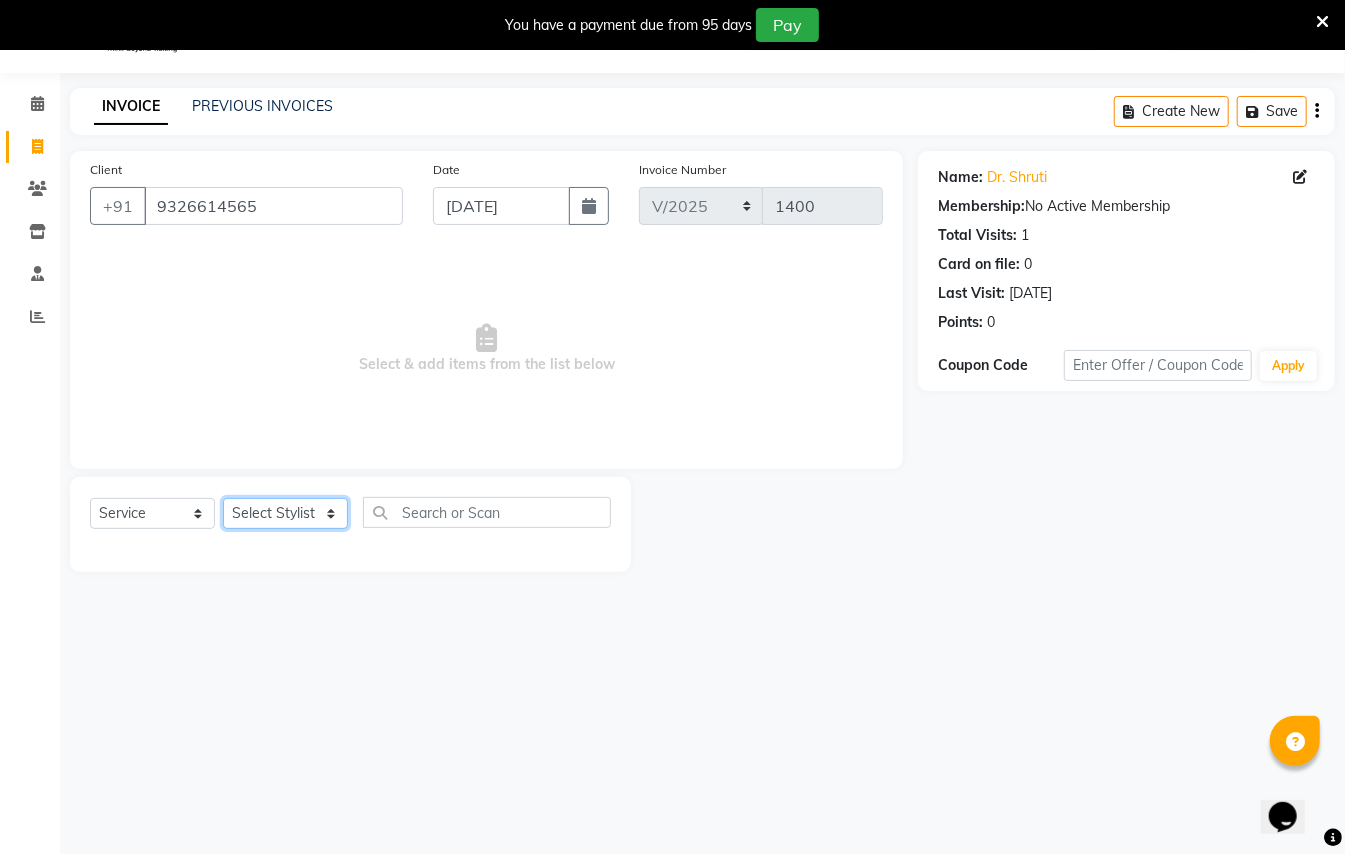 click on "Select Stylist [PERSON_NAME] [PERSON_NAME]  [PERSON_NAME] [PERSON_NAME] [PERSON_NAME] Mane Manager [PERSON_NAME]  [PERSON_NAME] Owner [PERSON_NAME]" 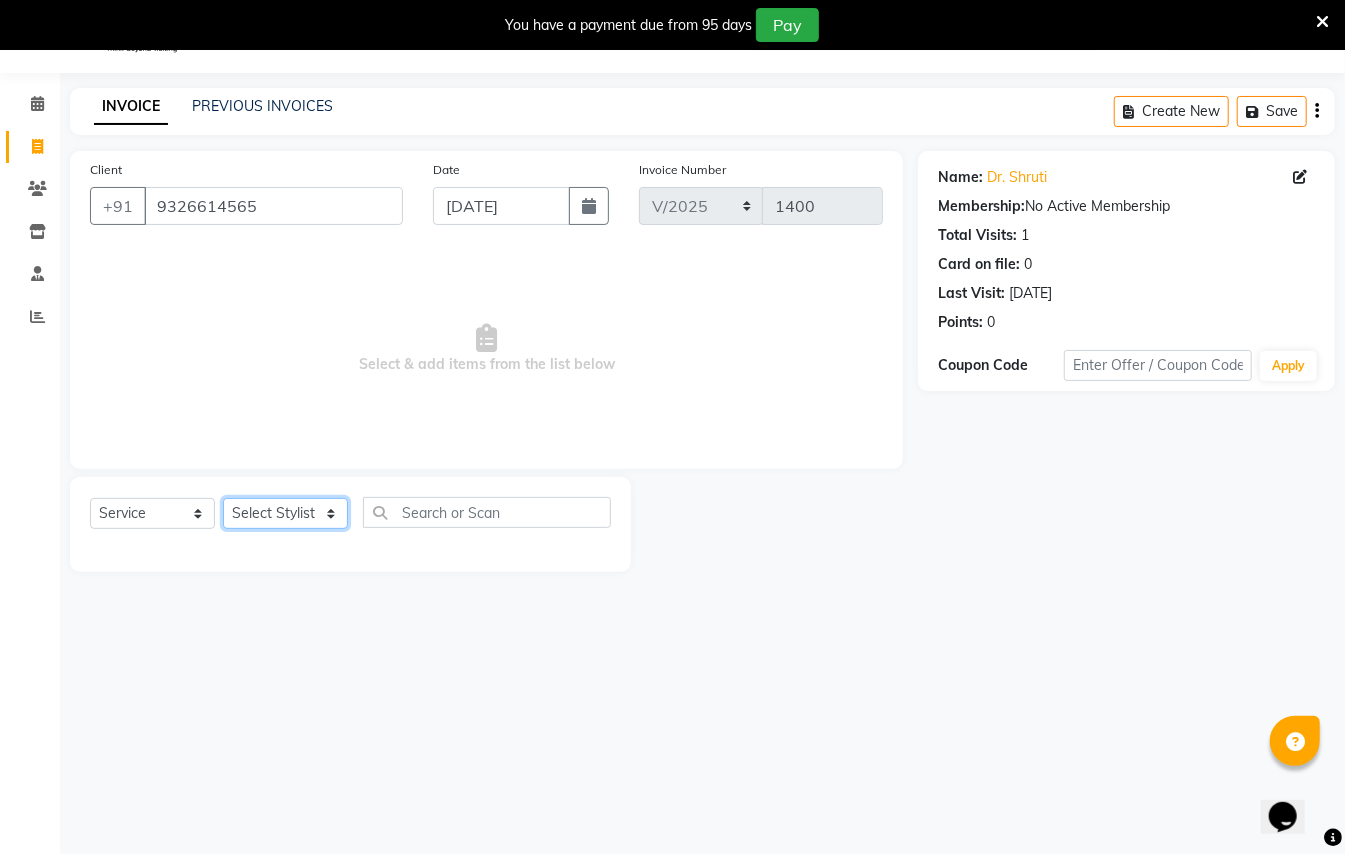 select on "31729" 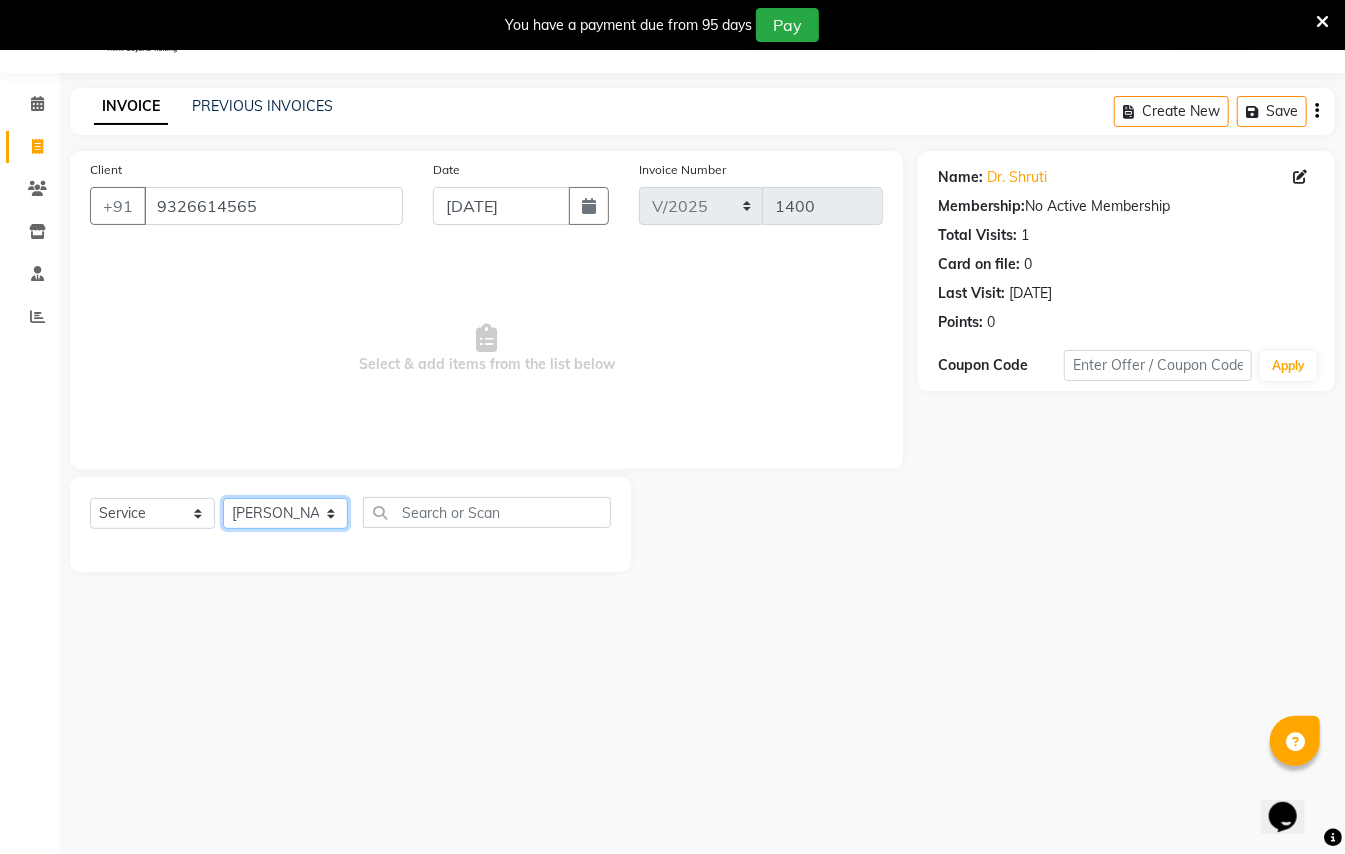 click on "Select Stylist [PERSON_NAME] [PERSON_NAME]  [PERSON_NAME] [PERSON_NAME] [PERSON_NAME] Mane Manager [PERSON_NAME]  [PERSON_NAME] Owner [PERSON_NAME]" 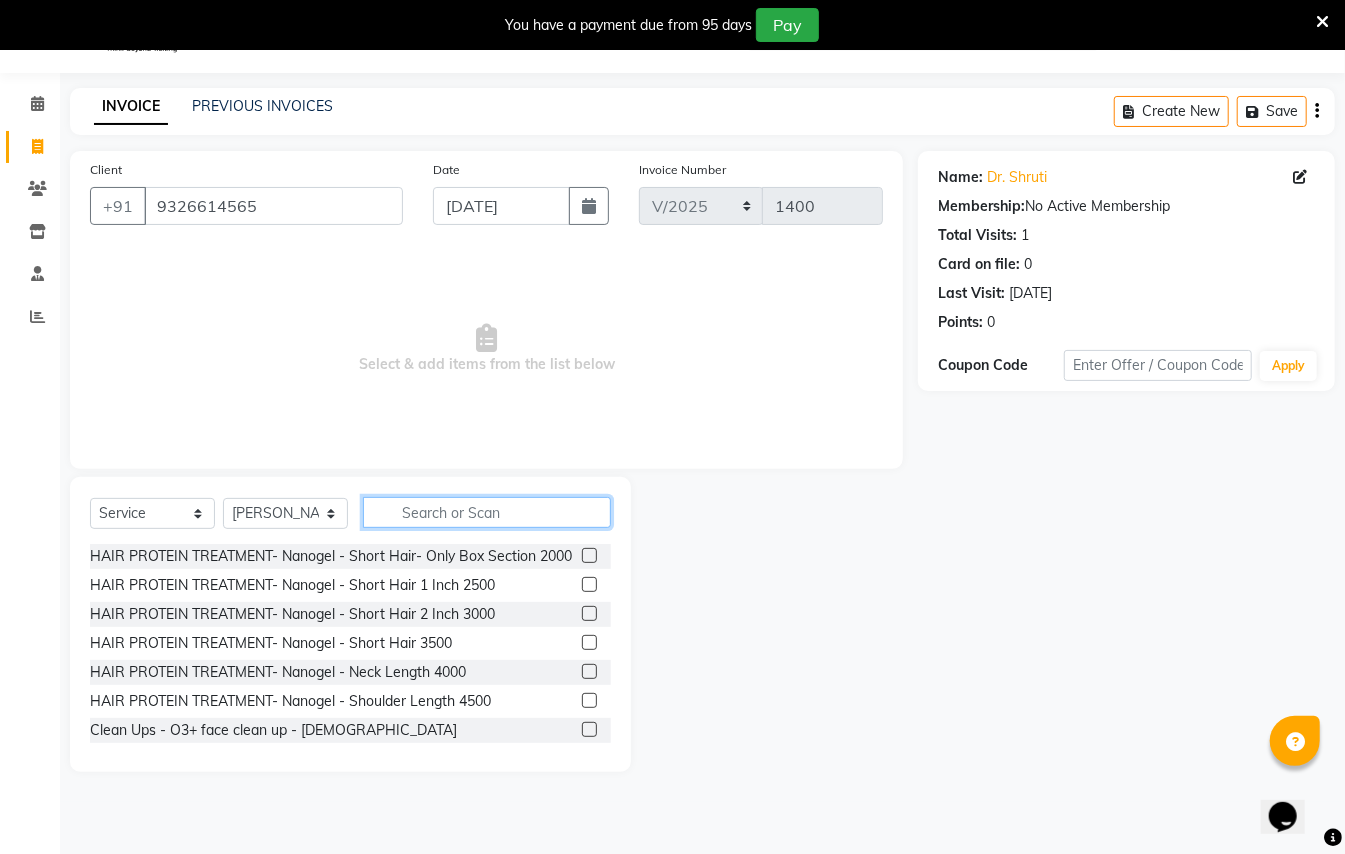 click 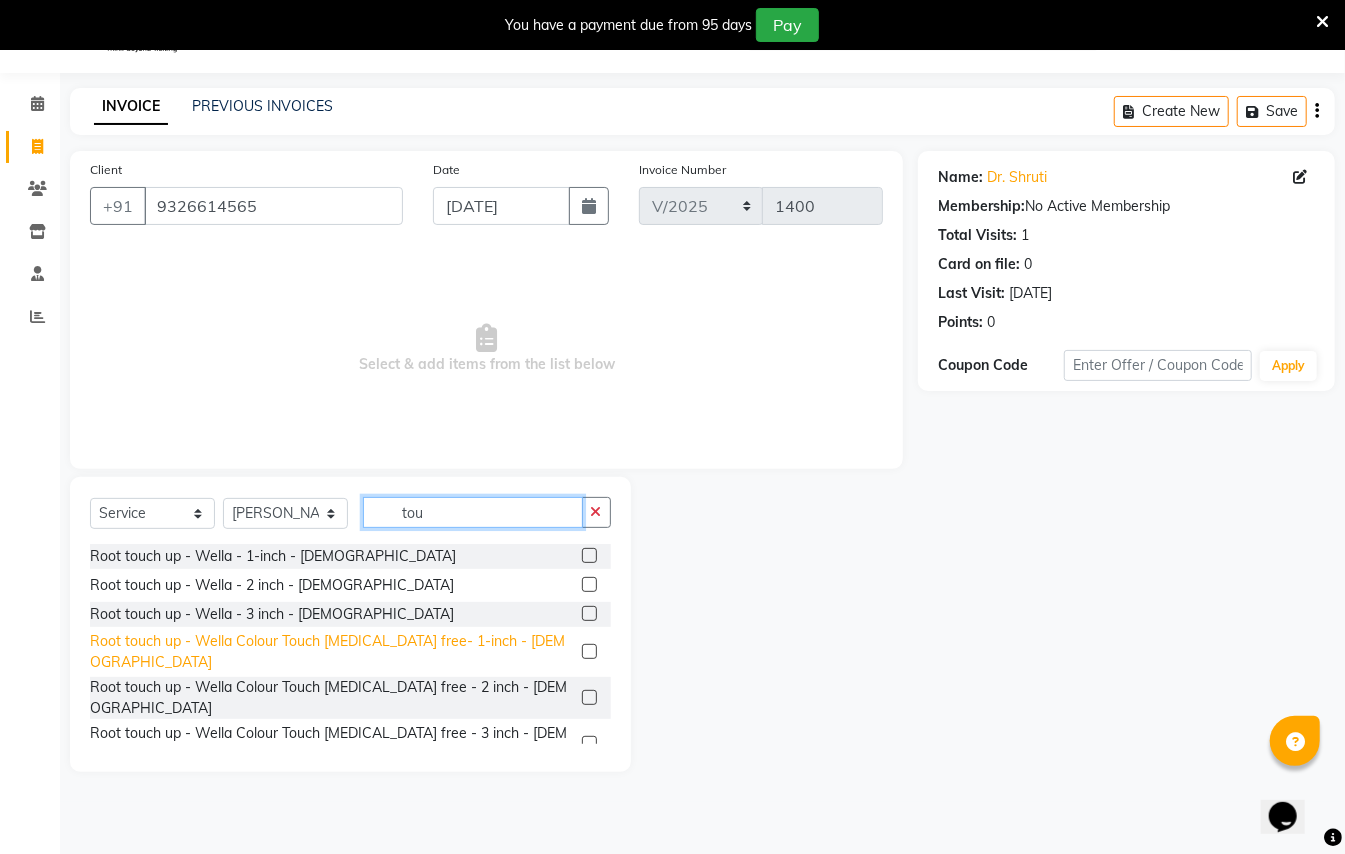 type on "tou" 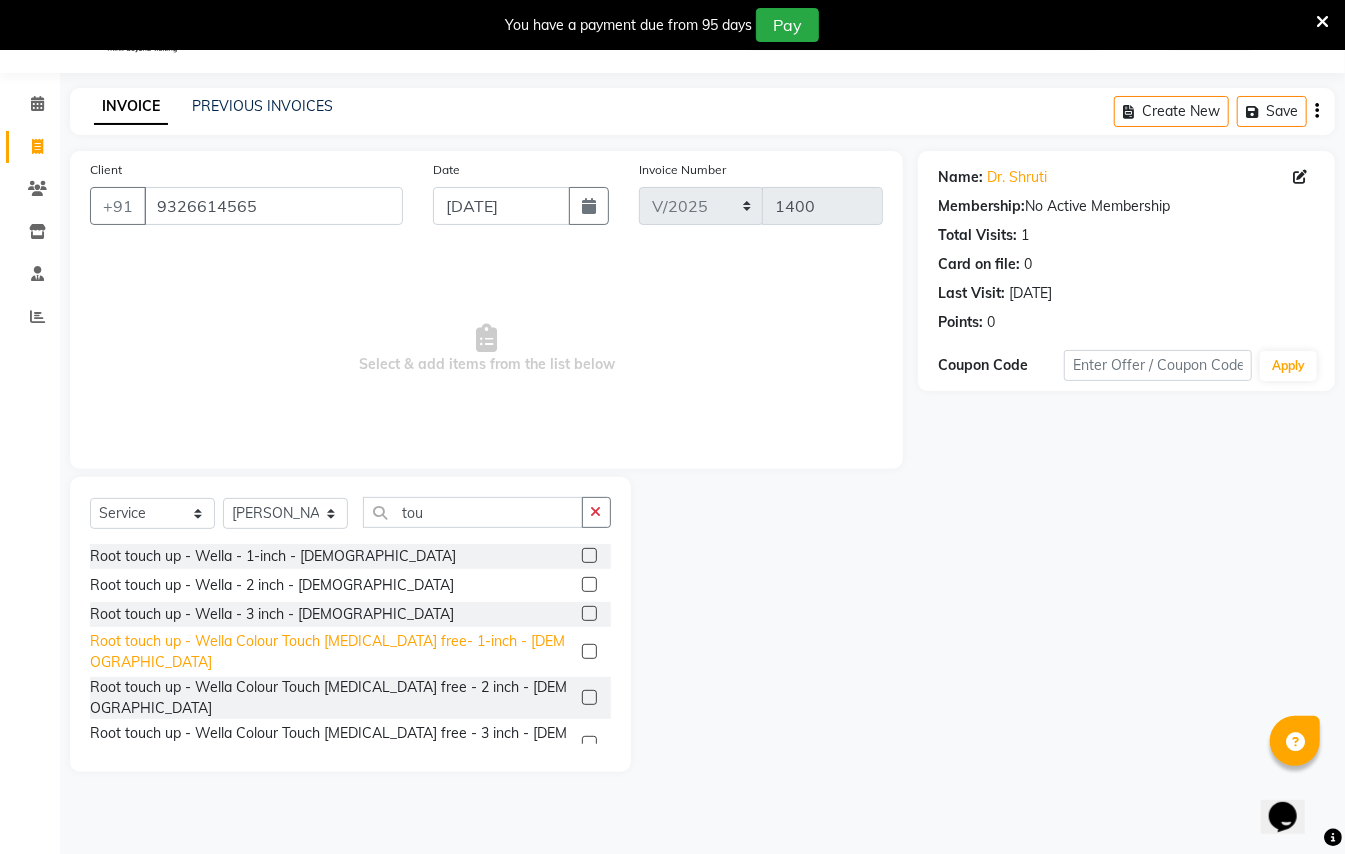 click on "Root touch up - Wella Colour Touch [MEDICAL_DATA] free- 1-inch - [DEMOGRAPHIC_DATA]" 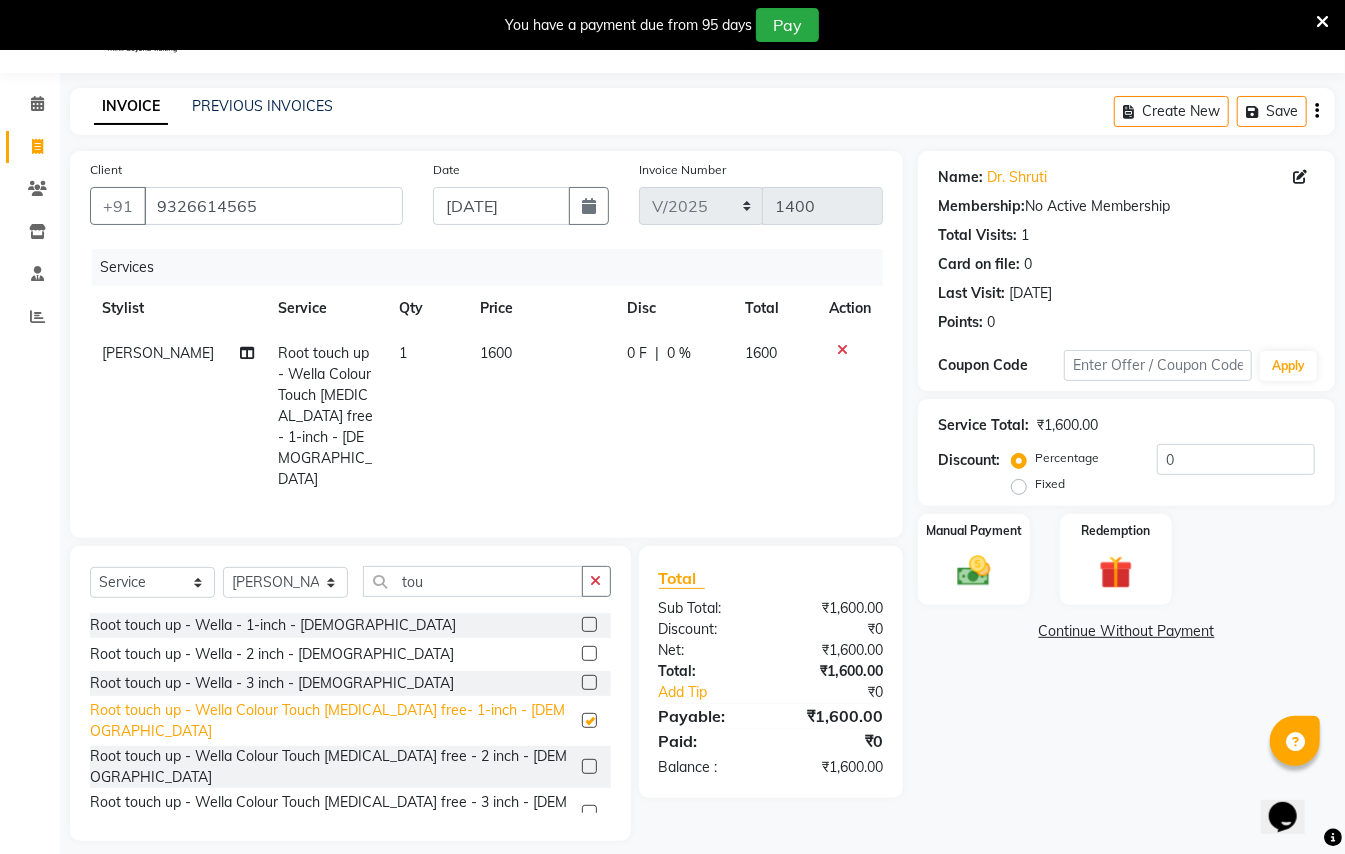 checkbox on "false" 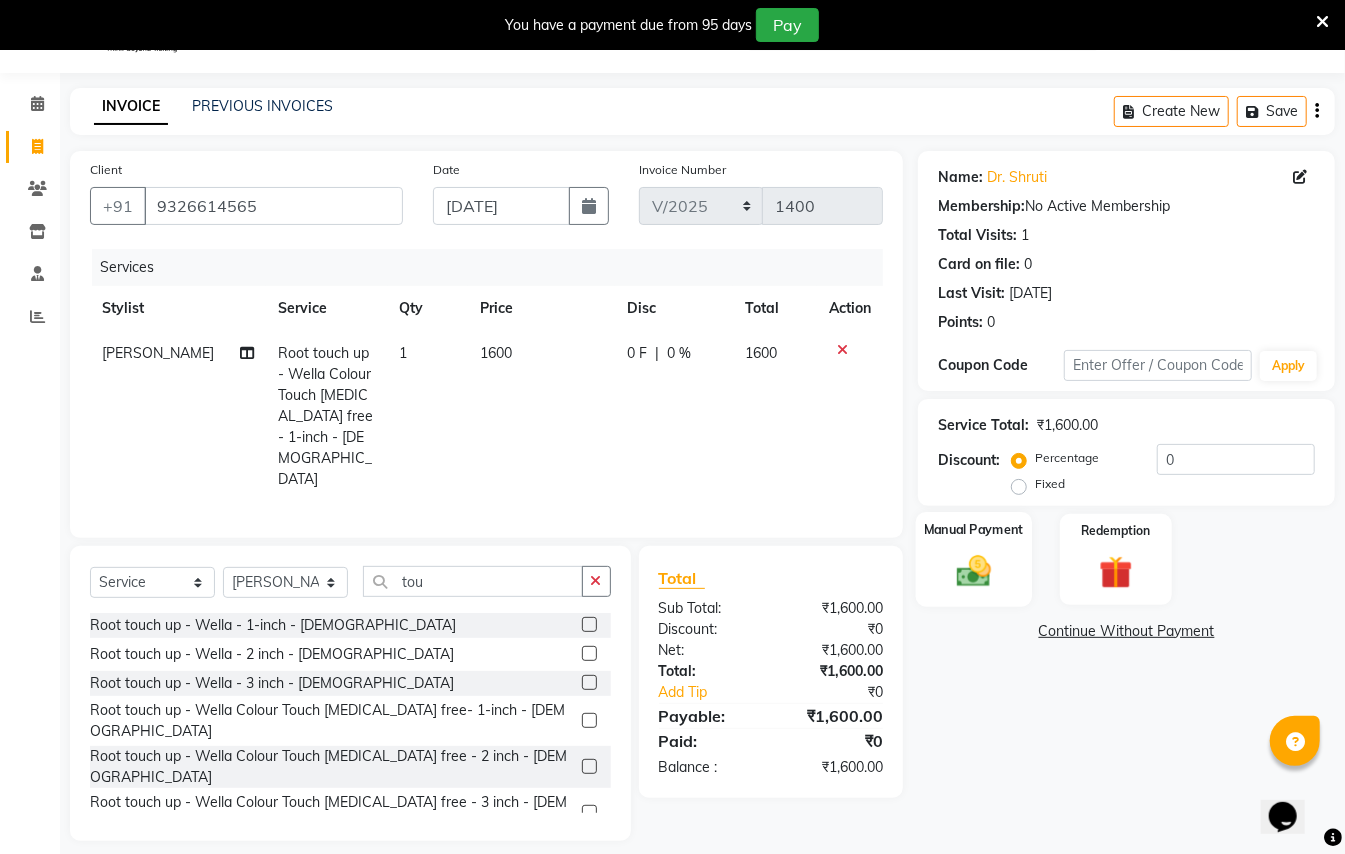 click 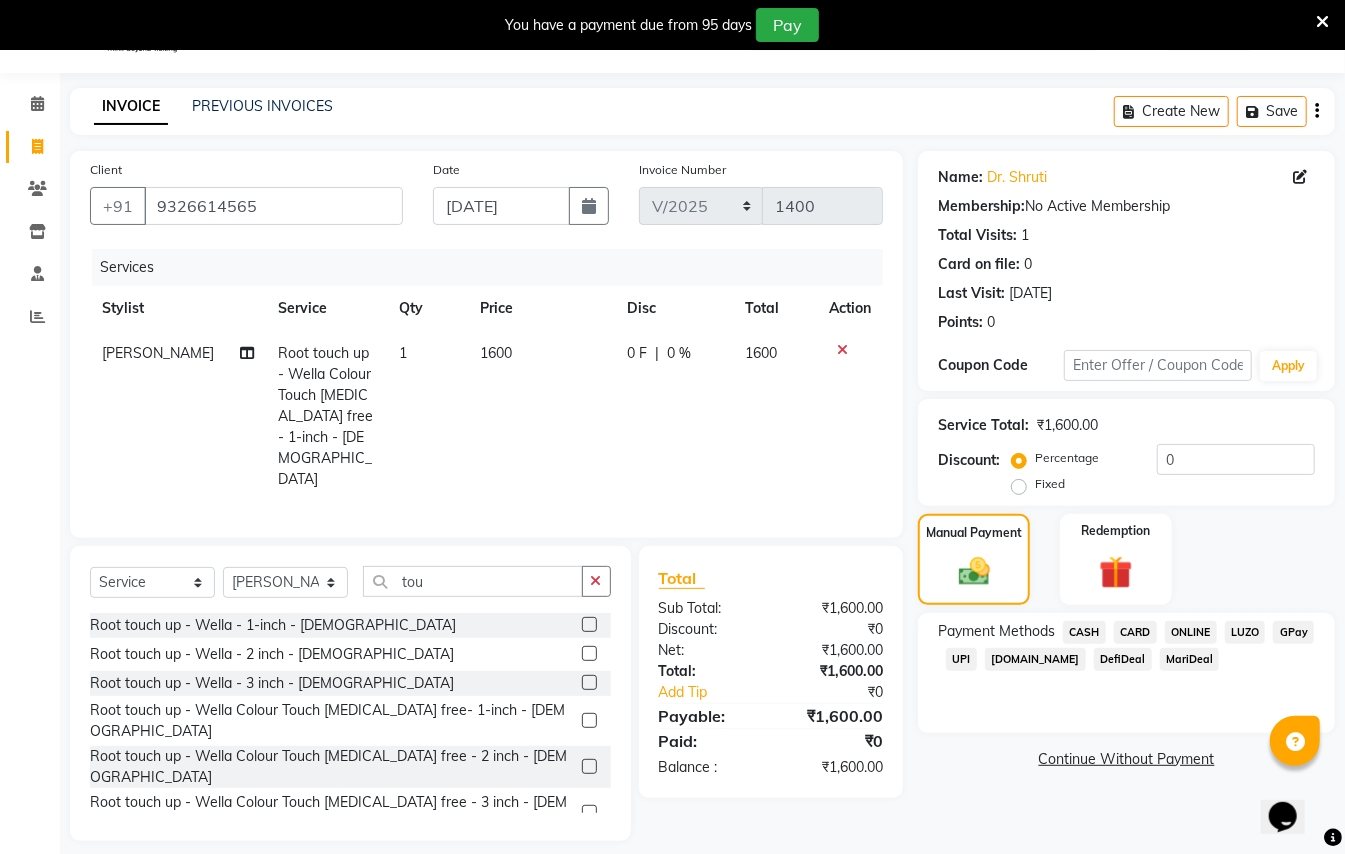 click on "CASH" 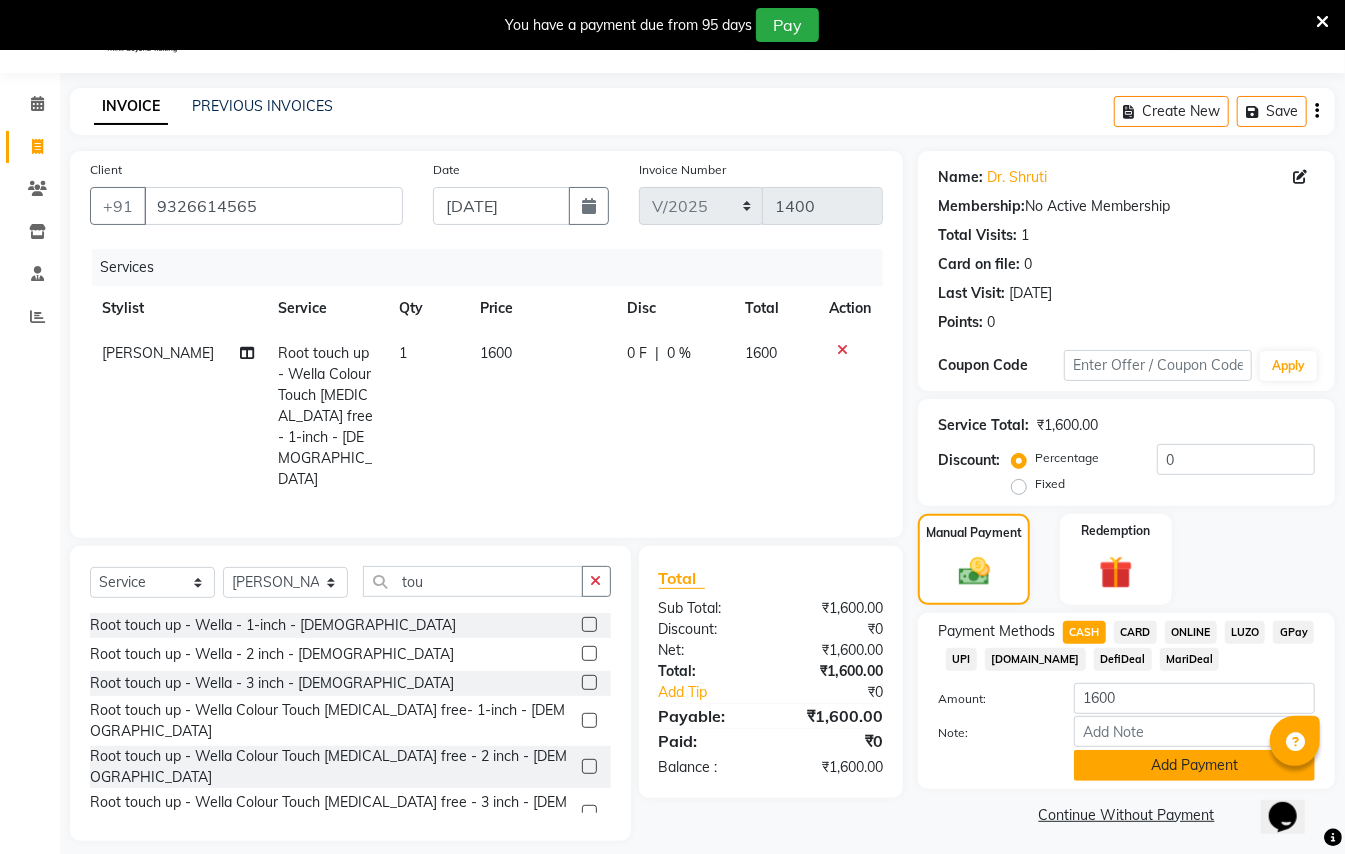 click on "Add Payment" 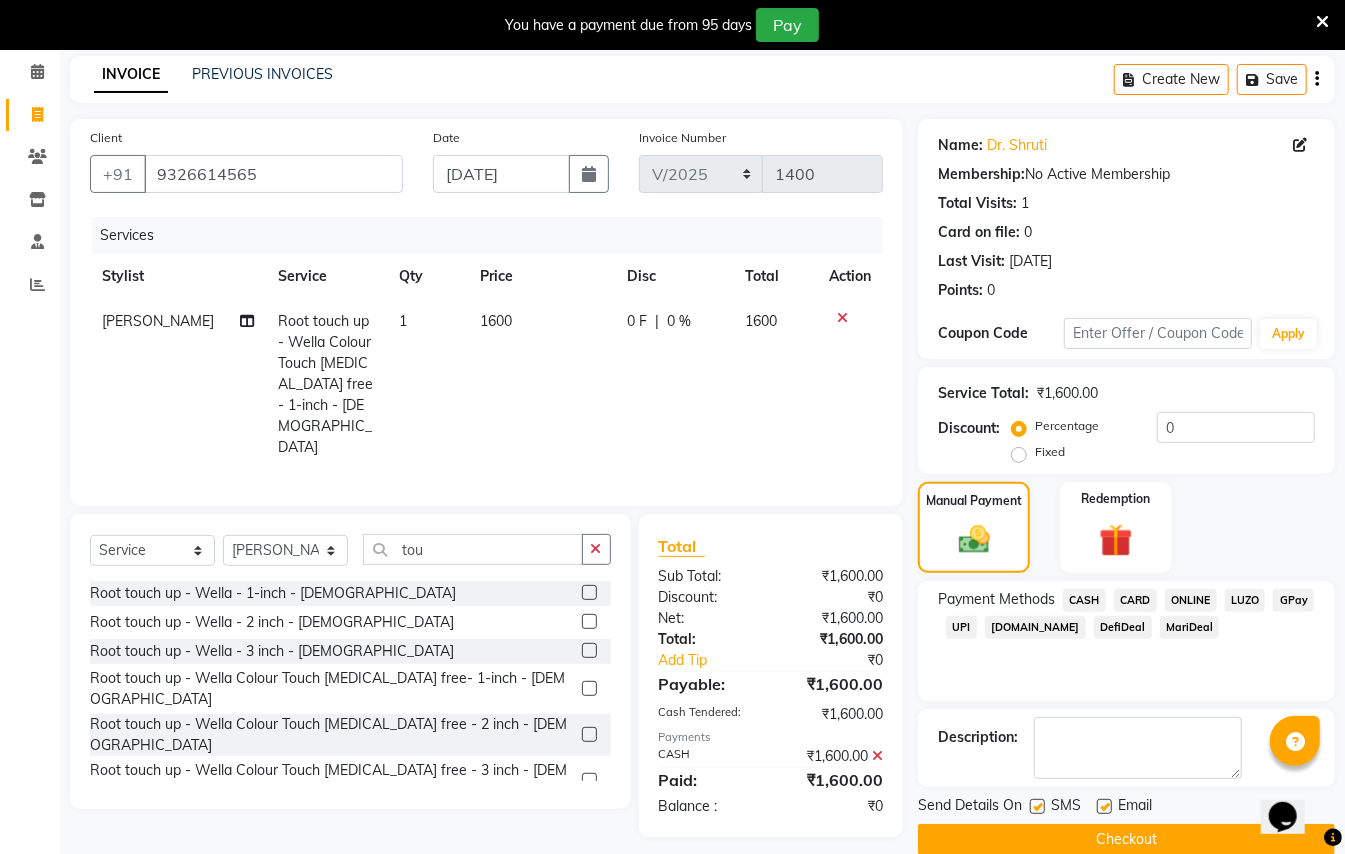 scroll, scrollTop: 114, scrollLeft: 0, axis: vertical 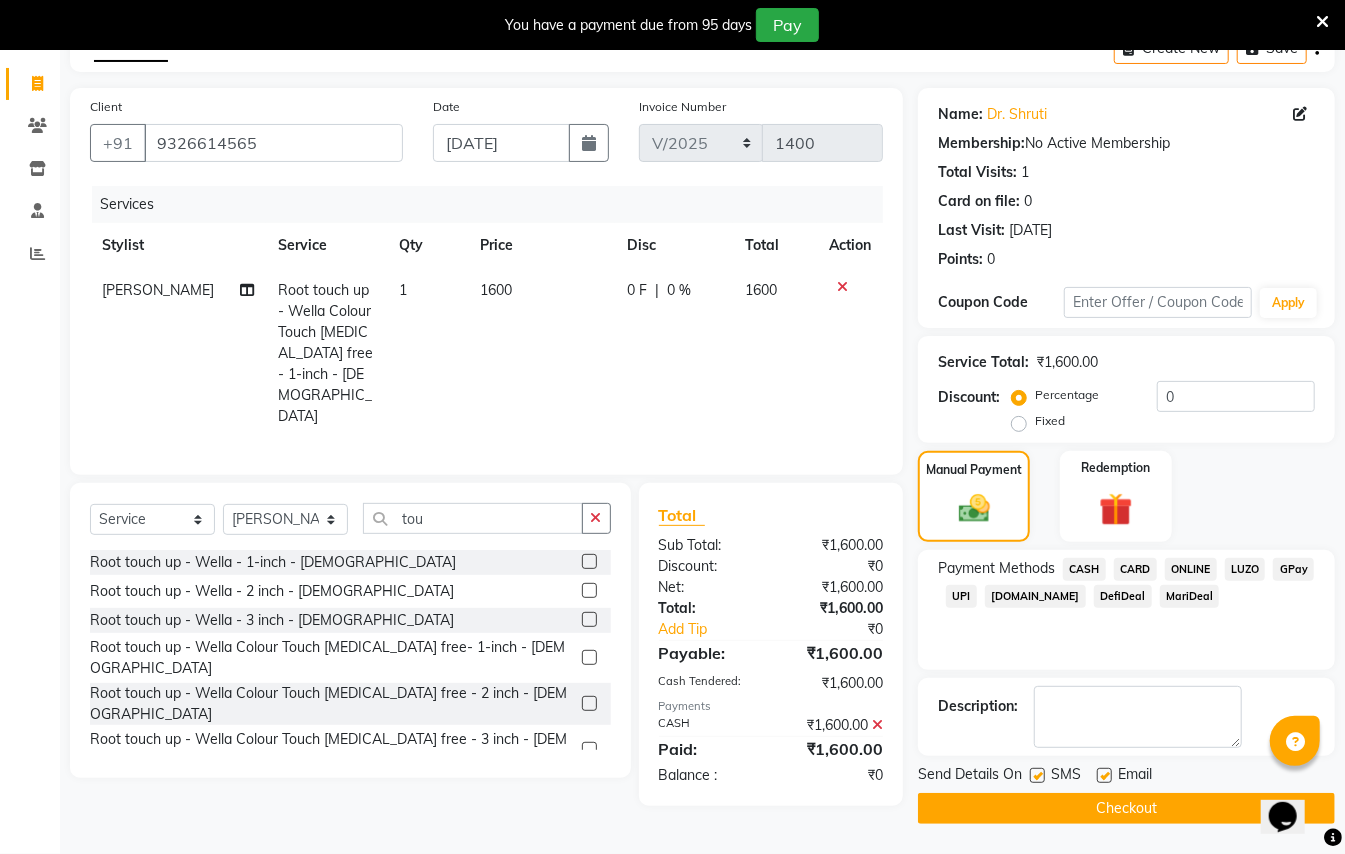 click on "Checkout" 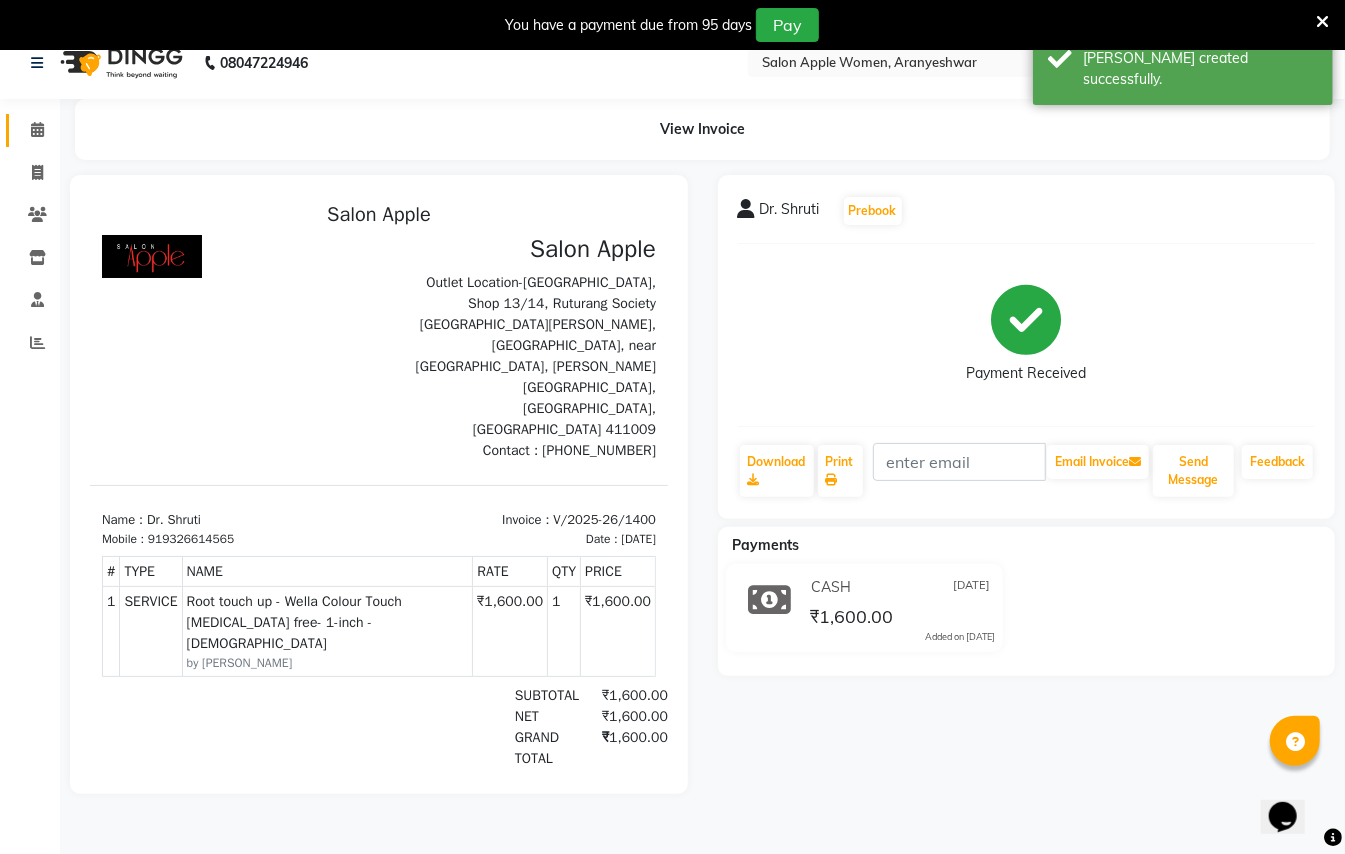 scroll, scrollTop: 0, scrollLeft: 0, axis: both 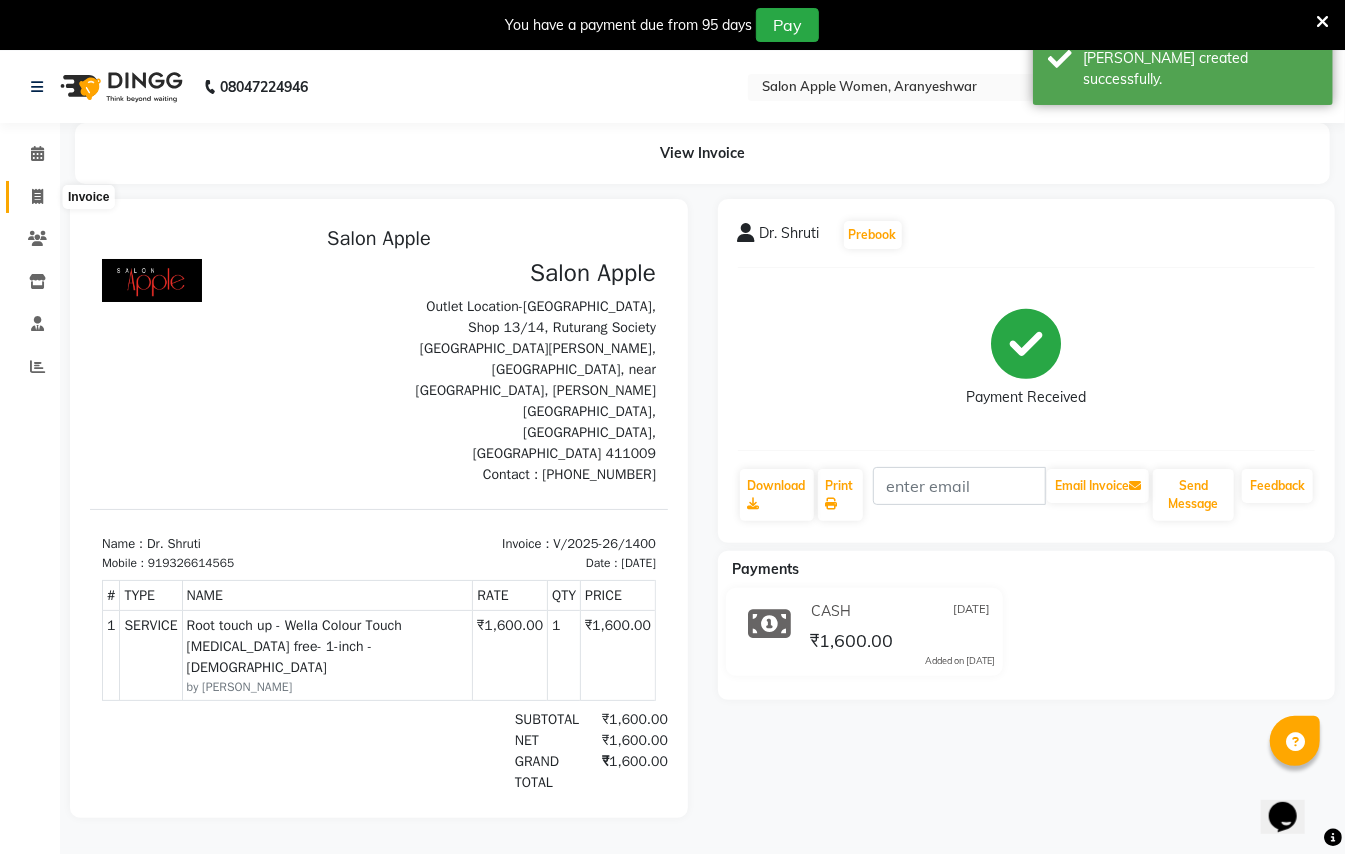 click 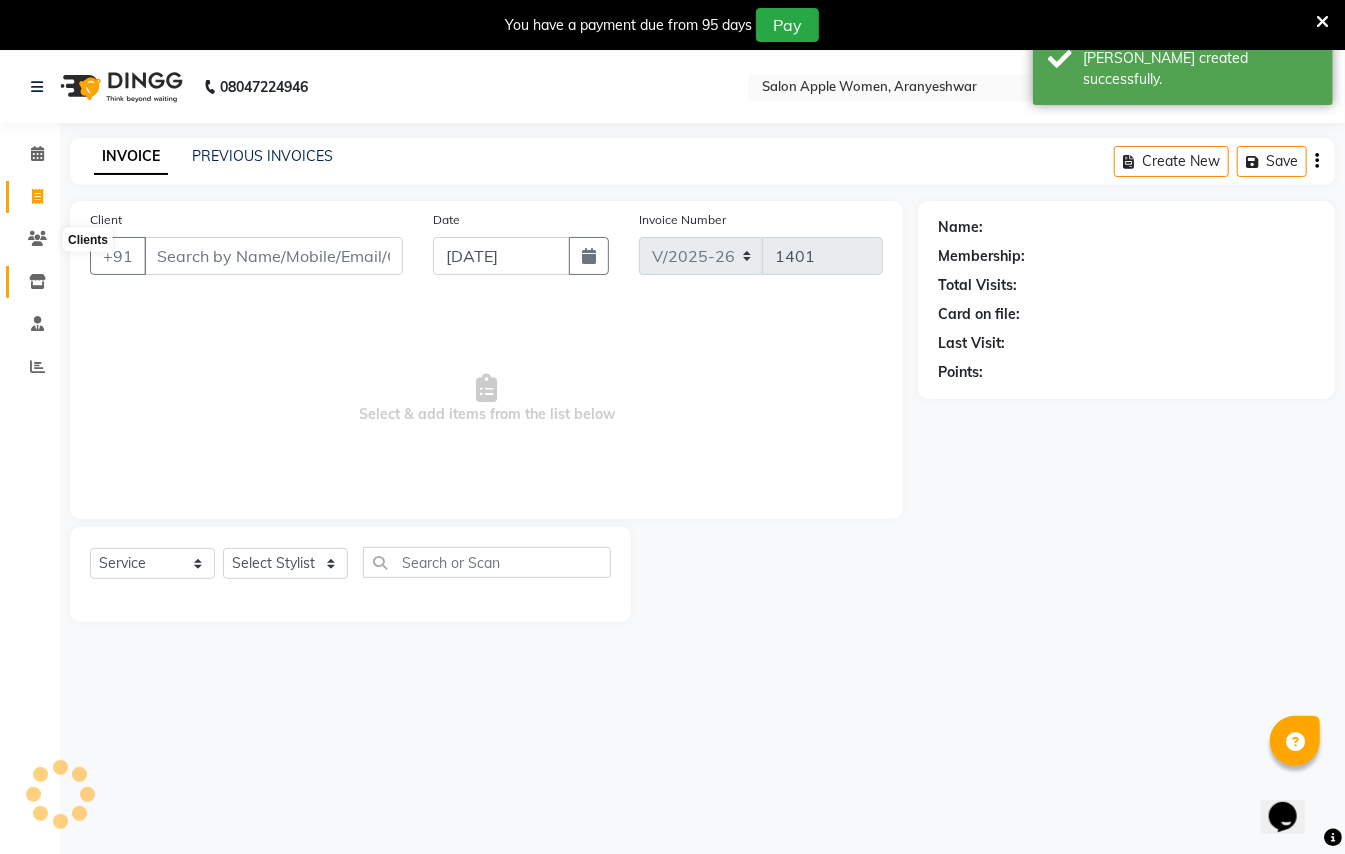 scroll, scrollTop: 50, scrollLeft: 0, axis: vertical 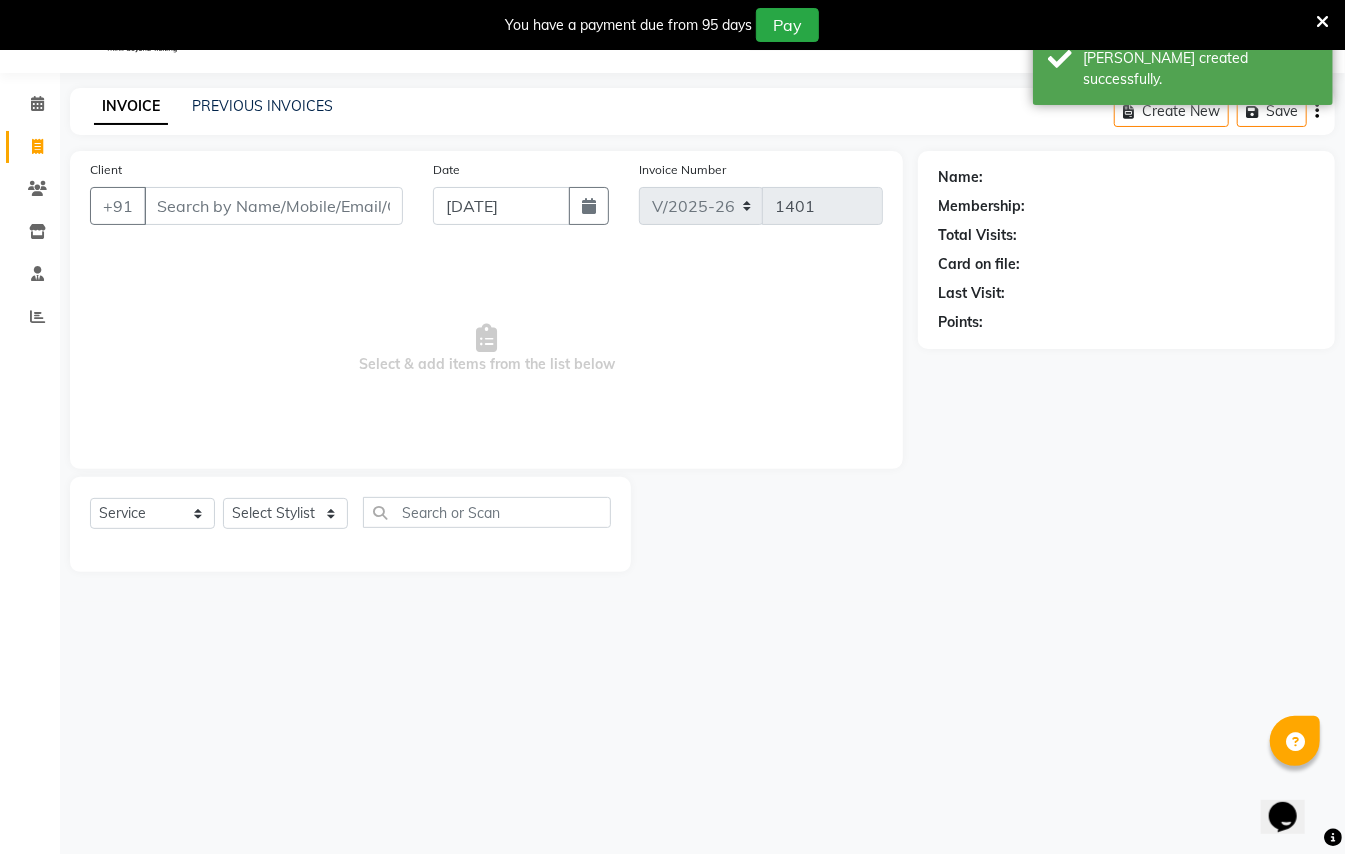 click on "Client" at bounding box center (273, 206) 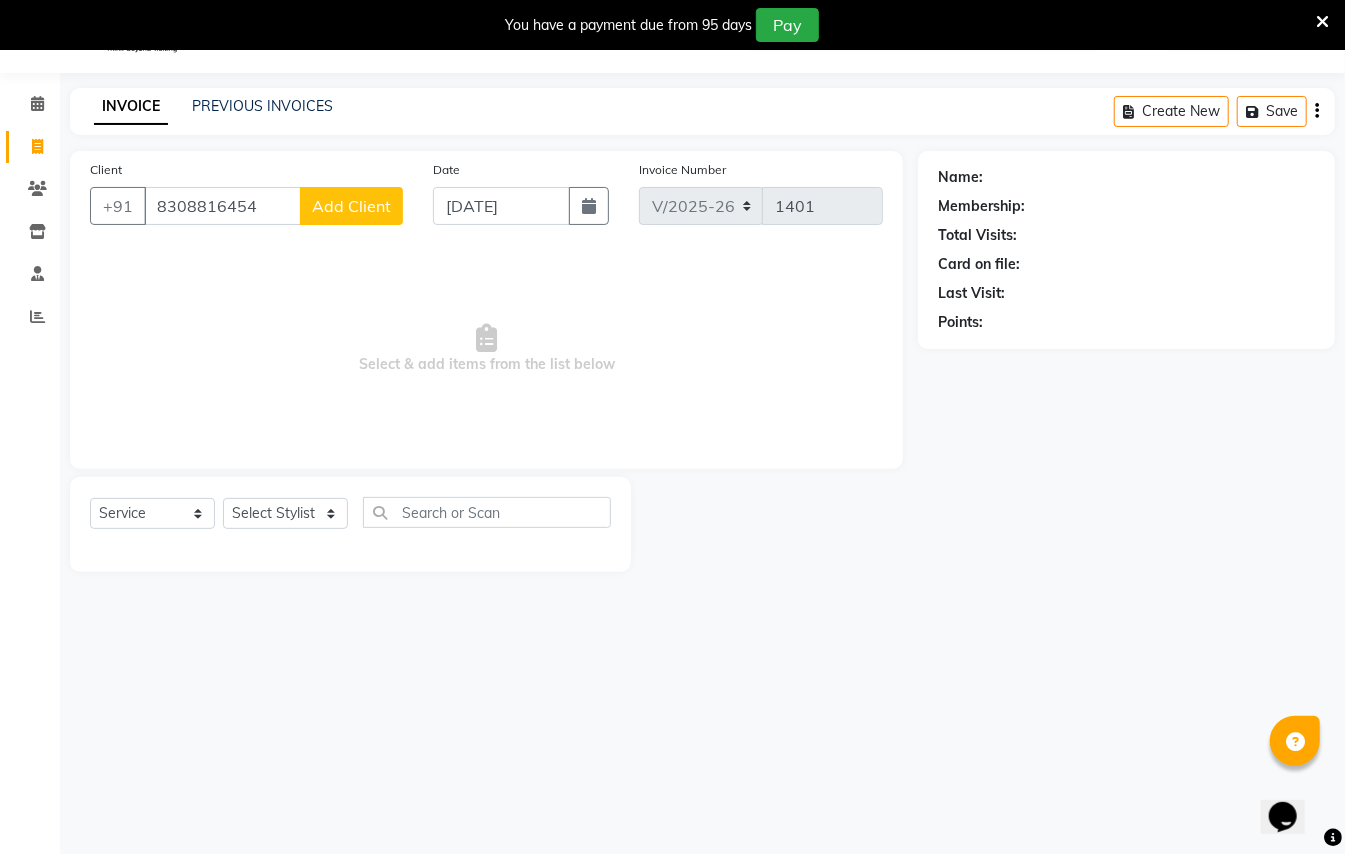 type on "8308816454" 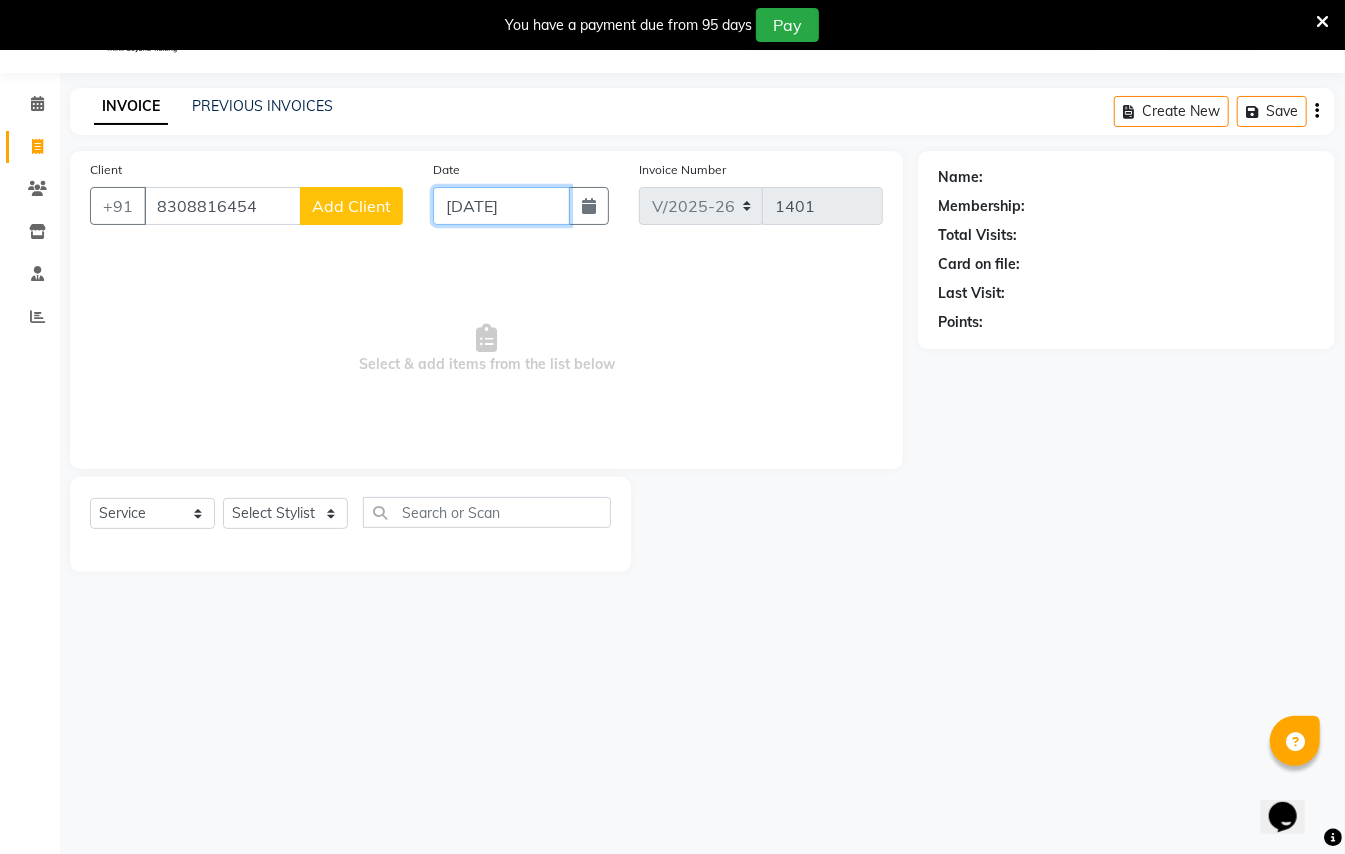 click on "[DATE]" 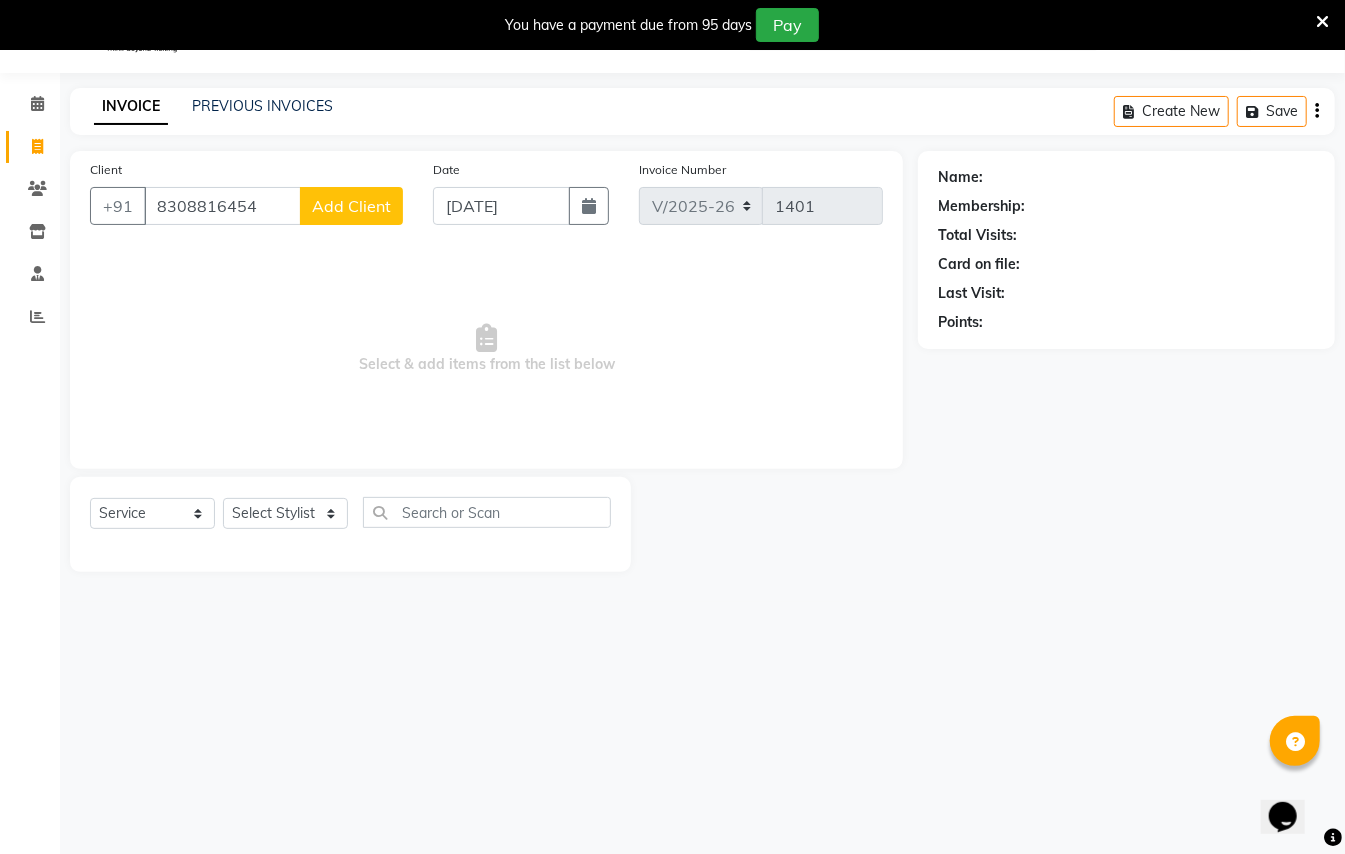 select on "7" 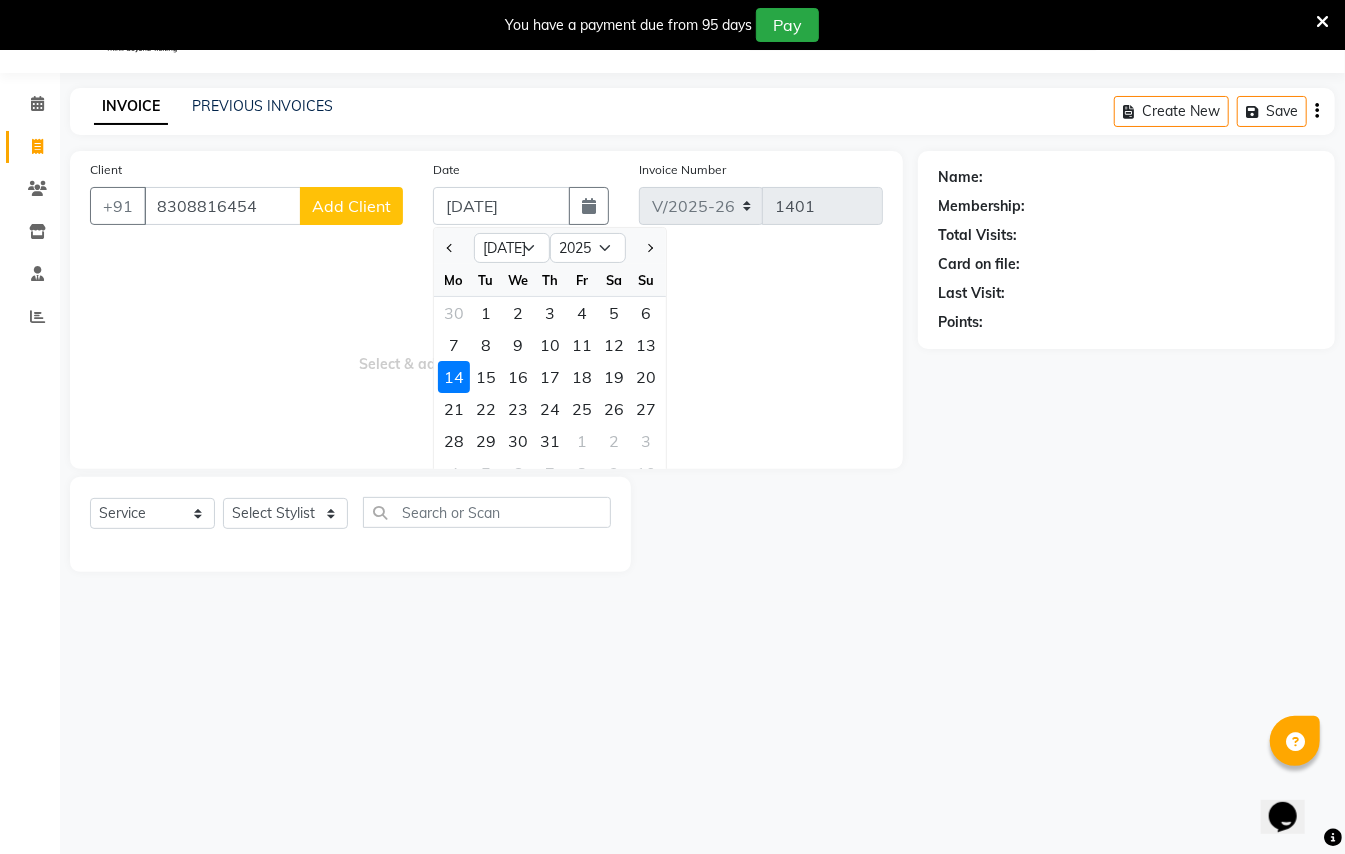 click on "7 8 9 10 11 12 13" 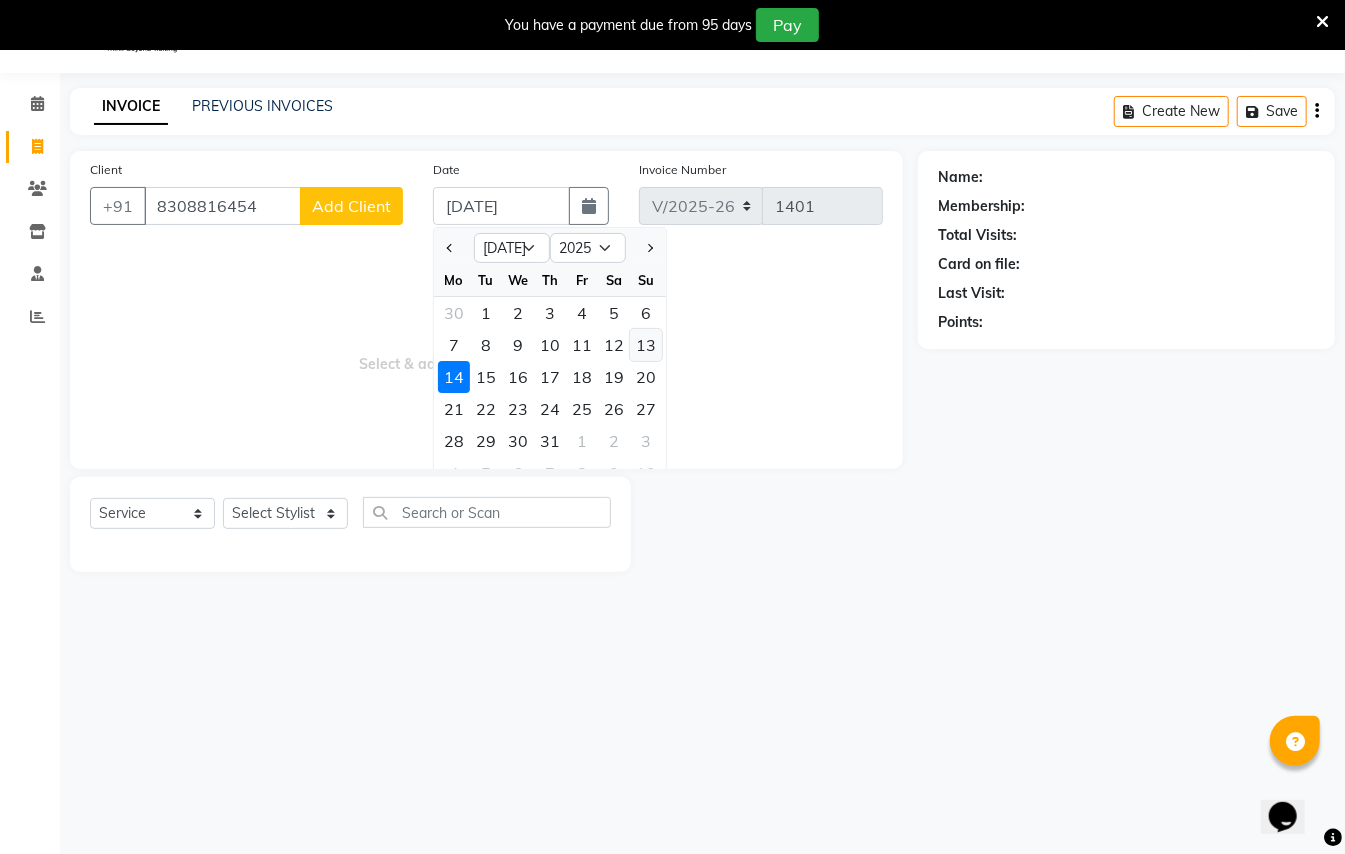 click on "13" 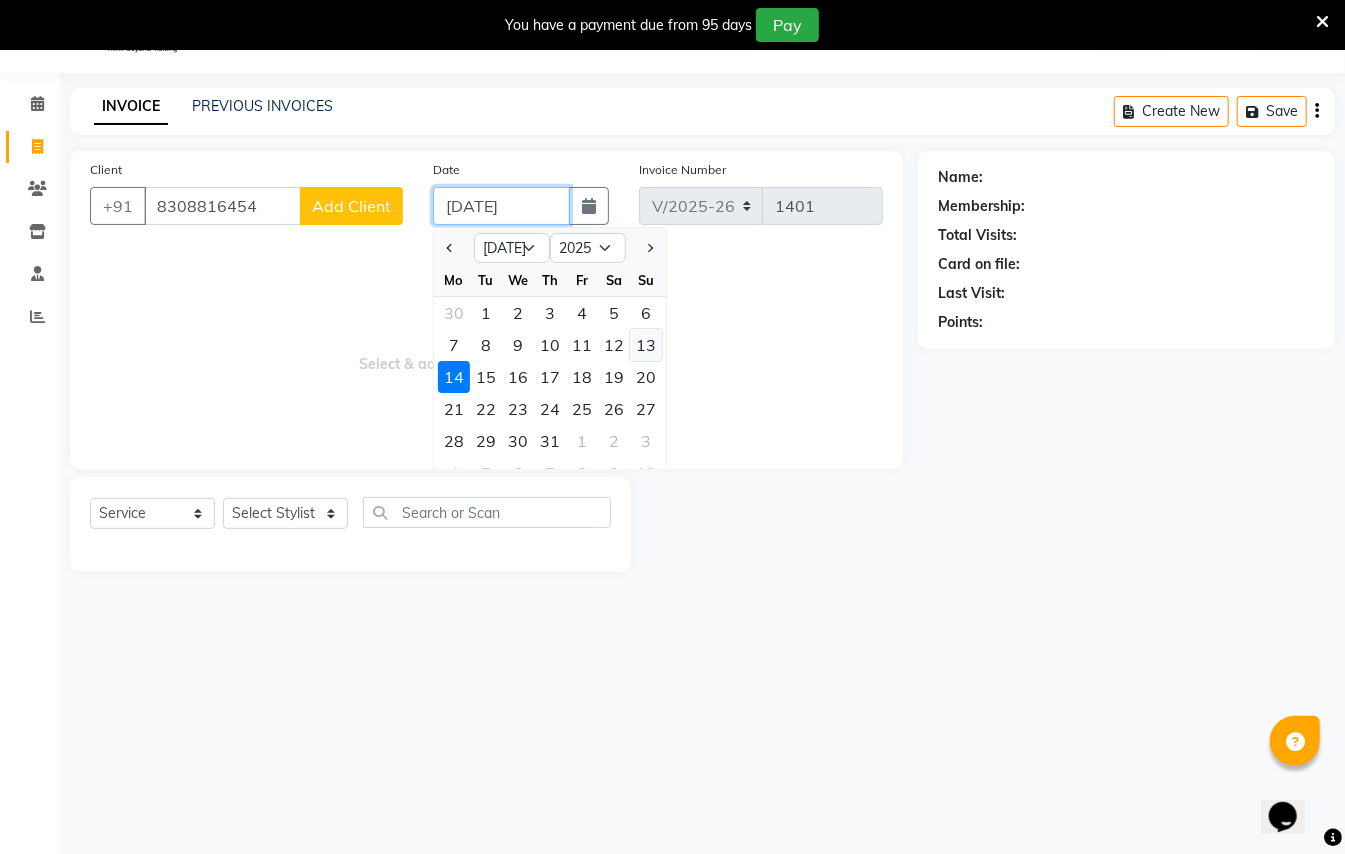 type on "[DATE]" 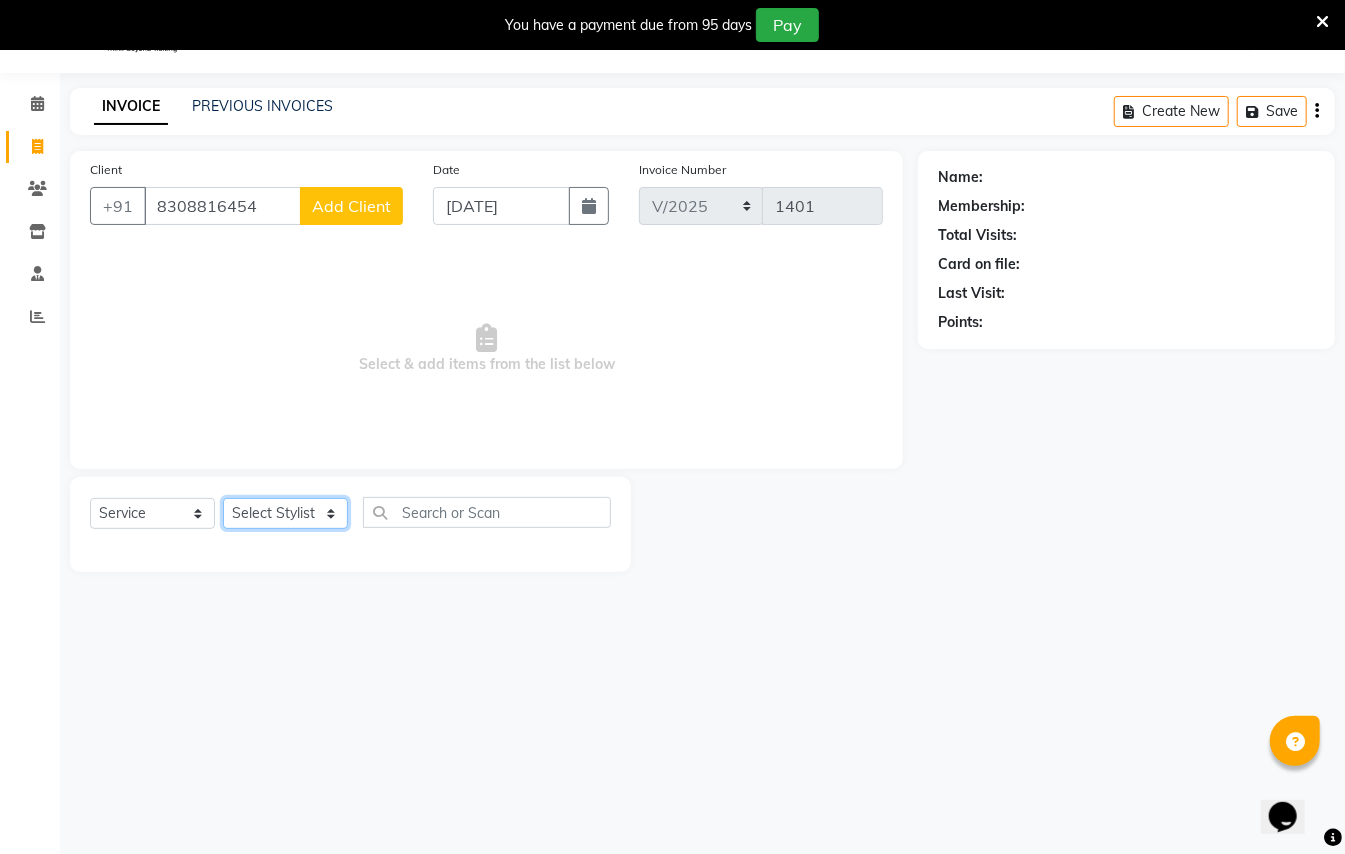 click on "Select Stylist [PERSON_NAME] [PERSON_NAME]  [PERSON_NAME] [PERSON_NAME] [PERSON_NAME] Mane Manager [PERSON_NAME]  [PERSON_NAME] Owner [PERSON_NAME]" 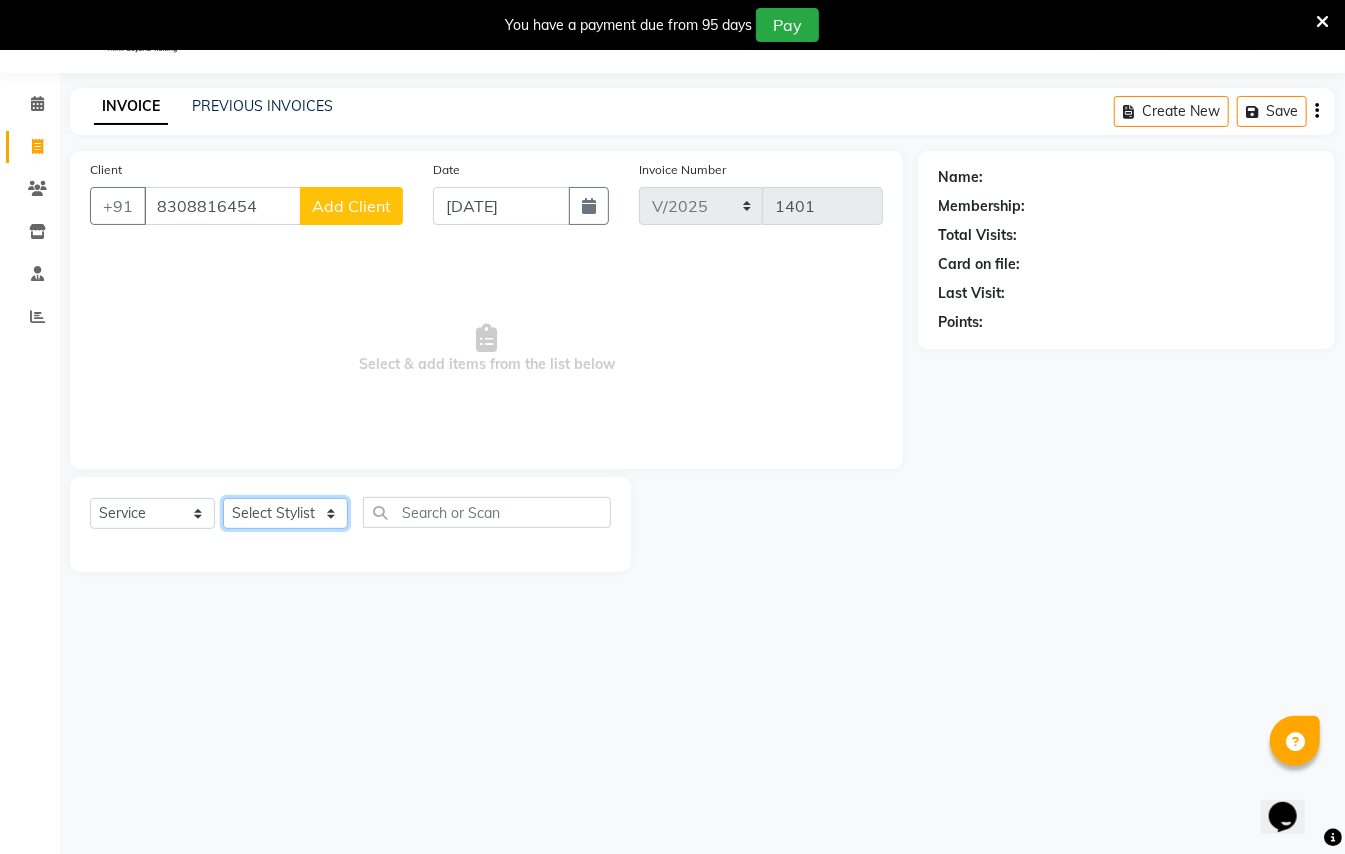 select on "7322" 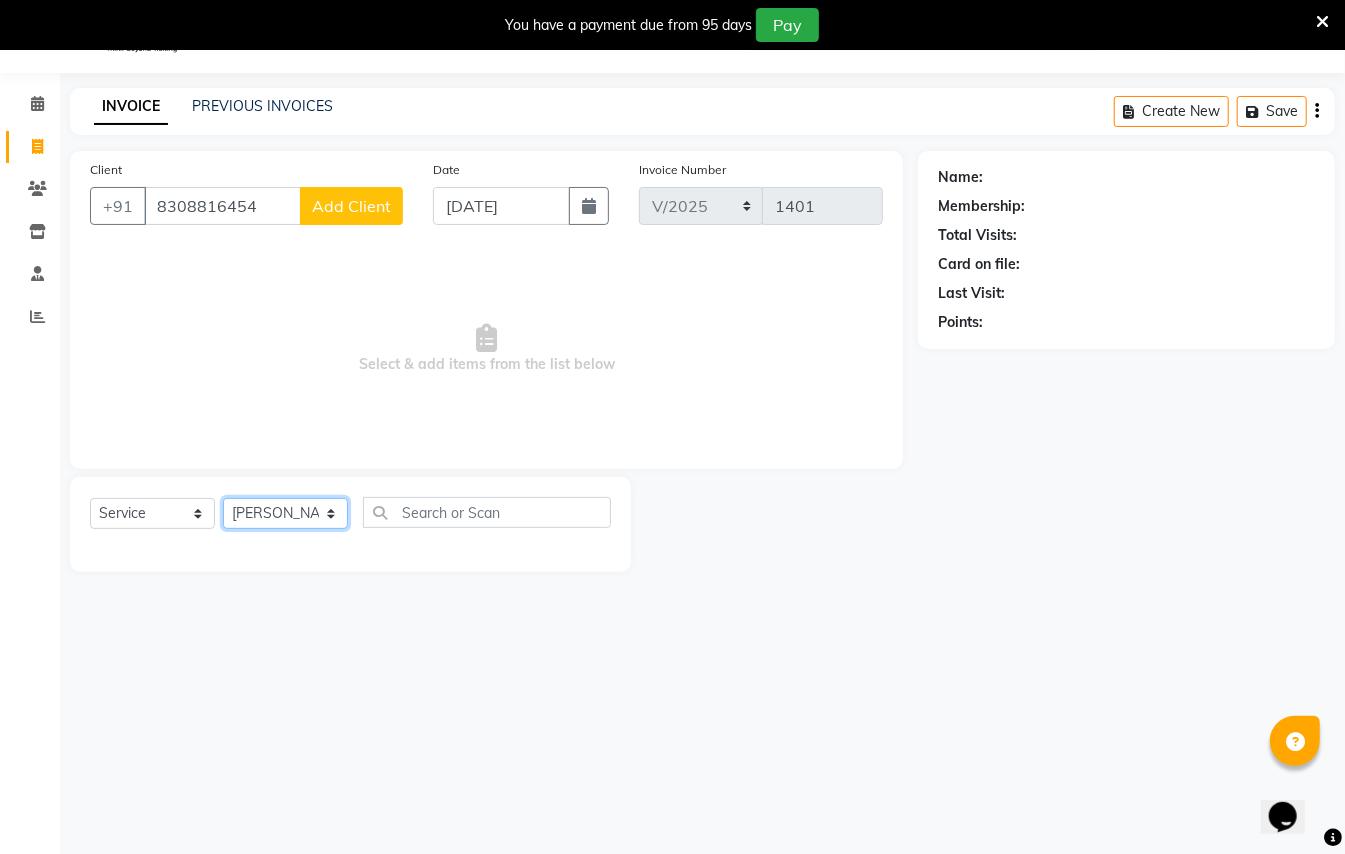 click on "Select Stylist [PERSON_NAME] [PERSON_NAME]  [PERSON_NAME] [PERSON_NAME] [PERSON_NAME] Mane Manager [PERSON_NAME]  [PERSON_NAME] Owner [PERSON_NAME]" 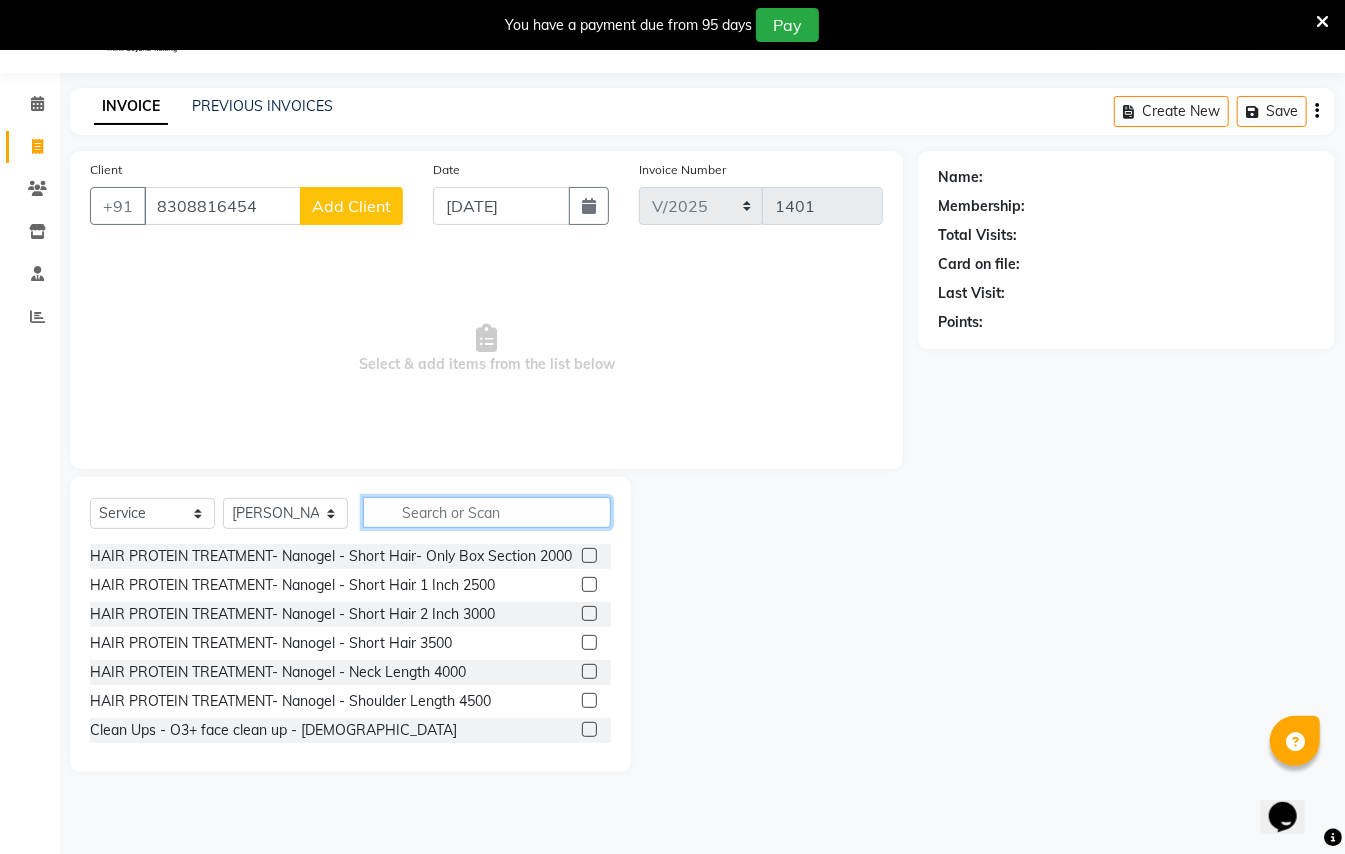 click 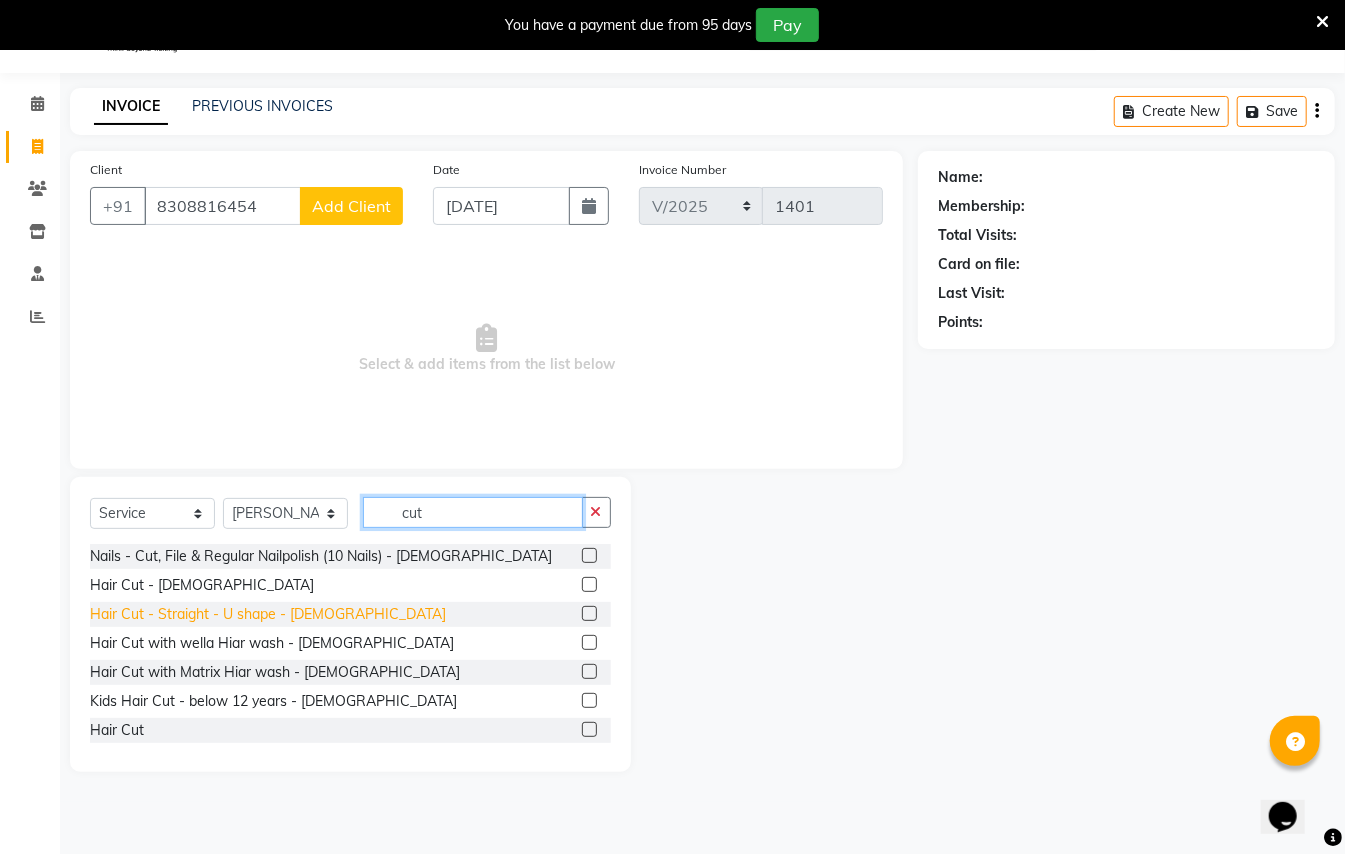 type on "cut" 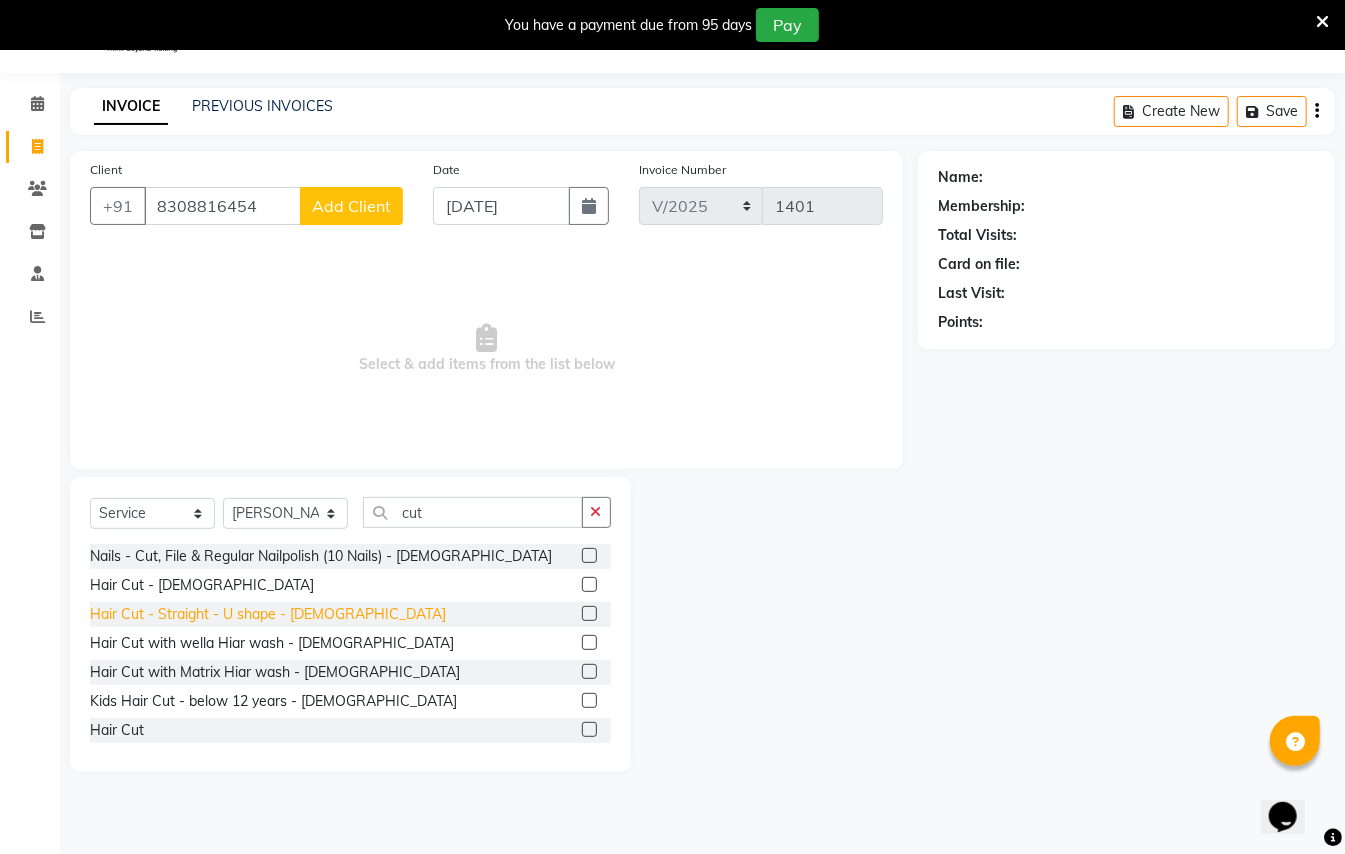 click on "Hair Cut - Straight - U shape - [DEMOGRAPHIC_DATA]" 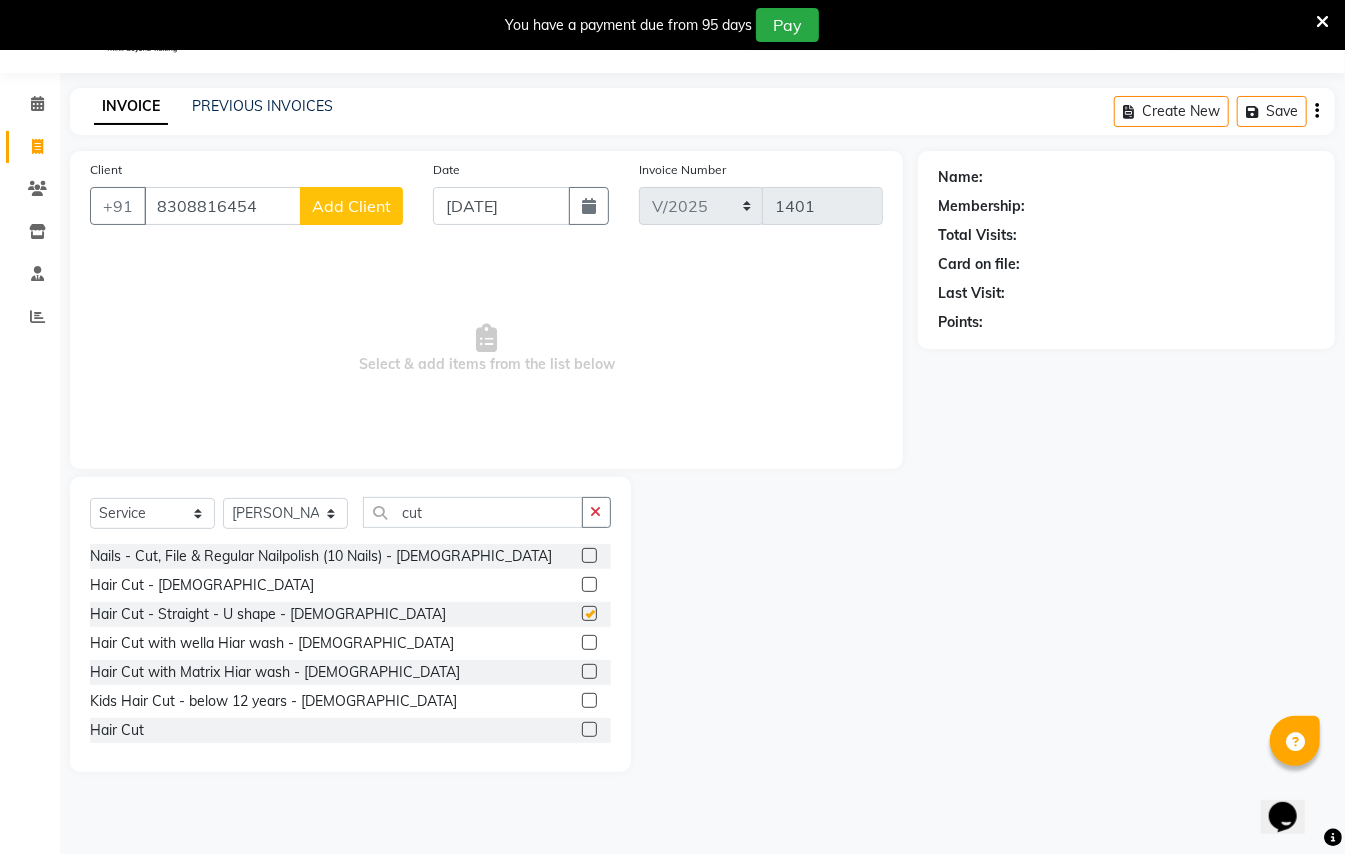 checkbox on "false" 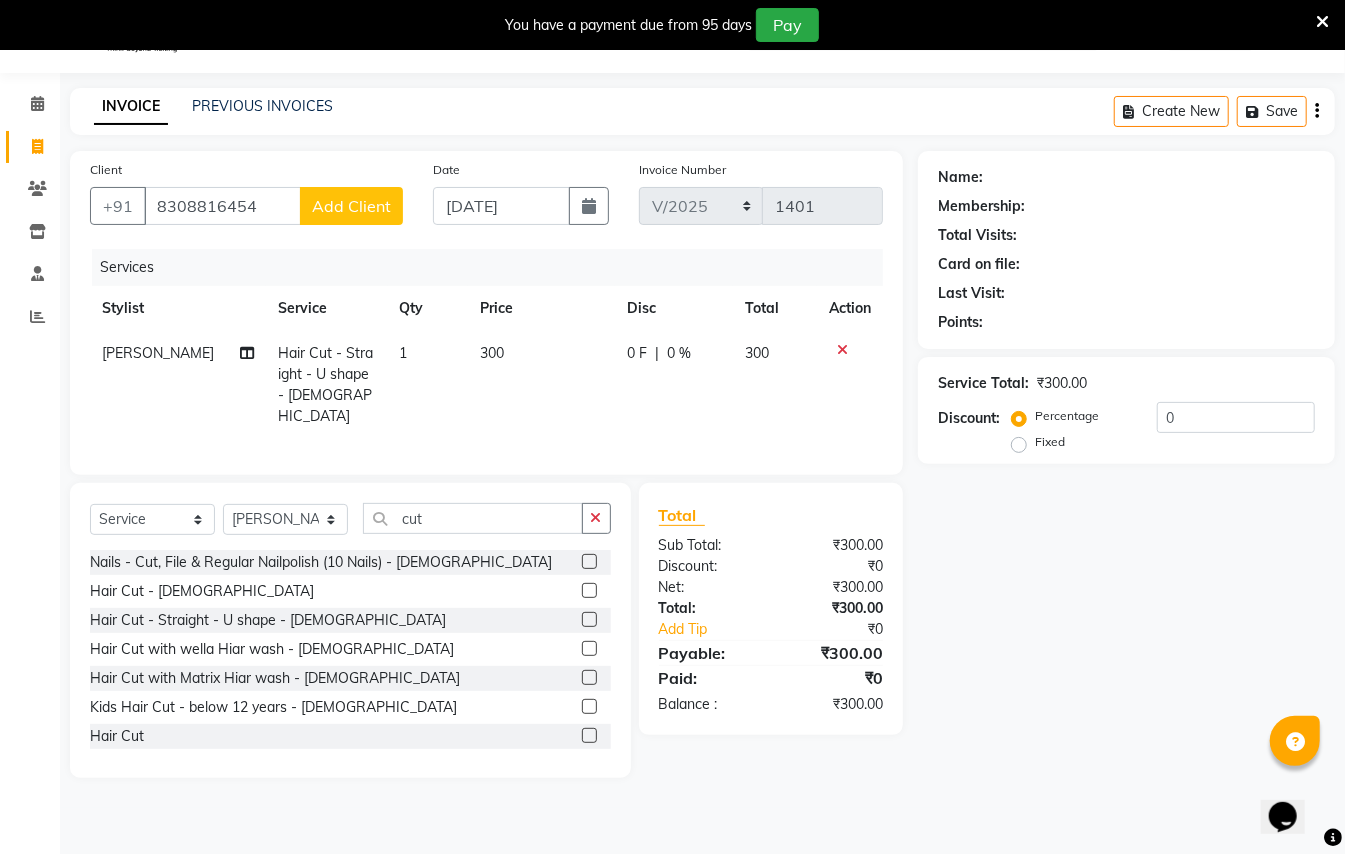 click on "Add Client" 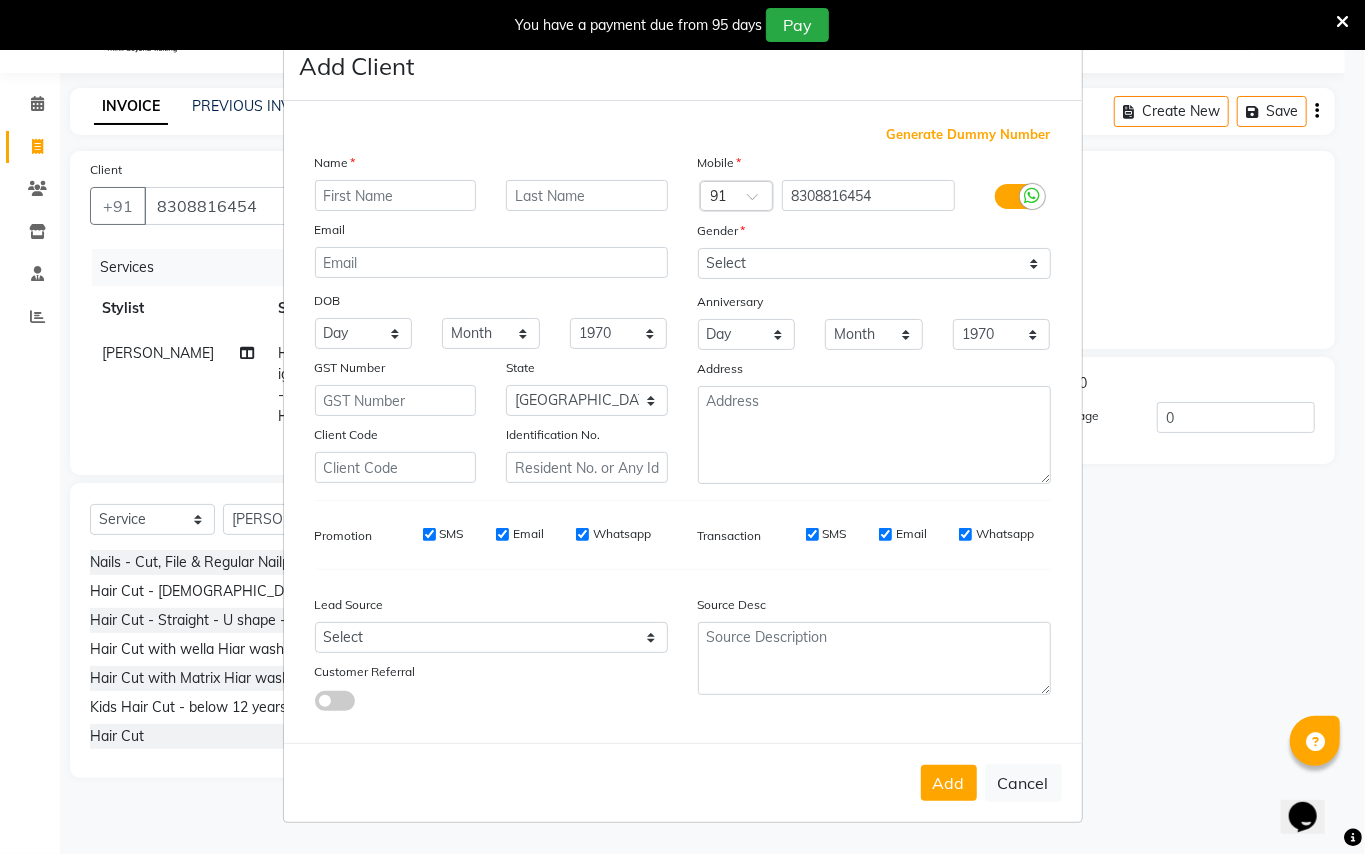 click at bounding box center [396, 195] 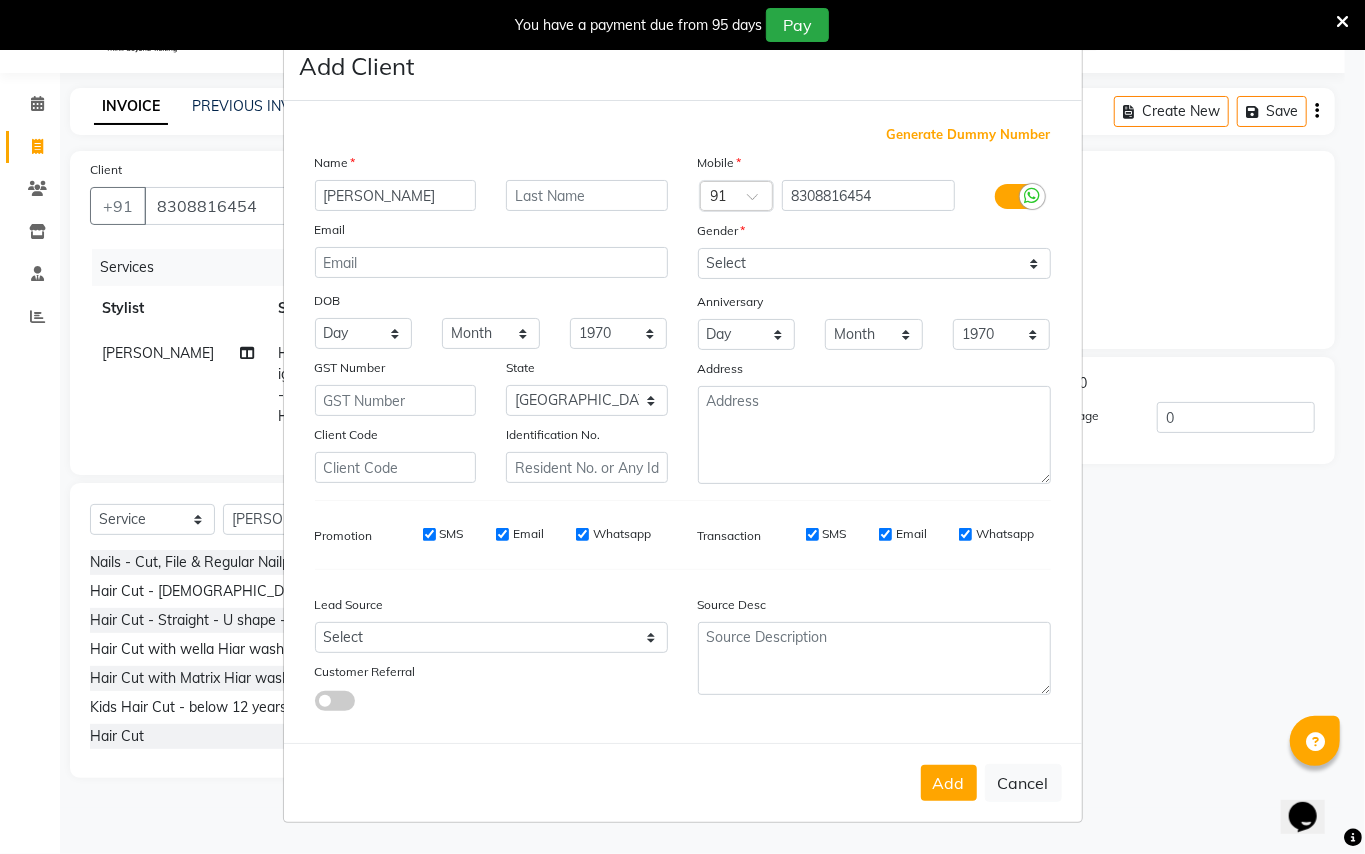 type on "[PERSON_NAME]" 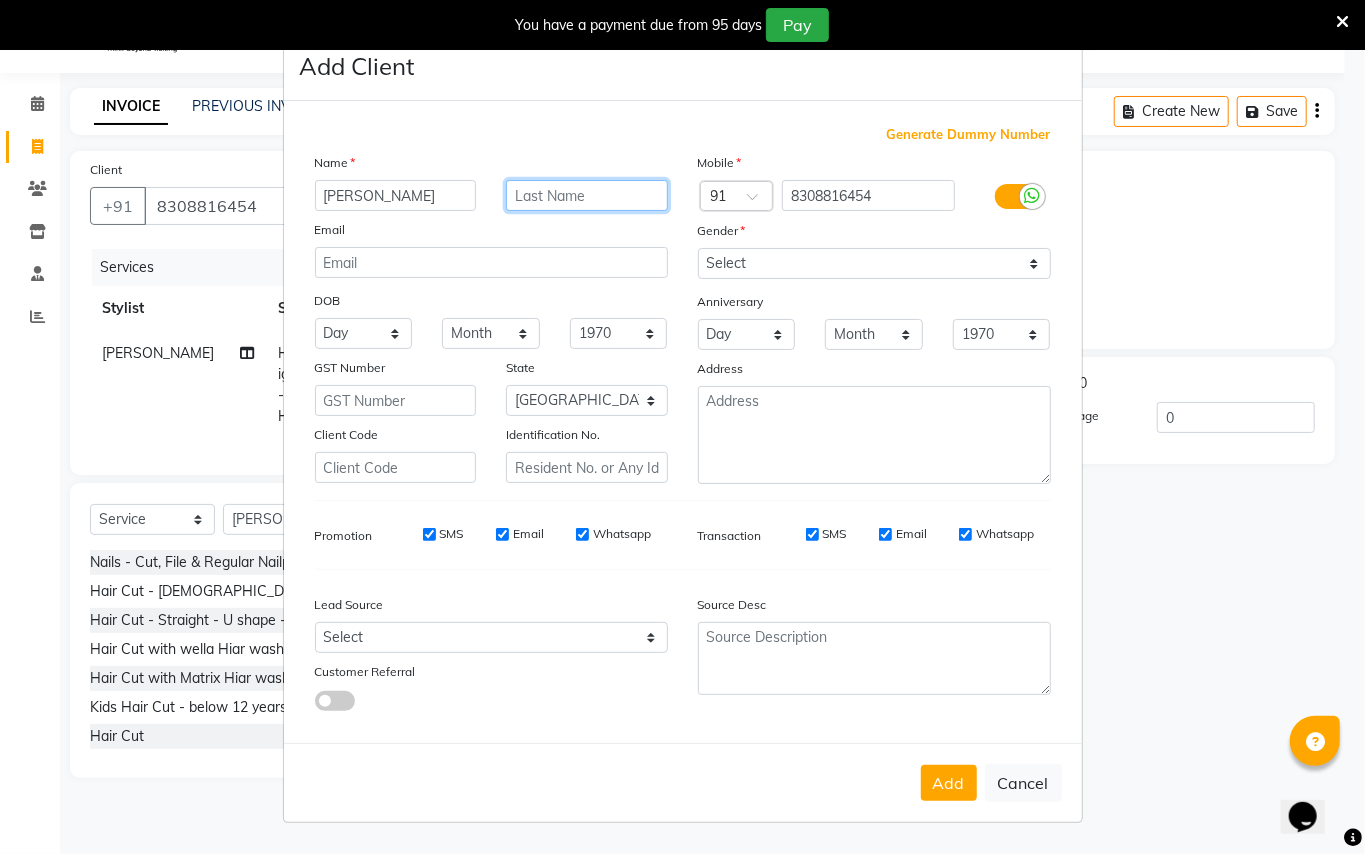 click at bounding box center [587, 195] 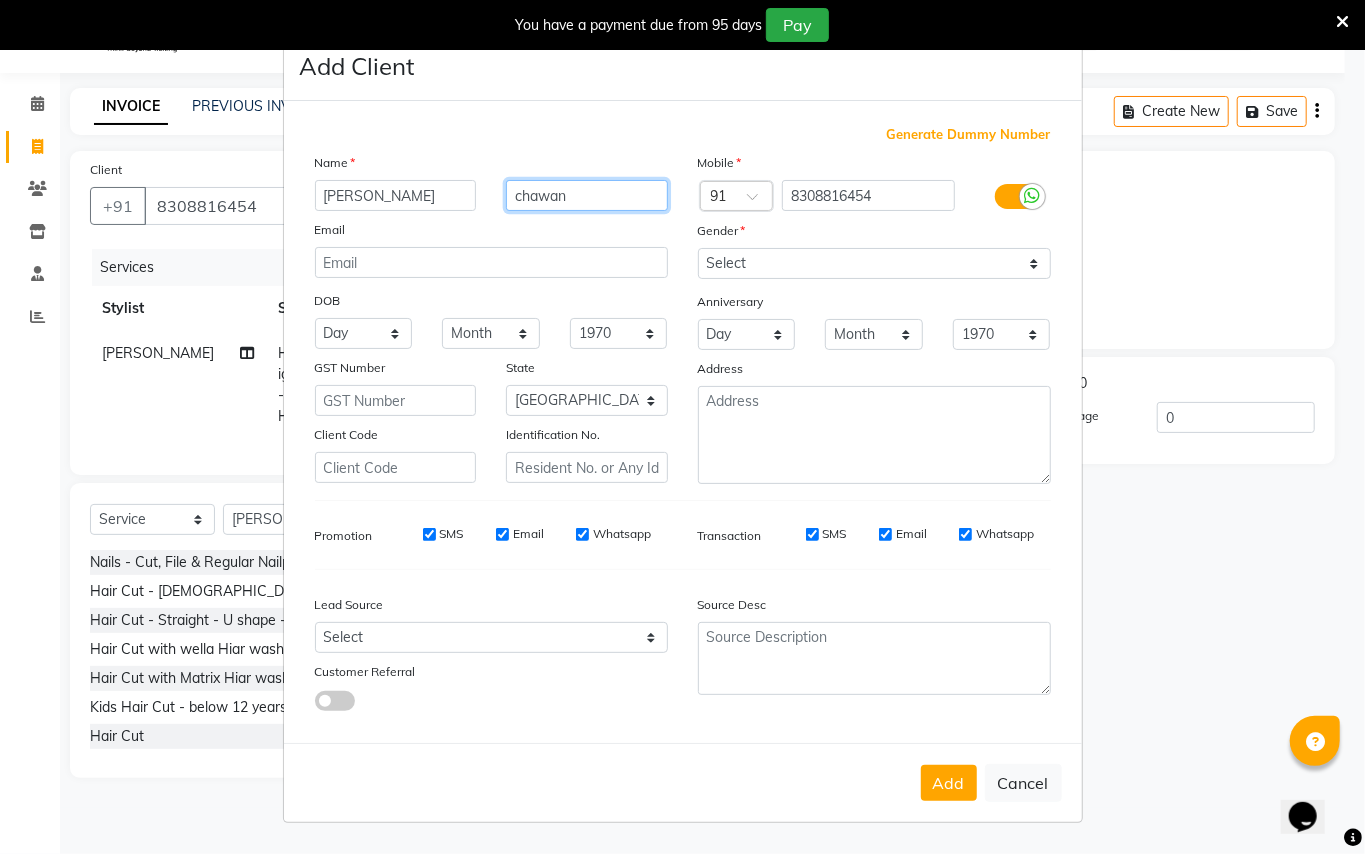 type on "chawan" 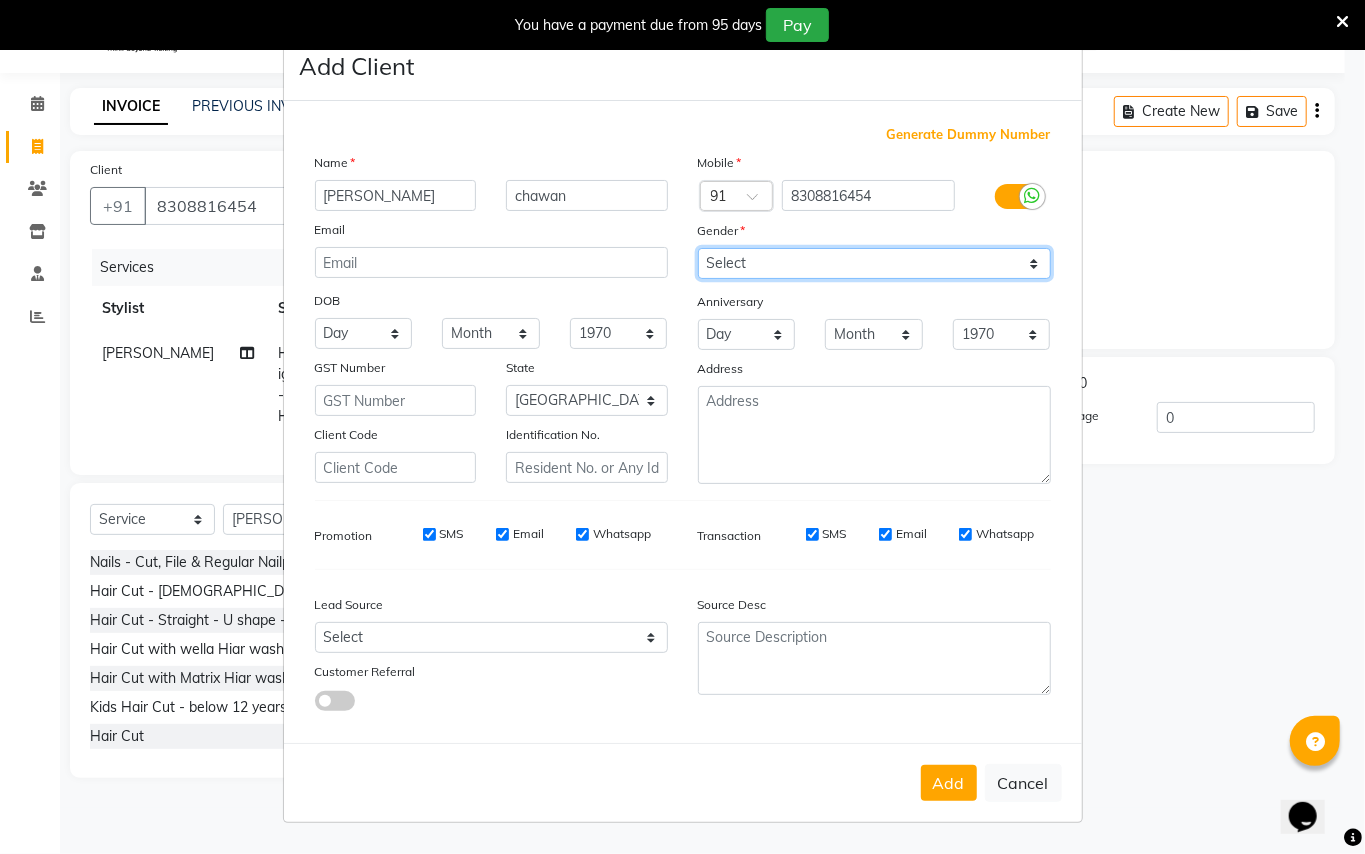 click on "Select [DEMOGRAPHIC_DATA] [DEMOGRAPHIC_DATA] Other Prefer Not To Say" at bounding box center [874, 263] 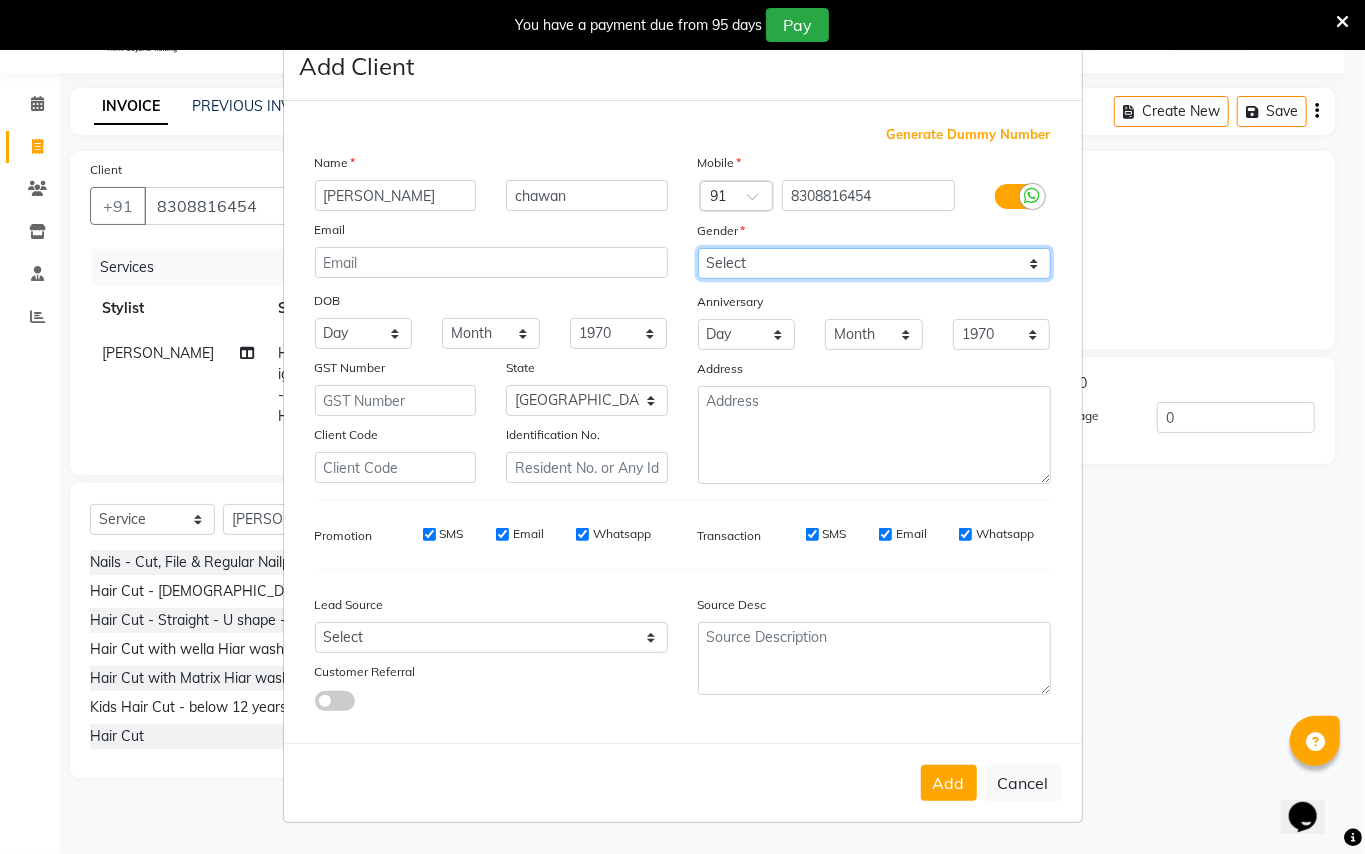 select on "[DEMOGRAPHIC_DATA]" 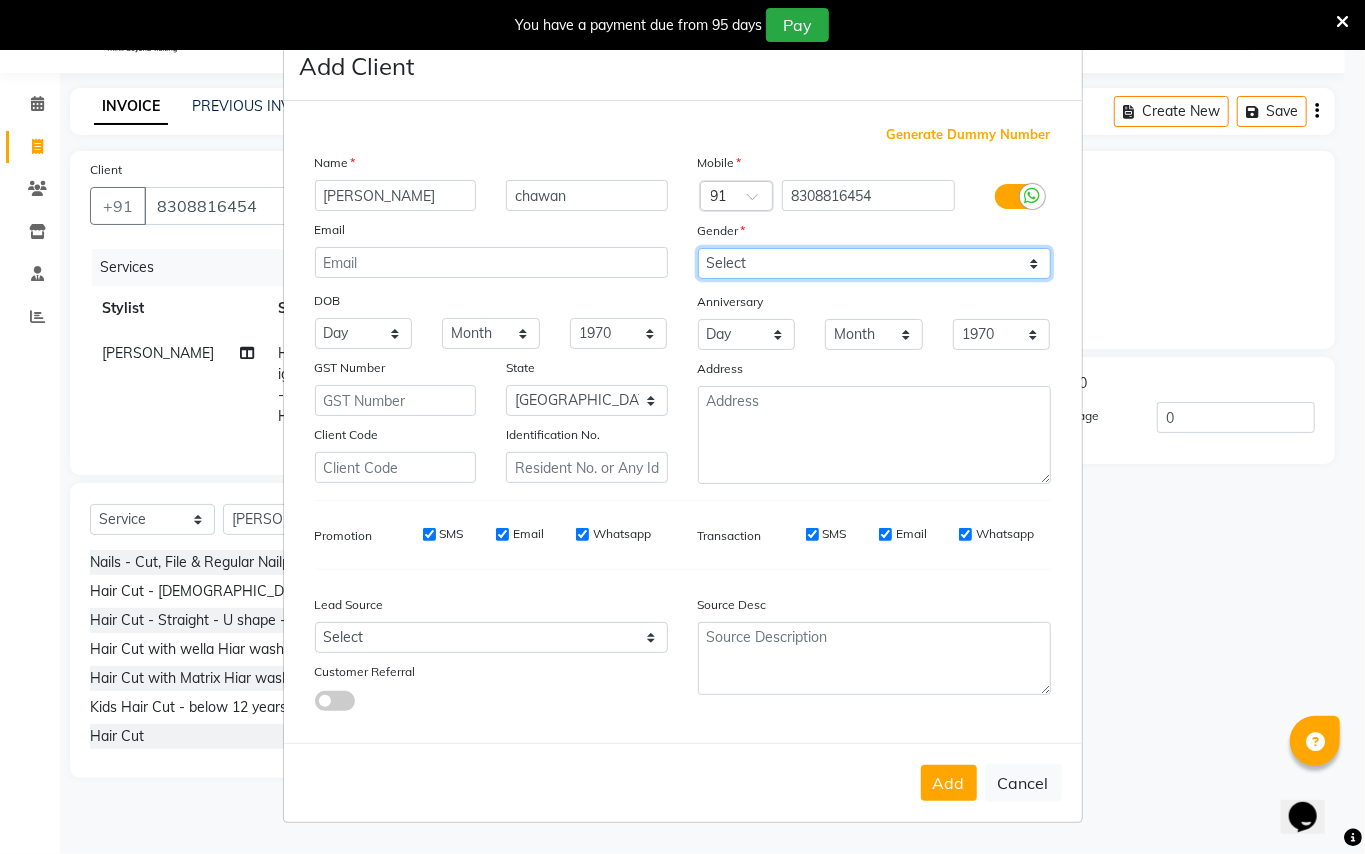 click on "Select [DEMOGRAPHIC_DATA] [DEMOGRAPHIC_DATA] Other Prefer Not To Say" at bounding box center (874, 263) 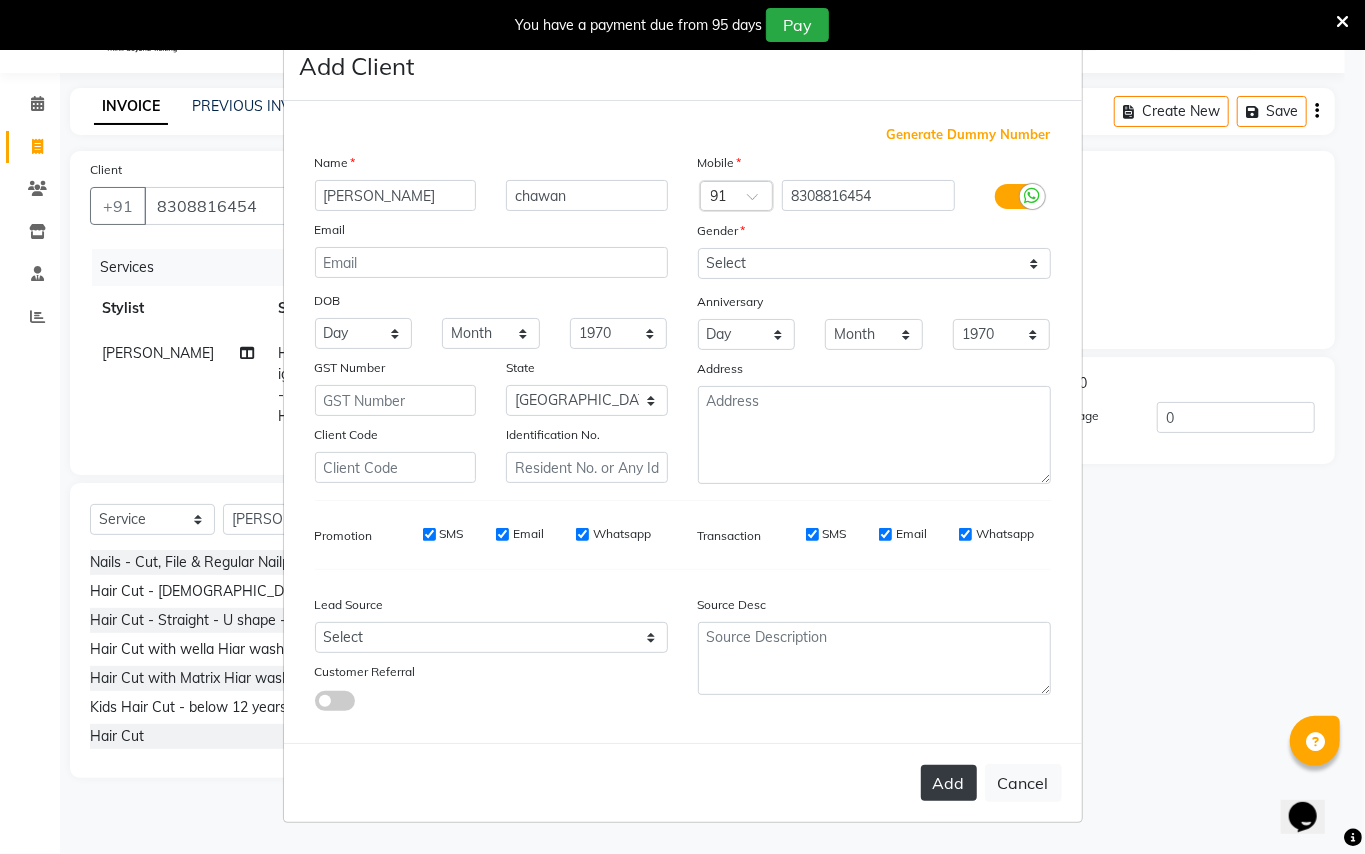 click on "Add" at bounding box center [949, 783] 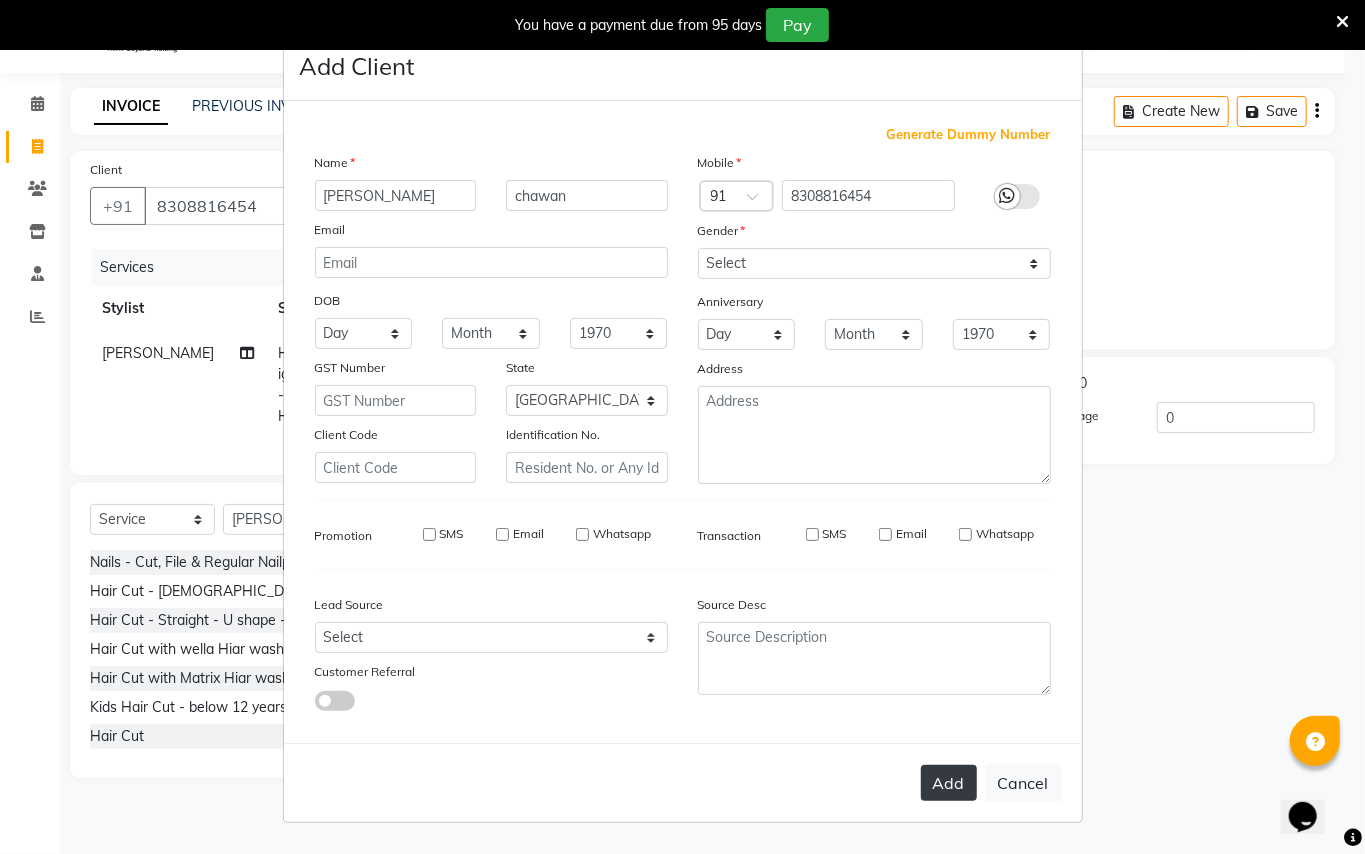 type 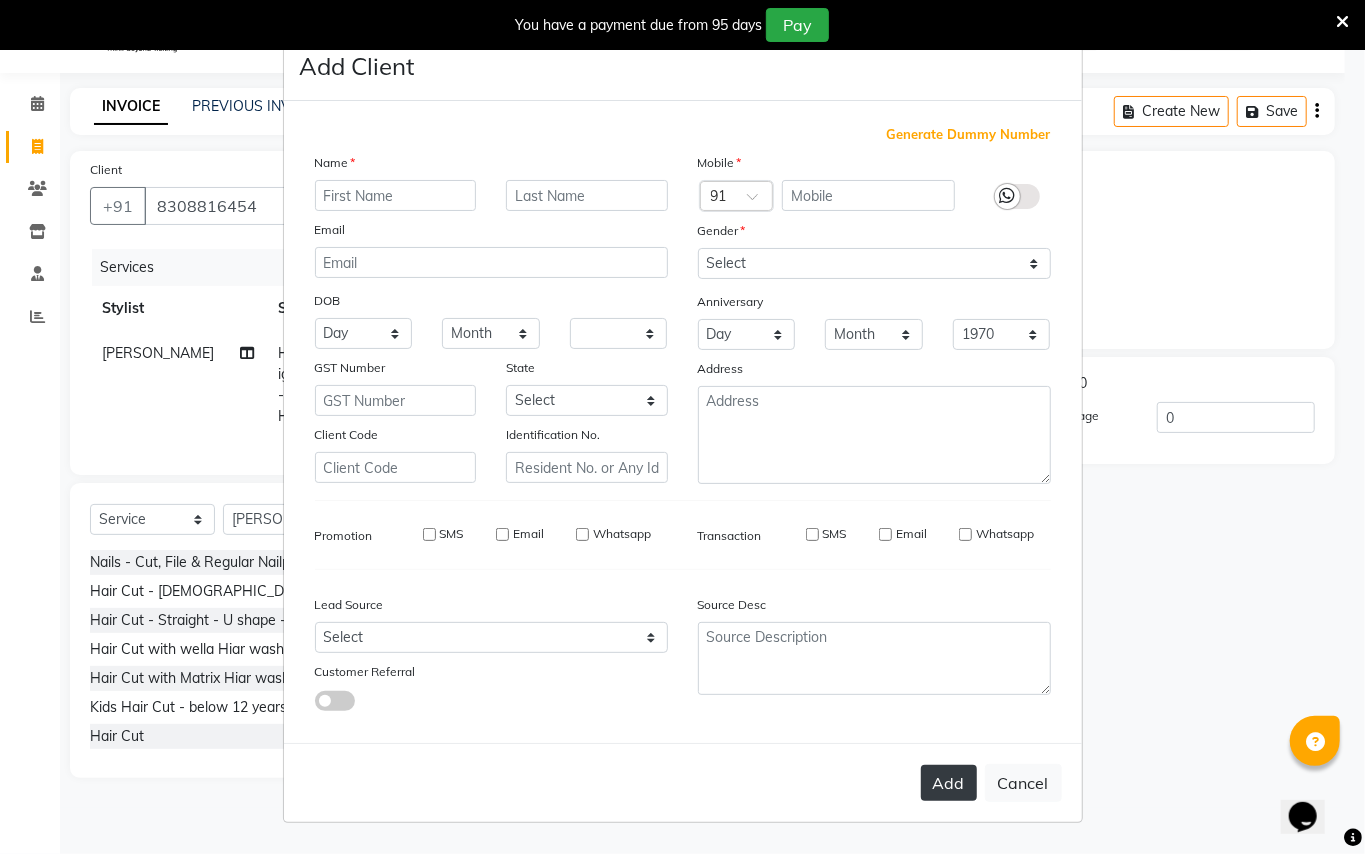 select 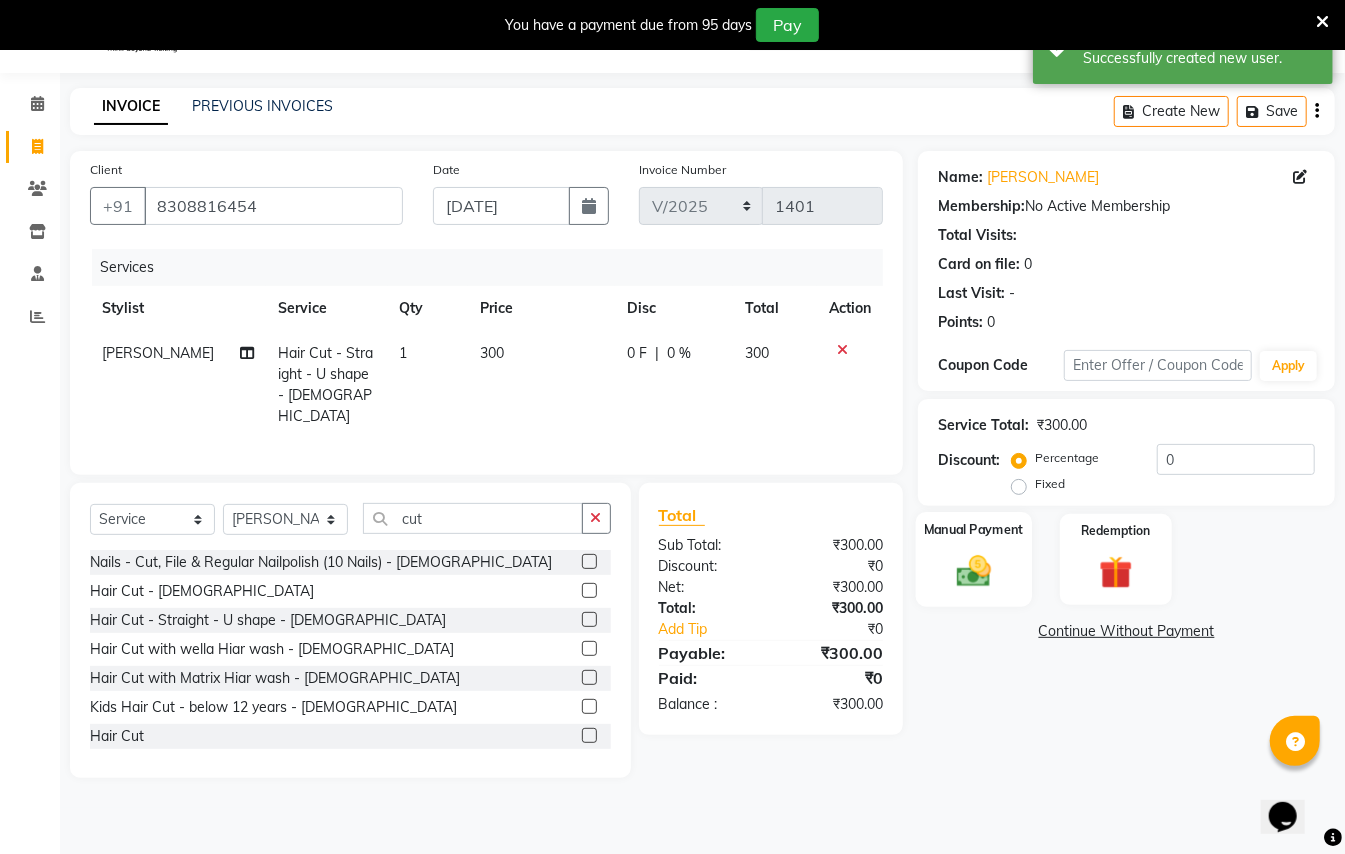 click 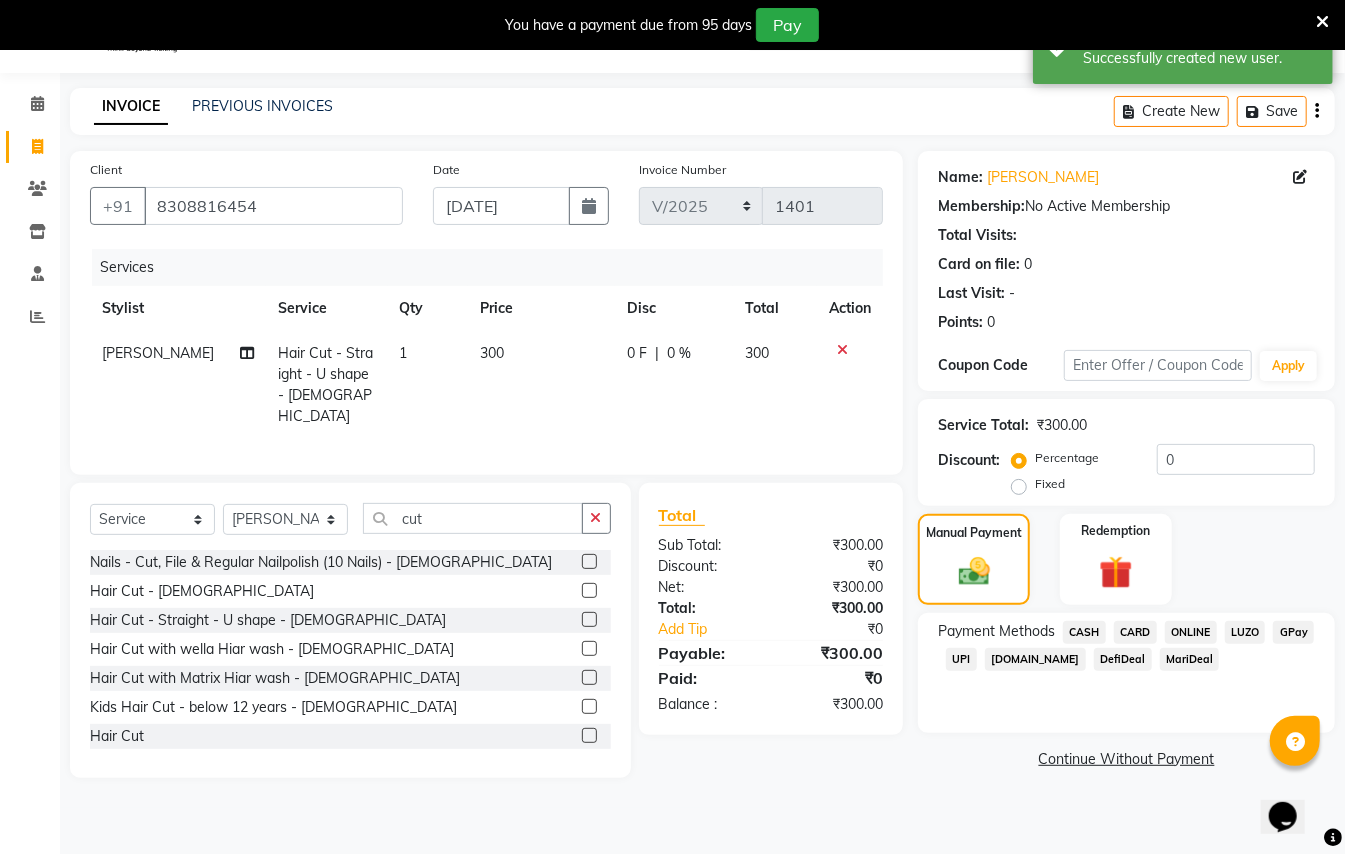 click on "GPay" 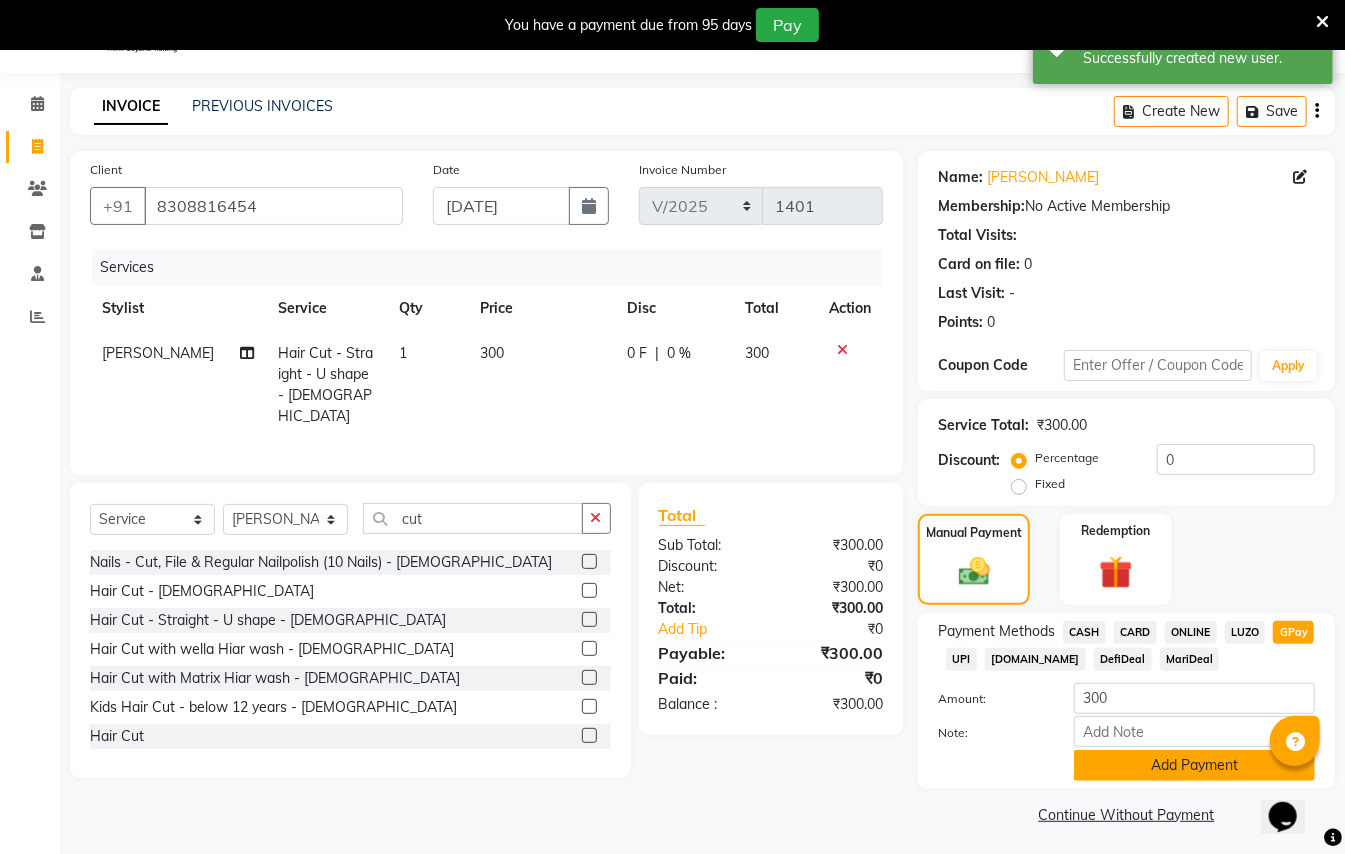 click on "Add Payment" 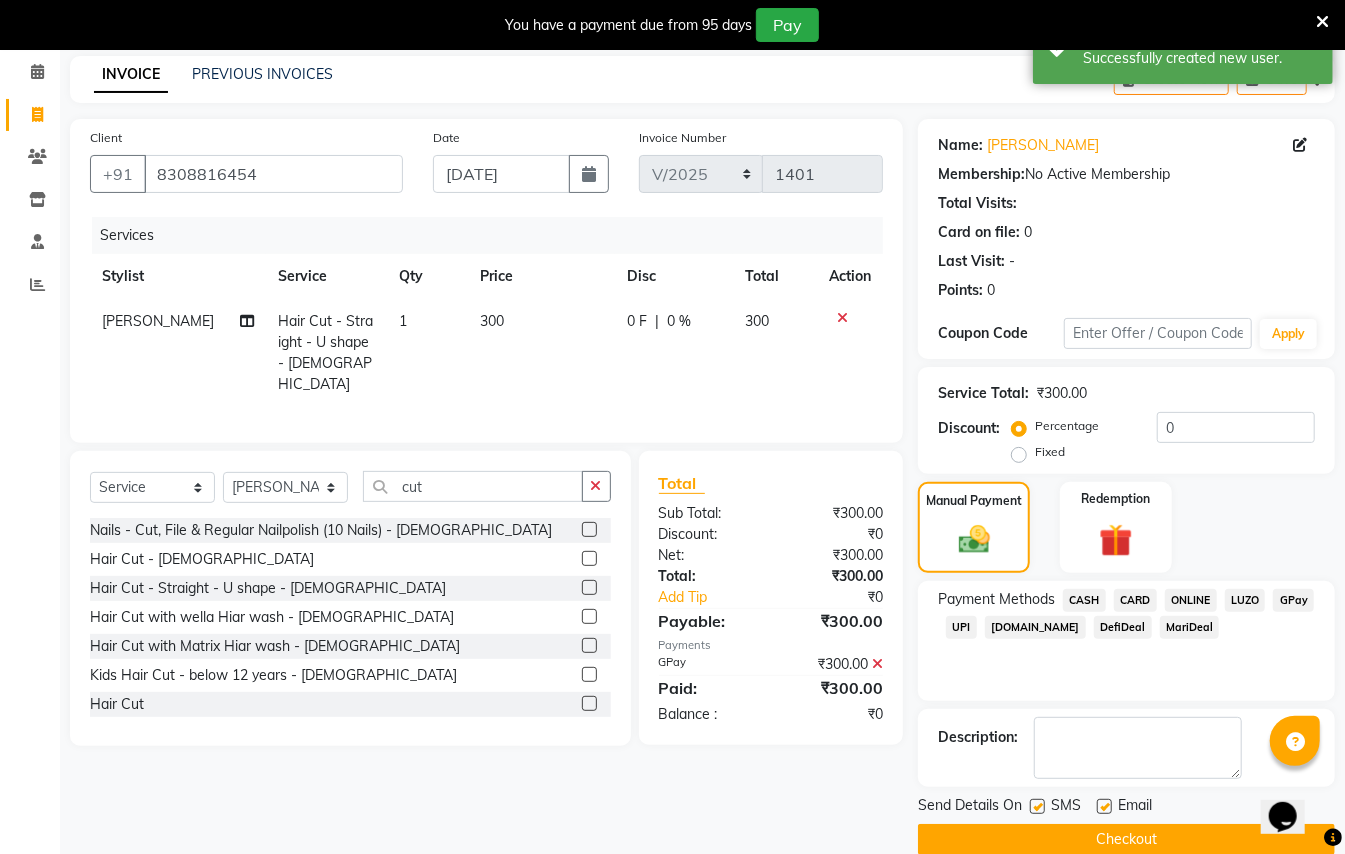 scroll, scrollTop: 114, scrollLeft: 0, axis: vertical 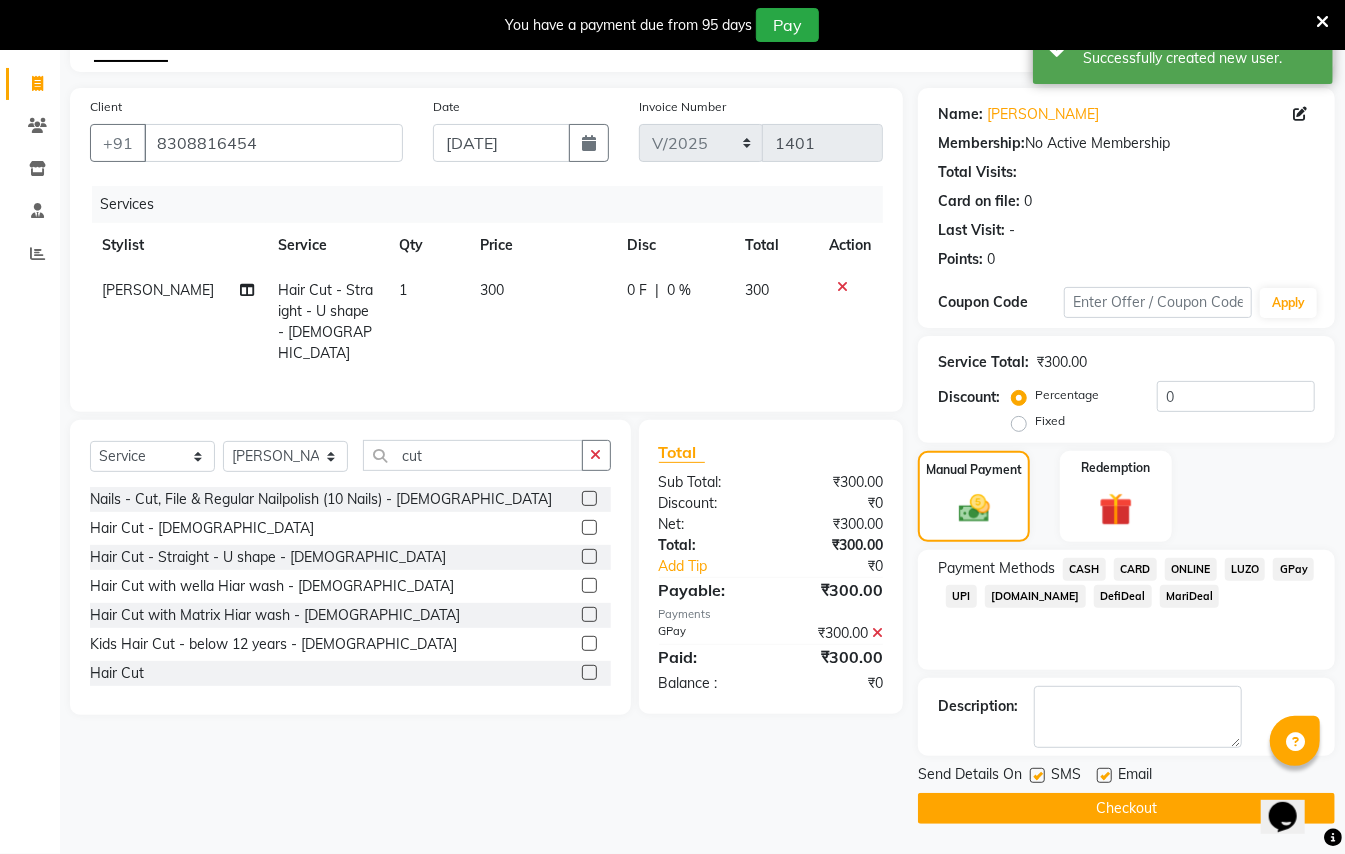 click on "Checkout" 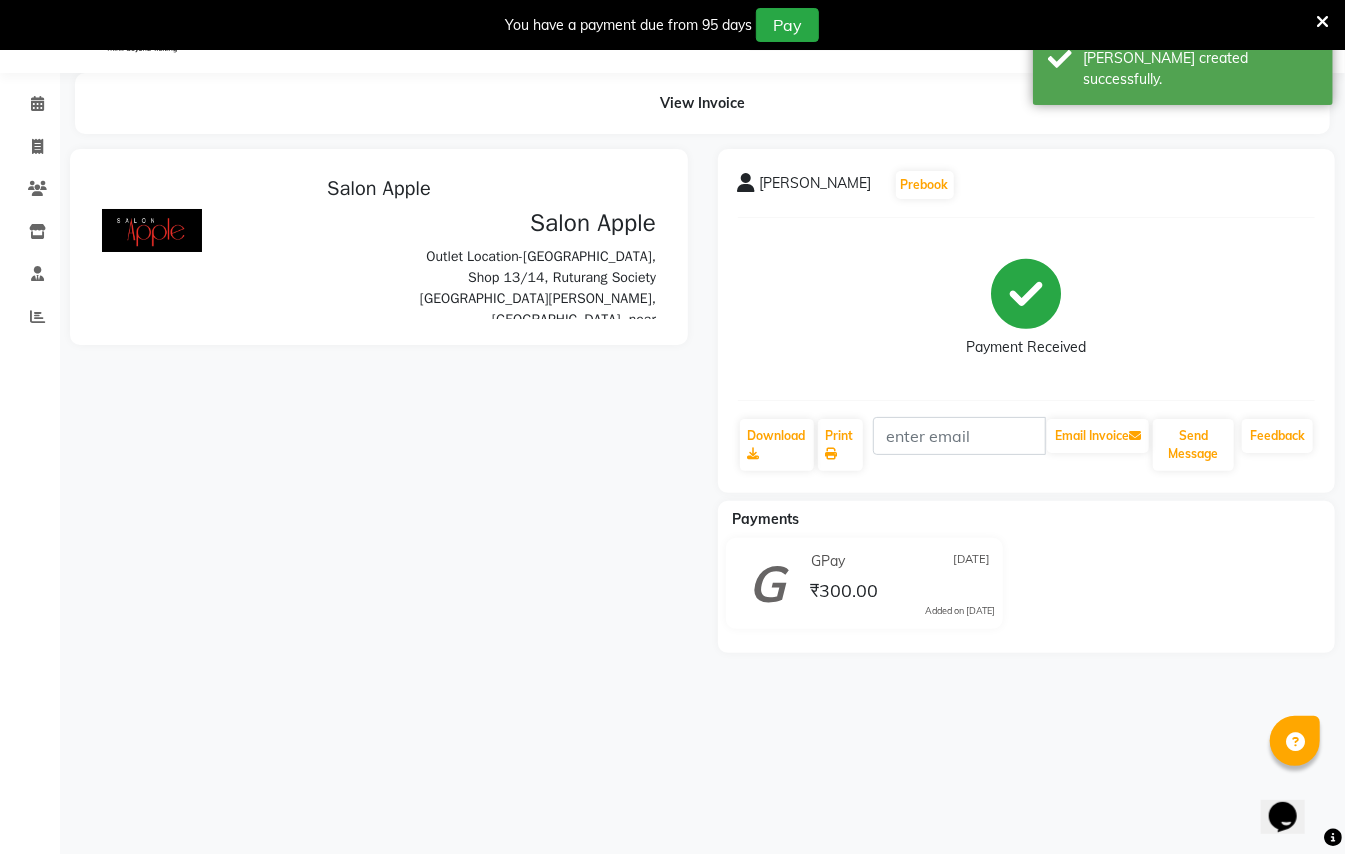 scroll, scrollTop: 0, scrollLeft: 0, axis: both 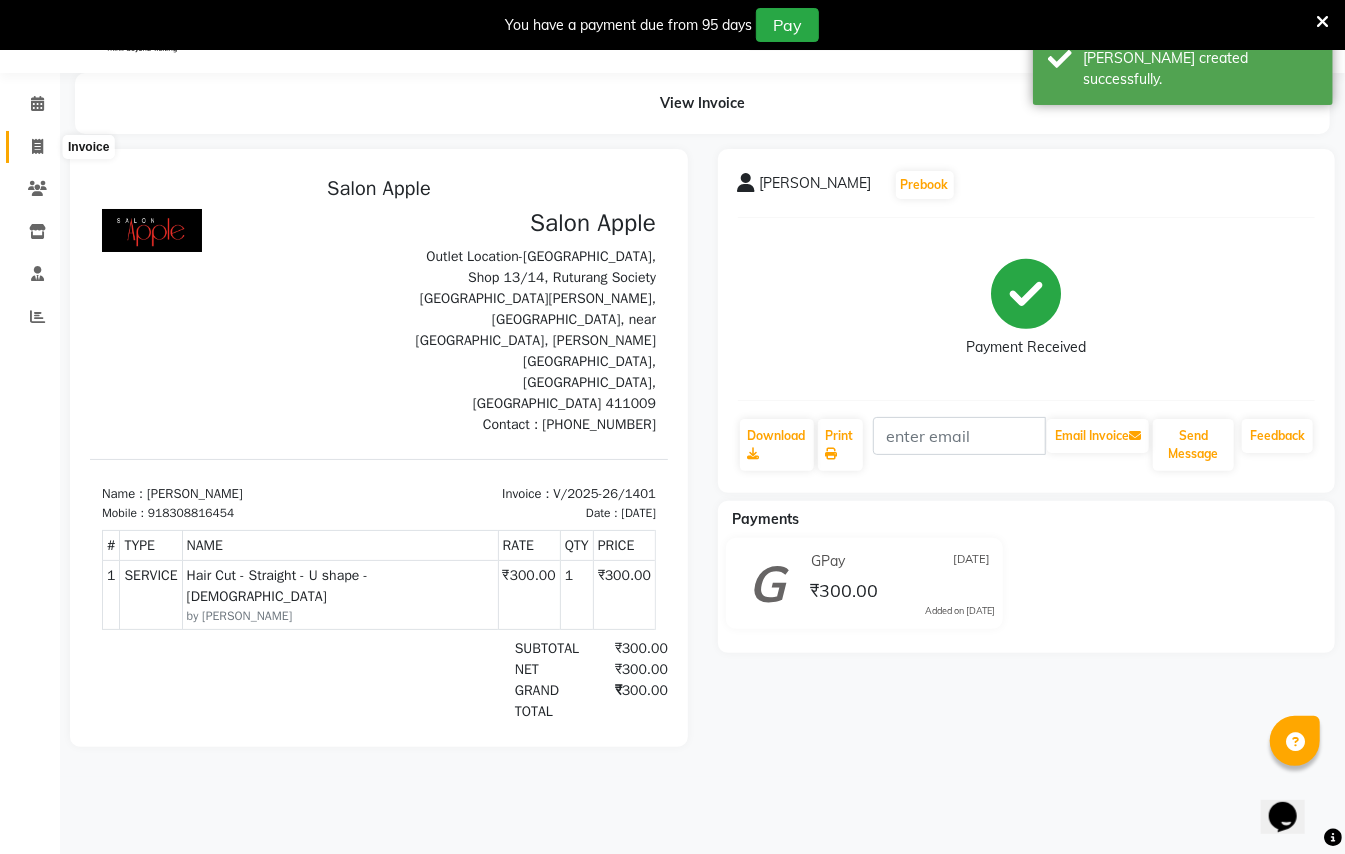 click 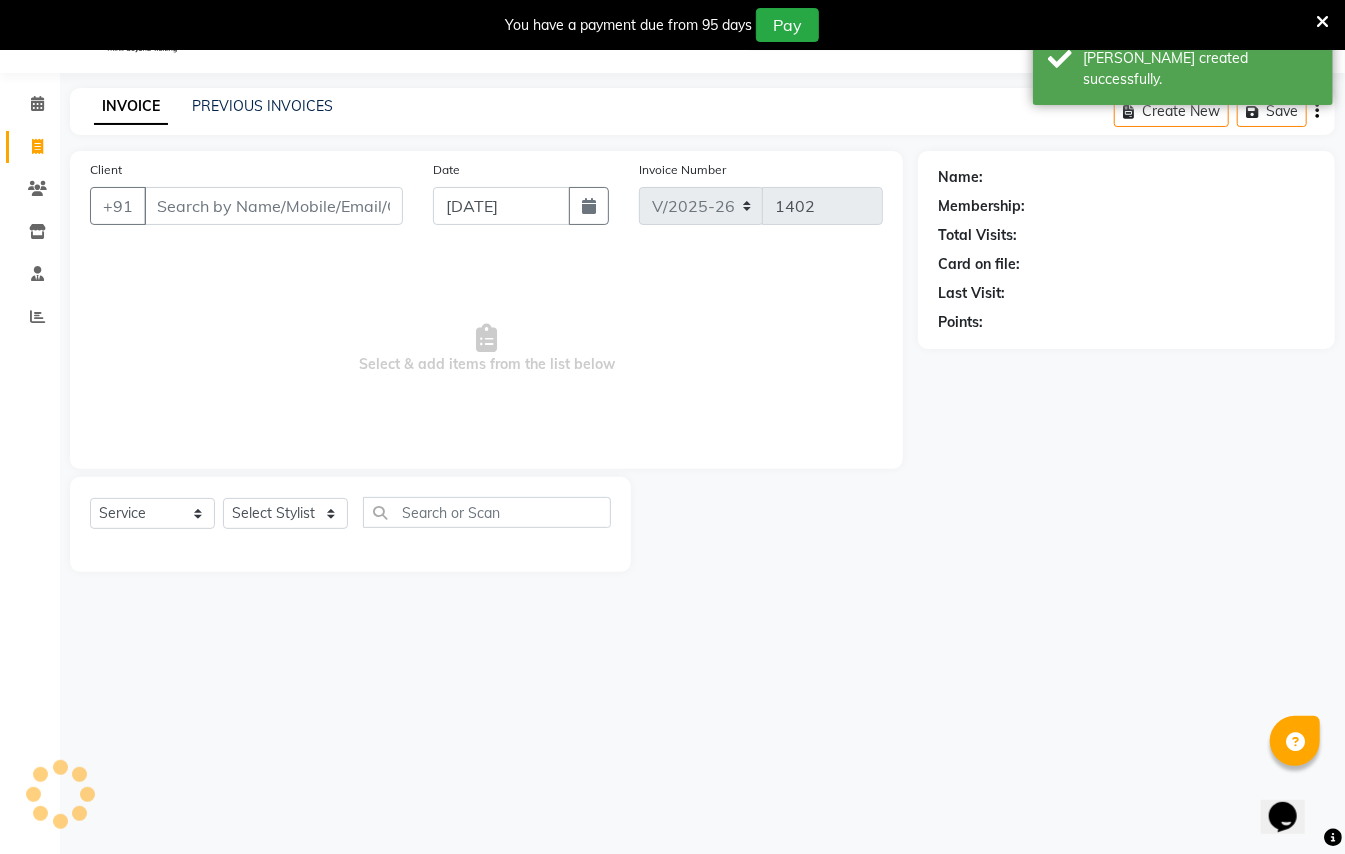 click on "Client" at bounding box center (273, 206) 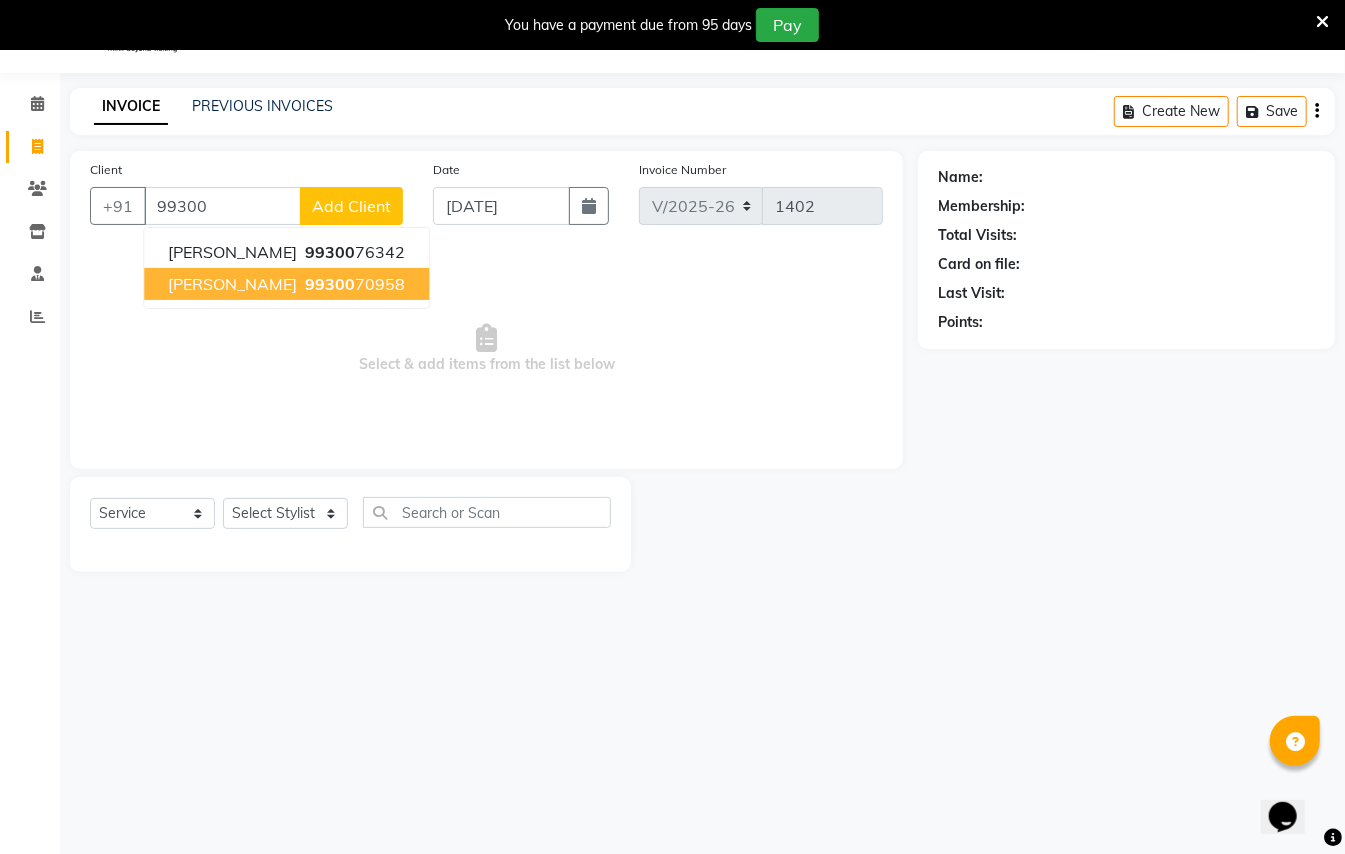 click on "[PERSON_NAME]" at bounding box center (232, 284) 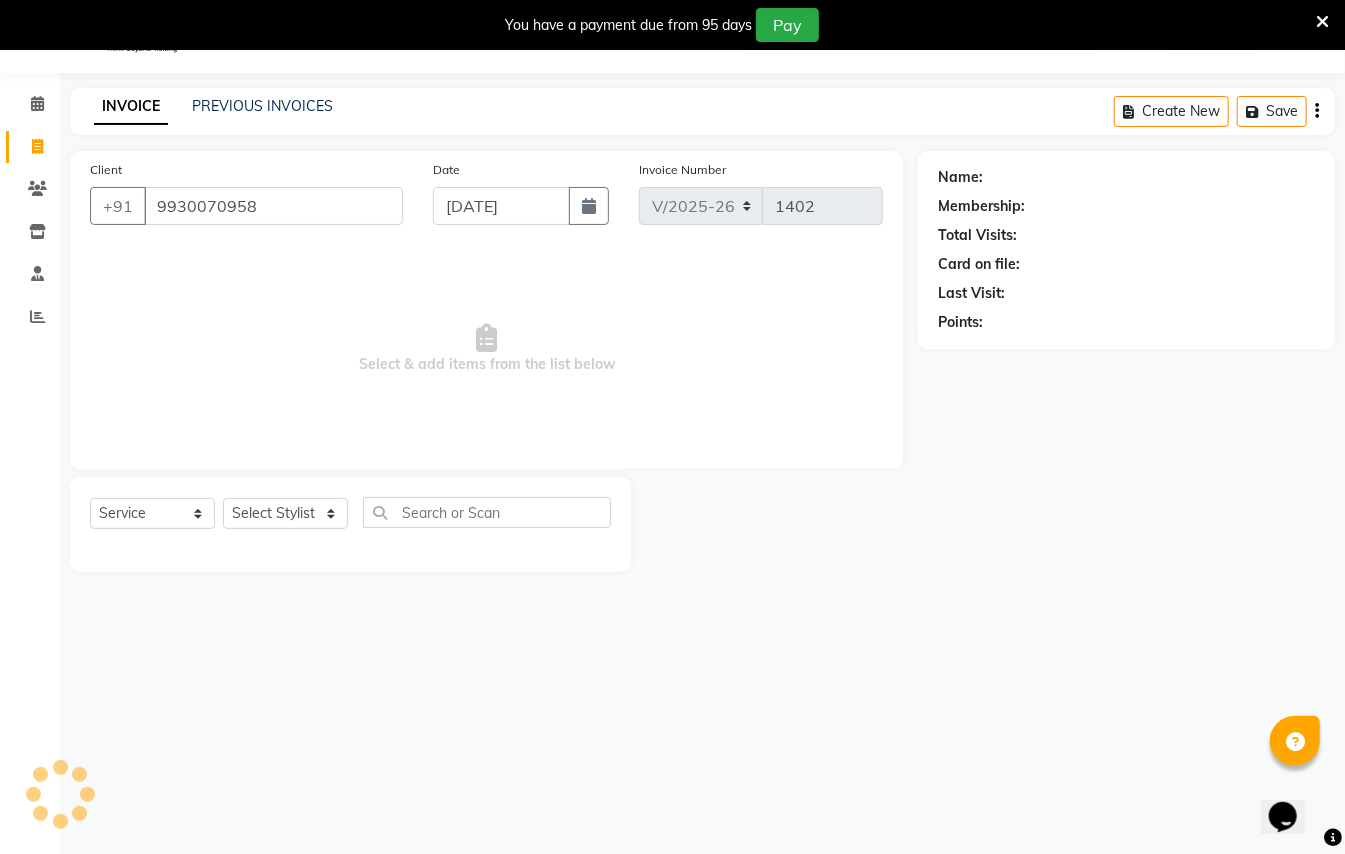 type on "9930070958" 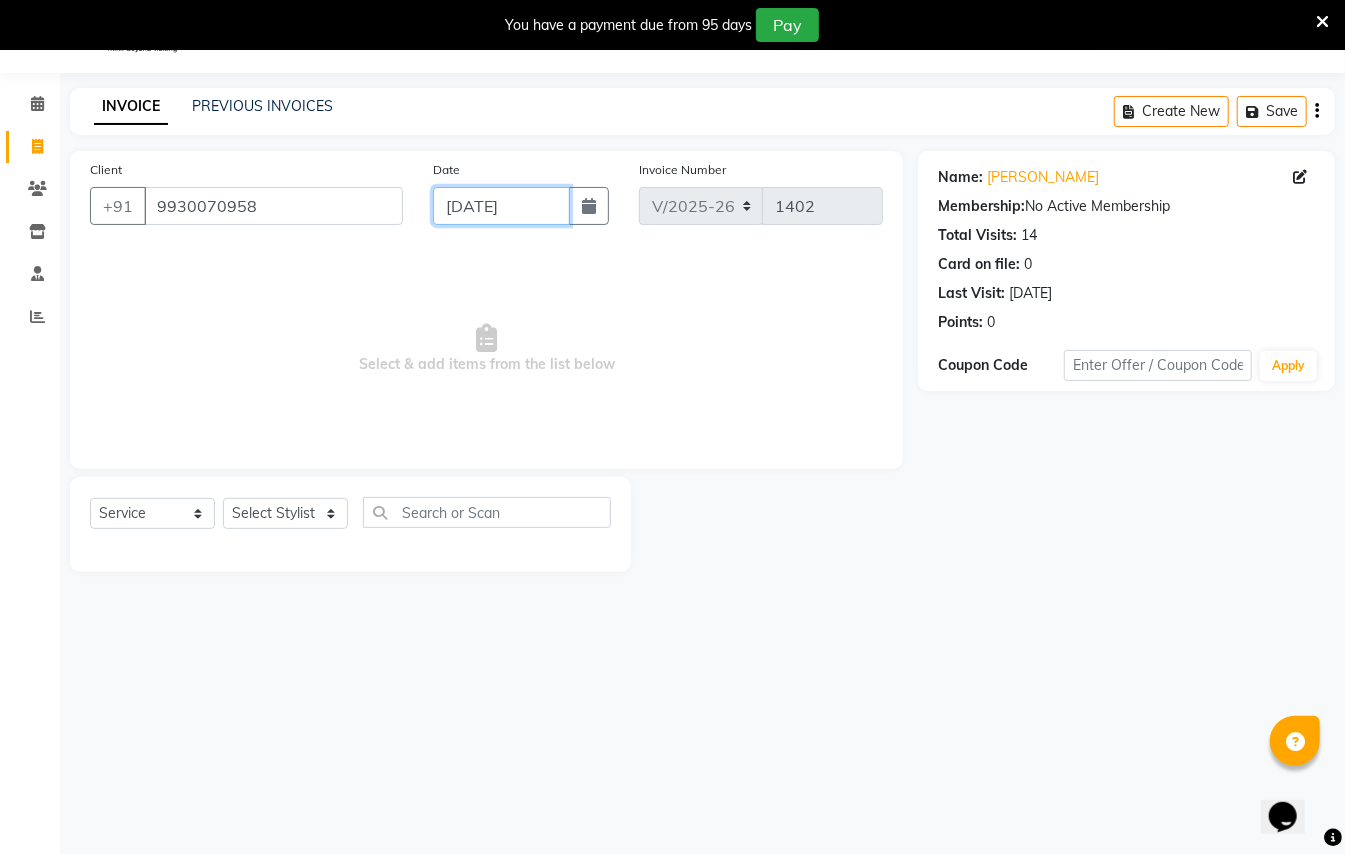 click on "[DATE]" 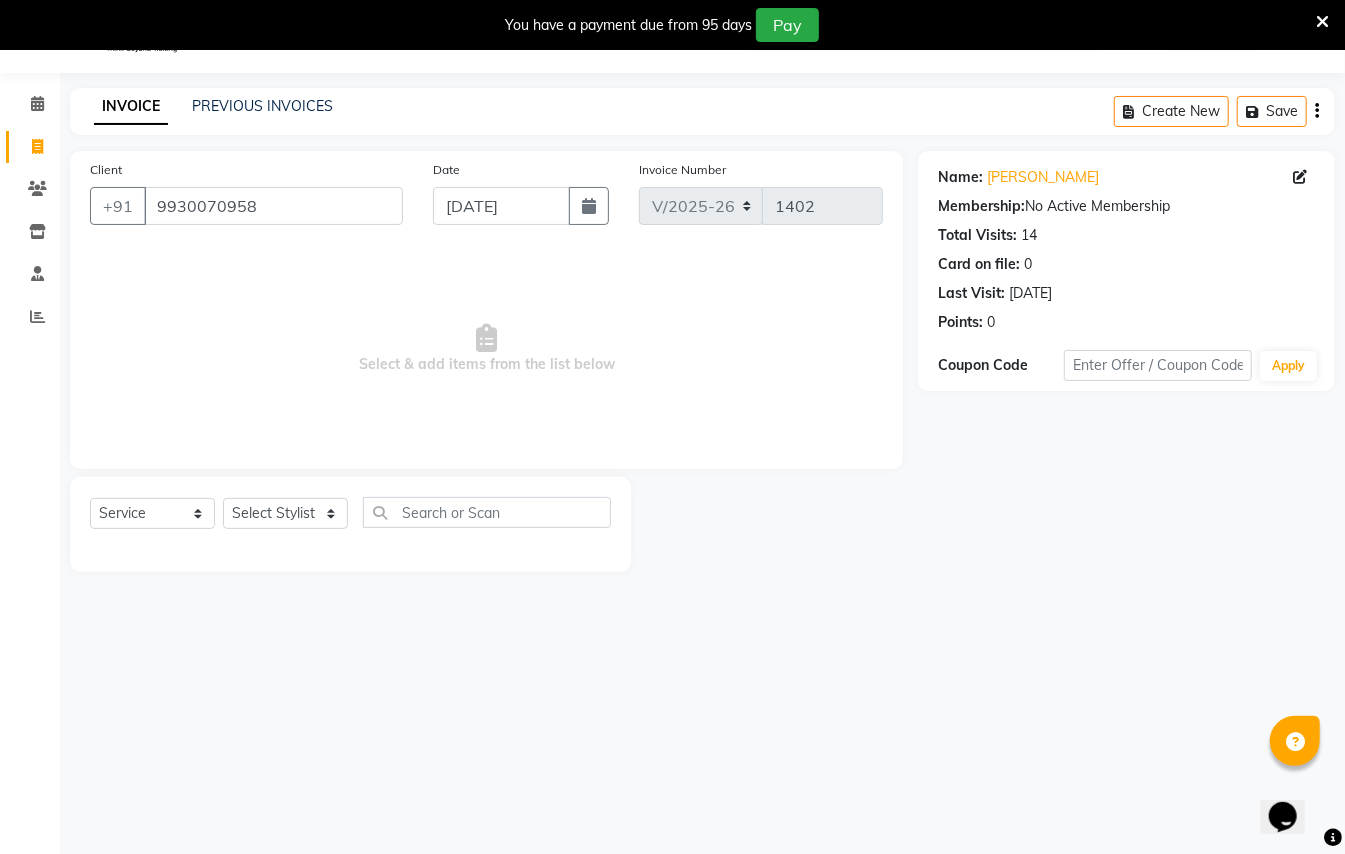select on "7" 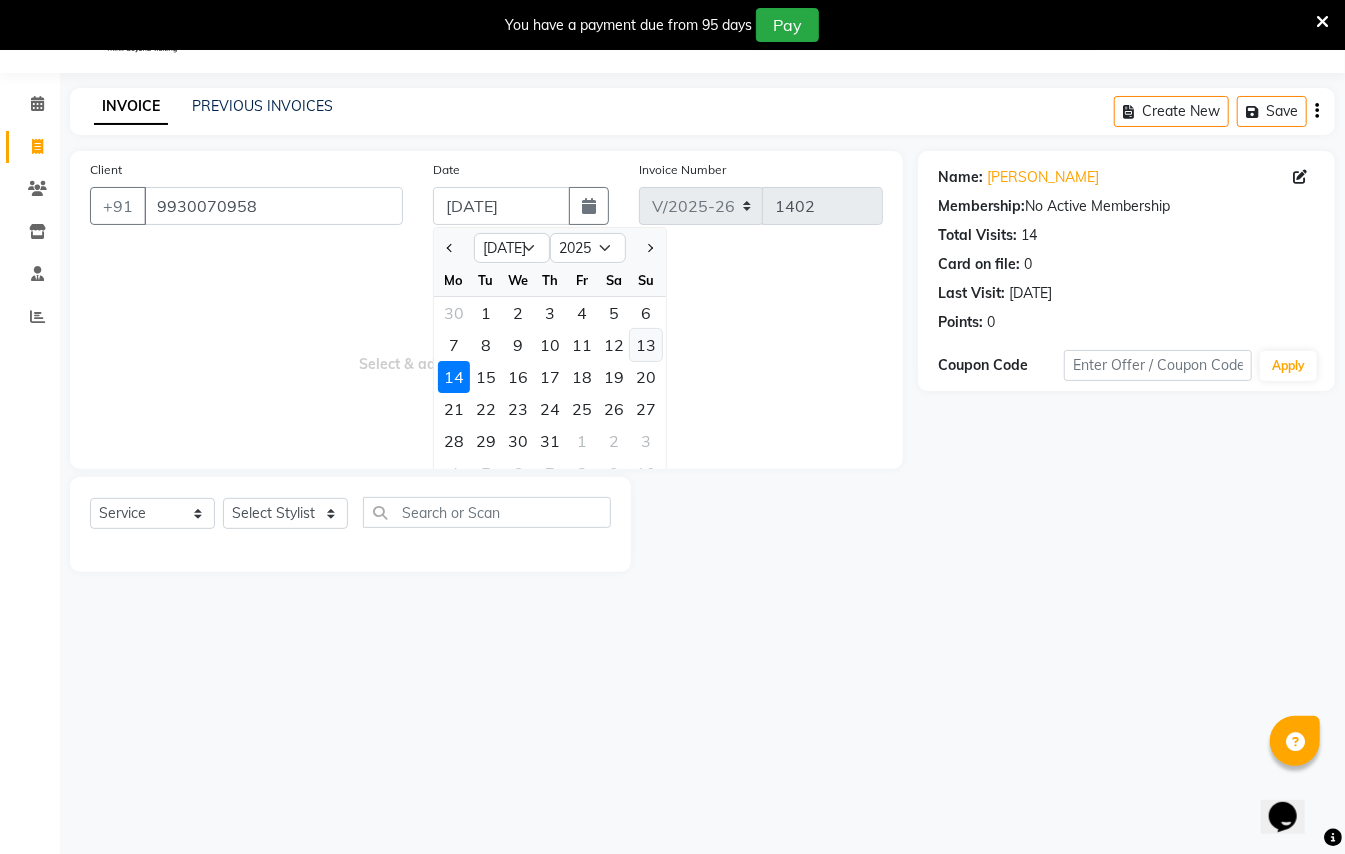 click on "13" 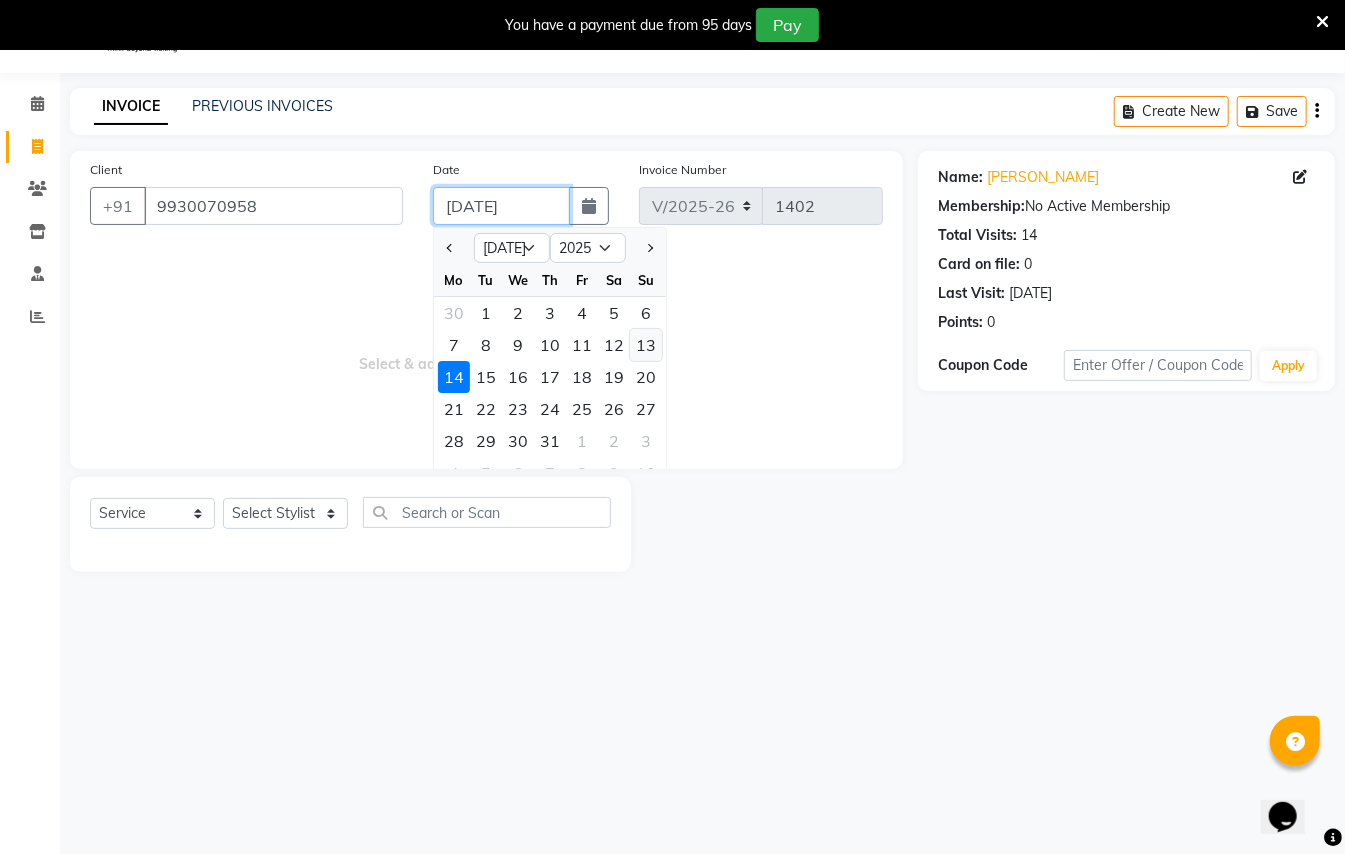 type on "[DATE]" 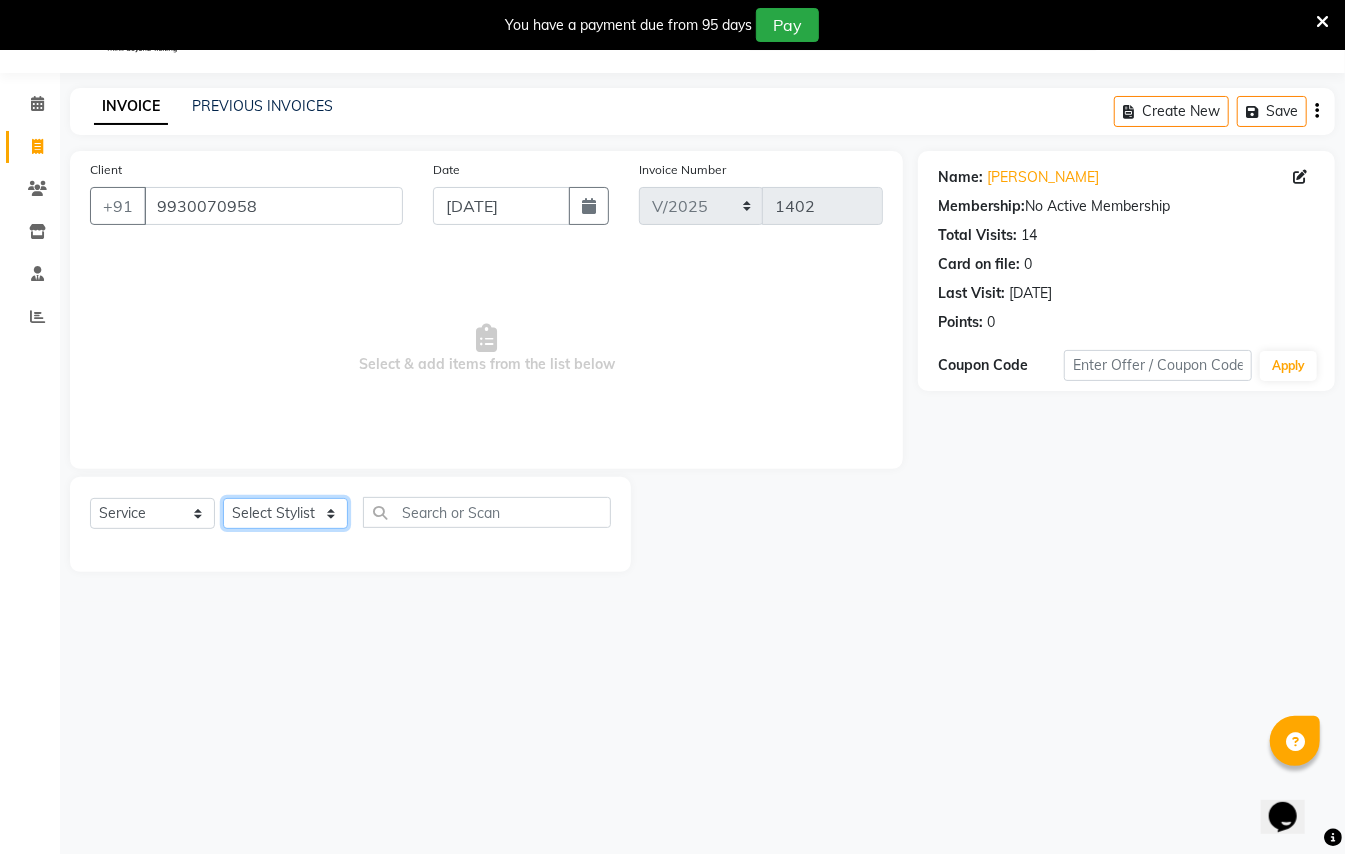 click on "Select Stylist [PERSON_NAME] [PERSON_NAME]  [PERSON_NAME] [PERSON_NAME] [PERSON_NAME] Mane Manager [PERSON_NAME]  [PERSON_NAME] Owner [PERSON_NAME]" 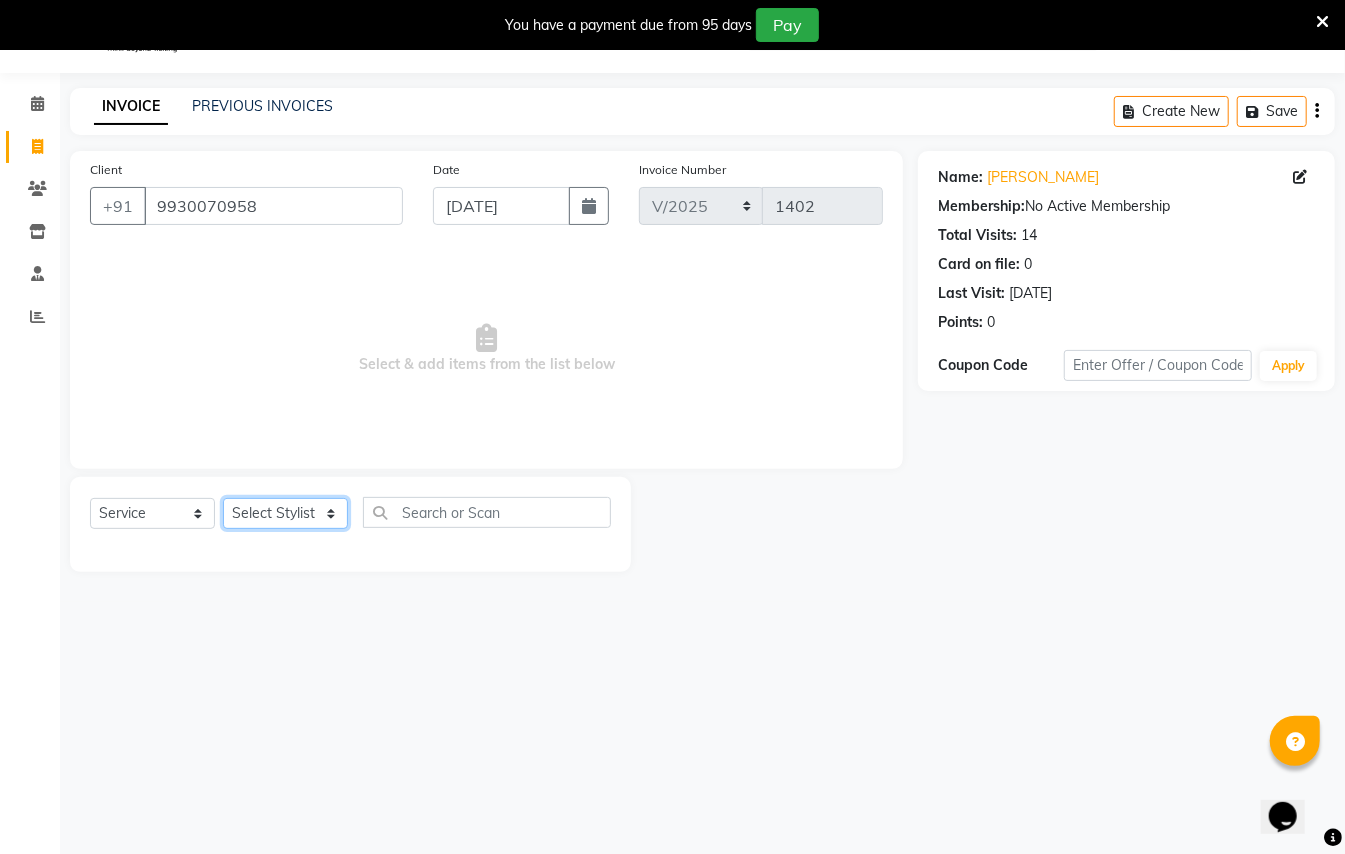 select on "44601" 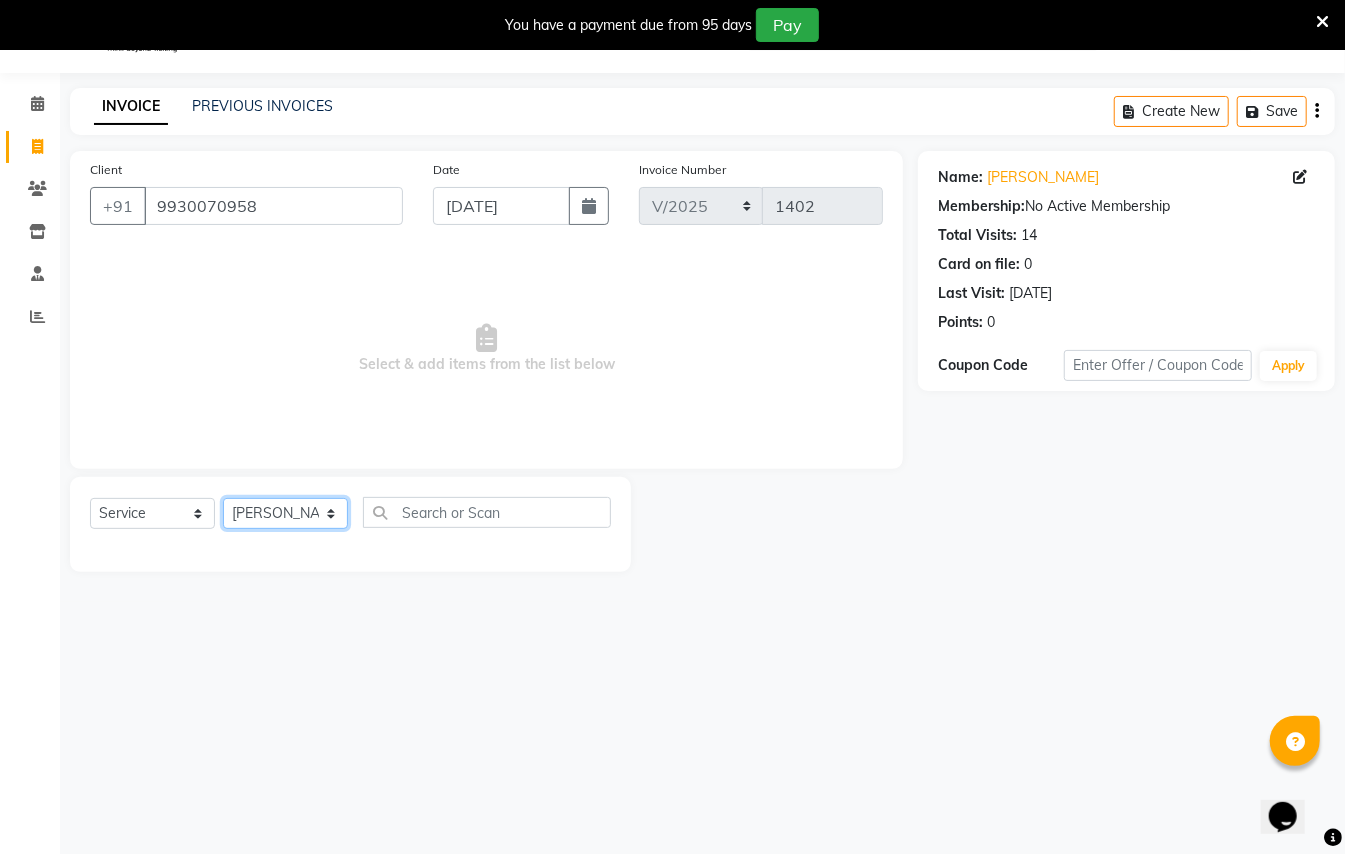 click on "Select Stylist [PERSON_NAME] [PERSON_NAME]  [PERSON_NAME] [PERSON_NAME] [PERSON_NAME] Mane Manager [PERSON_NAME]  [PERSON_NAME] Owner [PERSON_NAME]" 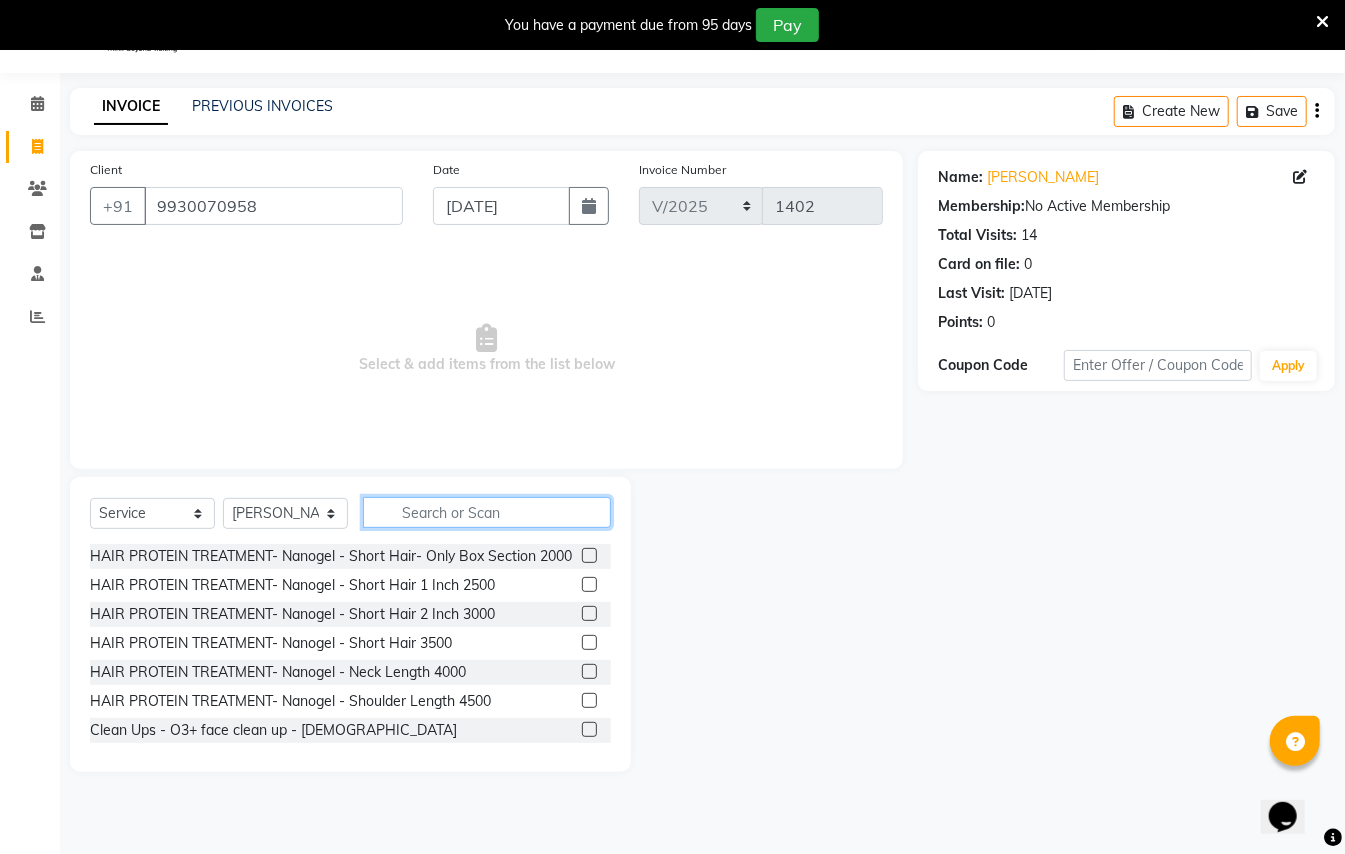 click 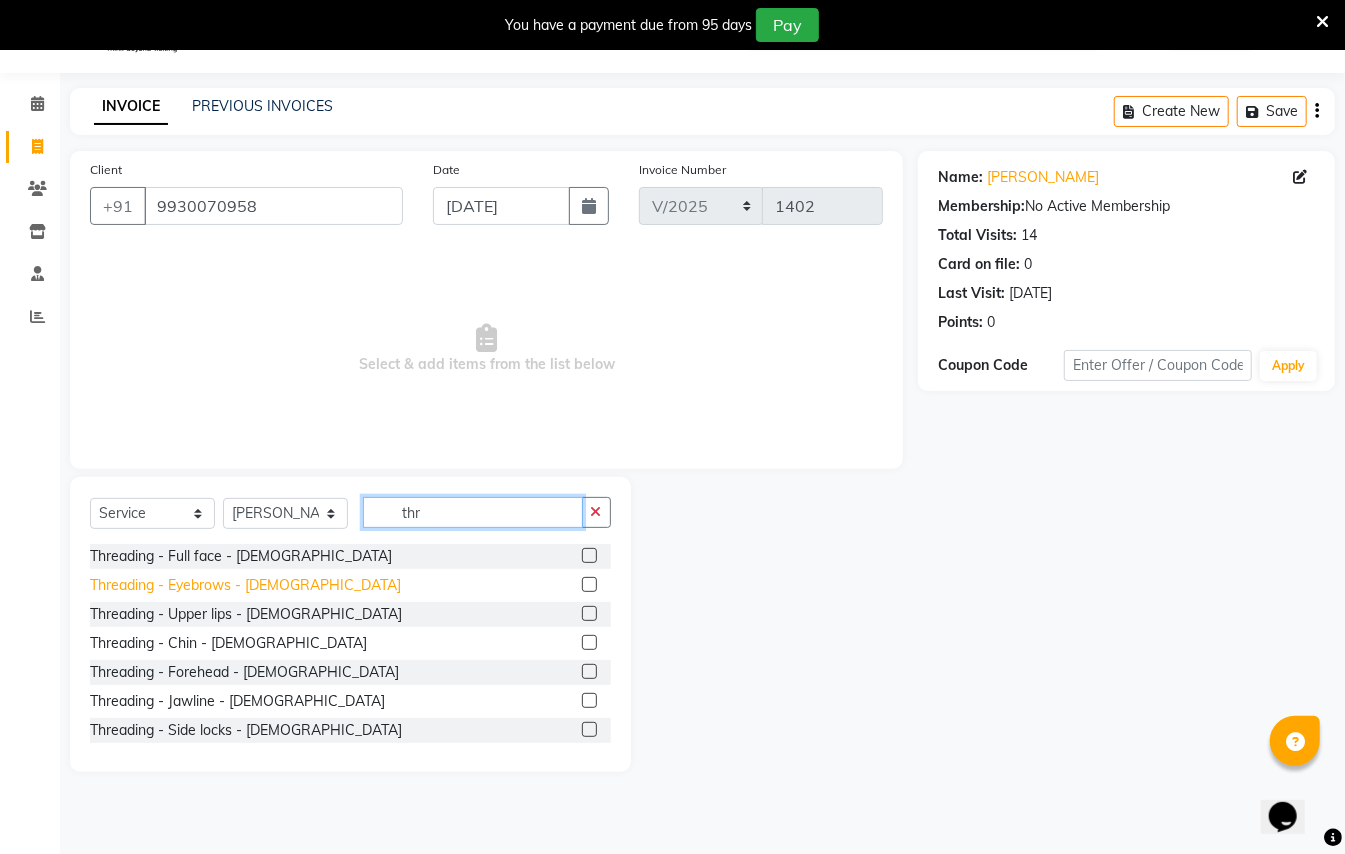 type on "thr" 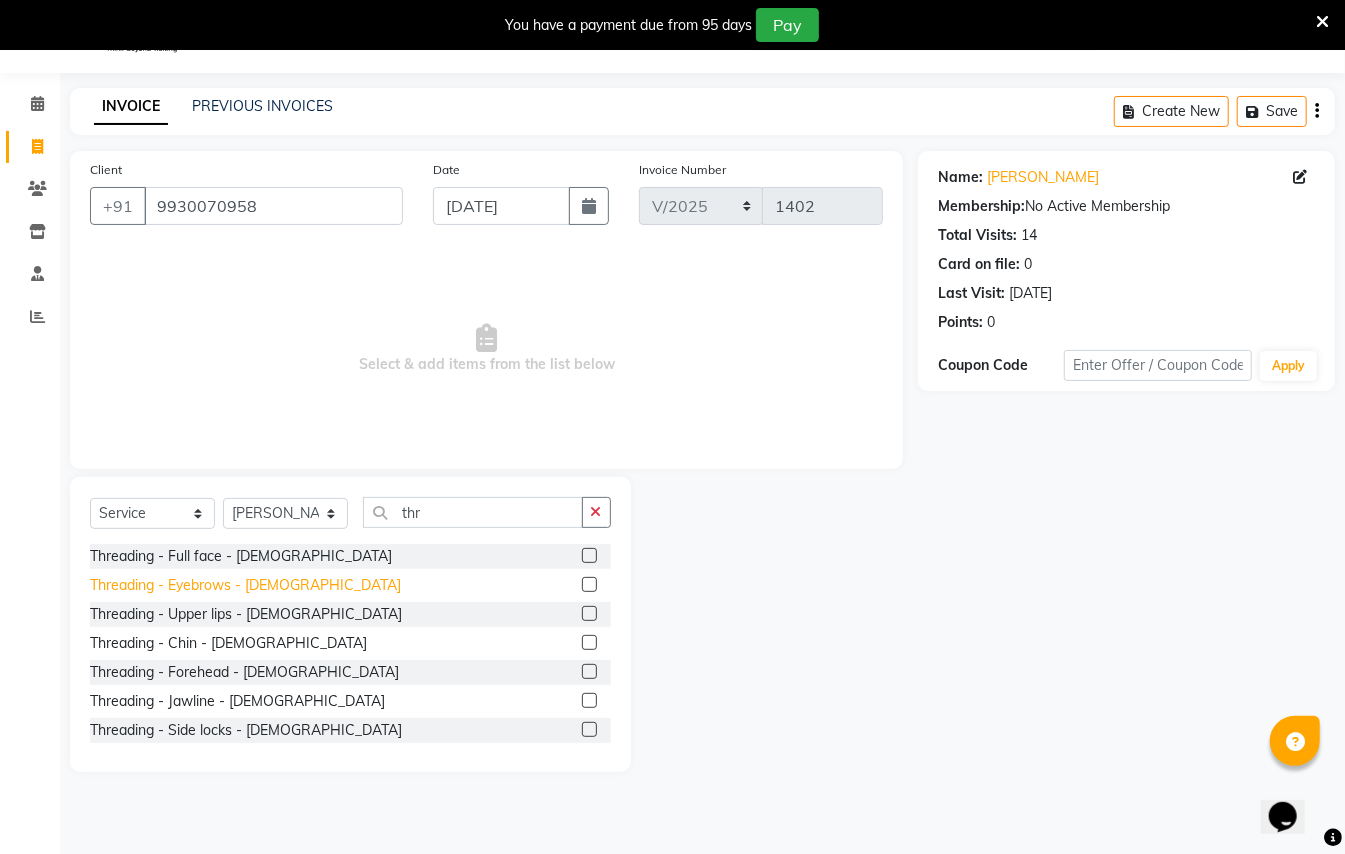 click on "Threading - Eyebrows - [DEMOGRAPHIC_DATA]" 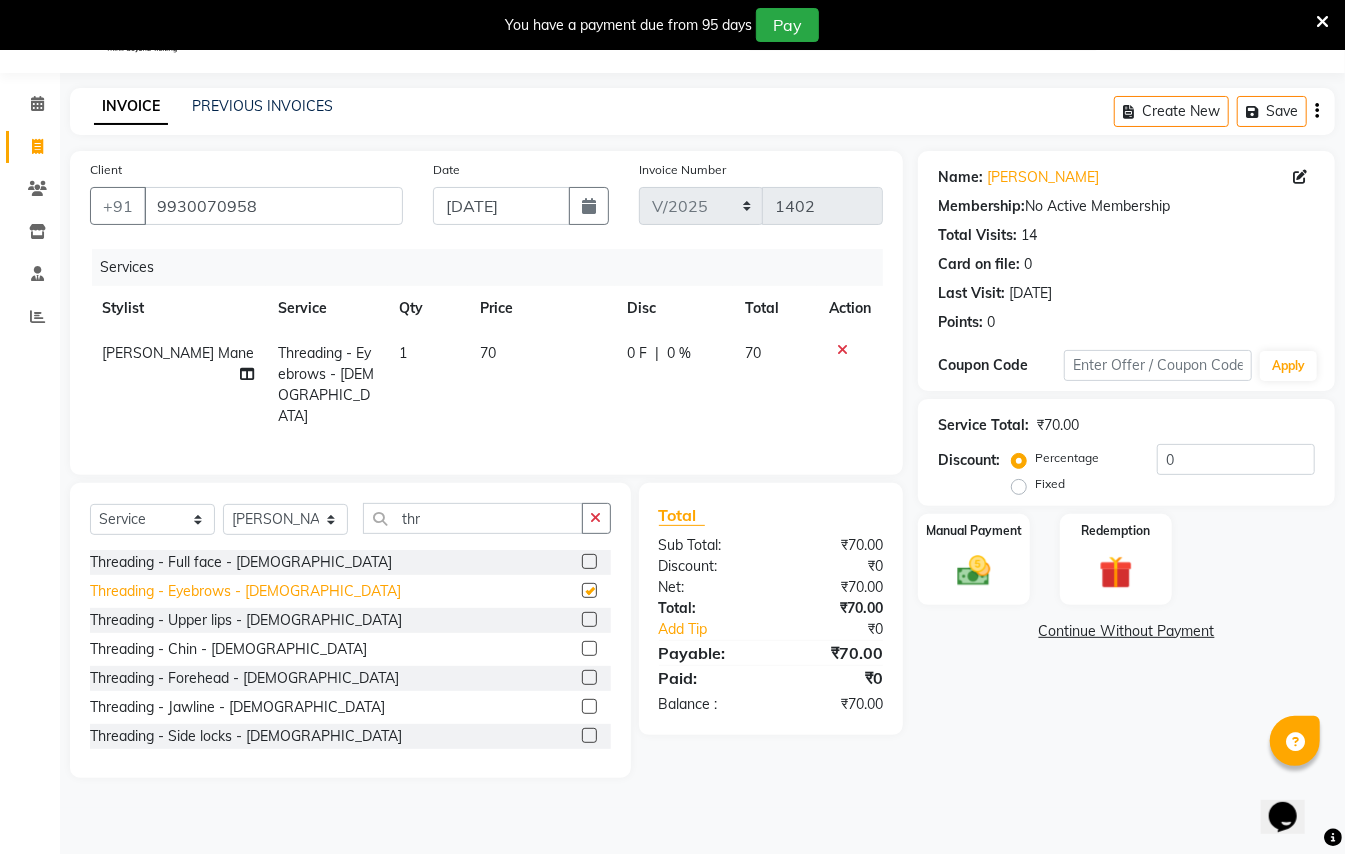 checkbox on "false" 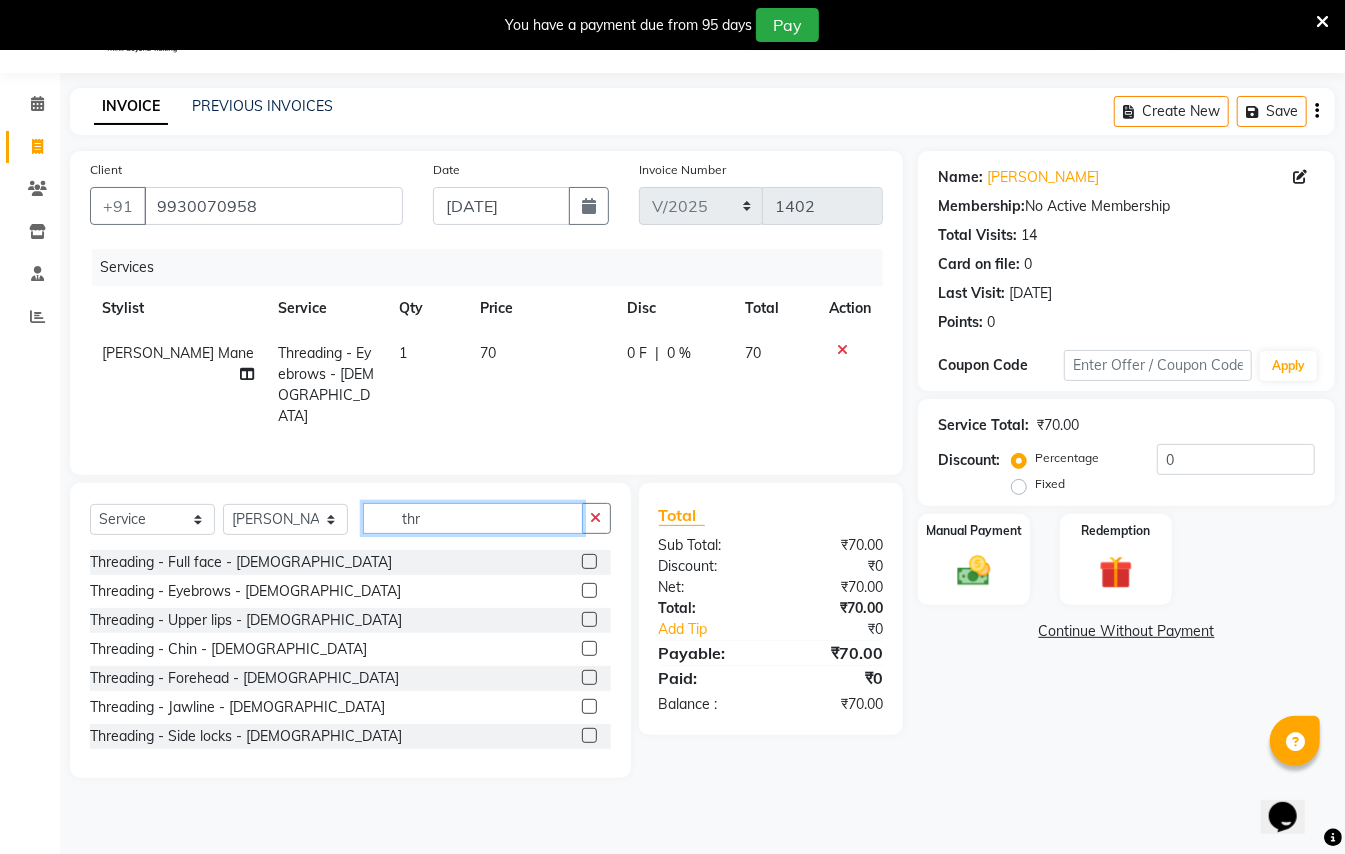 click on "thr" 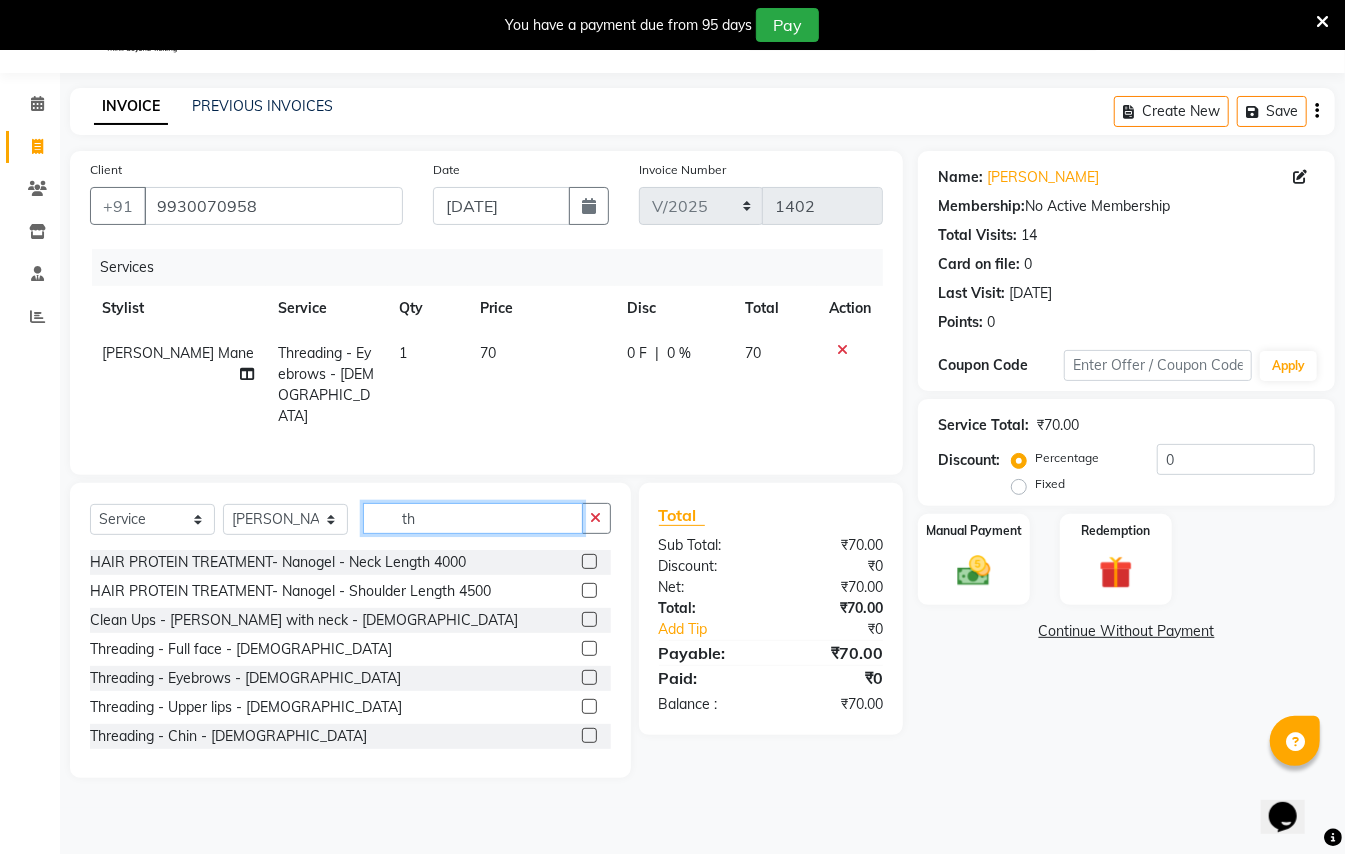 type on "t" 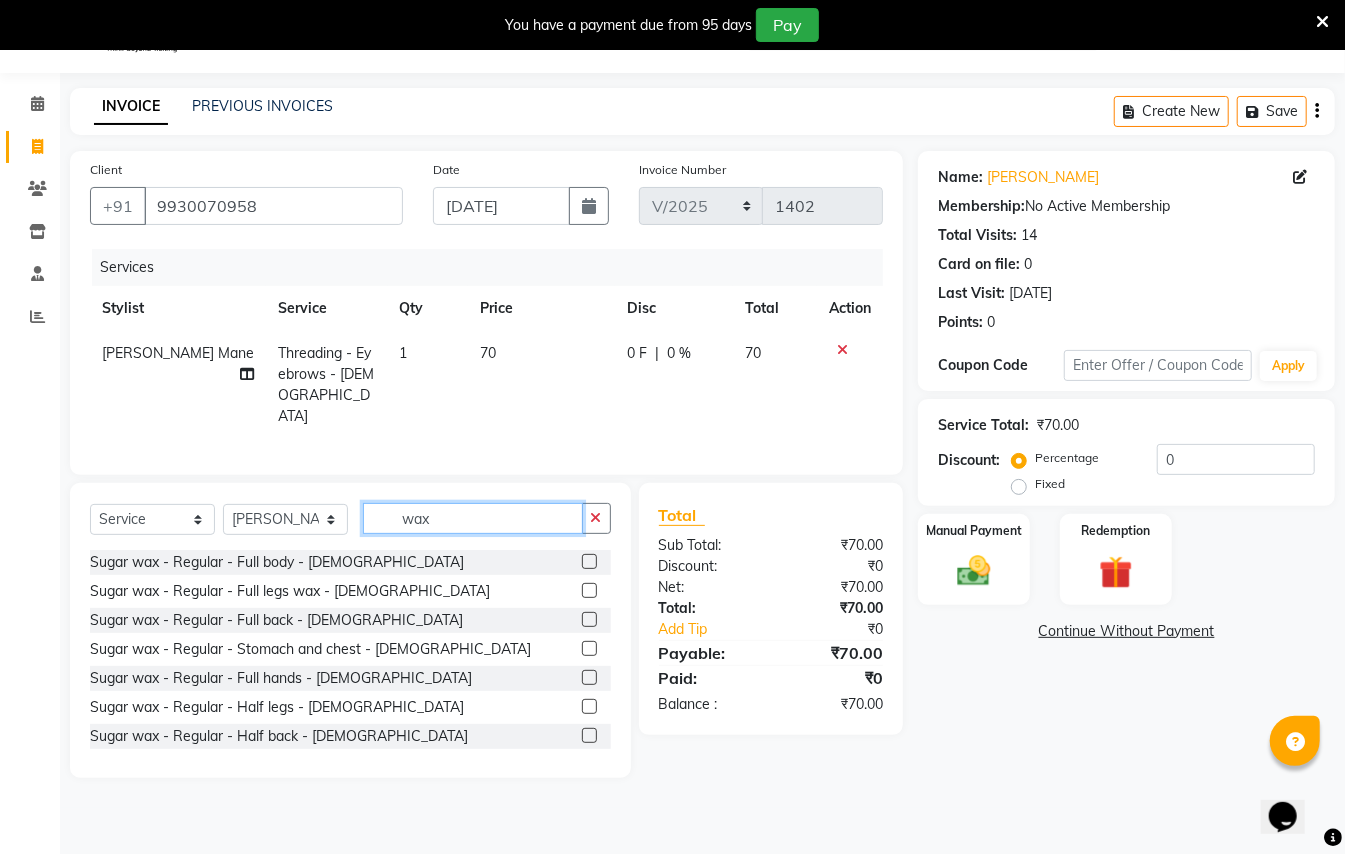 scroll, scrollTop: 133, scrollLeft: 0, axis: vertical 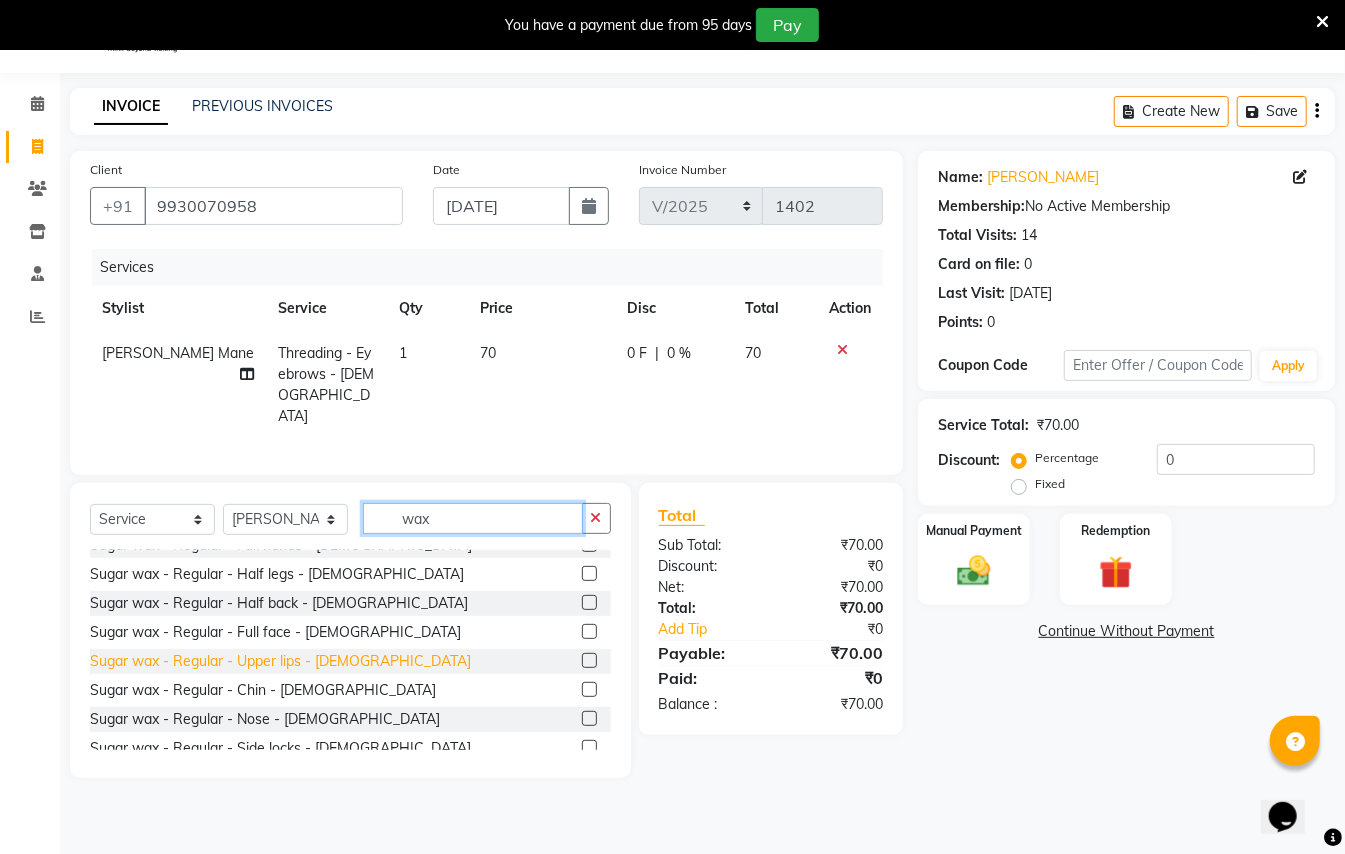 type on "wax" 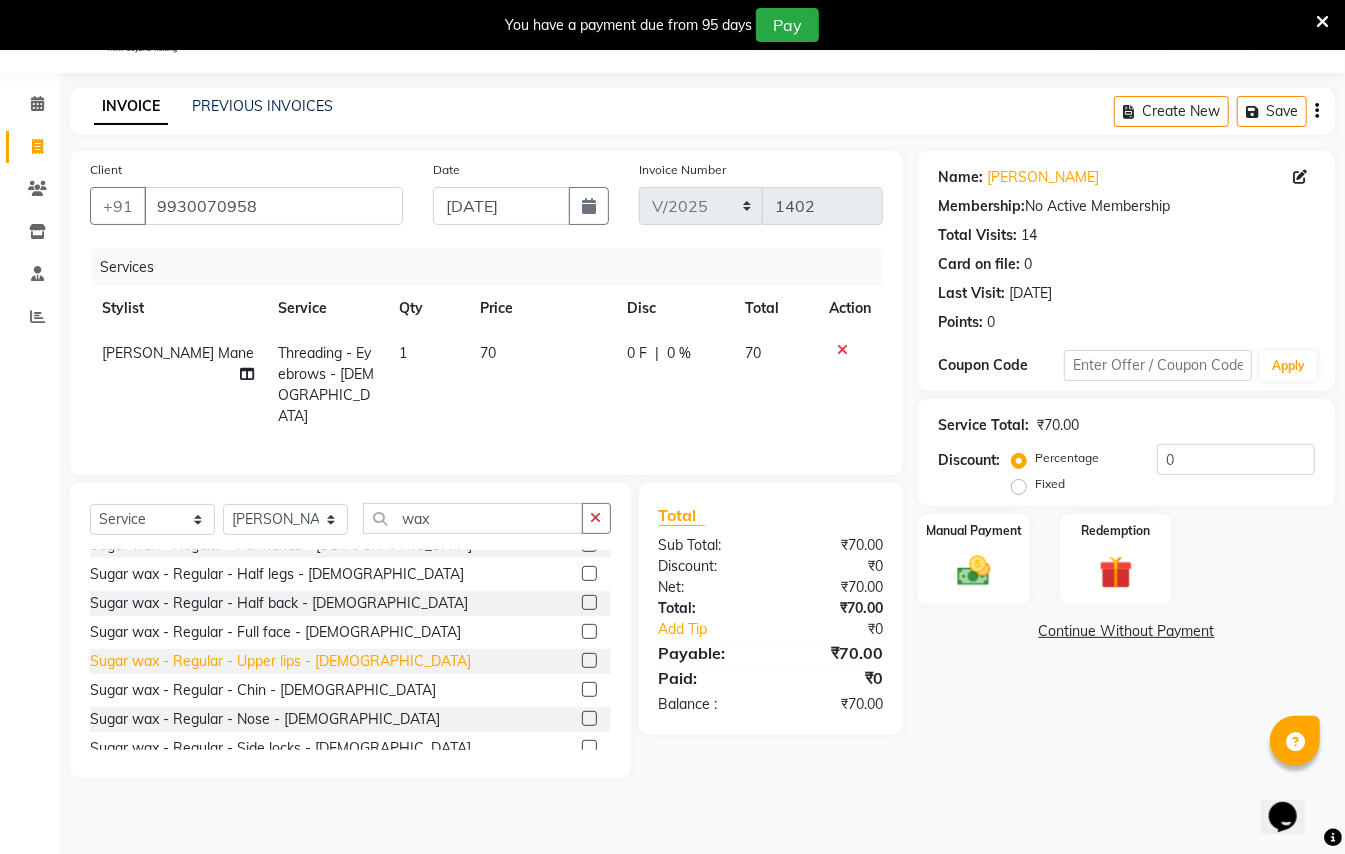 click on "Sugar wax - Regular - Upper lips - [DEMOGRAPHIC_DATA]" 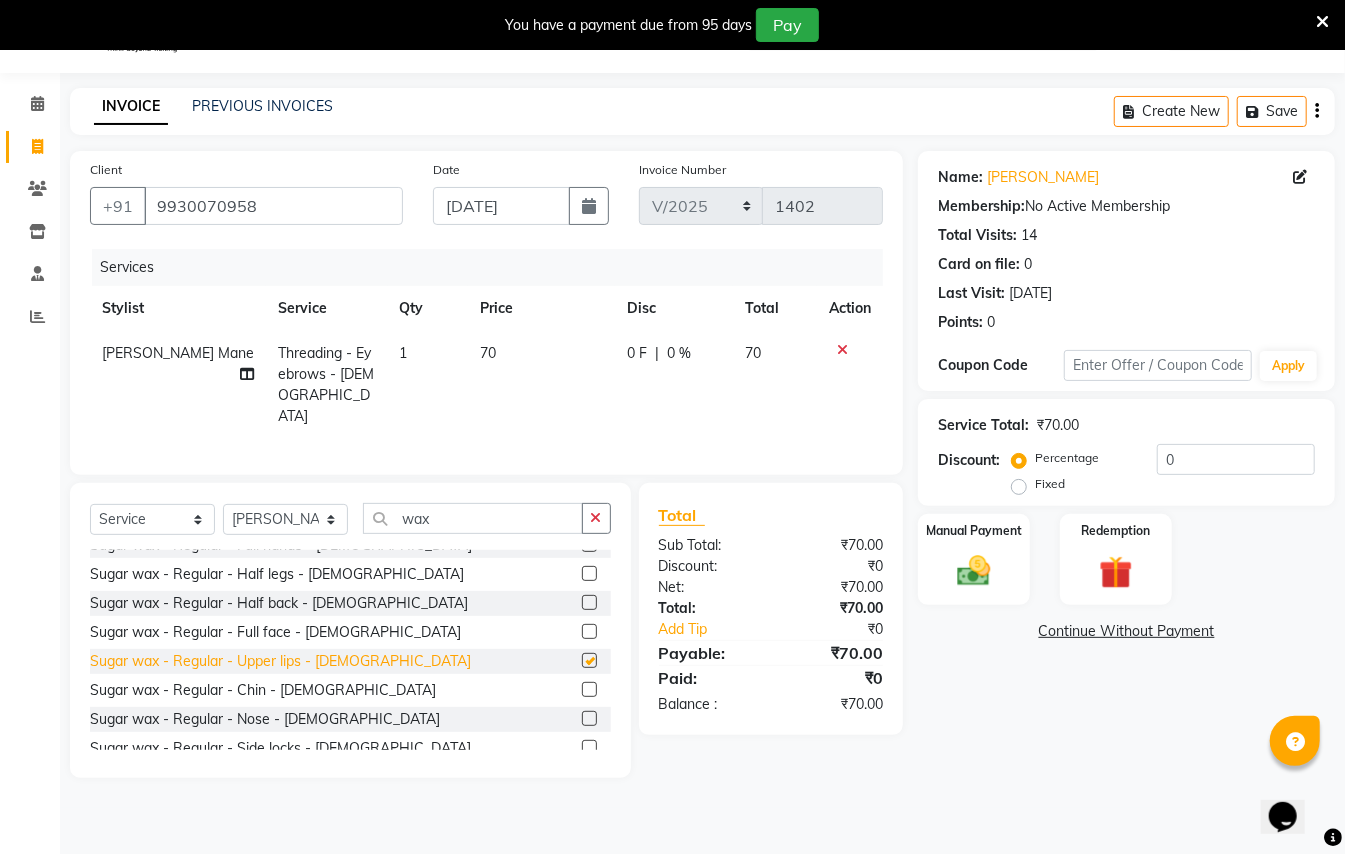checkbox on "false" 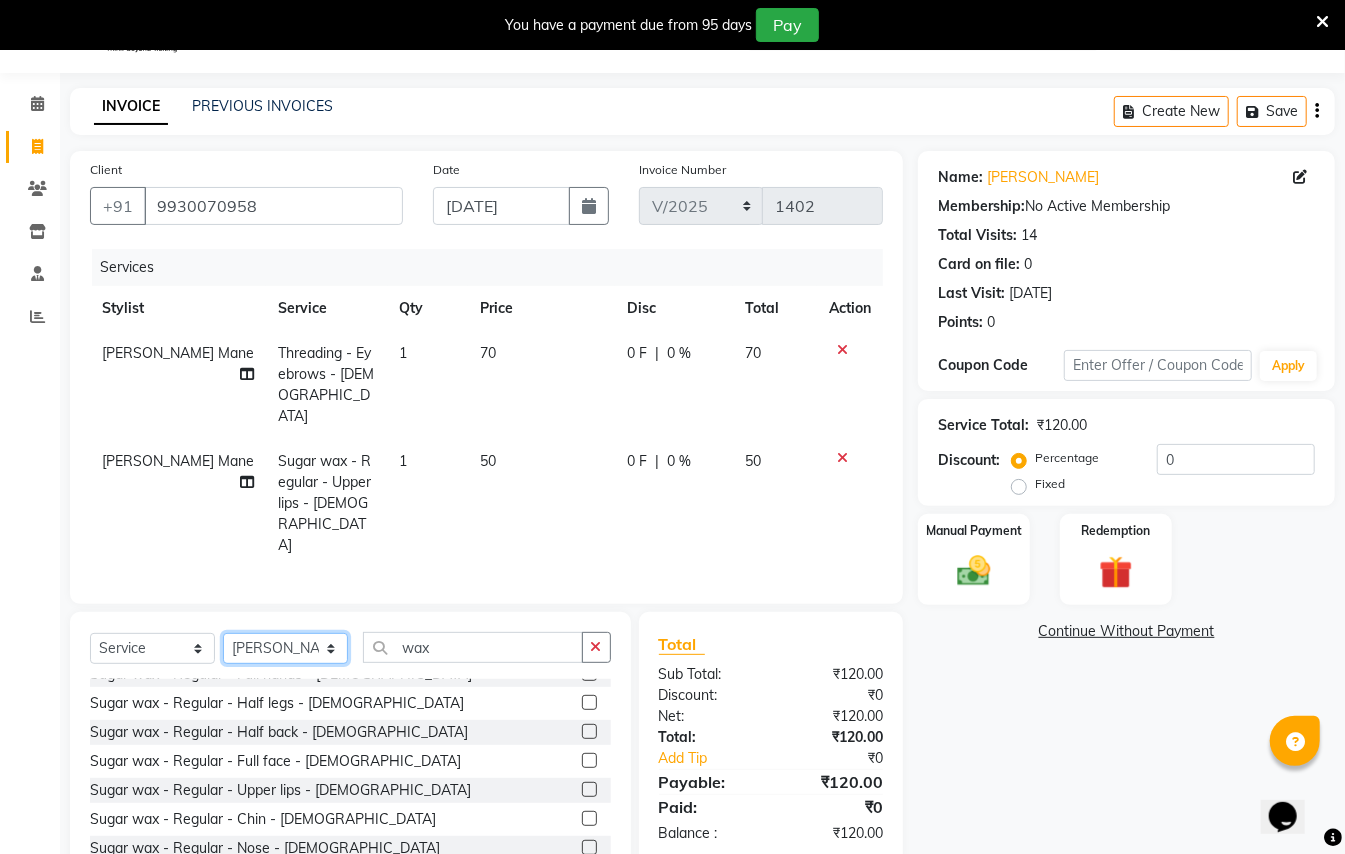 click on "Select Stylist [PERSON_NAME] [PERSON_NAME]  [PERSON_NAME] [PERSON_NAME] [PERSON_NAME] Mane Manager [PERSON_NAME]  [PERSON_NAME] Owner [PERSON_NAME]" 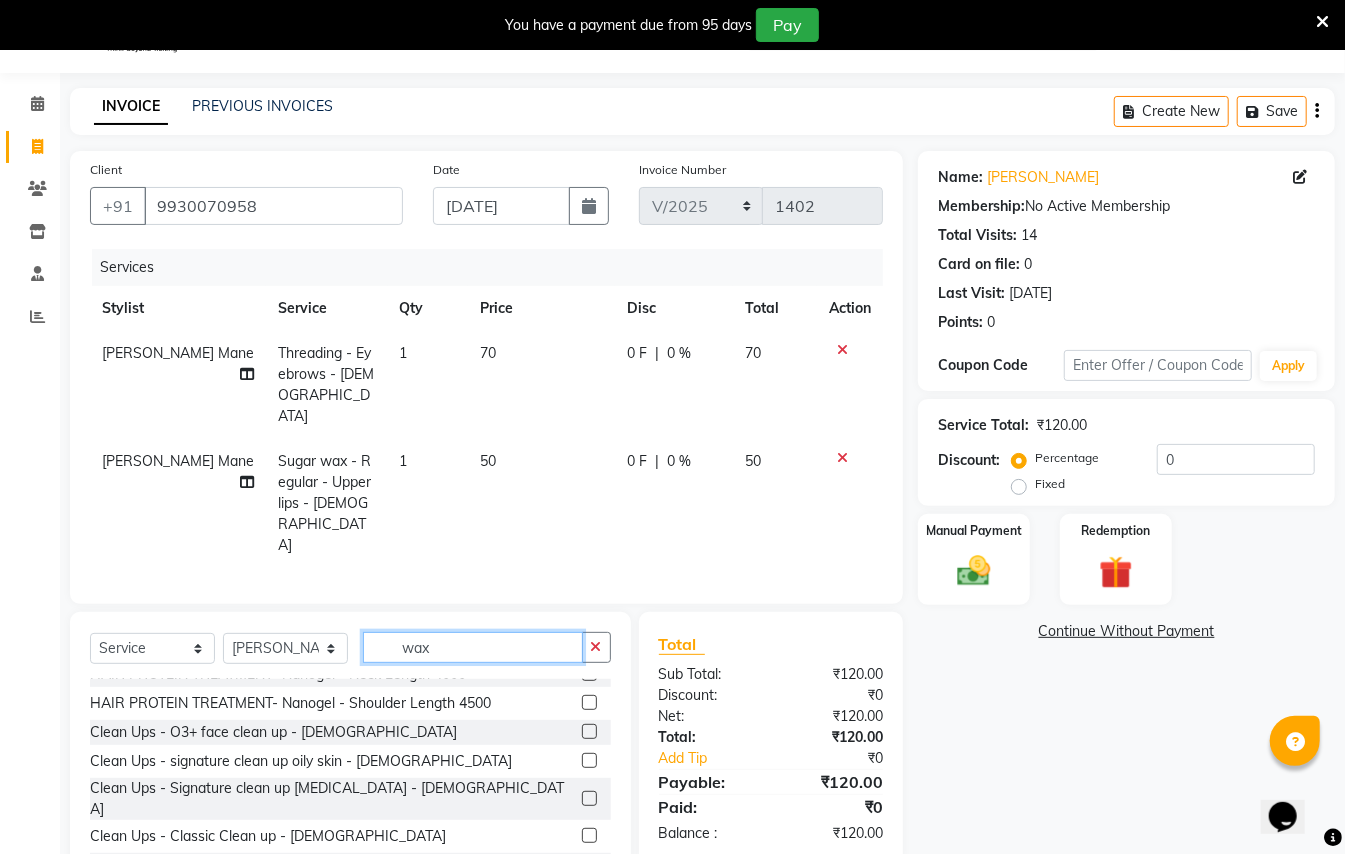 click on "wax" 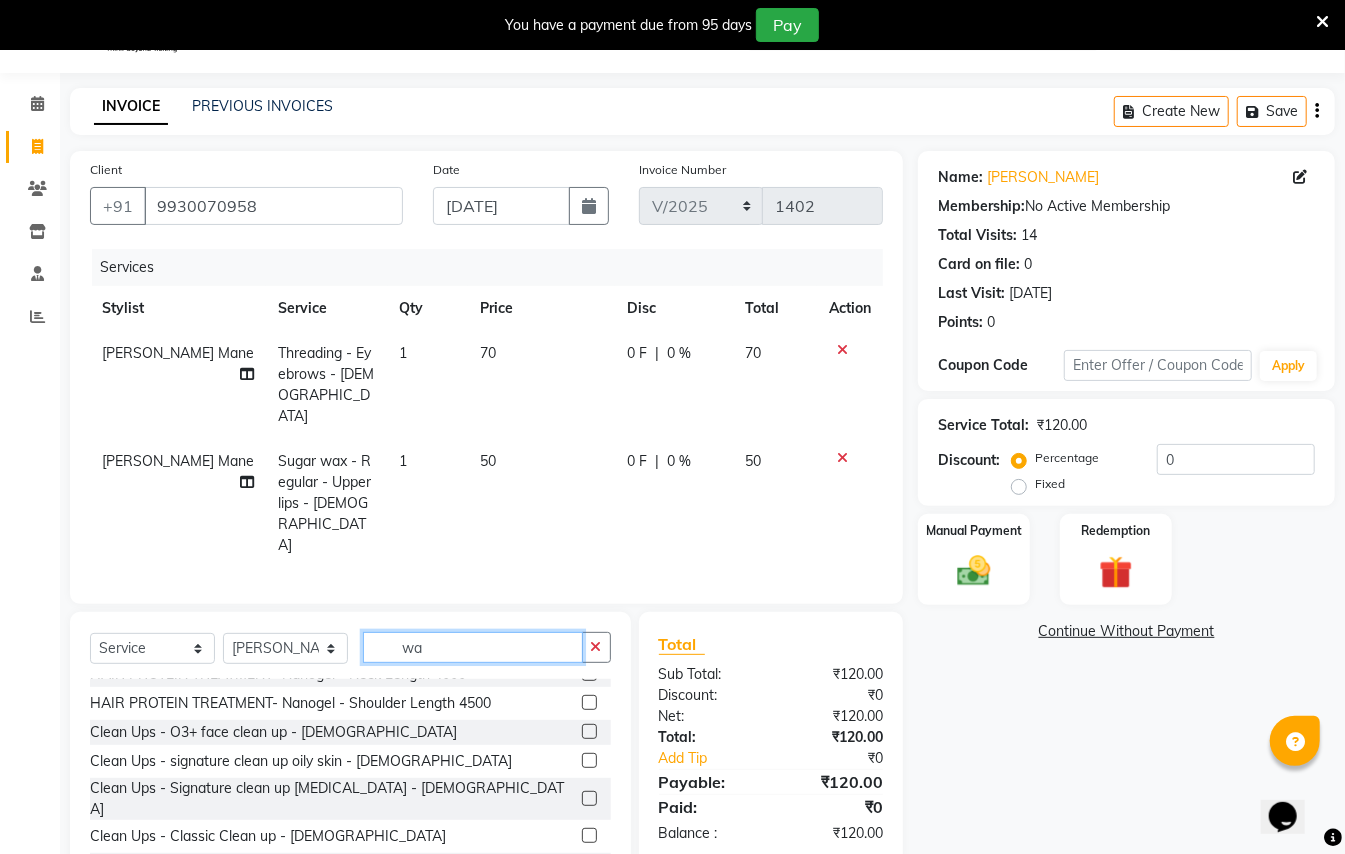 type on "w" 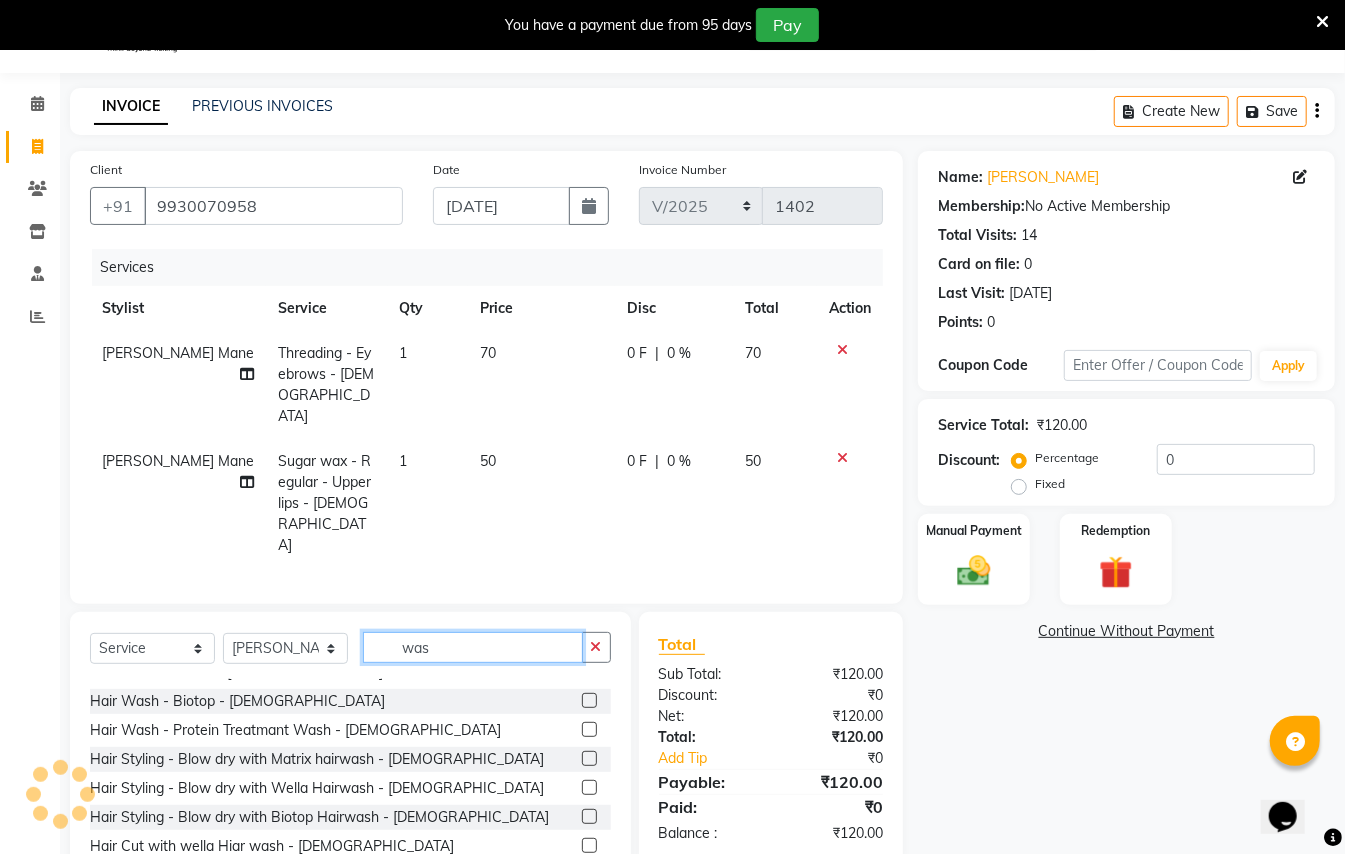 scroll, scrollTop: 0, scrollLeft: 0, axis: both 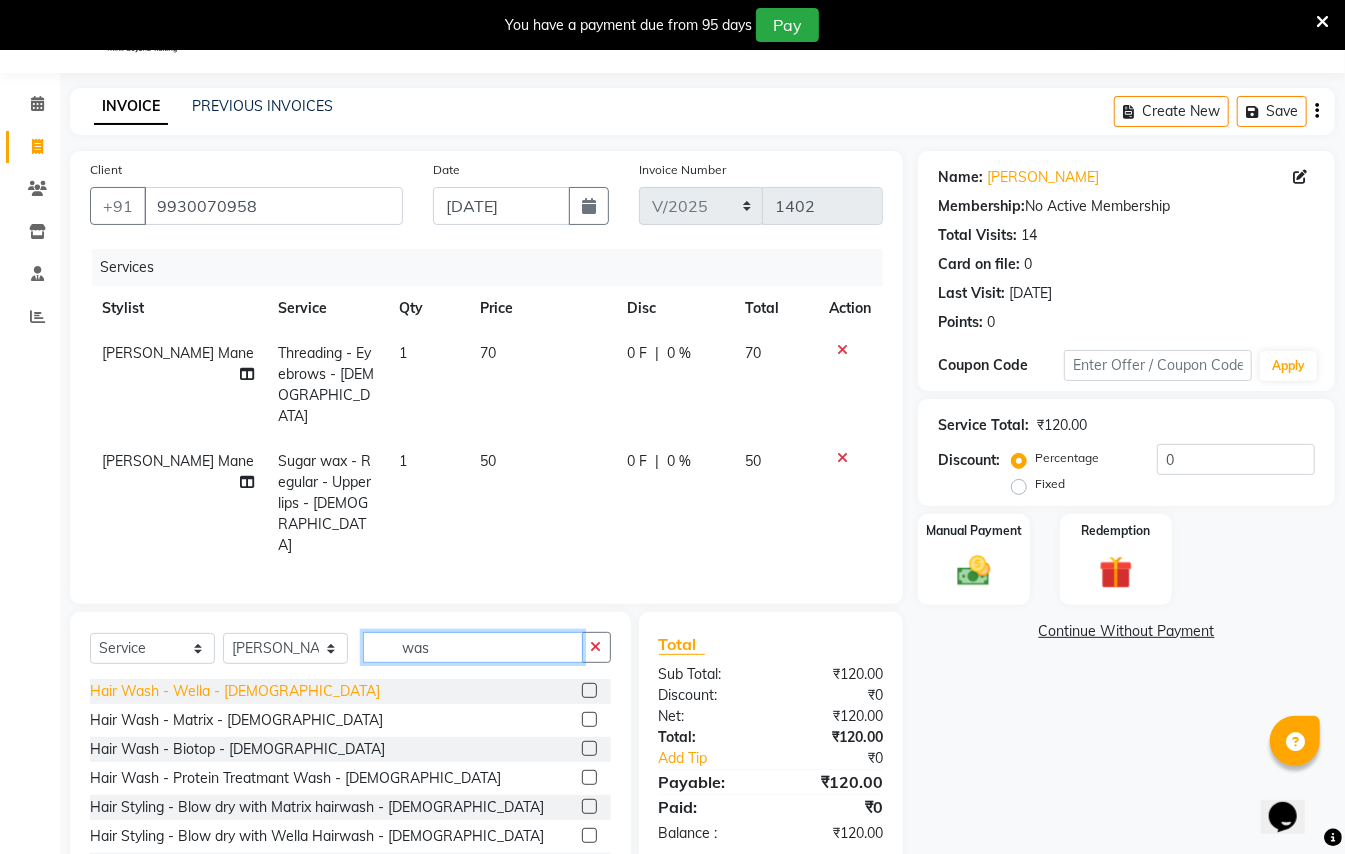 type on "was" 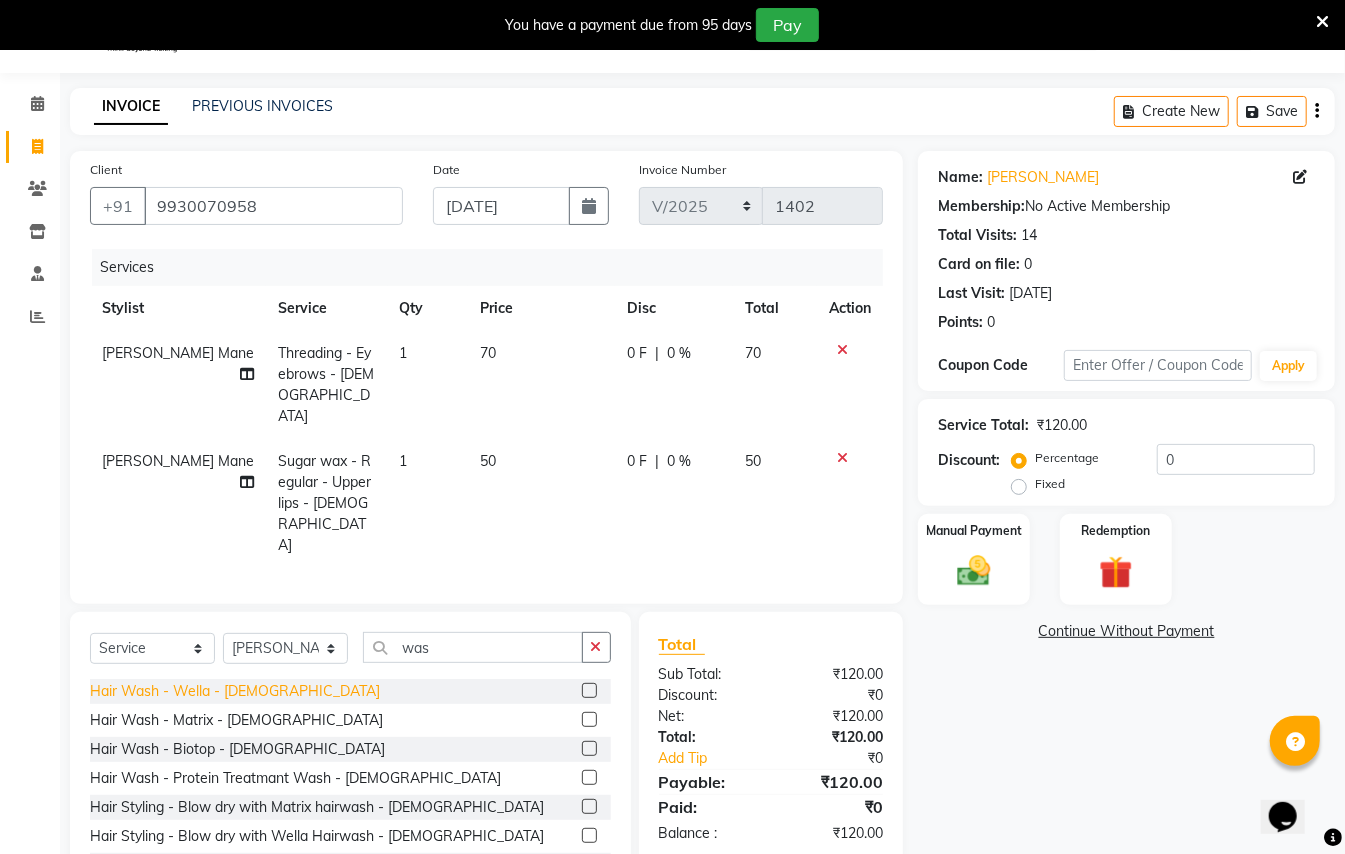 click on "Hair Wash - Wella - [DEMOGRAPHIC_DATA]" 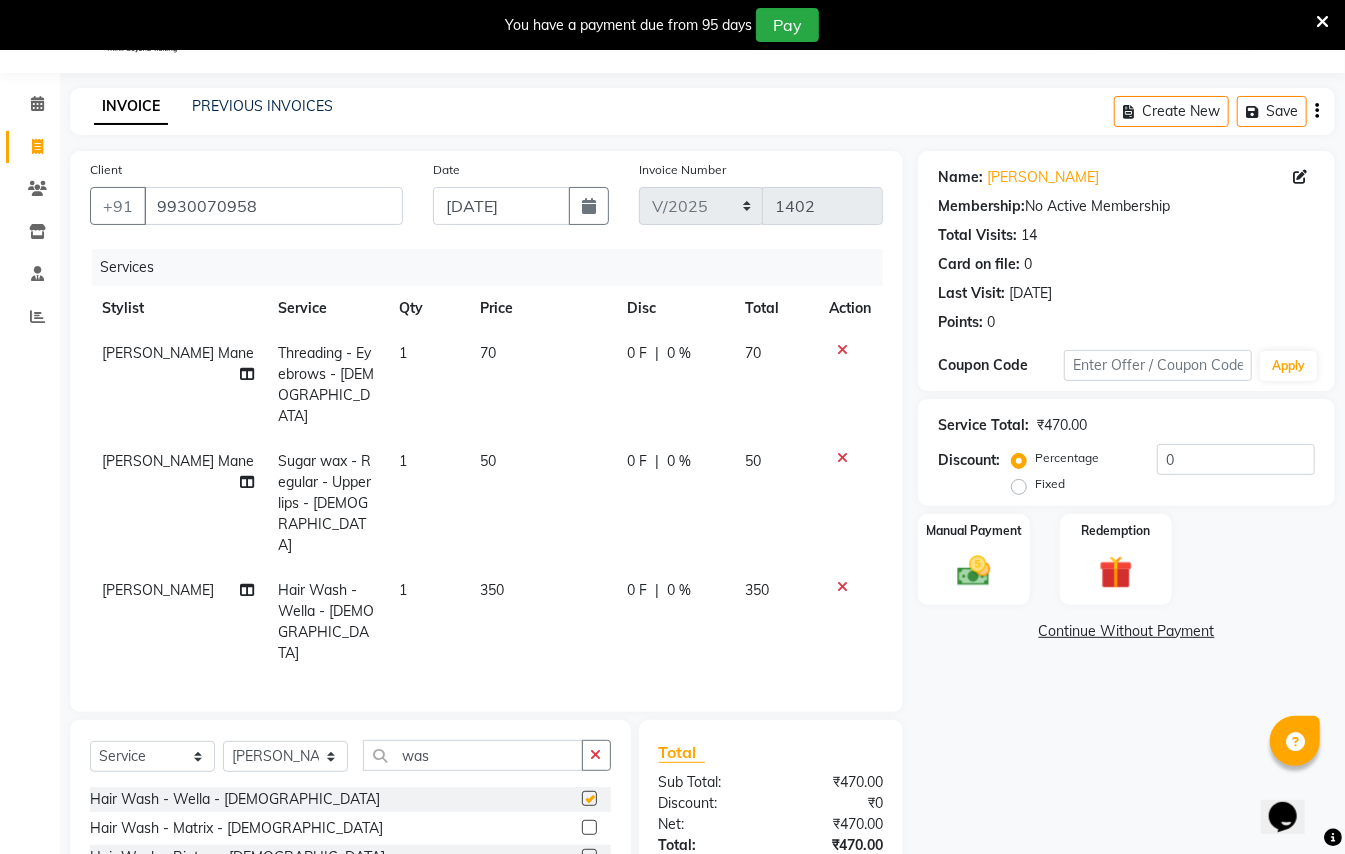checkbox on "false" 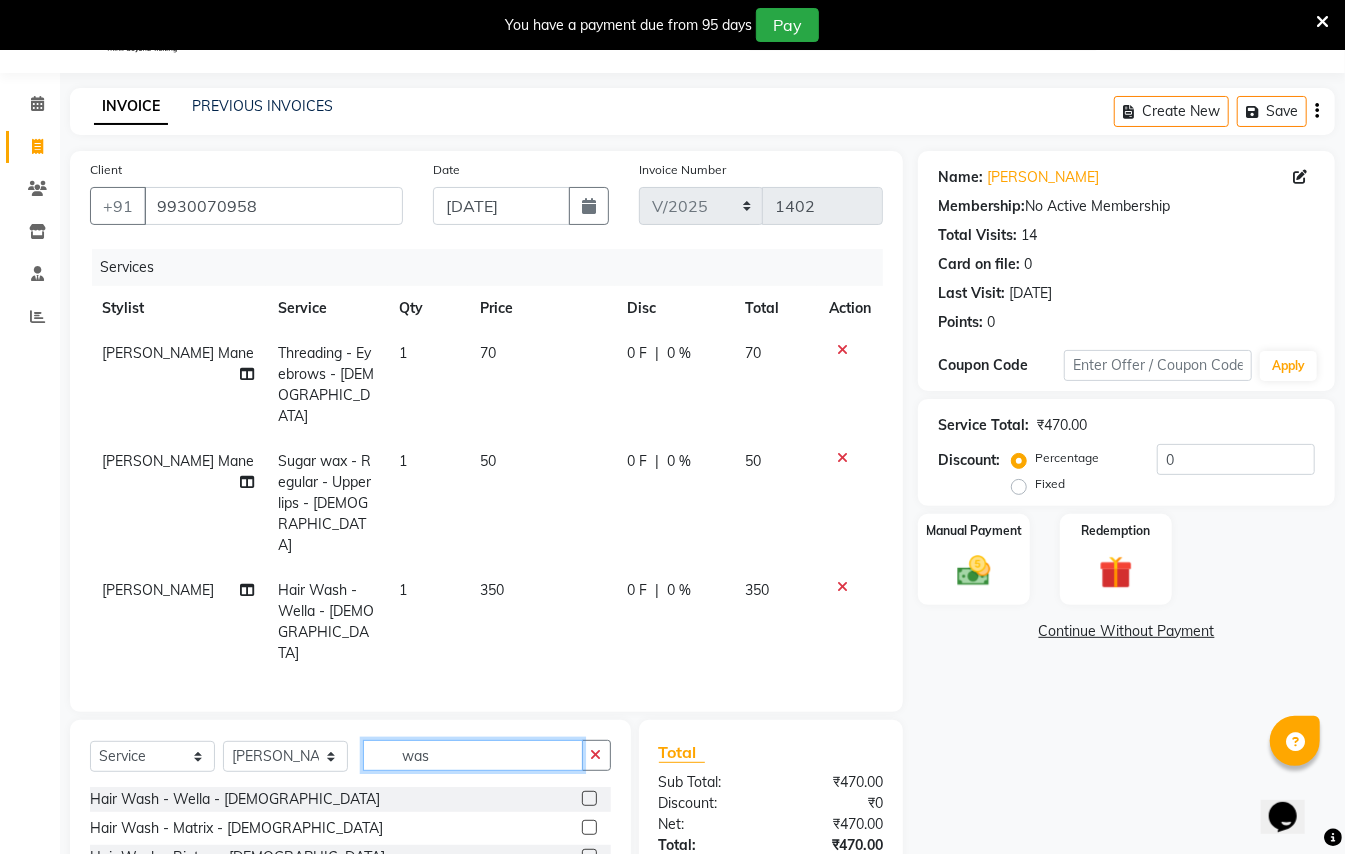 click on "was" 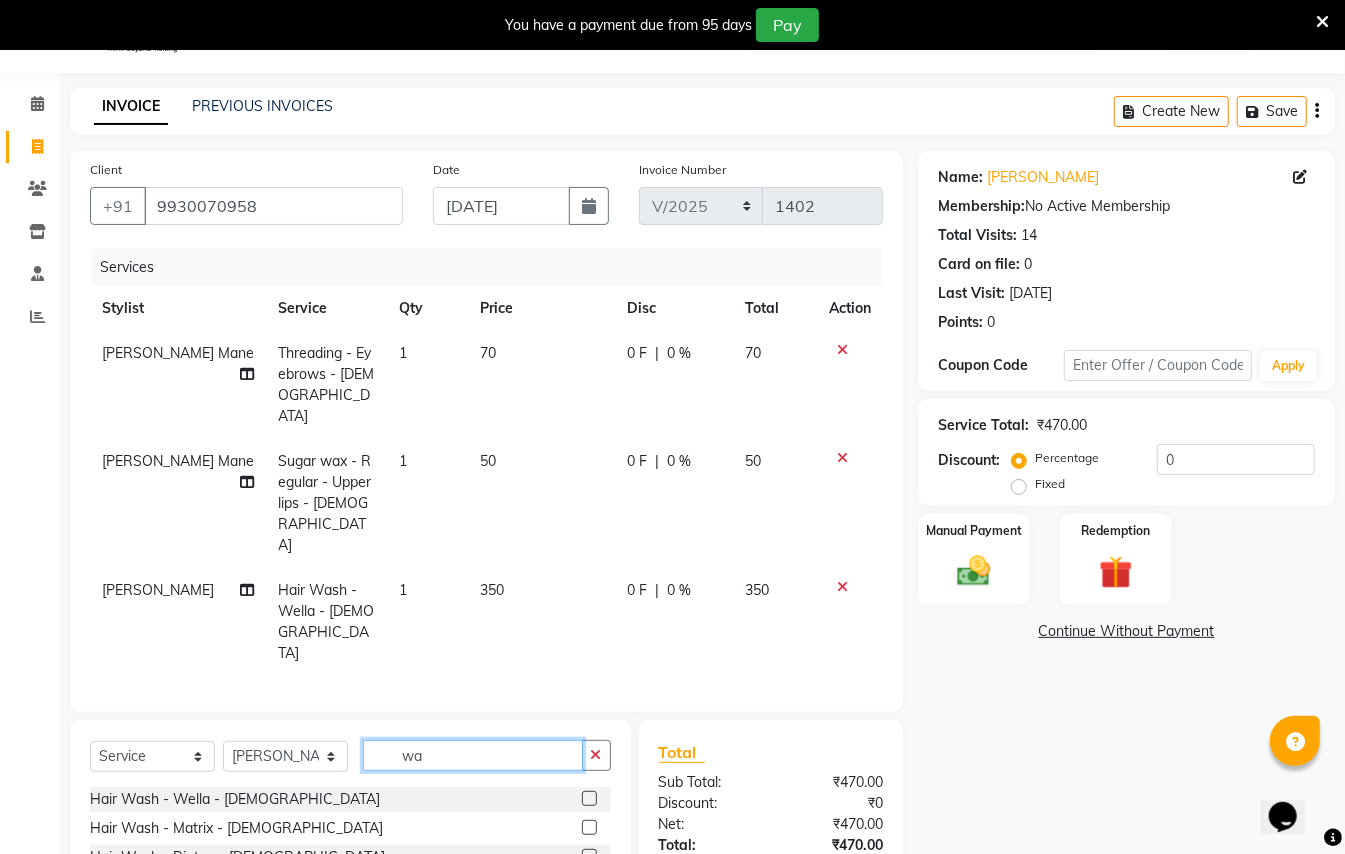 type on "w" 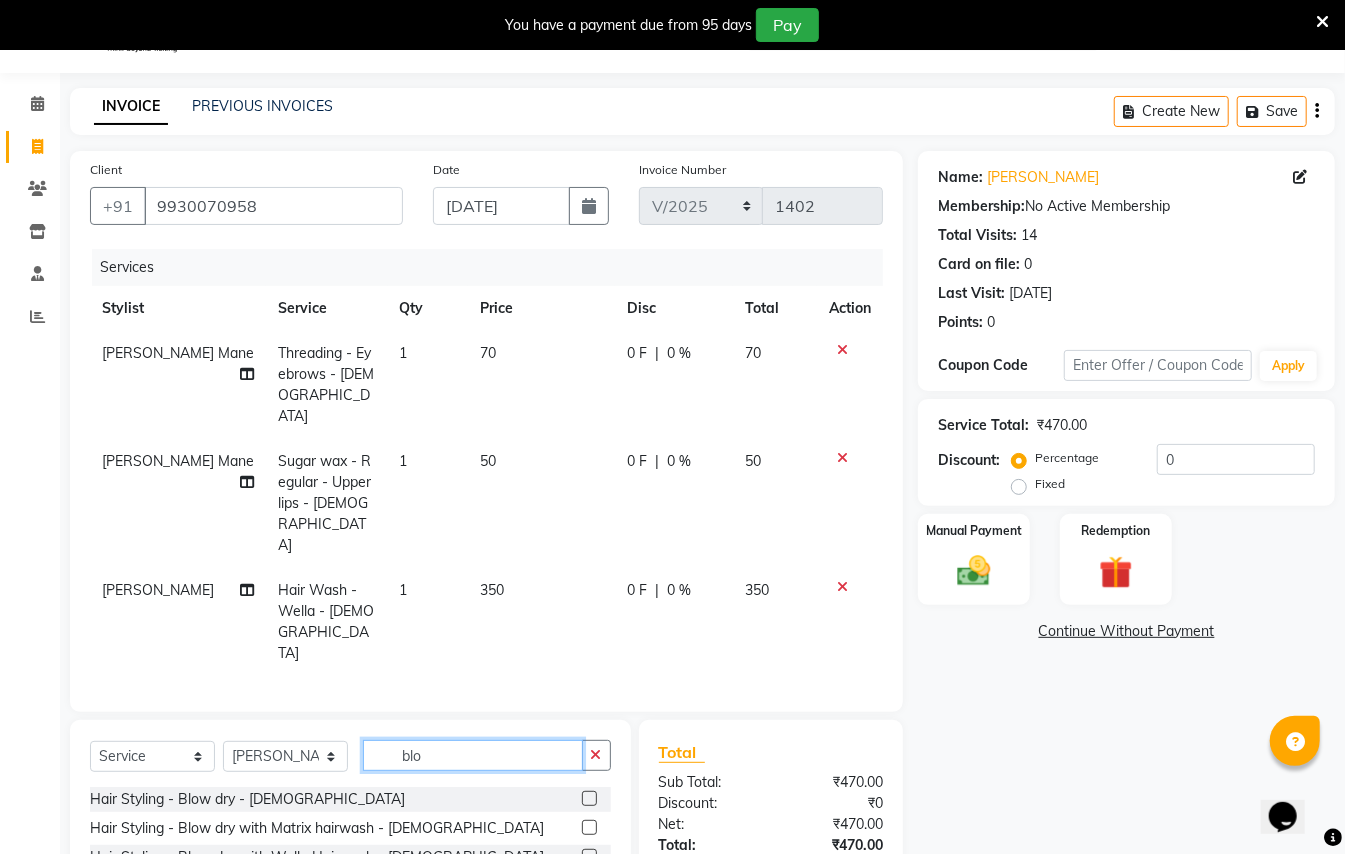 type on "blo" 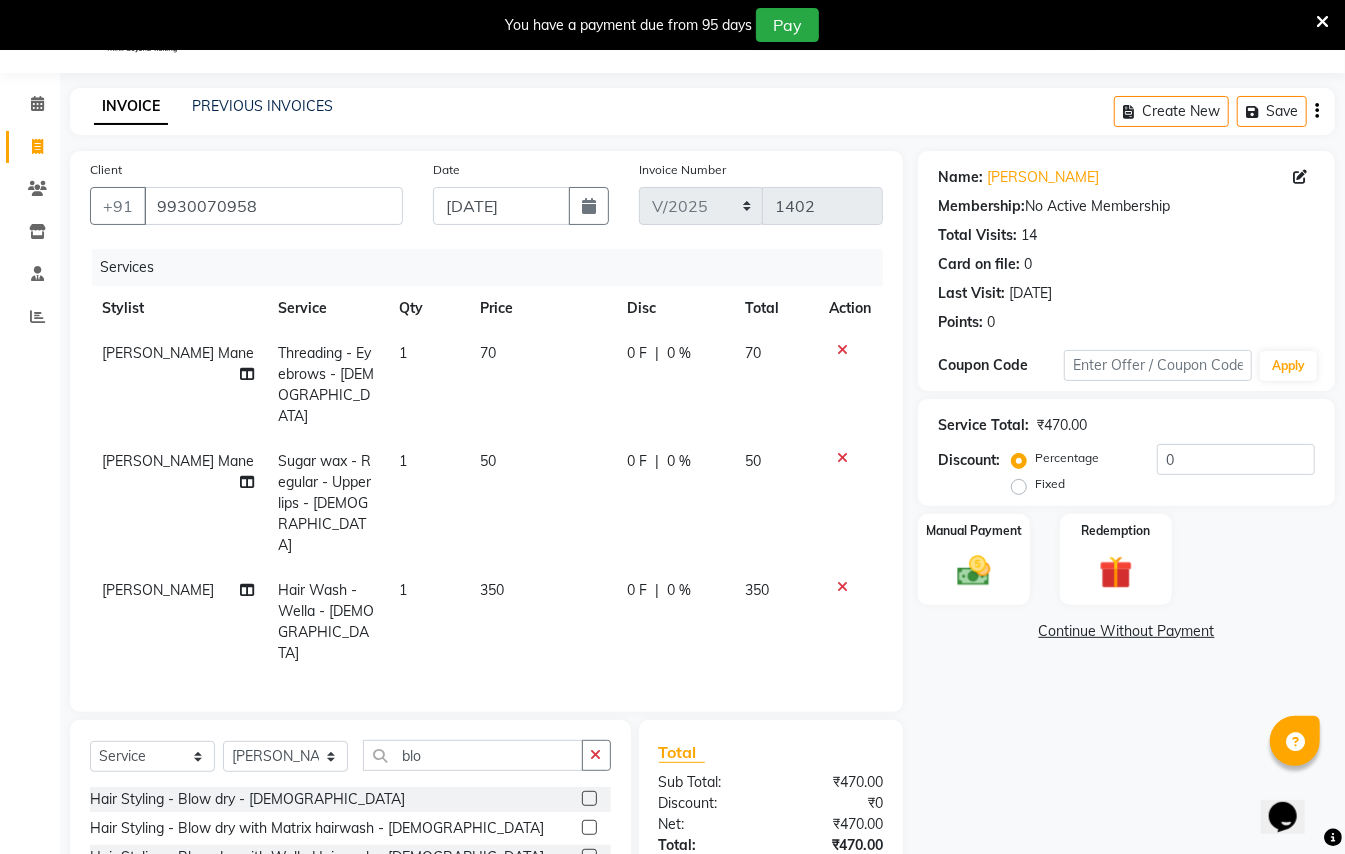 click on "Hair Styling - Blow dry - [DEMOGRAPHIC_DATA]" 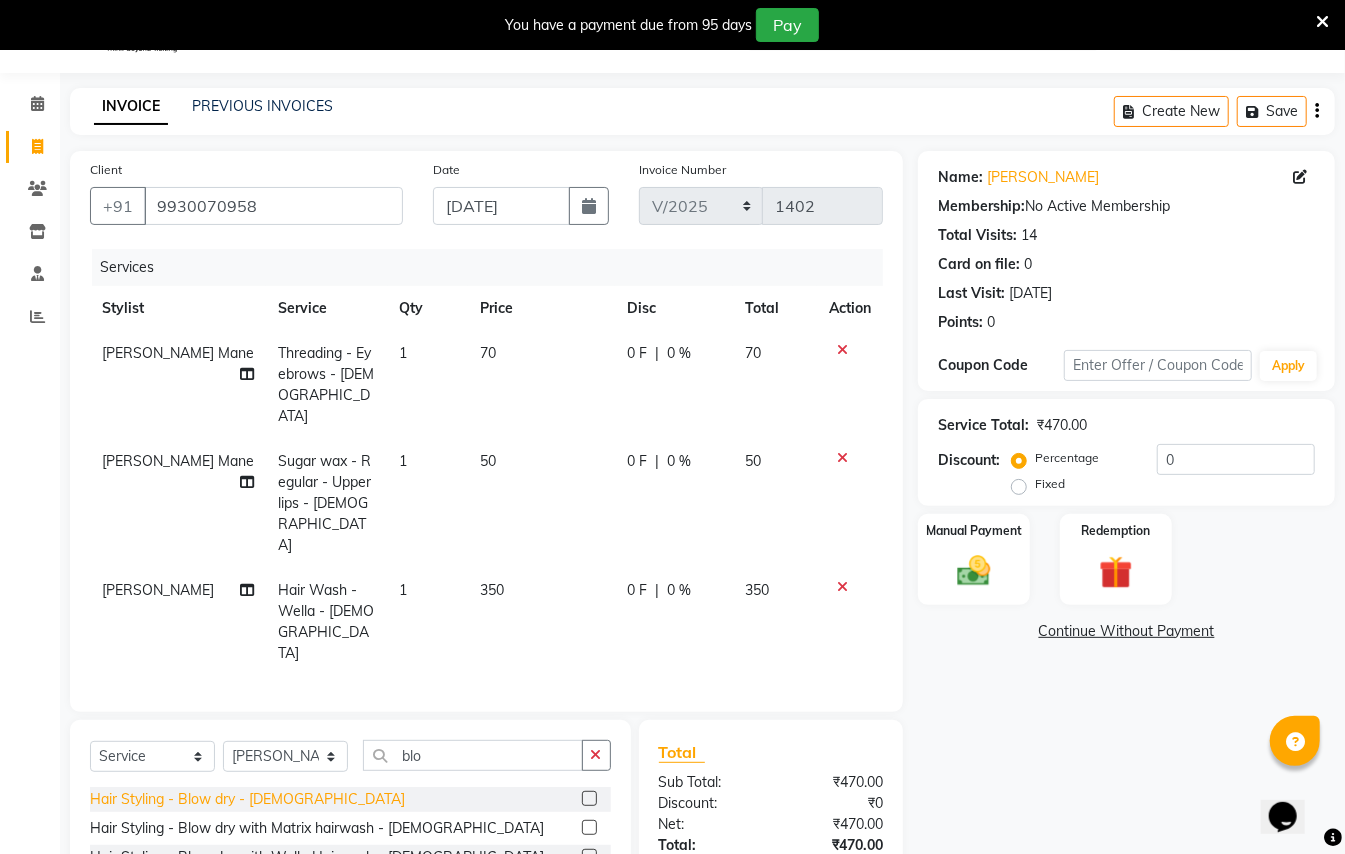 click on "Hair Styling - Blow dry - [DEMOGRAPHIC_DATA]" 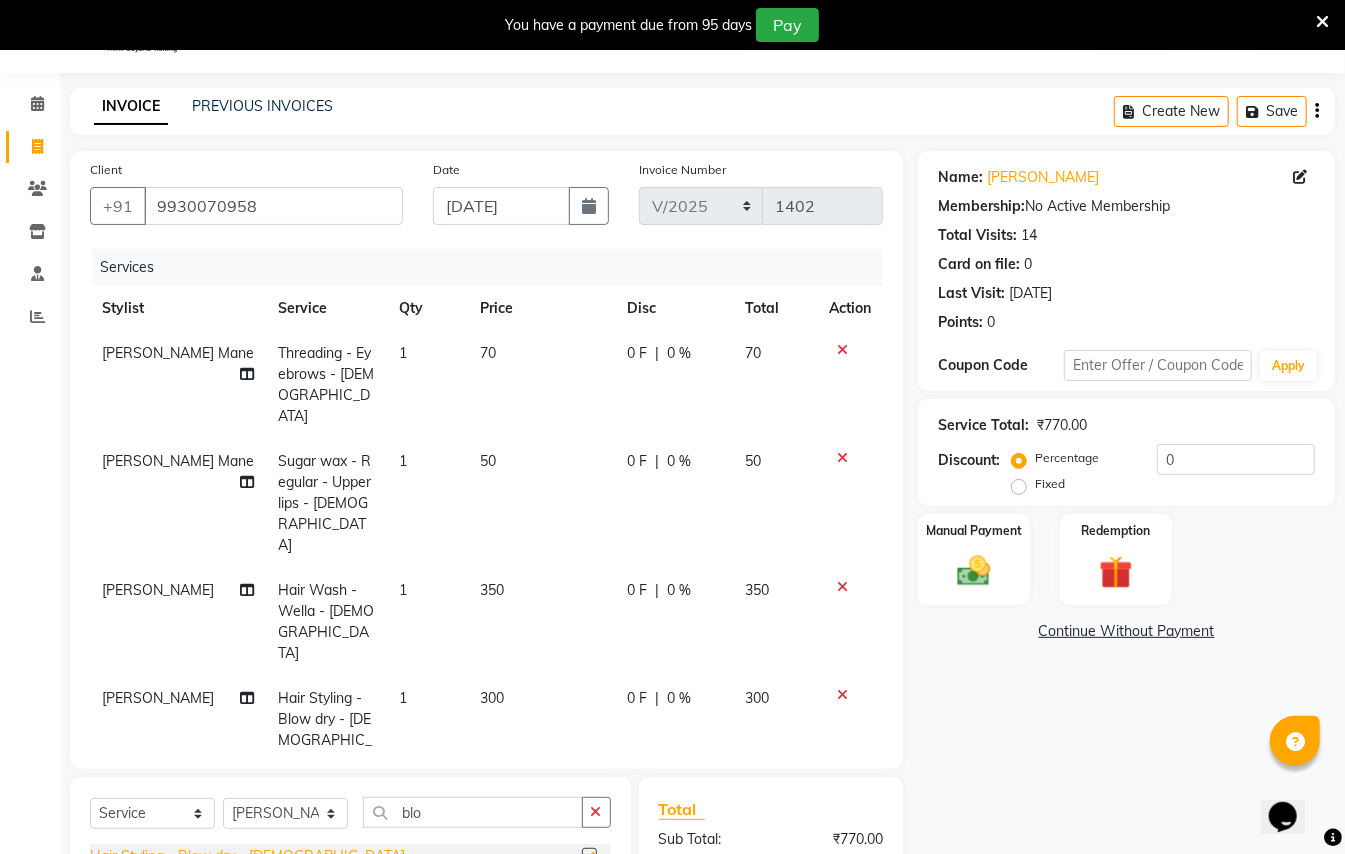 checkbox on "false" 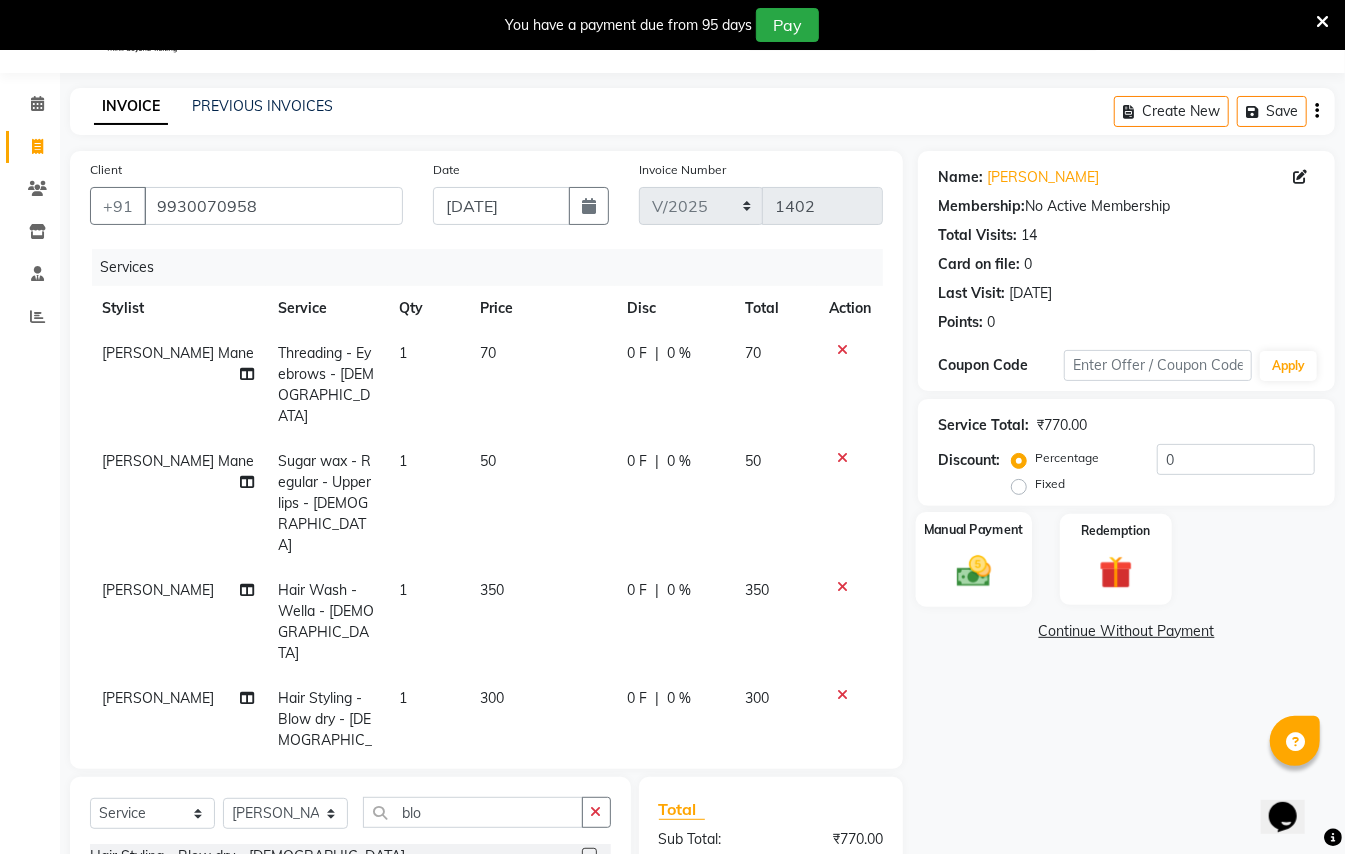 click 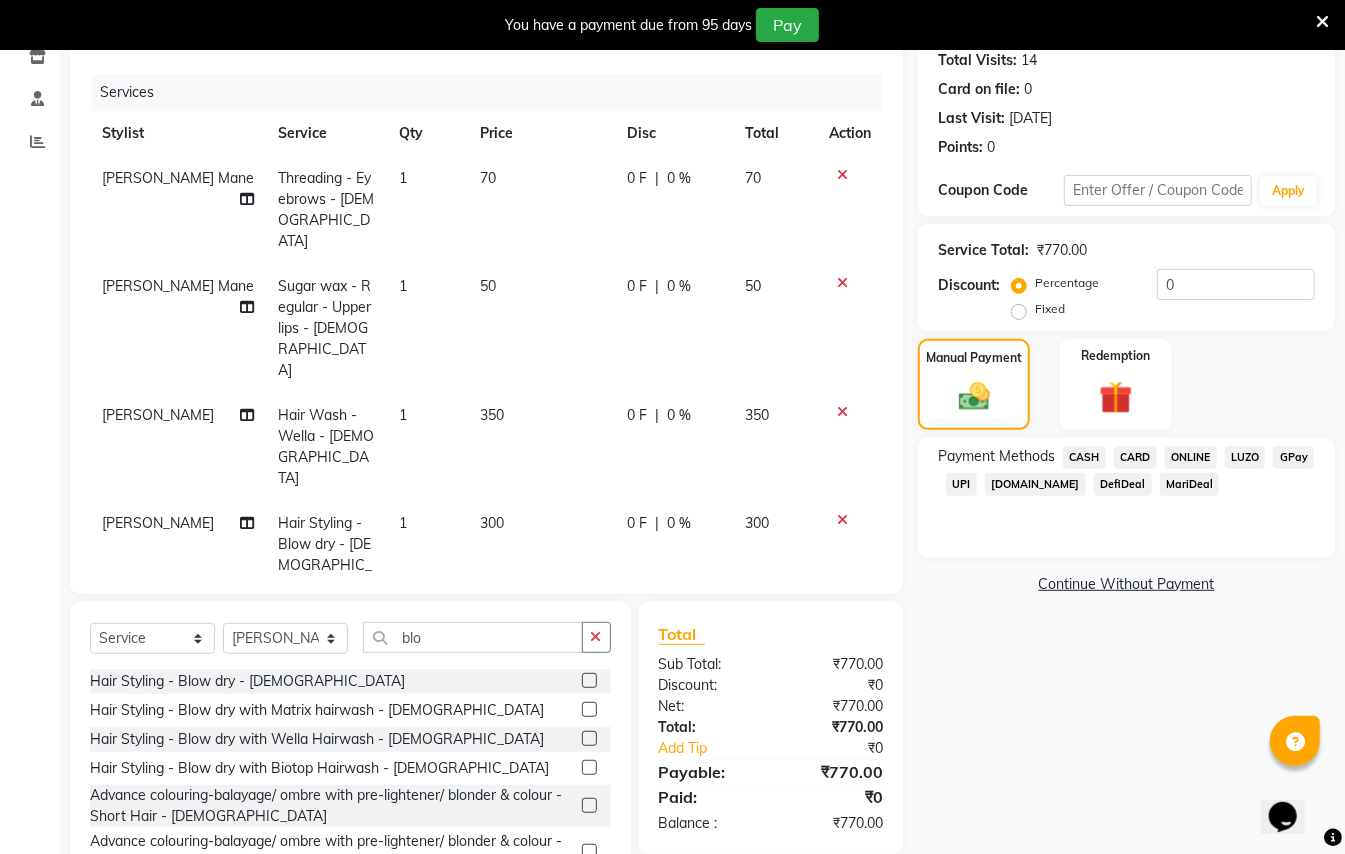 scroll, scrollTop: 242, scrollLeft: 0, axis: vertical 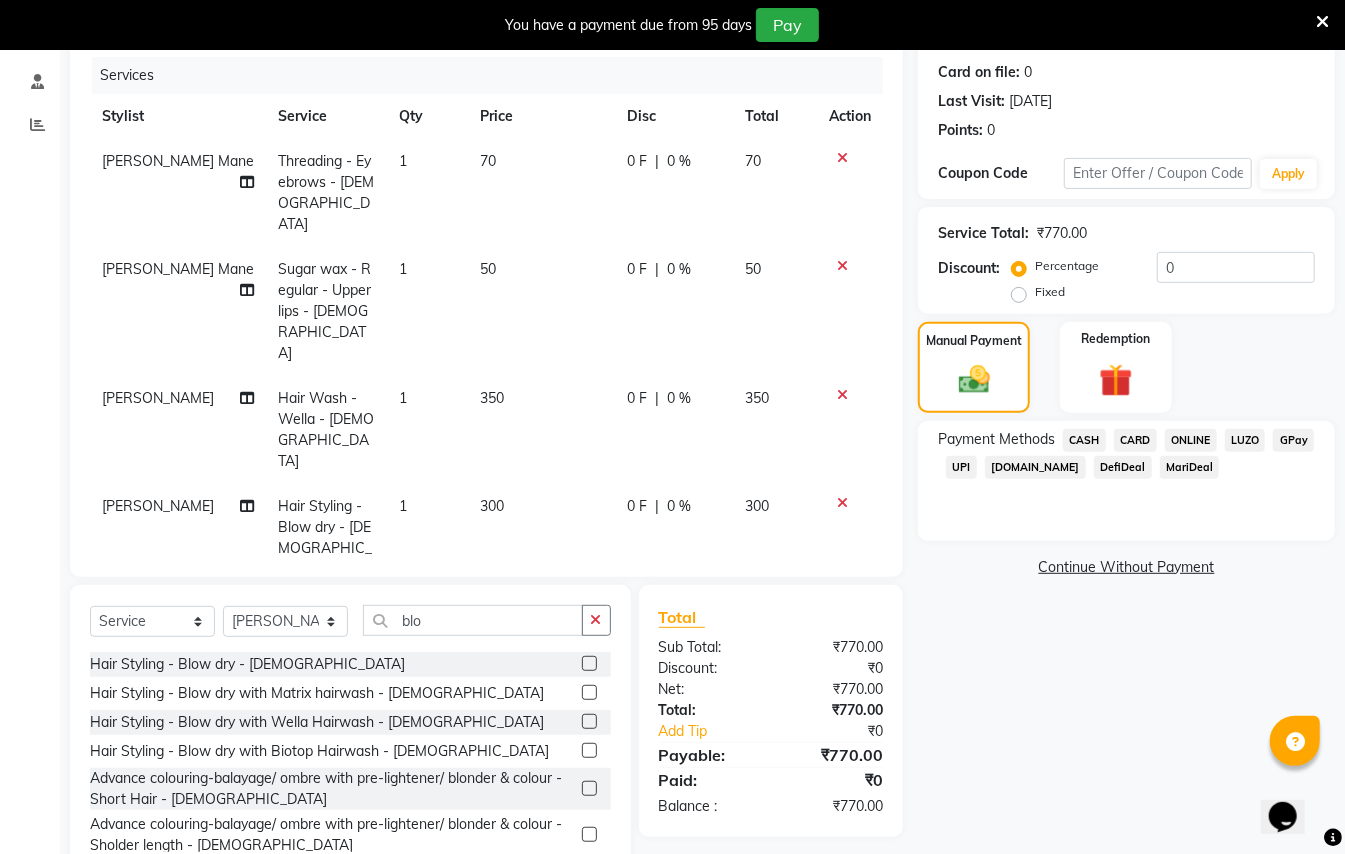 click on "GPay" 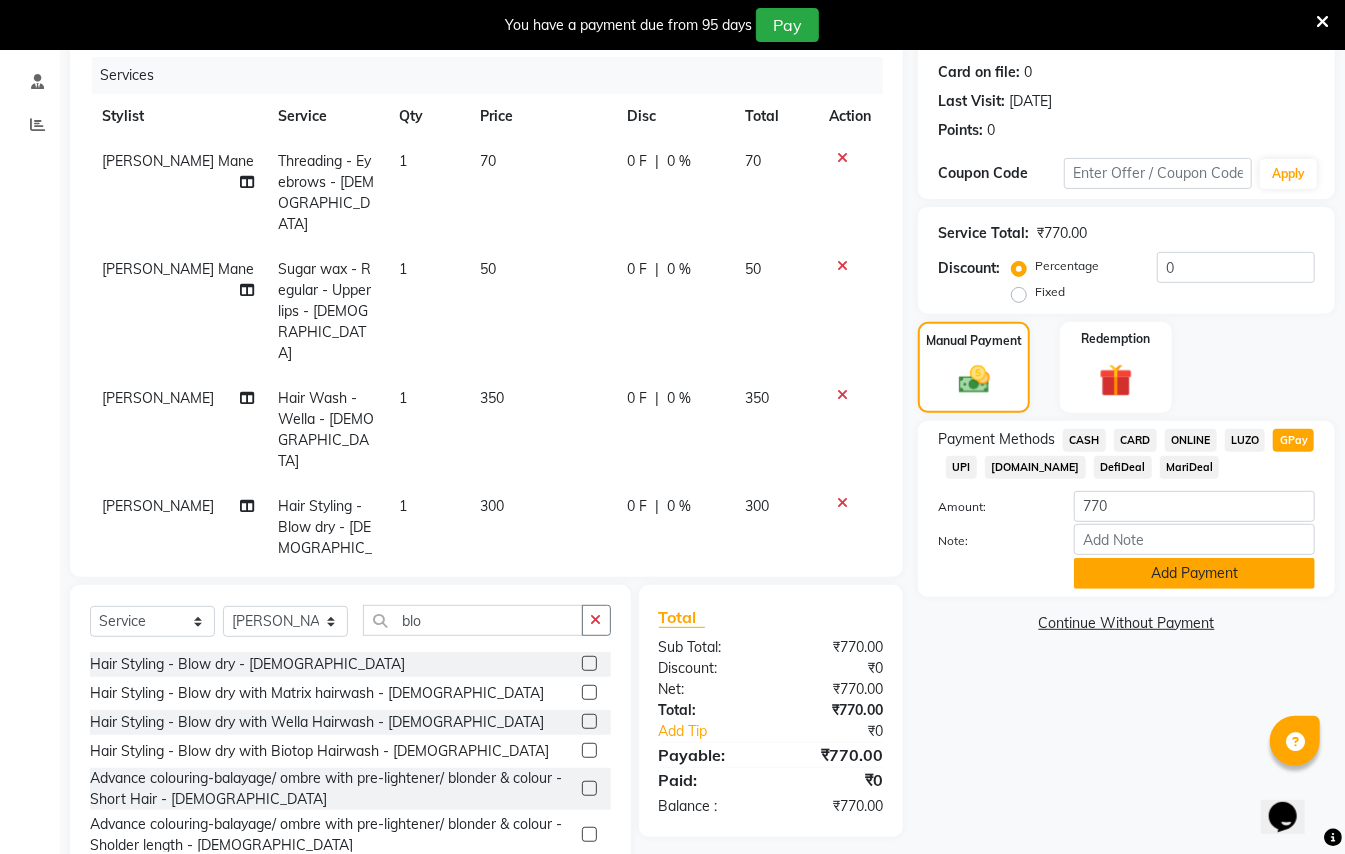 click on "Add Payment" 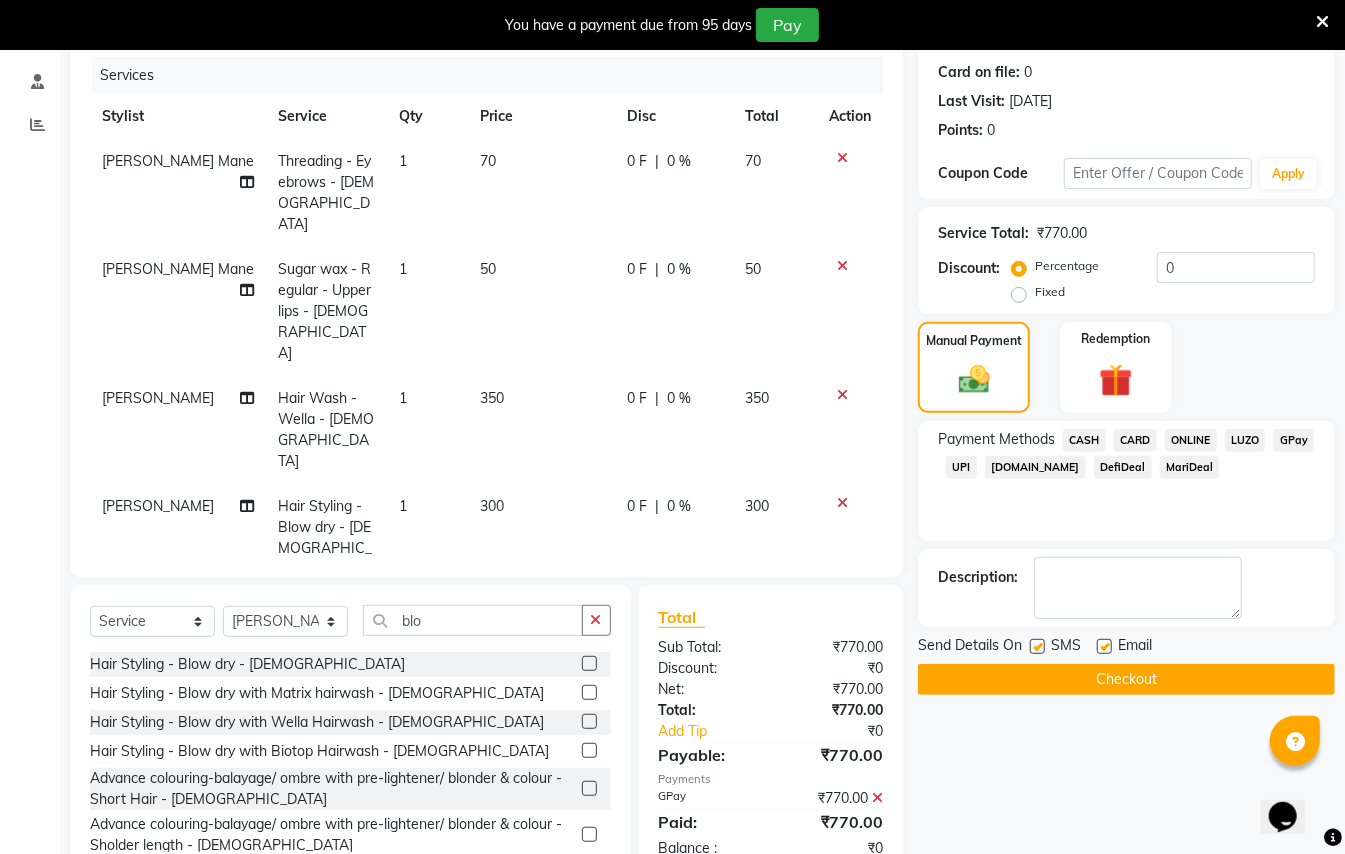 click on "Checkout" 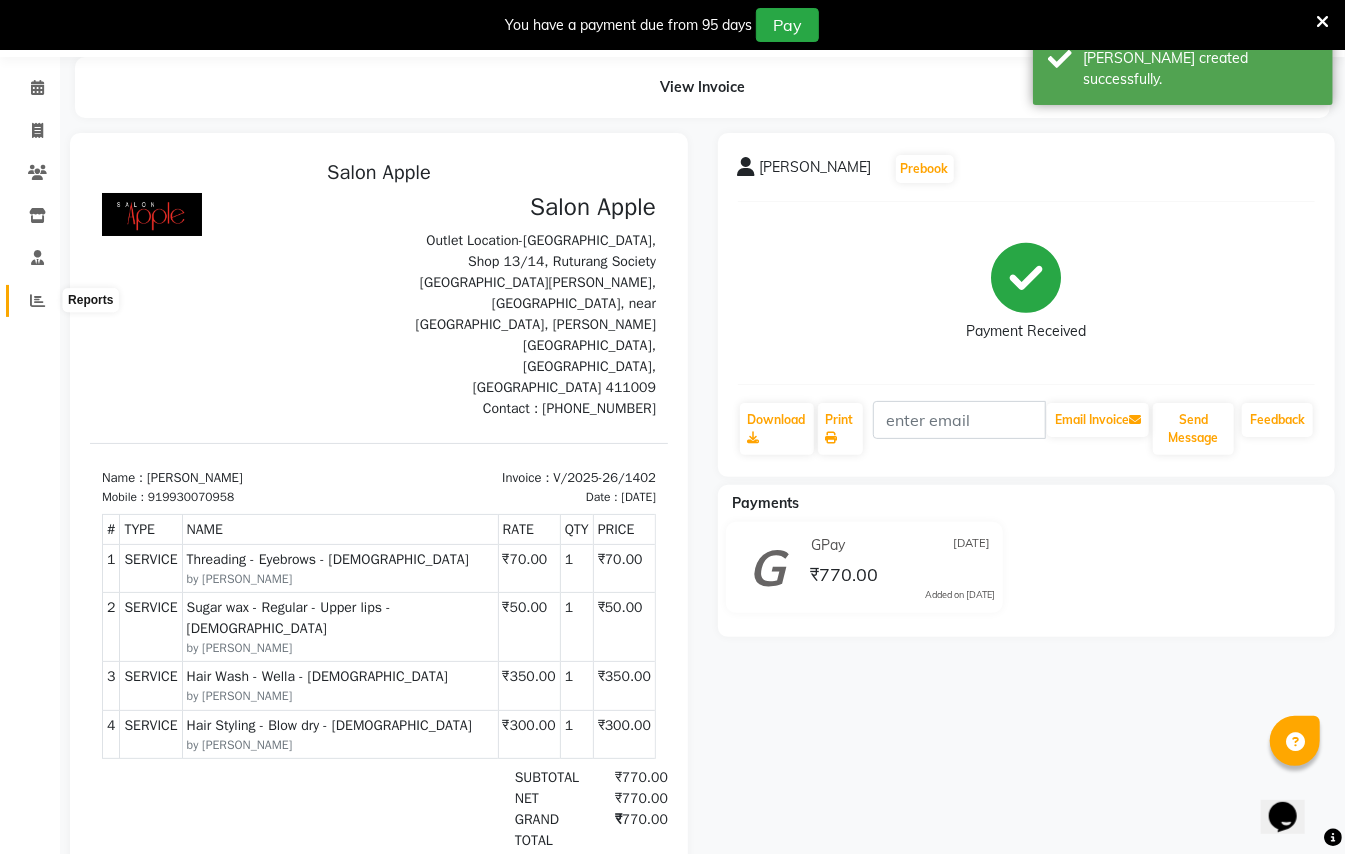 scroll, scrollTop: 0, scrollLeft: 0, axis: both 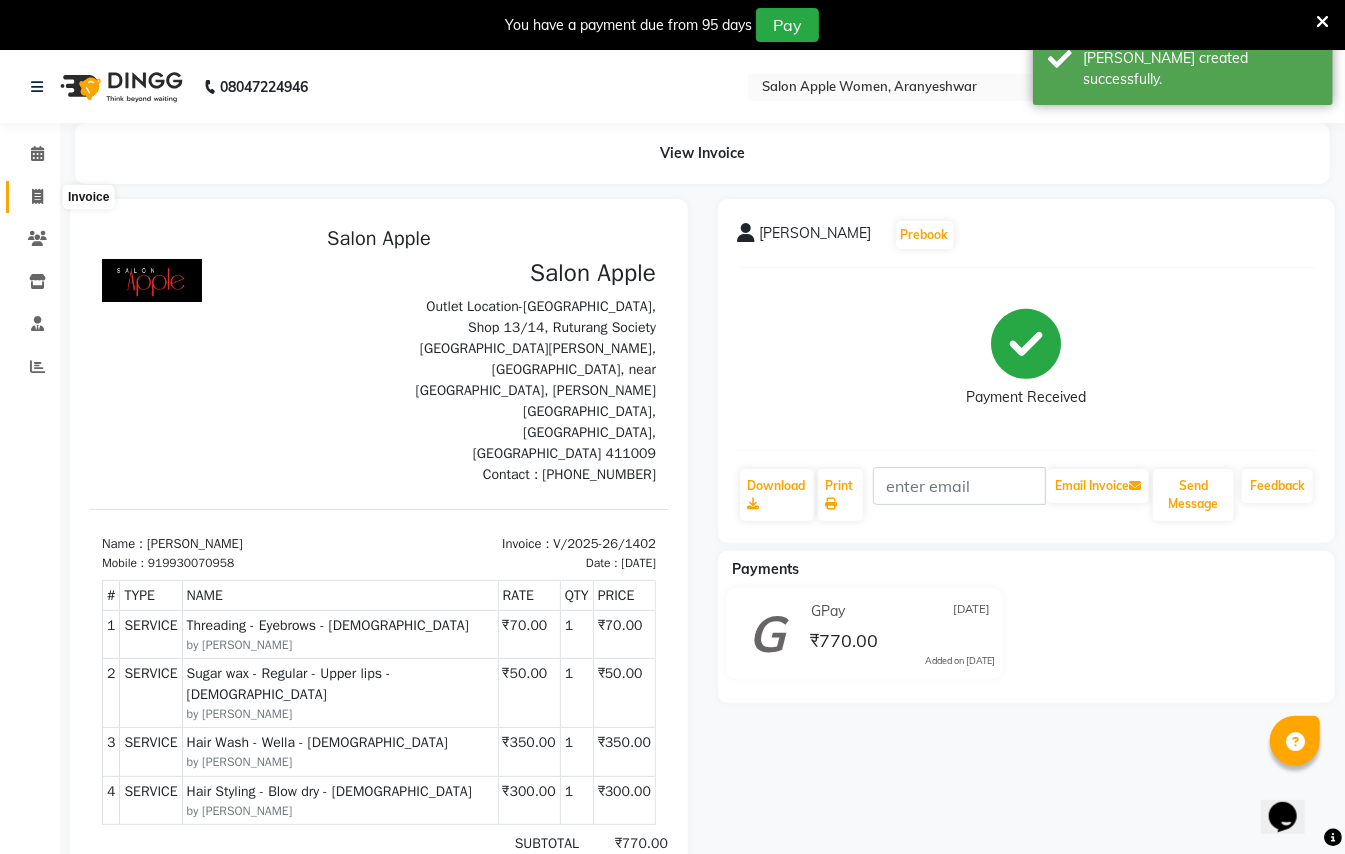 click 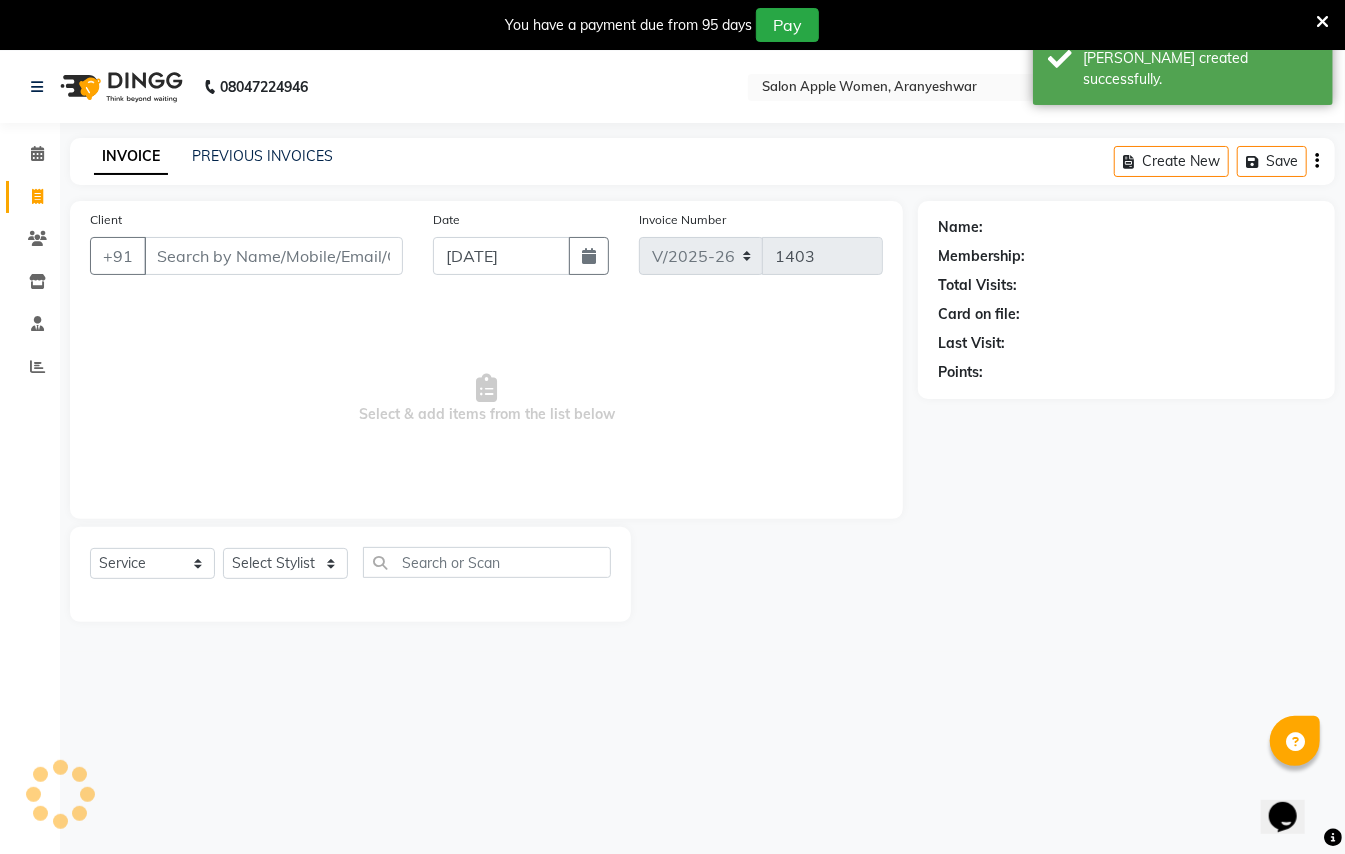 scroll, scrollTop: 50, scrollLeft: 0, axis: vertical 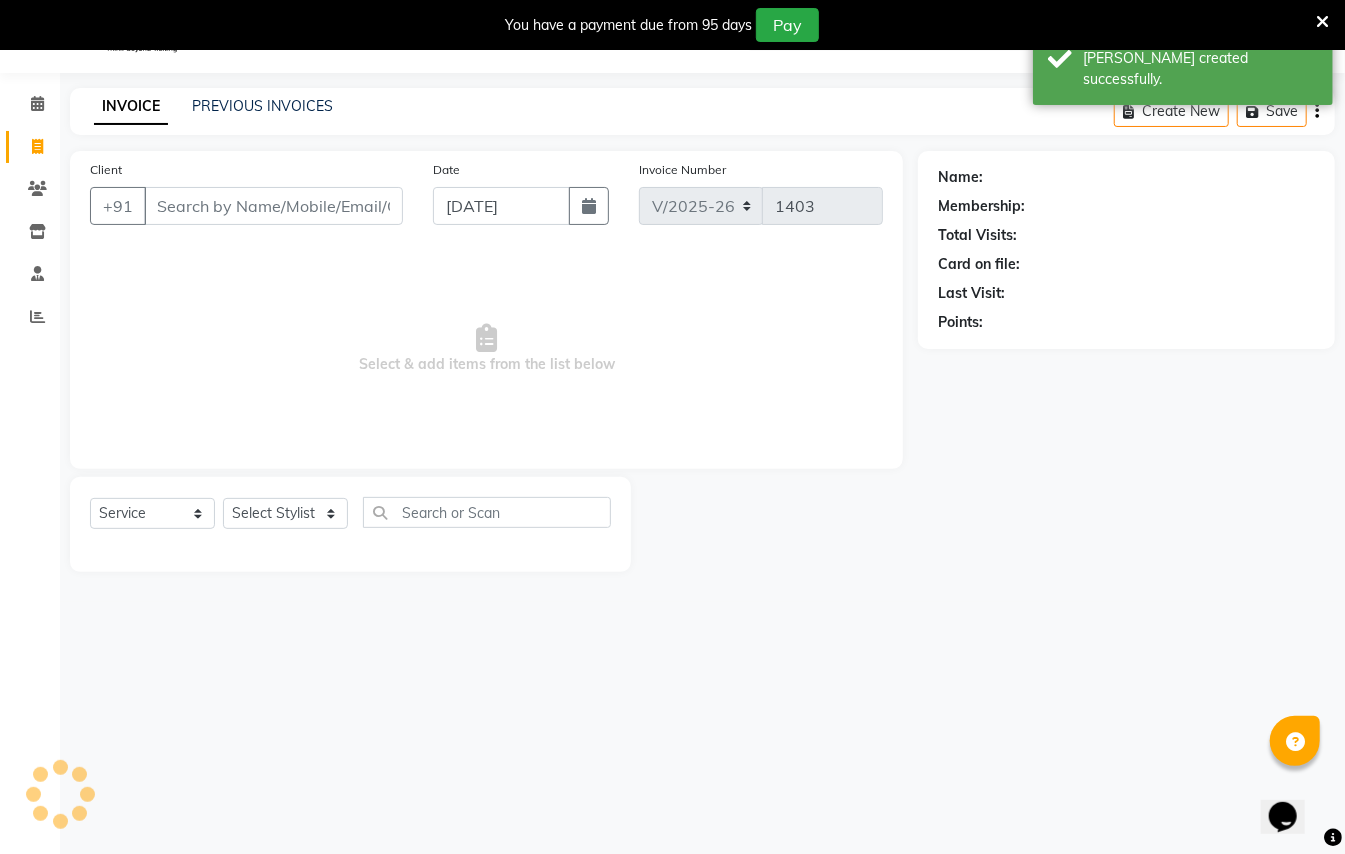 click on "Client" at bounding box center (273, 206) 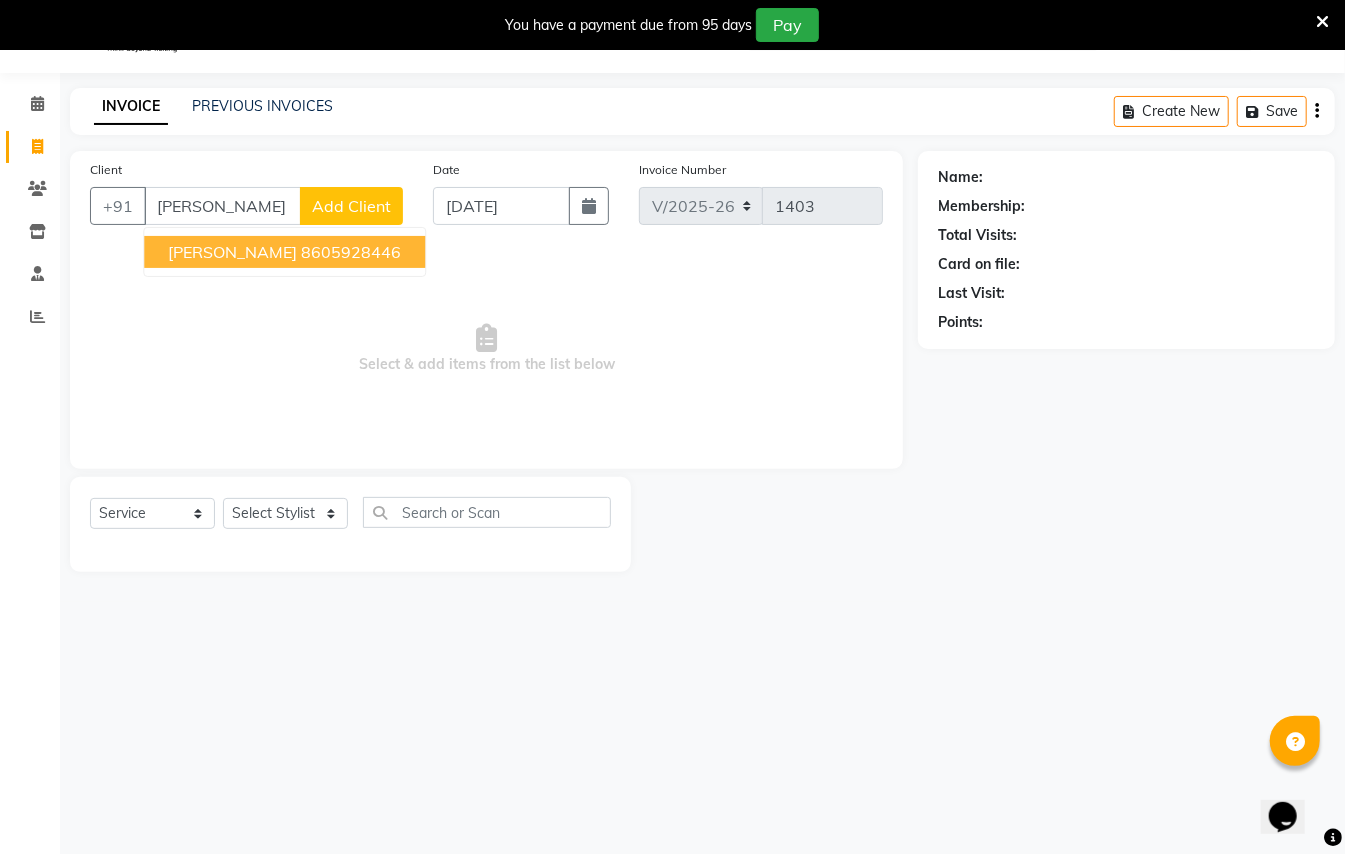 click on "8605928446" at bounding box center [351, 252] 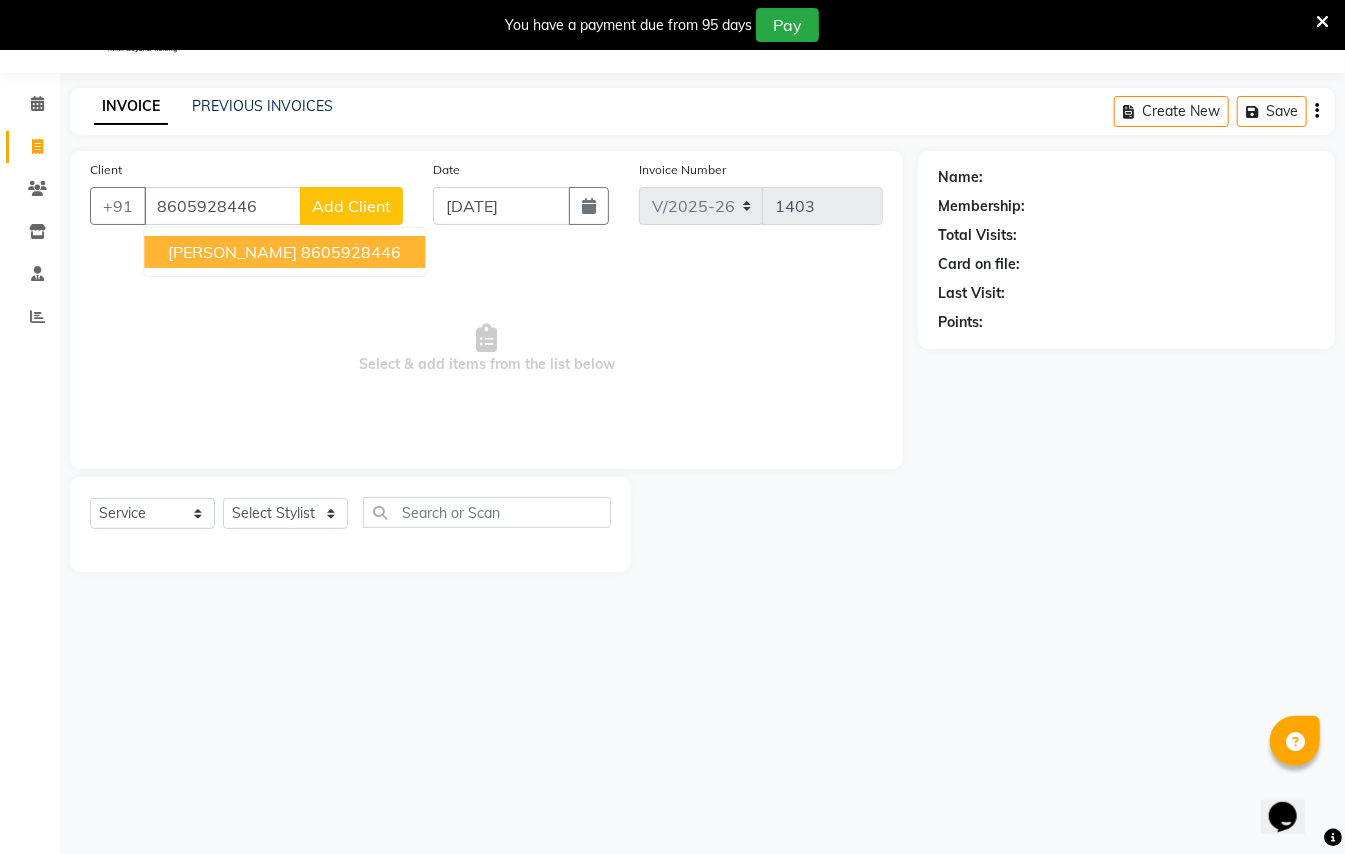 type on "8605928446" 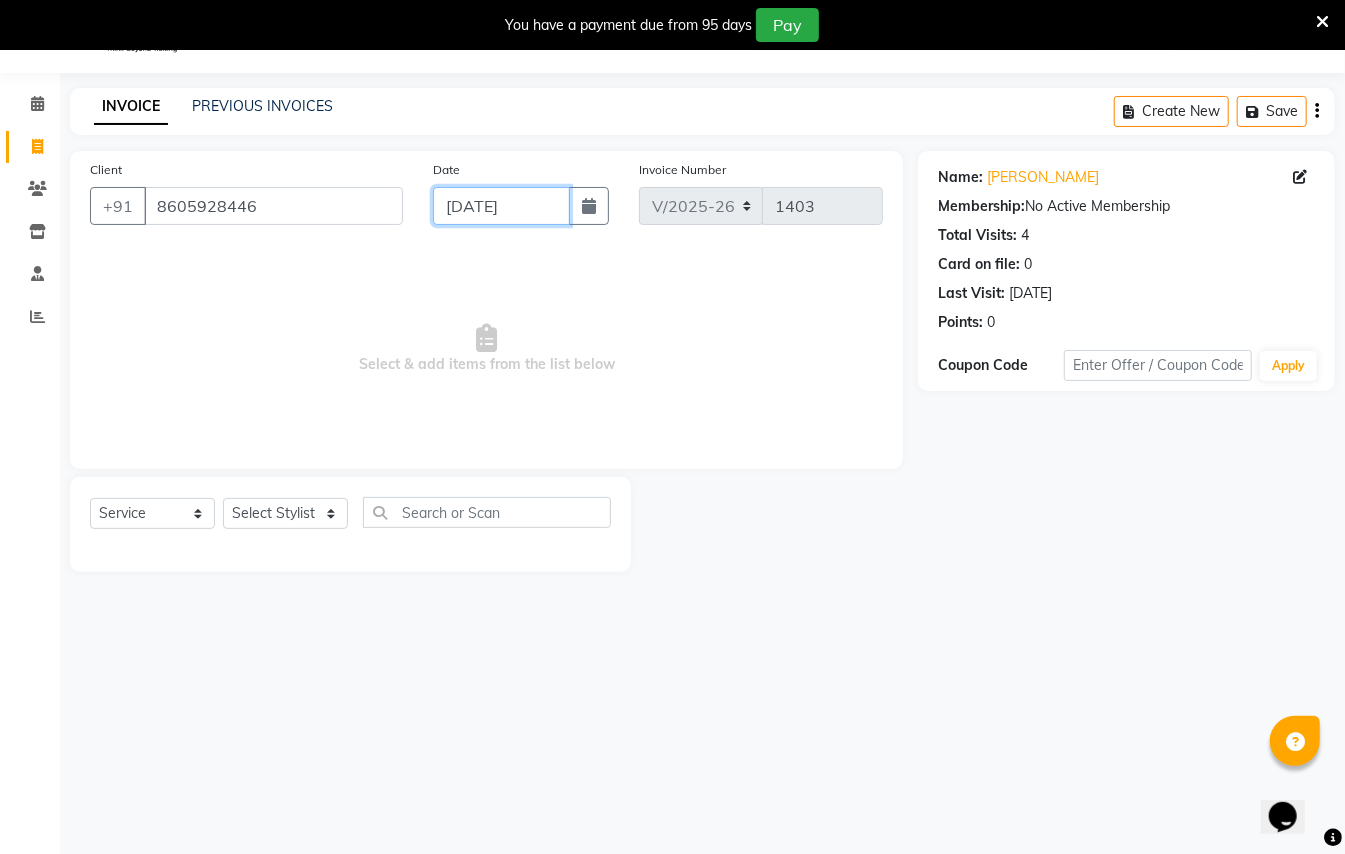 click on "[DATE]" 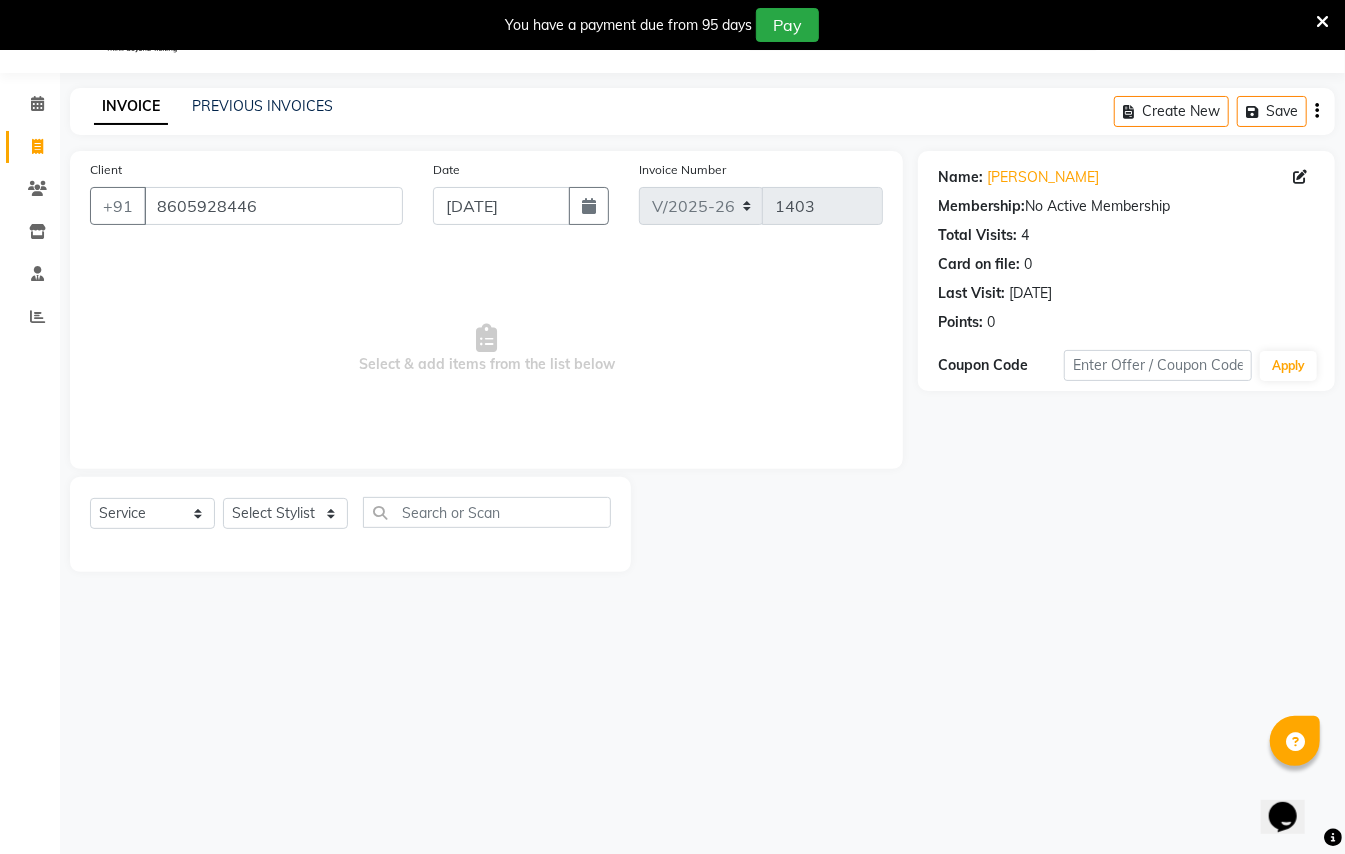 select on "7" 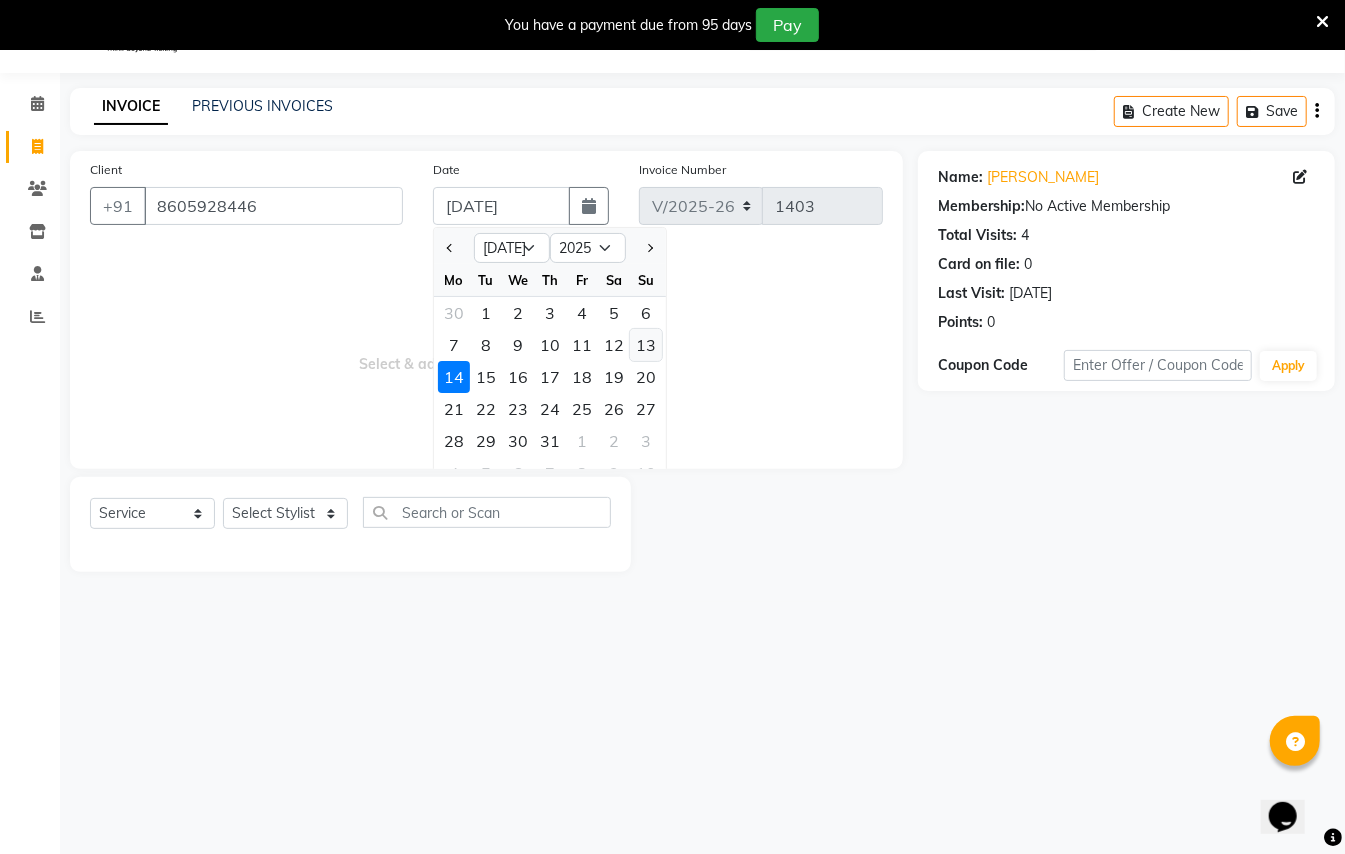 click on "13" 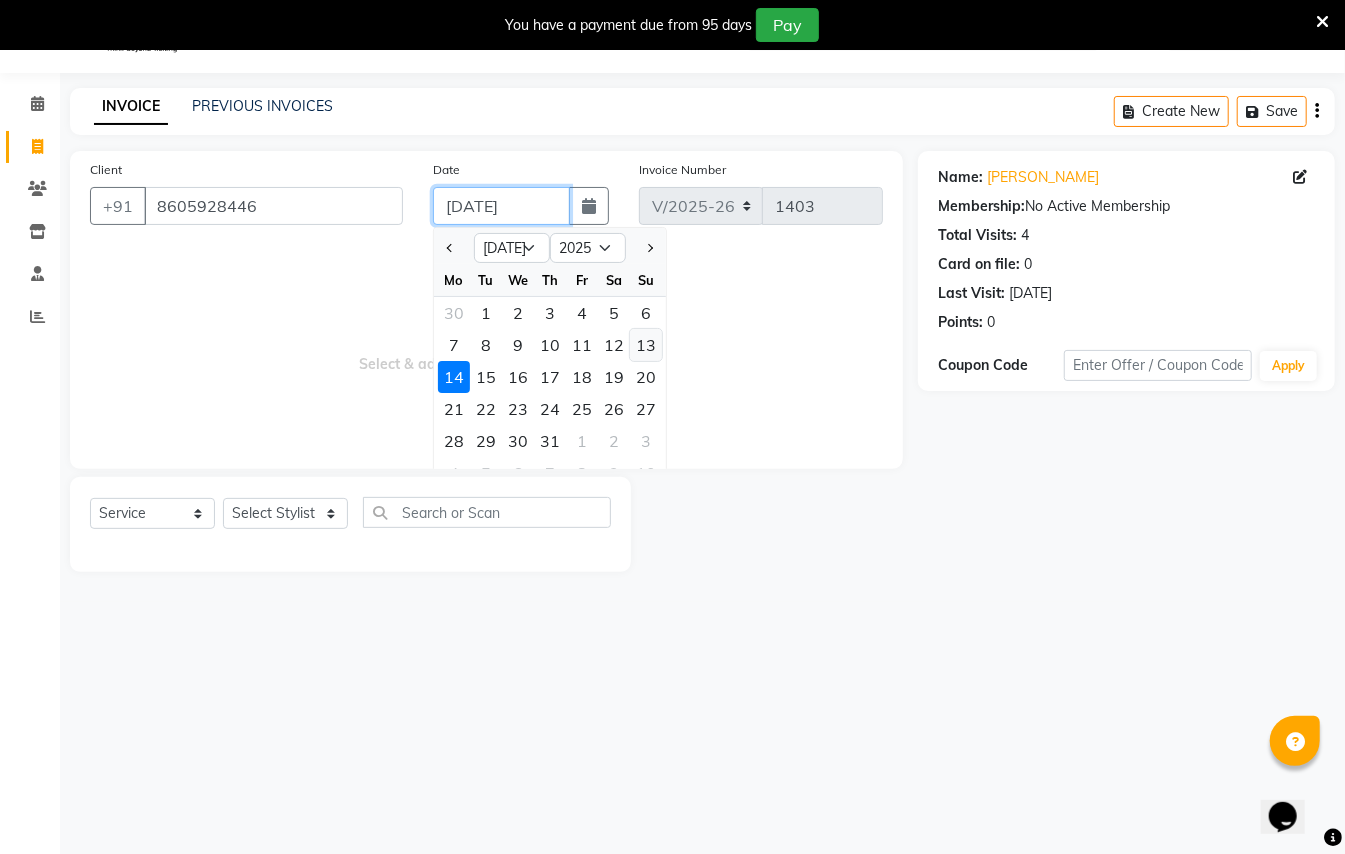 type on "[DATE]" 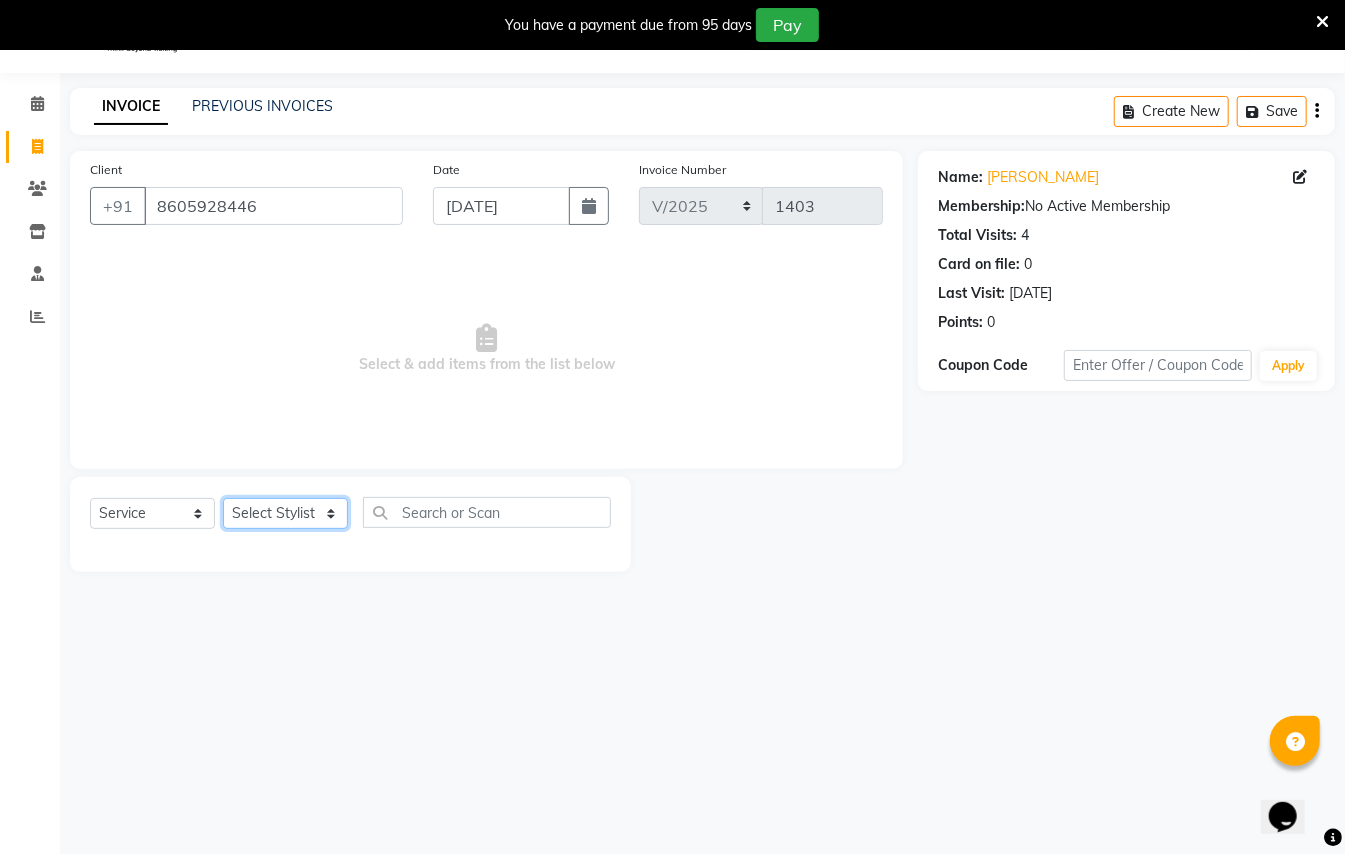 click on "Select Stylist [PERSON_NAME] [PERSON_NAME]  [PERSON_NAME] [PERSON_NAME] [PERSON_NAME] Mane Manager [PERSON_NAME]  [PERSON_NAME] Owner [PERSON_NAME]" 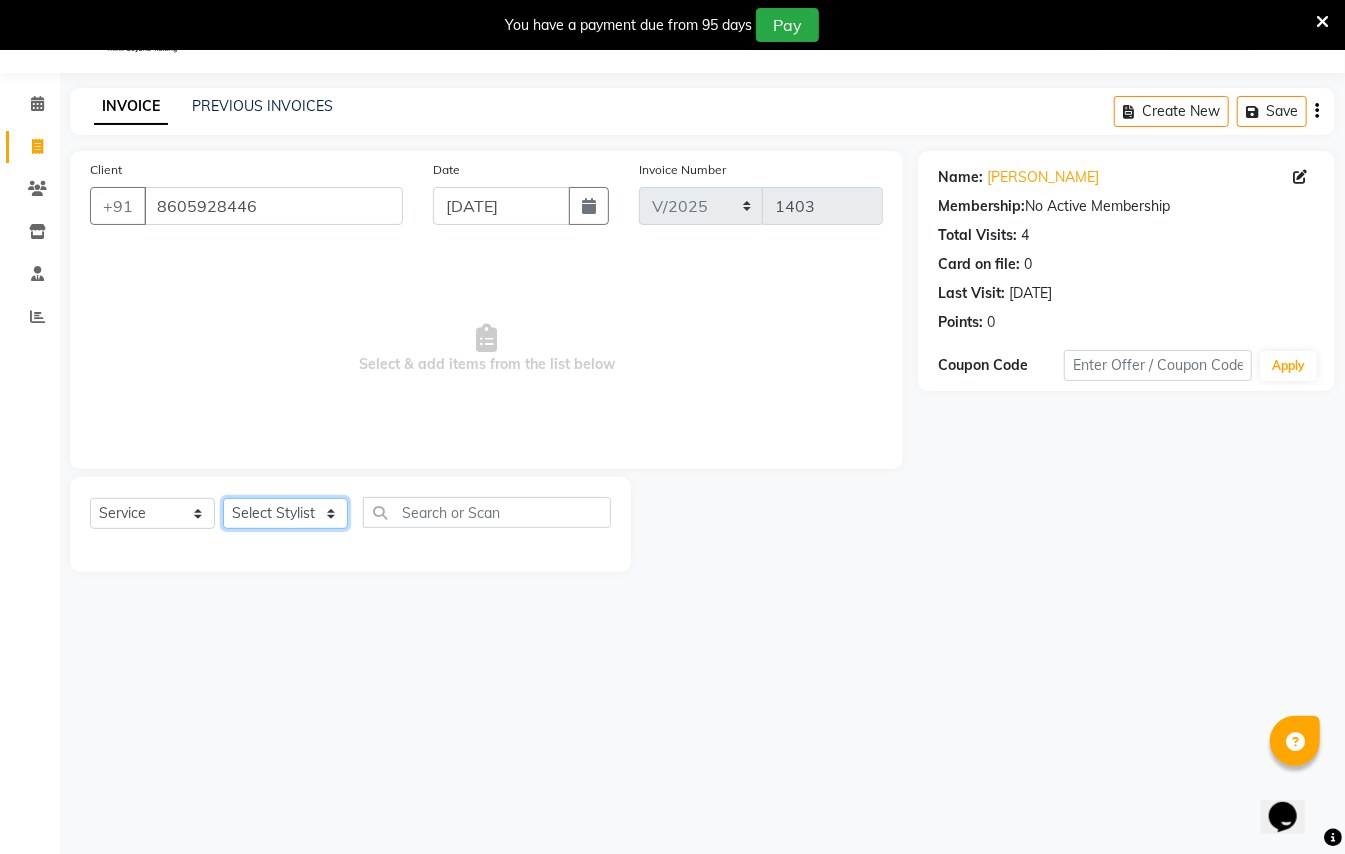 select on "44601" 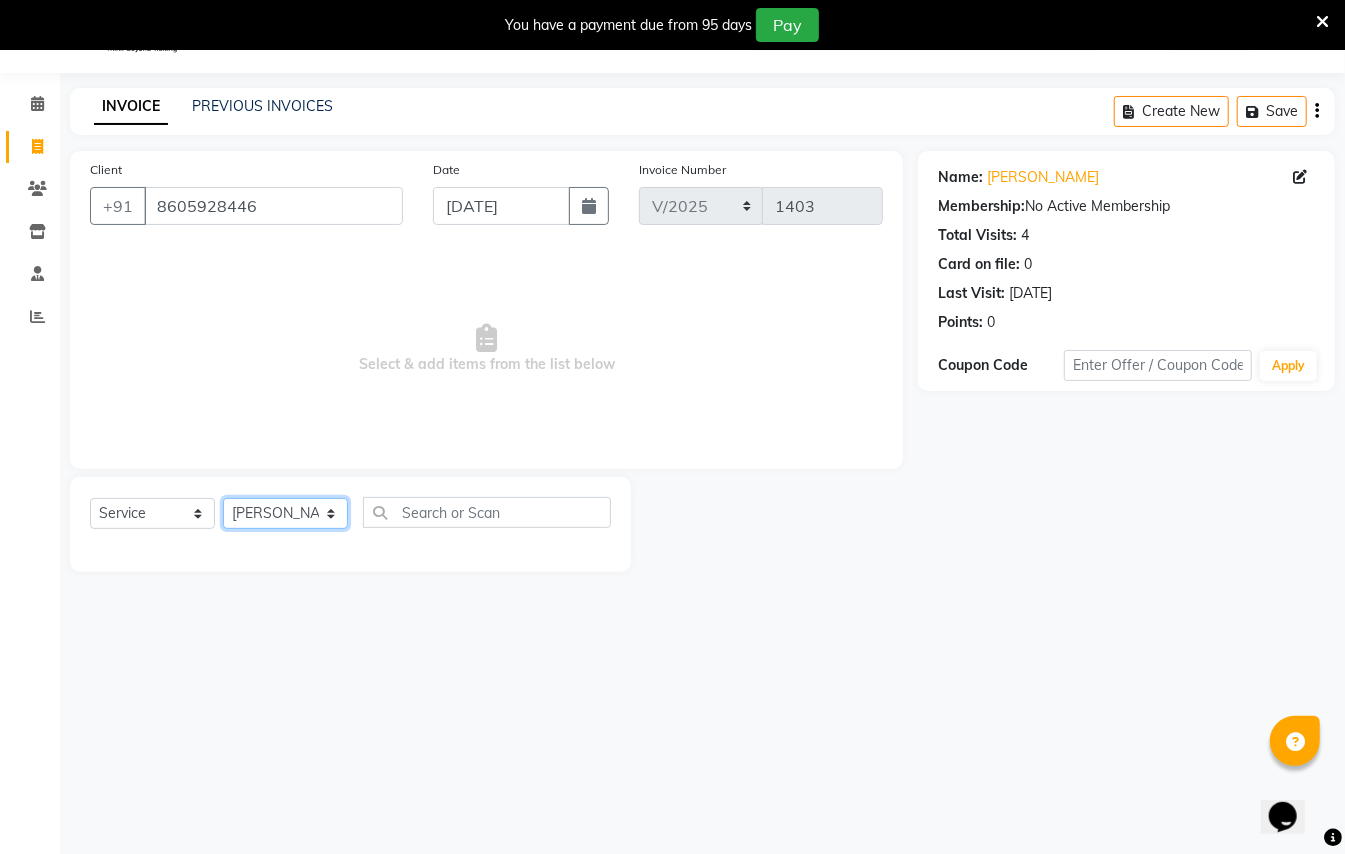 click on "Select Stylist [PERSON_NAME] [PERSON_NAME]  [PERSON_NAME] [PERSON_NAME] [PERSON_NAME] Mane Manager [PERSON_NAME]  [PERSON_NAME] Owner [PERSON_NAME]" 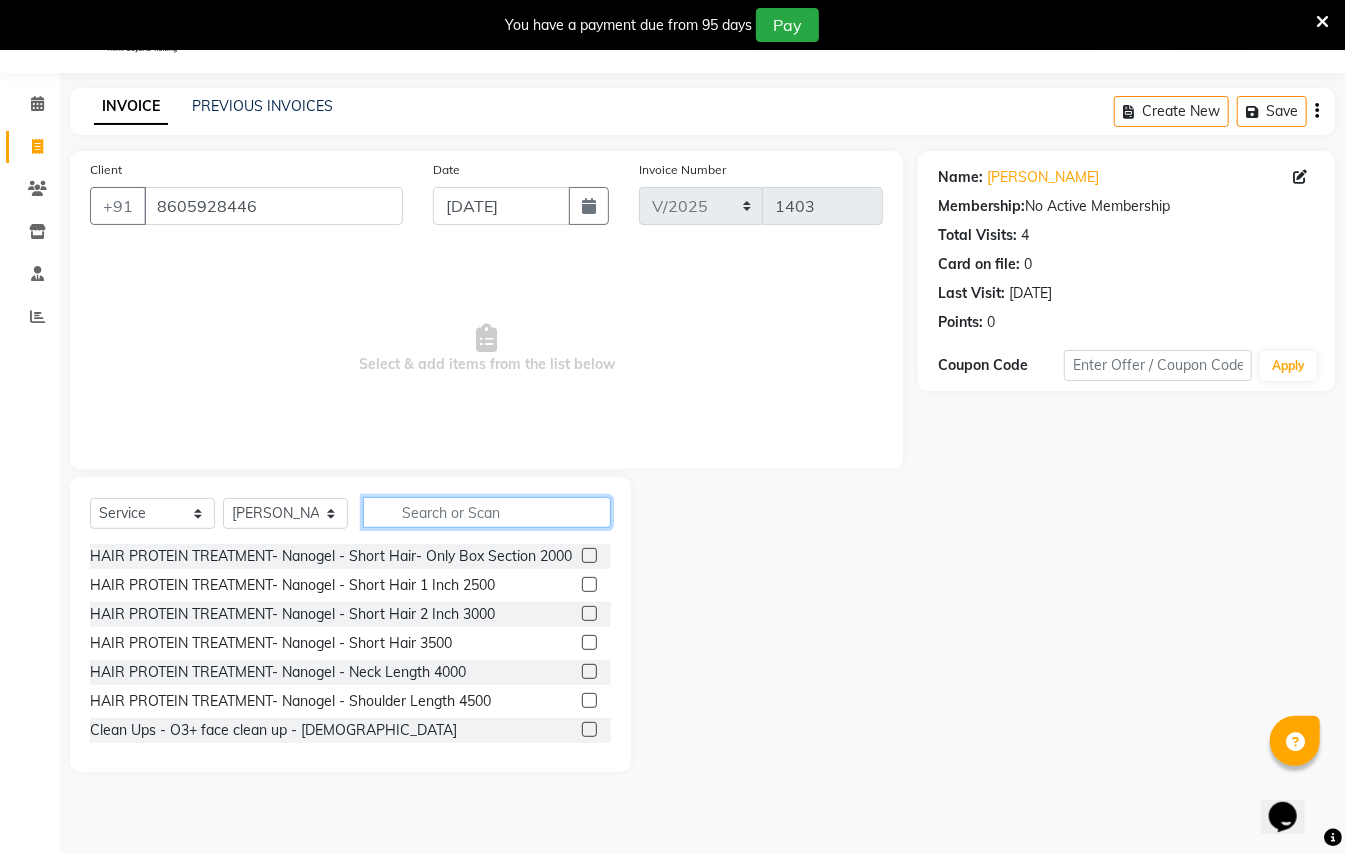 click 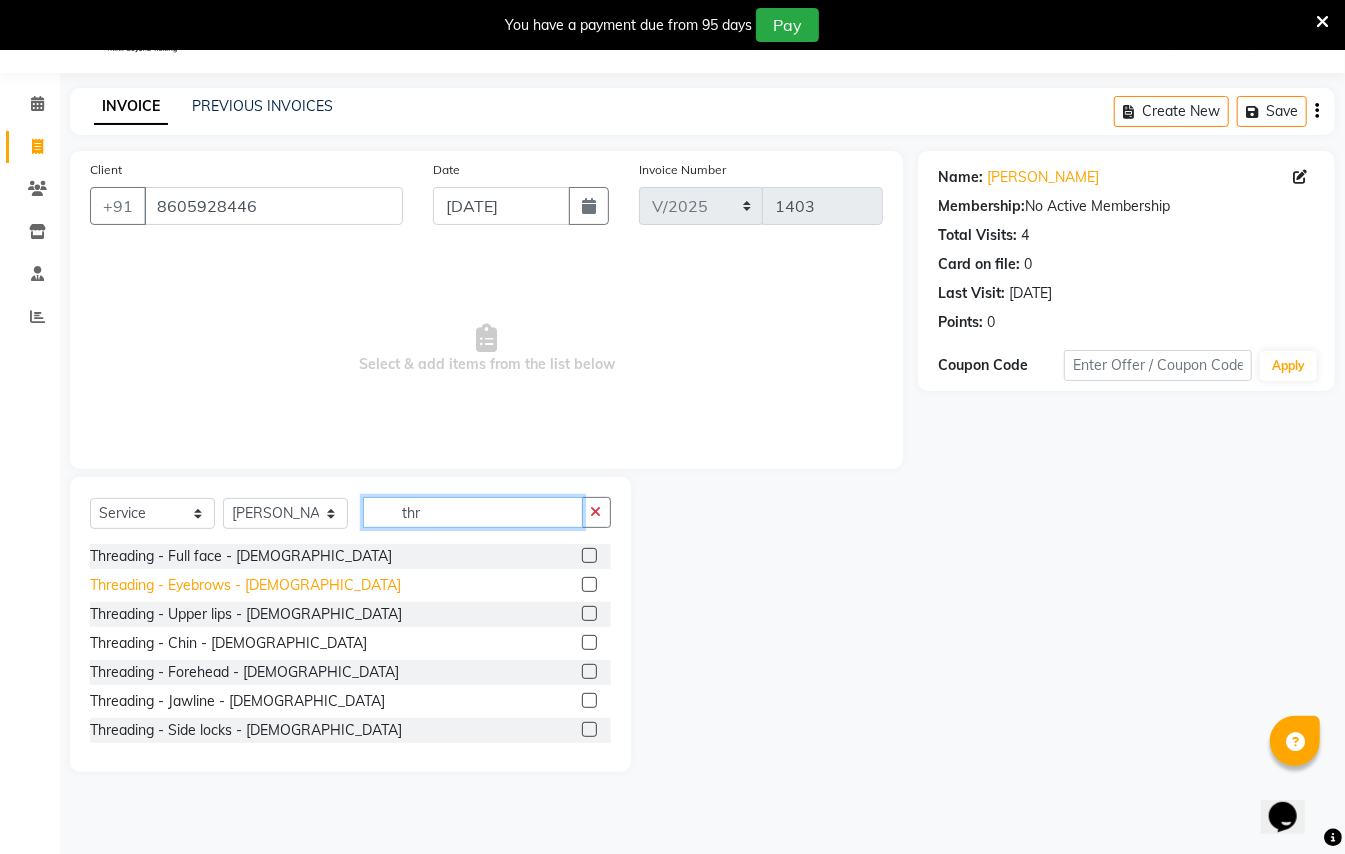 type on "thr" 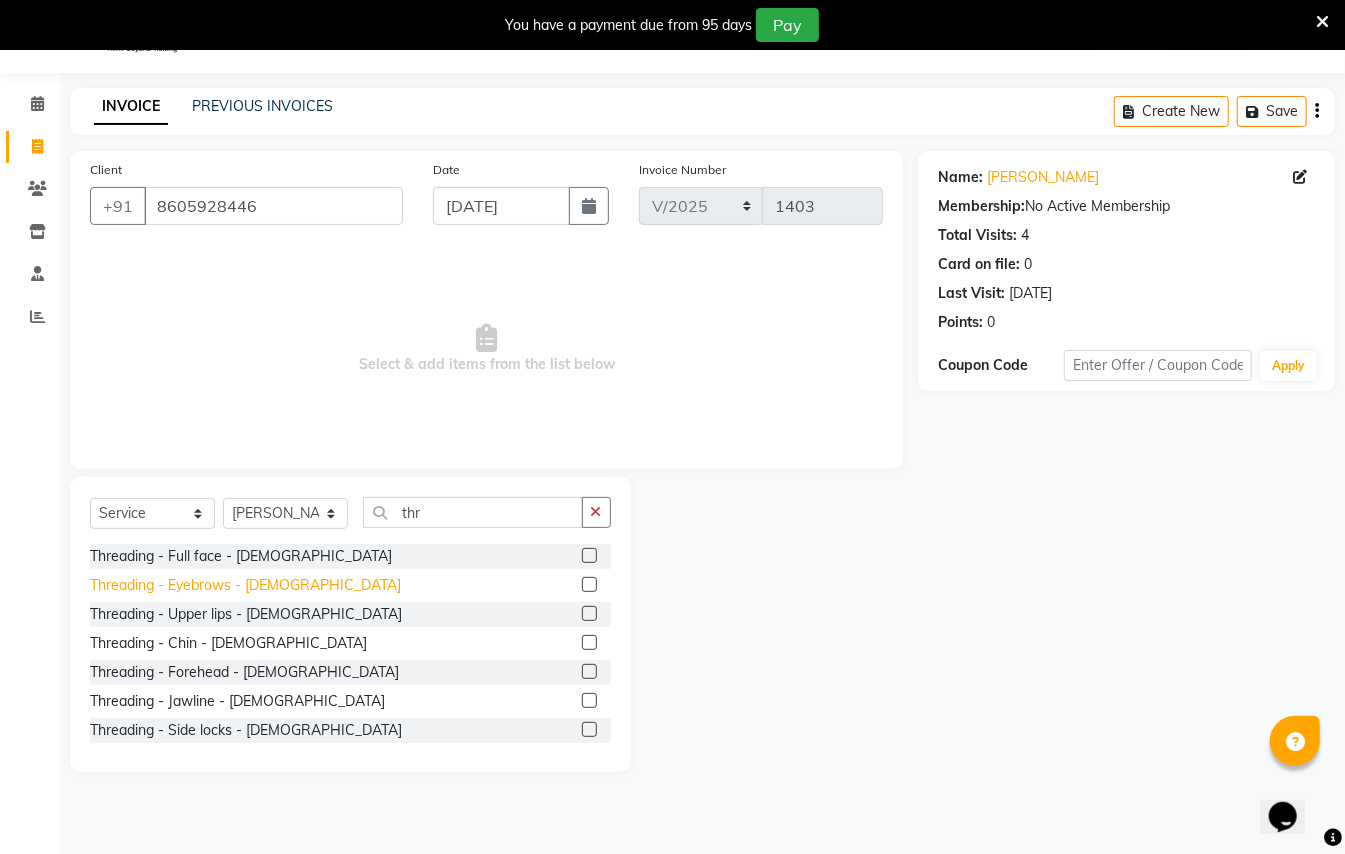 click on "Threading - Eyebrows - [DEMOGRAPHIC_DATA]" 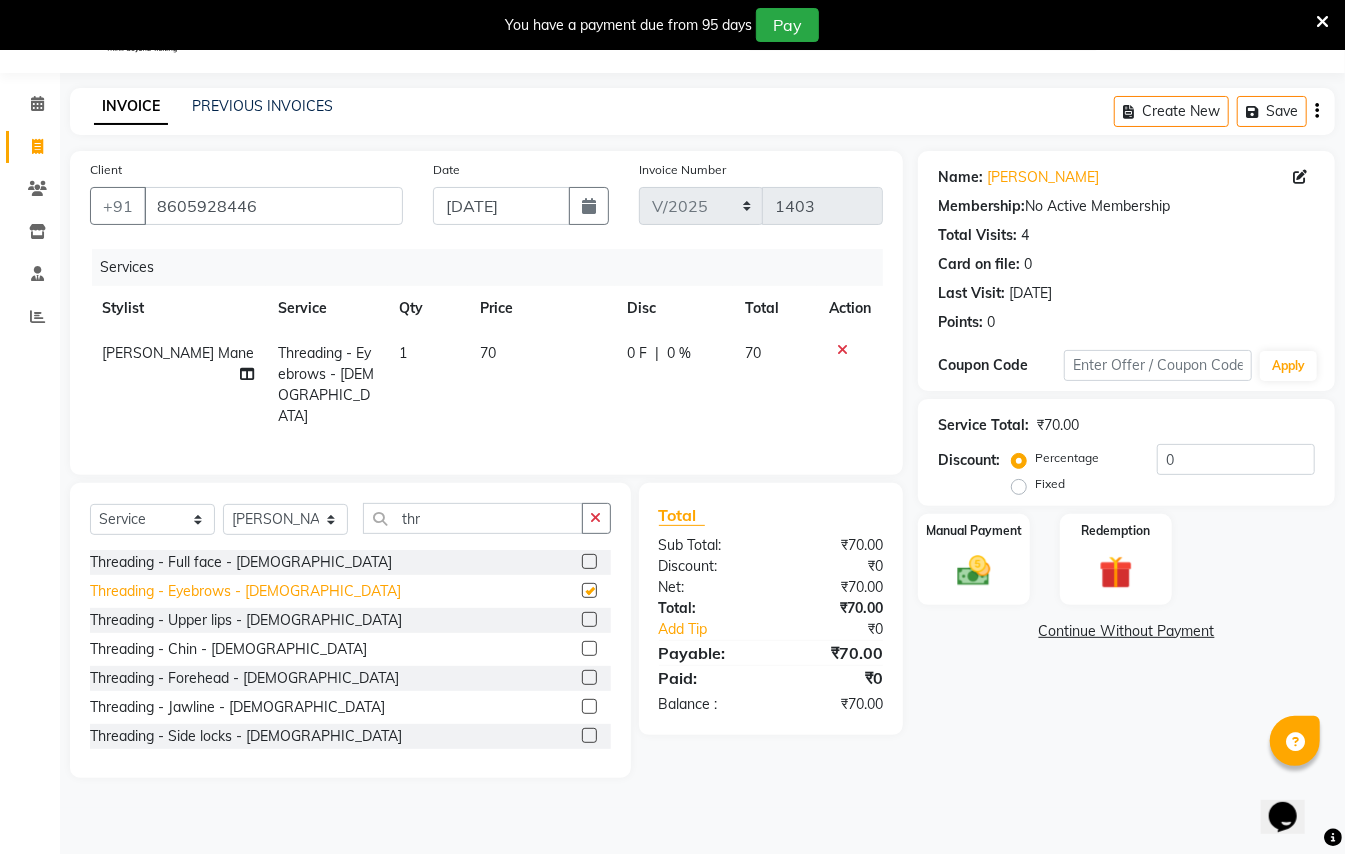 checkbox on "false" 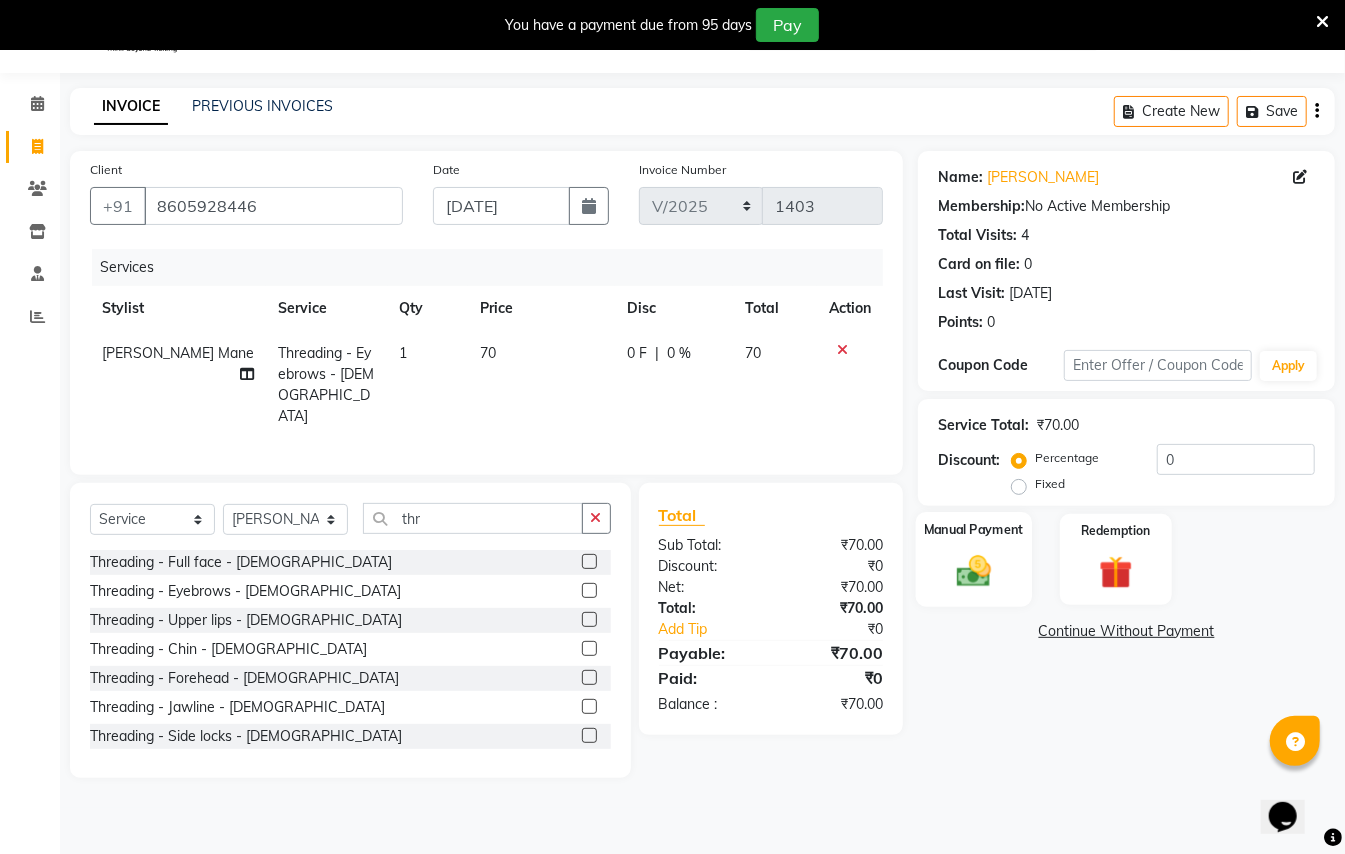 click 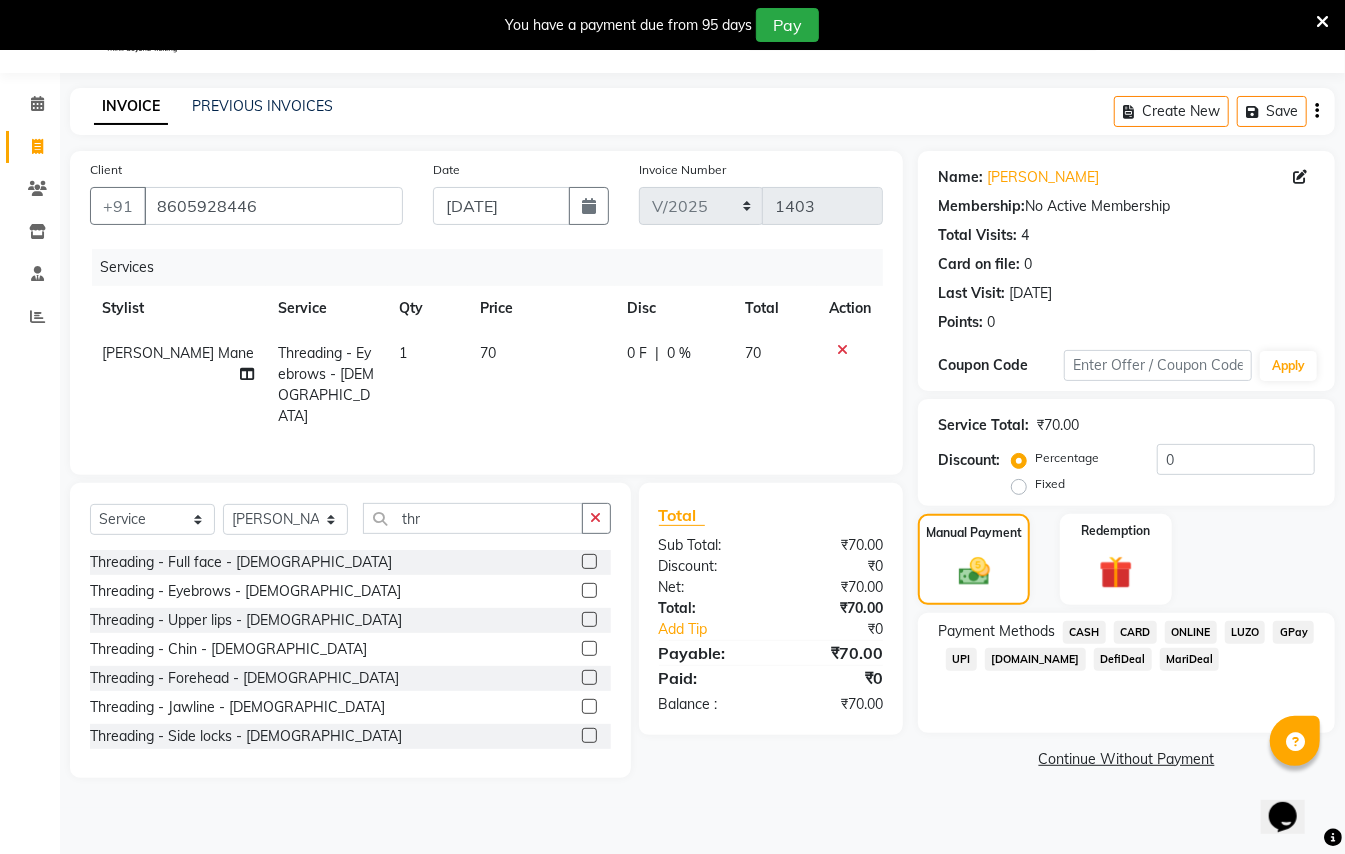 click on "GPay" 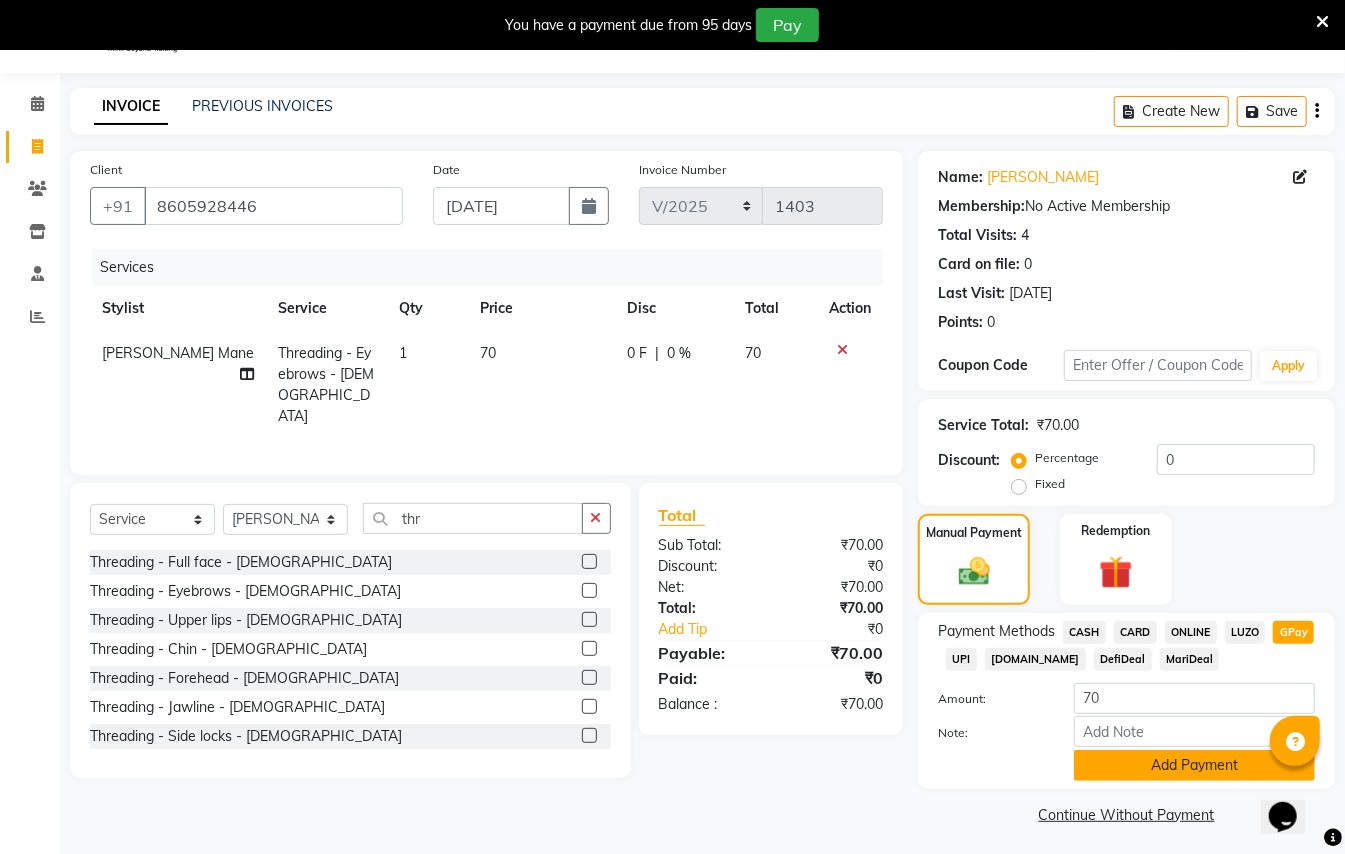 click on "Add Payment" 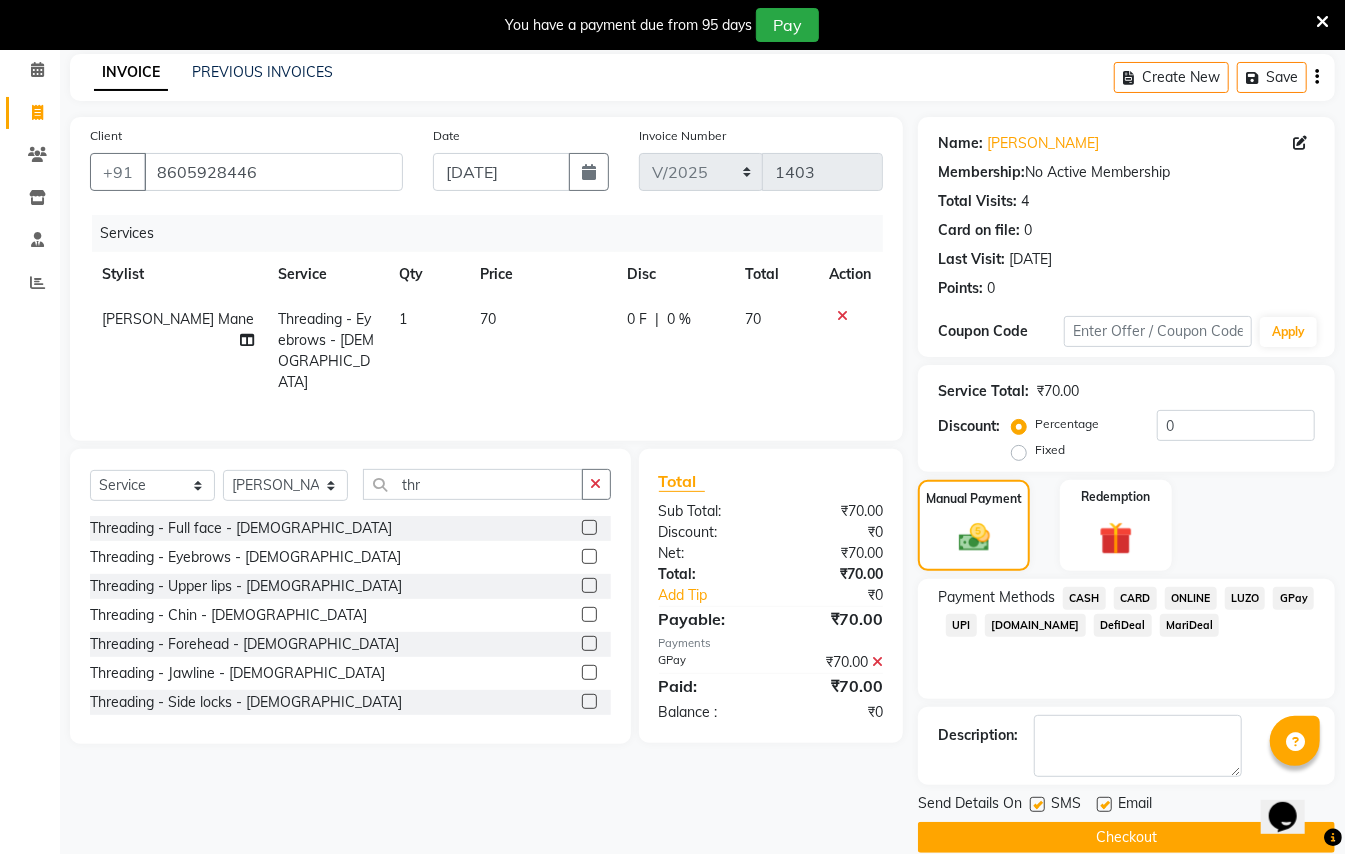 scroll, scrollTop: 114, scrollLeft: 0, axis: vertical 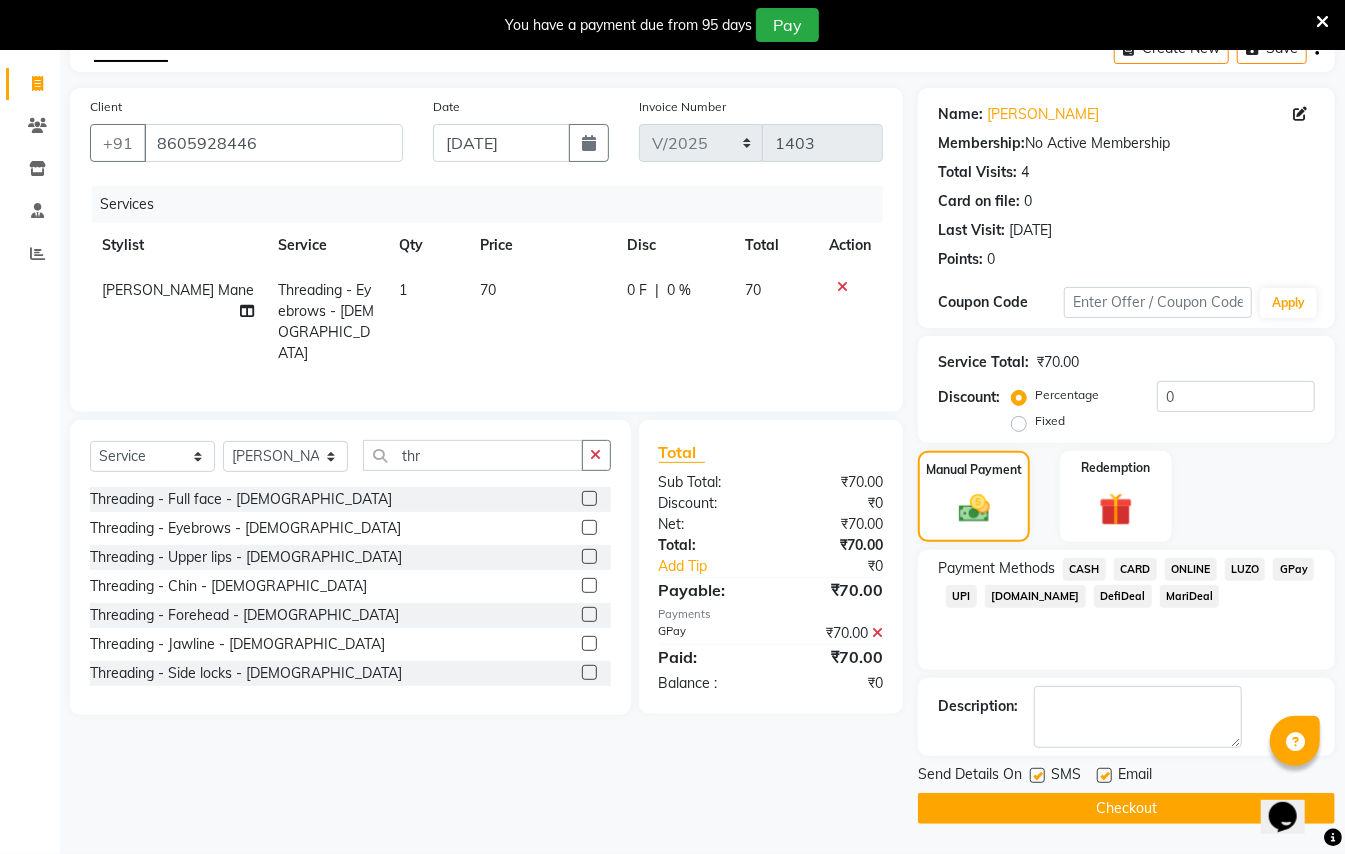 click on "Checkout" 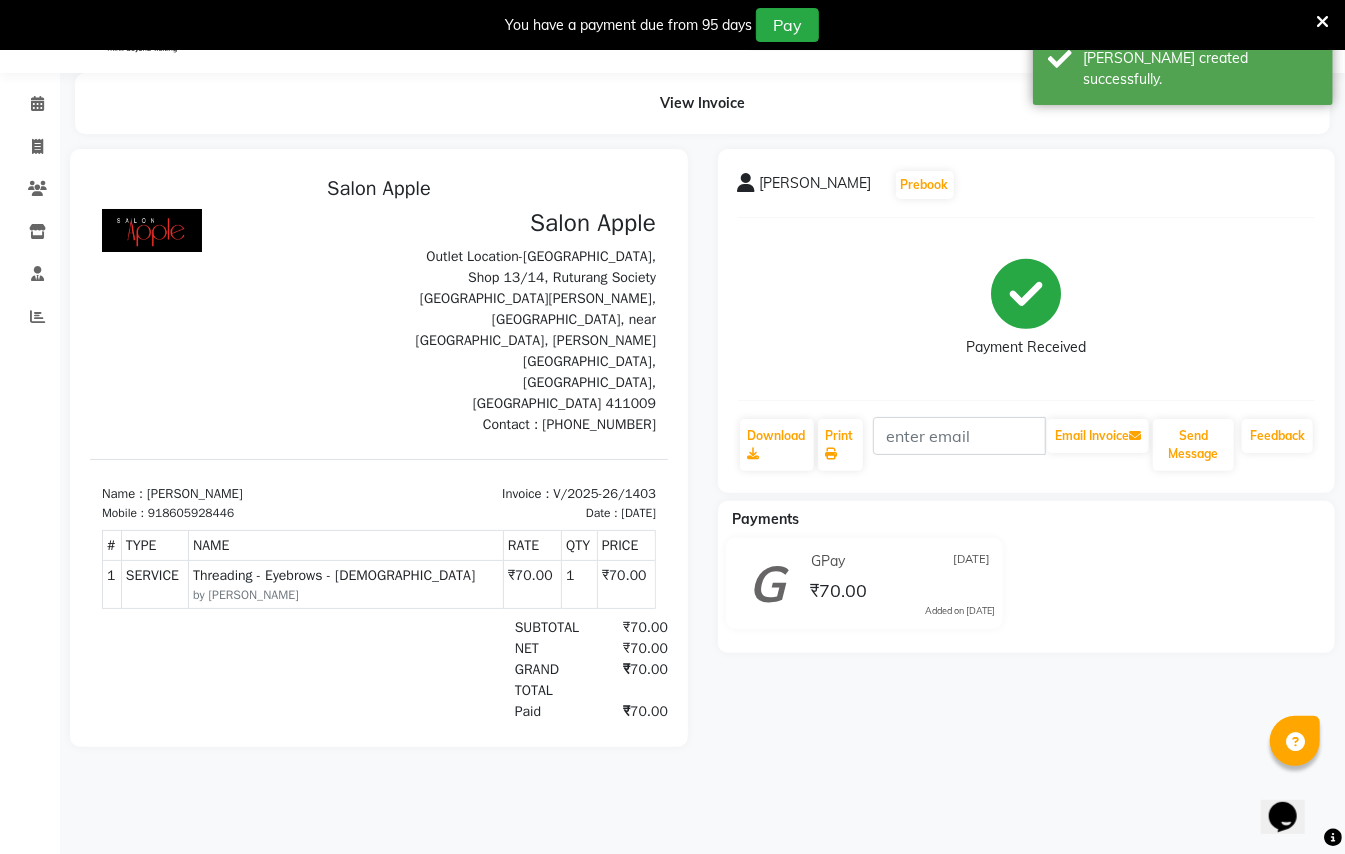 scroll, scrollTop: 0, scrollLeft: 0, axis: both 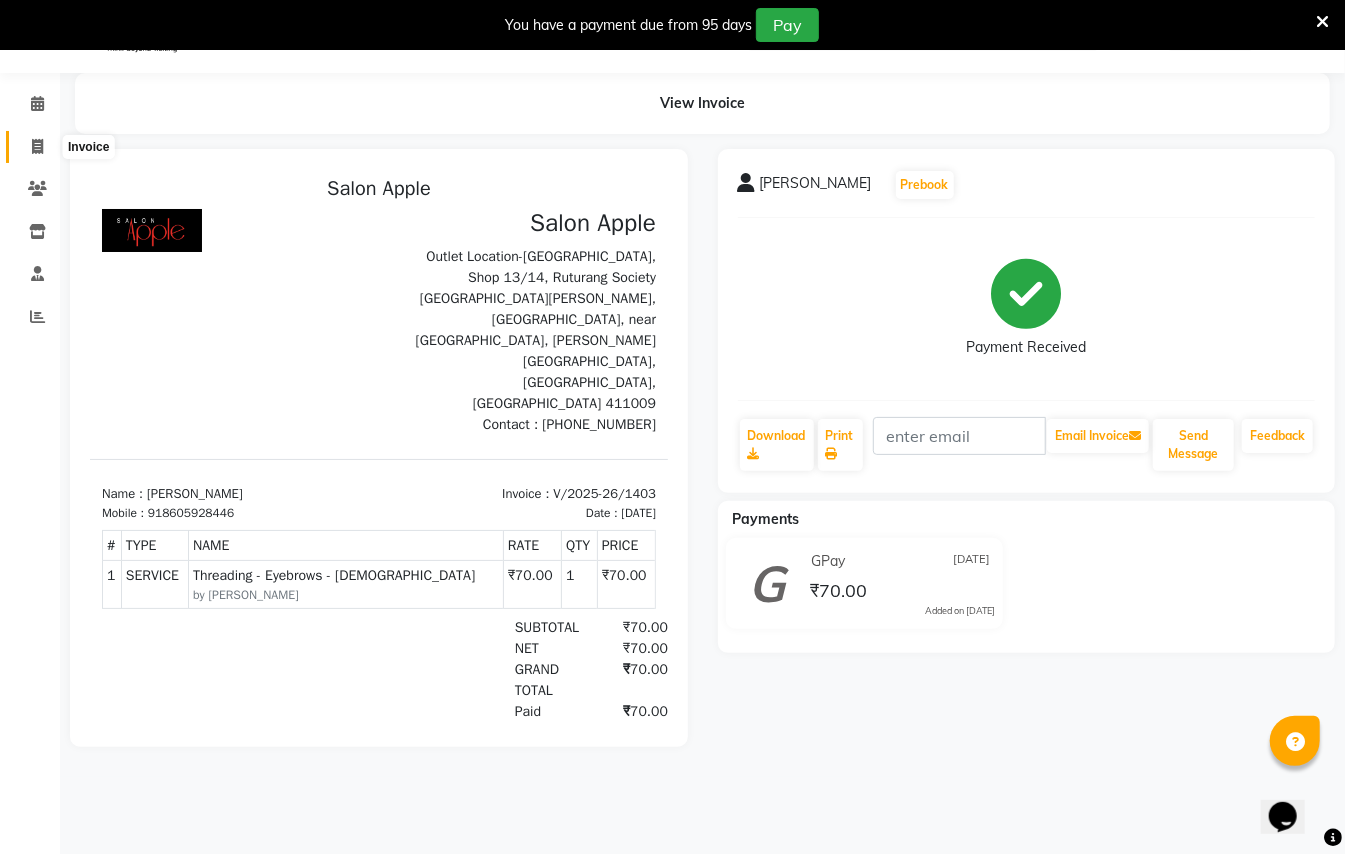click 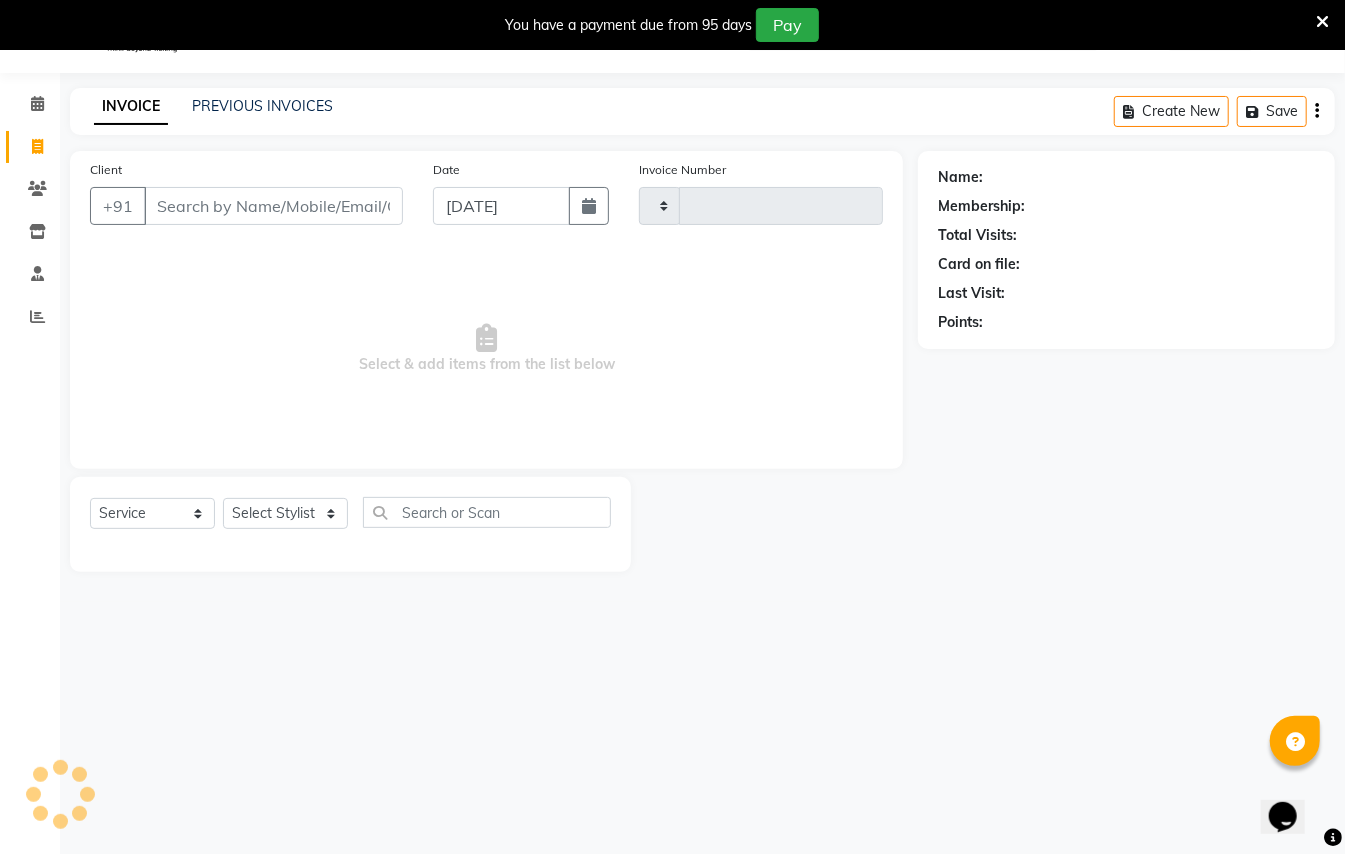 type on "1404" 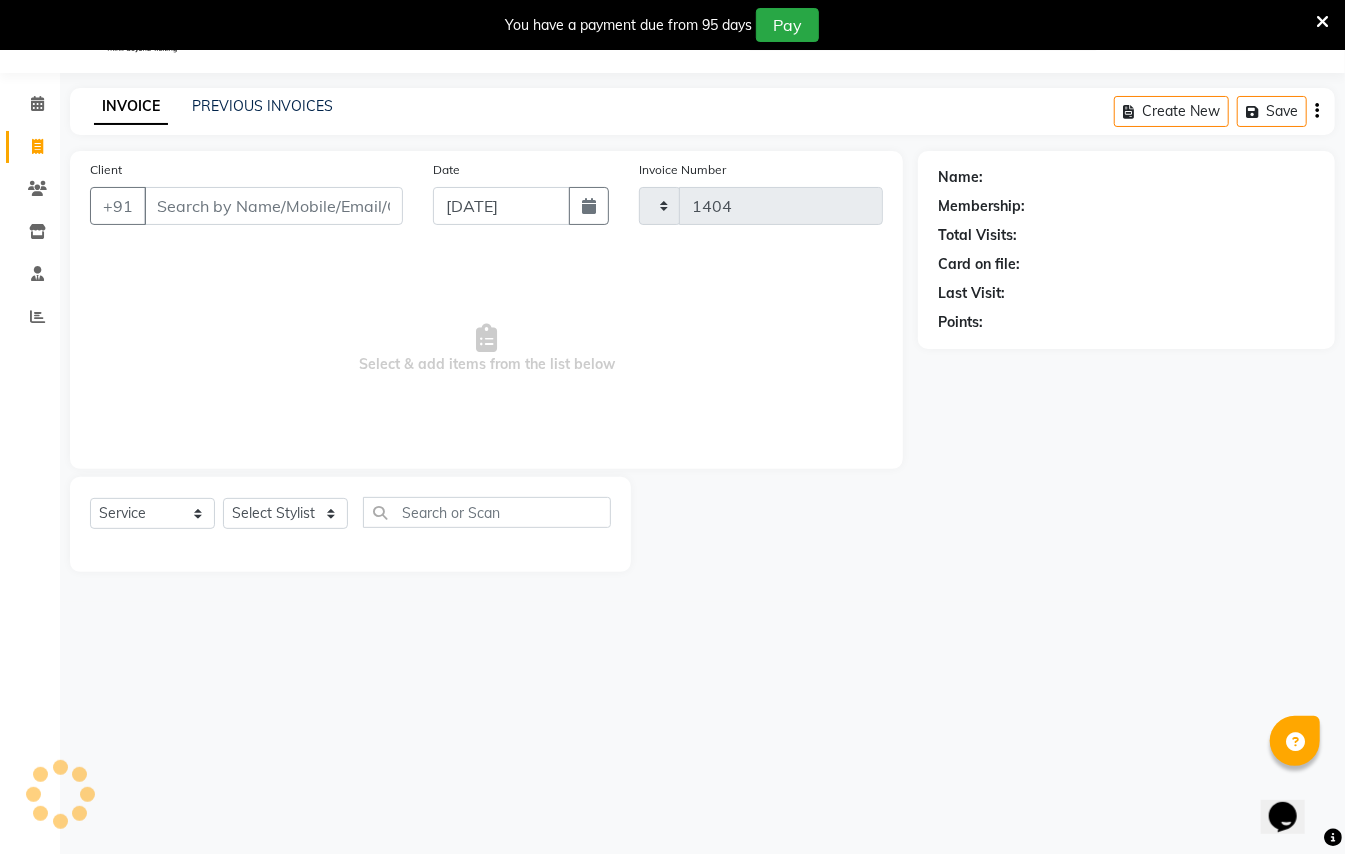 select on "123" 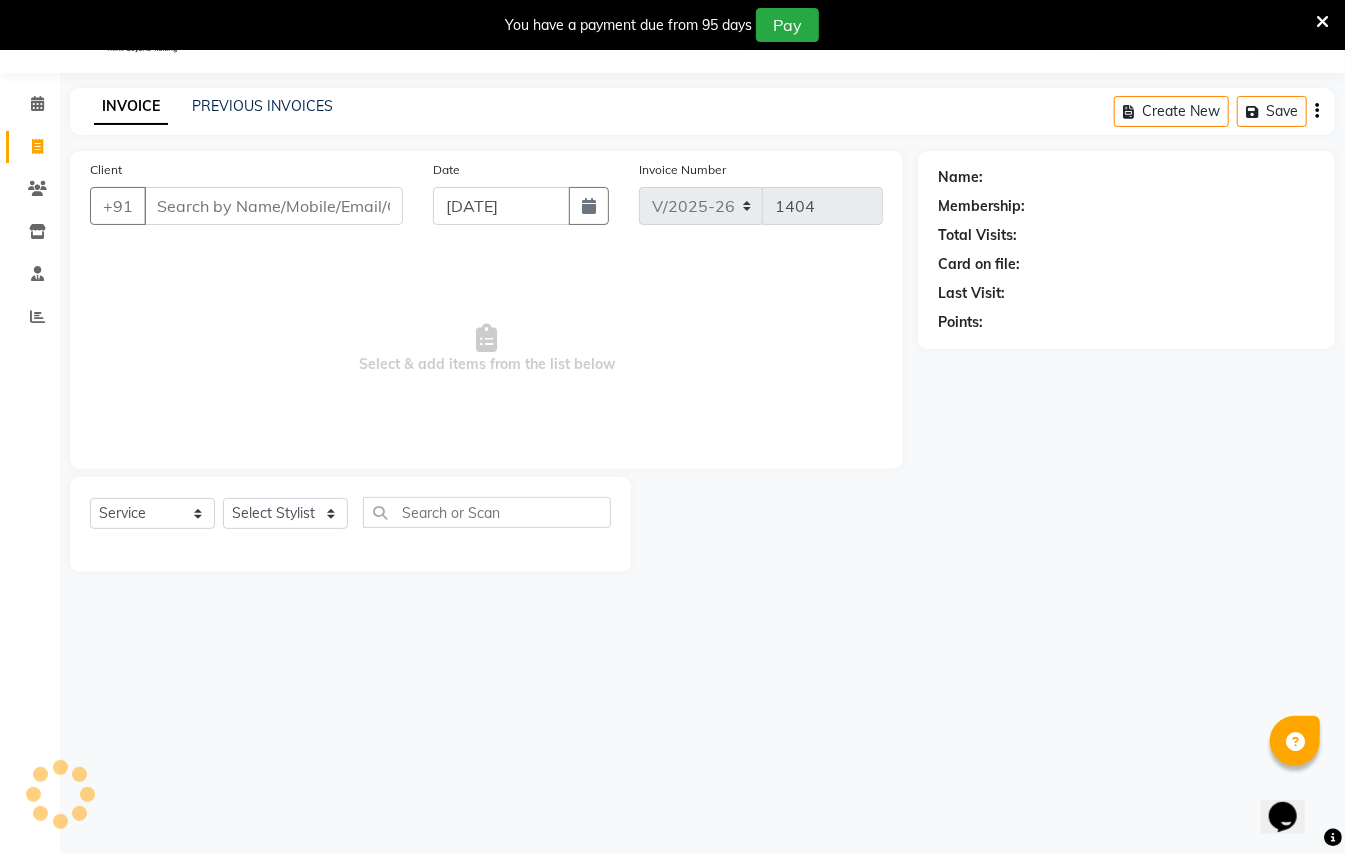 click on "Client" at bounding box center (273, 206) 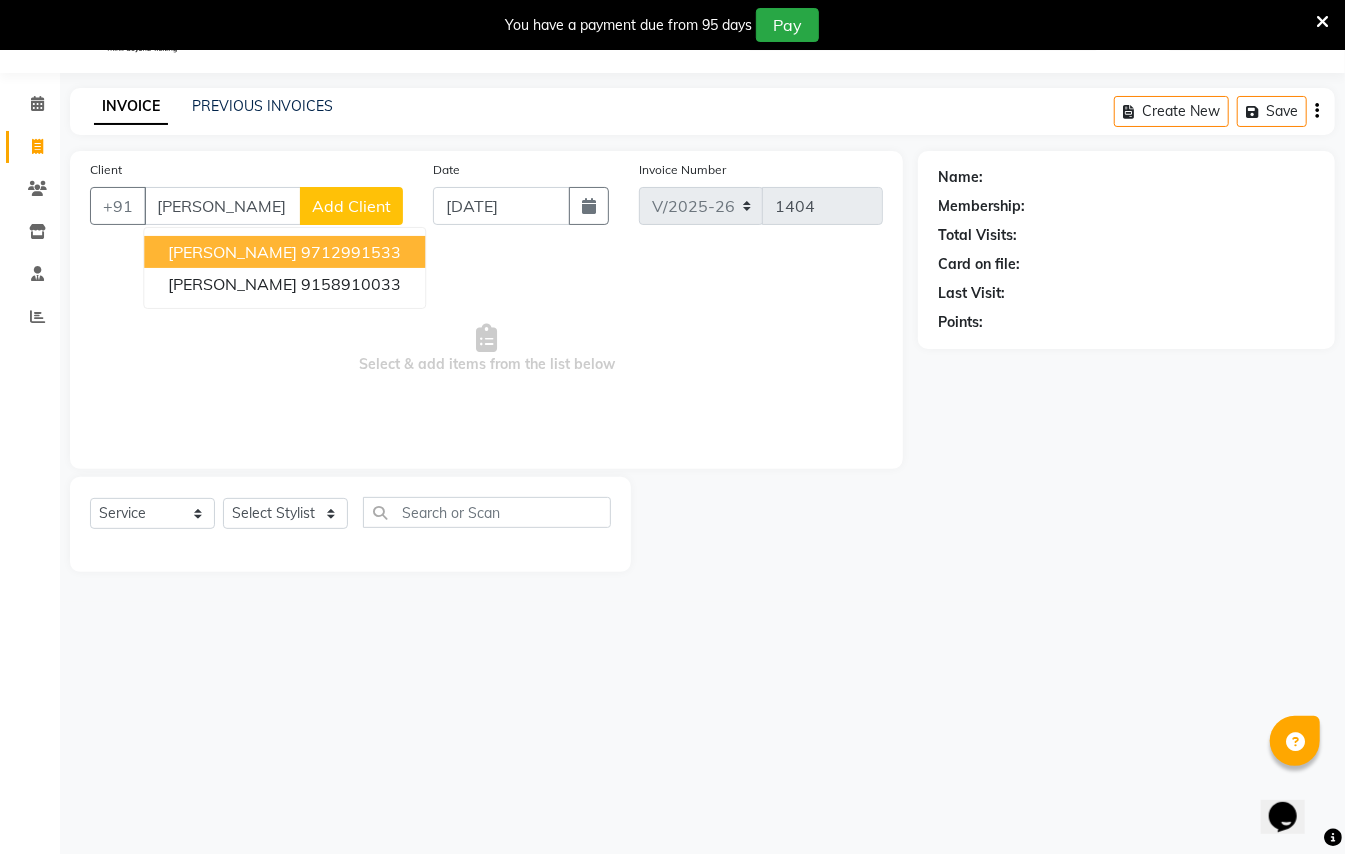 click on "9712991533" at bounding box center [351, 252] 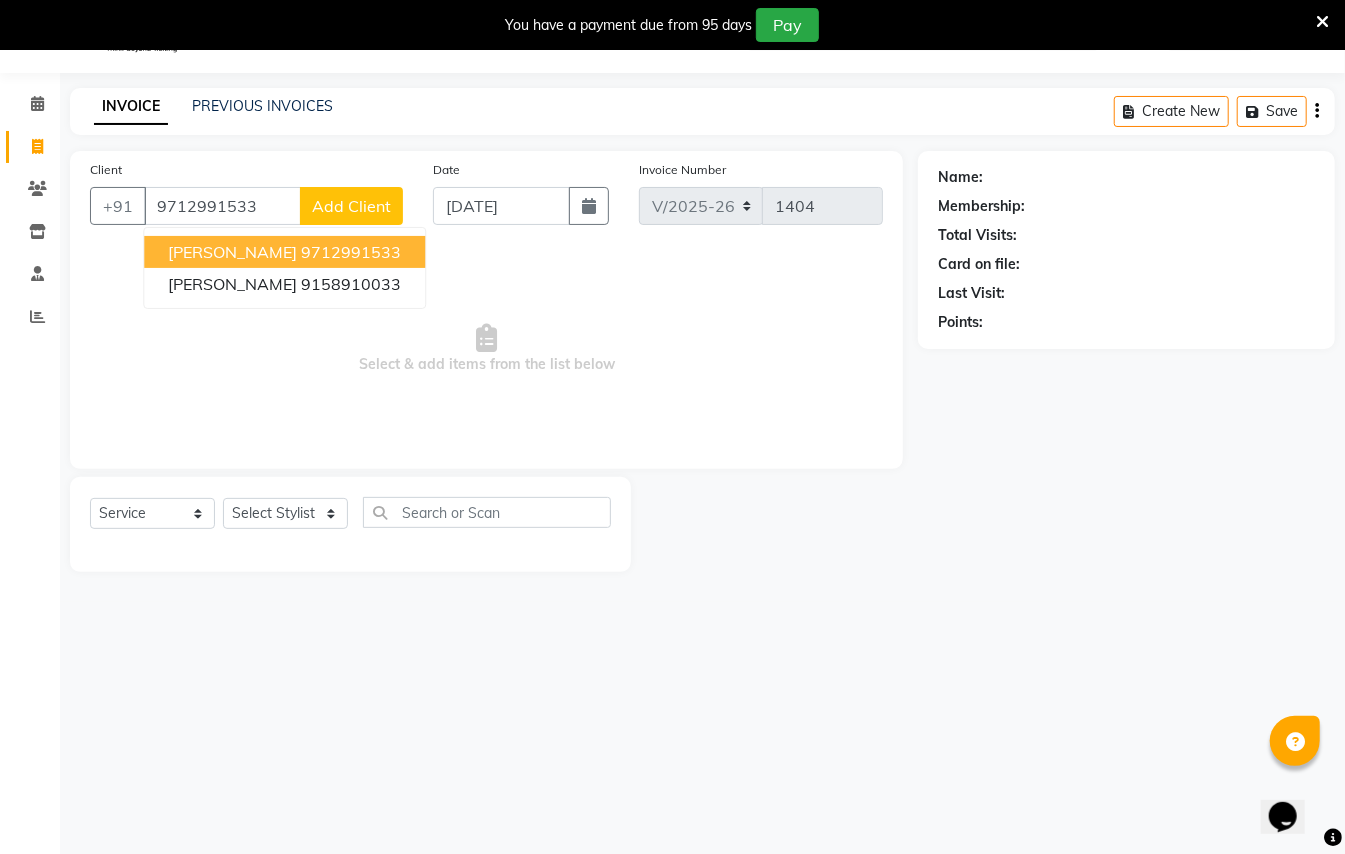 type on "9712991533" 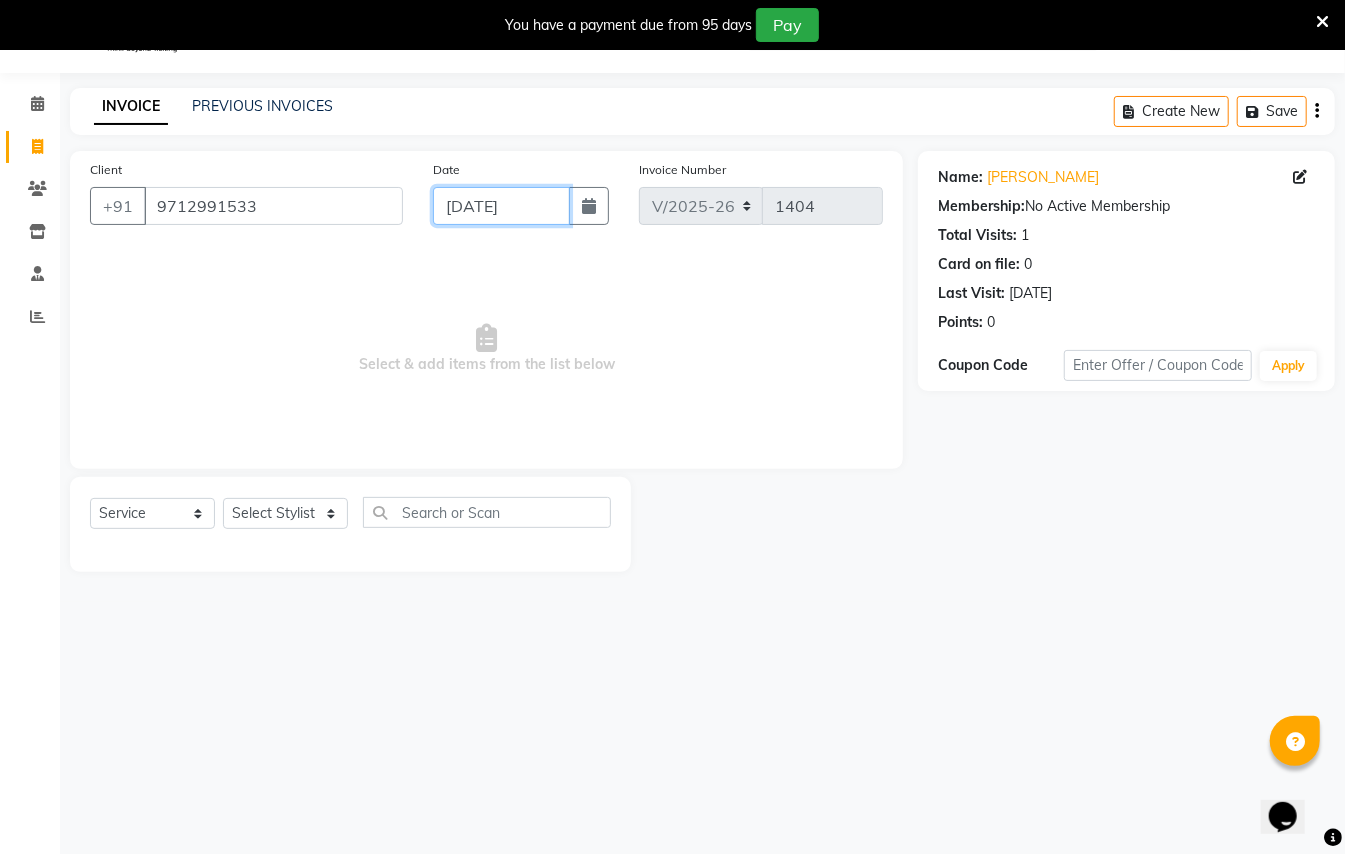 click on "[DATE]" 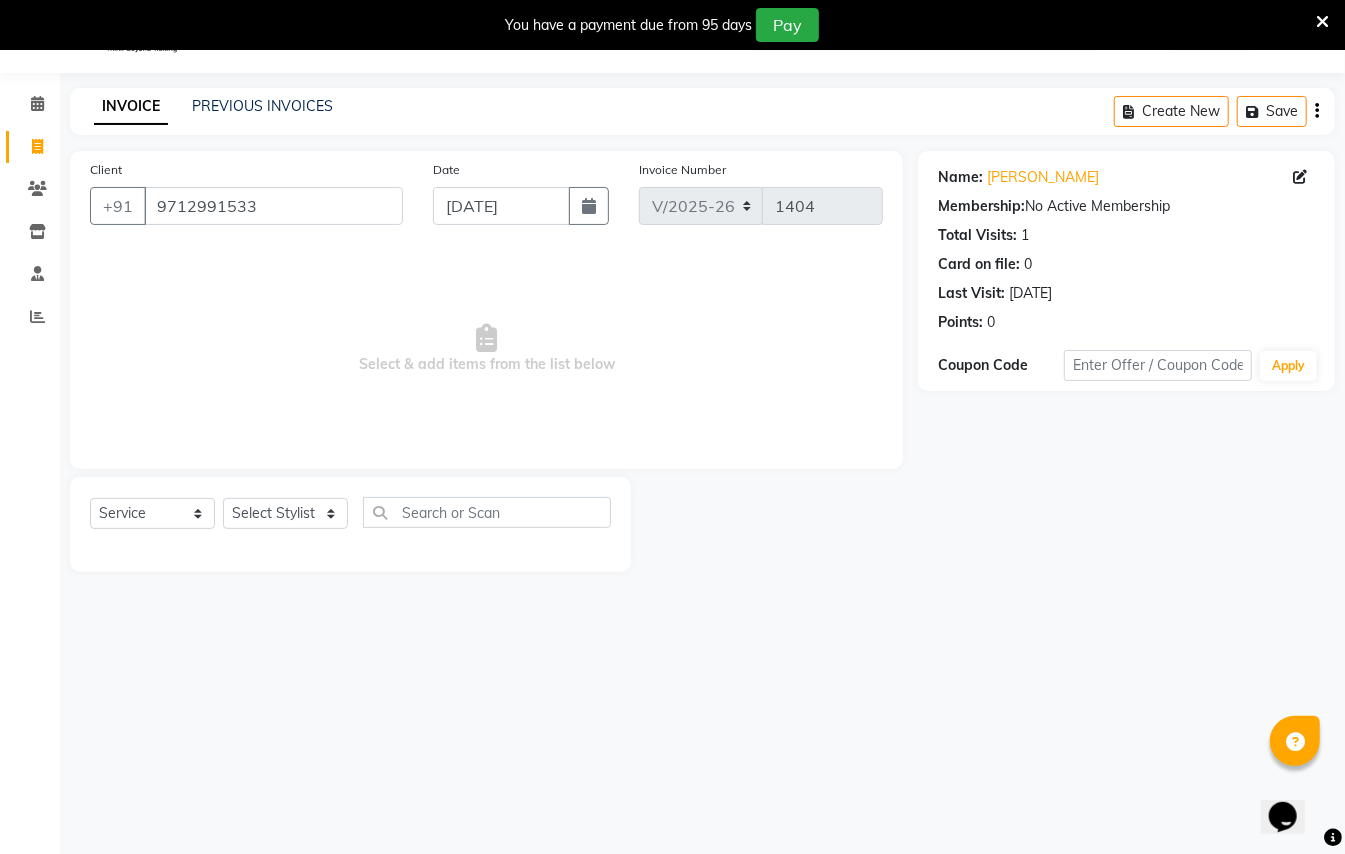 select on "7" 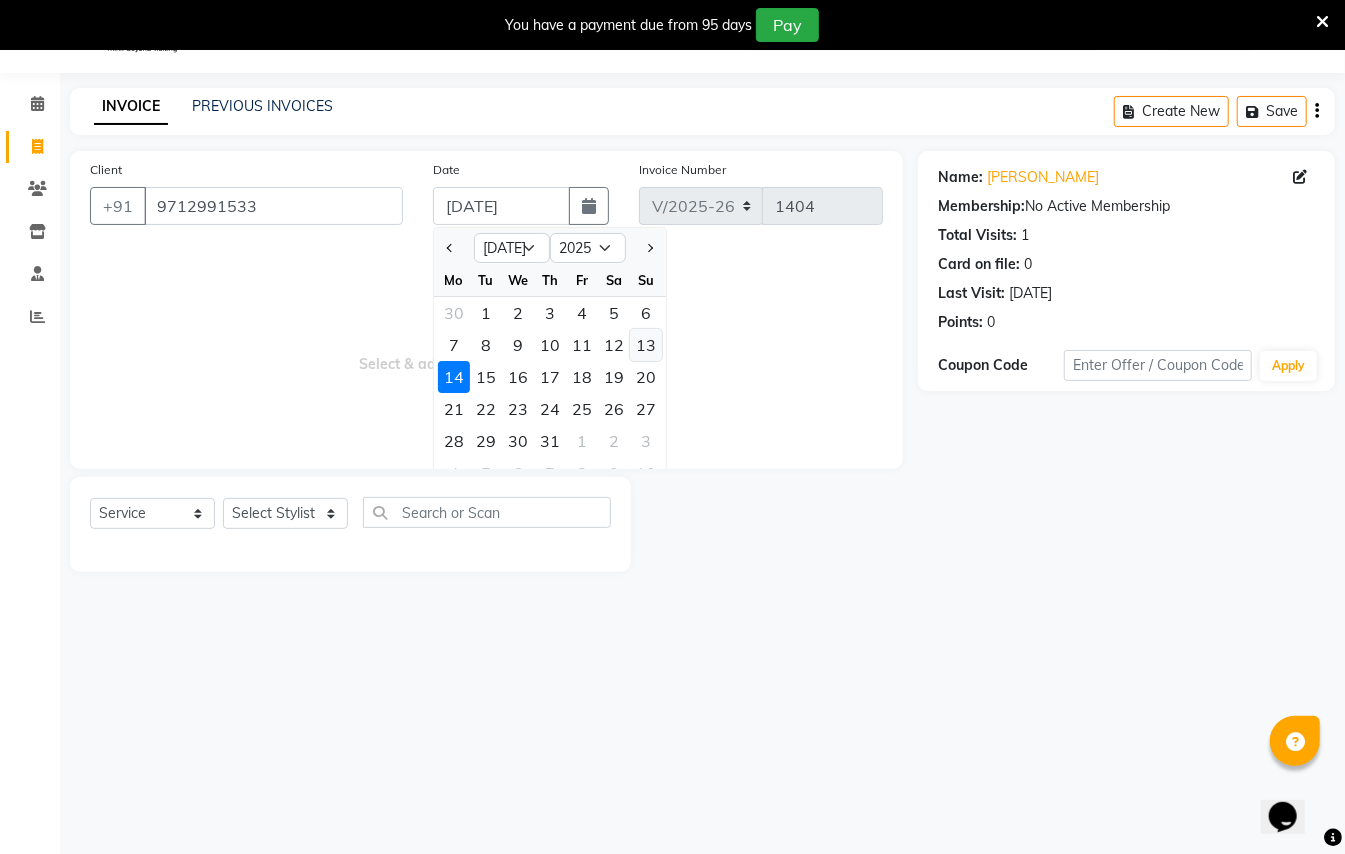 click on "13" 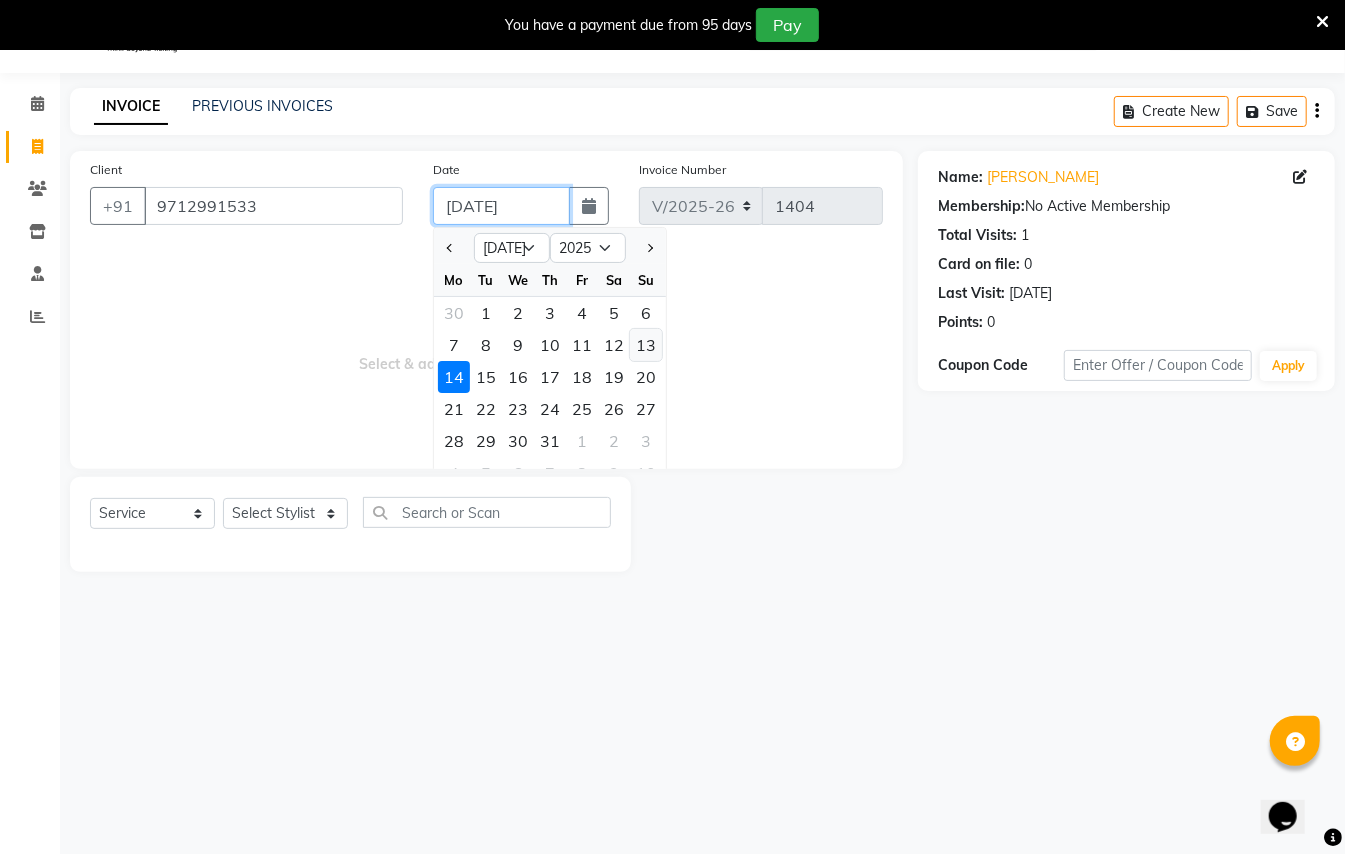 type on "[DATE]" 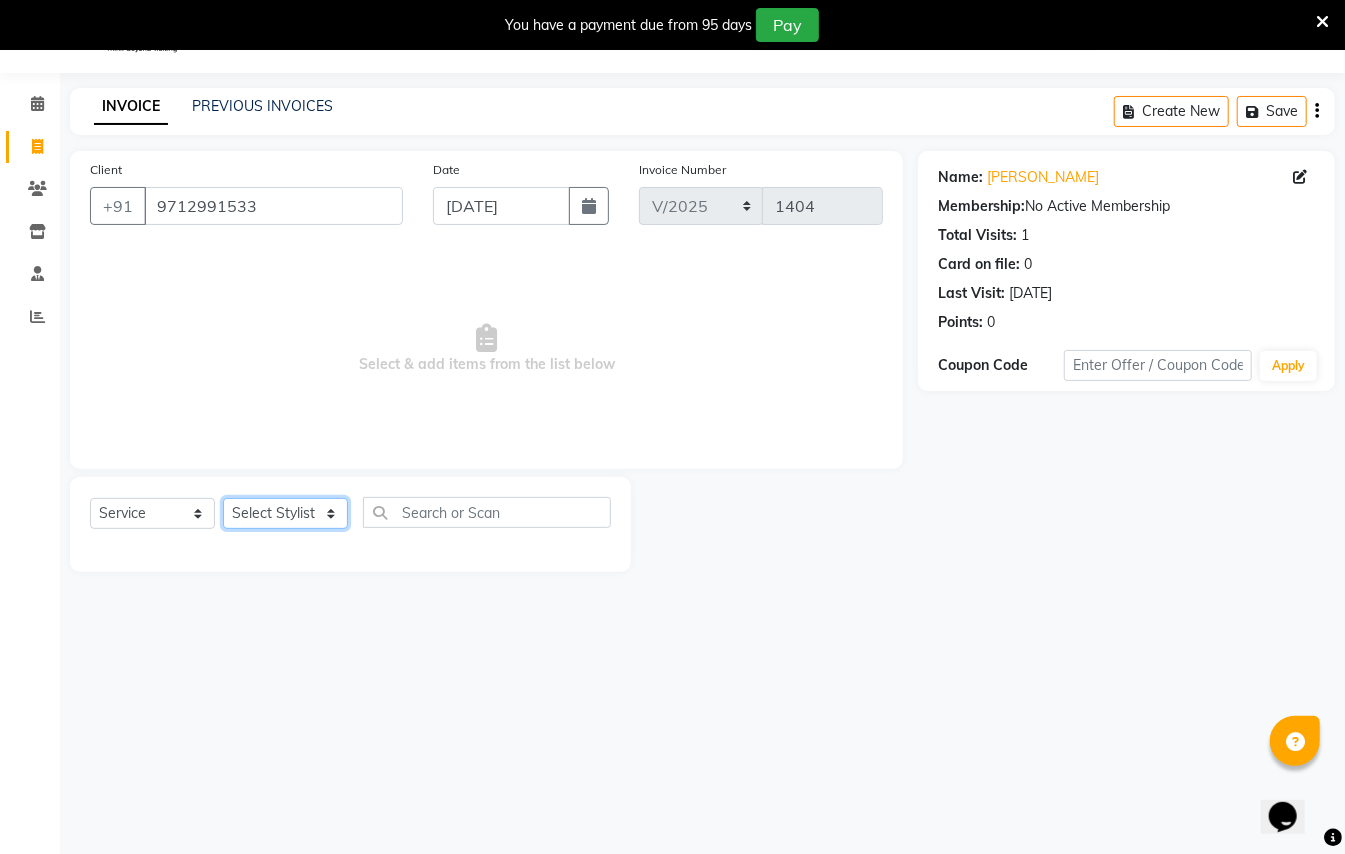 click on "Select Stylist [PERSON_NAME] [PERSON_NAME]  [PERSON_NAME] [PERSON_NAME] [PERSON_NAME] Mane Manager [PERSON_NAME]  [PERSON_NAME] Owner [PERSON_NAME]" 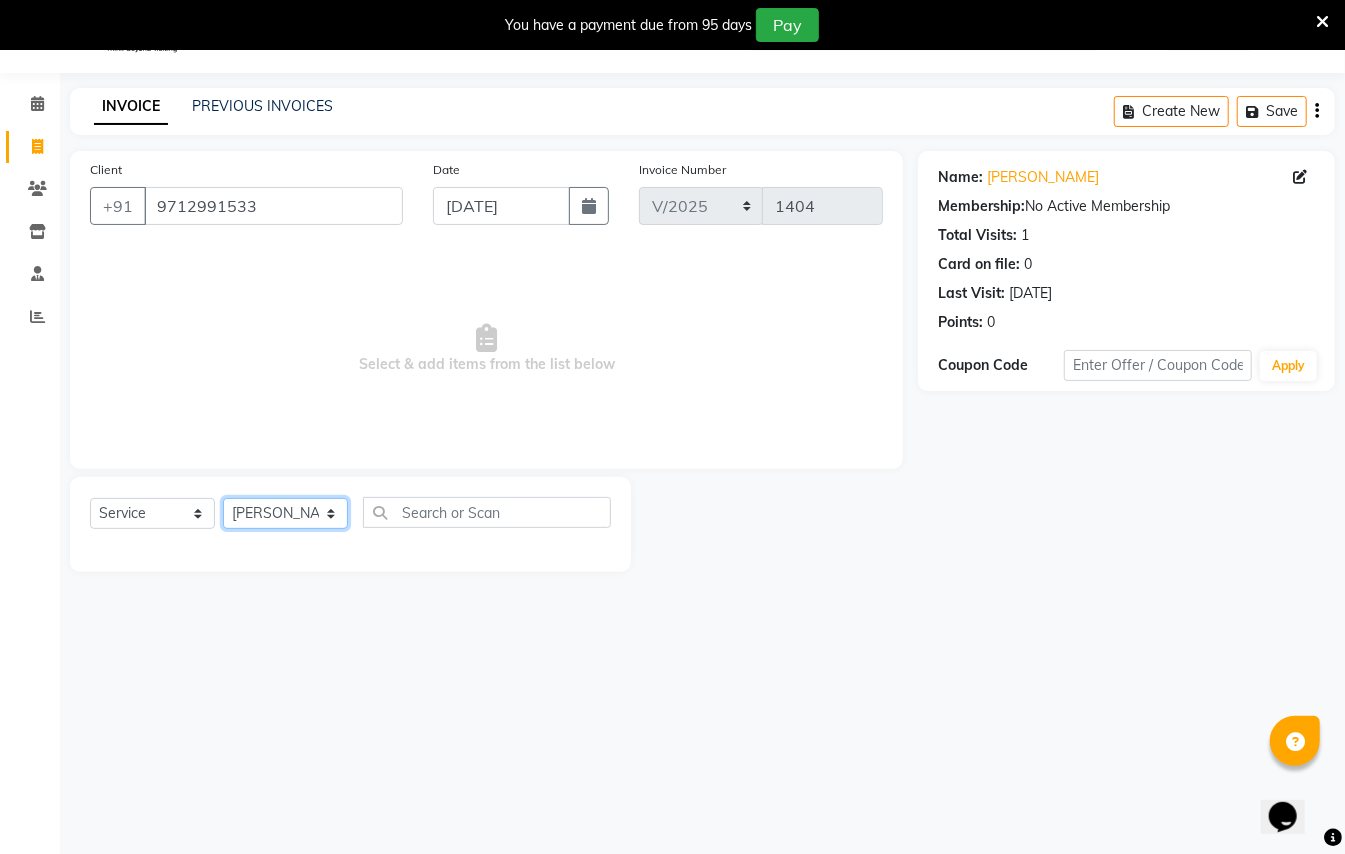 click on "Select Stylist [PERSON_NAME] [PERSON_NAME]  [PERSON_NAME] [PERSON_NAME] [PERSON_NAME] Mane Manager [PERSON_NAME]  [PERSON_NAME] Owner [PERSON_NAME]" 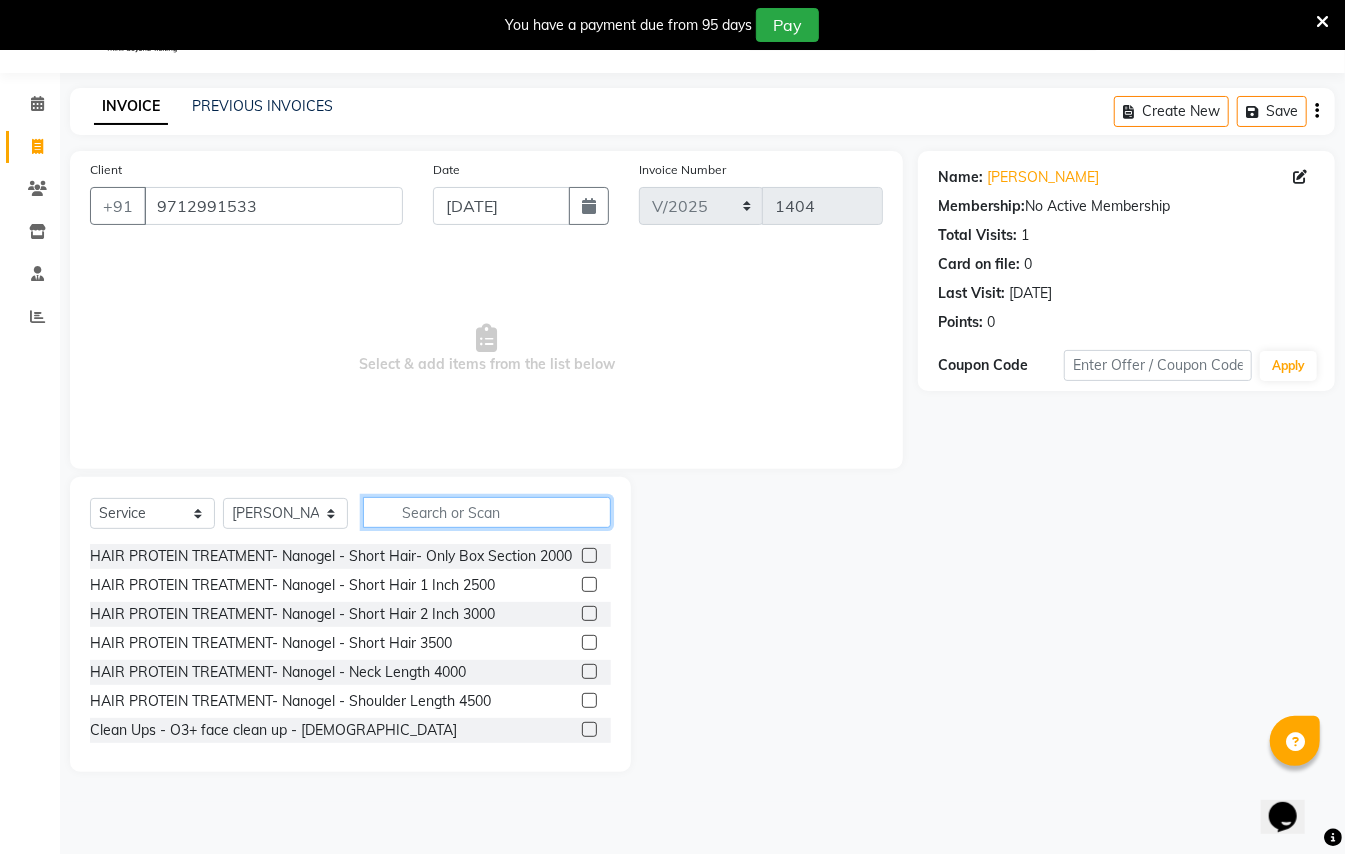 click 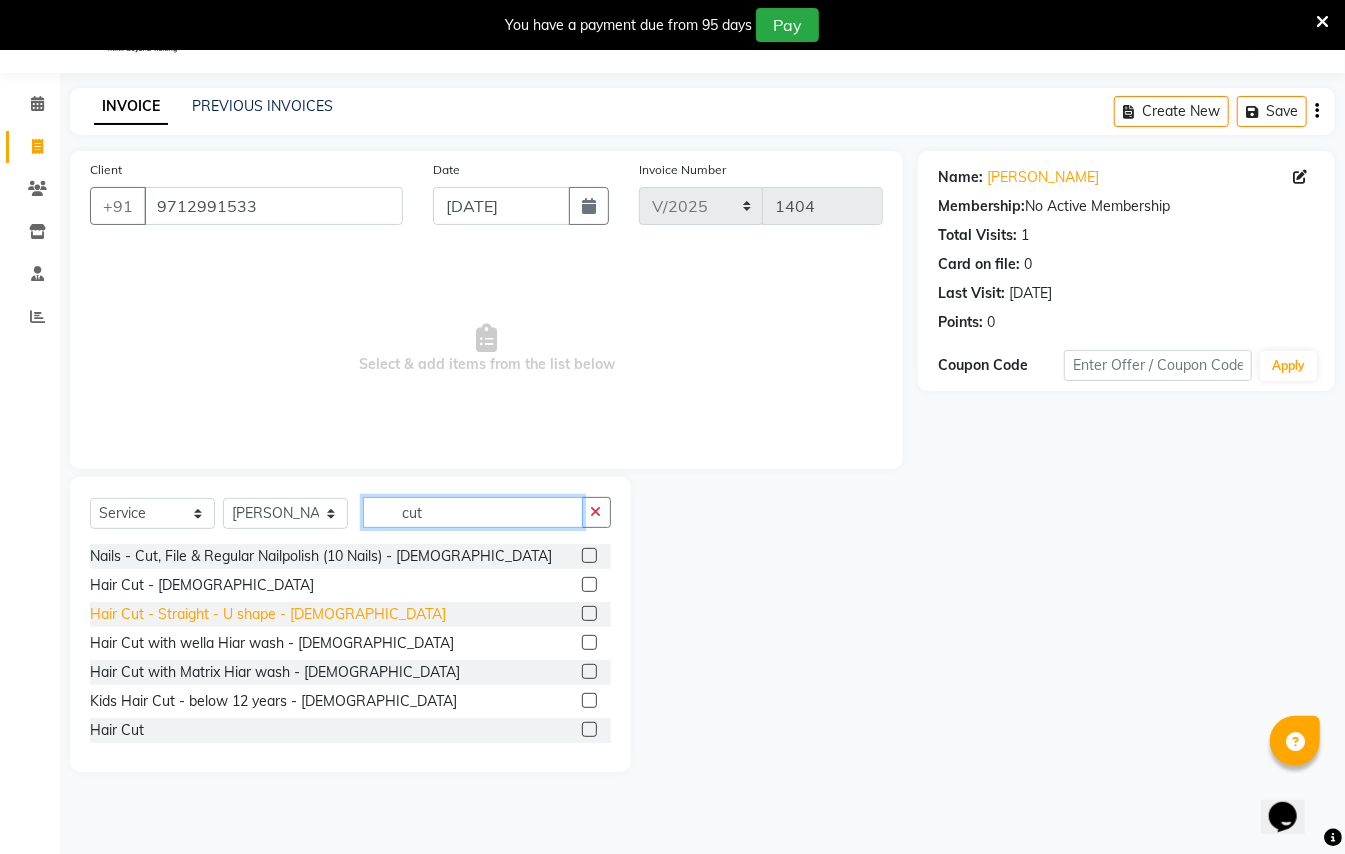 type on "cut" 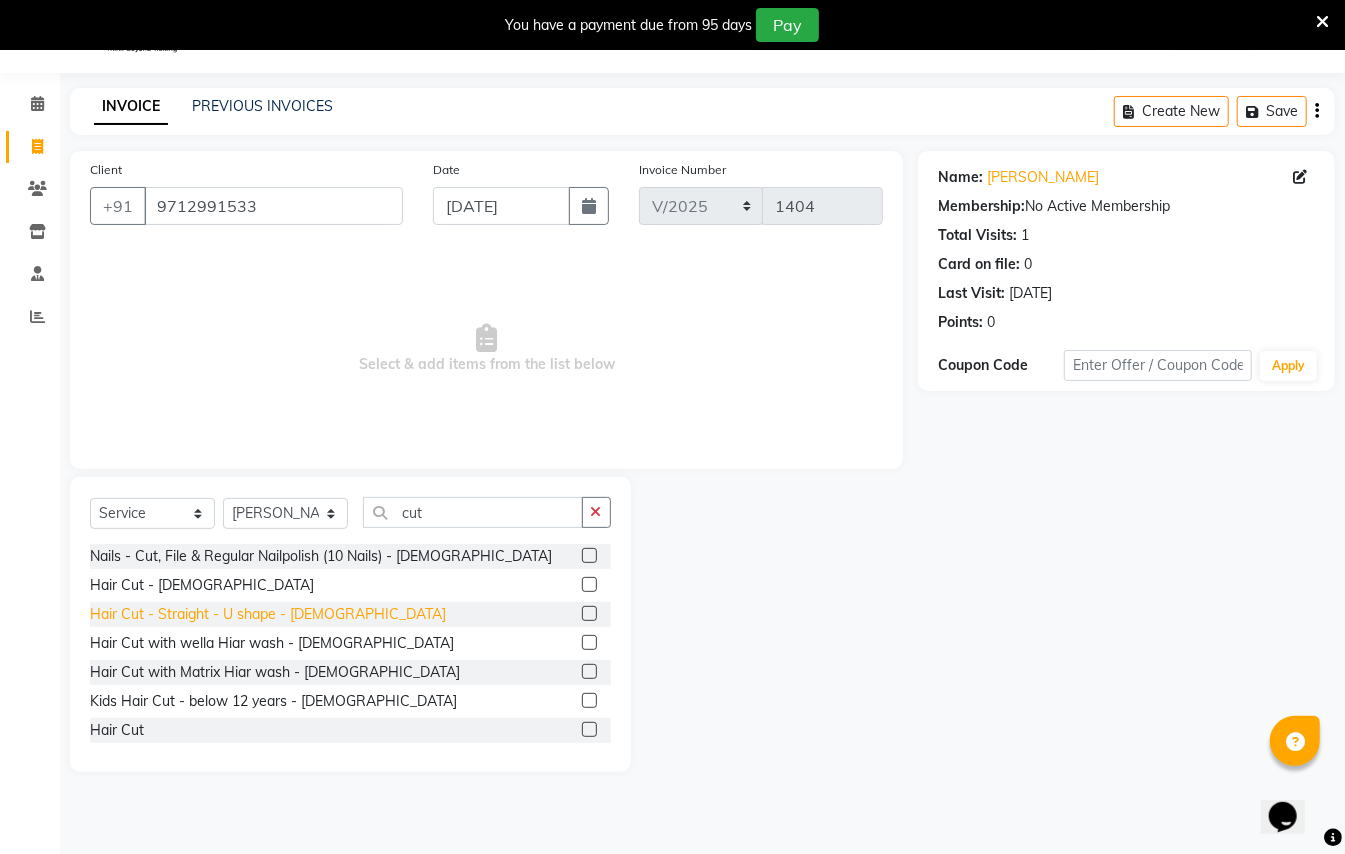 click on "Hair Cut - Straight - U shape - [DEMOGRAPHIC_DATA]" 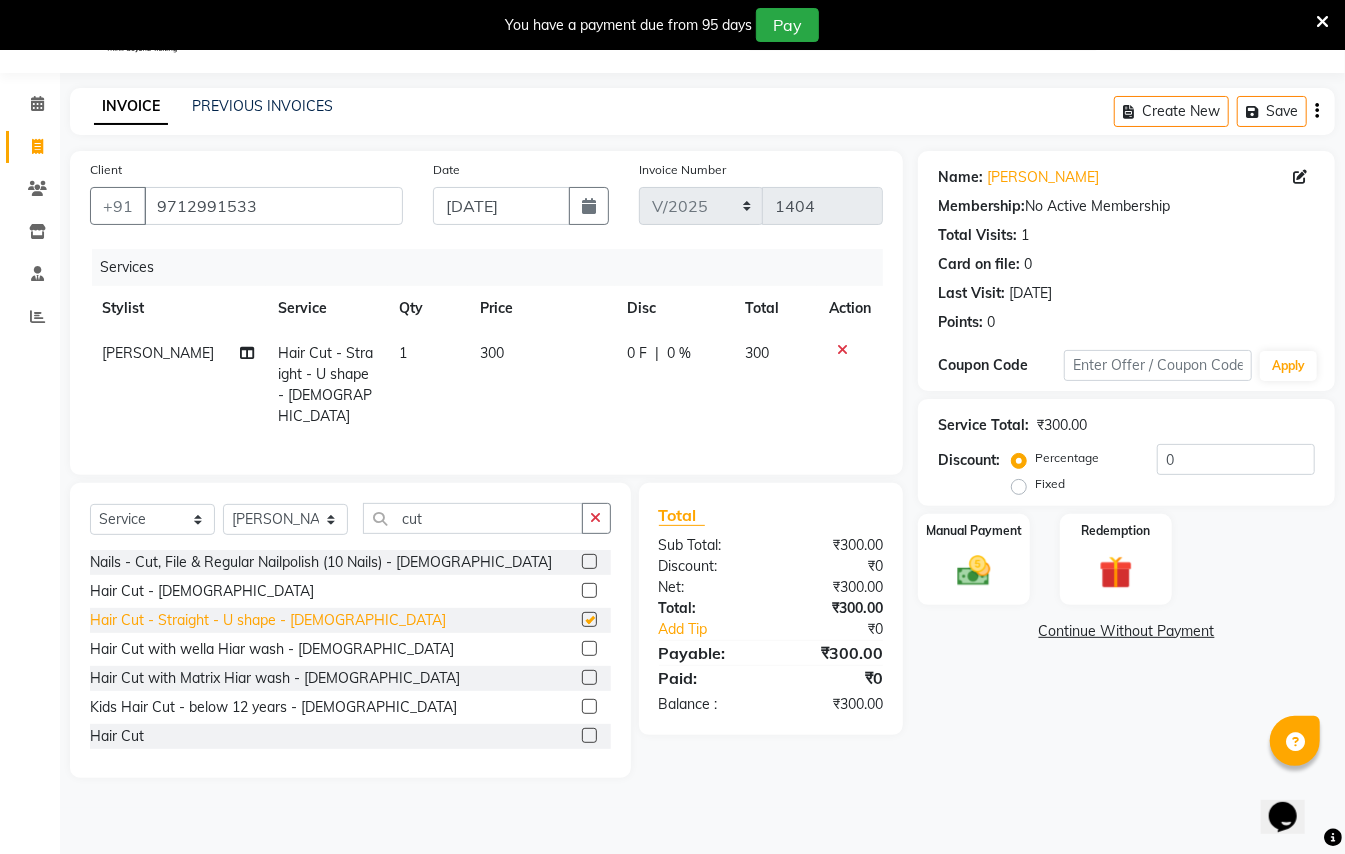 checkbox on "false" 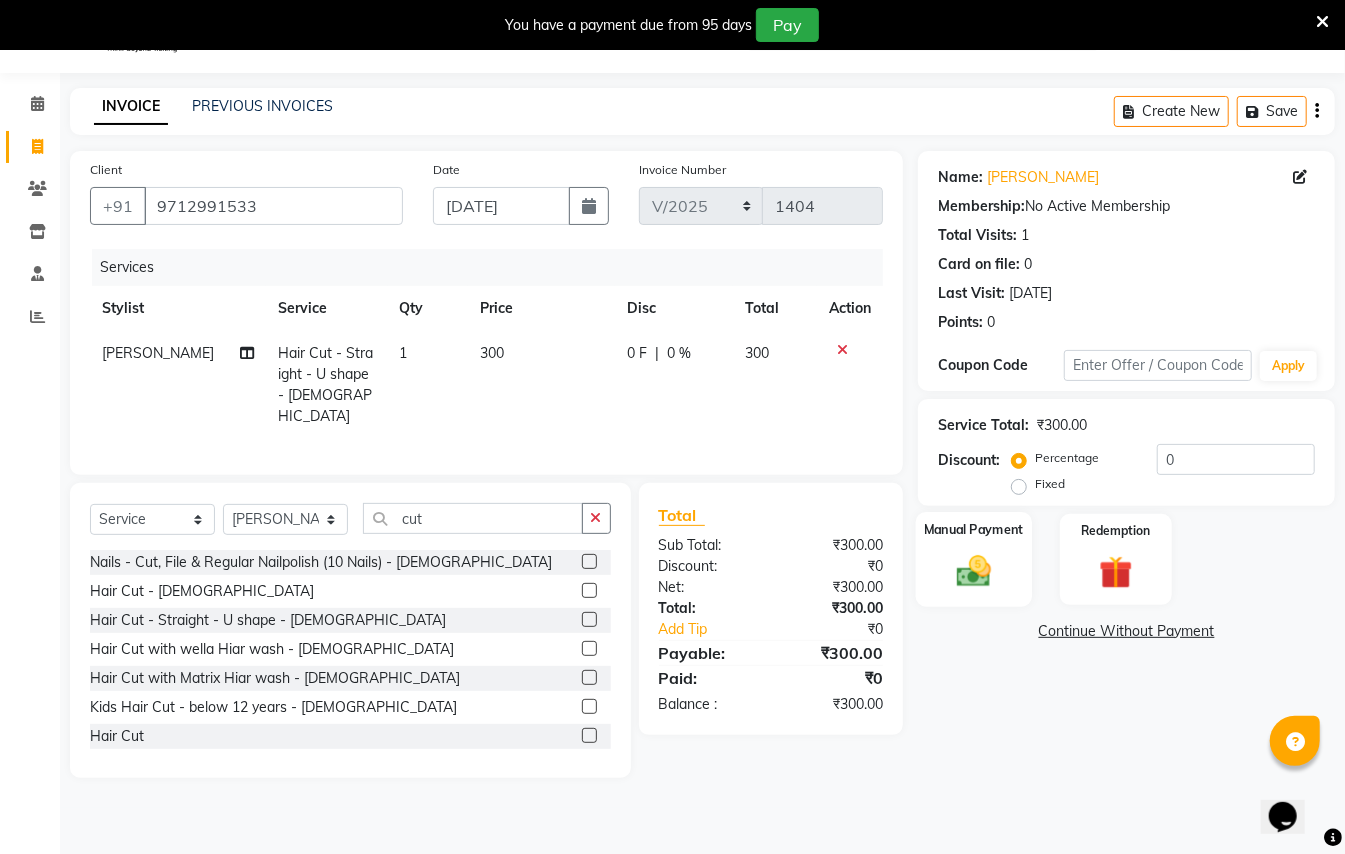 click 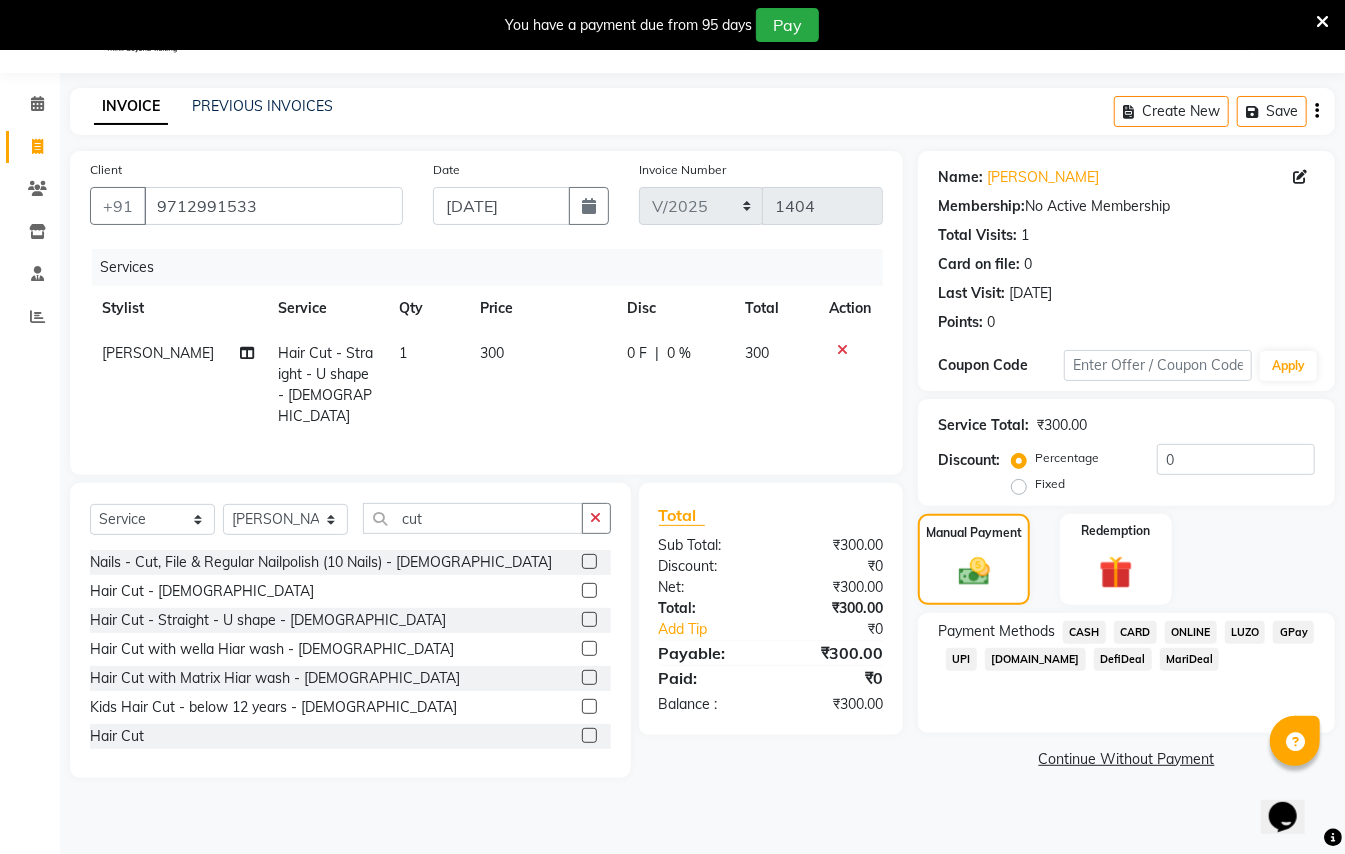 click on "GPay" 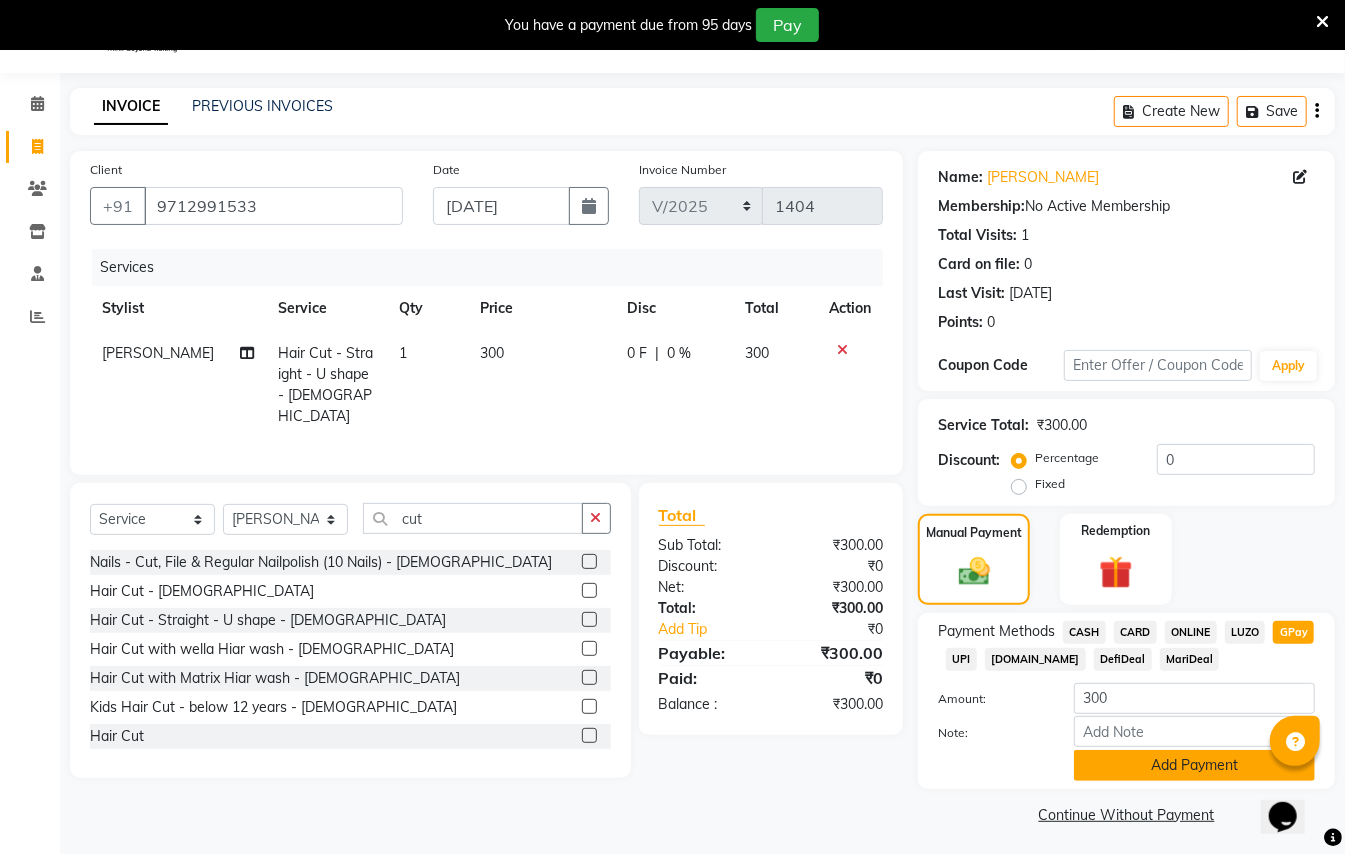 click on "Add Payment" 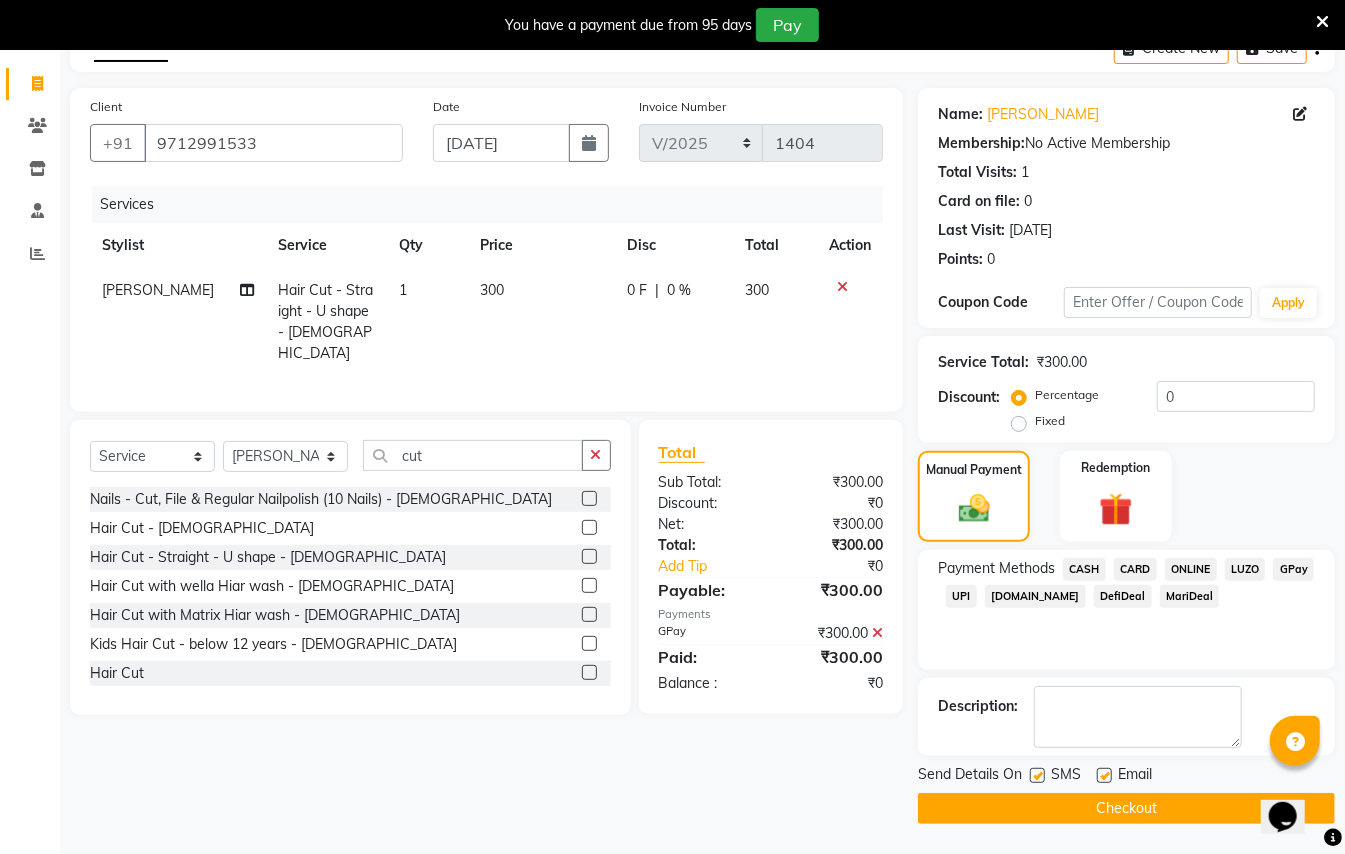 click on "Checkout" 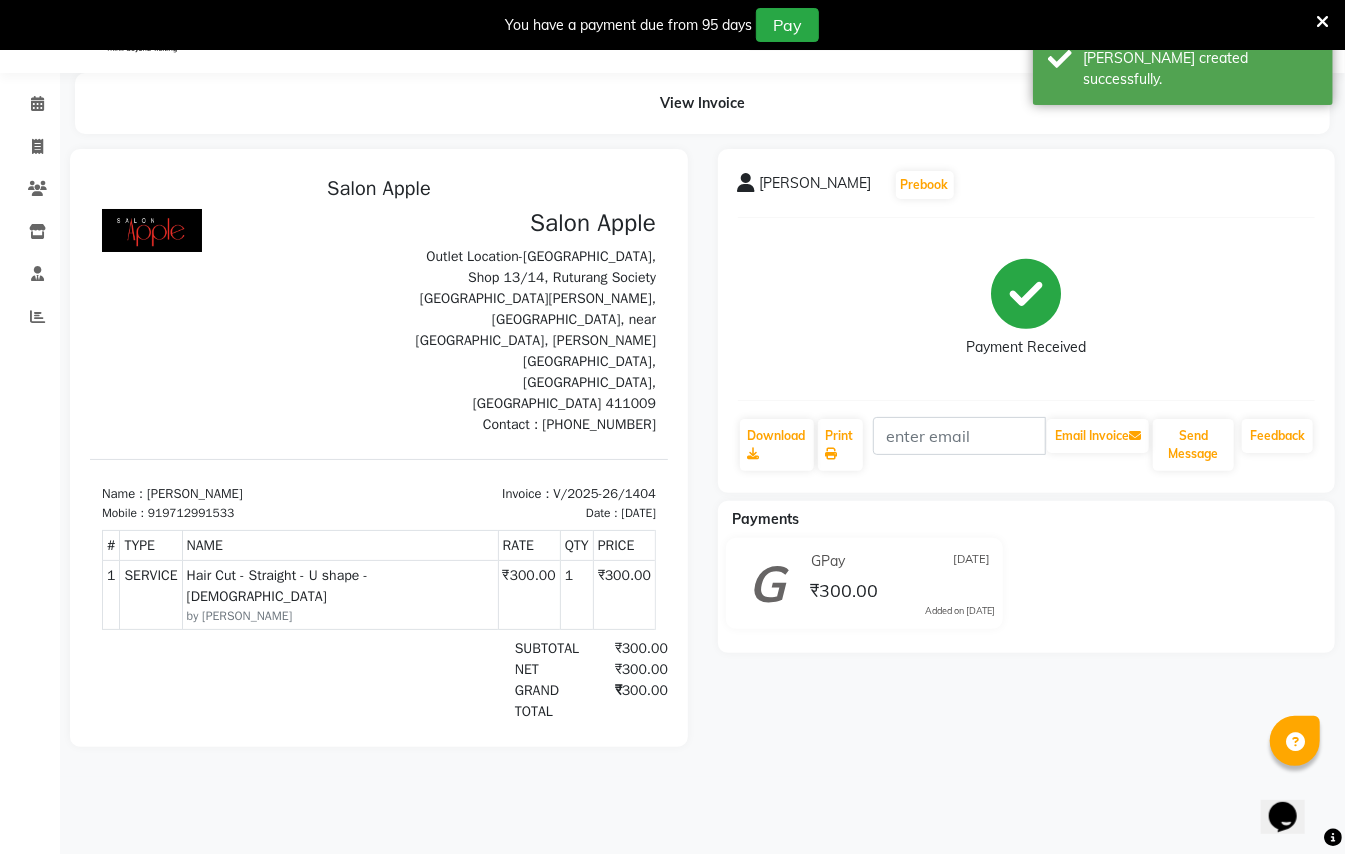 scroll, scrollTop: 0, scrollLeft: 0, axis: both 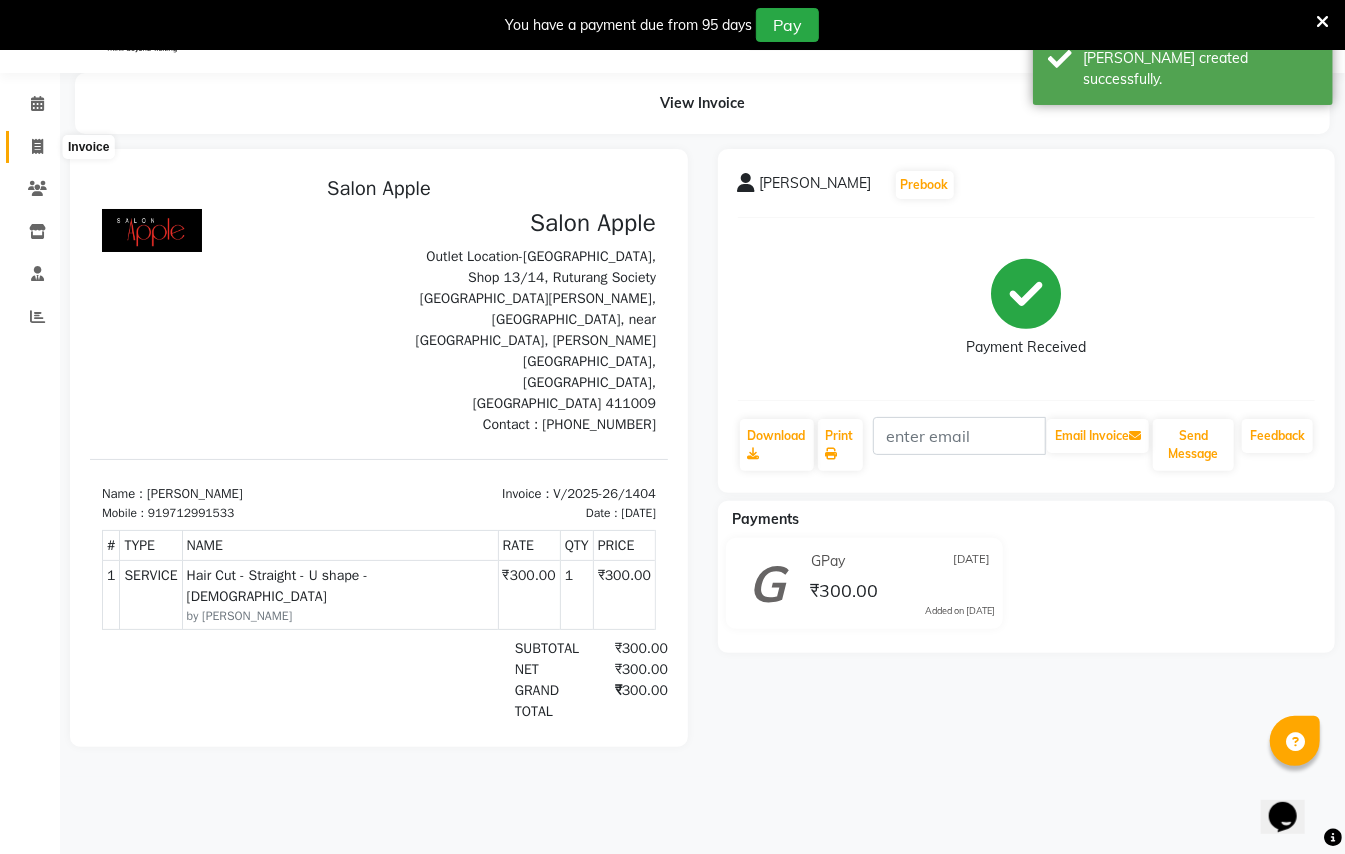 click 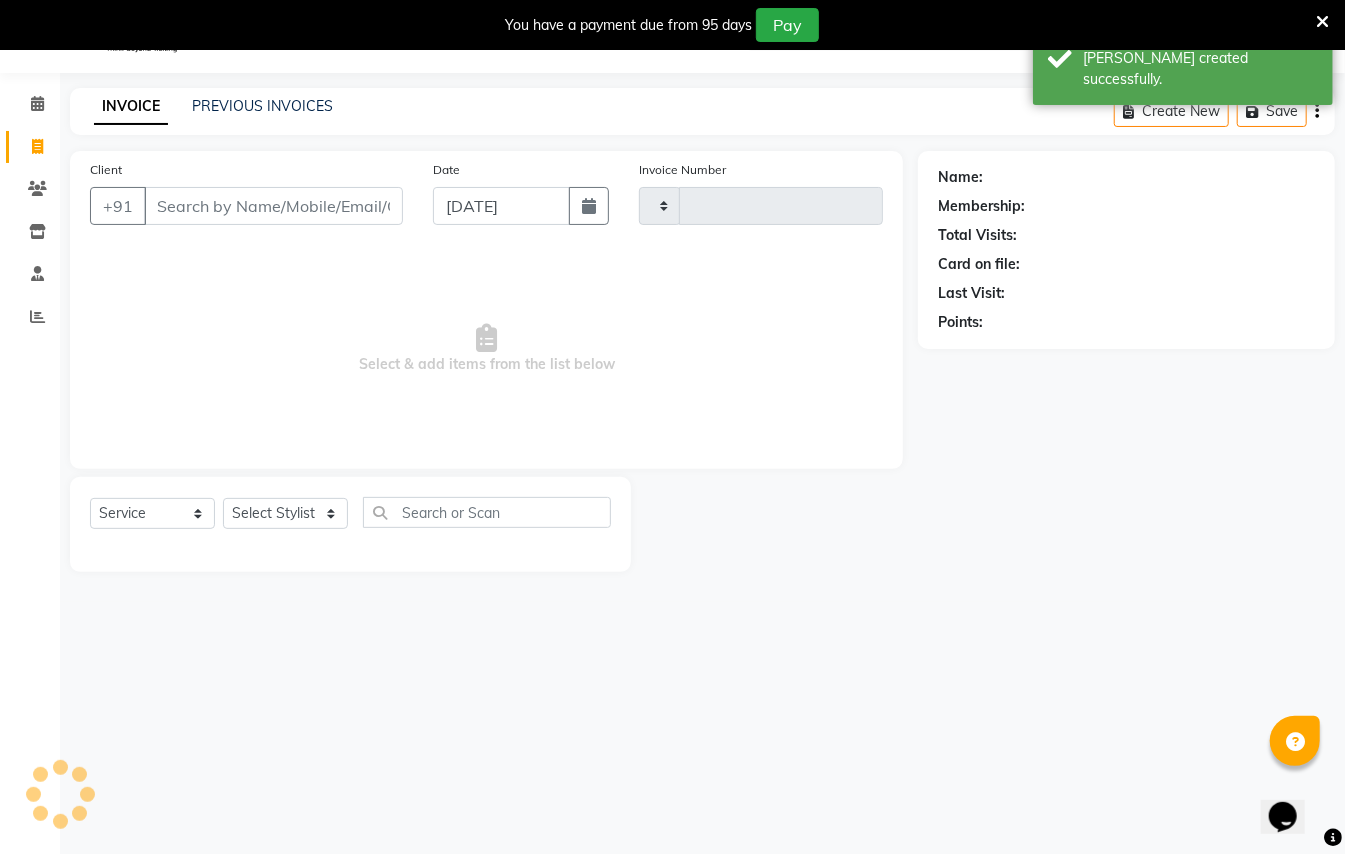 click on "Client" at bounding box center (273, 206) 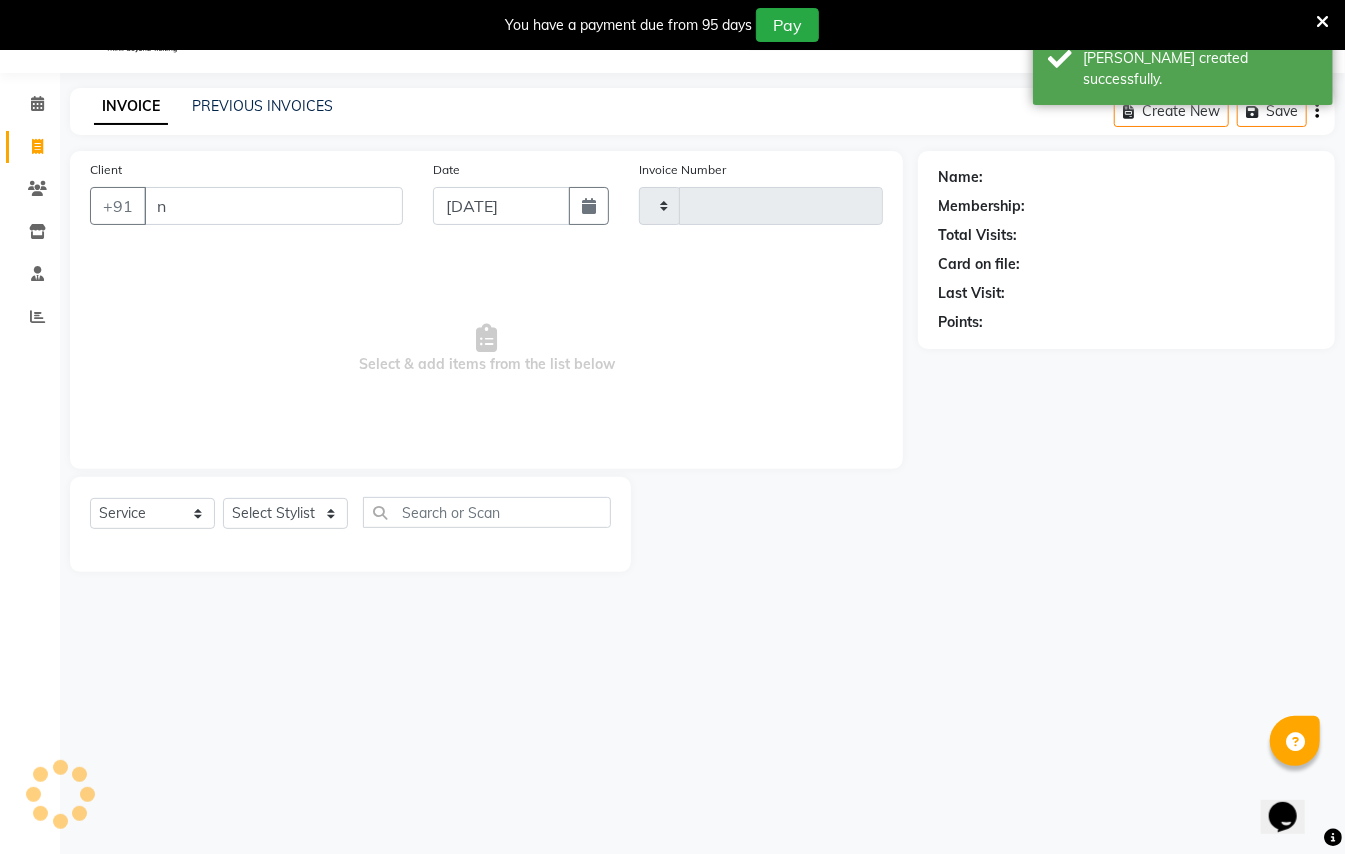 type on "1405" 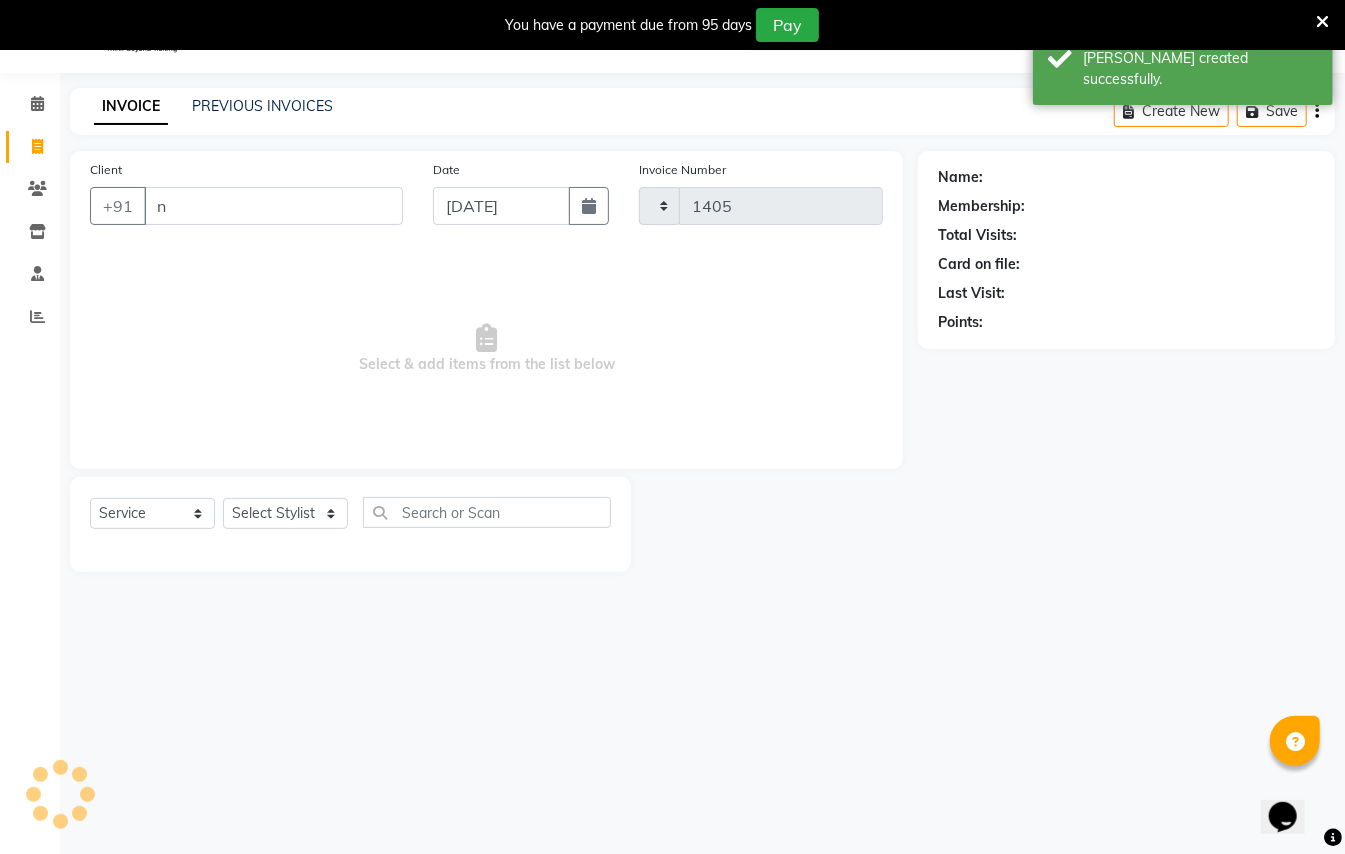 select on "123" 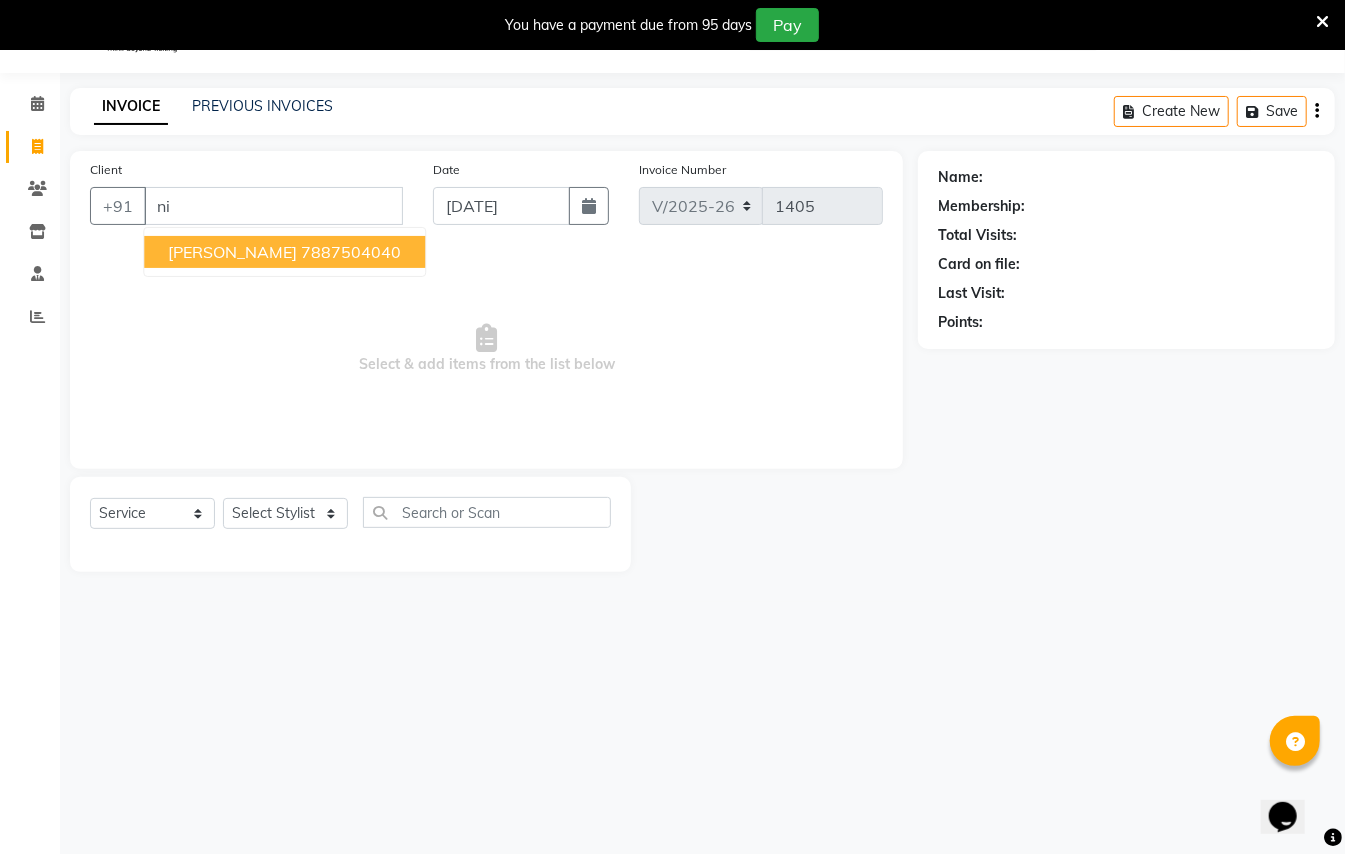 type on "n" 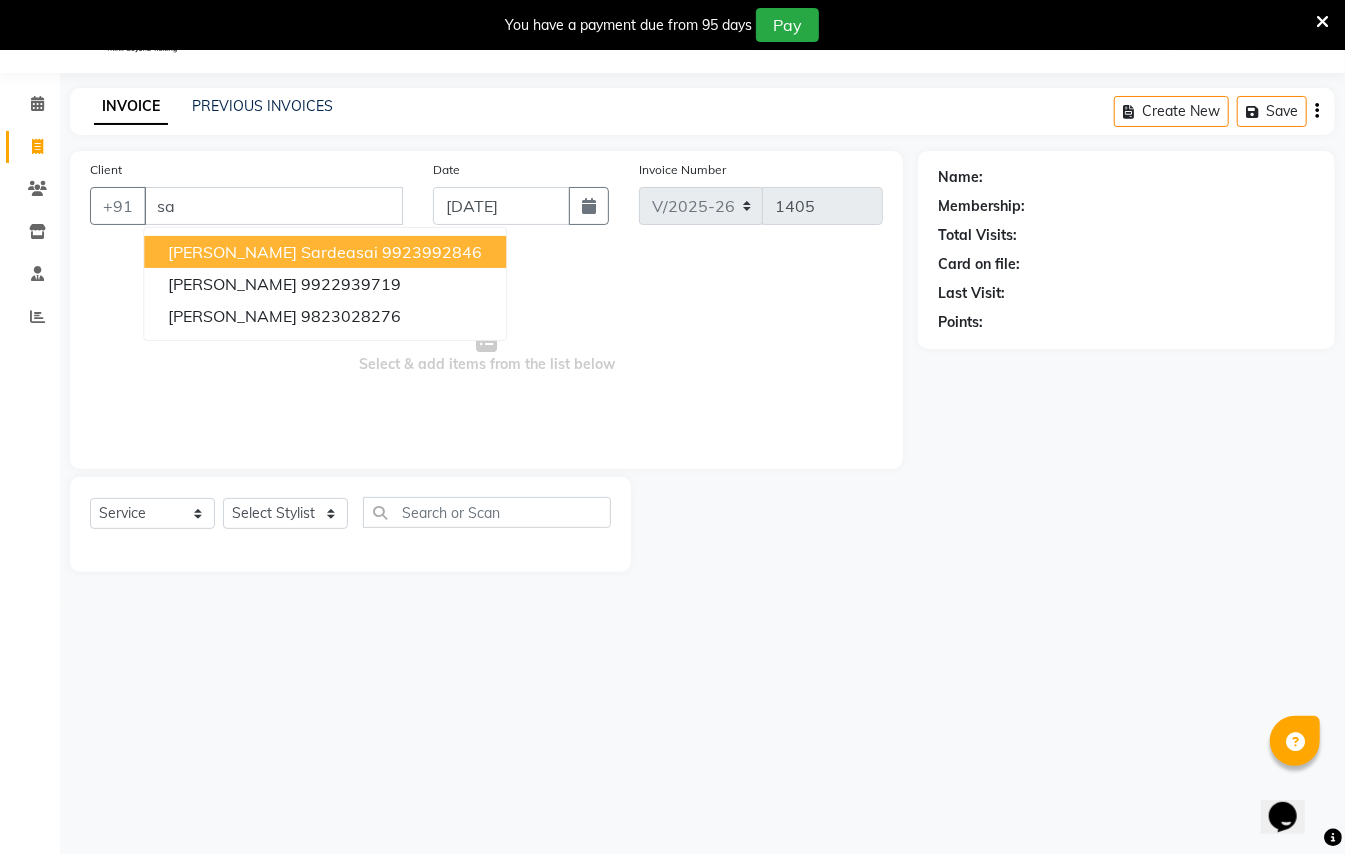type on "s" 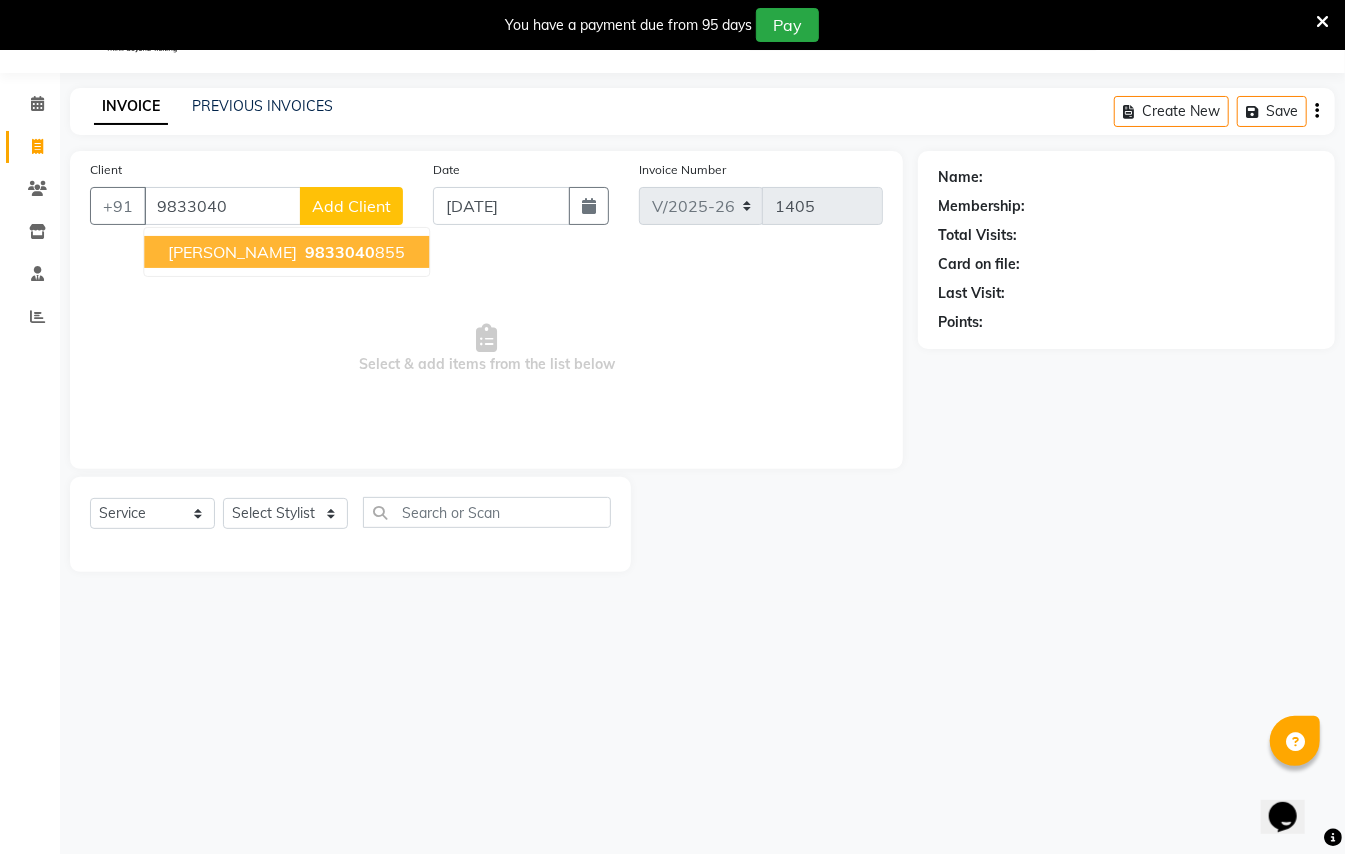 click on "9833040 855" at bounding box center [353, 252] 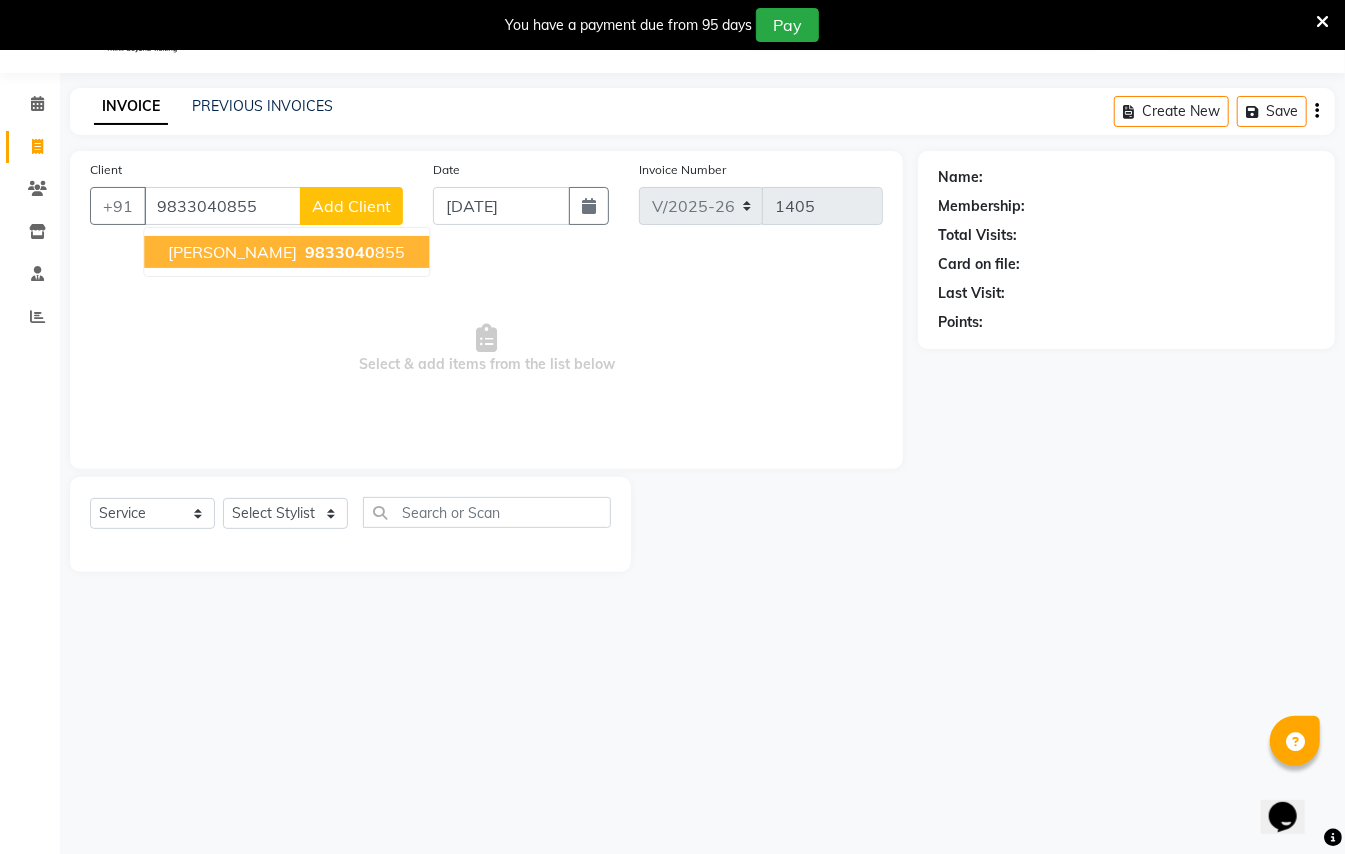 type on "9833040855" 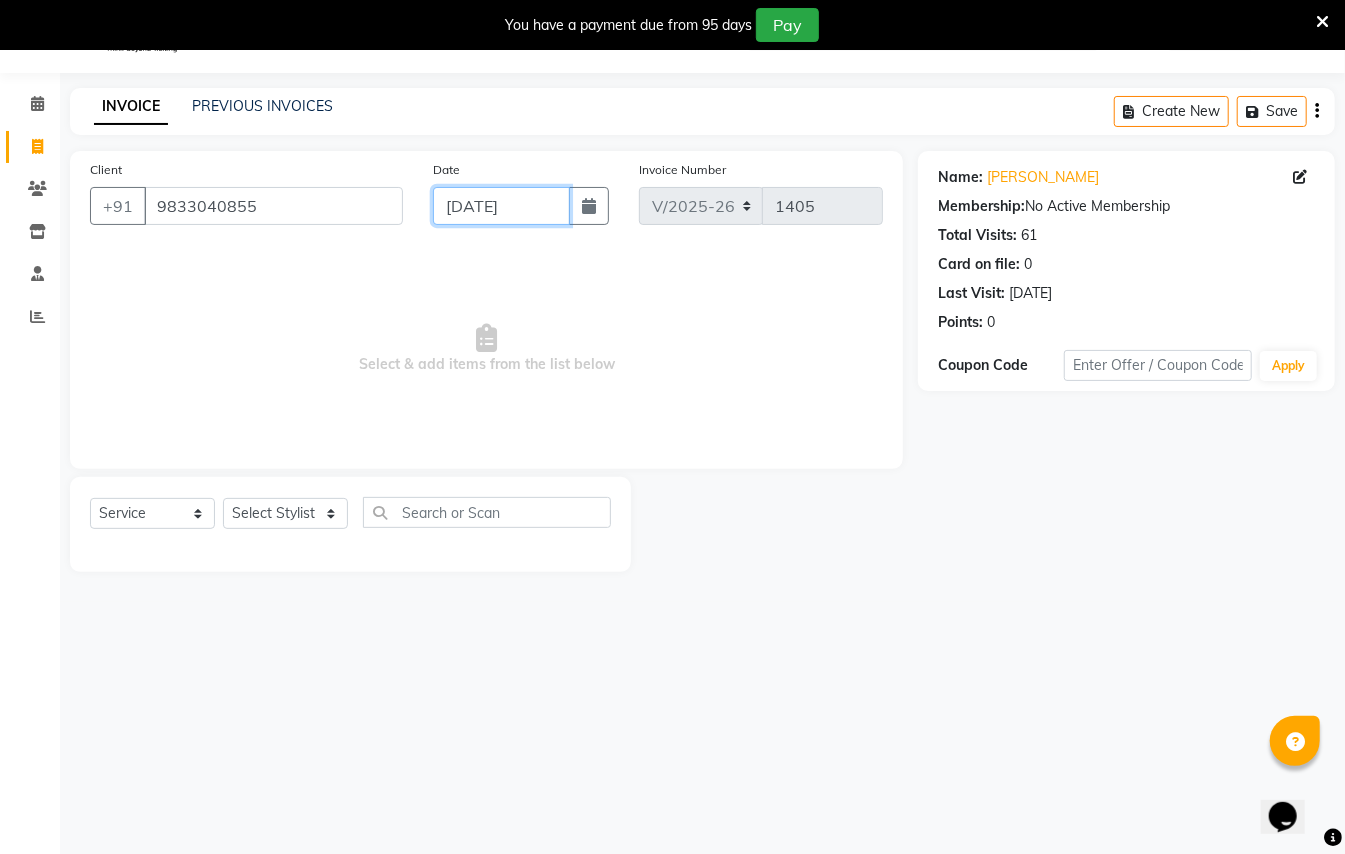 click on "[DATE]" 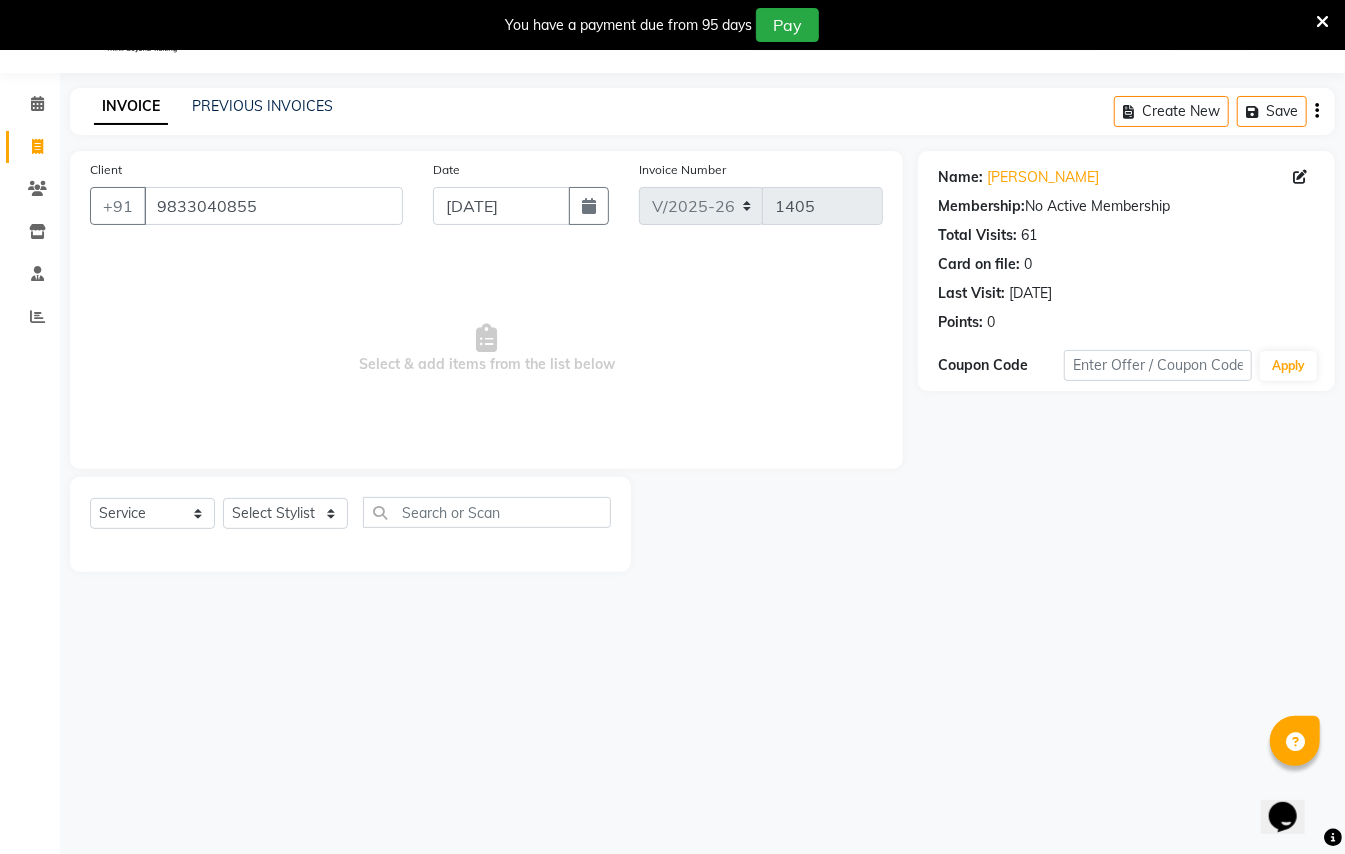 select on "7" 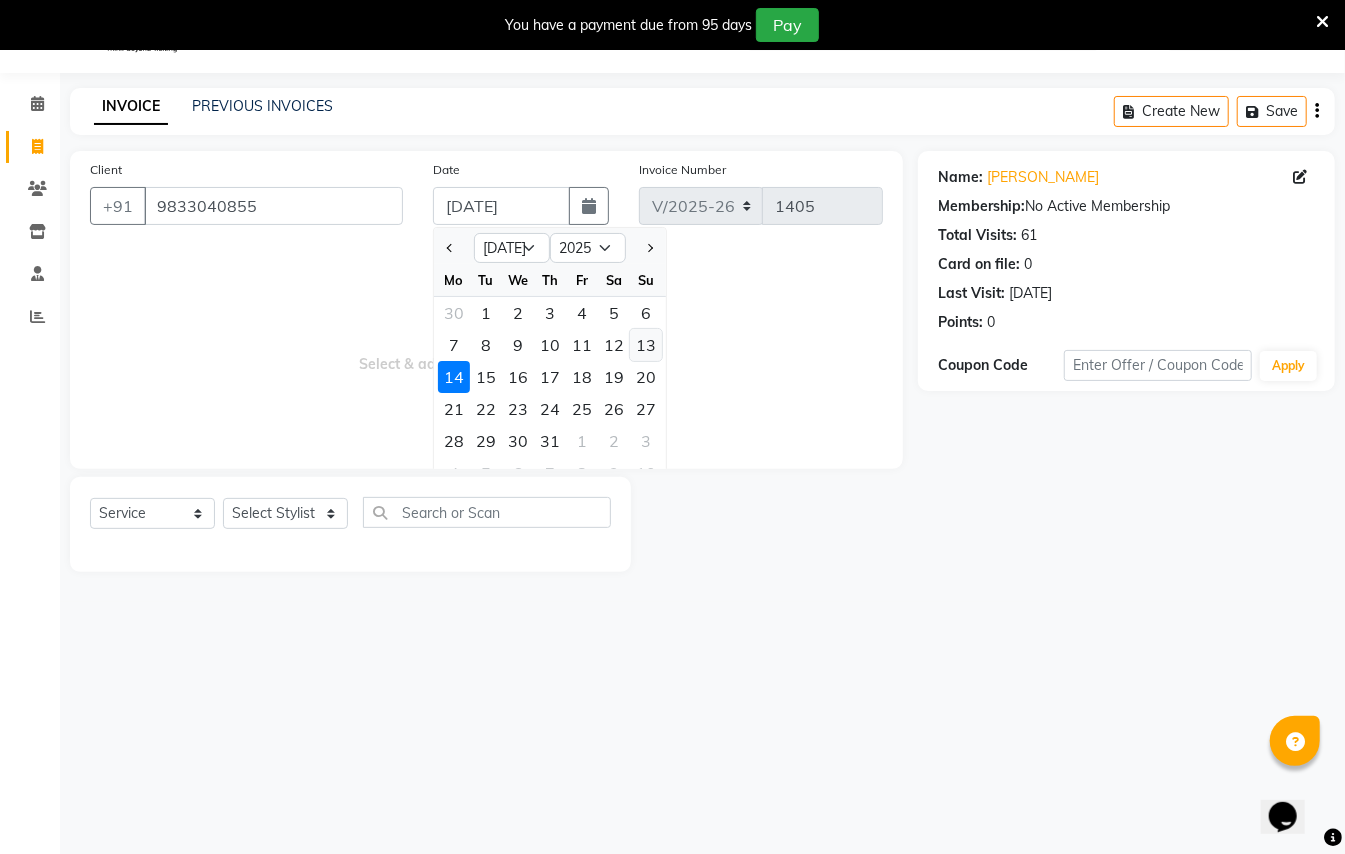 click on "13" 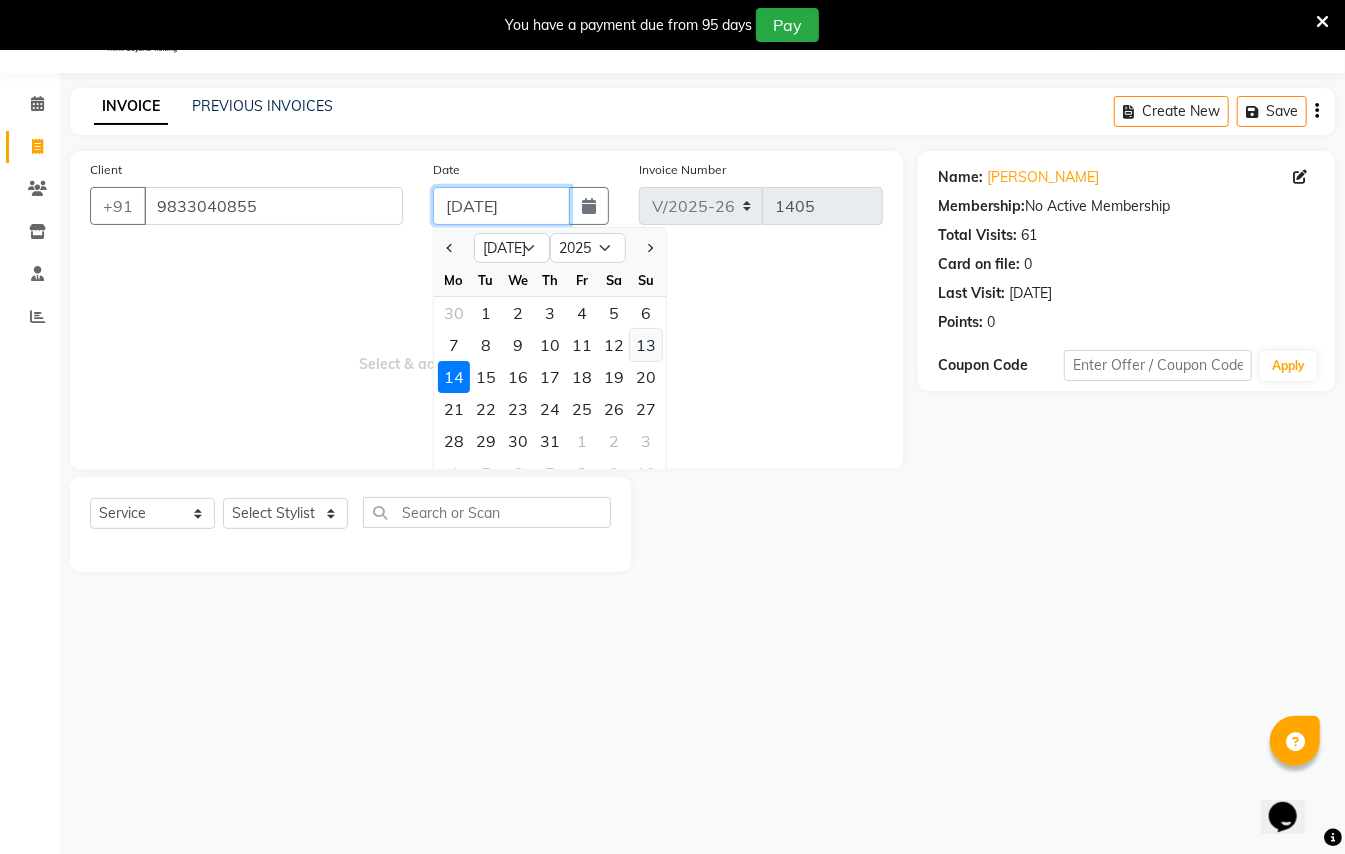type on "[DATE]" 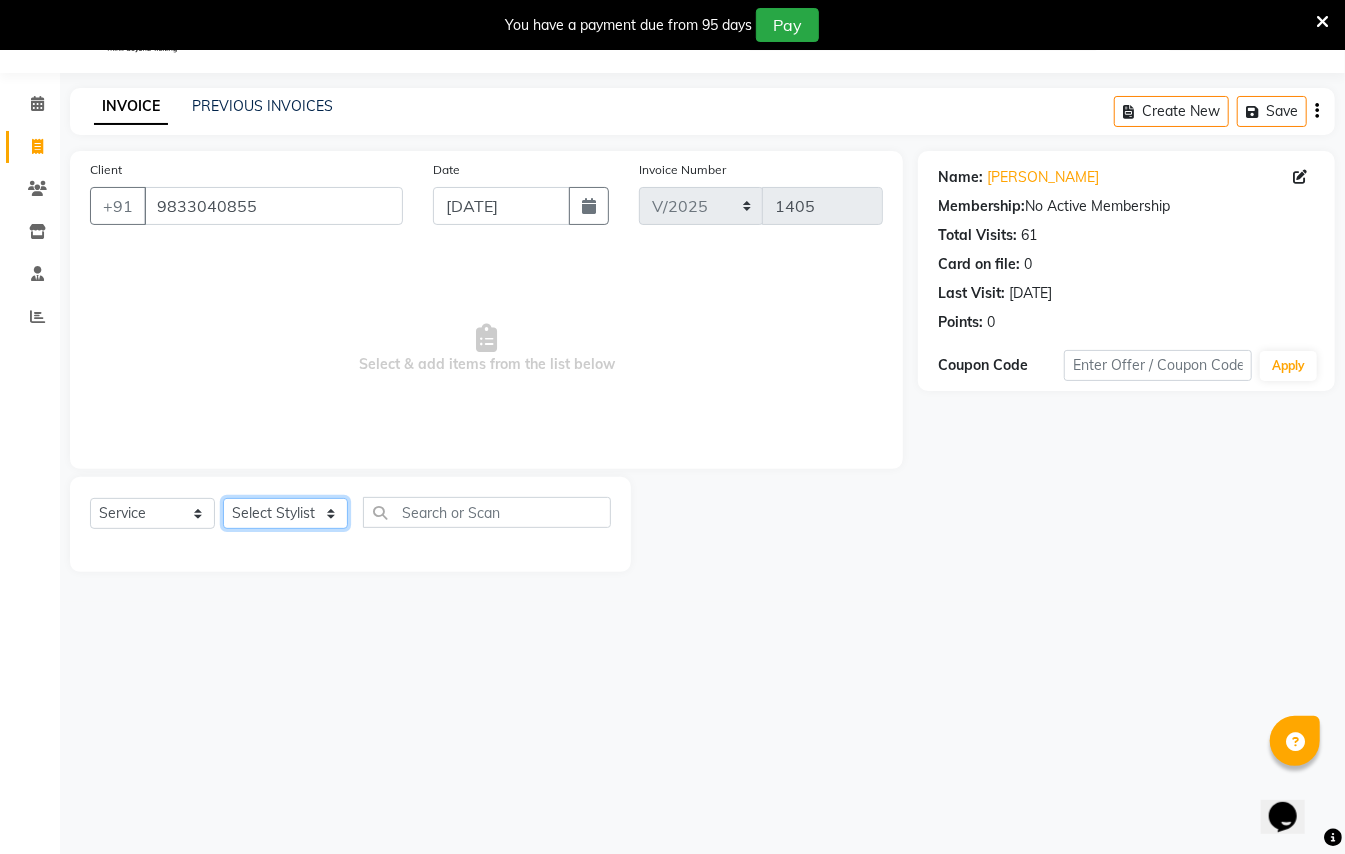 click on "Select Stylist [PERSON_NAME] [PERSON_NAME]  [PERSON_NAME] [PERSON_NAME] [PERSON_NAME] Mane Manager [PERSON_NAME]  [PERSON_NAME] Owner [PERSON_NAME]" 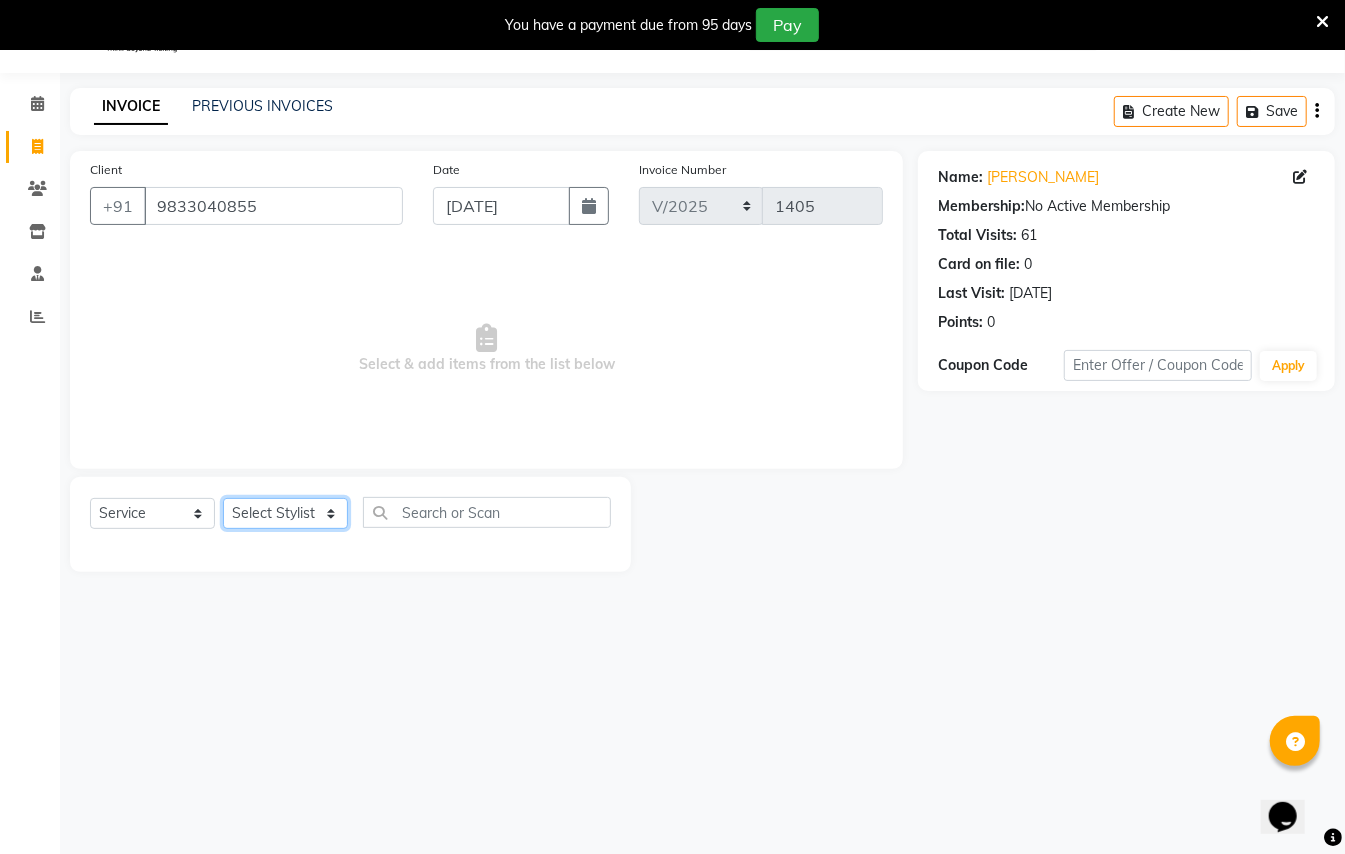 select on "7322" 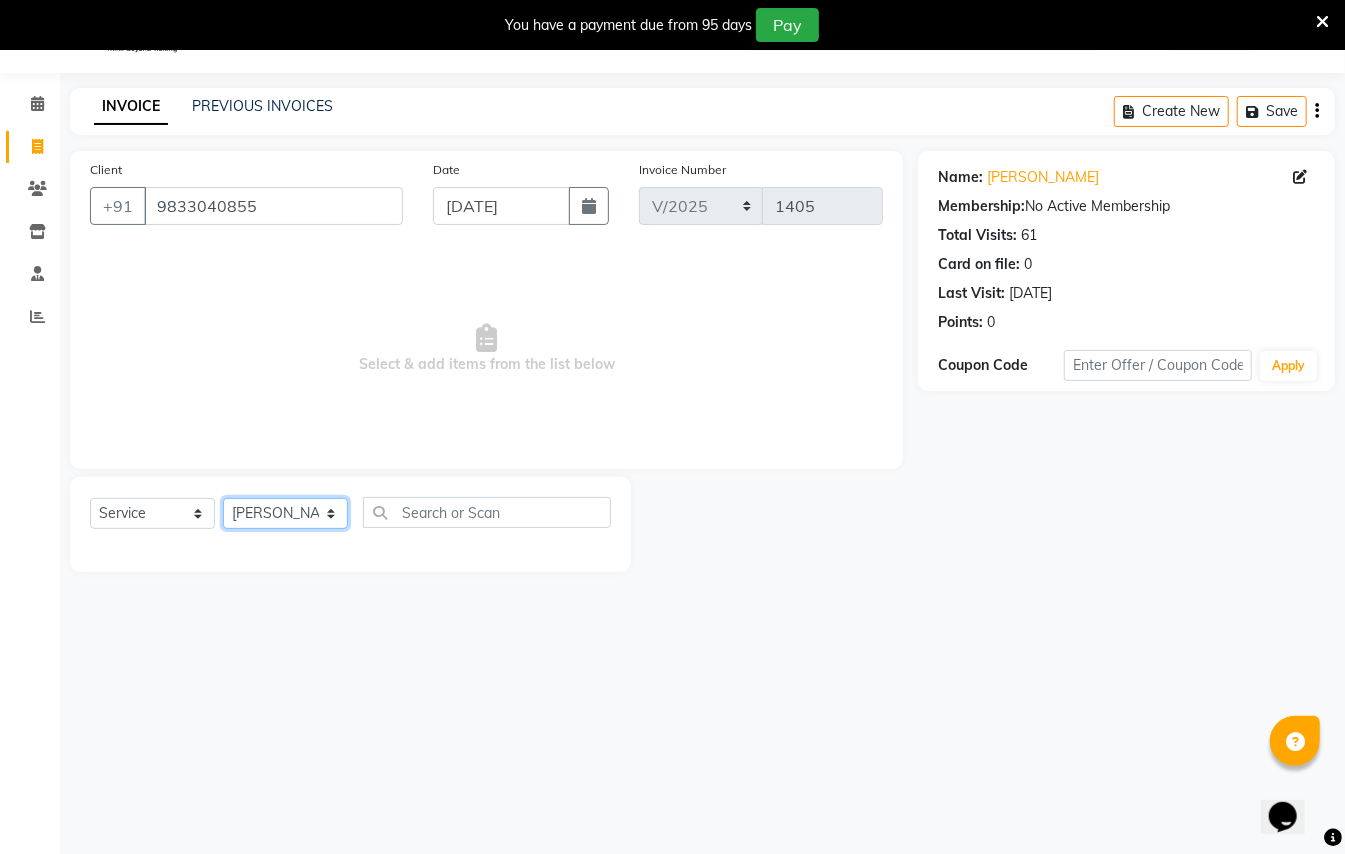 click on "Select Stylist [PERSON_NAME] [PERSON_NAME]  [PERSON_NAME] [PERSON_NAME] [PERSON_NAME] Mane Manager [PERSON_NAME]  [PERSON_NAME] Owner [PERSON_NAME]" 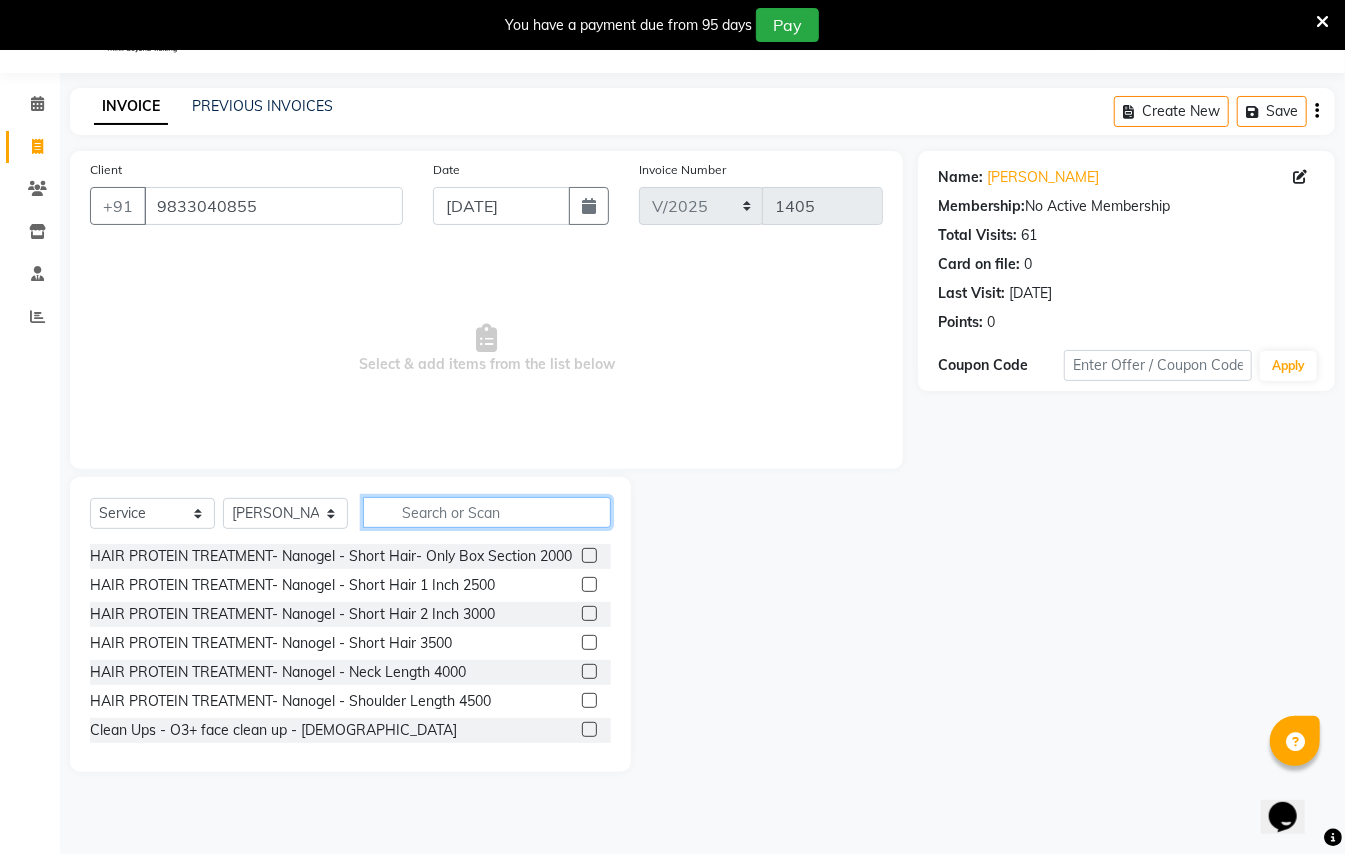 click 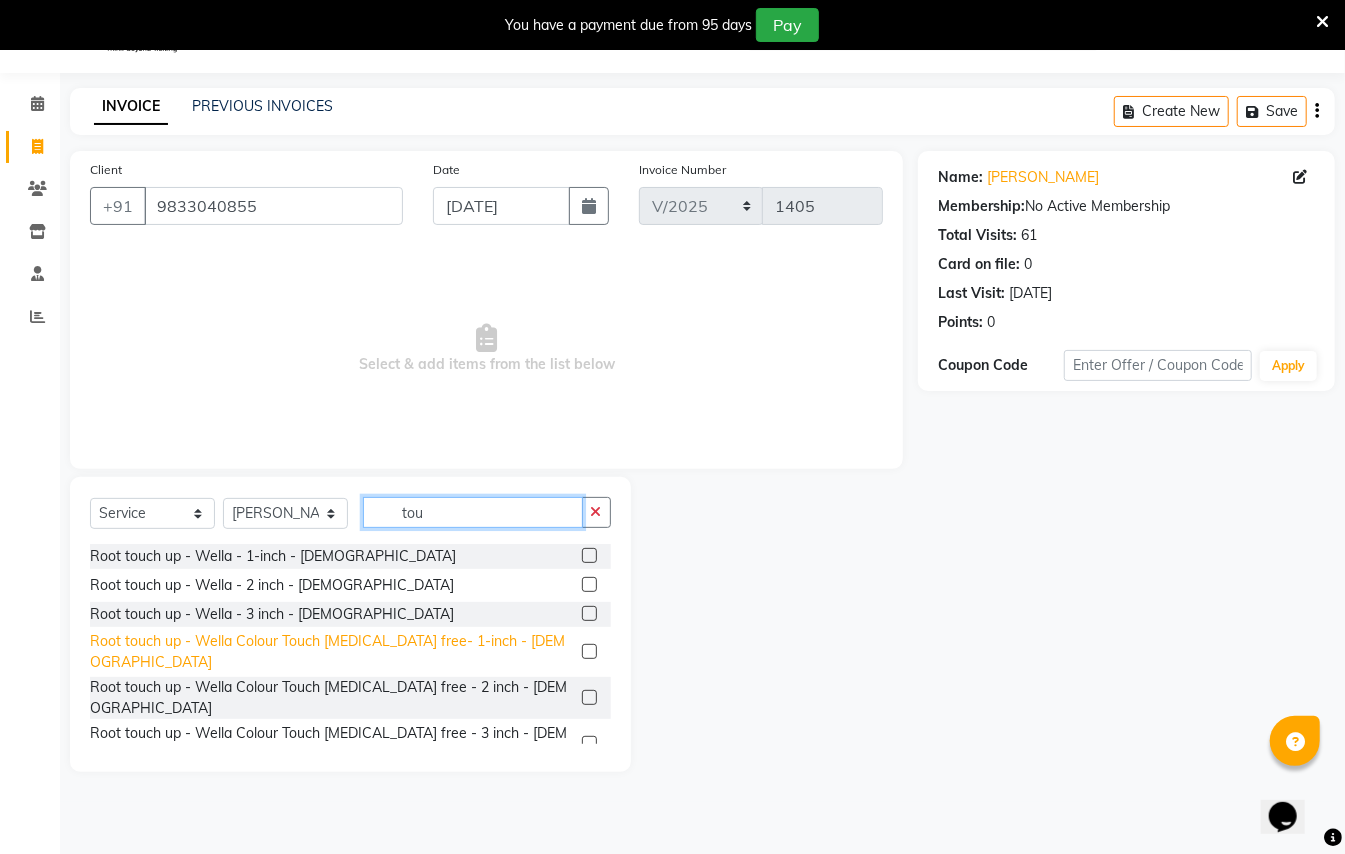 type on "tou" 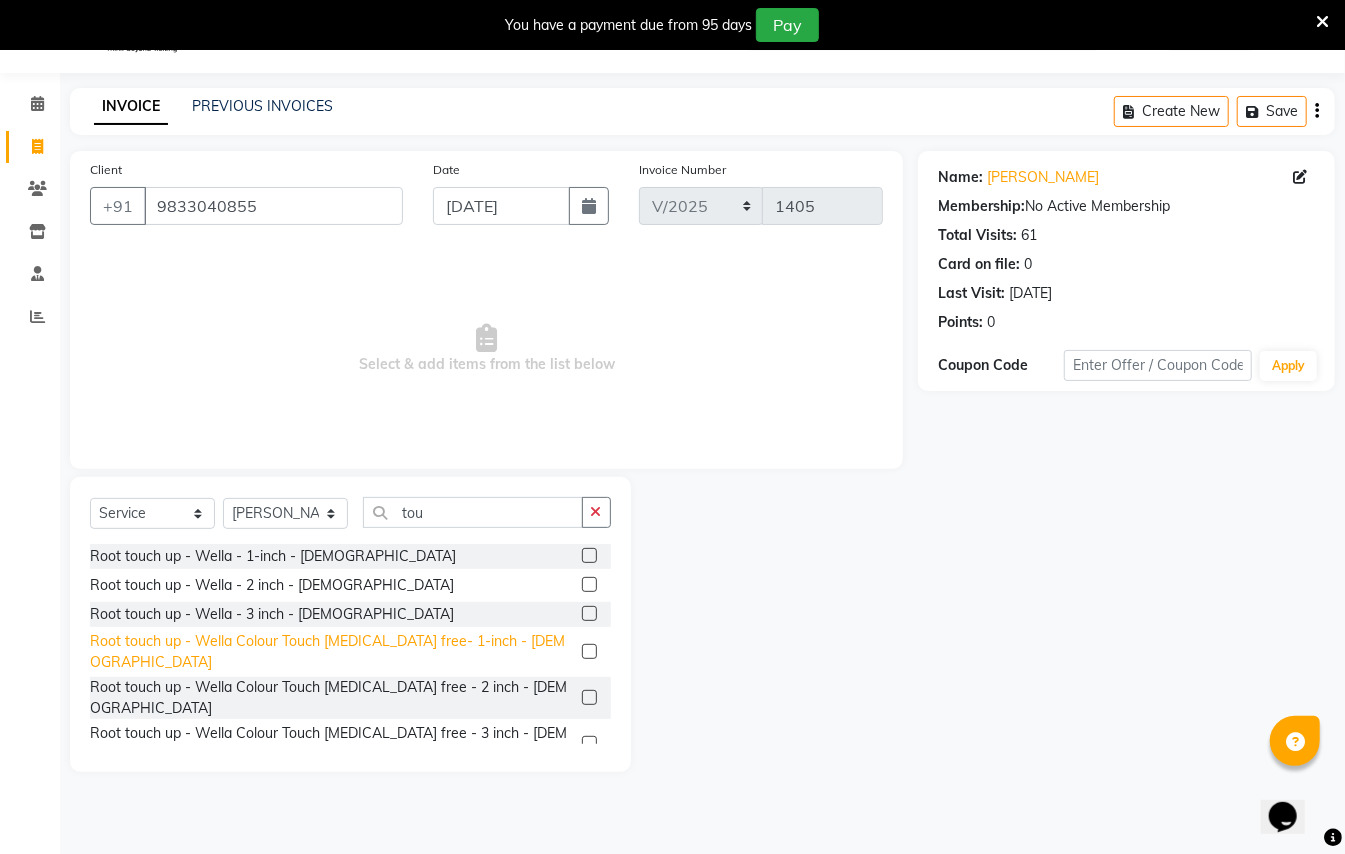 click on "Root touch up - Wella Colour Touch [MEDICAL_DATA] free- 1-inch - [DEMOGRAPHIC_DATA]" 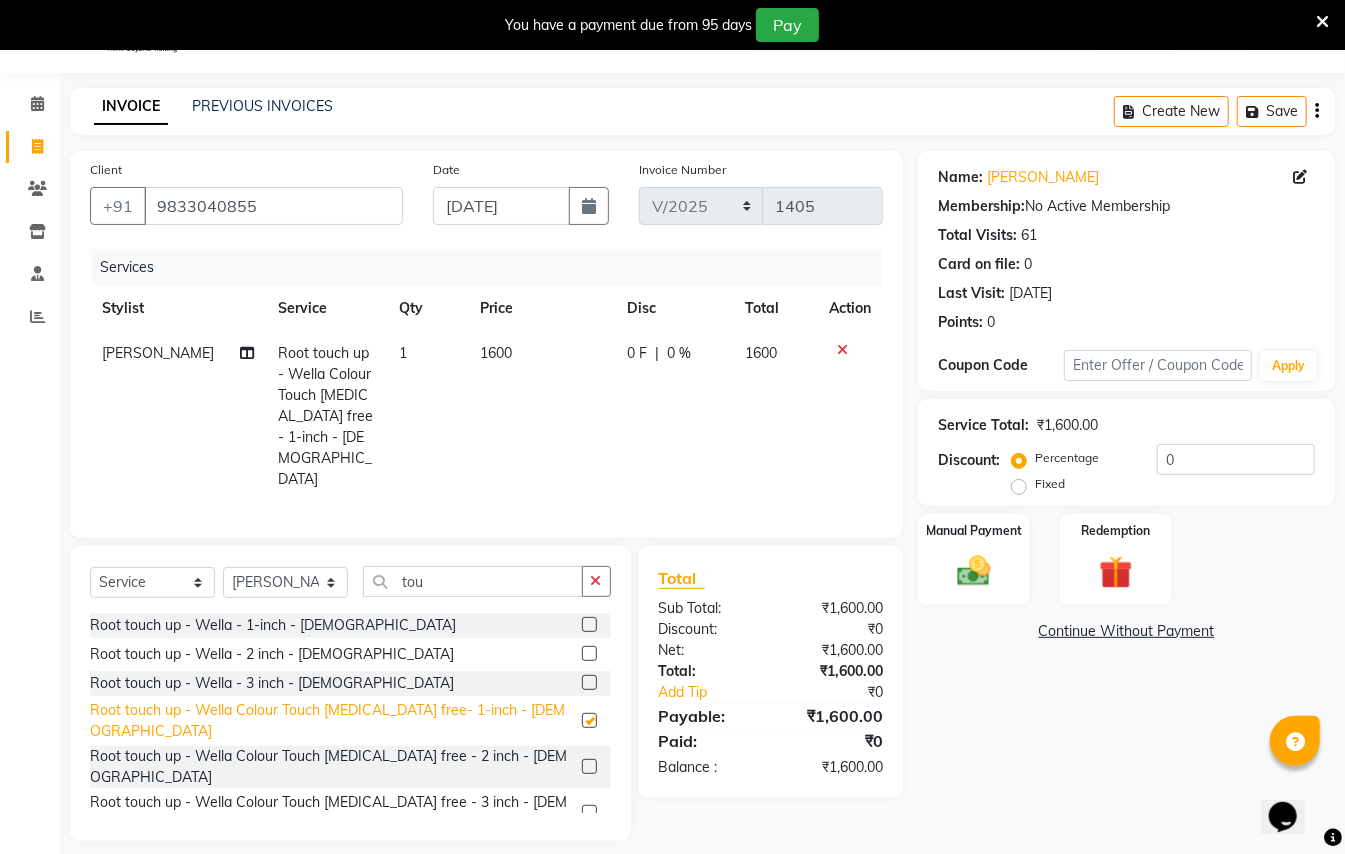 checkbox on "false" 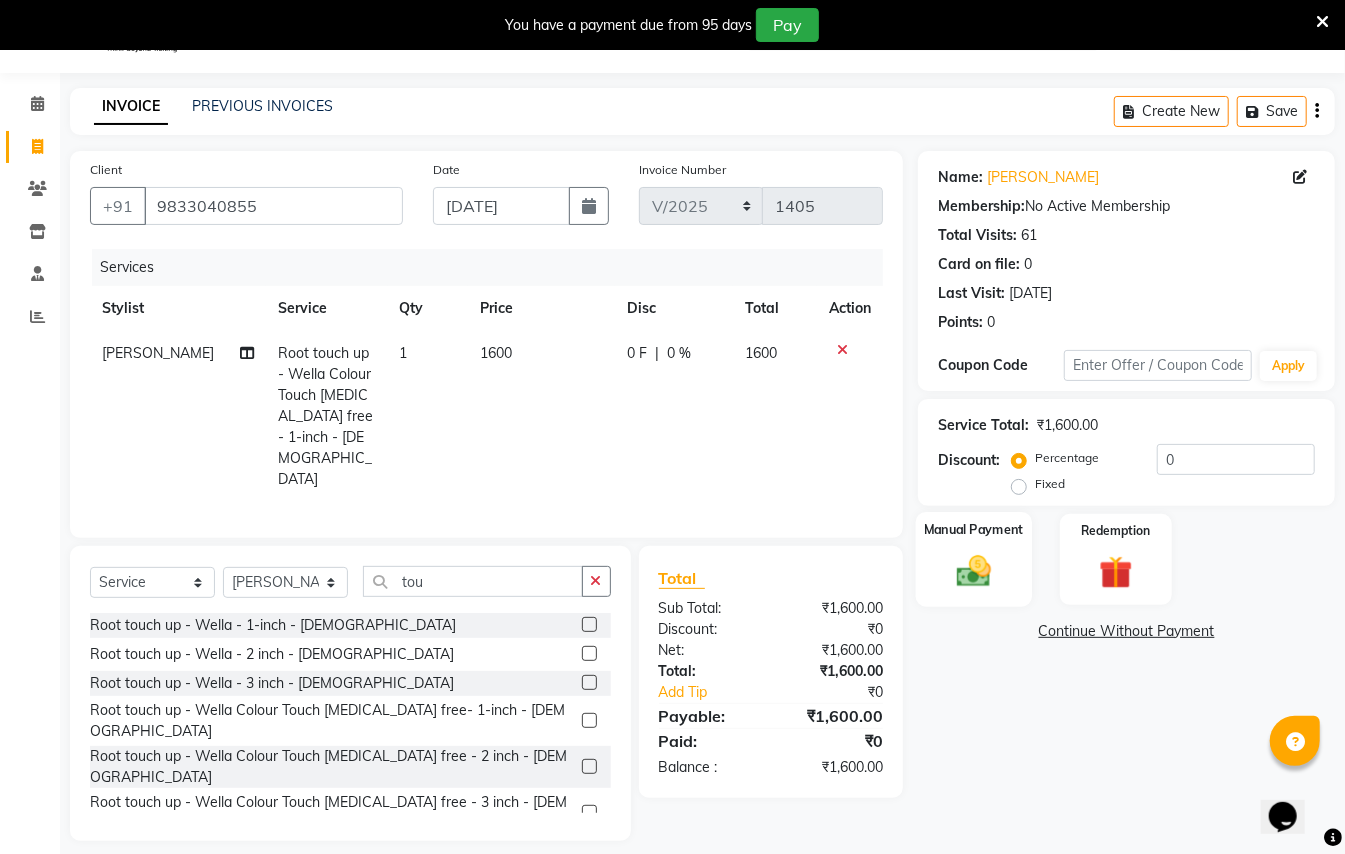 click 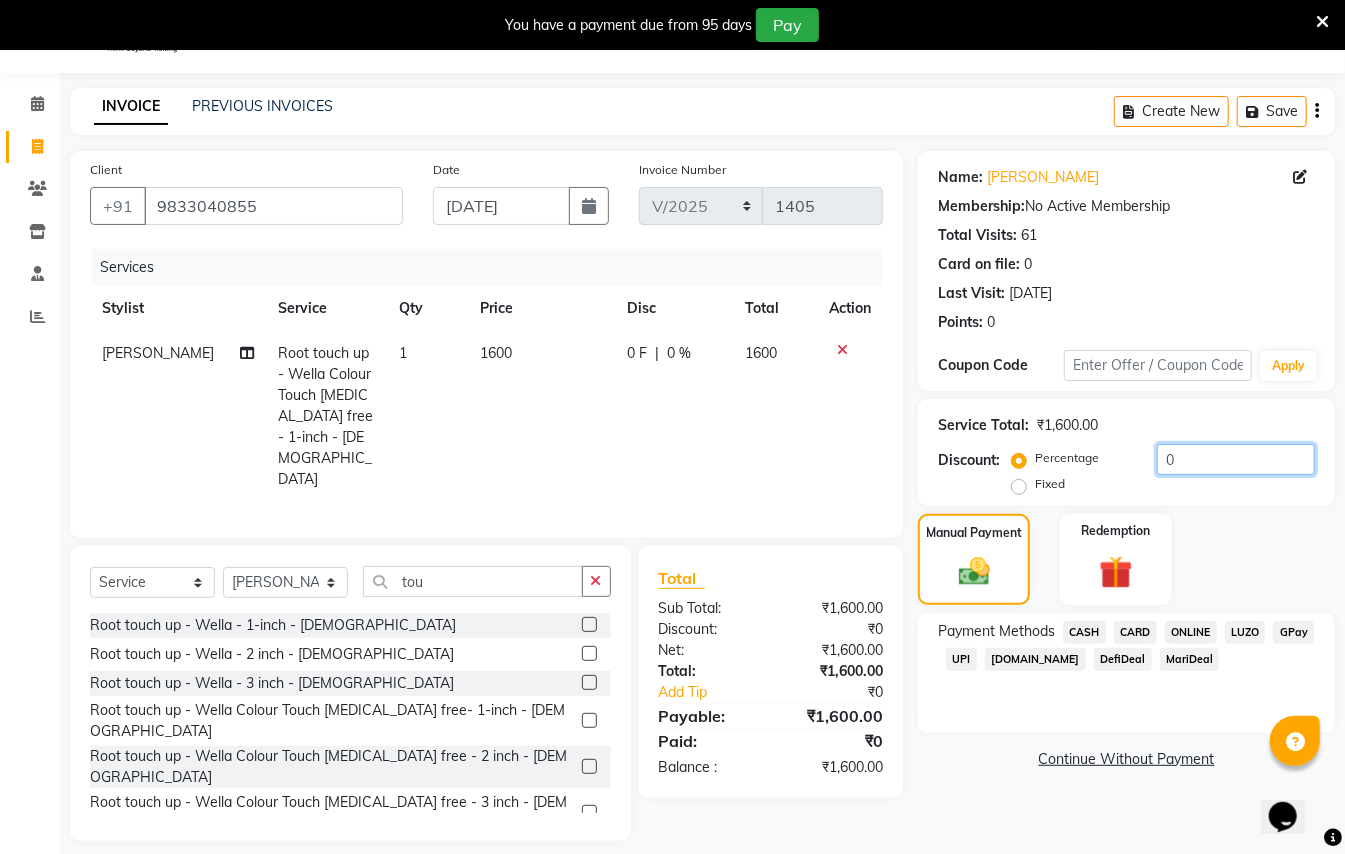 click on "0" 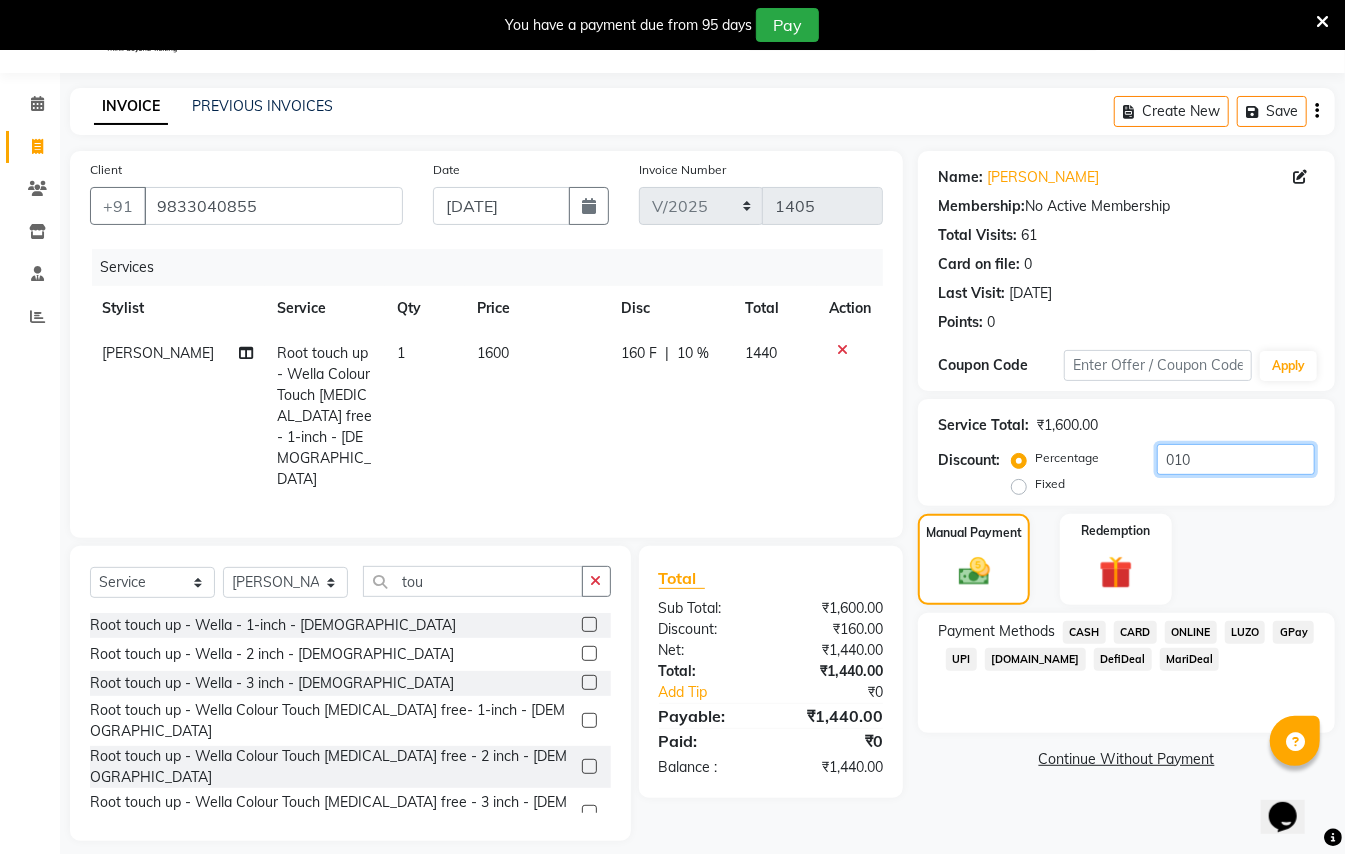 type on "010" 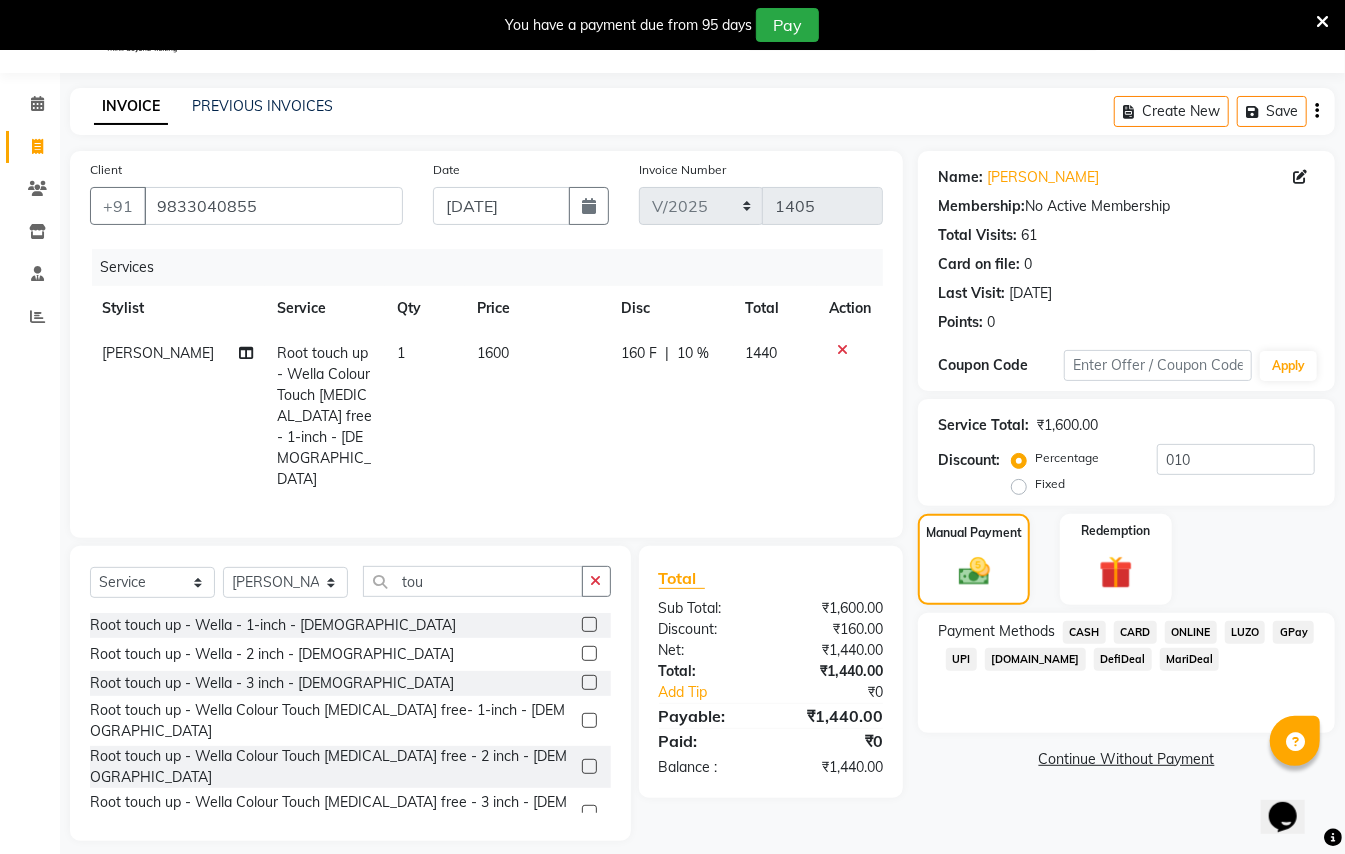 click on "GPay" 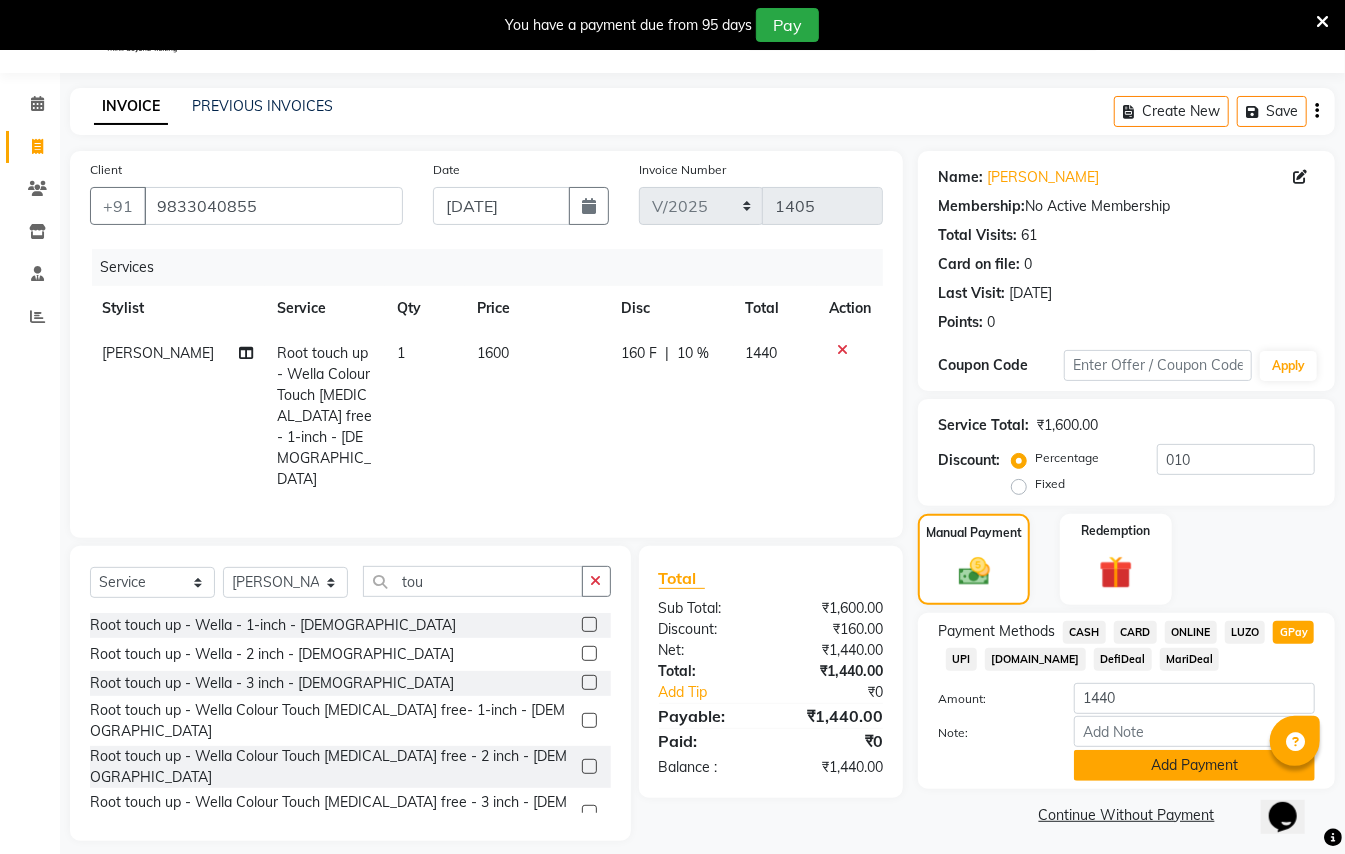click on "Add Payment" 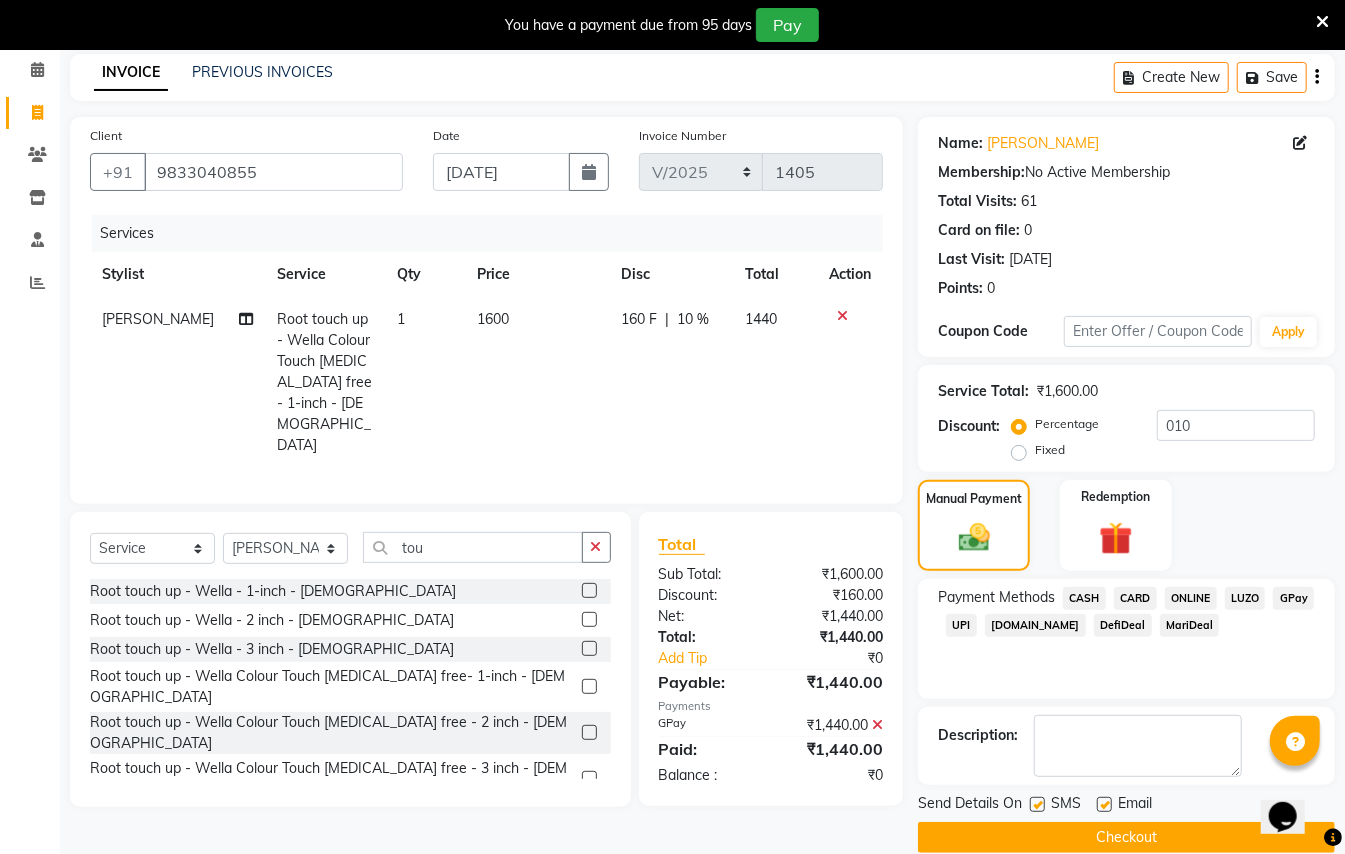 scroll, scrollTop: 114, scrollLeft: 0, axis: vertical 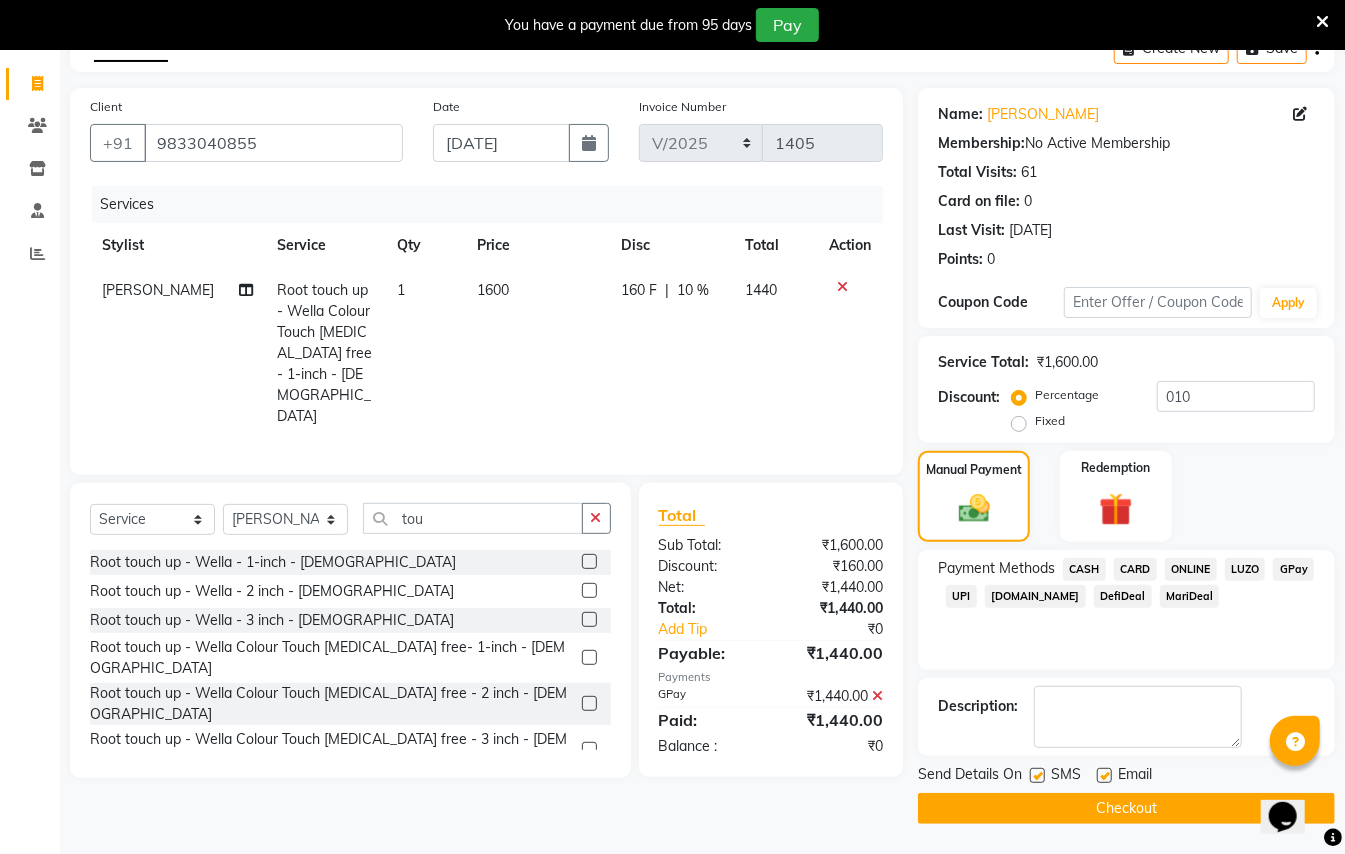 click on "Checkout" 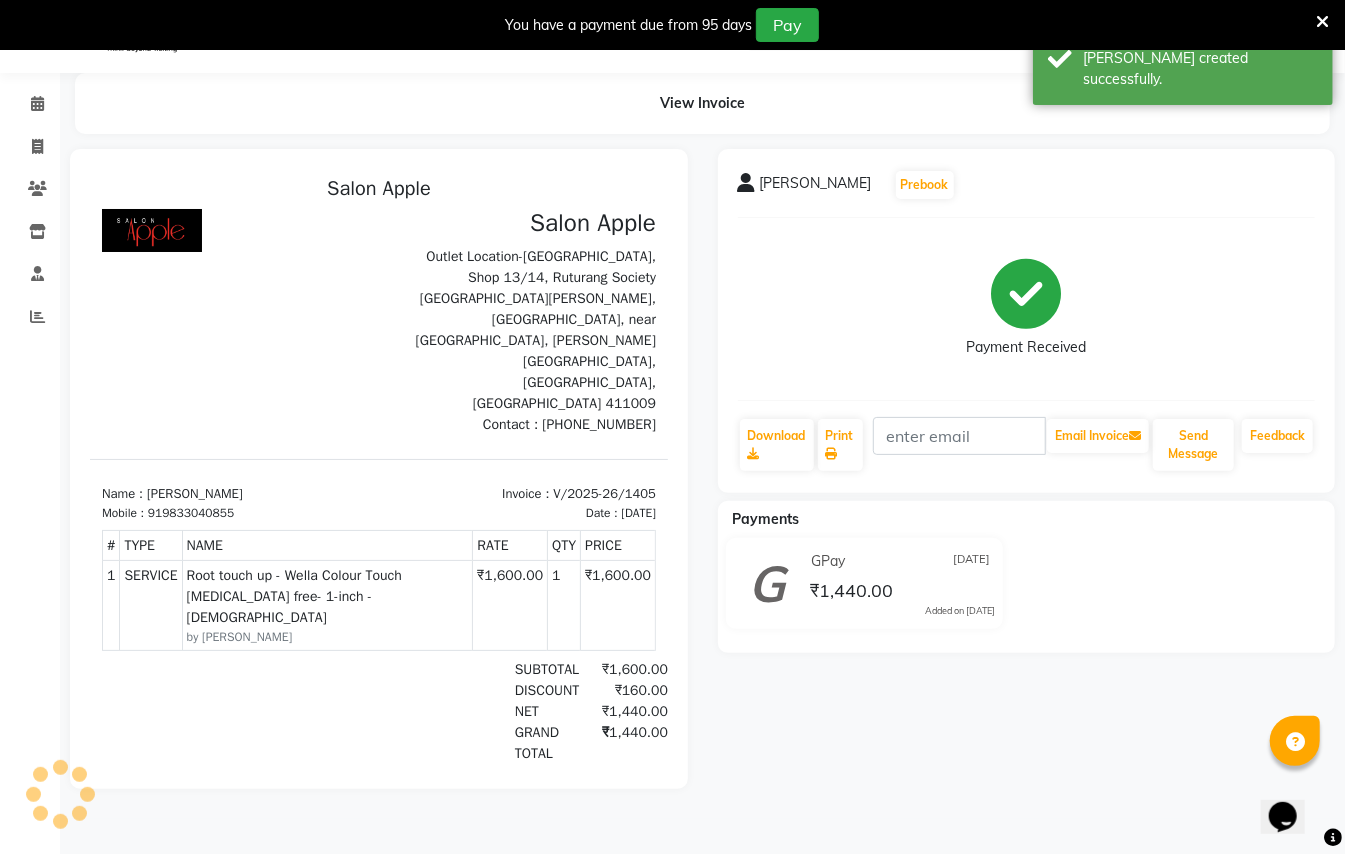 scroll, scrollTop: 0, scrollLeft: 0, axis: both 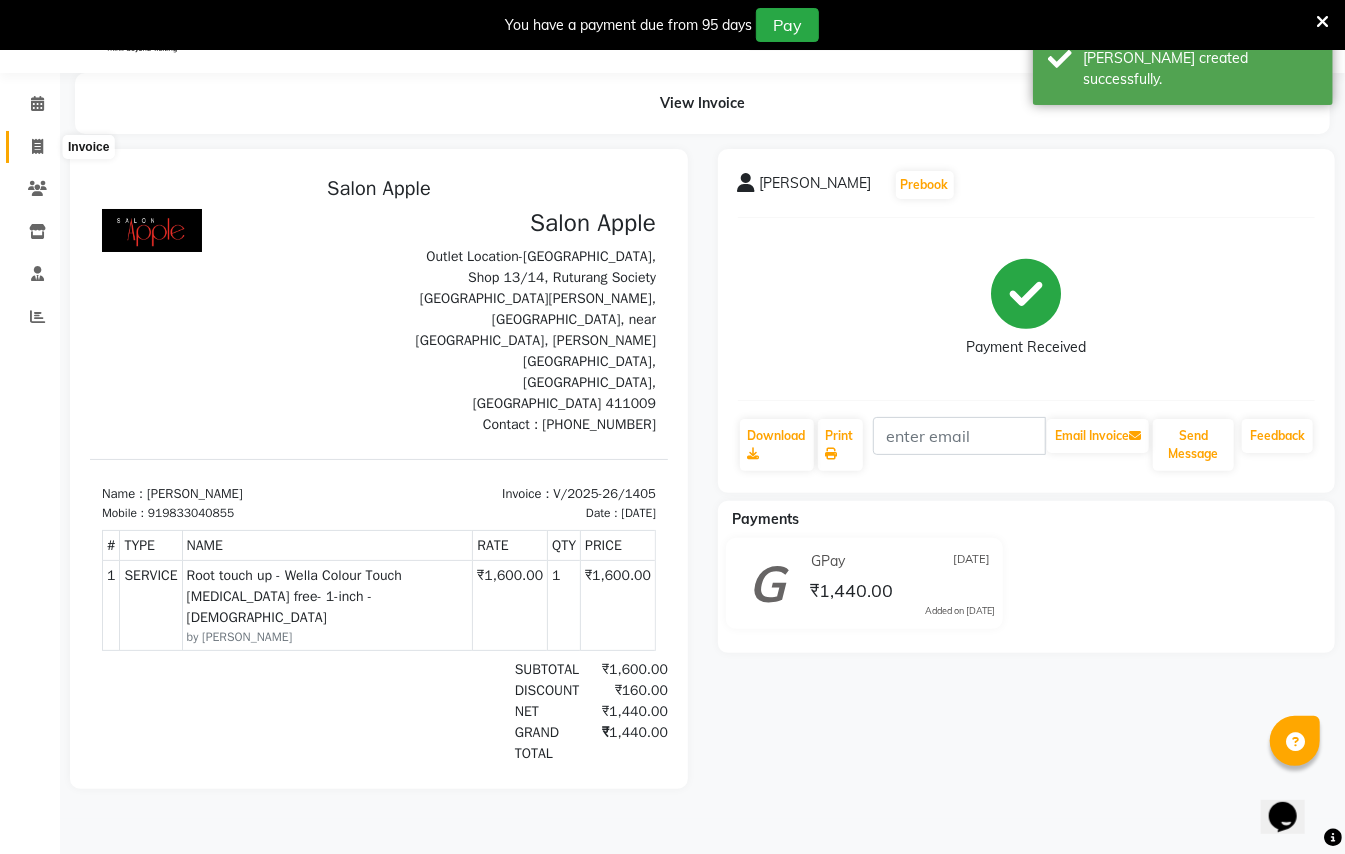 click 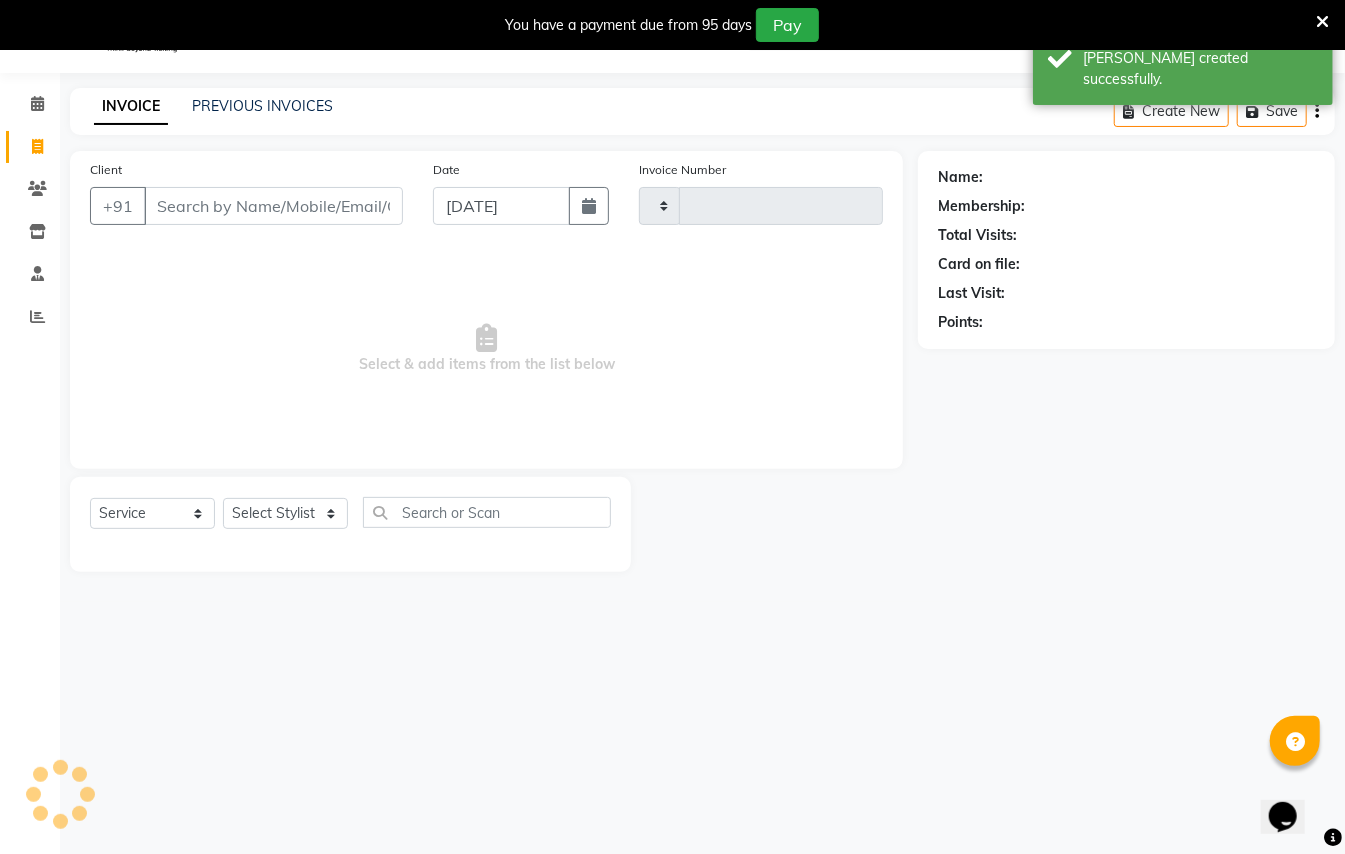 type on "1406" 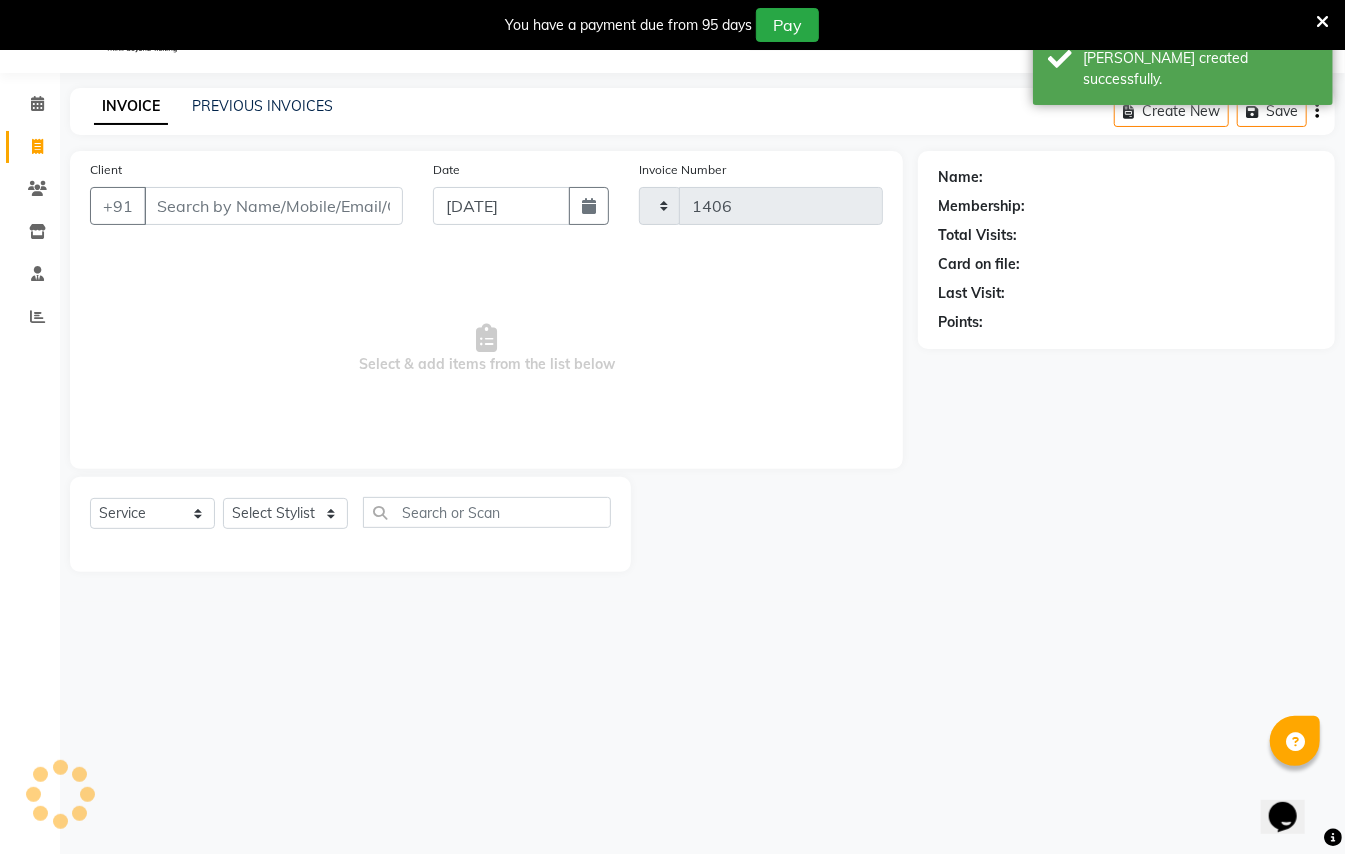 select on "123" 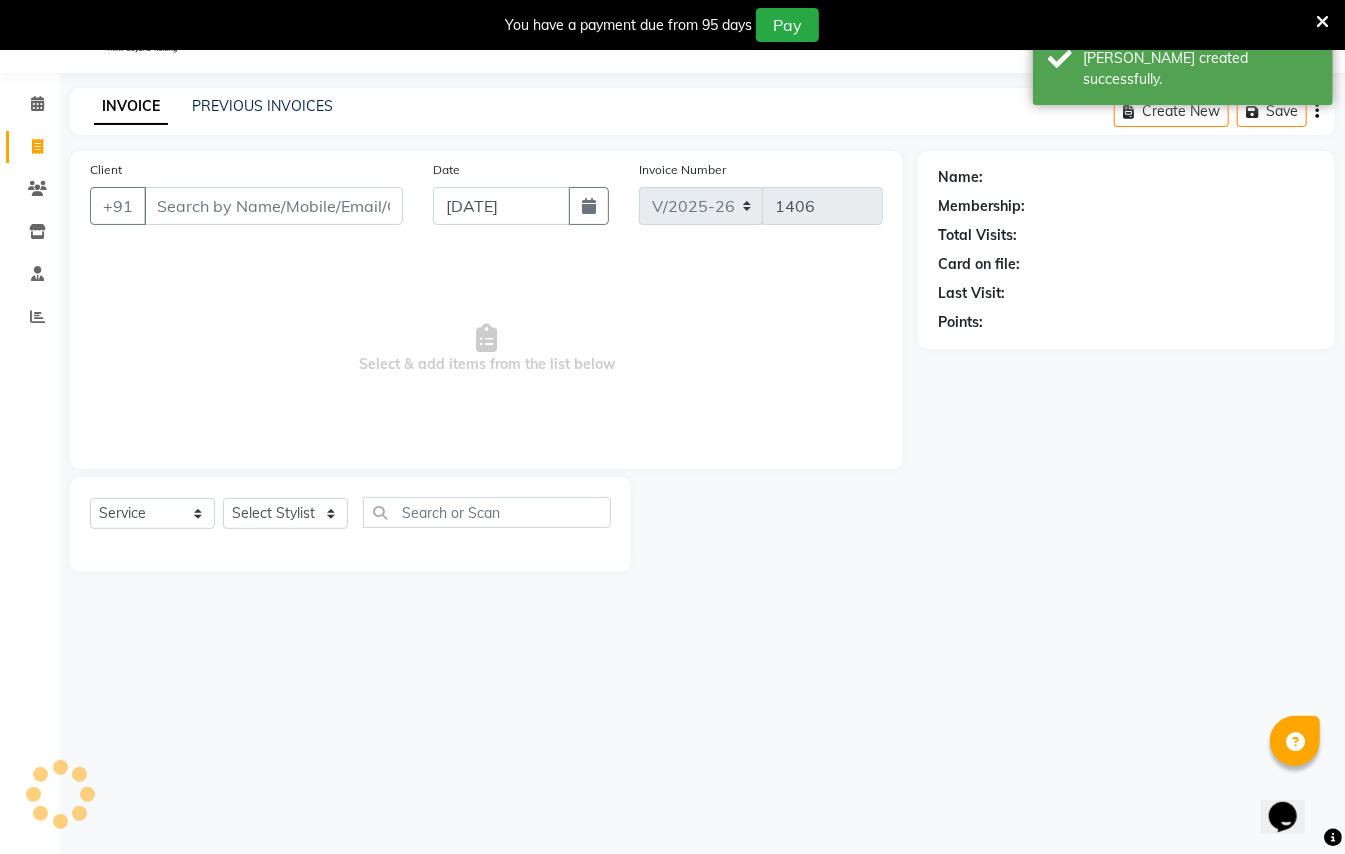 click on "Client" at bounding box center (273, 206) 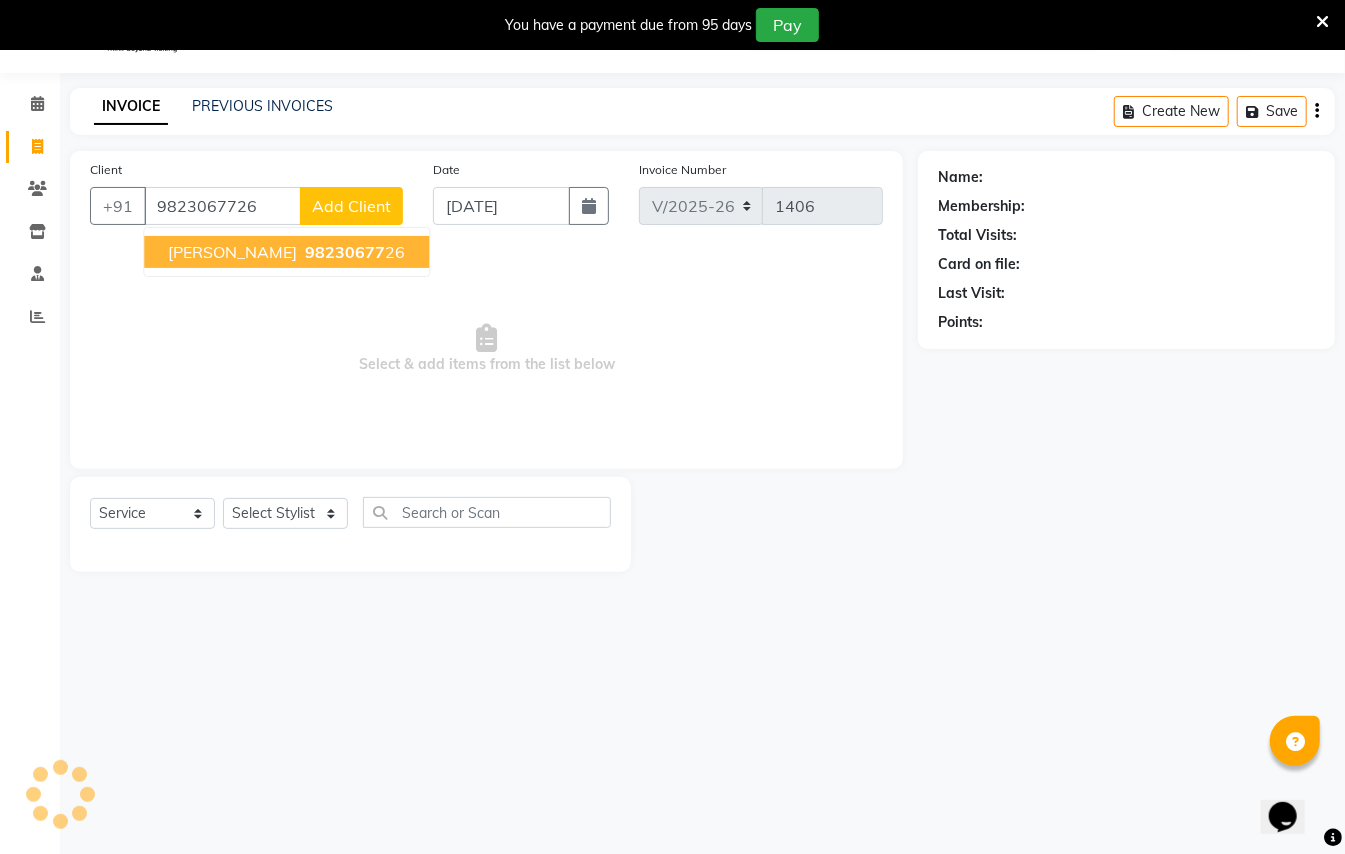 type on "9823067726" 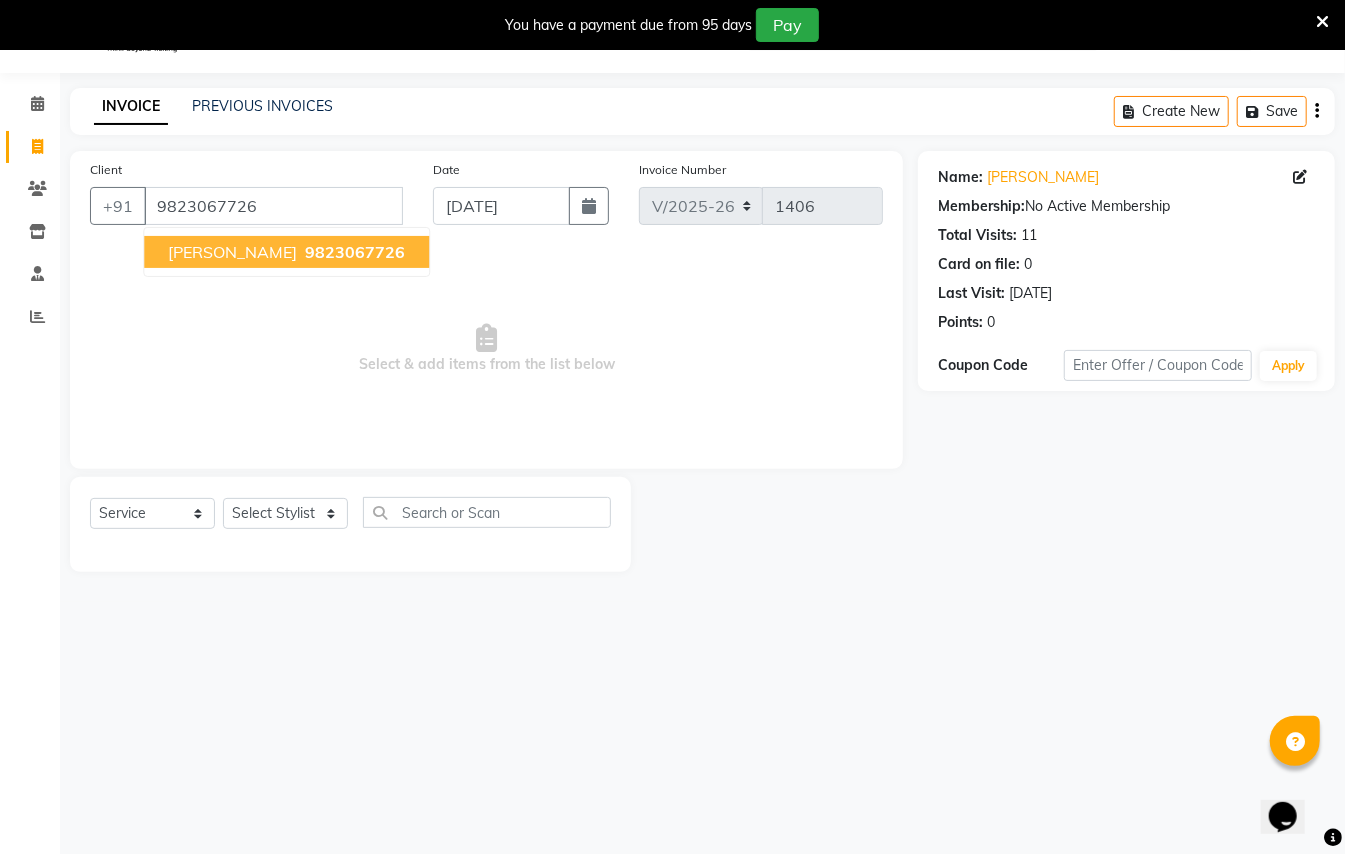 click on "[PERSON_NAME]" at bounding box center [232, 252] 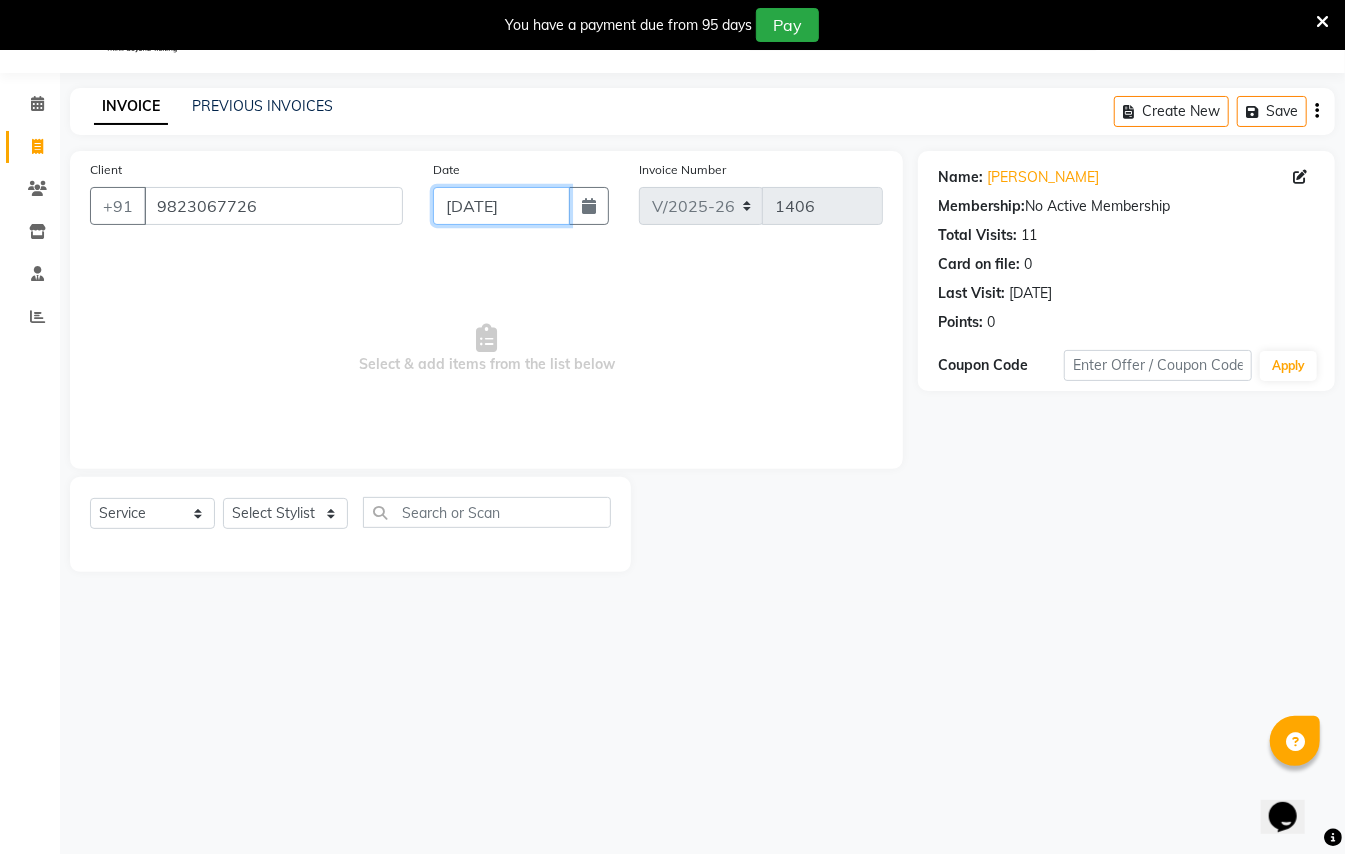 click on "[DATE]" 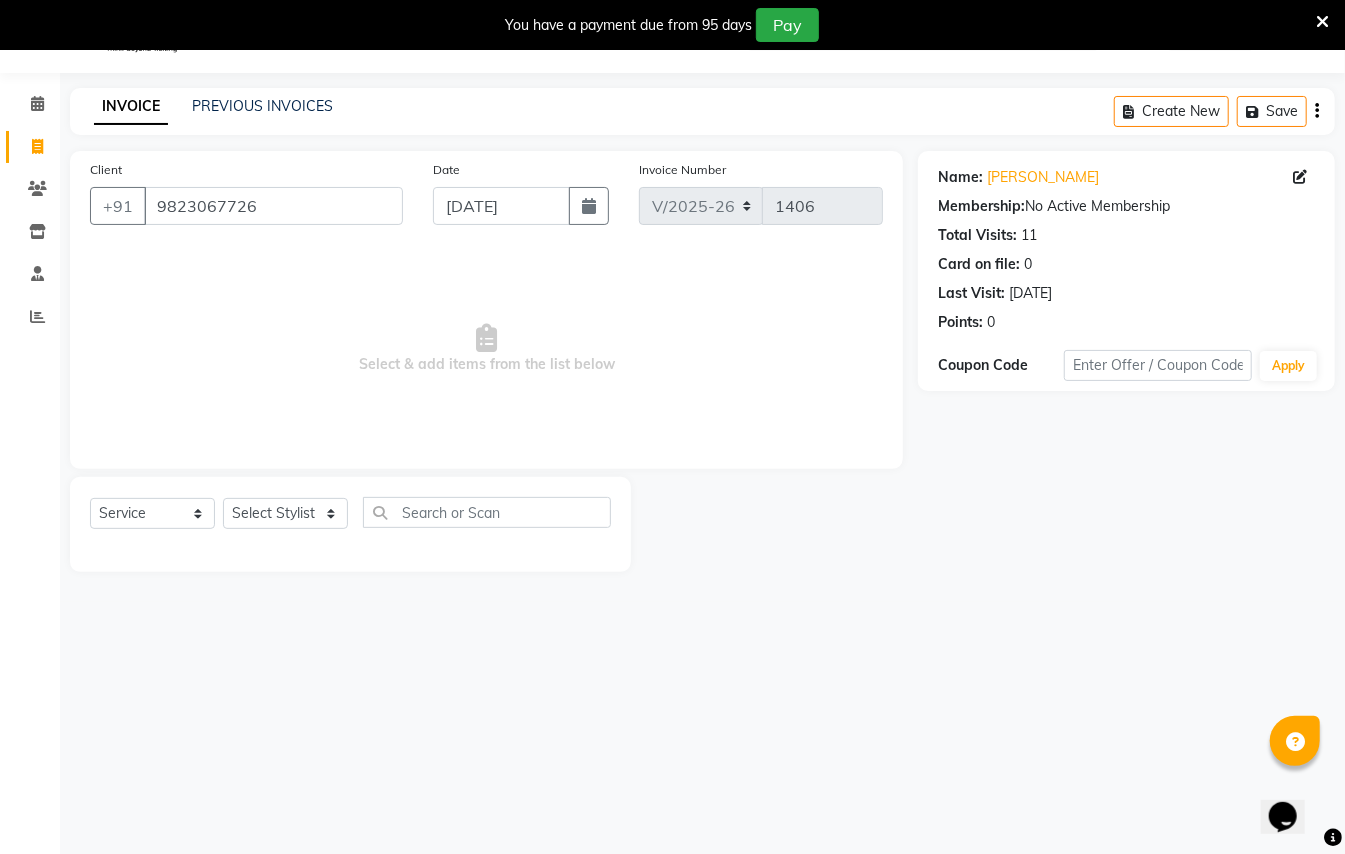 select on "7" 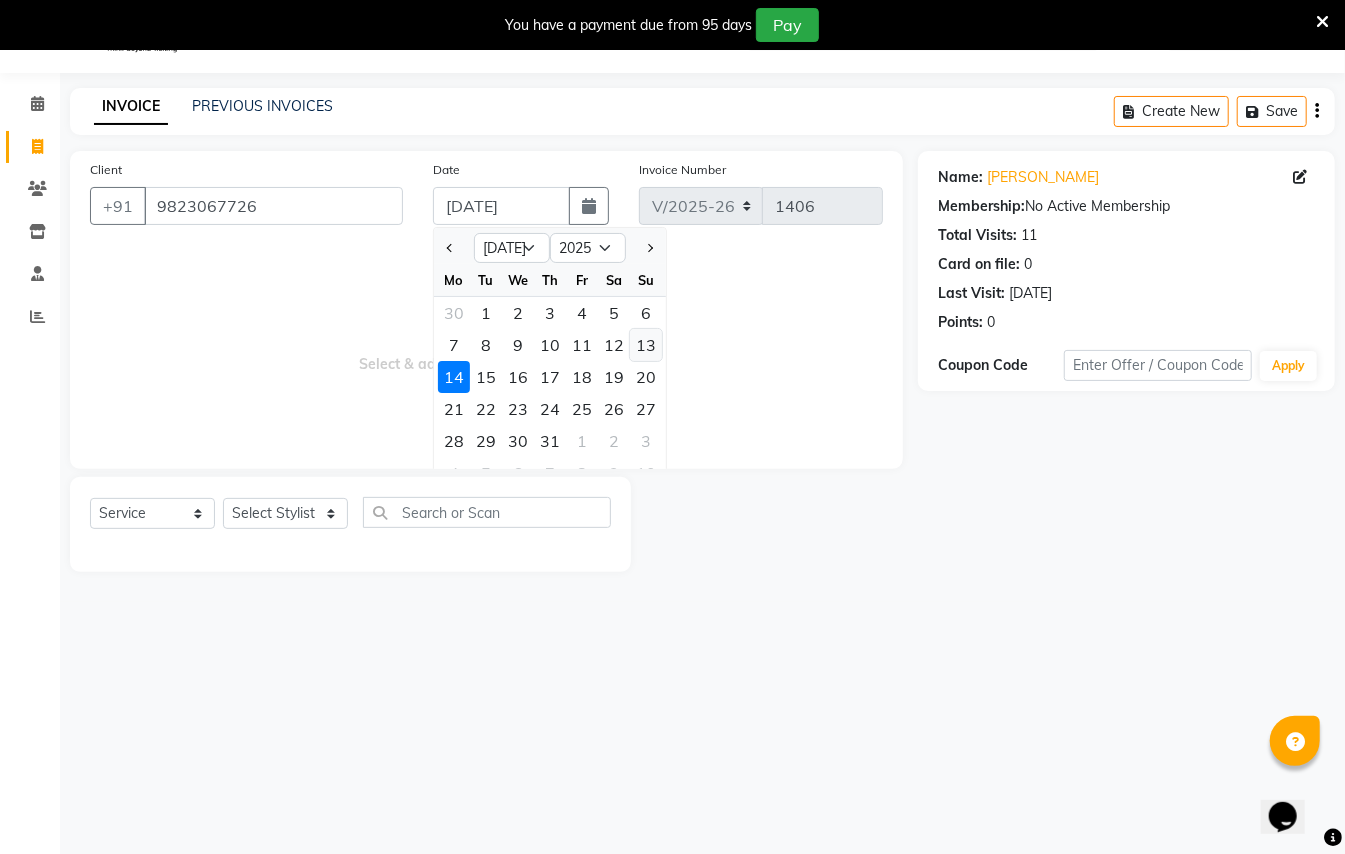 click on "13" 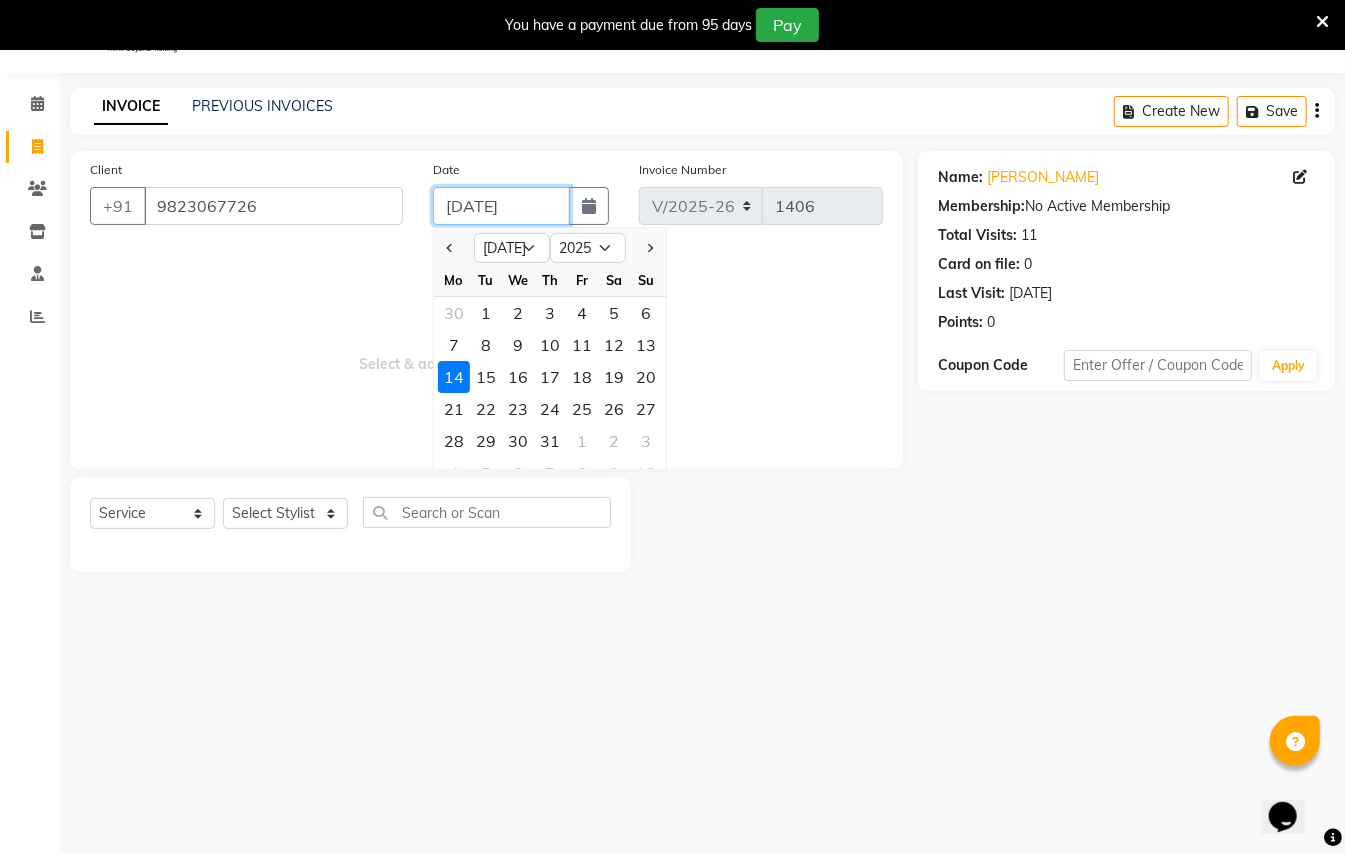type on "[DATE]" 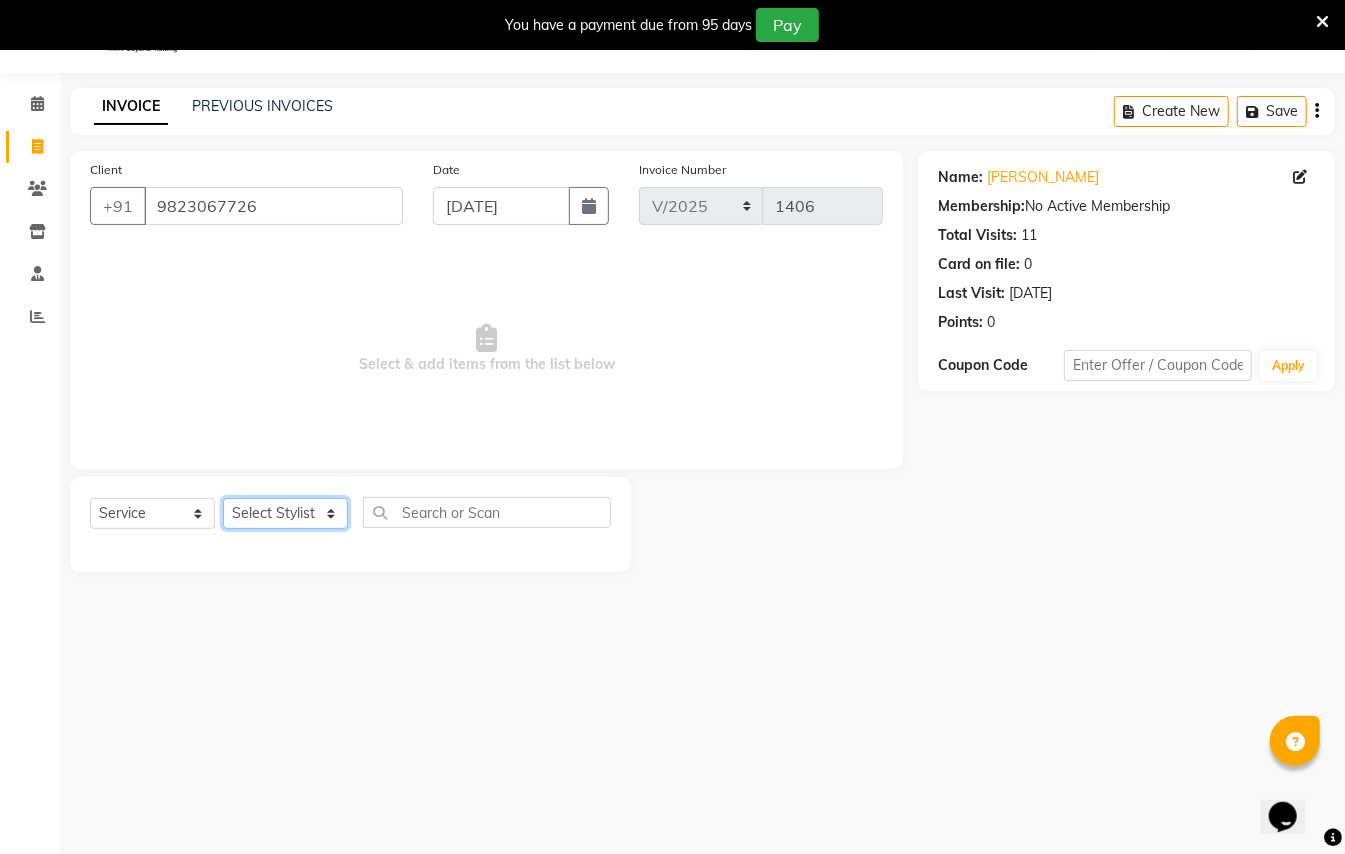 click on "Select Stylist [PERSON_NAME] [PERSON_NAME]  [PERSON_NAME] [PERSON_NAME] [PERSON_NAME] Mane Manager [PERSON_NAME]  [PERSON_NAME] Owner [PERSON_NAME]" 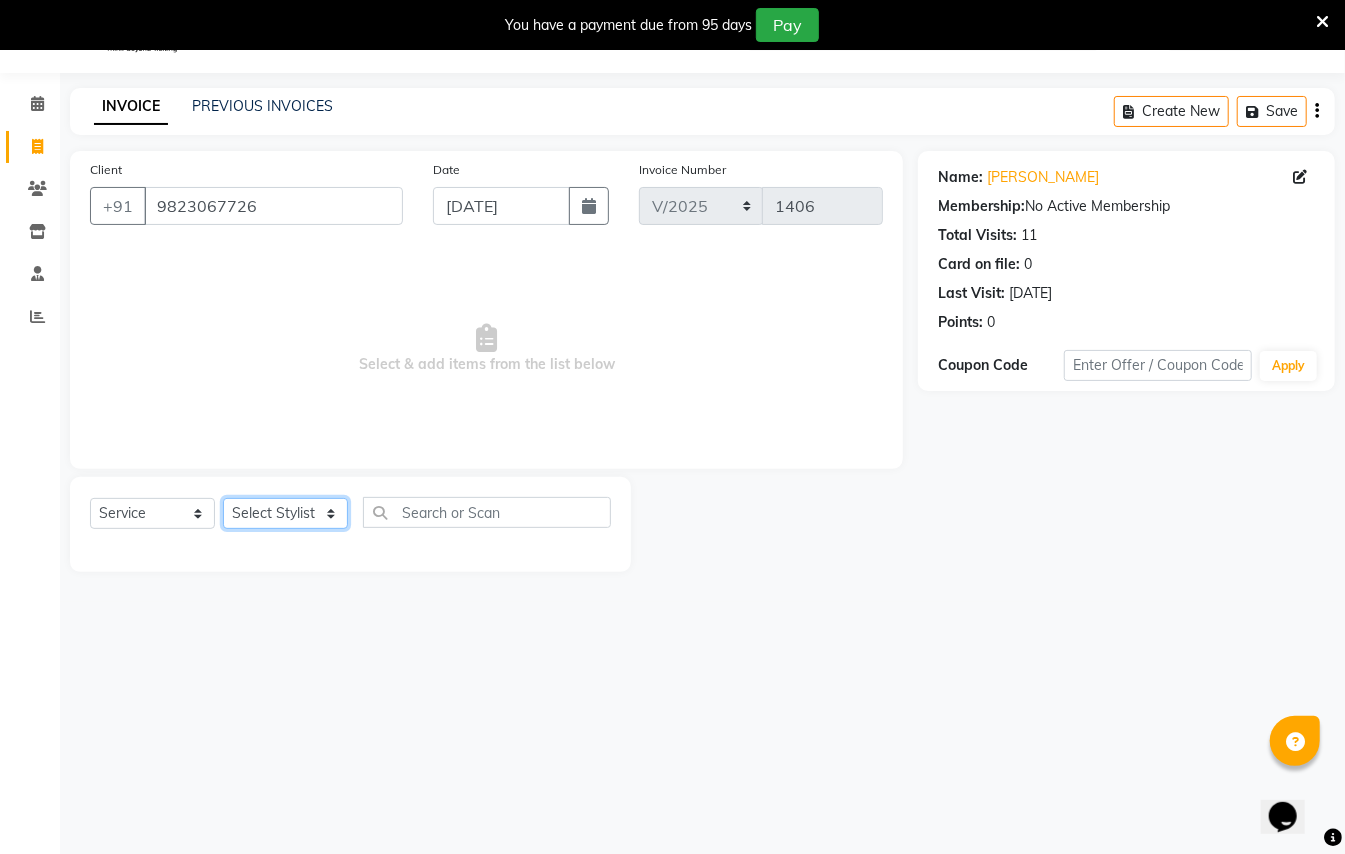 select on "31729" 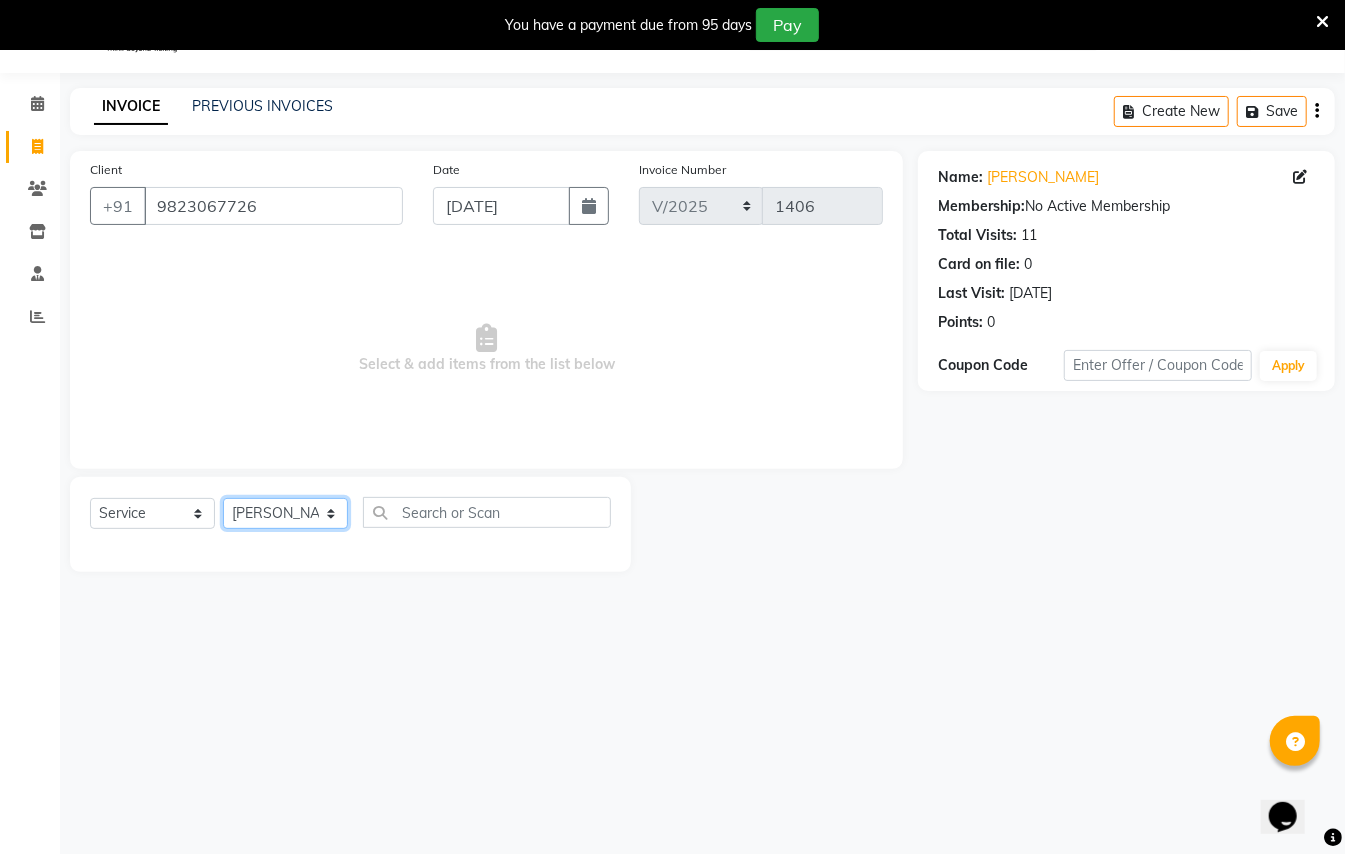click on "Select Stylist [PERSON_NAME] [PERSON_NAME]  [PERSON_NAME] [PERSON_NAME] [PERSON_NAME] Mane Manager [PERSON_NAME]  [PERSON_NAME] Owner [PERSON_NAME]" 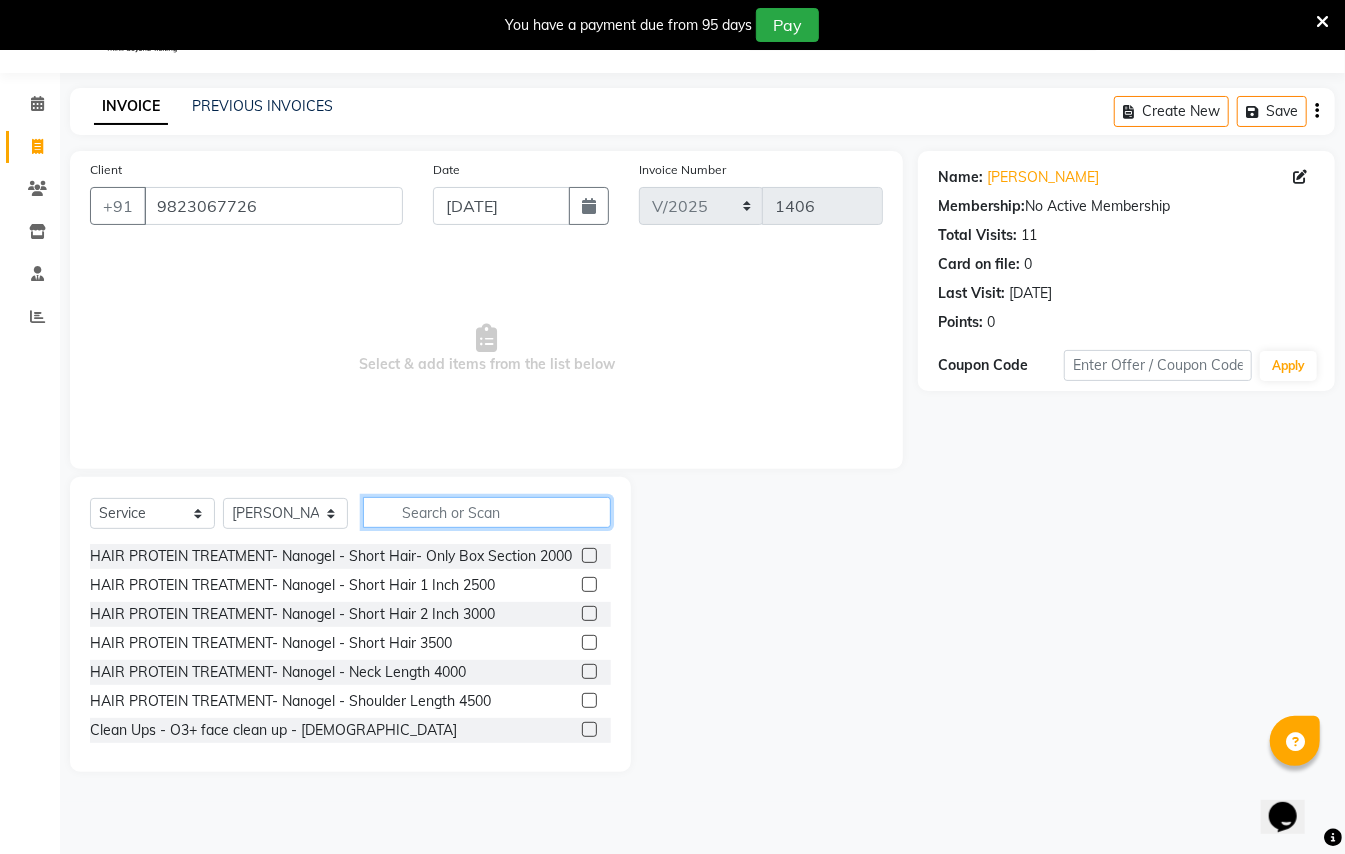 click 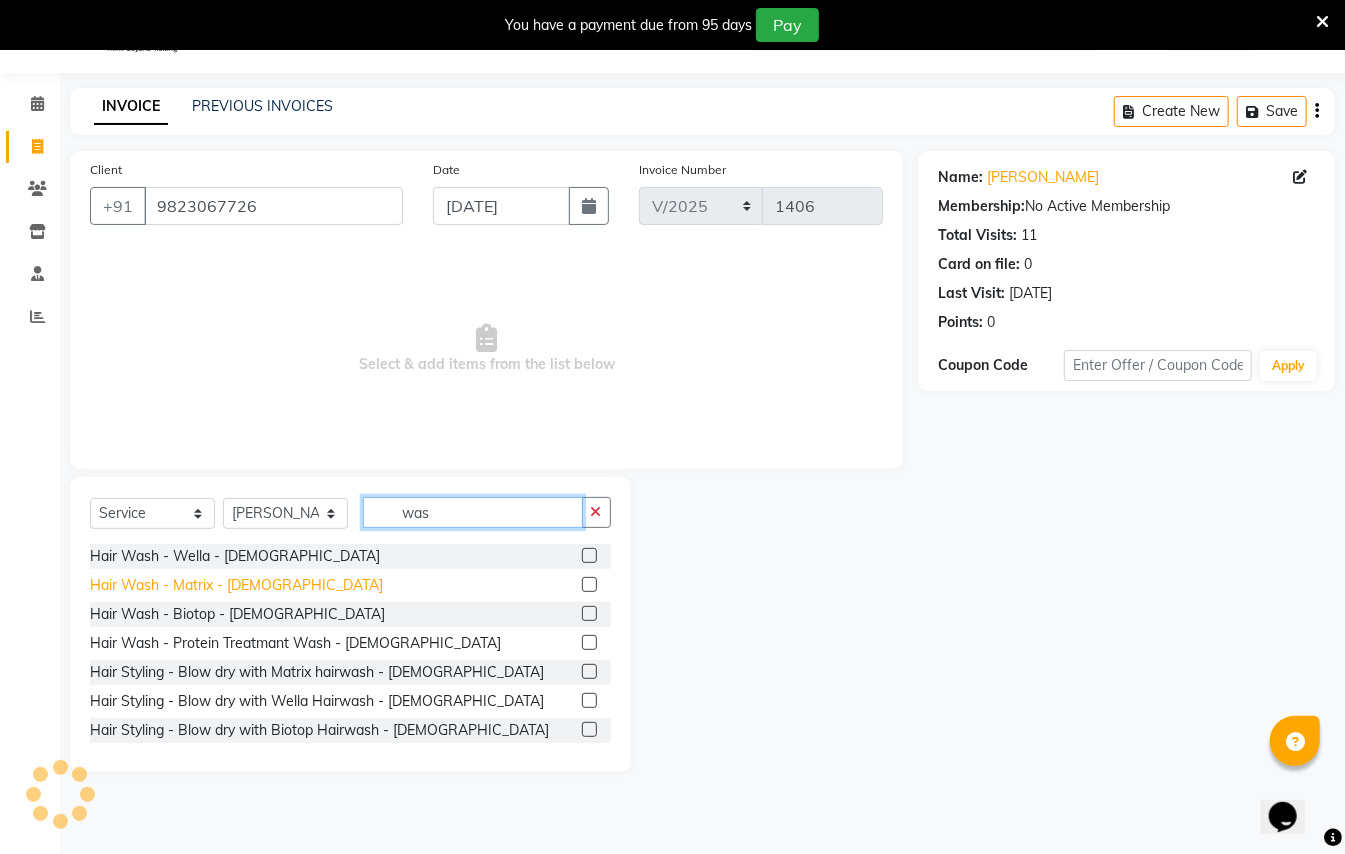 type on "was" 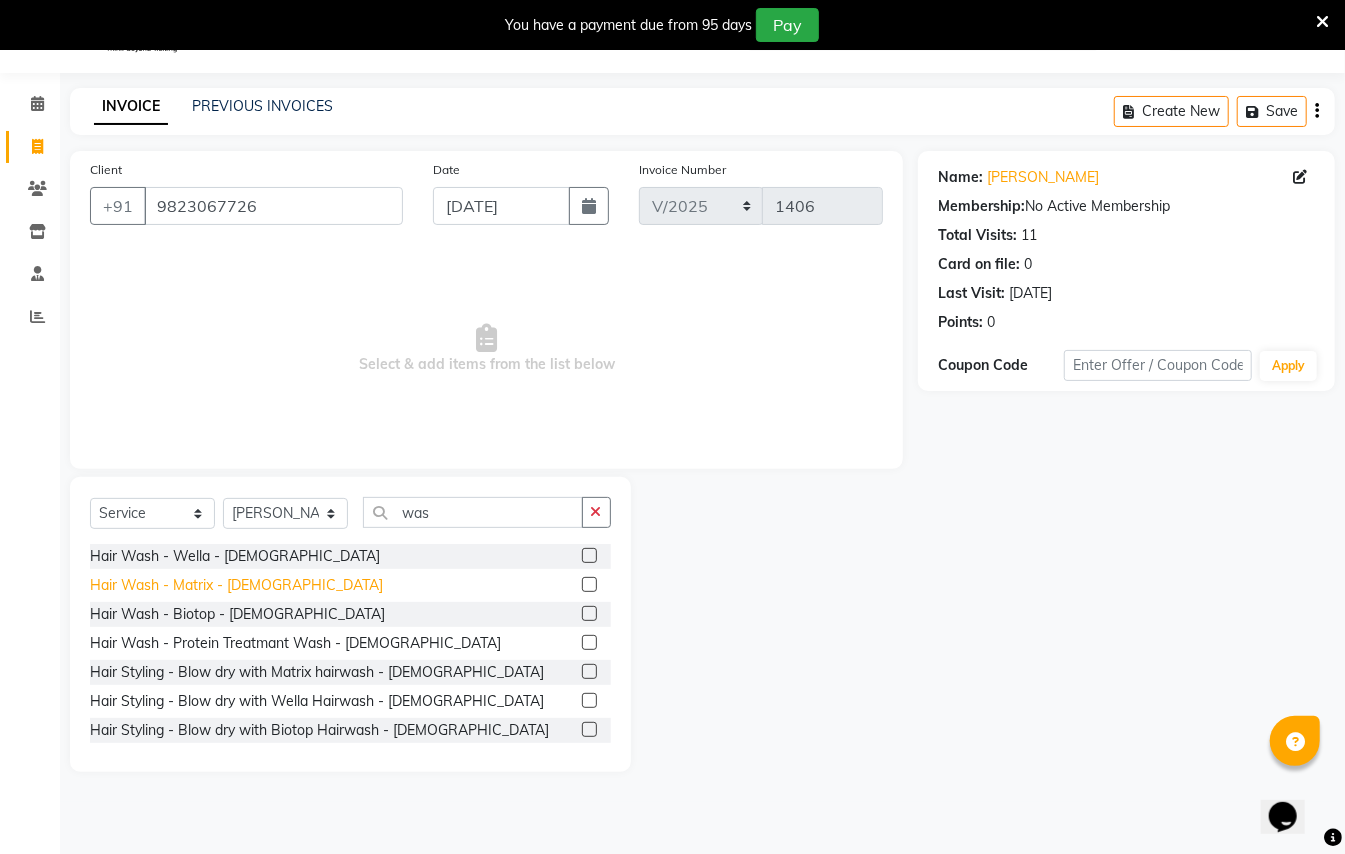 click on "Hair Wash - Matrix - [DEMOGRAPHIC_DATA]" 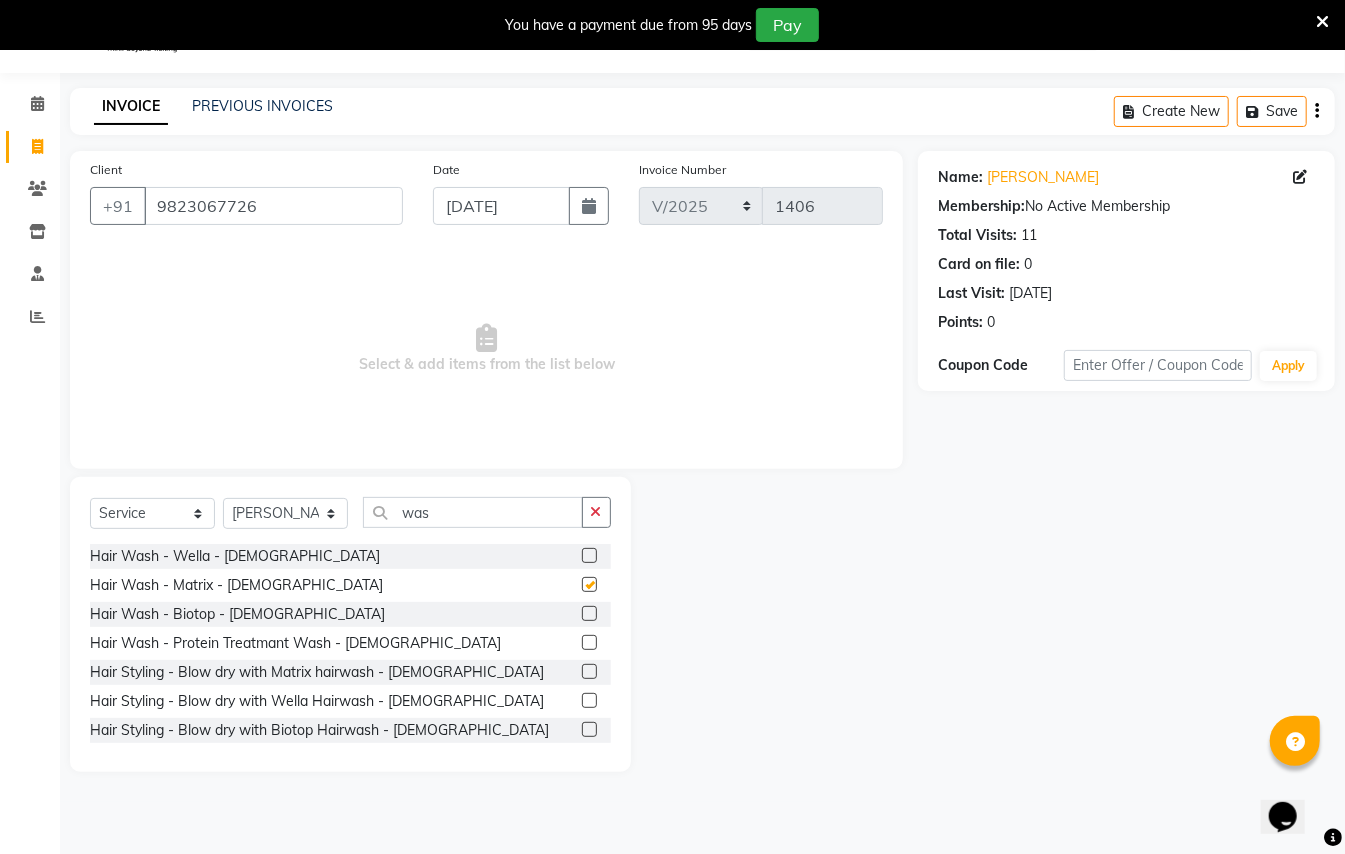 checkbox on "false" 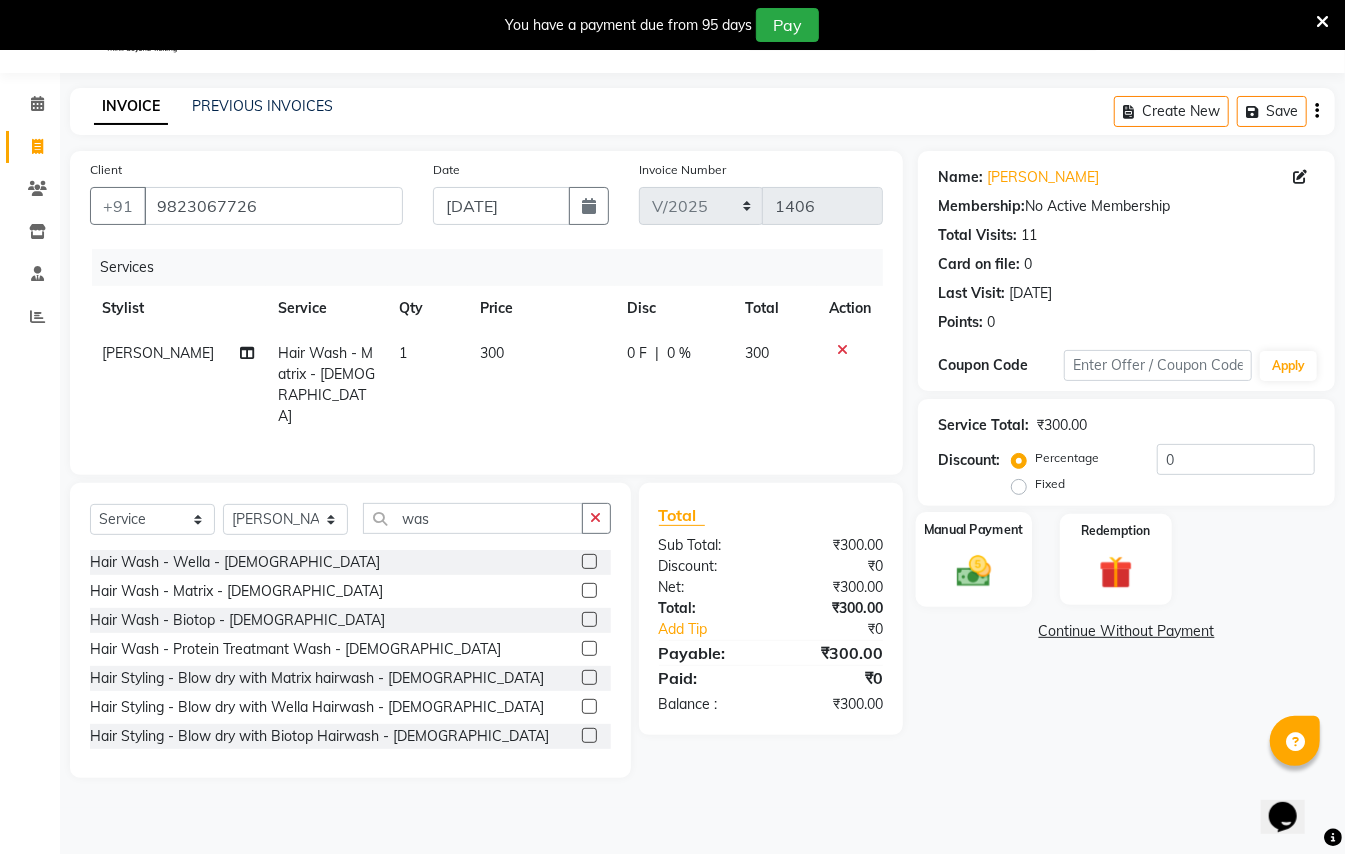 click 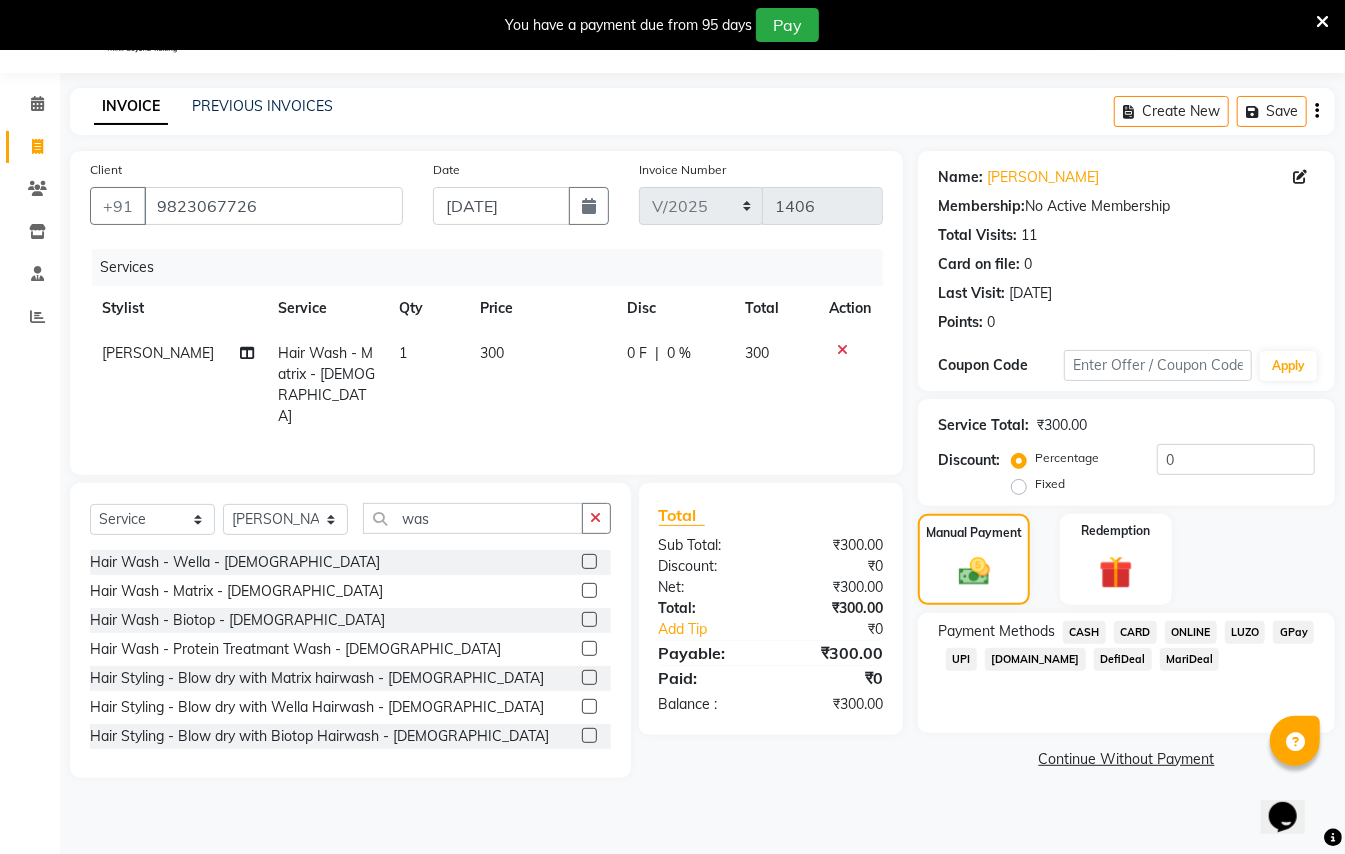click on "GPay" 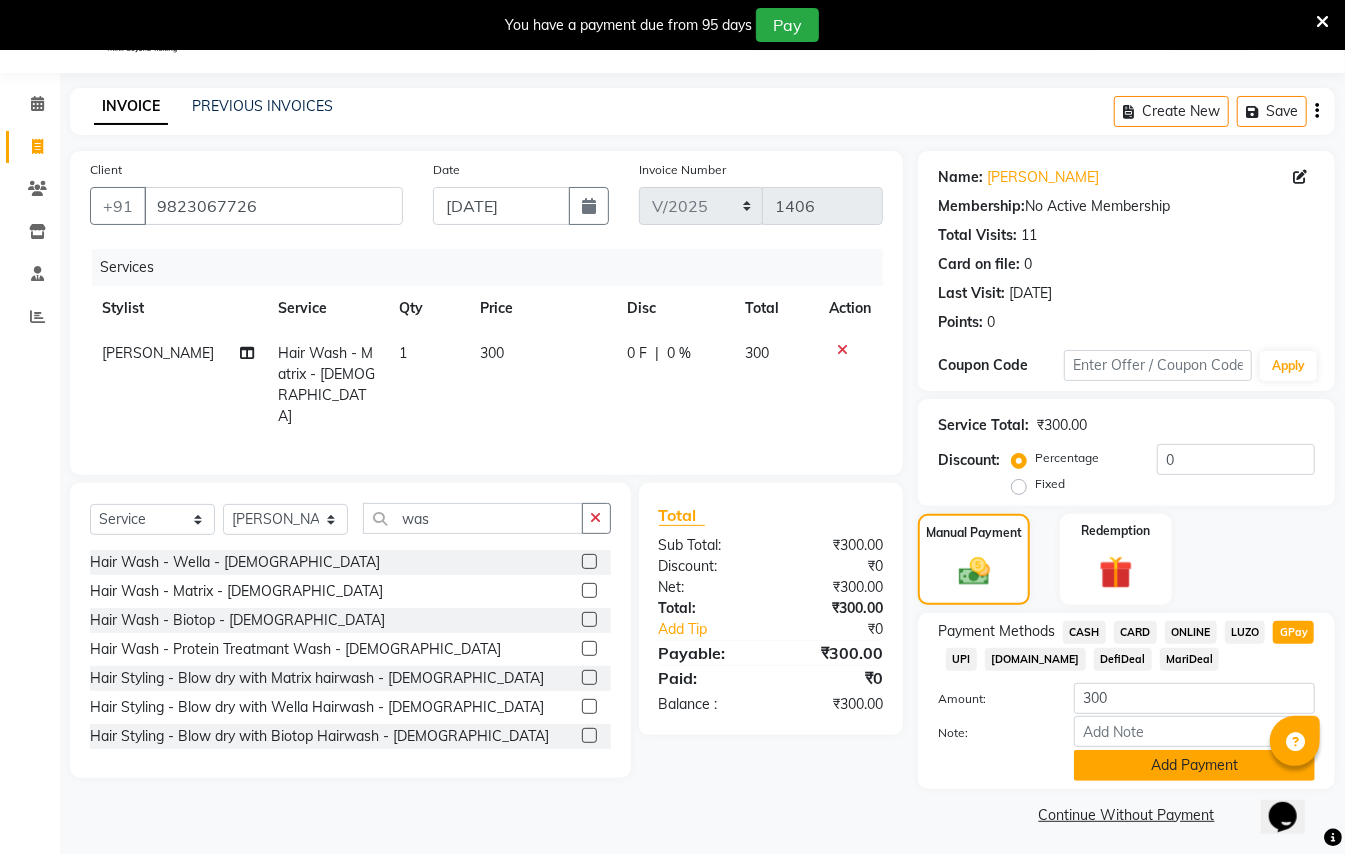 click on "Add Payment" 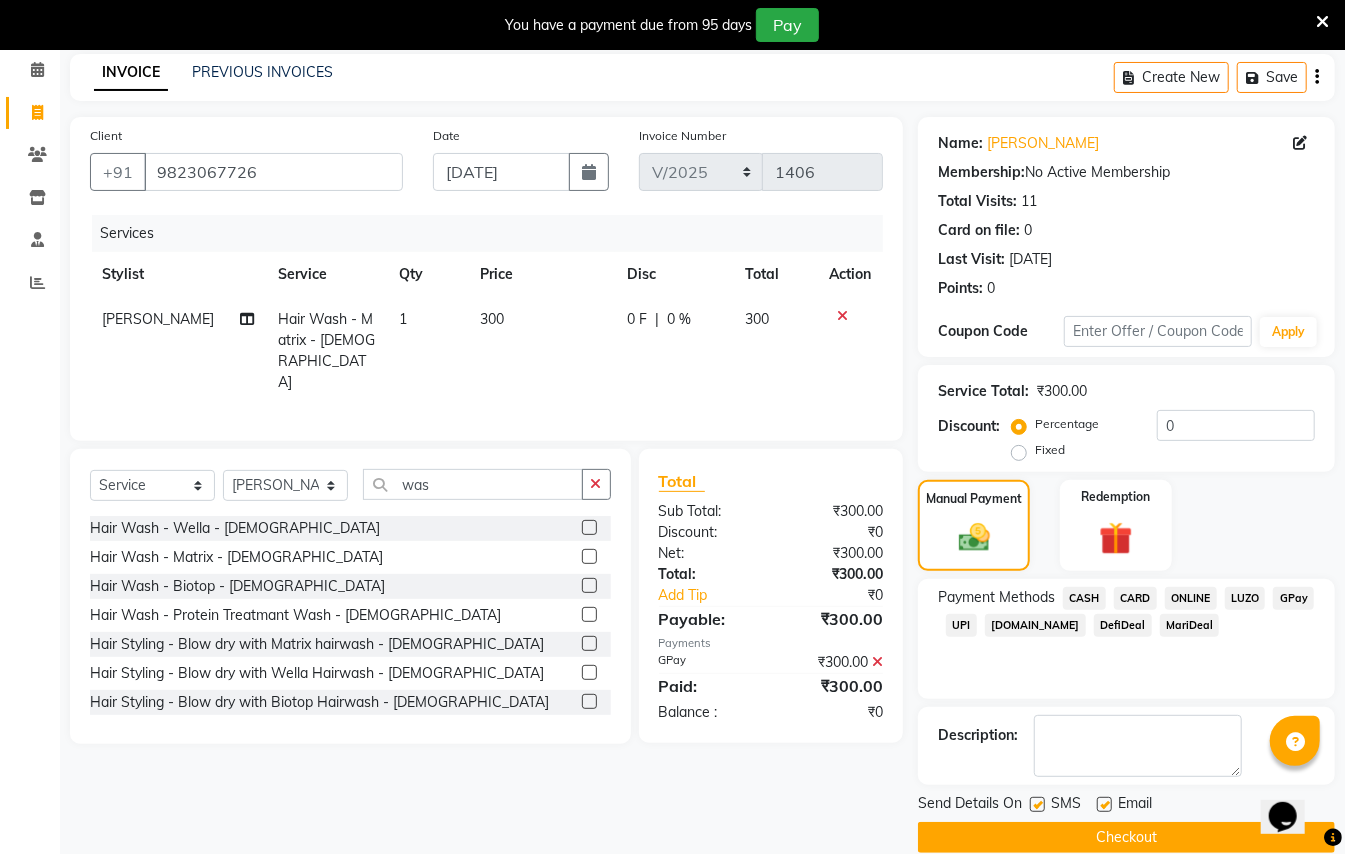 scroll, scrollTop: 114, scrollLeft: 0, axis: vertical 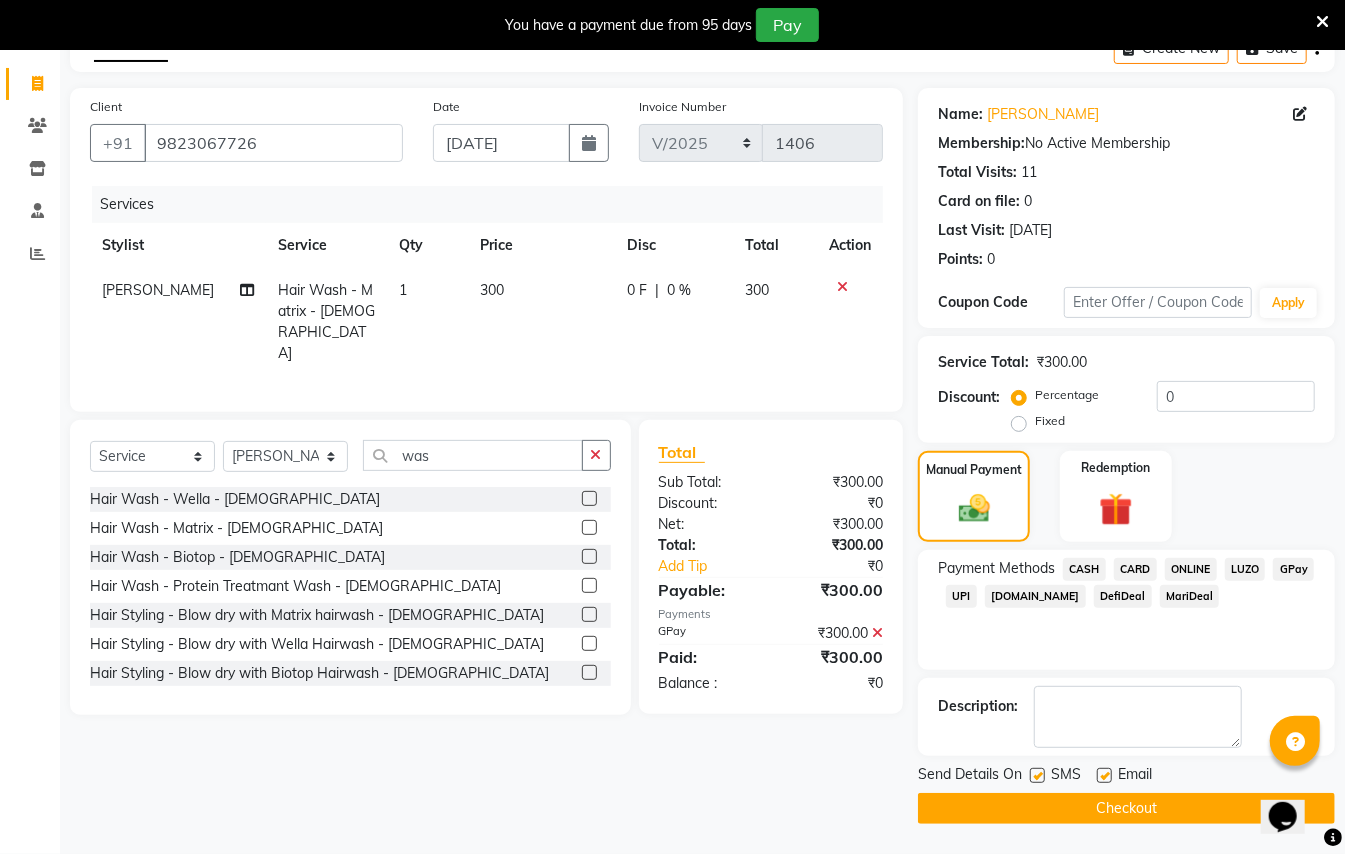 click on "Checkout" 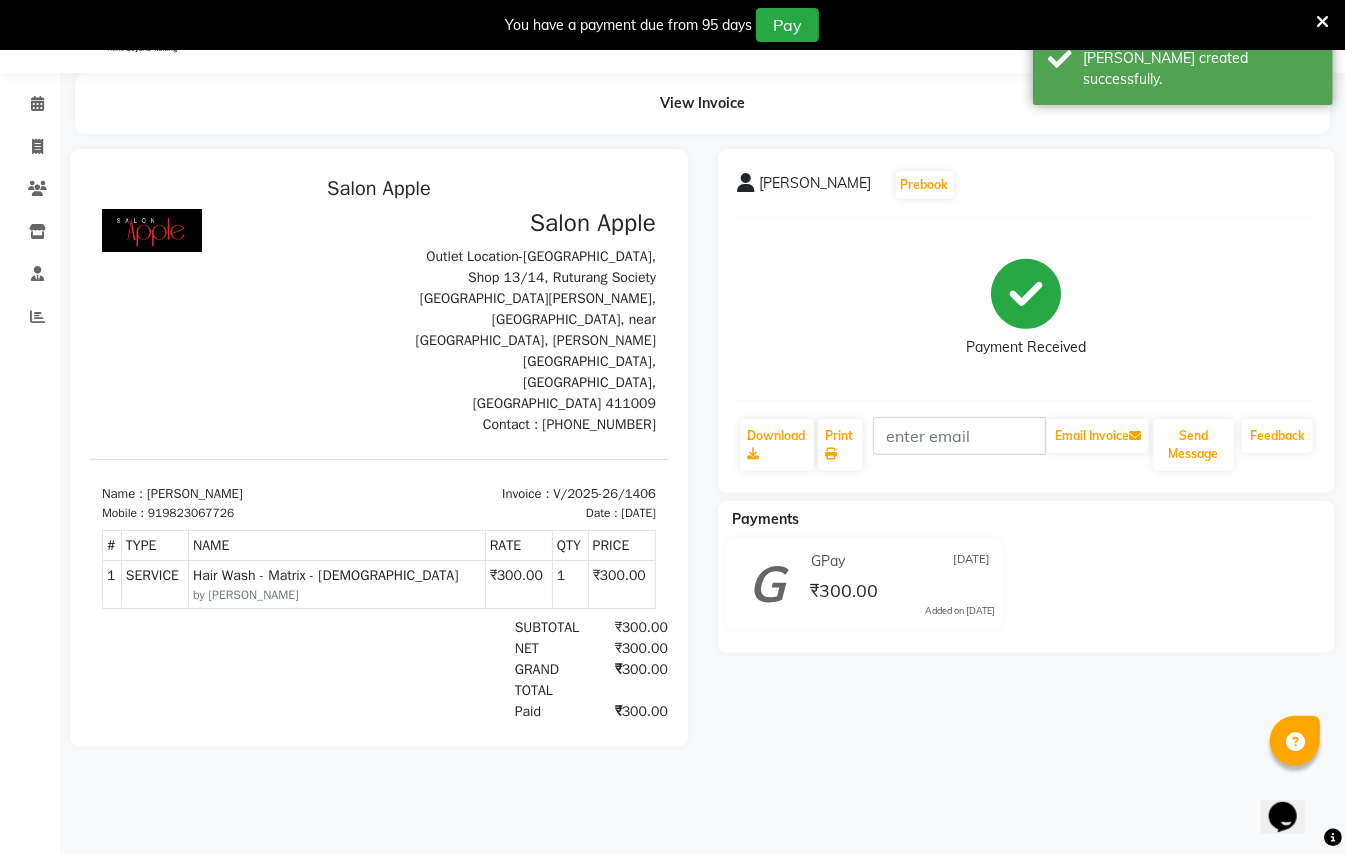 scroll, scrollTop: 0, scrollLeft: 0, axis: both 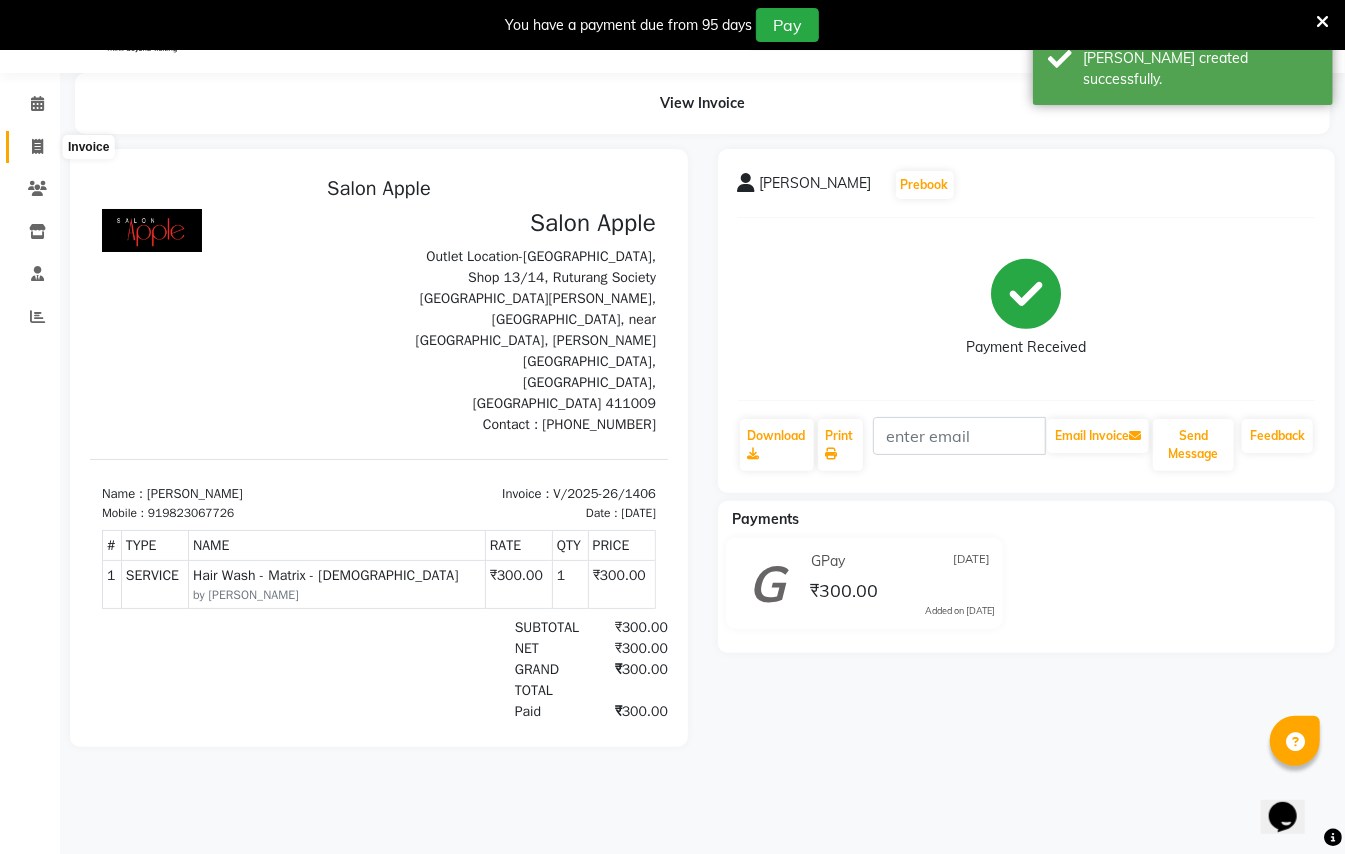click 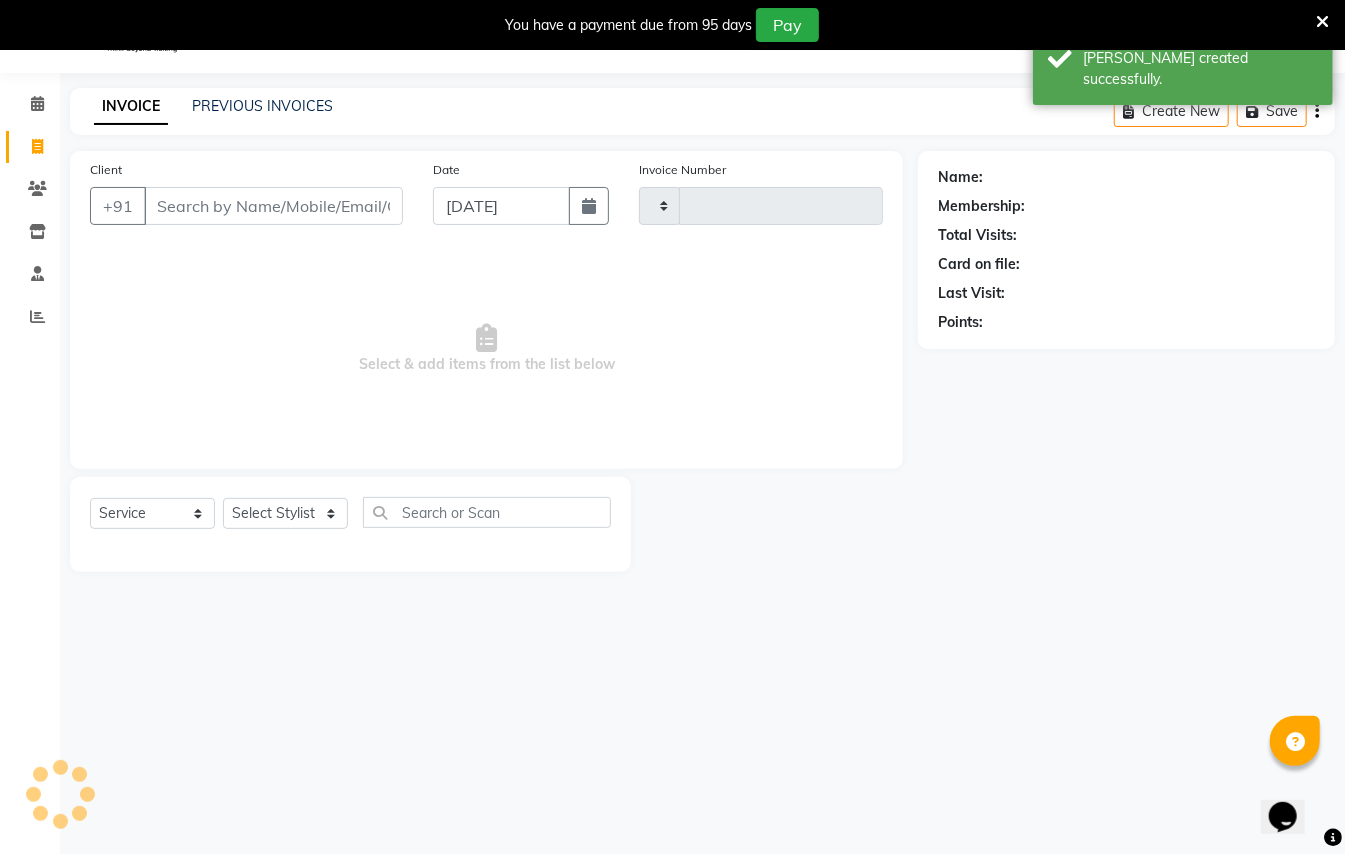 type on "1407" 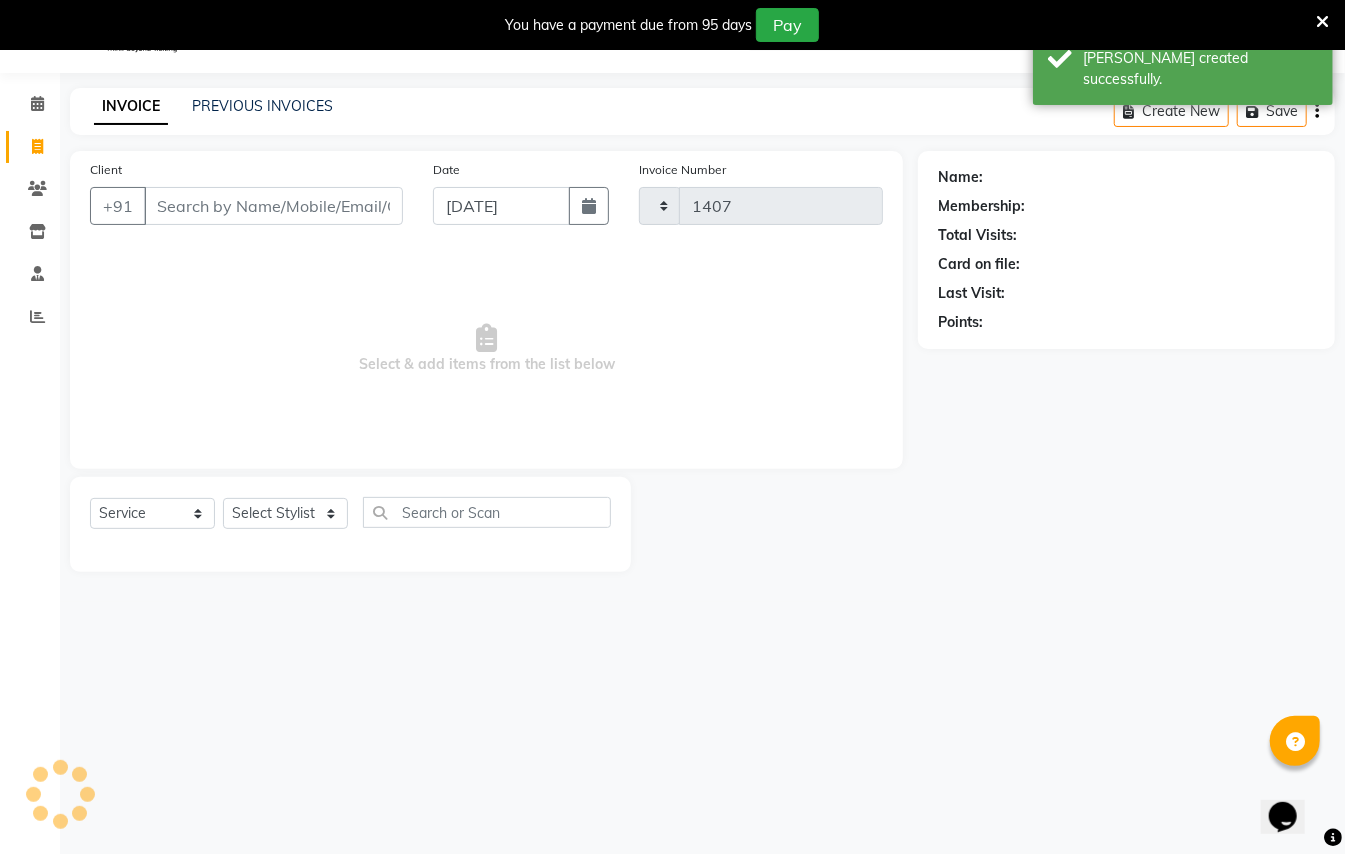 select on "123" 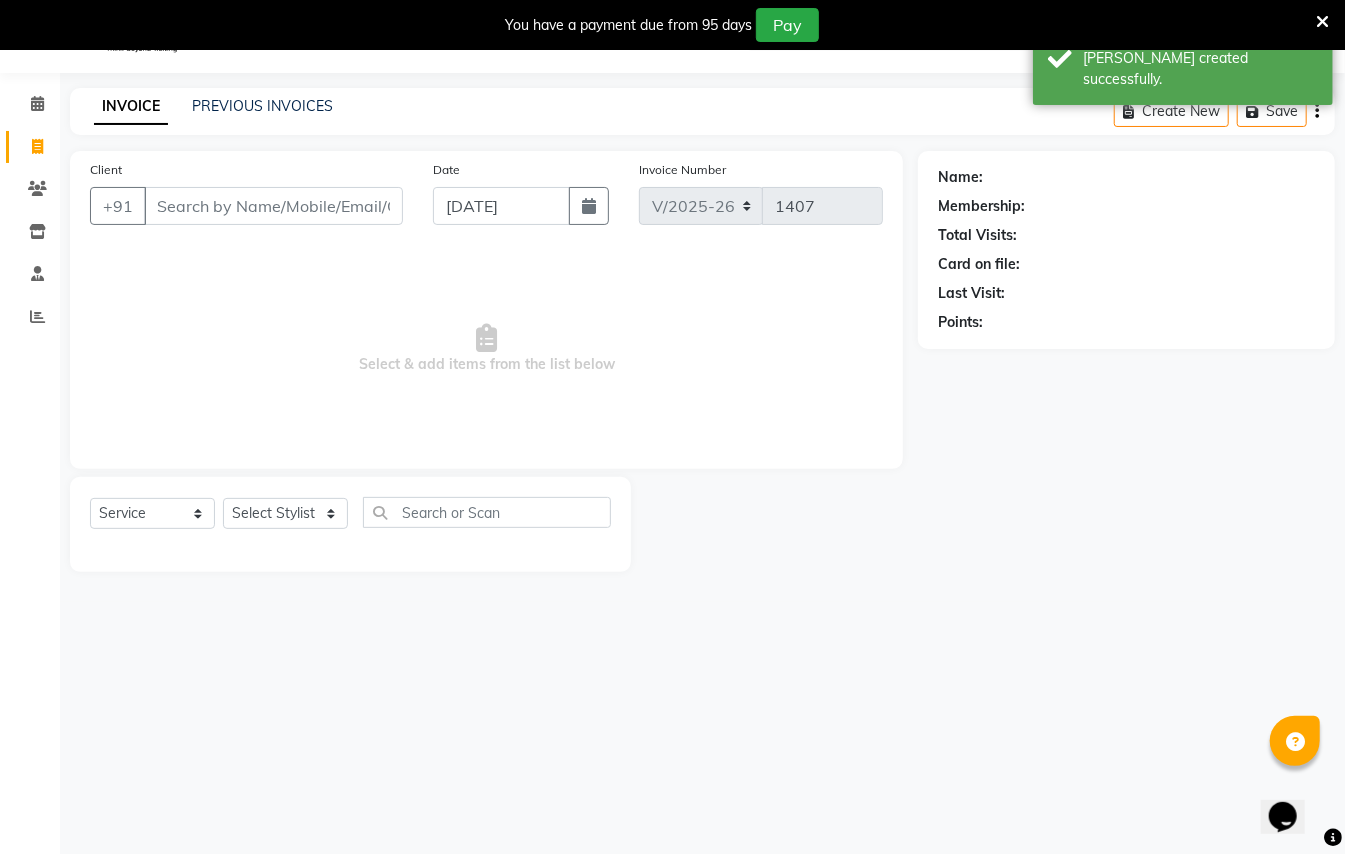click on "Client" at bounding box center [273, 206] 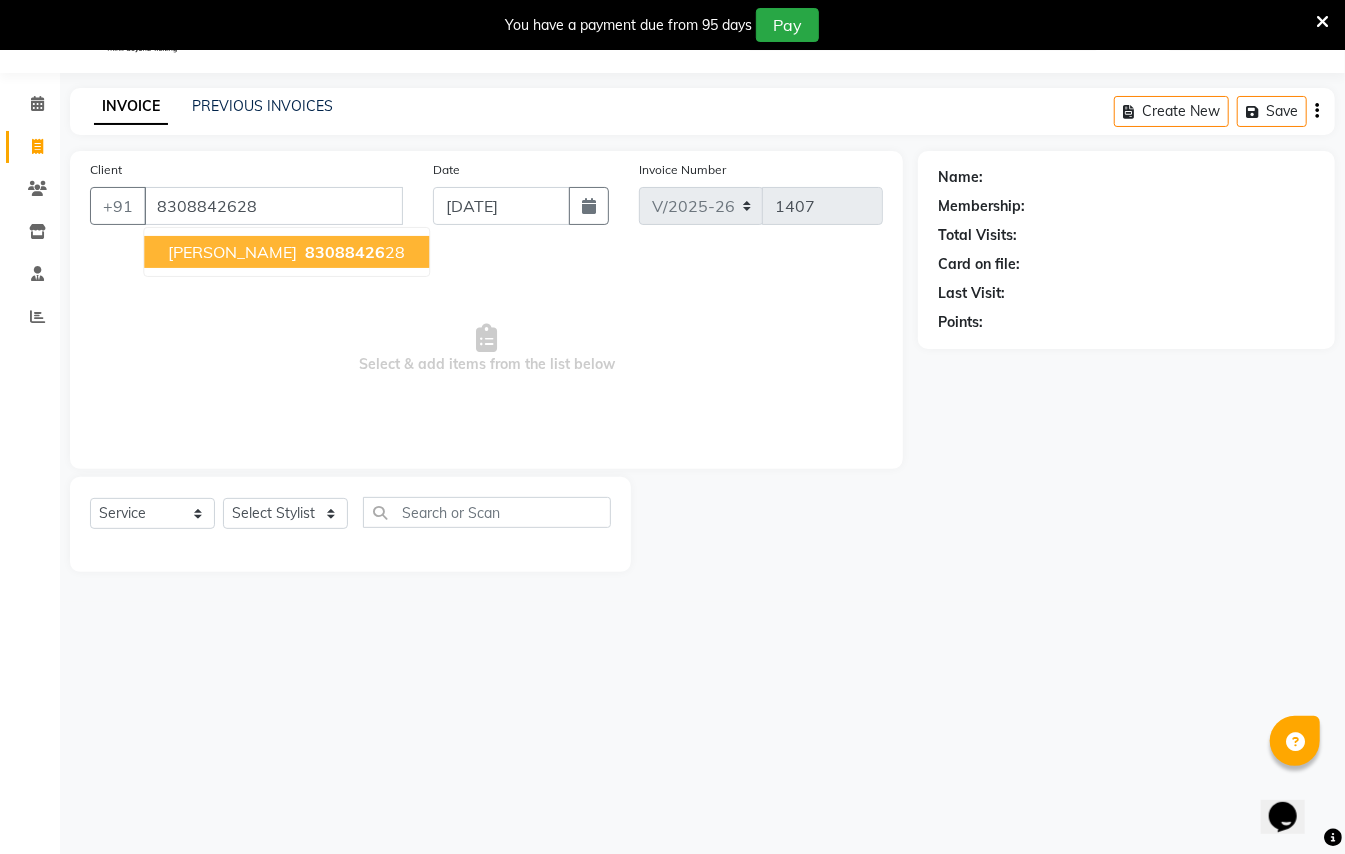 type on "8308842628" 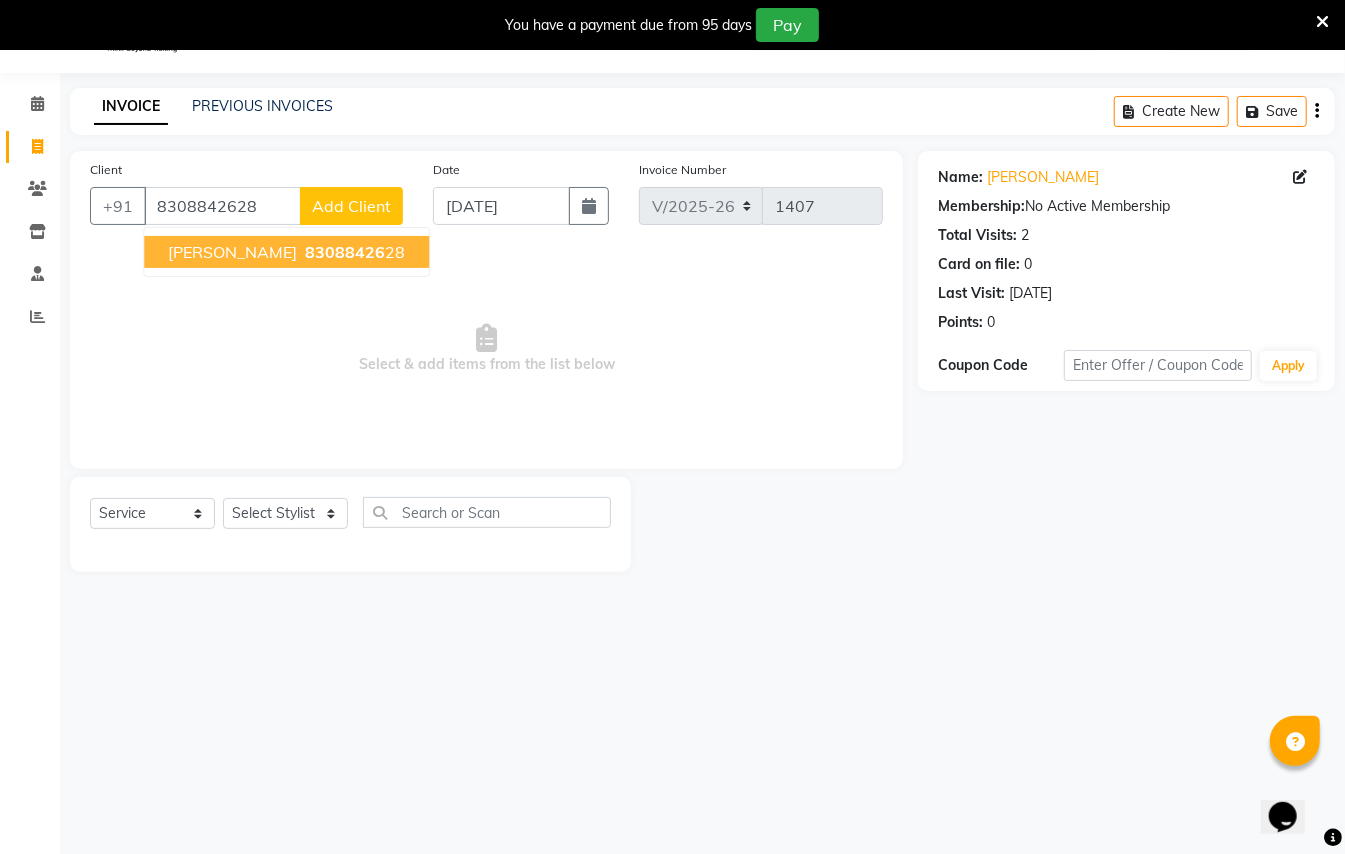 click on "[PERSON_NAME]   83088426 28" at bounding box center (286, 252) 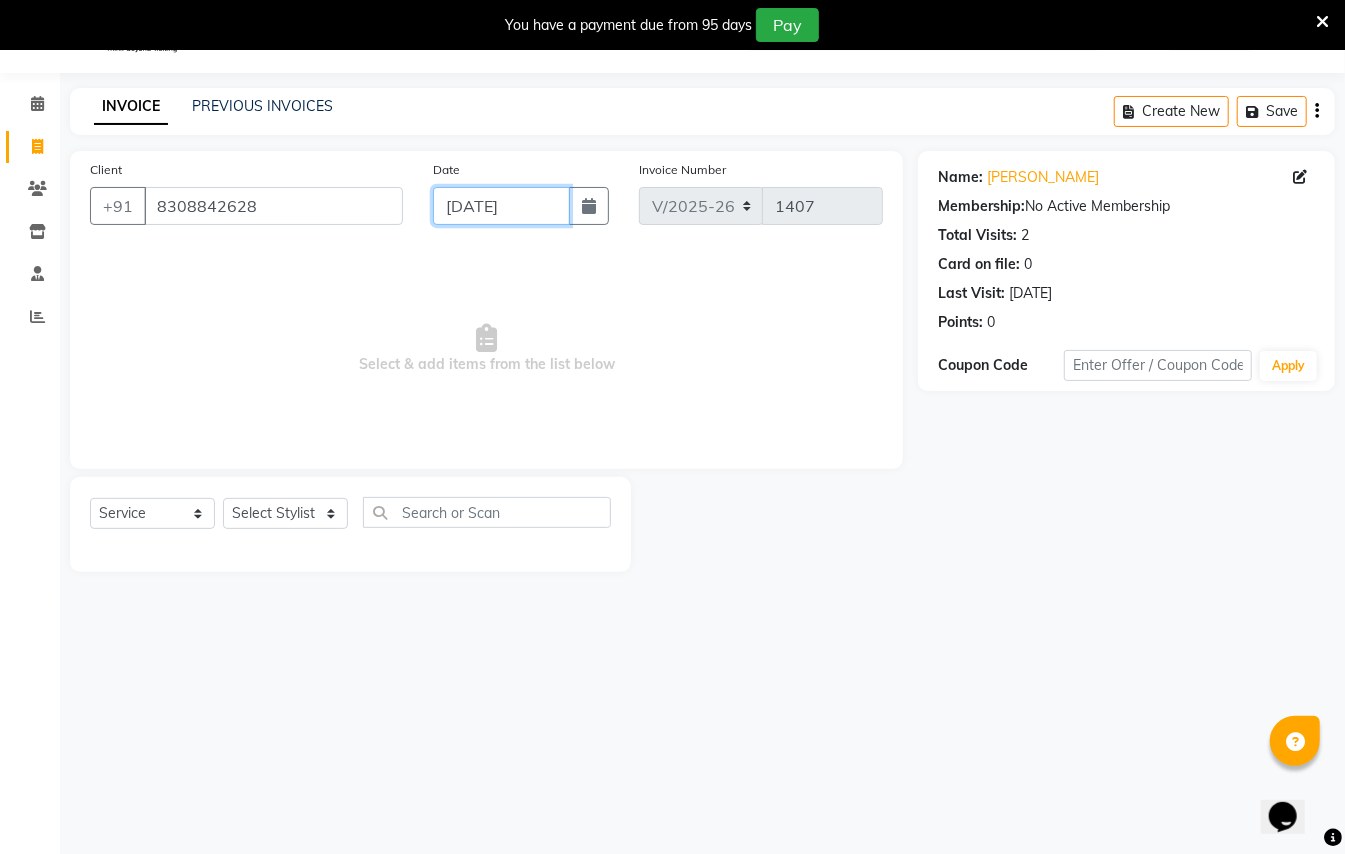 click on "[DATE]" 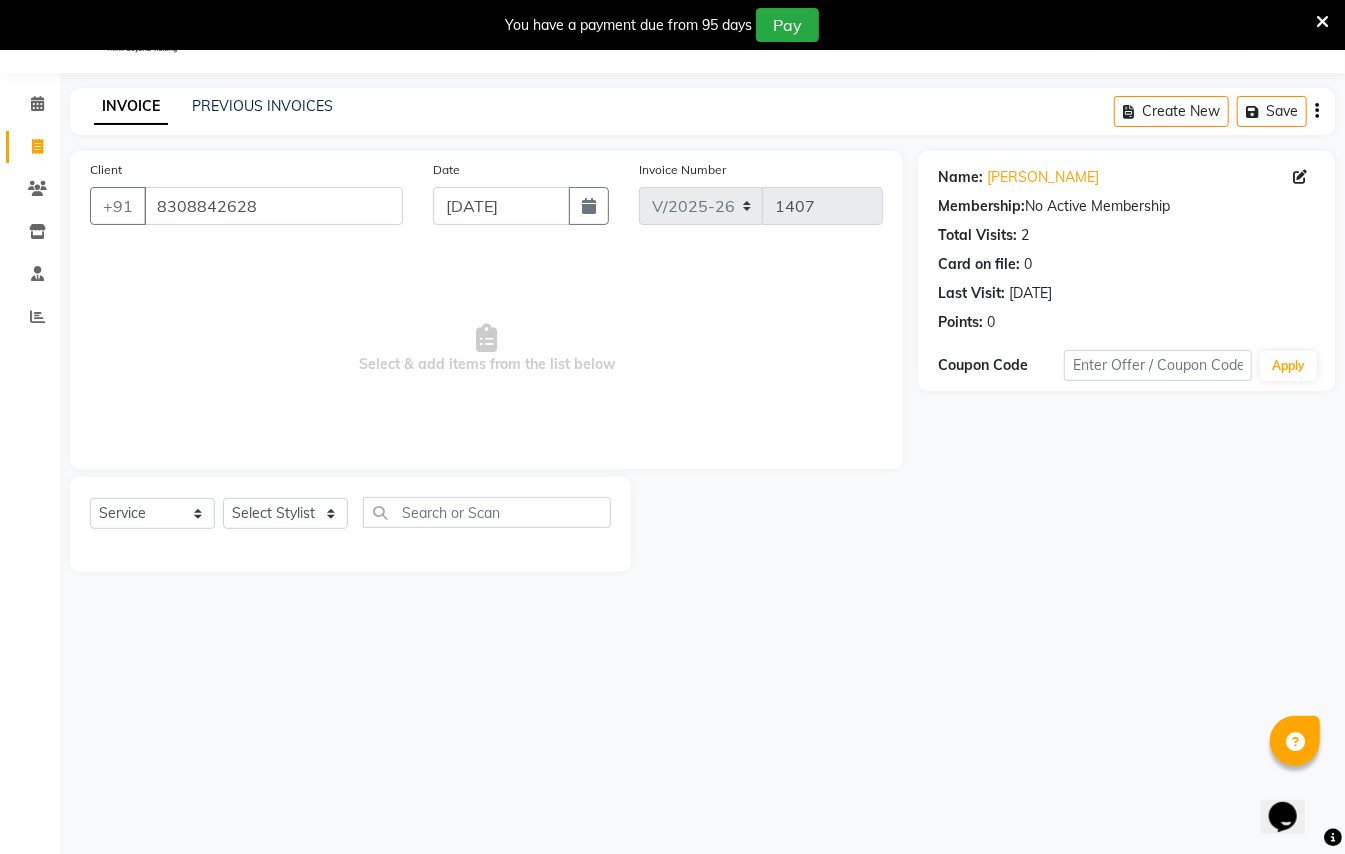 select on "7" 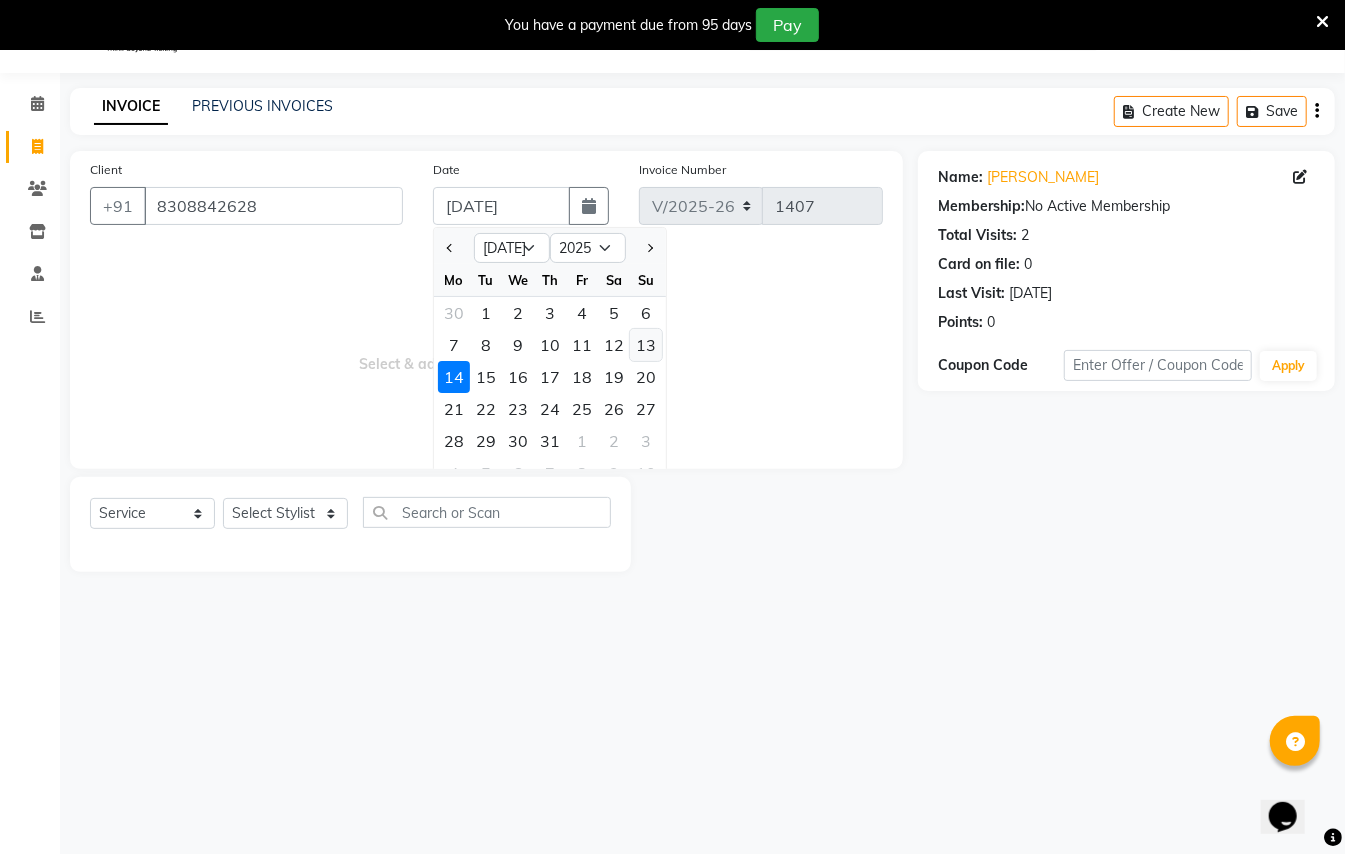 click on "13" 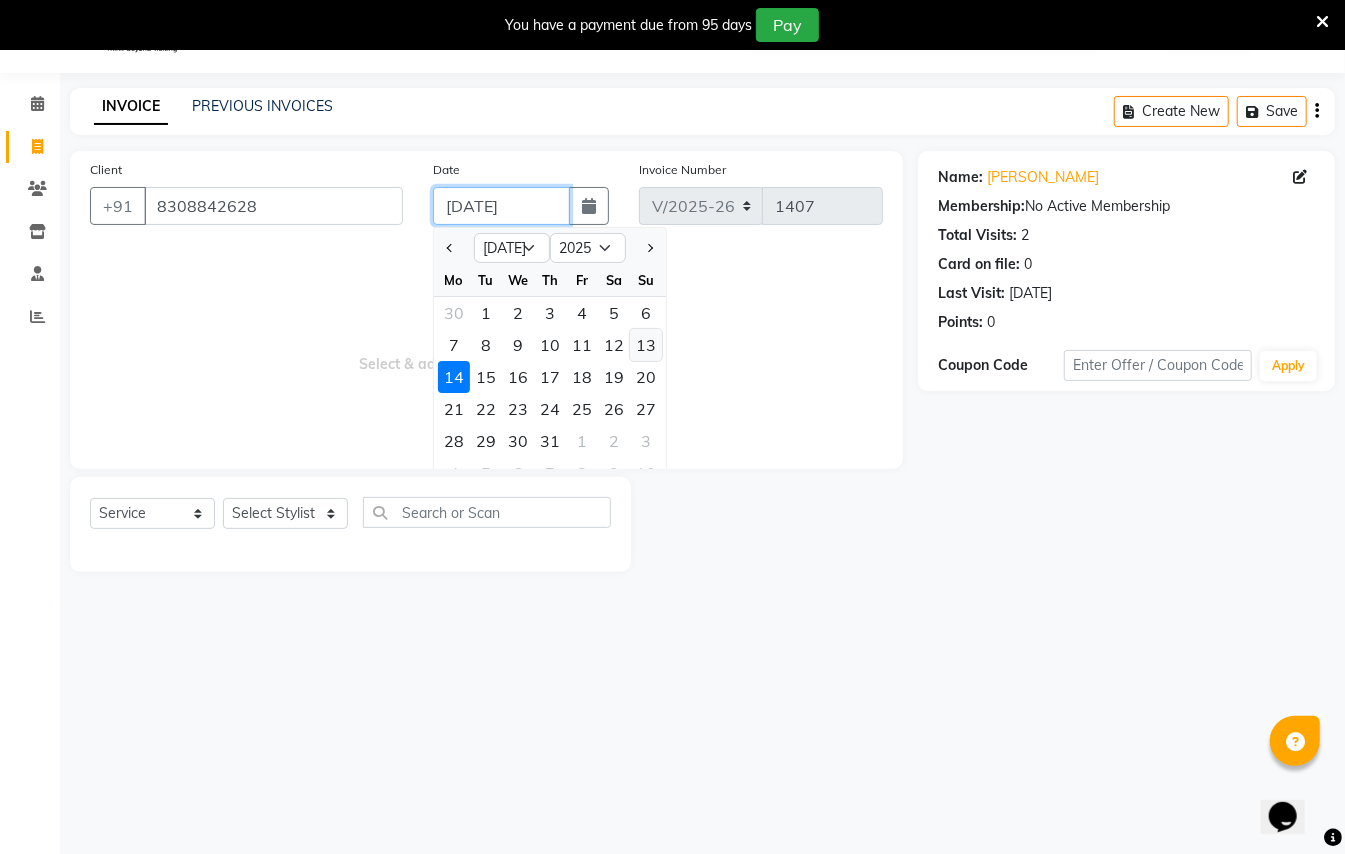 type on "[DATE]" 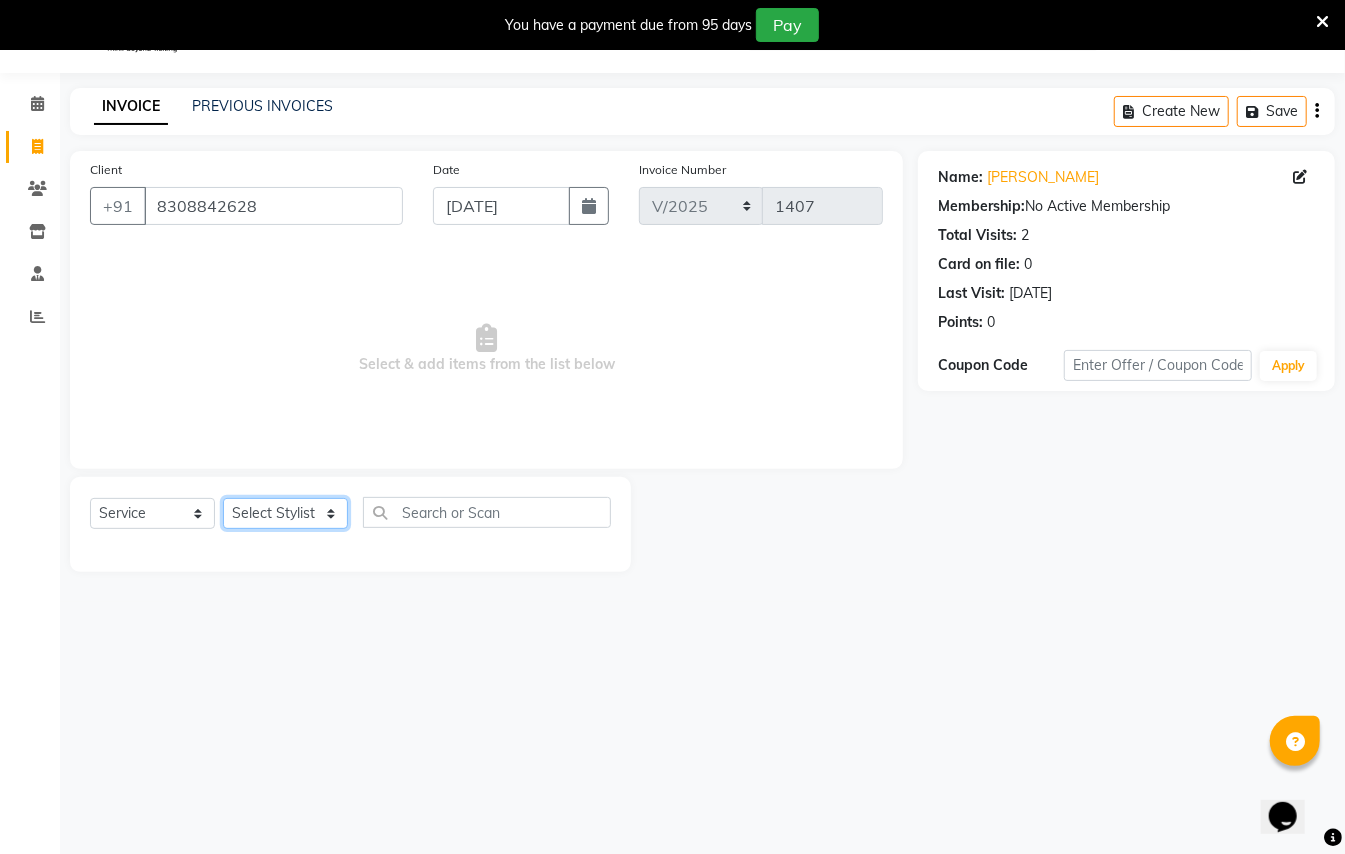 click on "Select Stylist [PERSON_NAME] [PERSON_NAME]  [PERSON_NAME] [PERSON_NAME] [PERSON_NAME] Mane Manager [PERSON_NAME]  [PERSON_NAME] Owner [PERSON_NAME]" 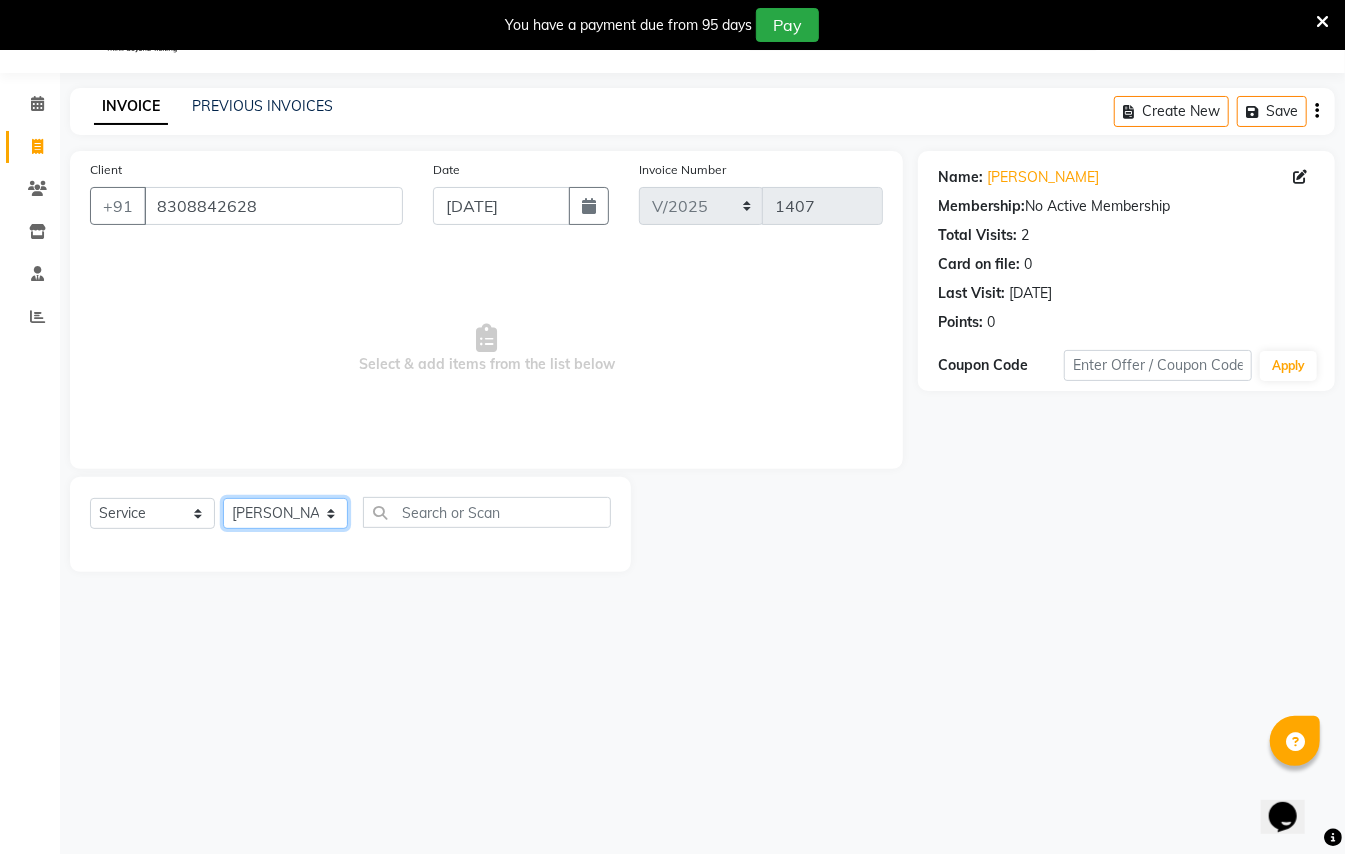 click on "Select Stylist [PERSON_NAME] [PERSON_NAME]  [PERSON_NAME] [PERSON_NAME] [PERSON_NAME] Mane Manager [PERSON_NAME]  [PERSON_NAME] Owner [PERSON_NAME]" 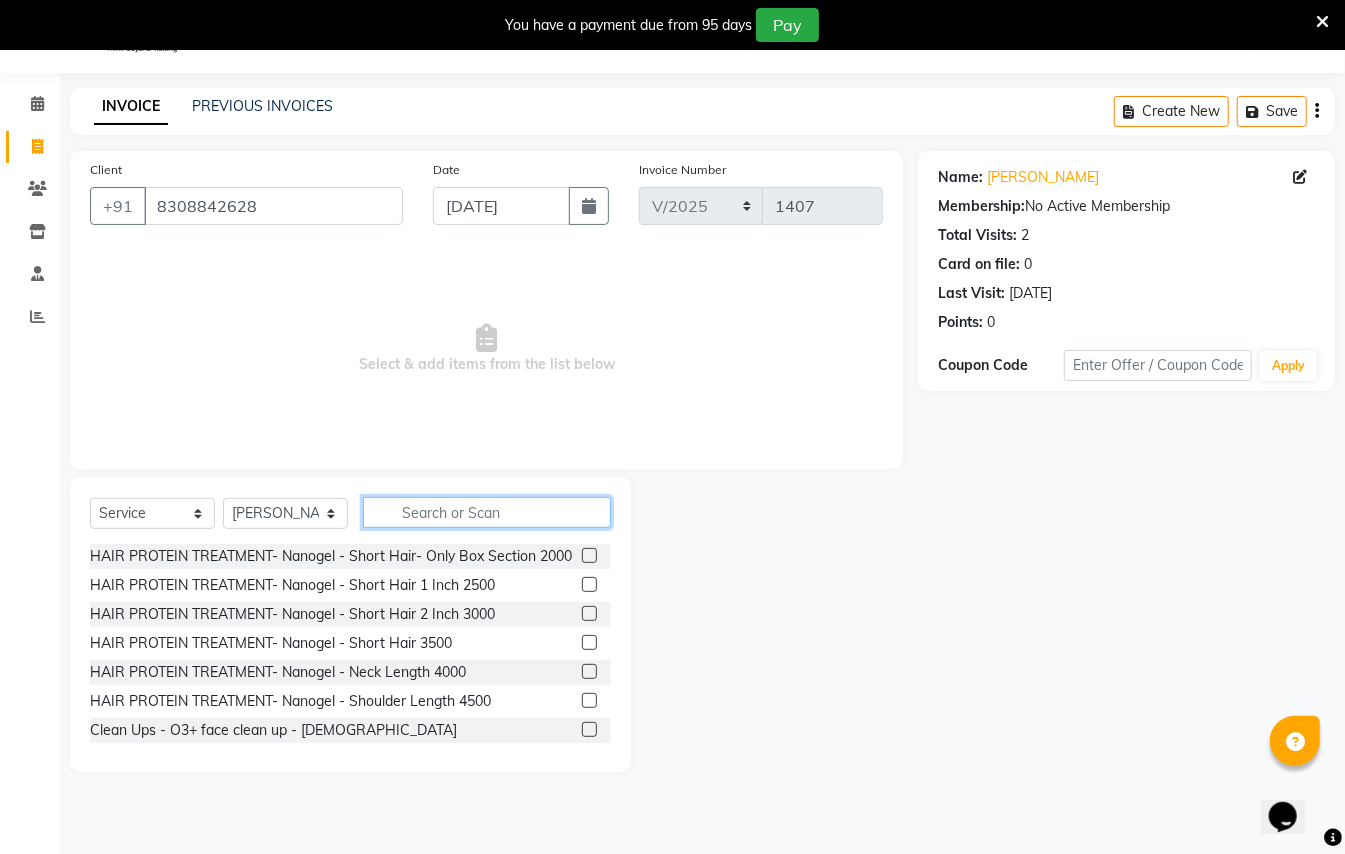 click 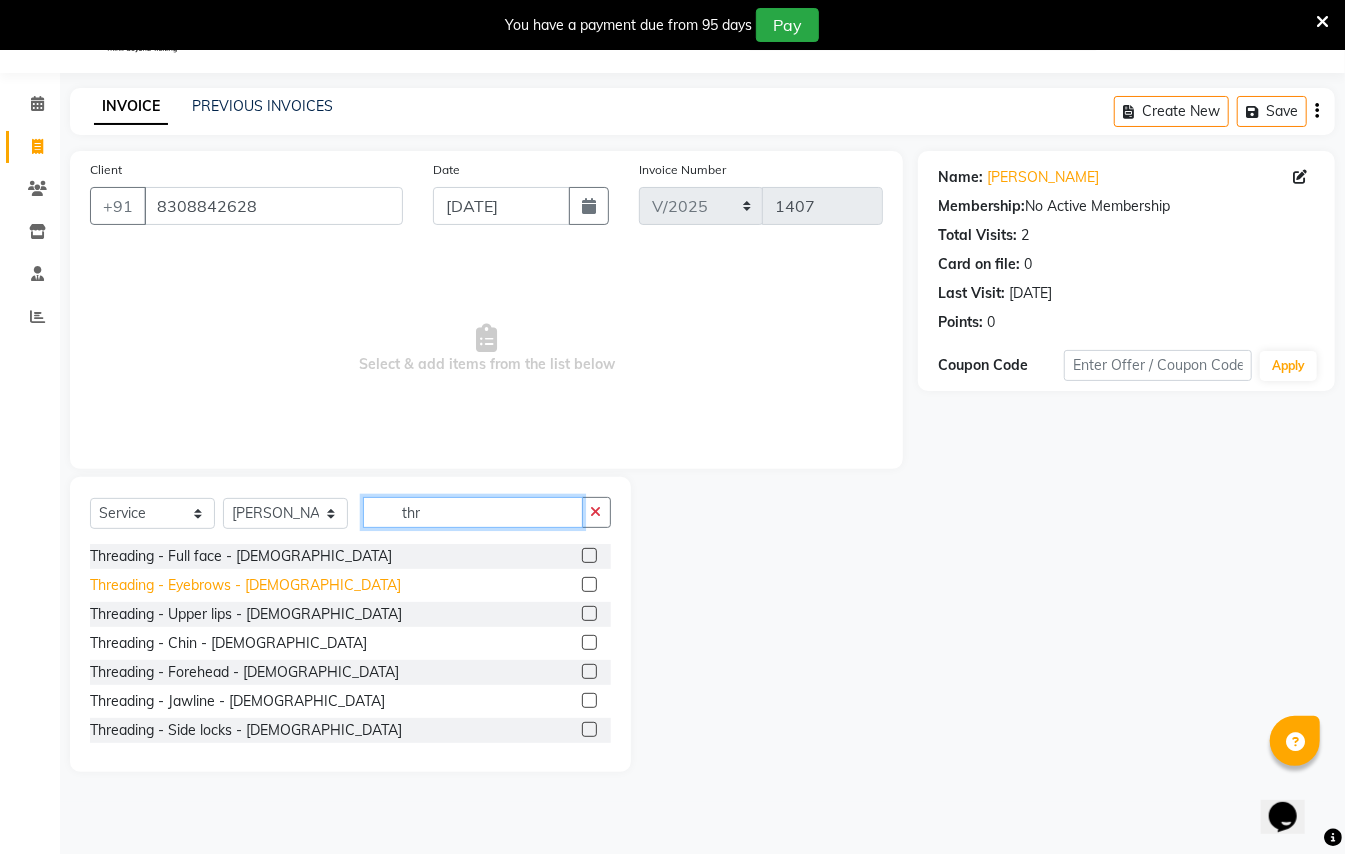 type on "thr" 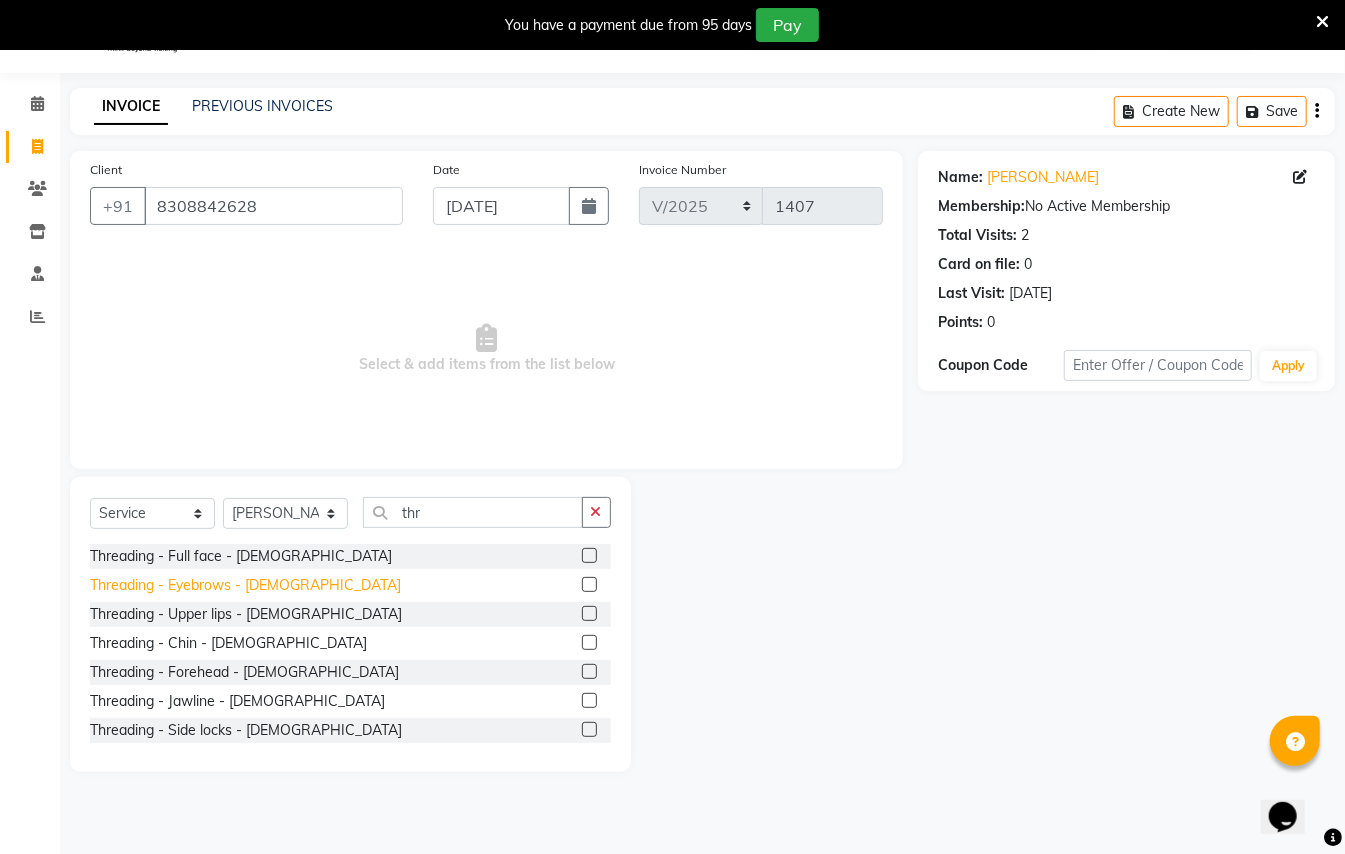 click on "Threading - Eyebrows - [DEMOGRAPHIC_DATA]" 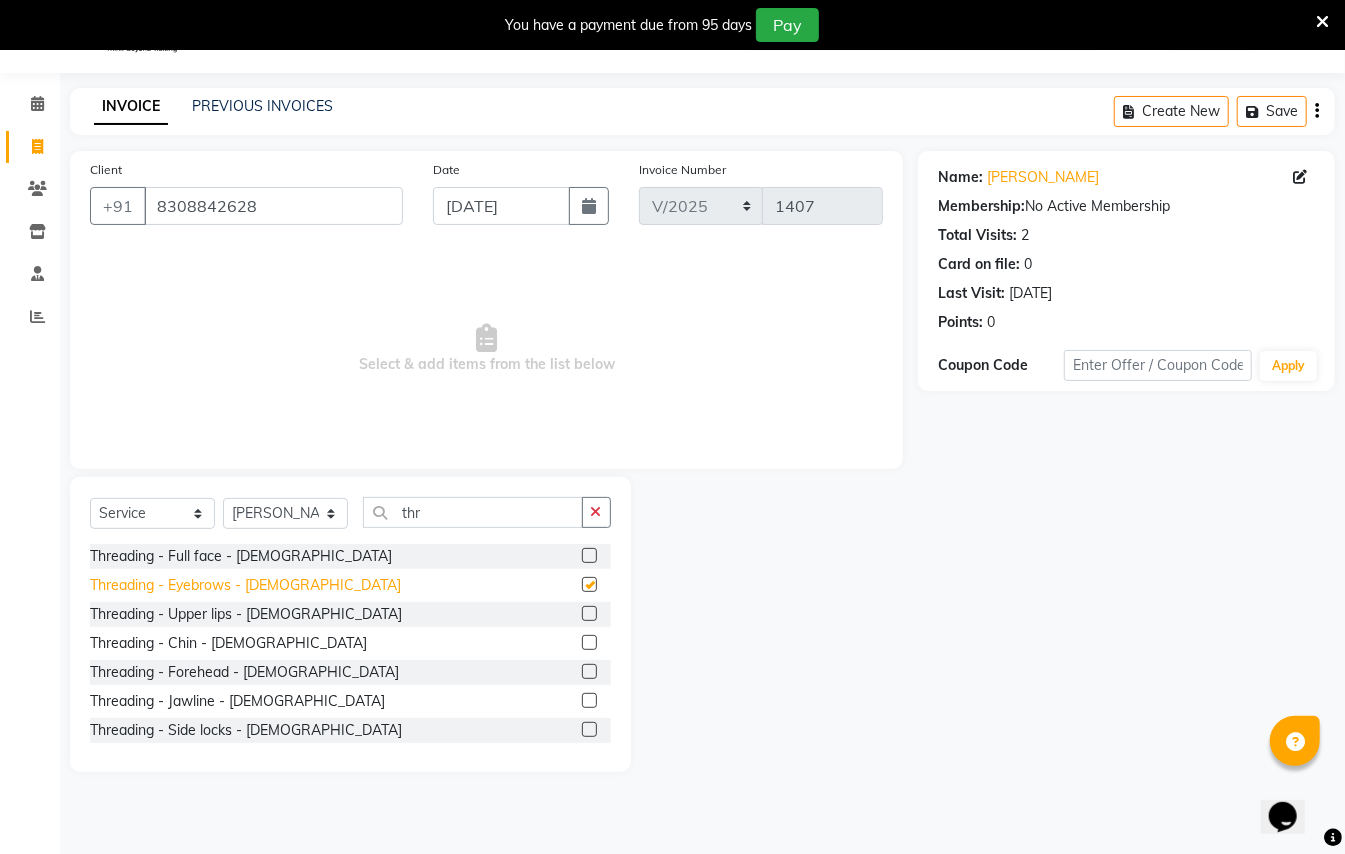 checkbox on "false" 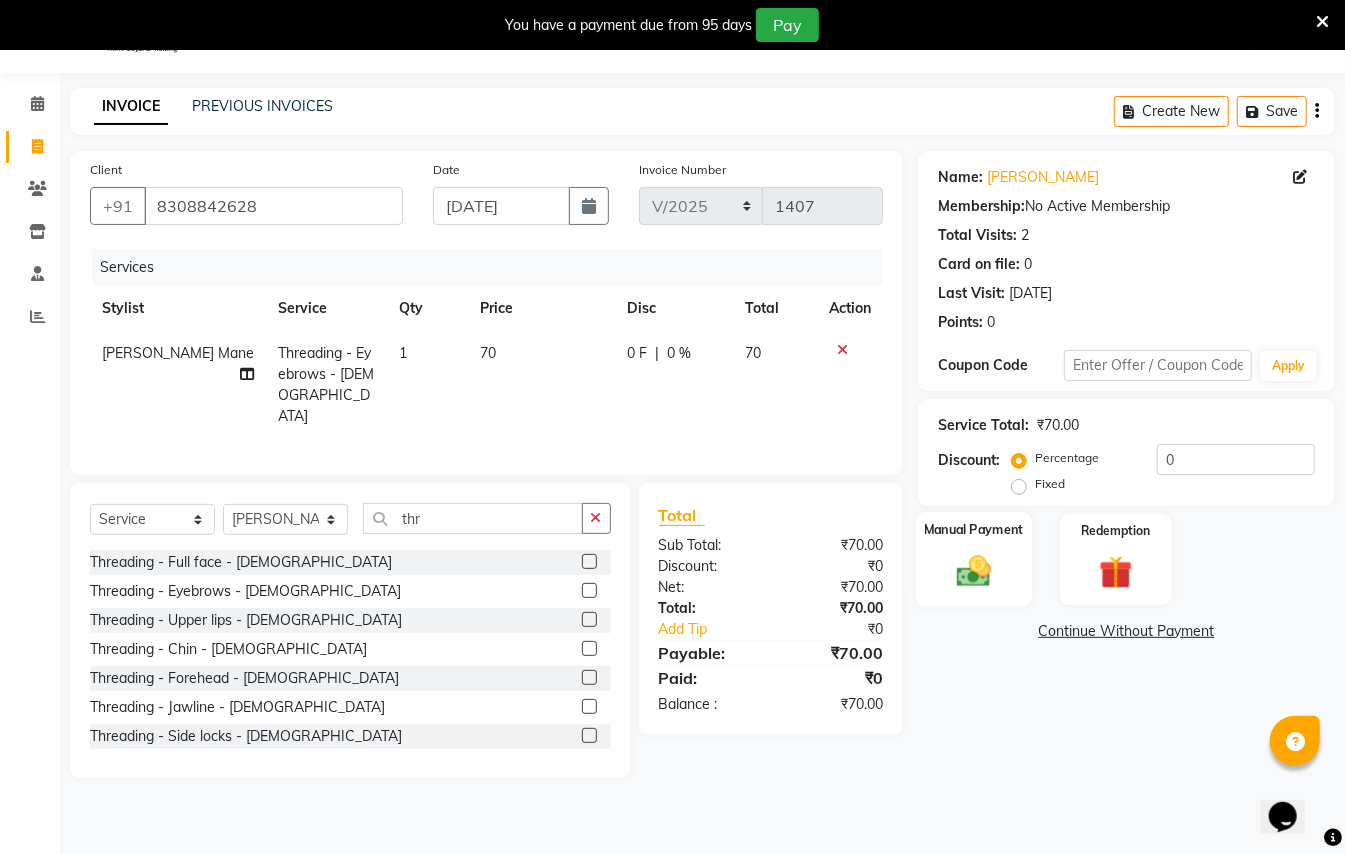 click 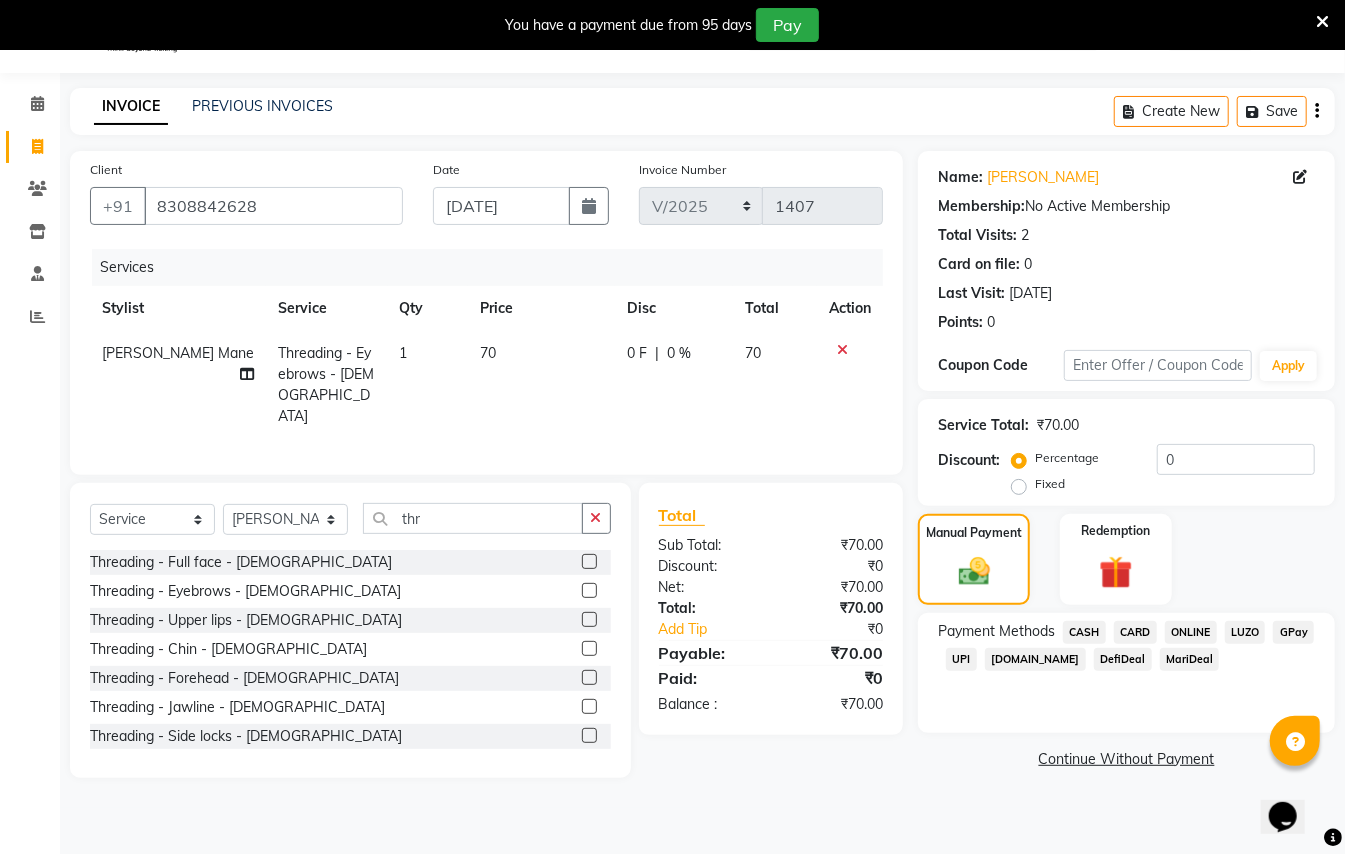click on "CASH" 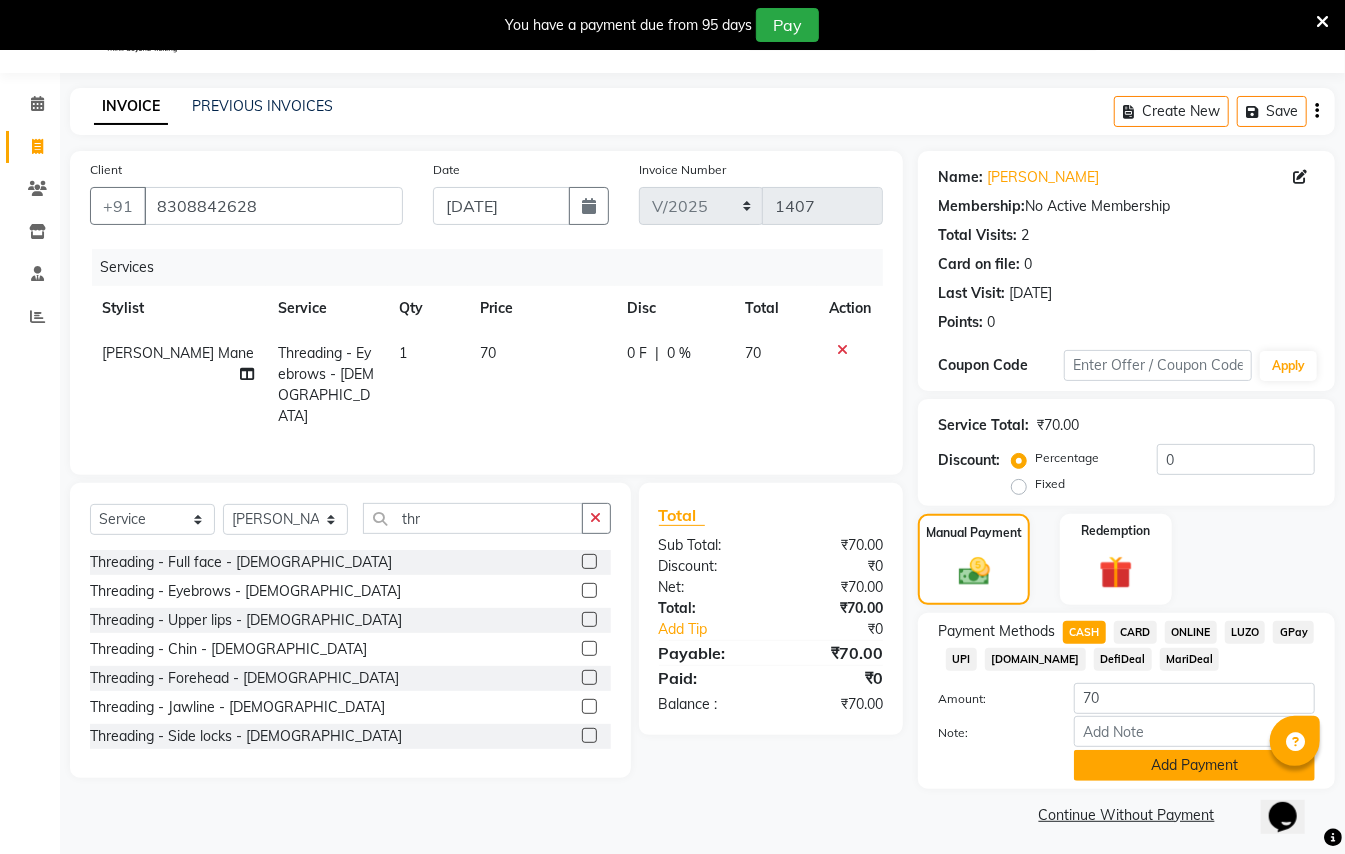 click on "Add Payment" 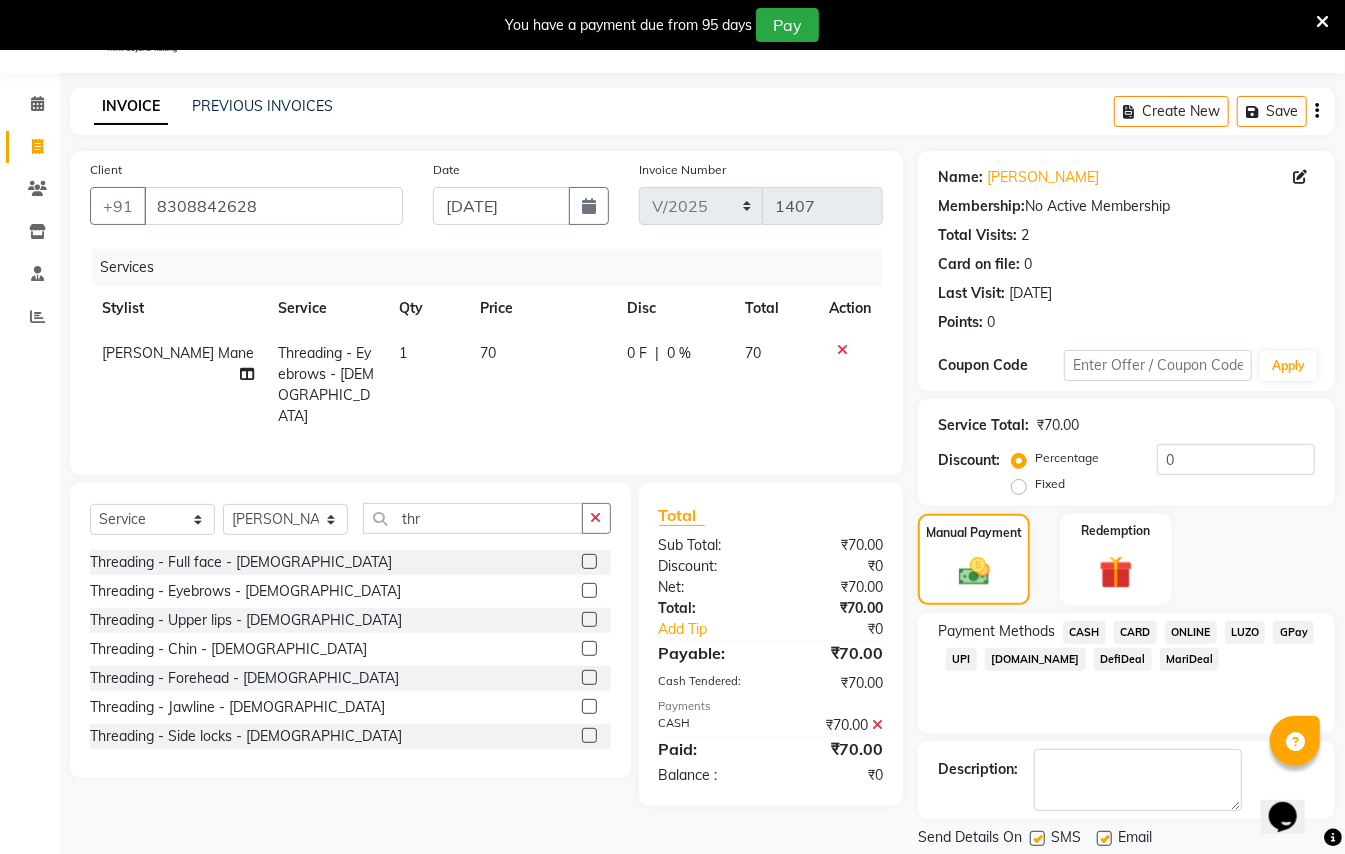 scroll, scrollTop: 114, scrollLeft: 0, axis: vertical 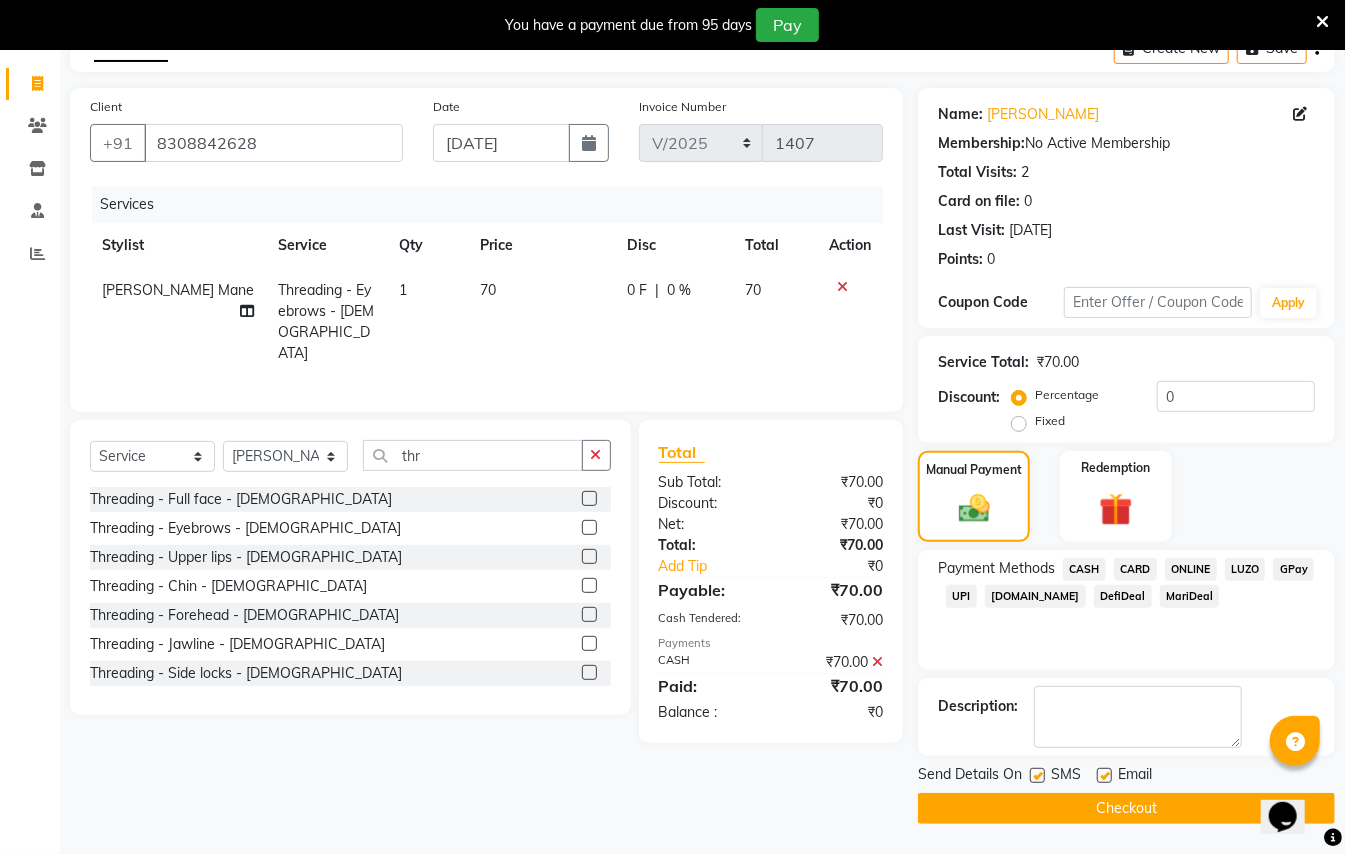 click on "Checkout" 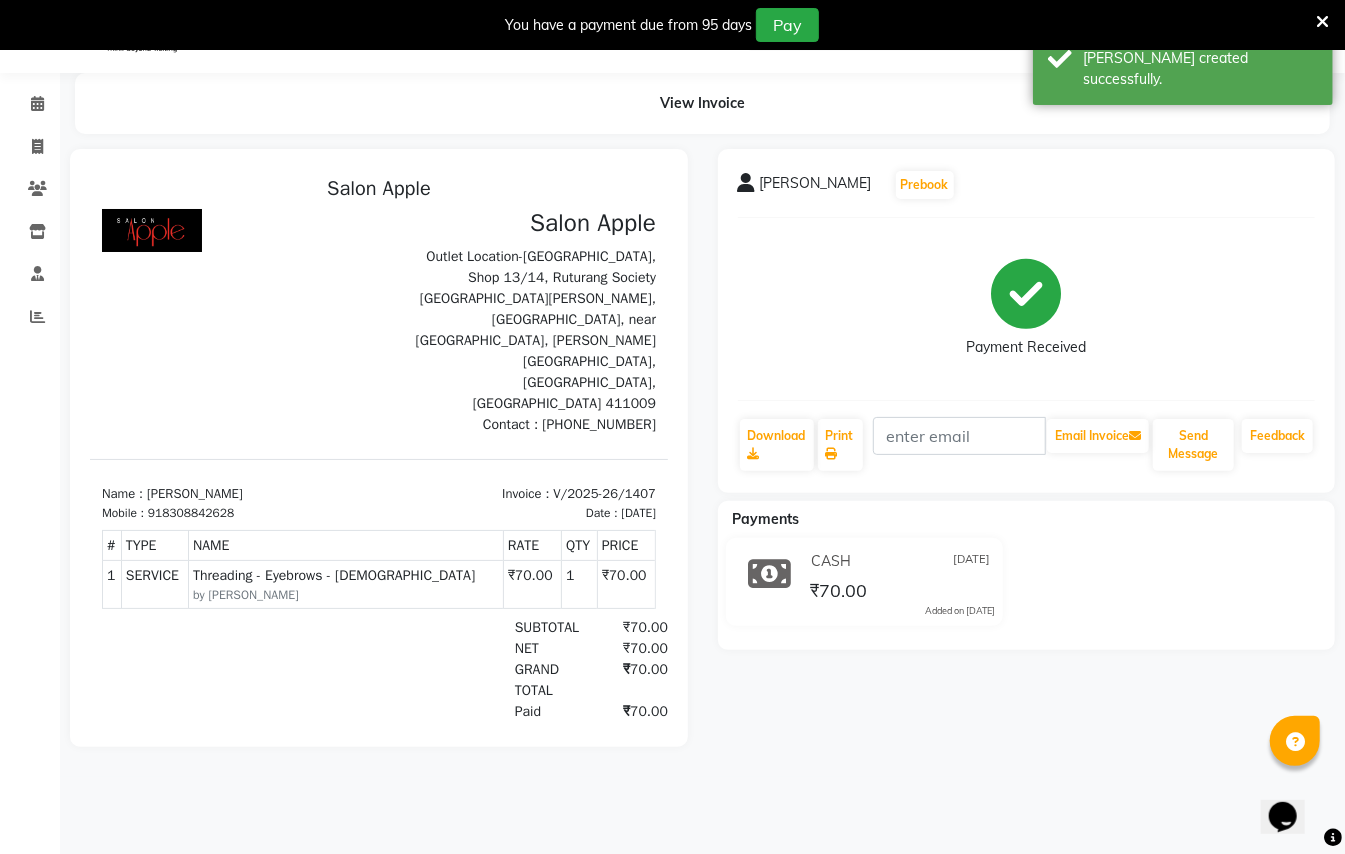 scroll, scrollTop: 0, scrollLeft: 0, axis: both 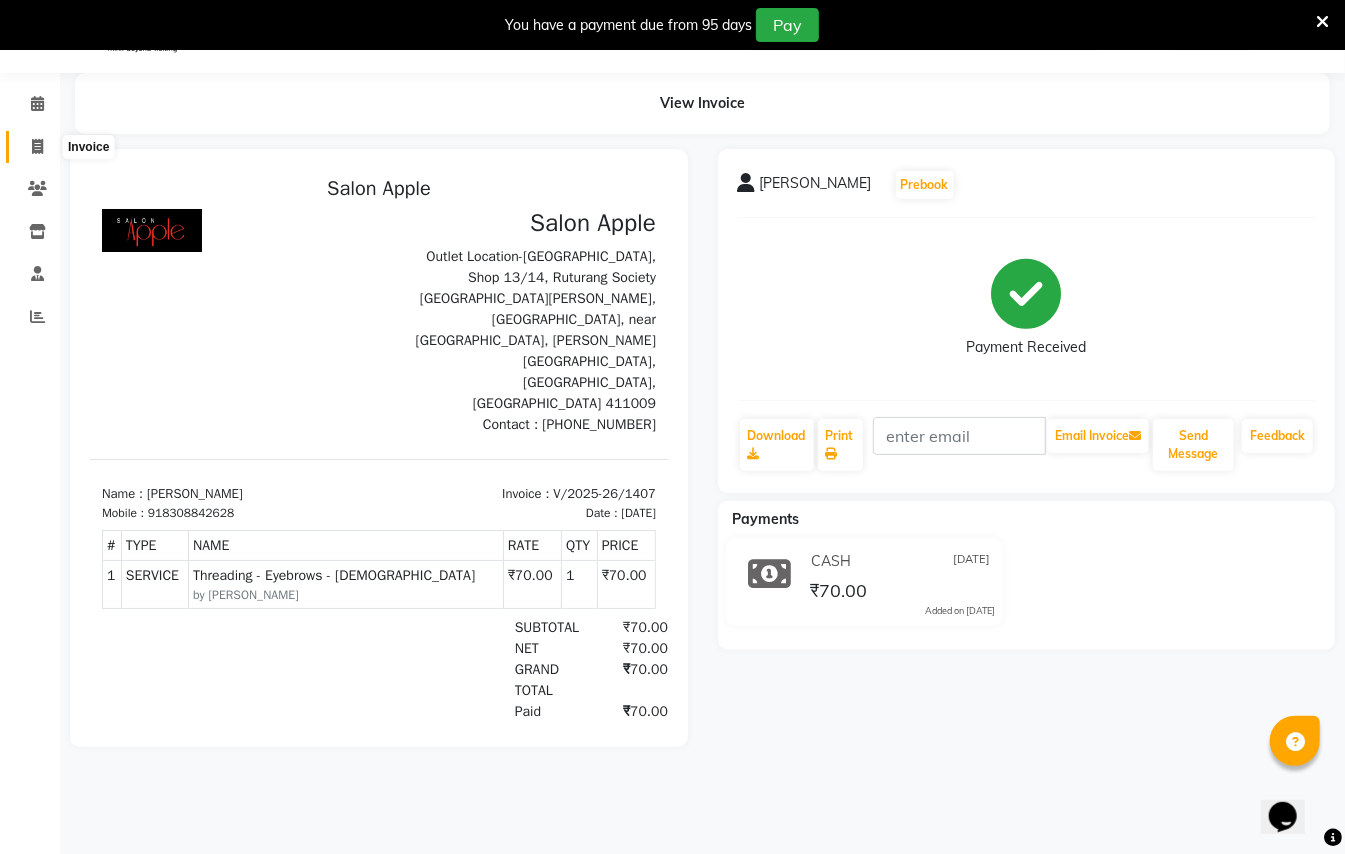 click 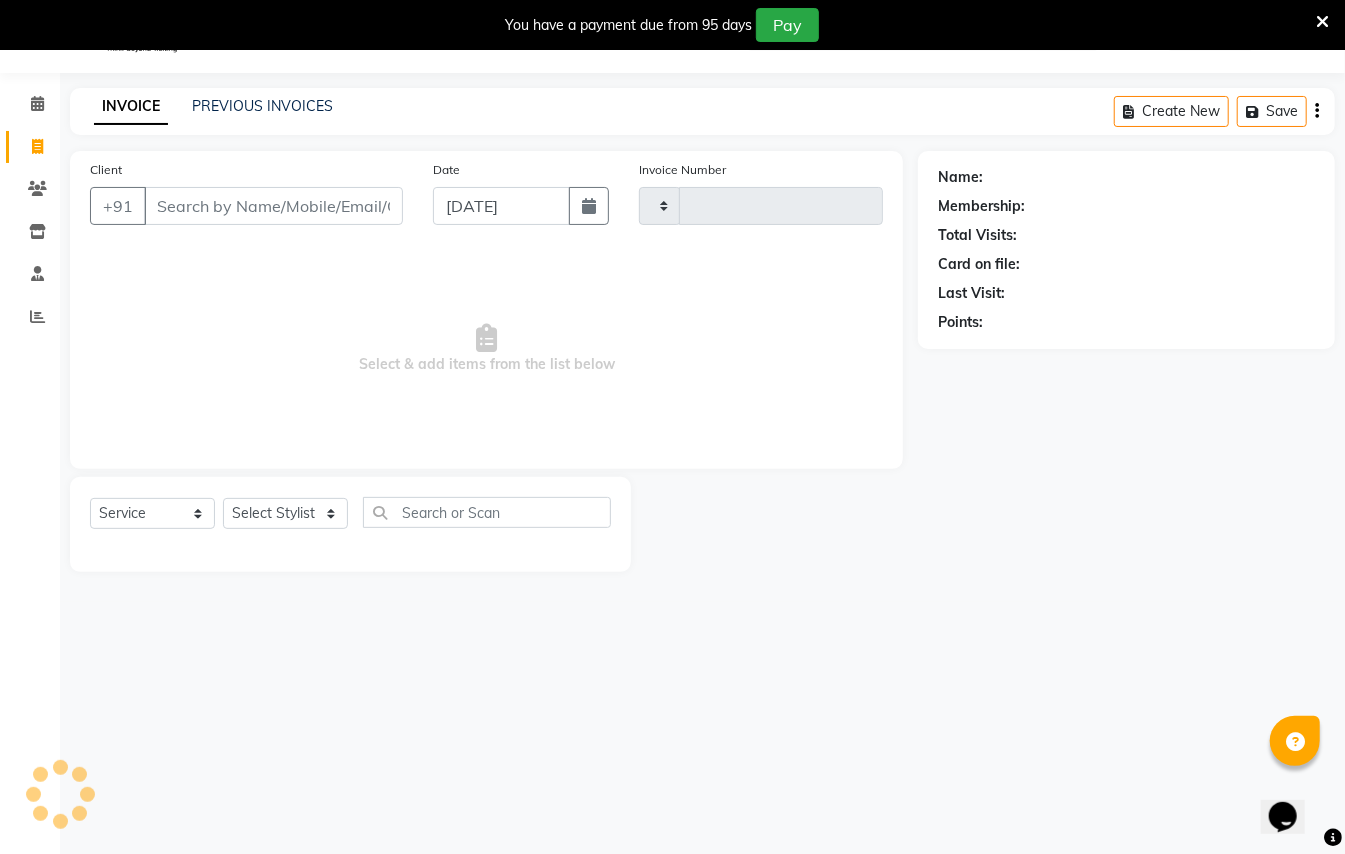 type on "1408" 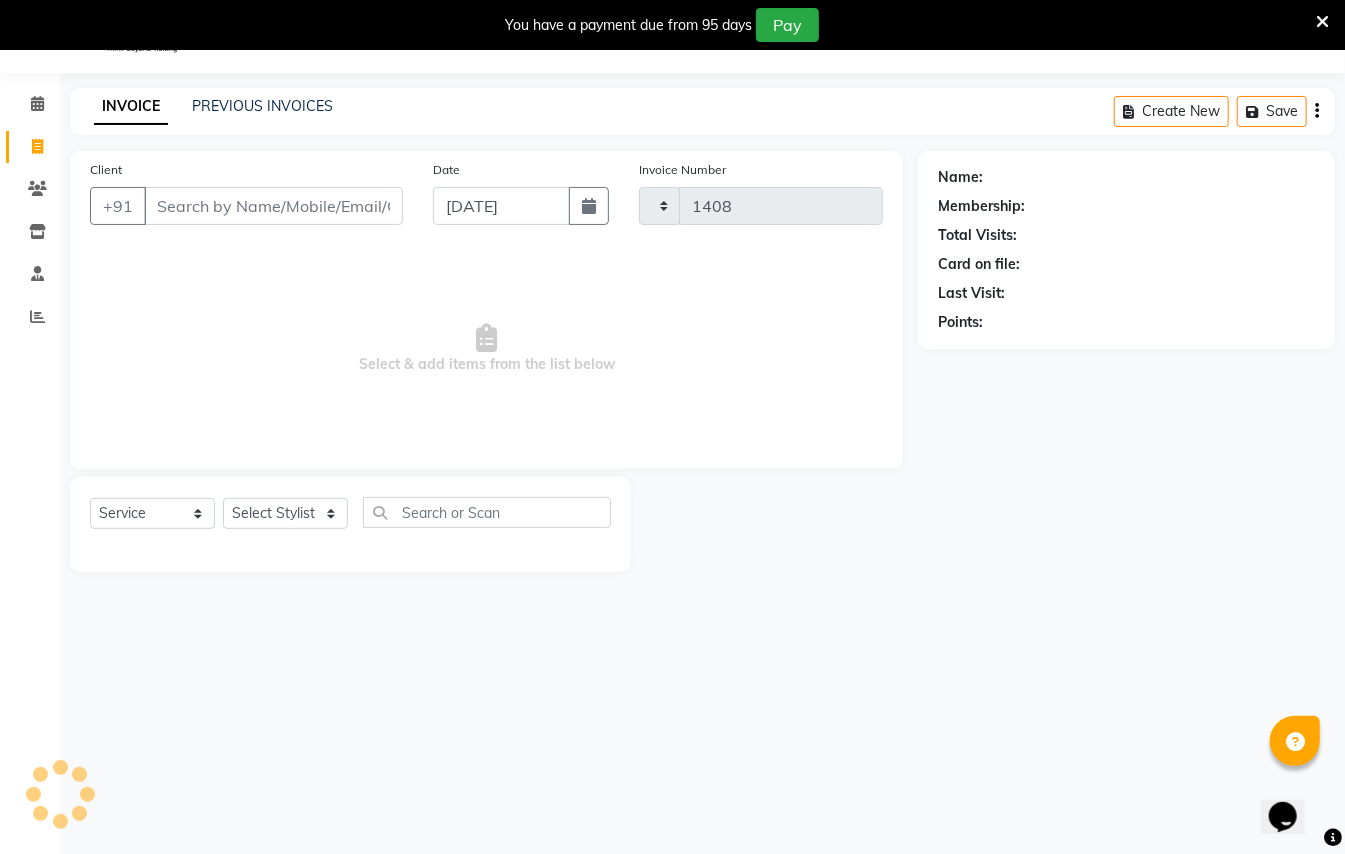 select on "123" 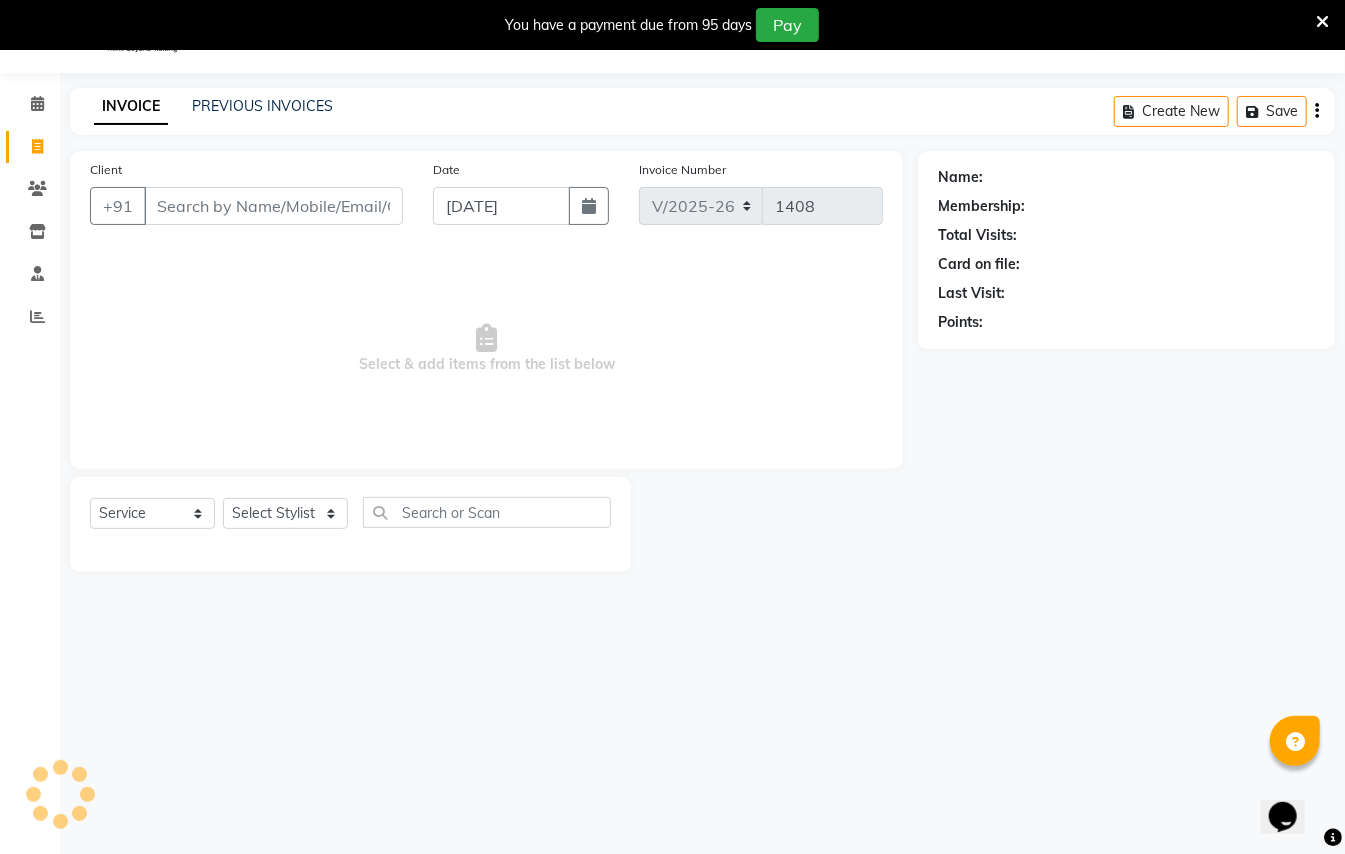 click on "Client" at bounding box center [273, 206] 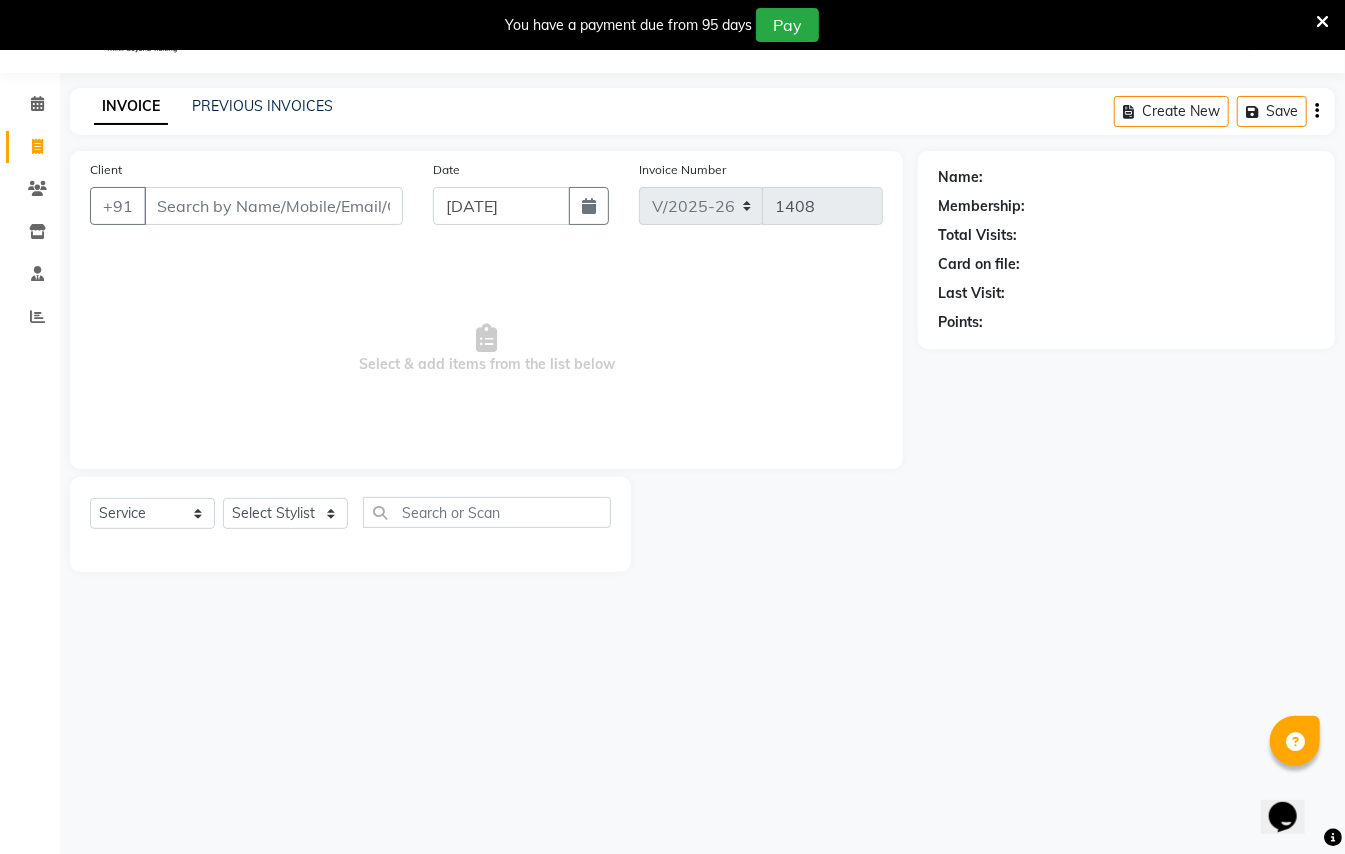 click on "Client" at bounding box center [273, 206] 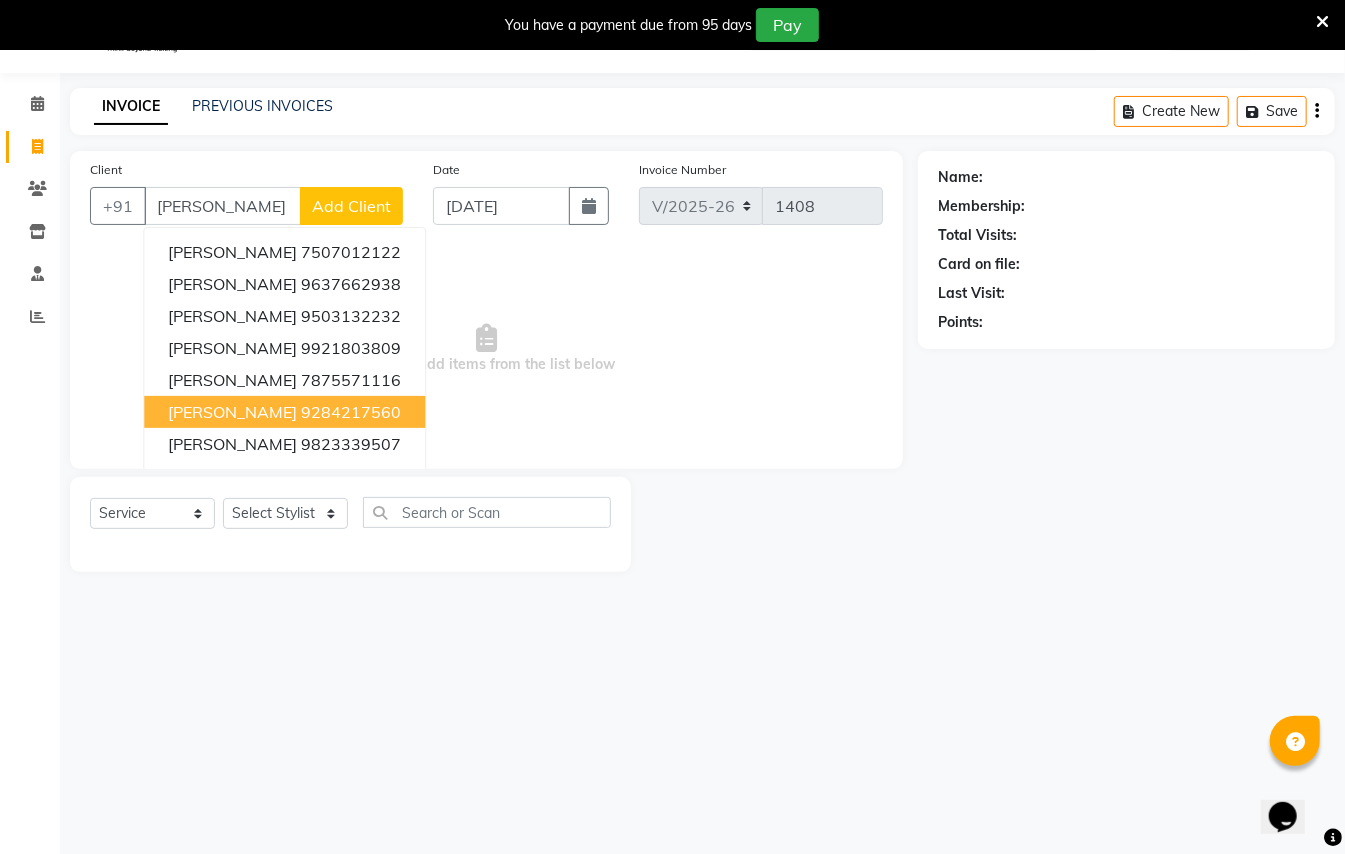 click on "[PERSON_NAME]" at bounding box center (232, 412) 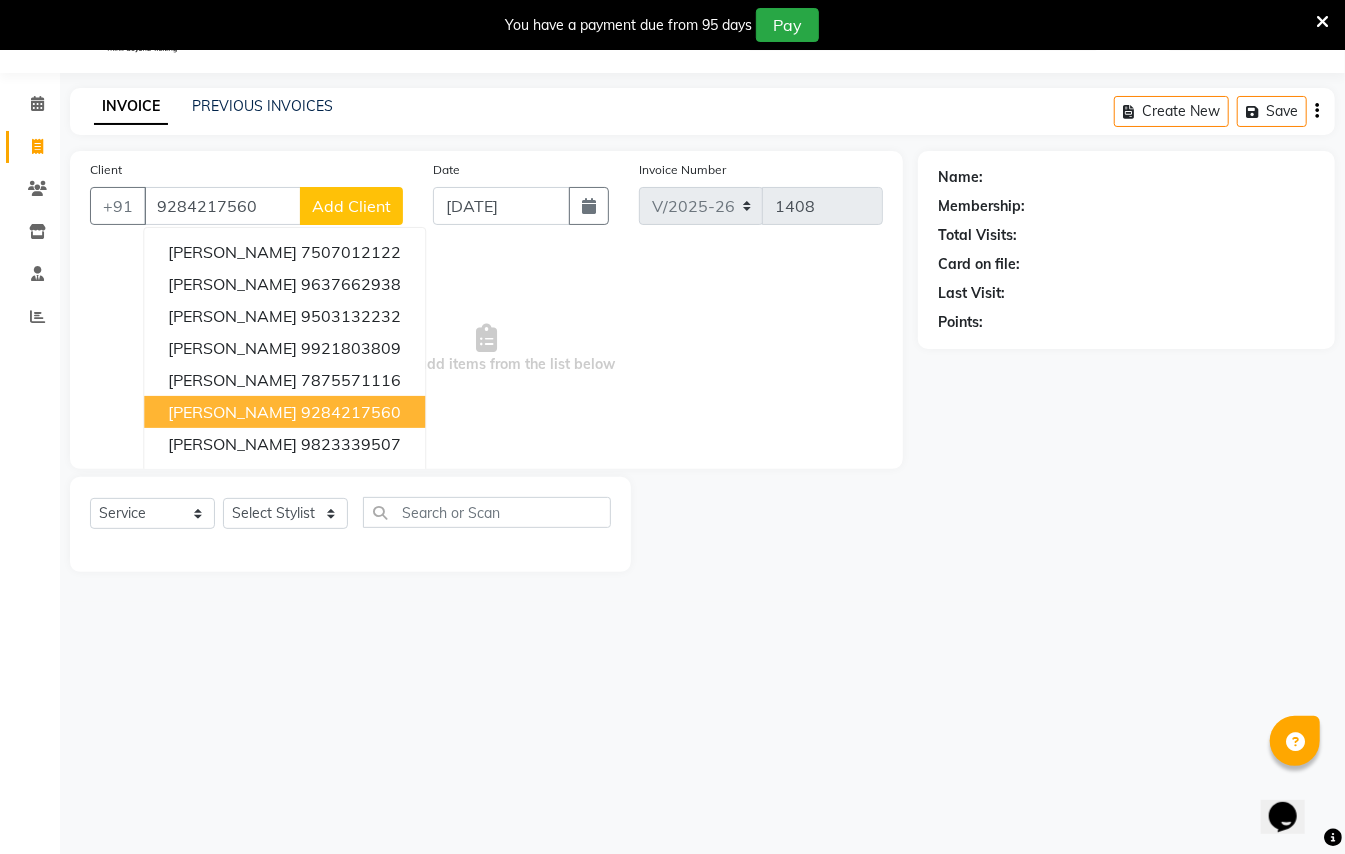 type on "9284217560" 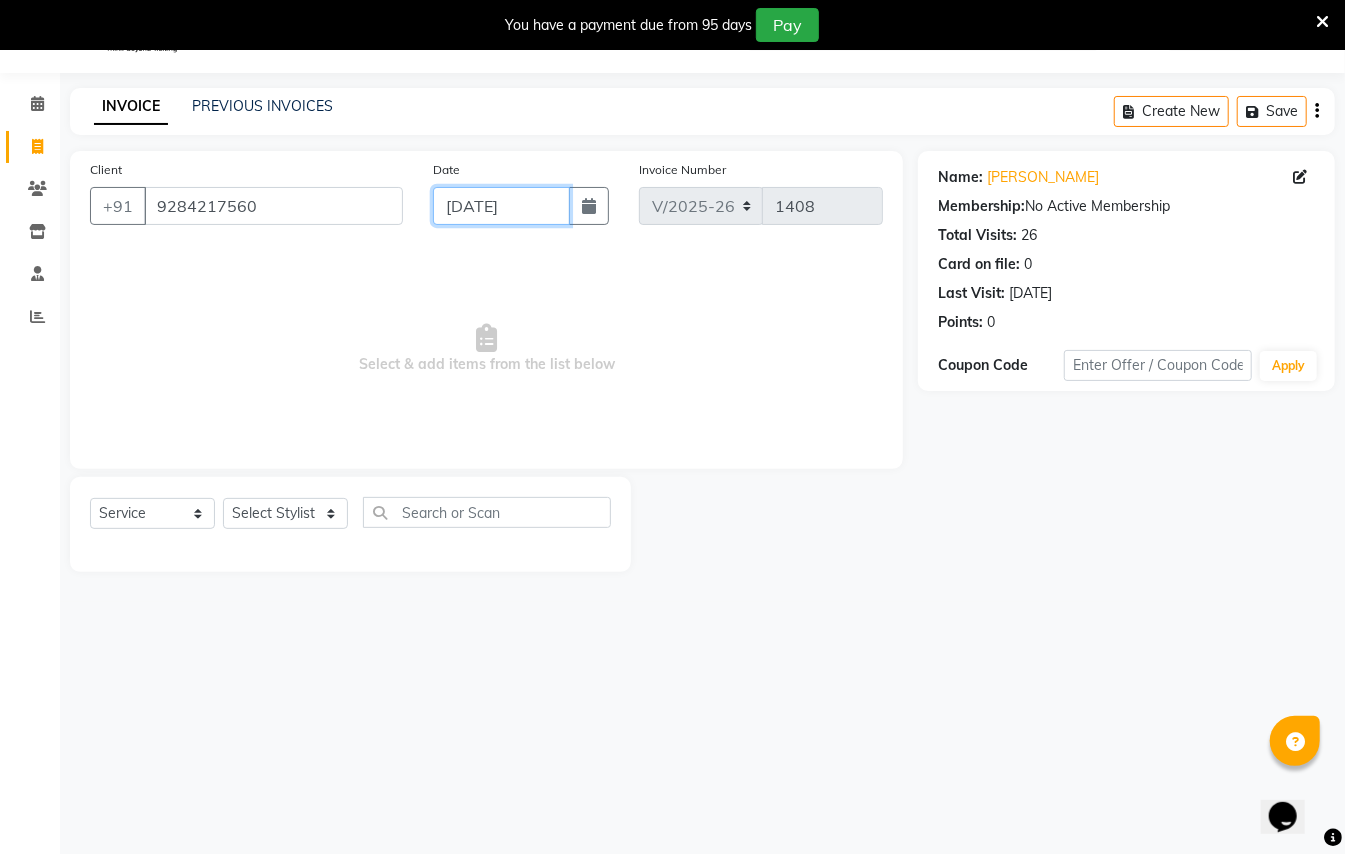 click on "[DATE]" 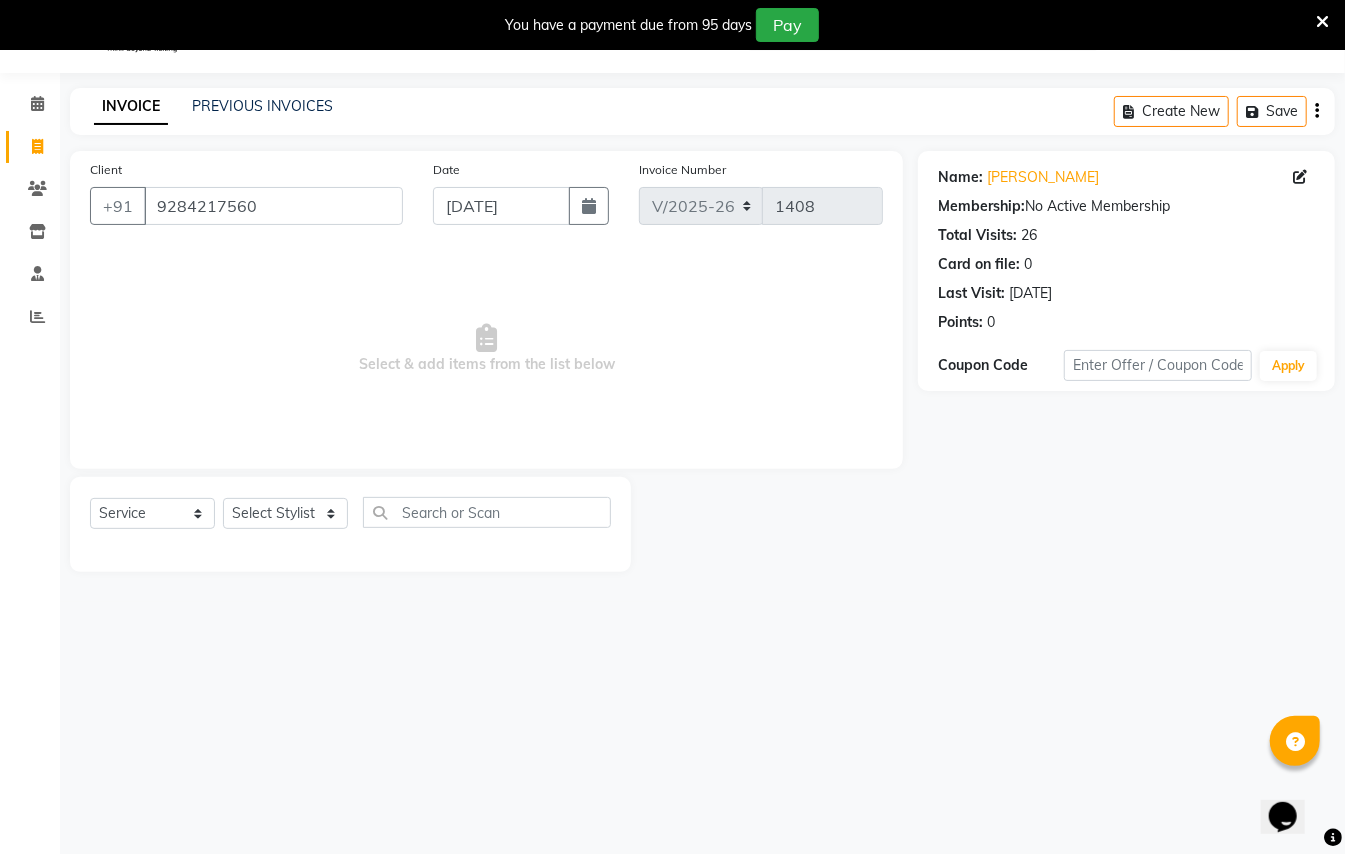 select on "7" 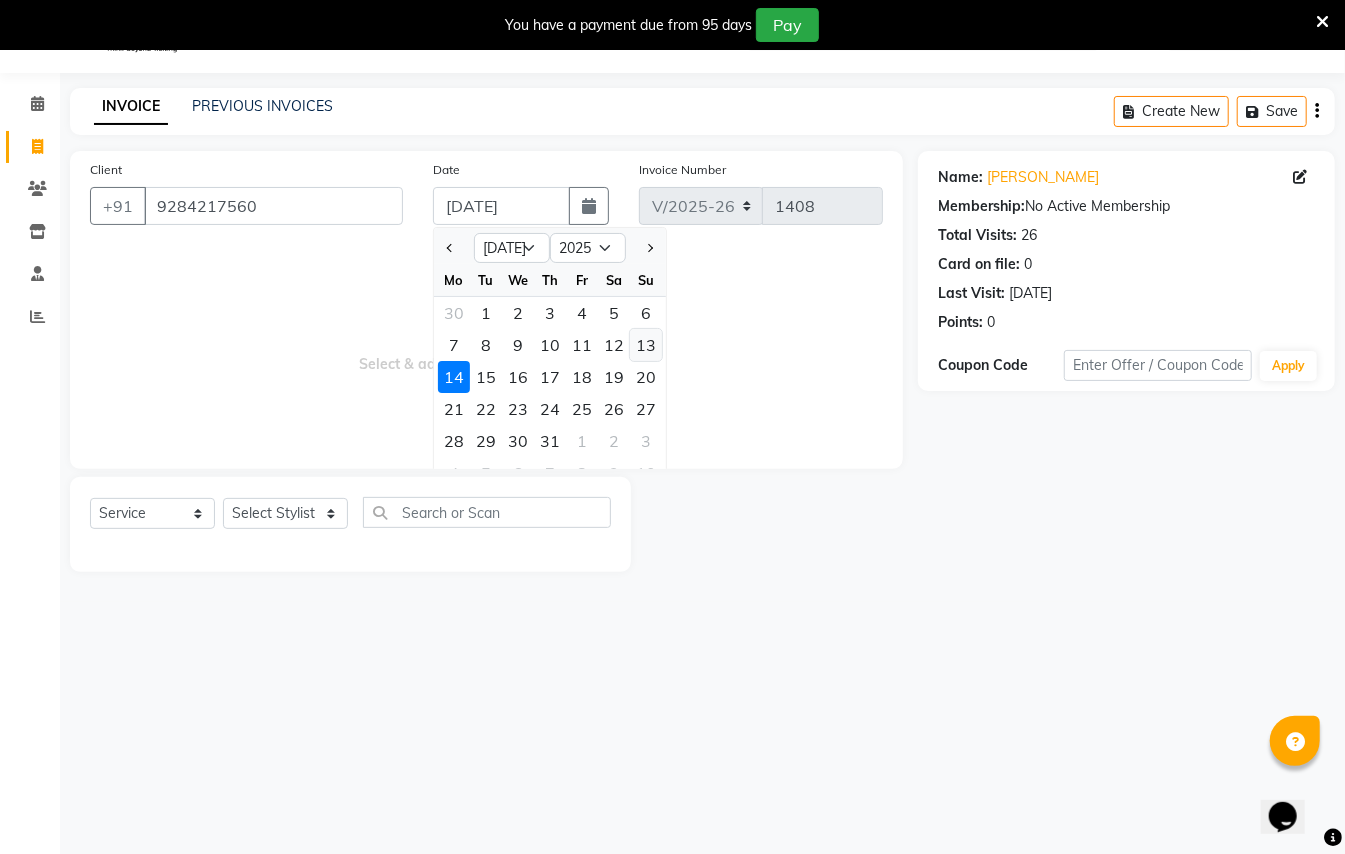 click on "13" 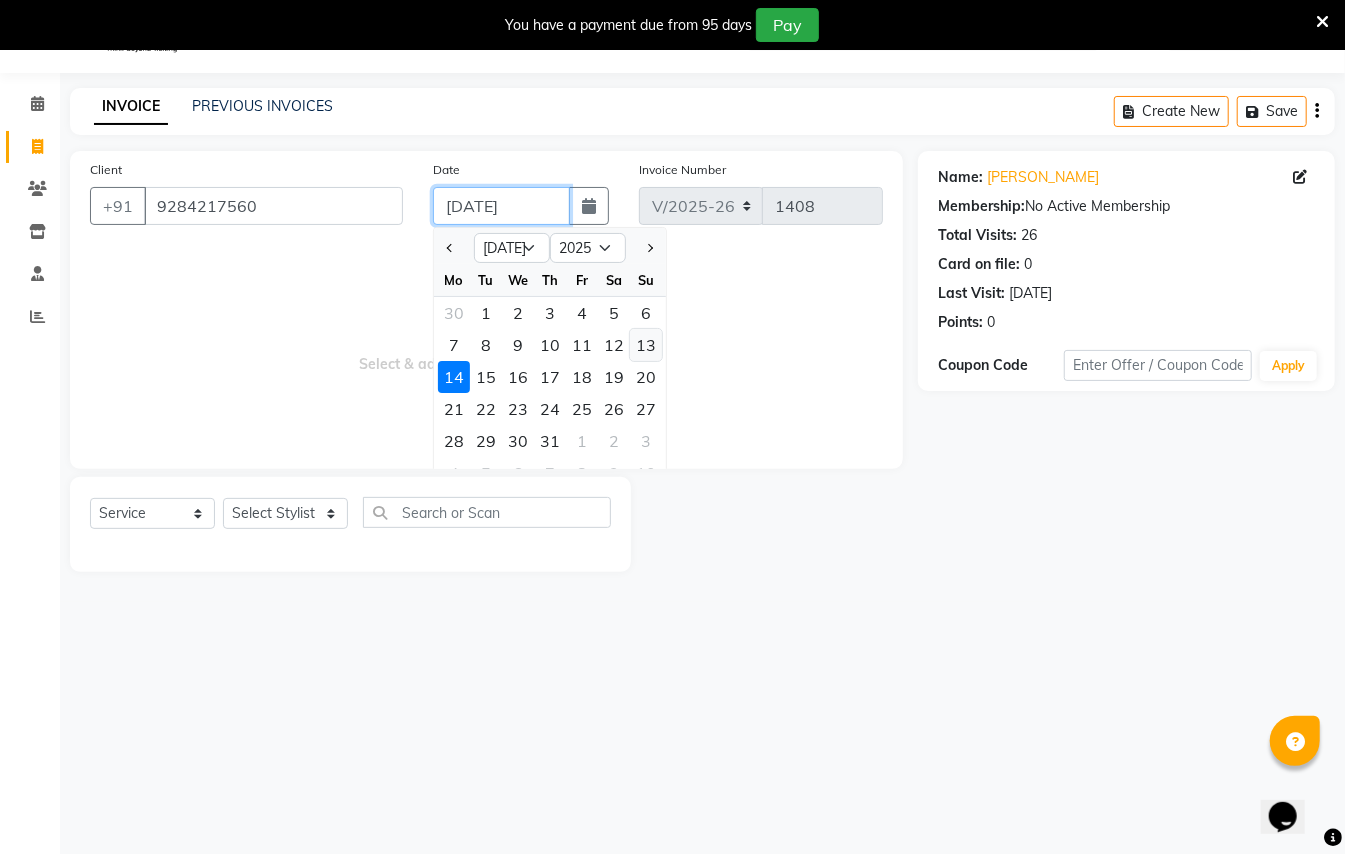 type on "[DATE]" 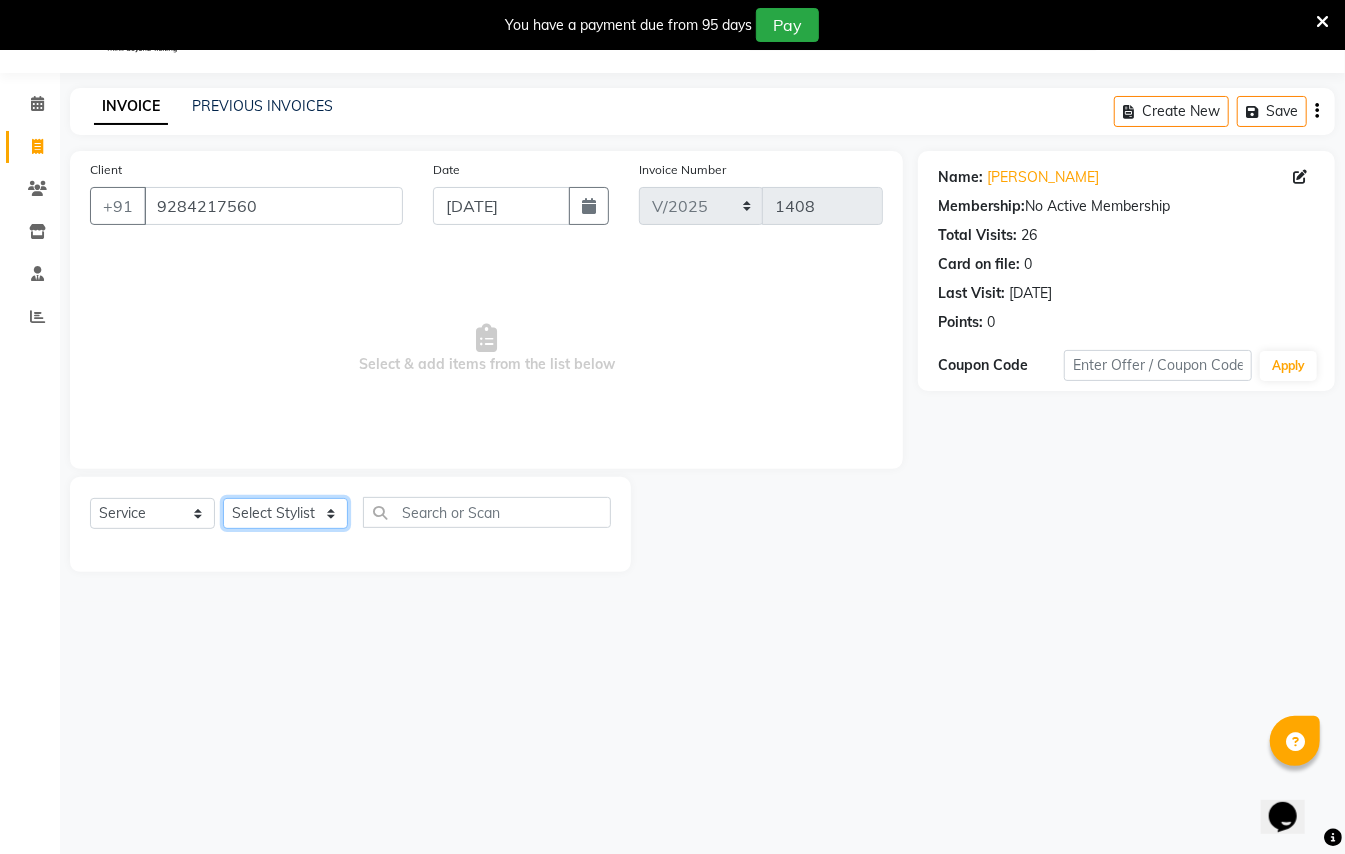 click on "Select Stylist [PERSON_NAME] [PERSON_NAME]  [PERSON_NAME] [PERSON_NAME] [PERSON_NAME] Mane Manager [PERSON_NAME]  [PERSON_NAME] Owner [PERSON_NAME]" 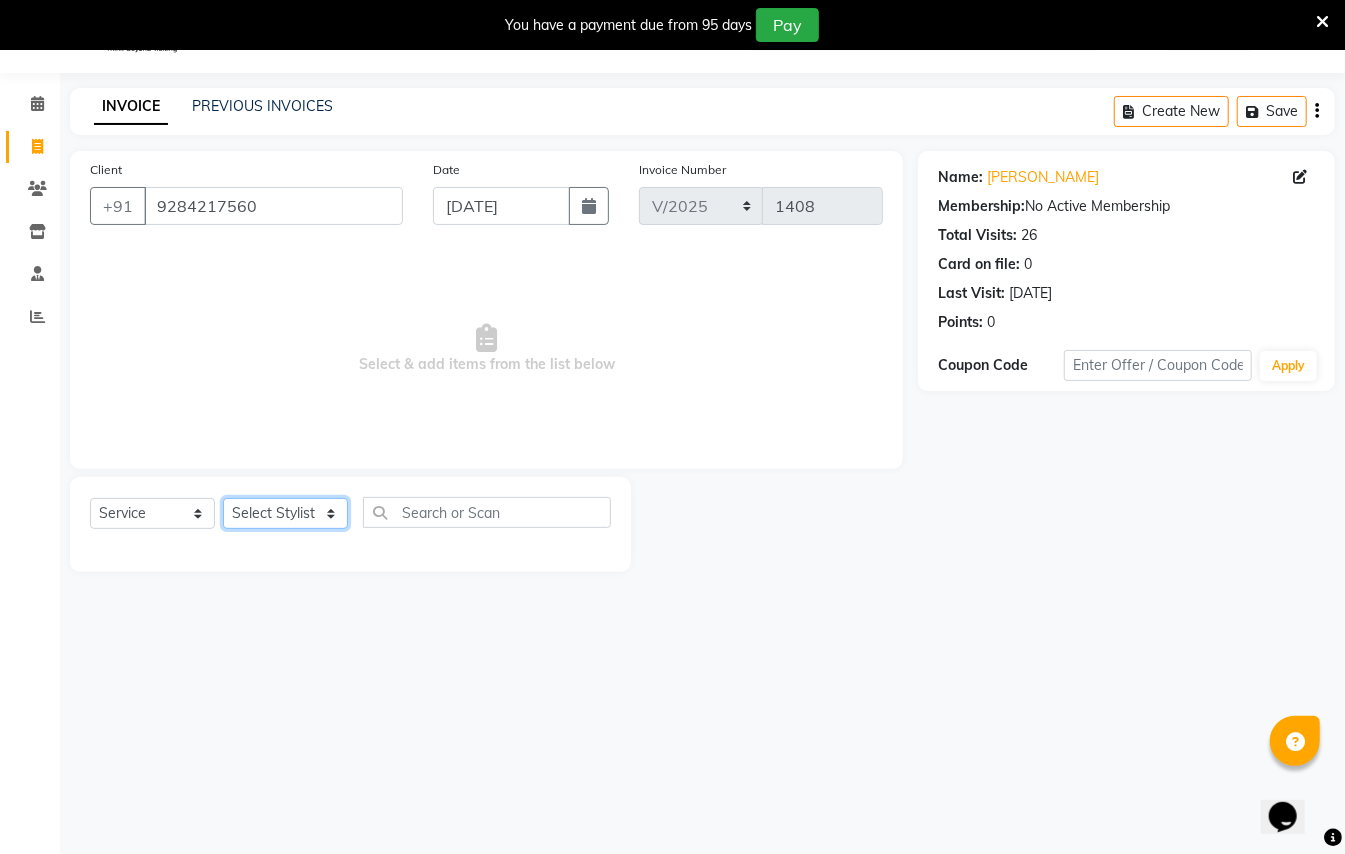 click on "Select Stylist [PERSON_NAME] [PERSON_NAME]  [PERSON_NAME] [PERSON_NAME] [PERSON_NAME] Mane Manager [PERSON_NAME]  [PERSON_NAME] Owner [PERSON_NAME]" 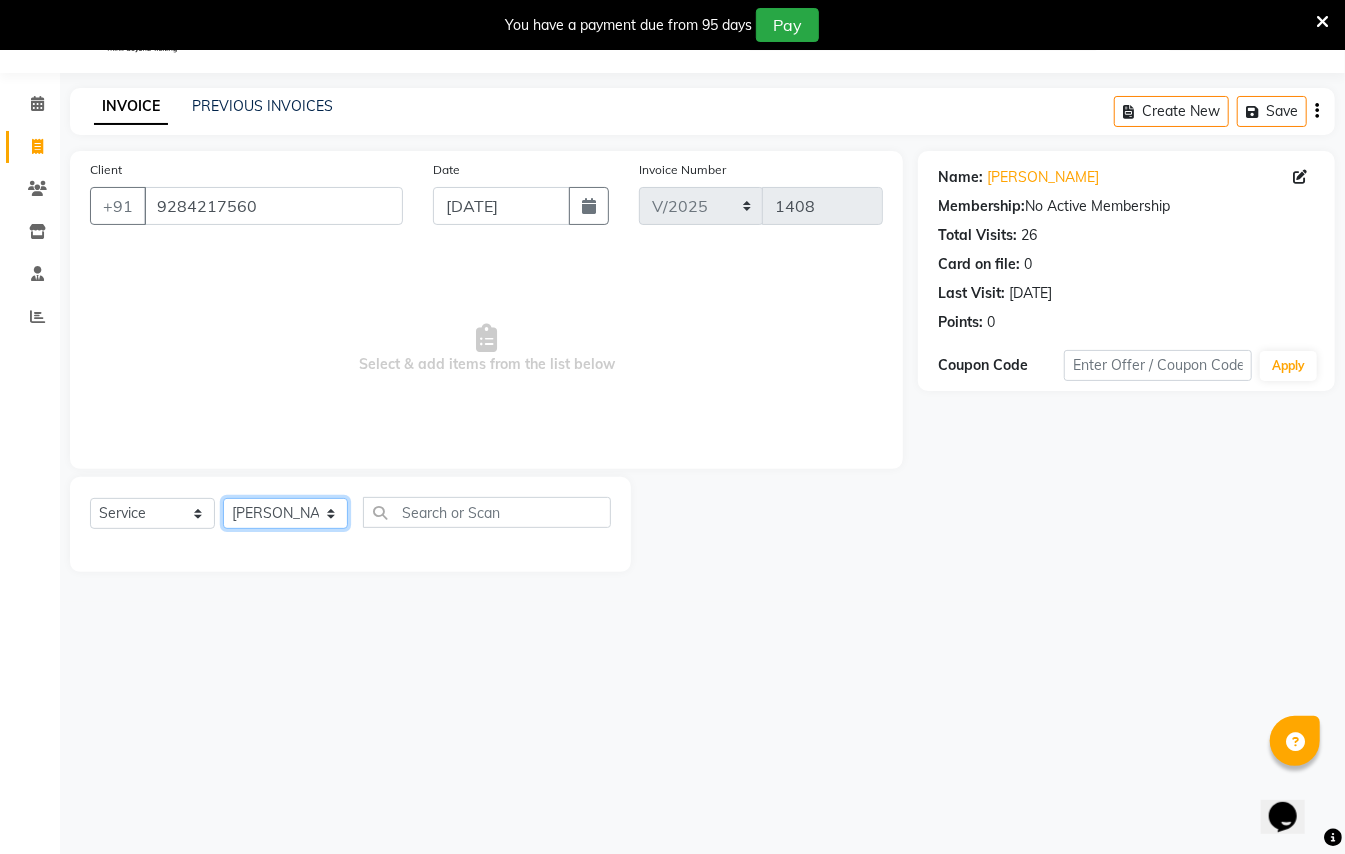 click on "Select Stylist [PERSON_NAME] [PERSON_NAME]  [PERSON_NAME] [PERSON_NAME] [PERSON_NAME] Mane Manager [PERSON_NAME]  [PERSON_NAME] Owner [PERSON_NAME]" 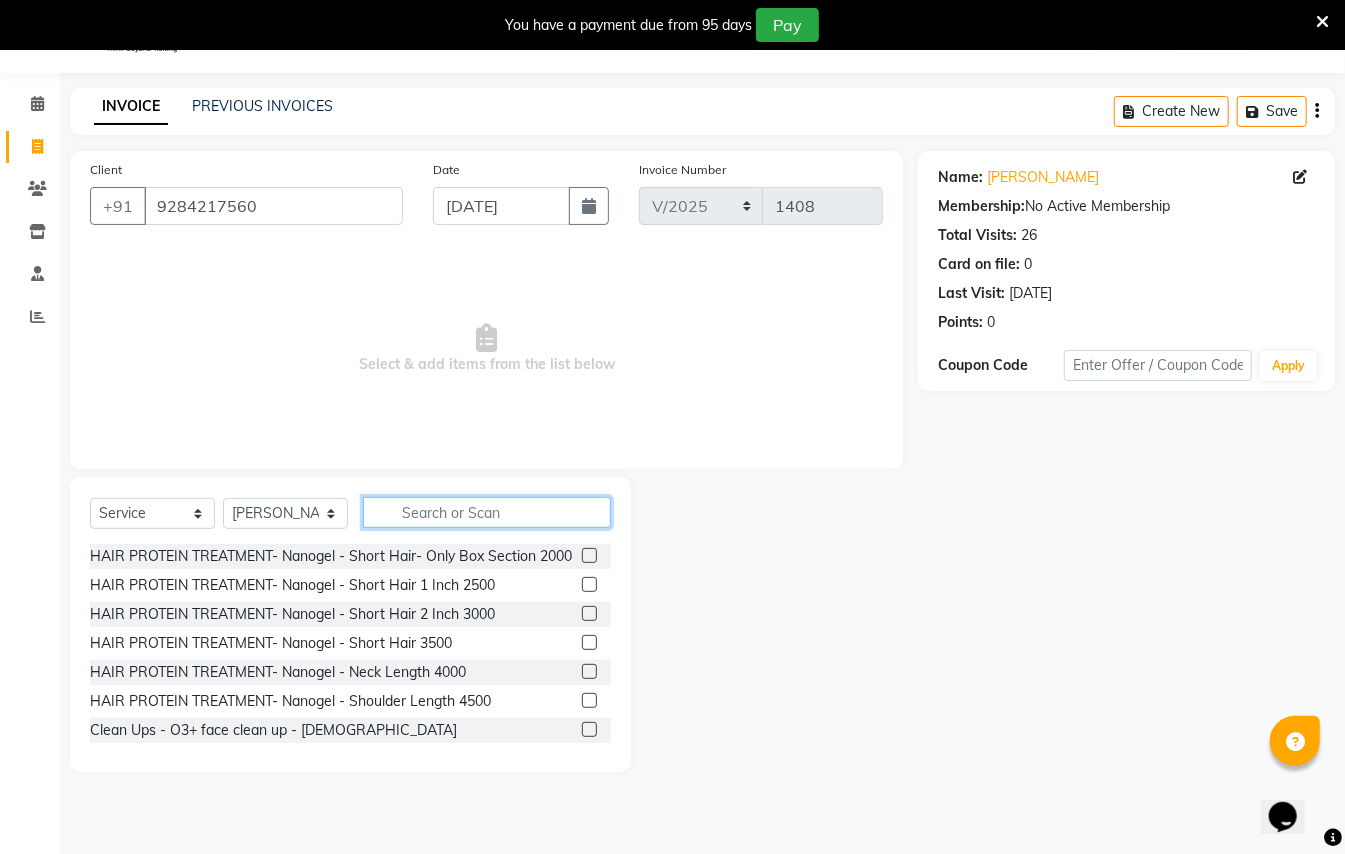 click 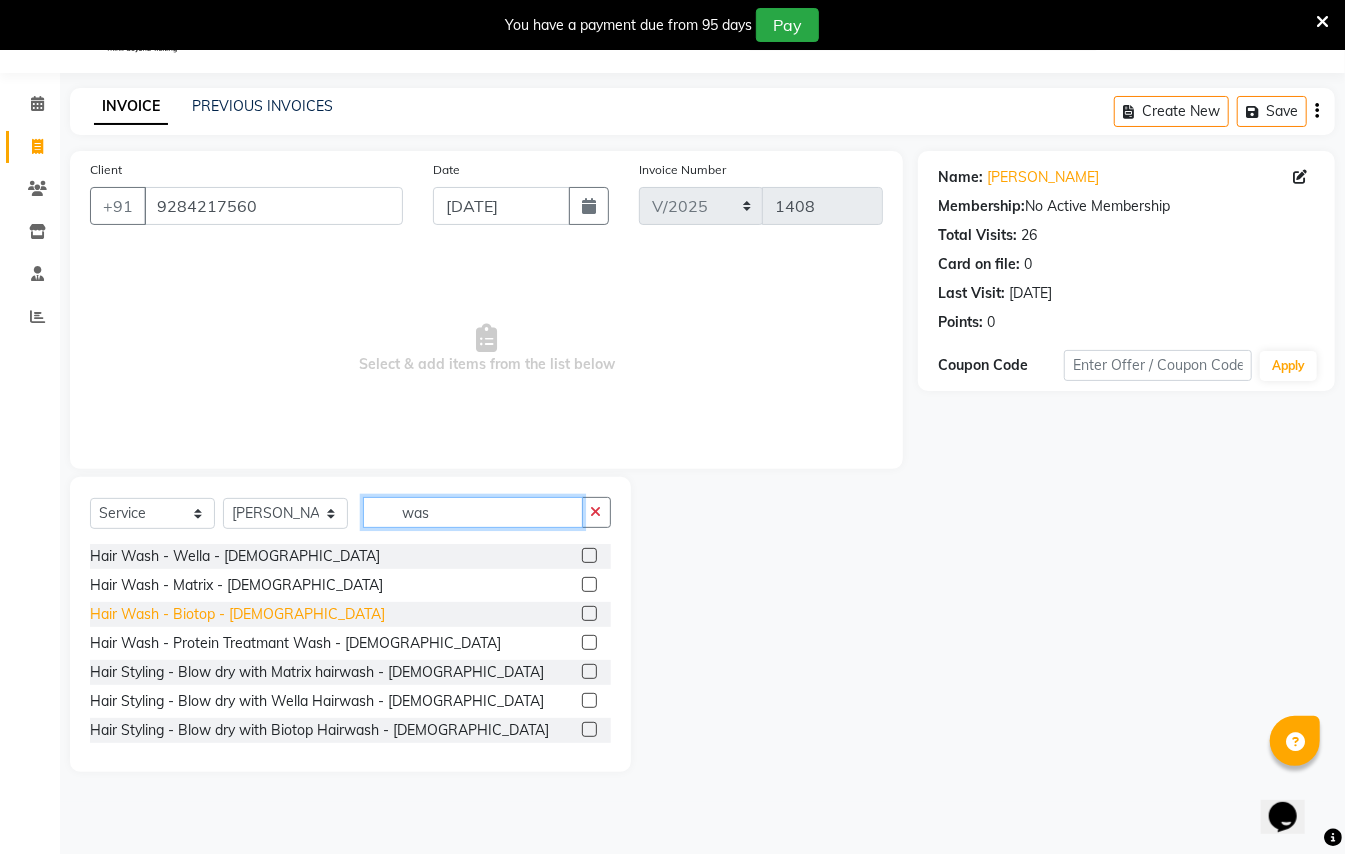 type on "was" 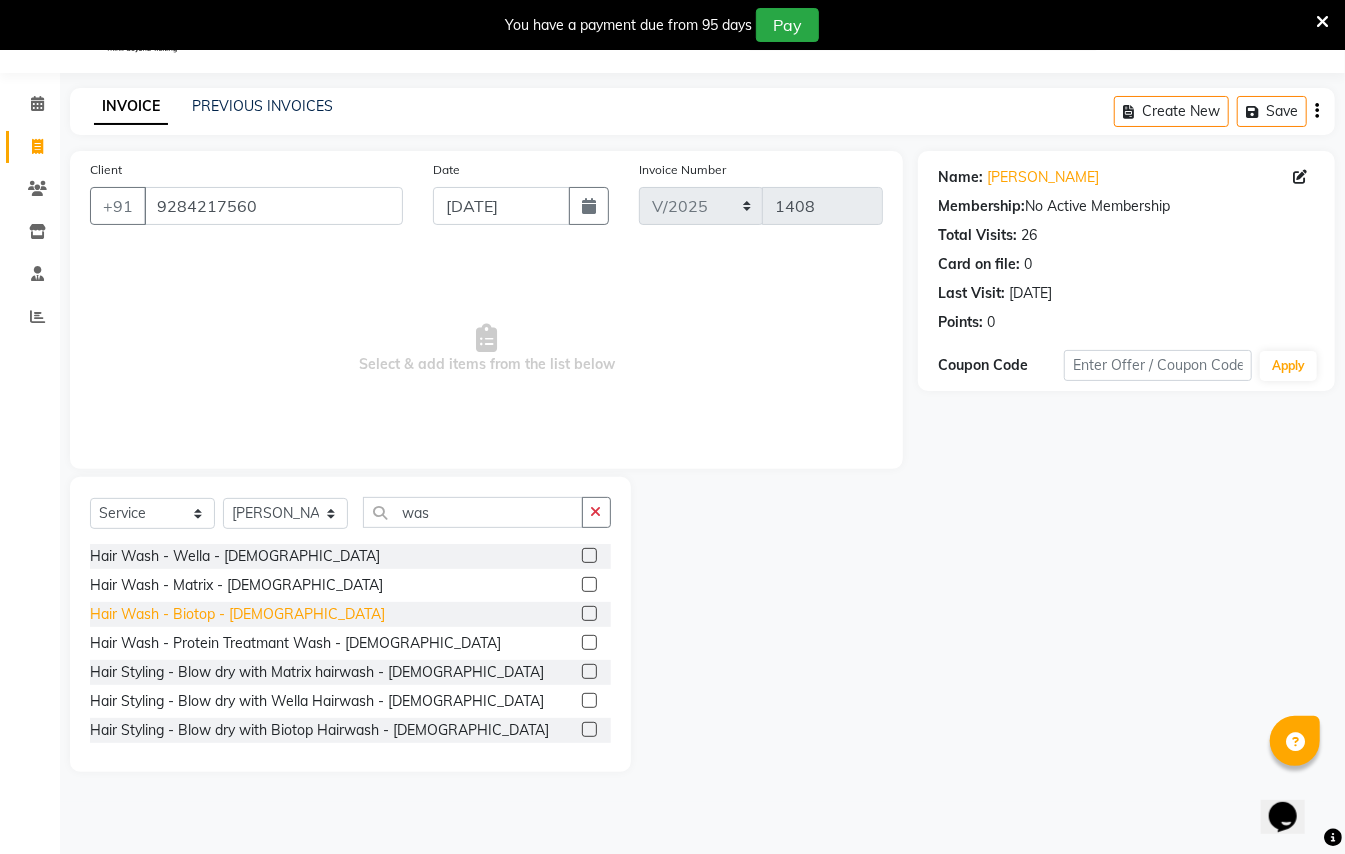 click on "Hair Wash - Biotop - [DEMOGRAPHIC_DATA]" 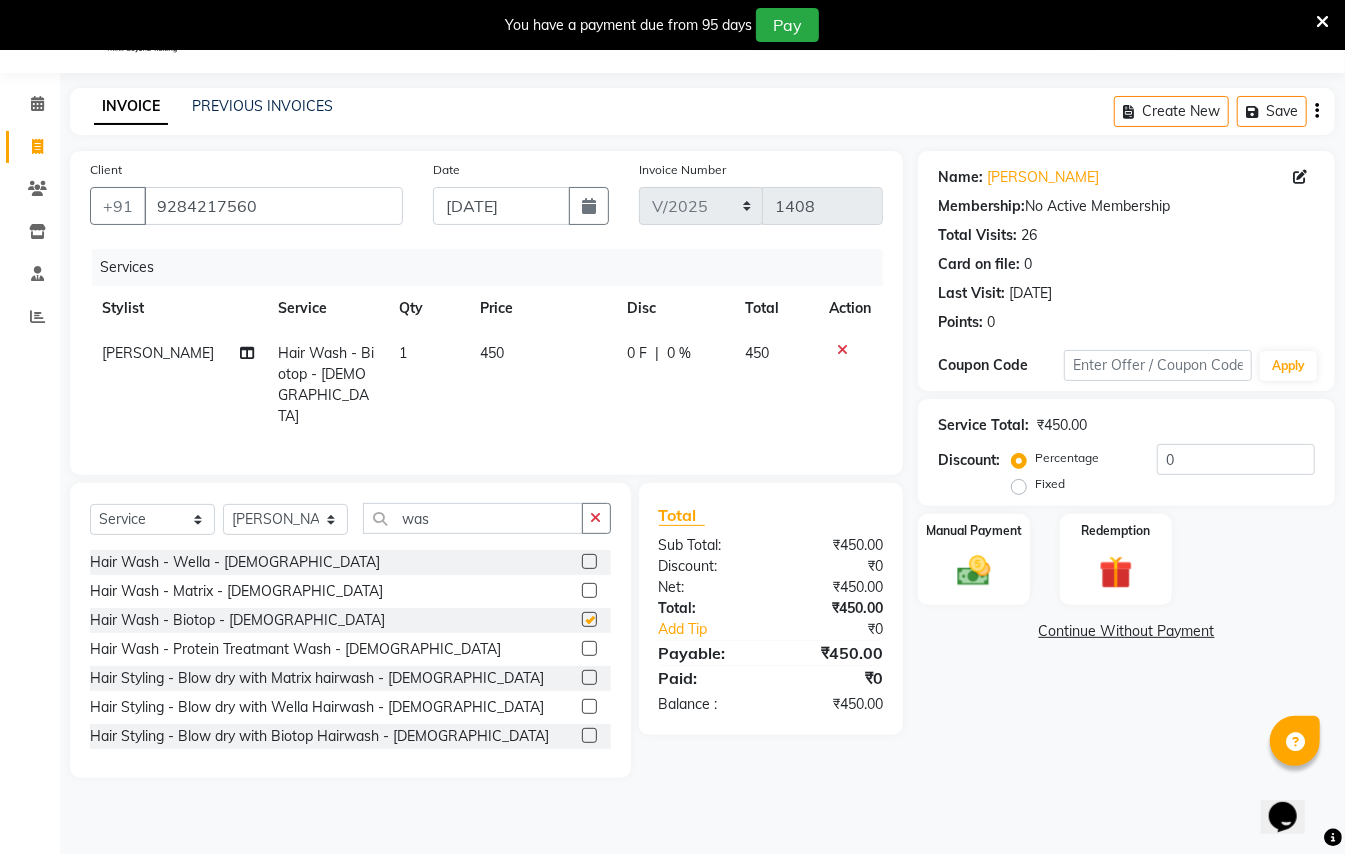 type 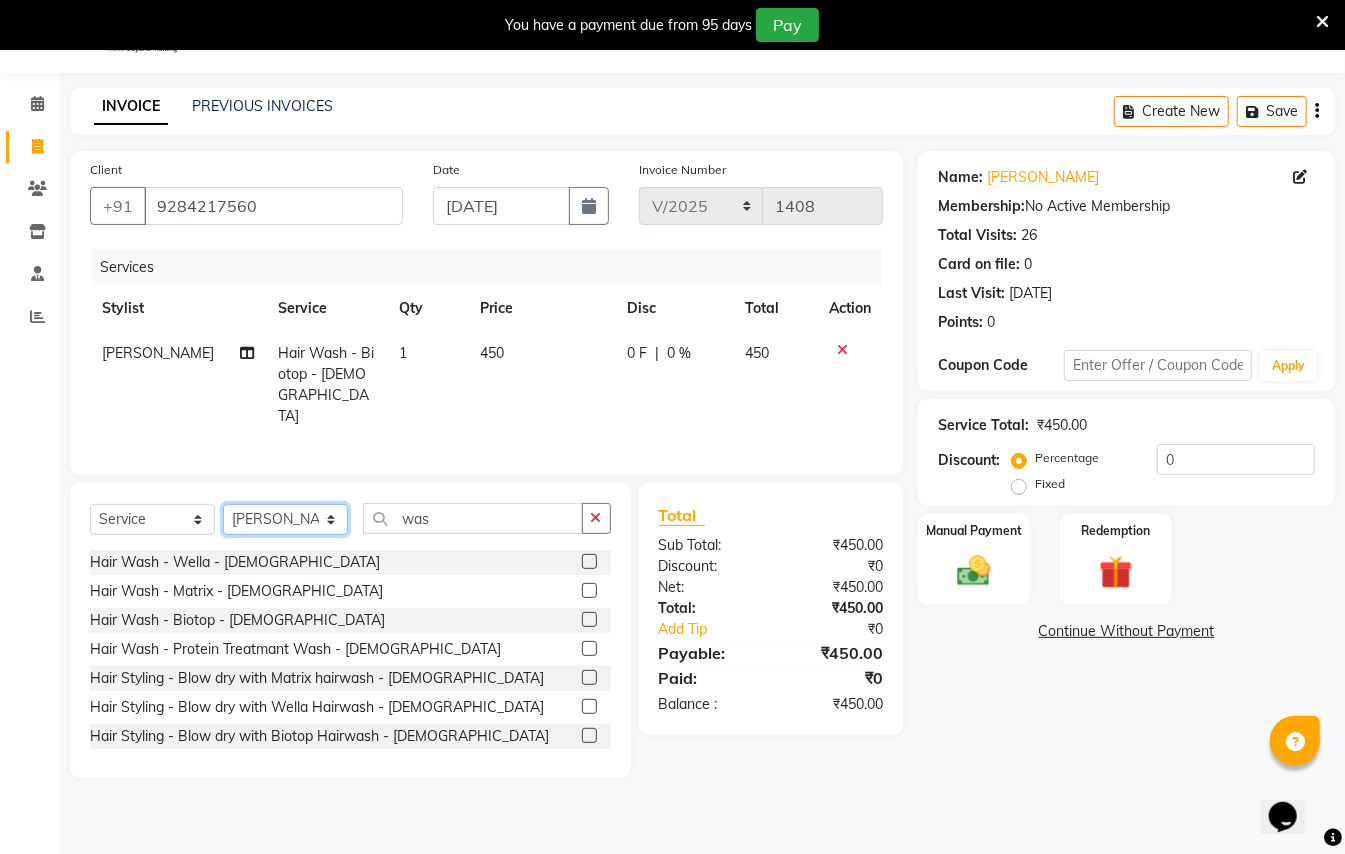 click on "Select Stylist [PERSON_NAME] [PERSON_NAME]  [PERSON_NAME] [PERSON_NAME] [PERSON_NAME] Mane Manager [PERSON_NAME]  [PERSON_NAME] Owner [PERSON_NAME]" 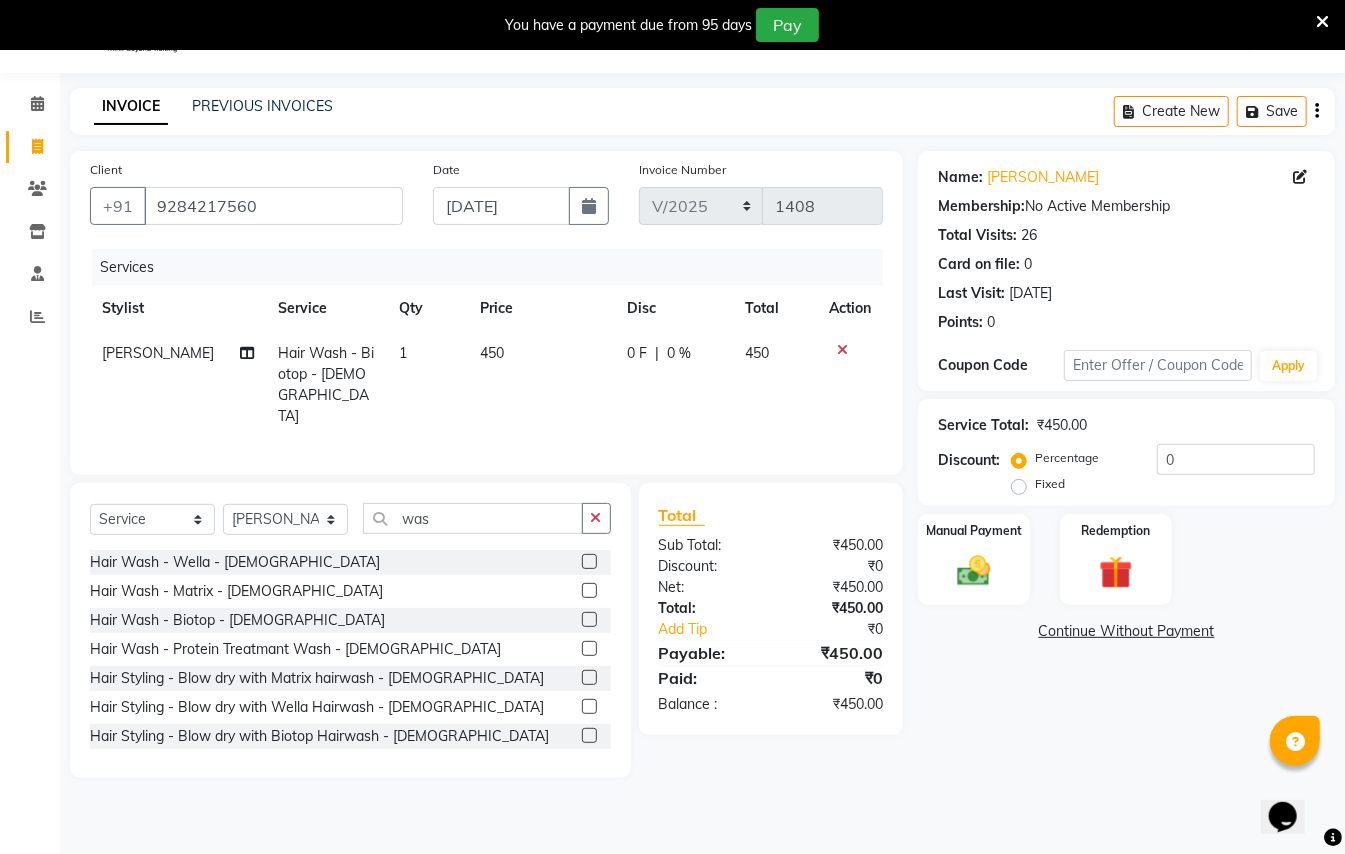click on "Hair Wash - Matrix - [DEMOGRAPHIC_DATA]" 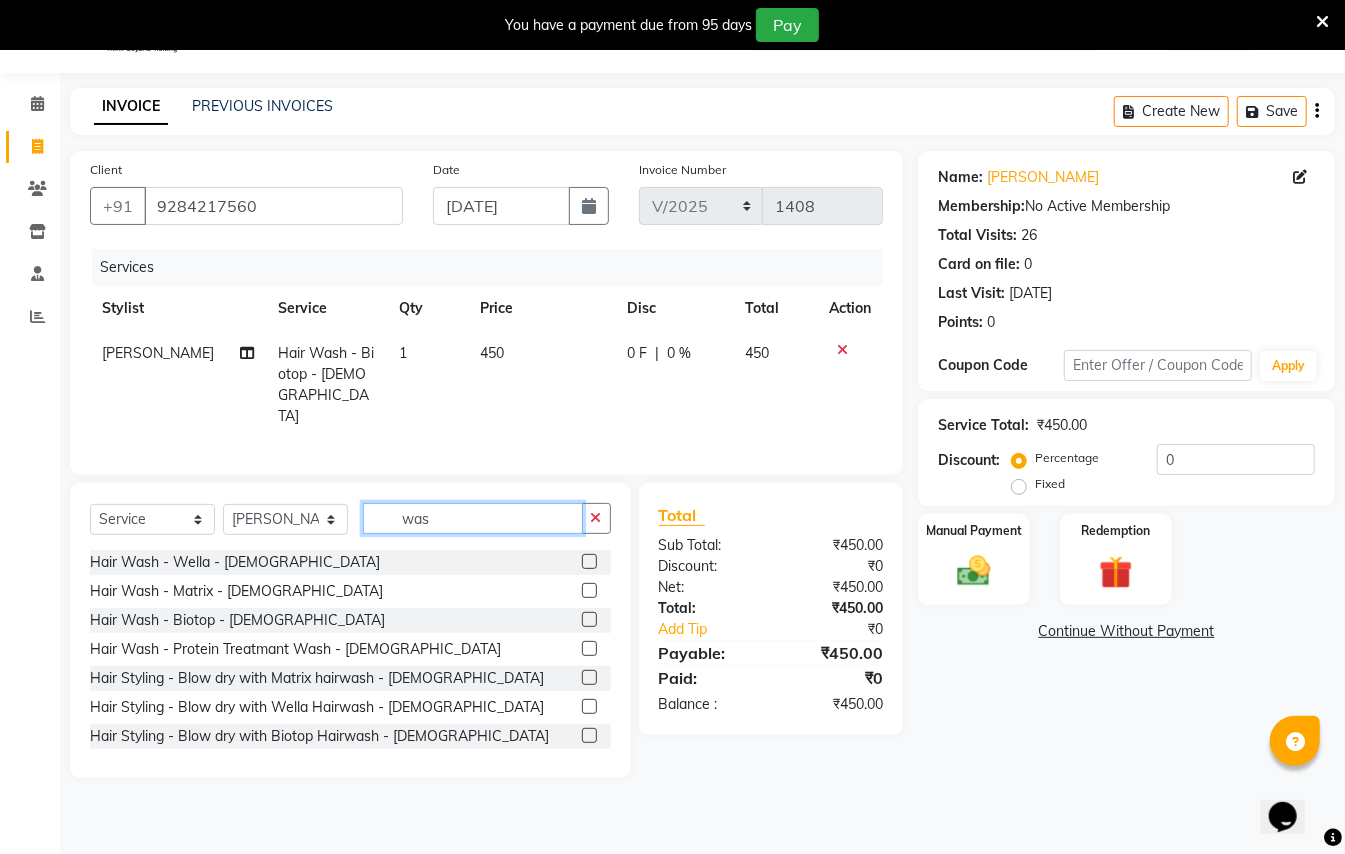 click on "was" 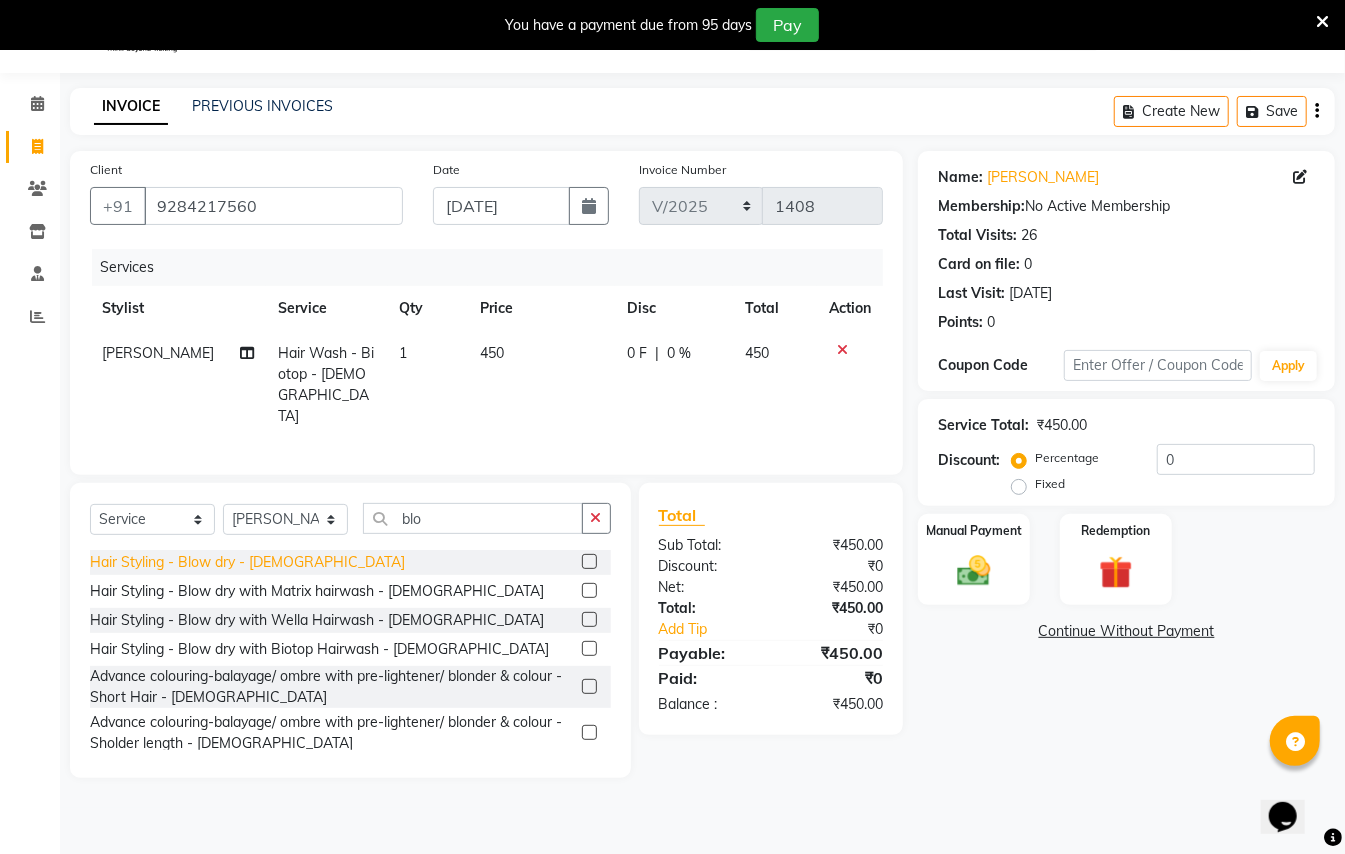 click on "Hair Styling - Blow dry - [DEMOGRAPHIC_DATA]" 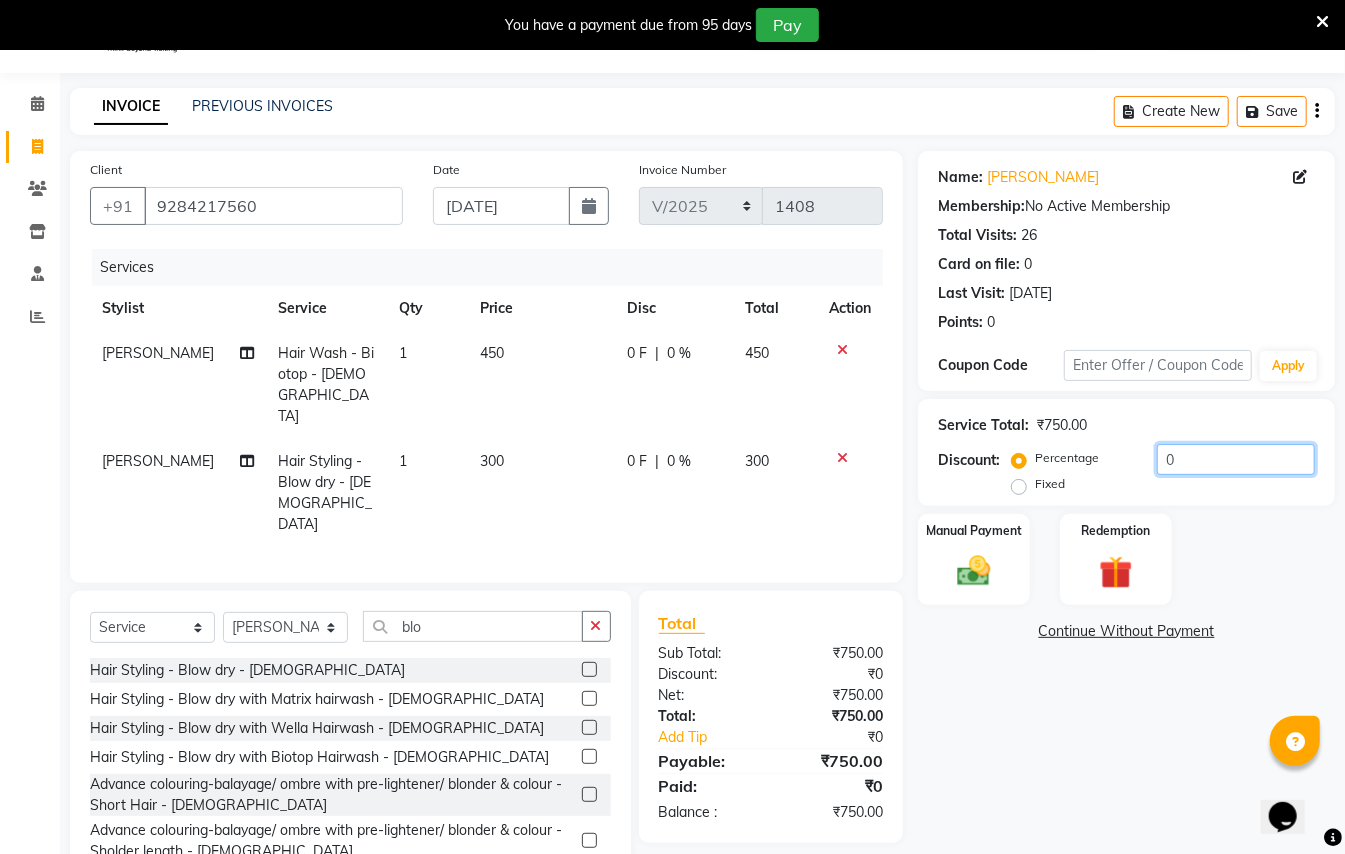 click on "0" 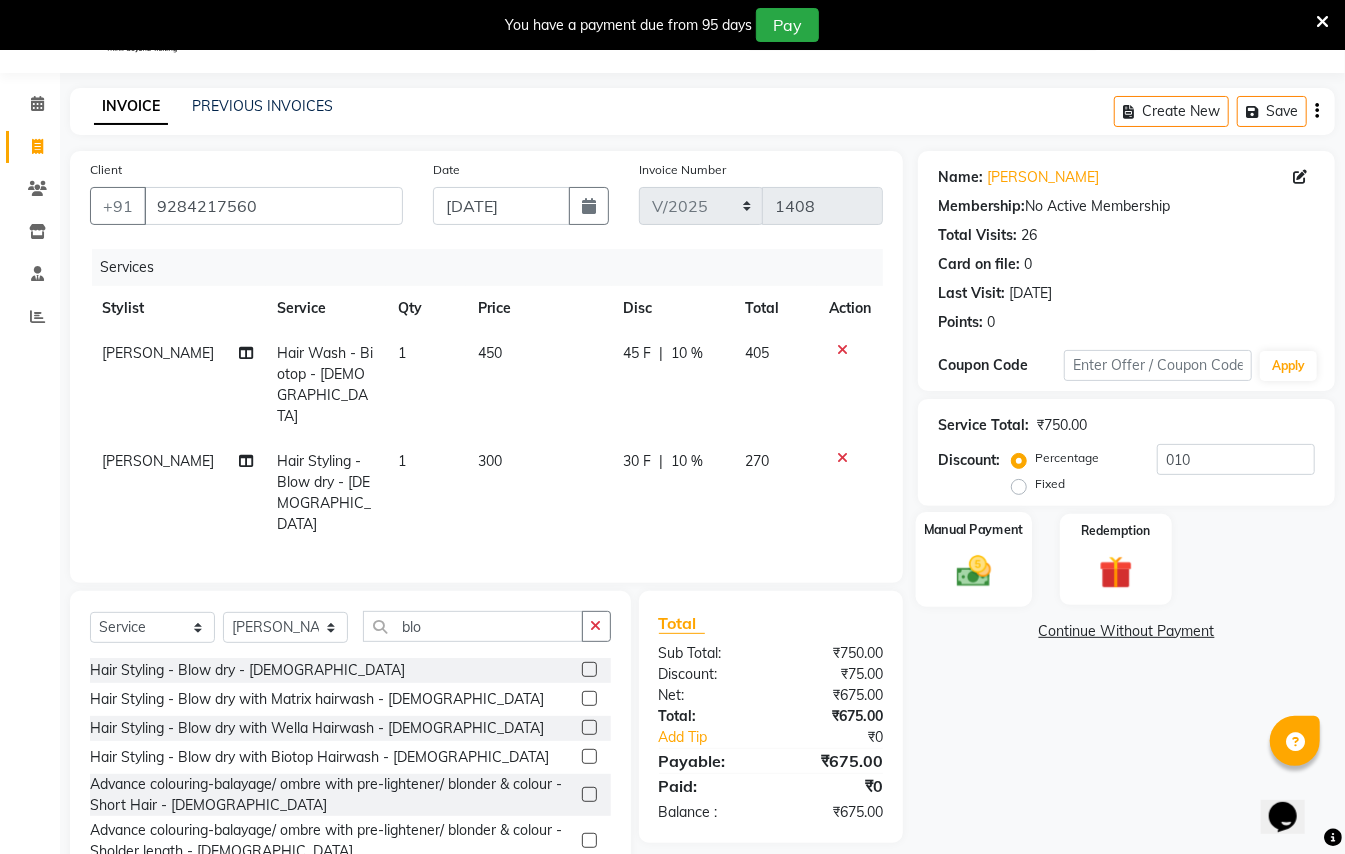 click 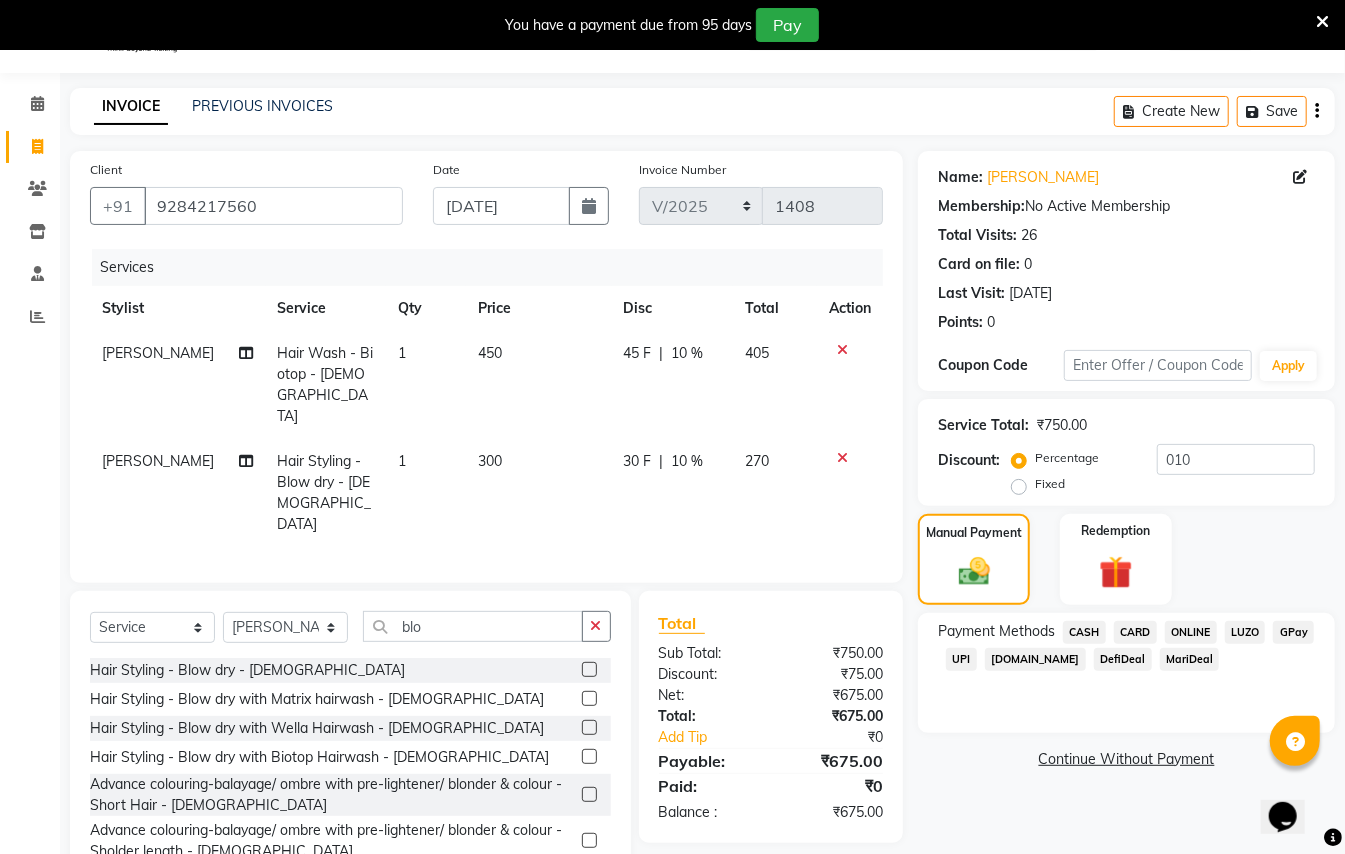 click on "CASH" 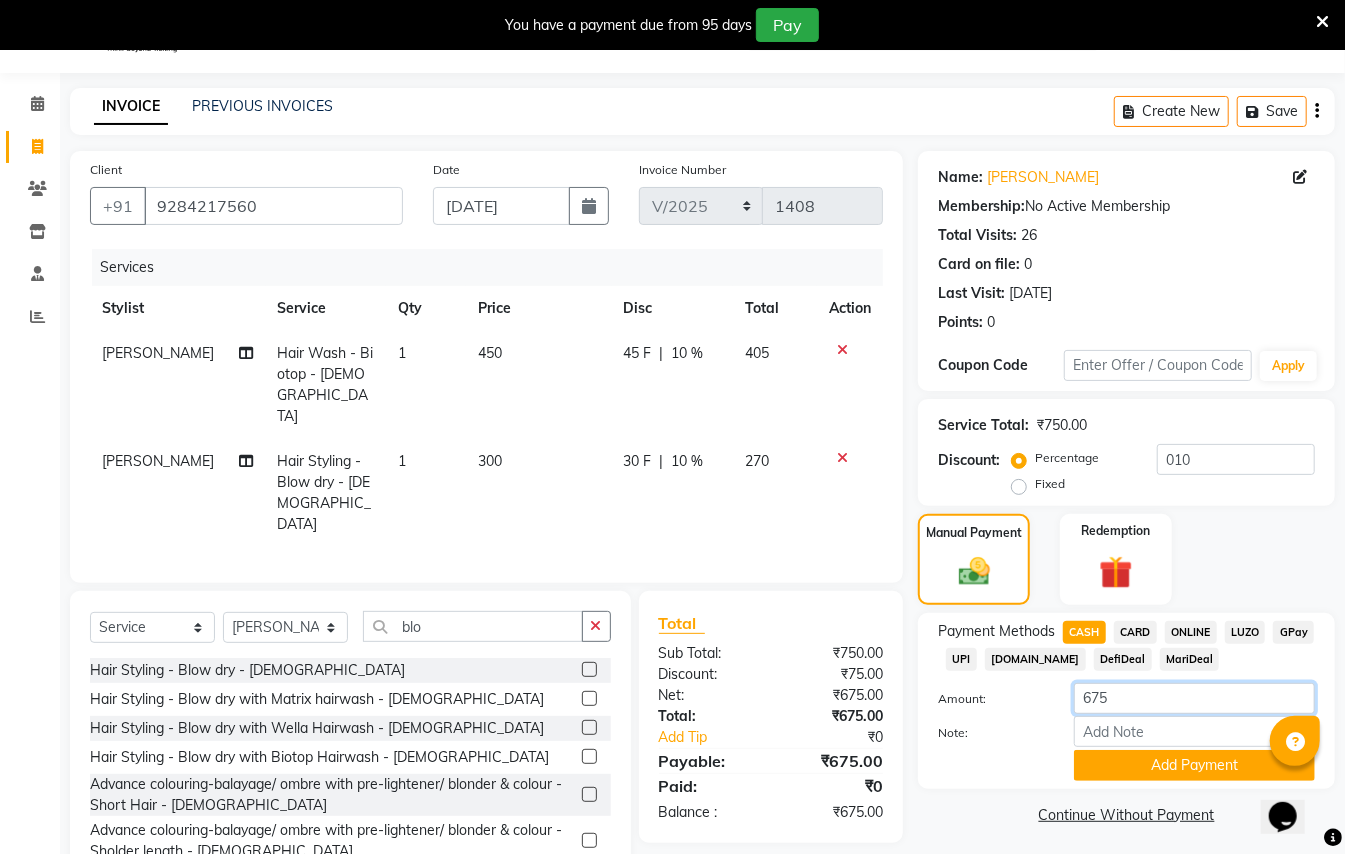 click on "675" 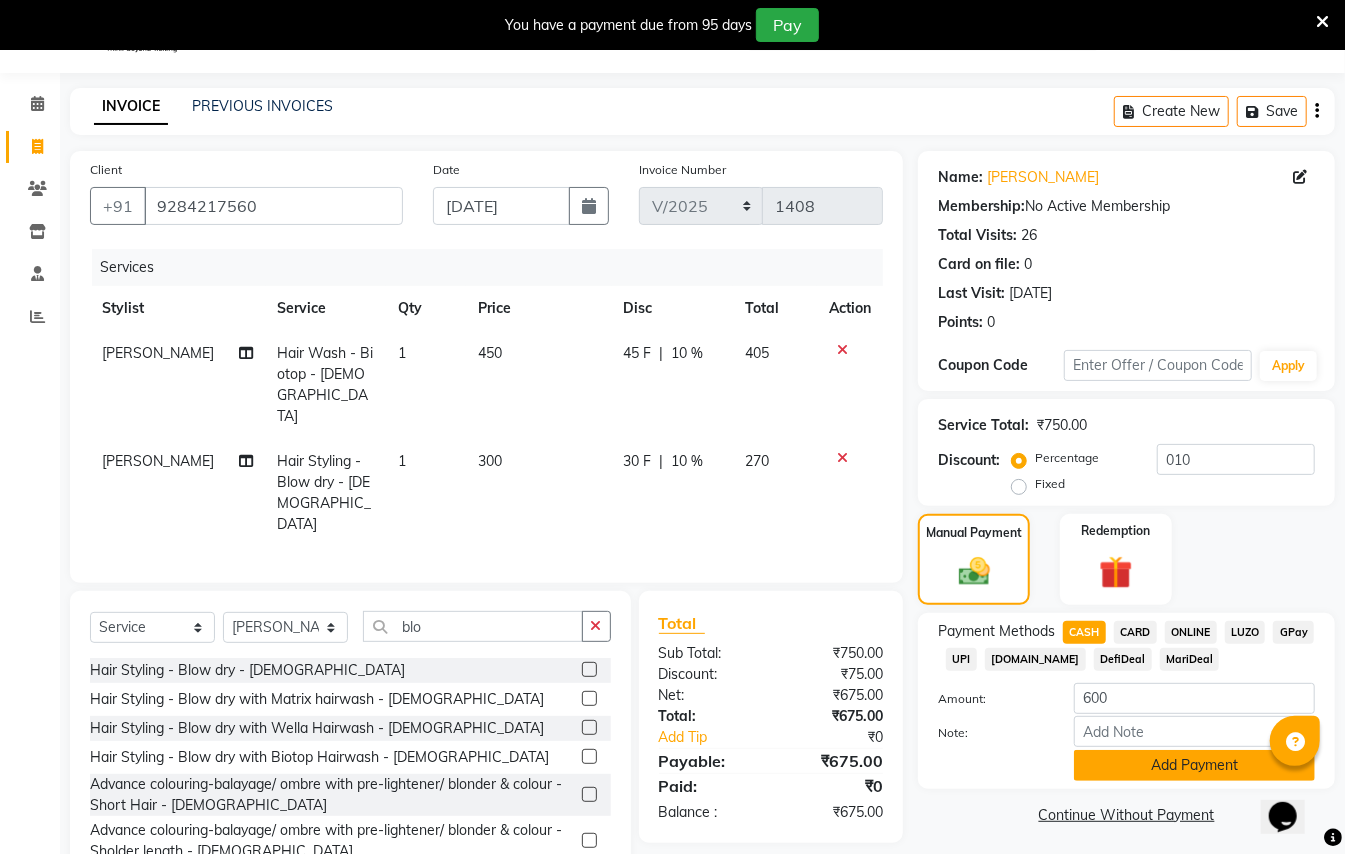 click on "Add Payment" 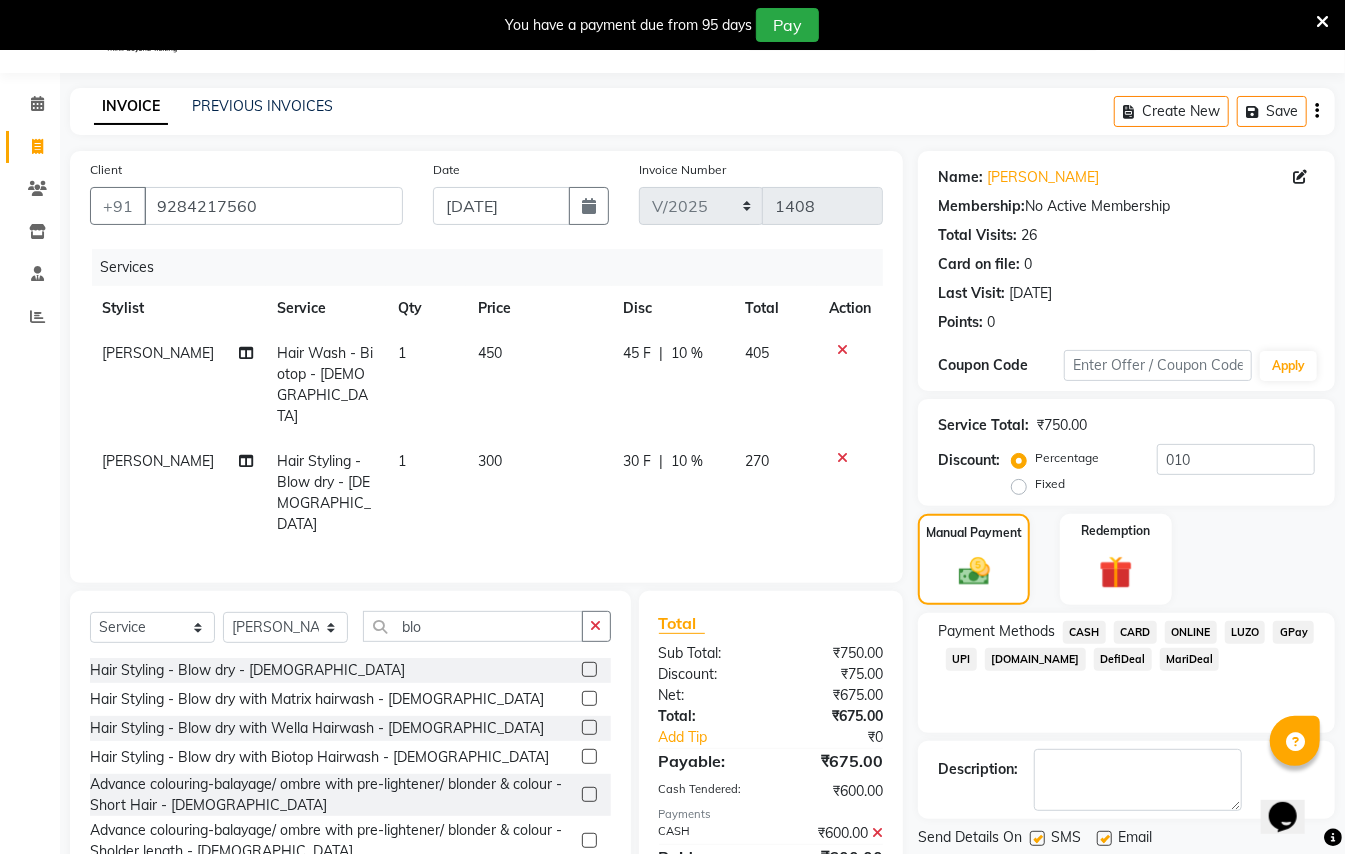 click on "GPay" 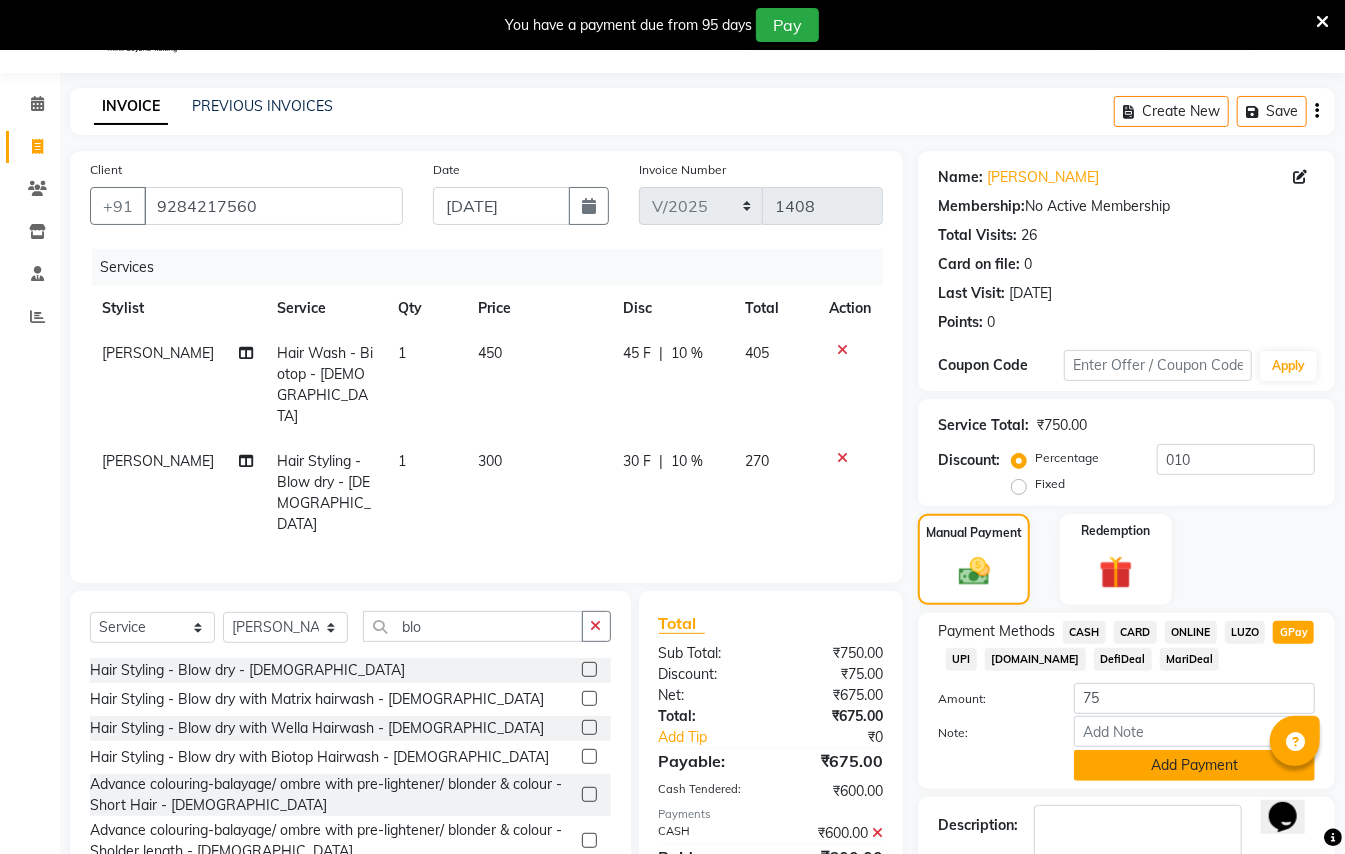 click on "Add Payment" 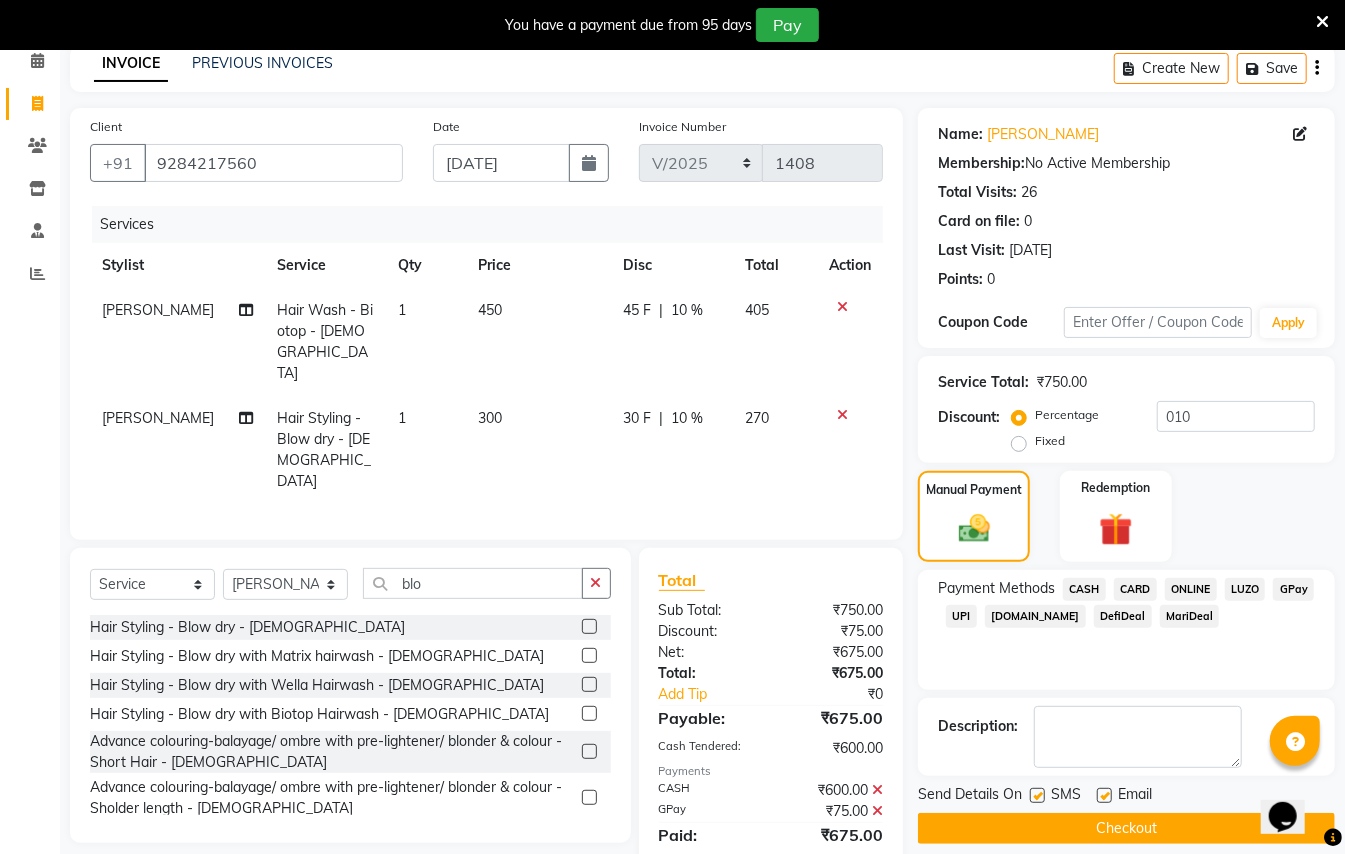 scroll, scrollTop: 117, scrollLeft: 0, axis: vertical 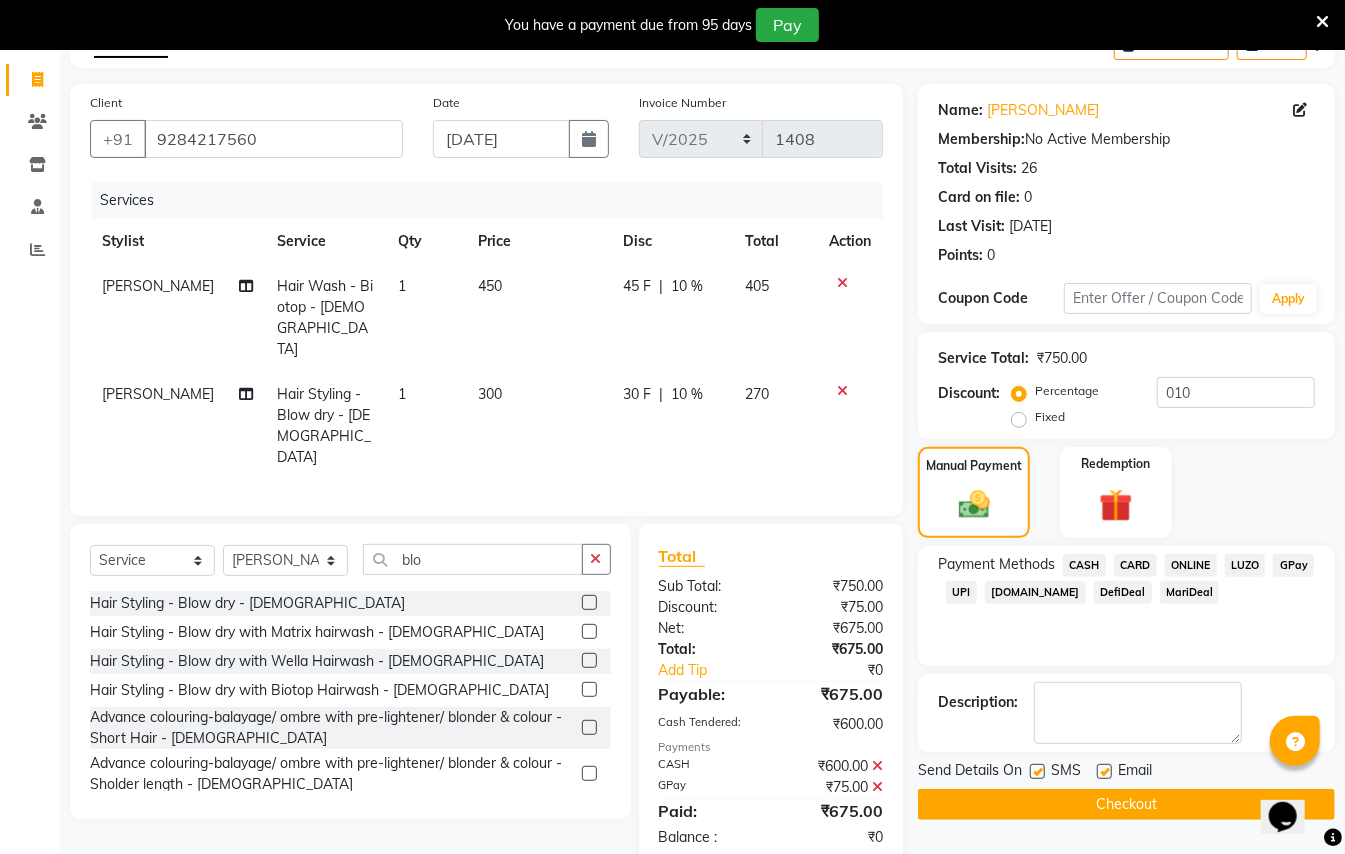 click on "Checkout" 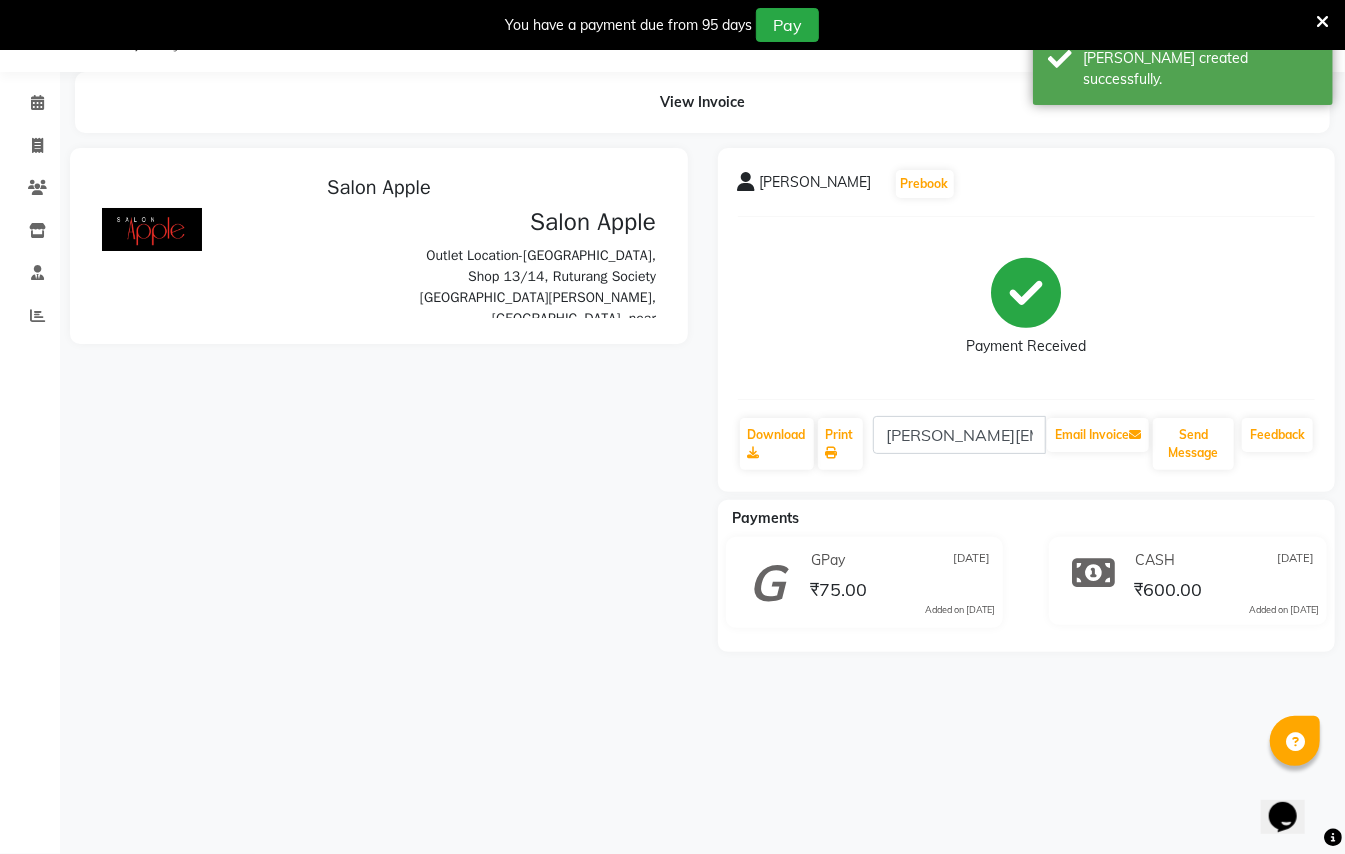 scroll, scrollTop: 0, scrollLeft: 0, axis: both 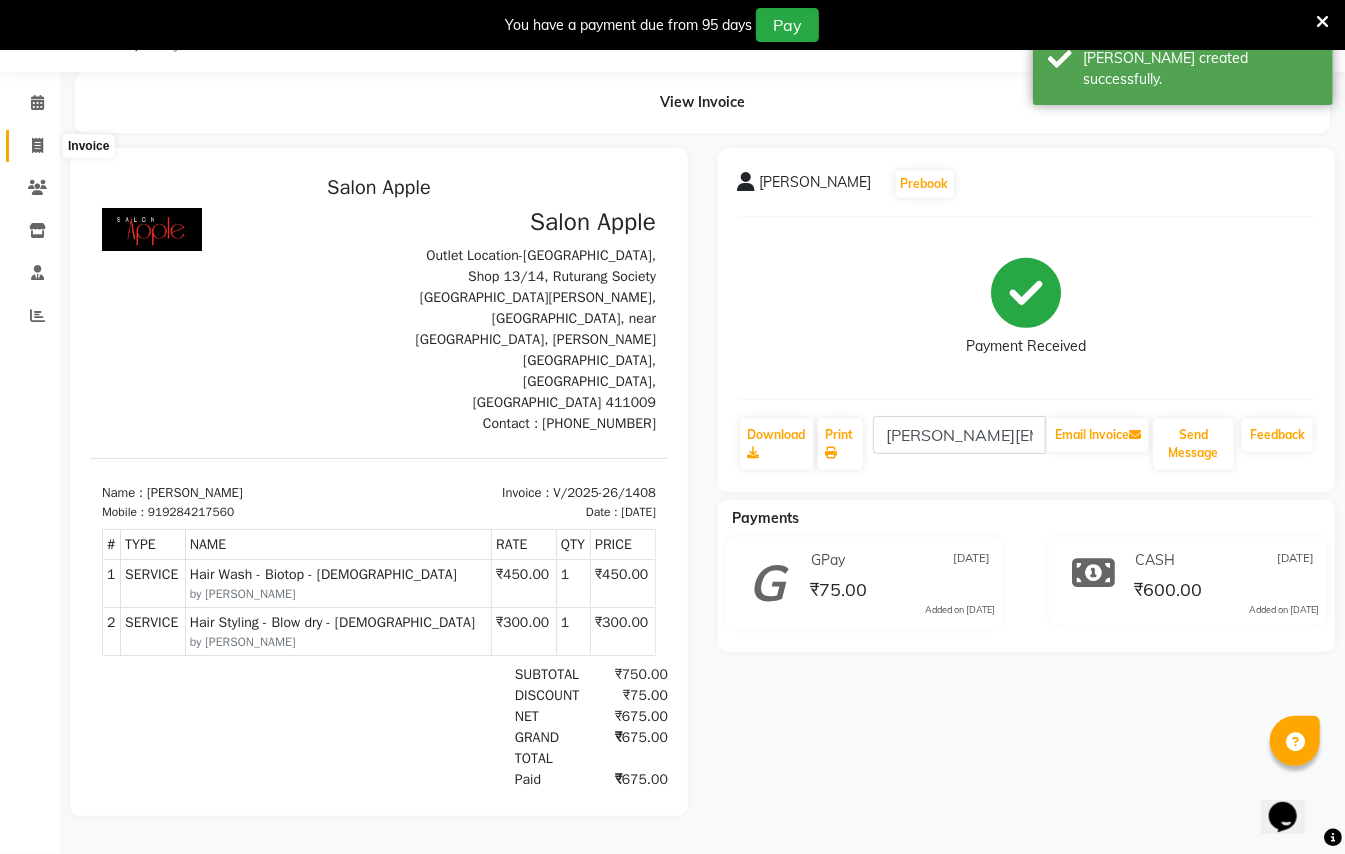 click 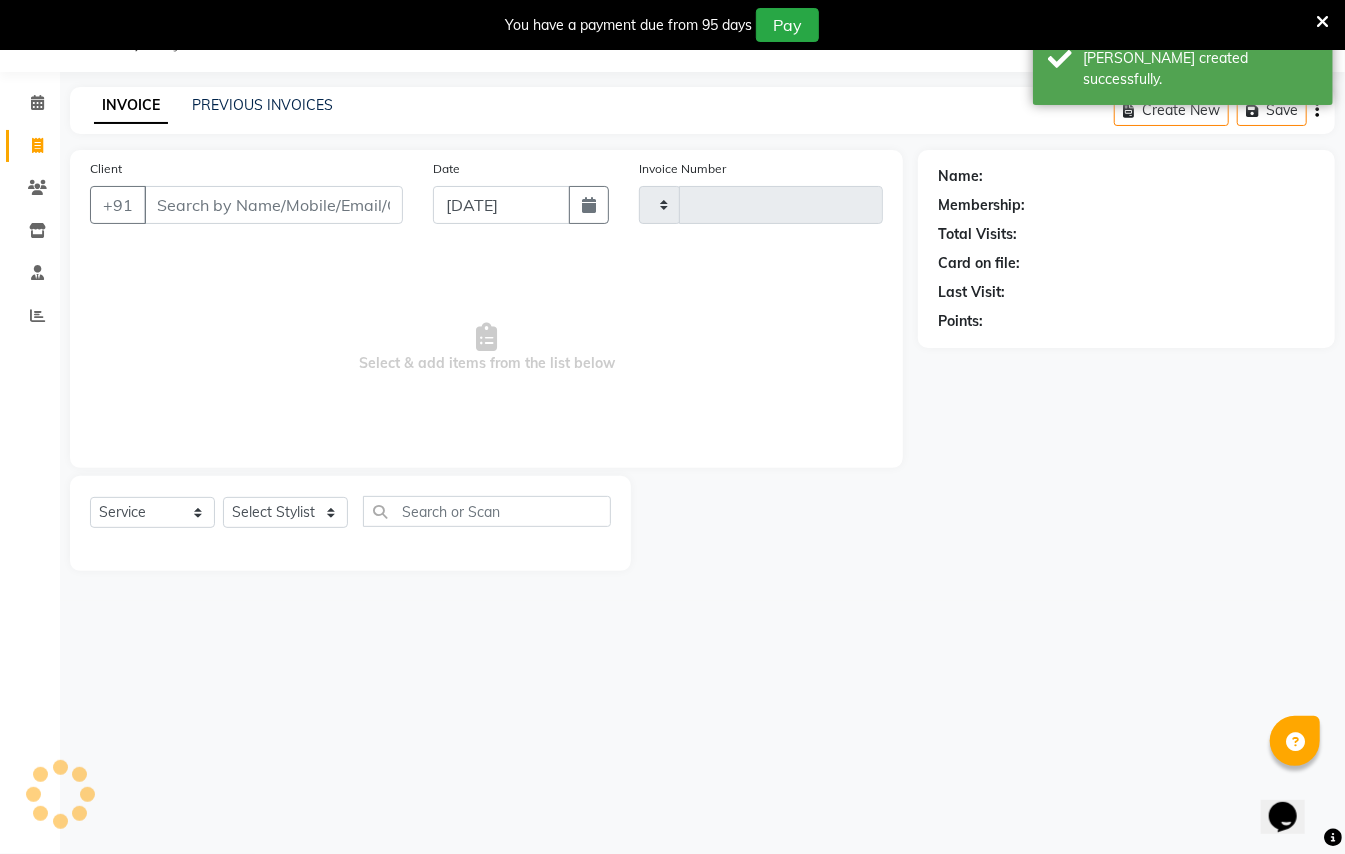 scroll, scrollTop: 50, scrollLeft: 0, axis: vertical 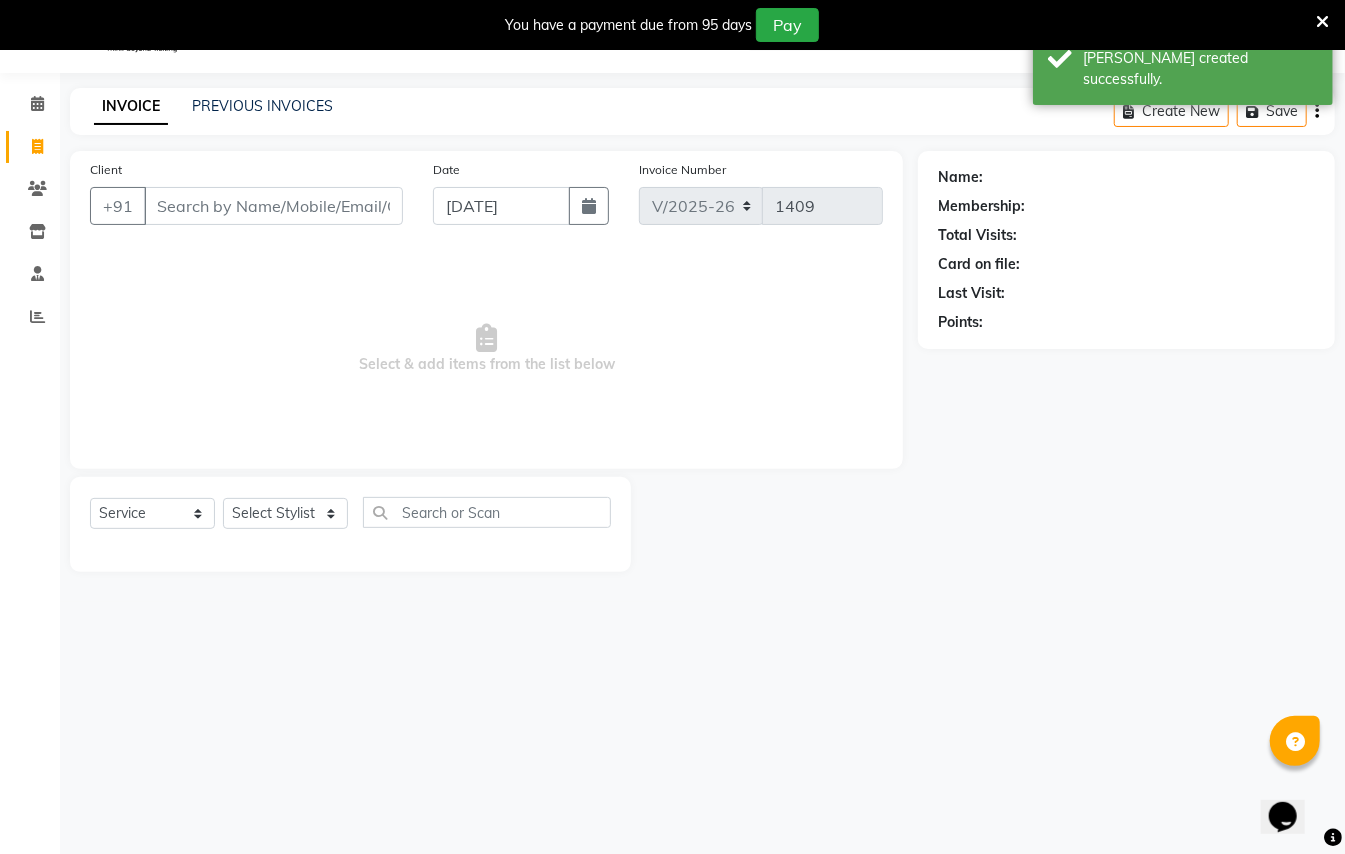click on "Client" at bounding box center [273, 206] 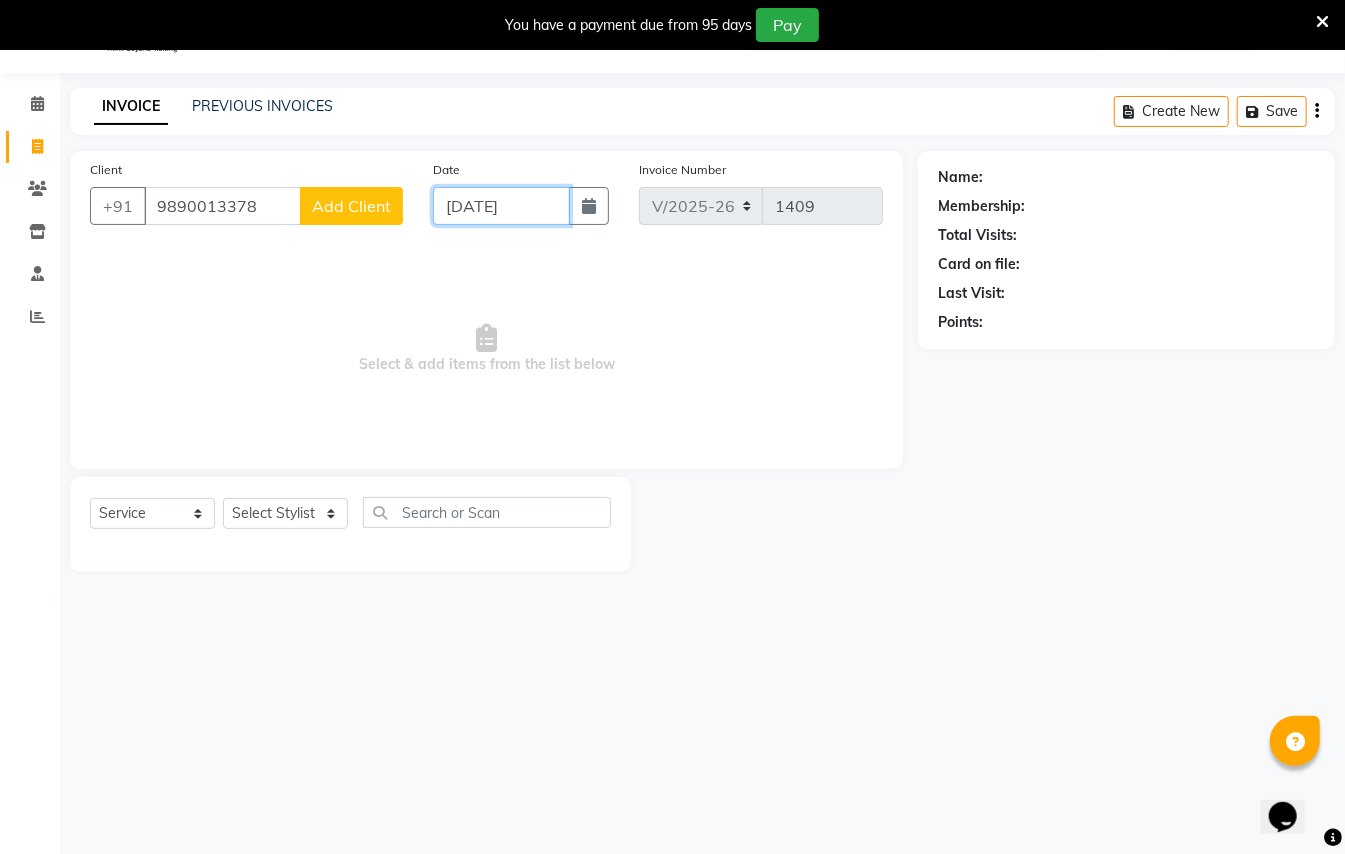 click on "[DATE]" 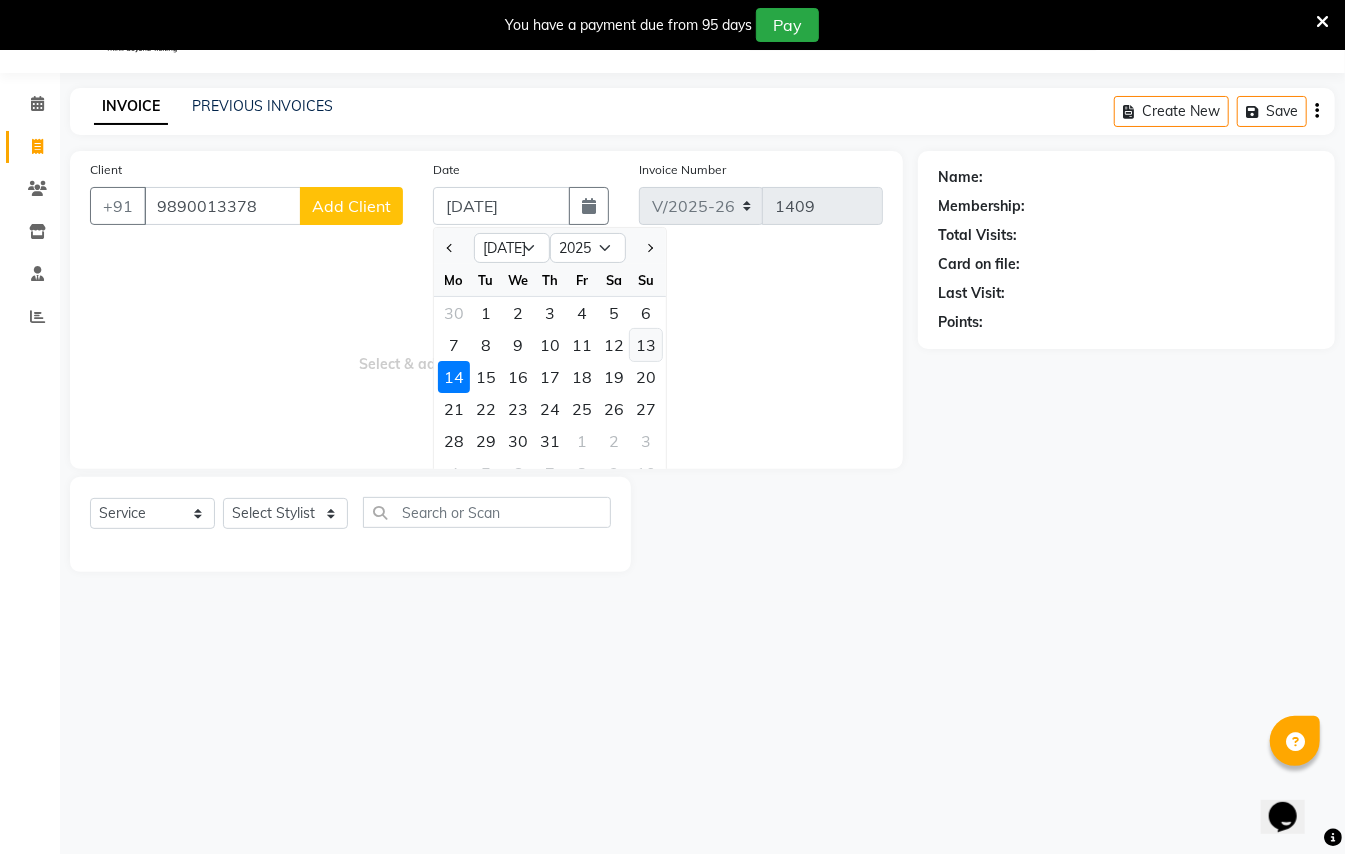 click on "13" 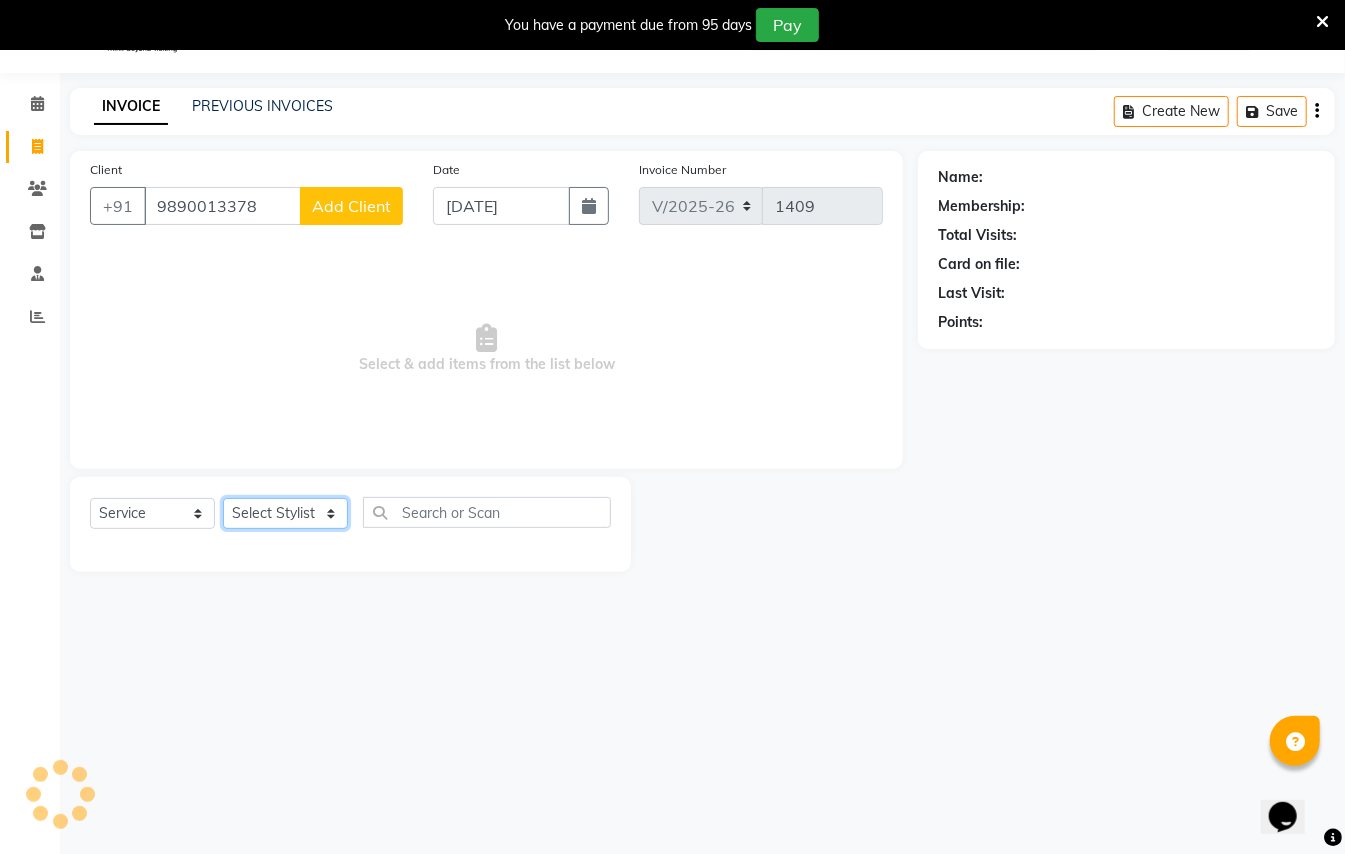 click on "Select Stylist [PERSON_NAME] [PERSON_NAME]  [PERSON_NAME] [PERSON_NAME] [PERSON_NAME] Mane Manager [PERSON_NAME]  [PERSON_NAME] Owner [PERSON_NAME]" 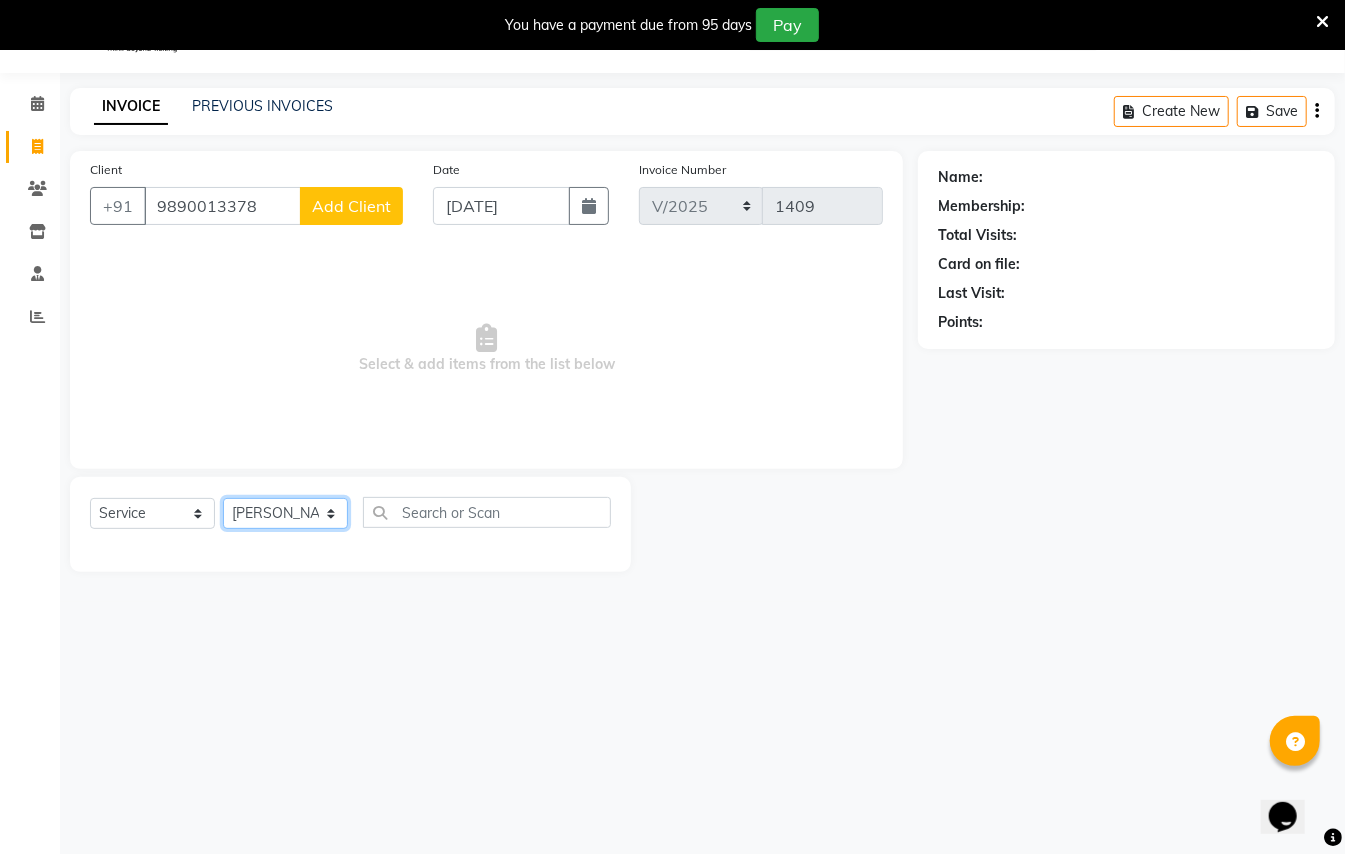 click on "Select Stylist [PERSON_NAME] [PERSON_NAME]  [PERSON_NAME] [PERSON_NAME] [PERSON_NAME] Mane Manager [PERSON_NAME]  [PERSON_NAME] Owner [PERSON_NAME]" 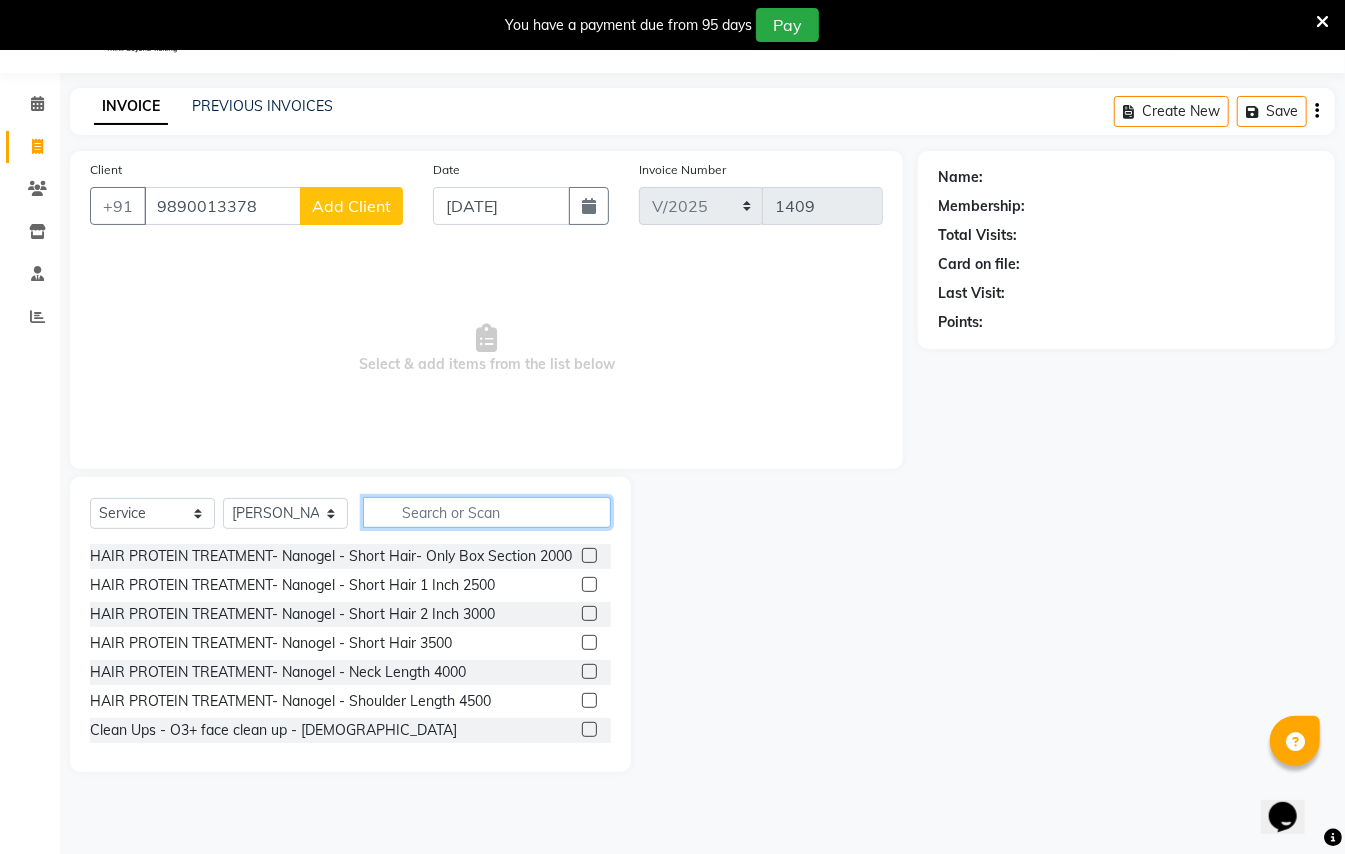 click 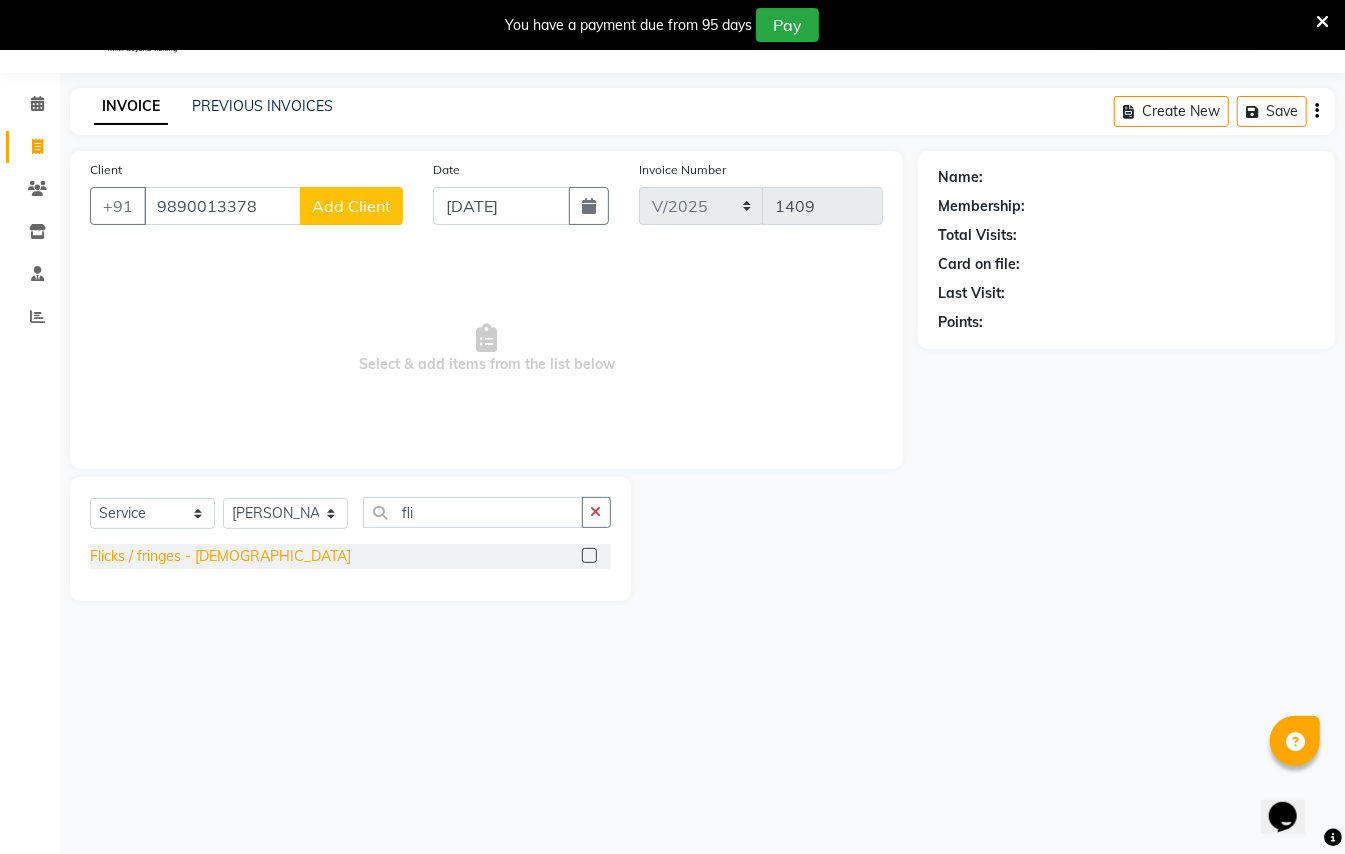 click on "Flicks / fringes - [DEMOGRAPHIC_DATA]" 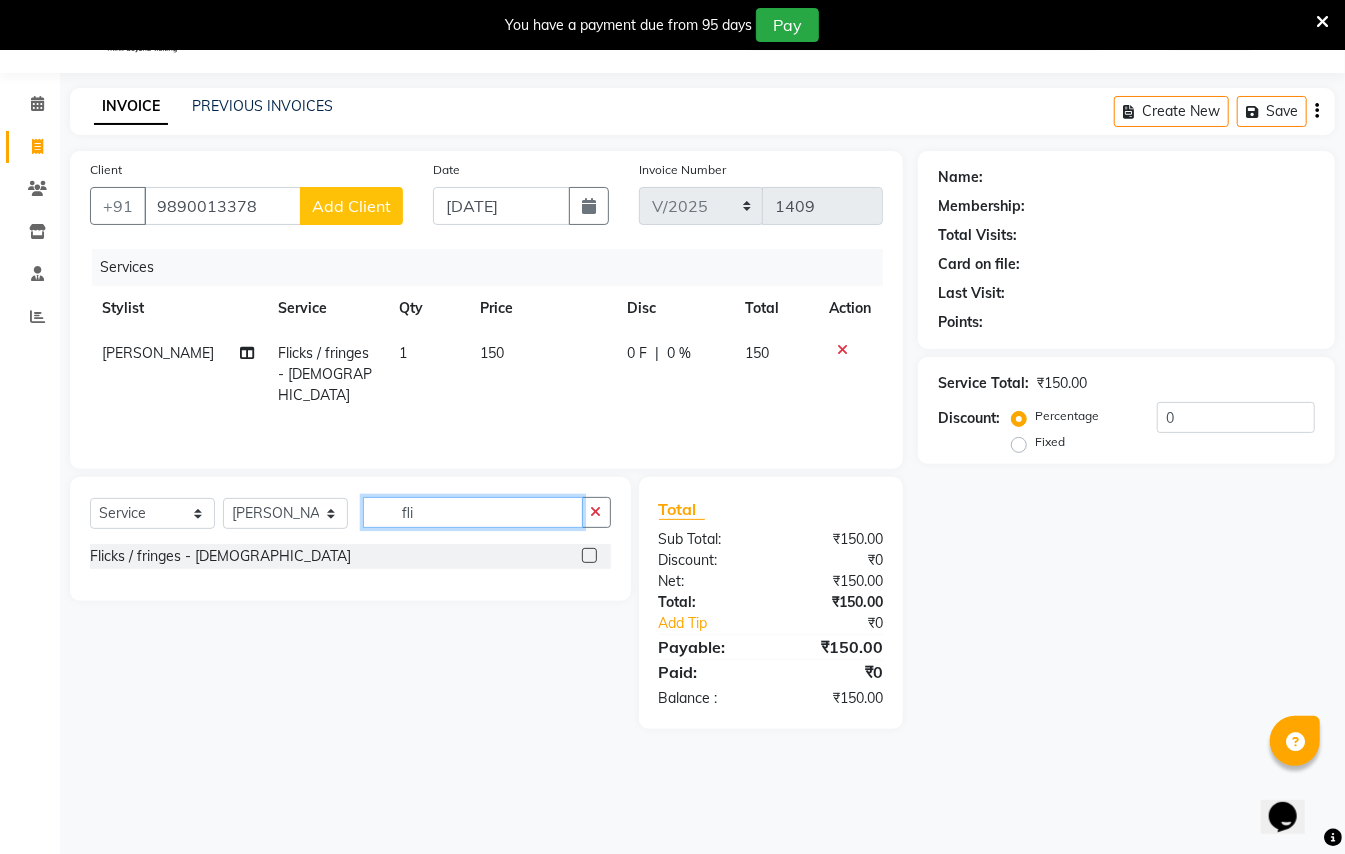 click on "fli" 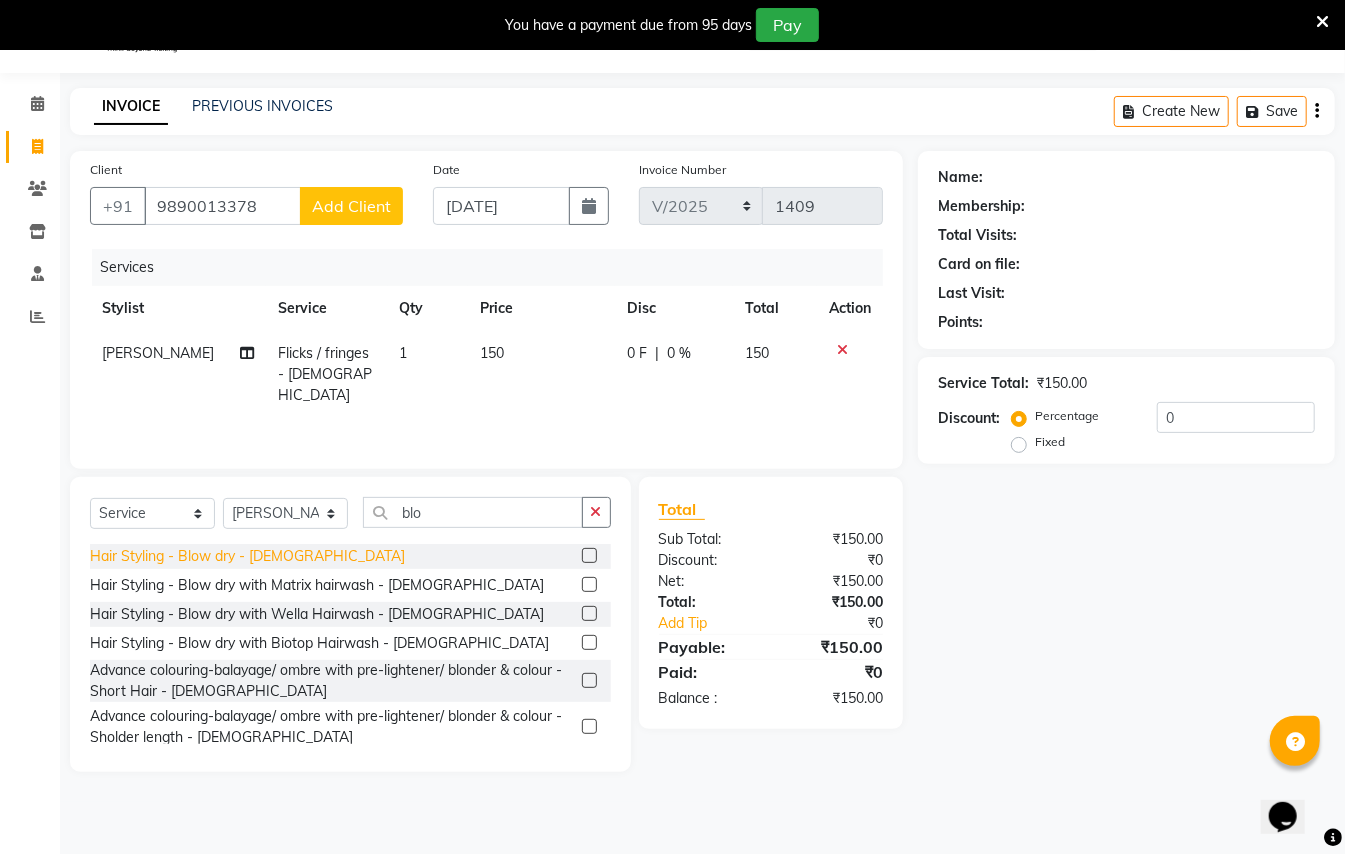 click on "Hair Styling - Blow dry - [DEMOGRAPHIC_DATA]" 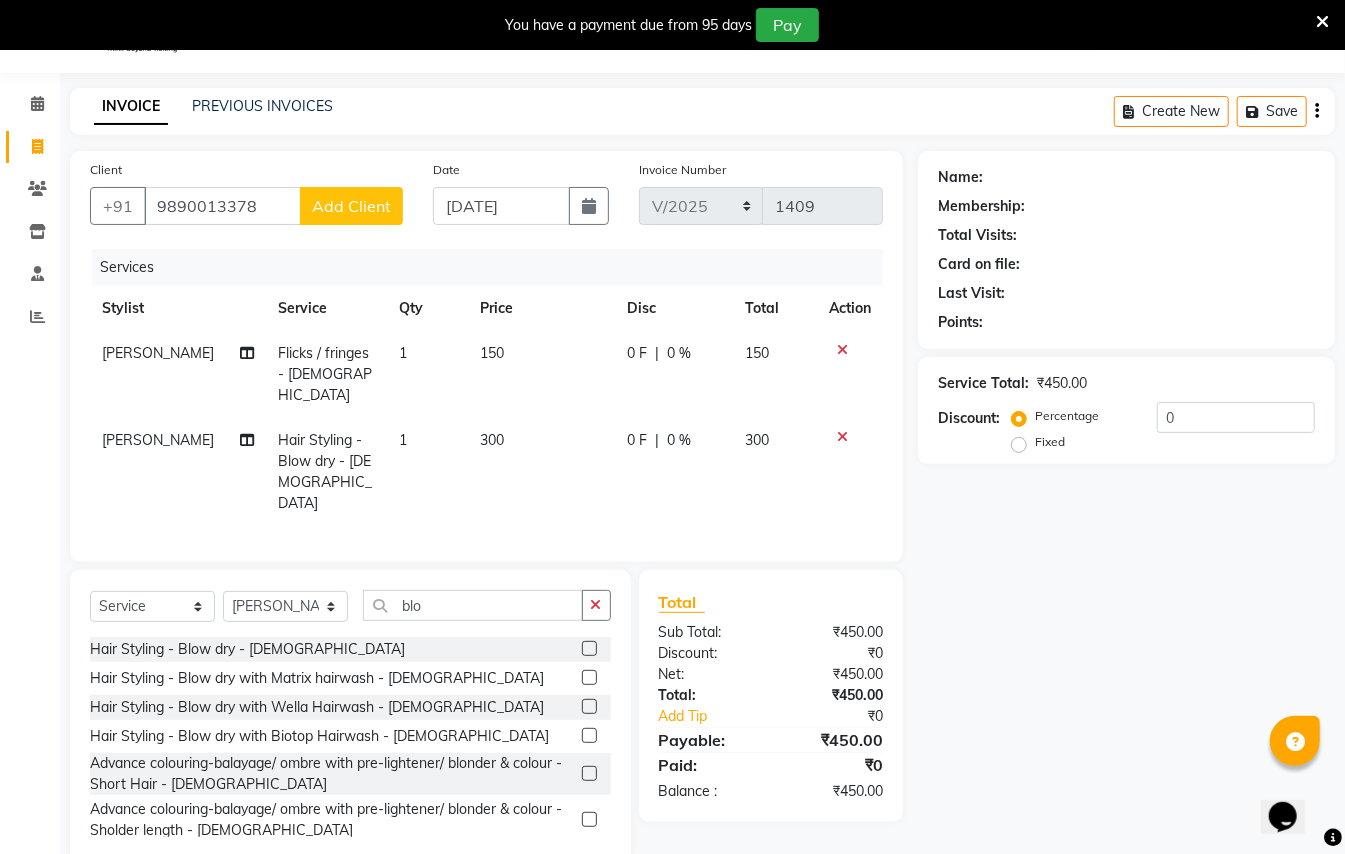 click on "Add Client" 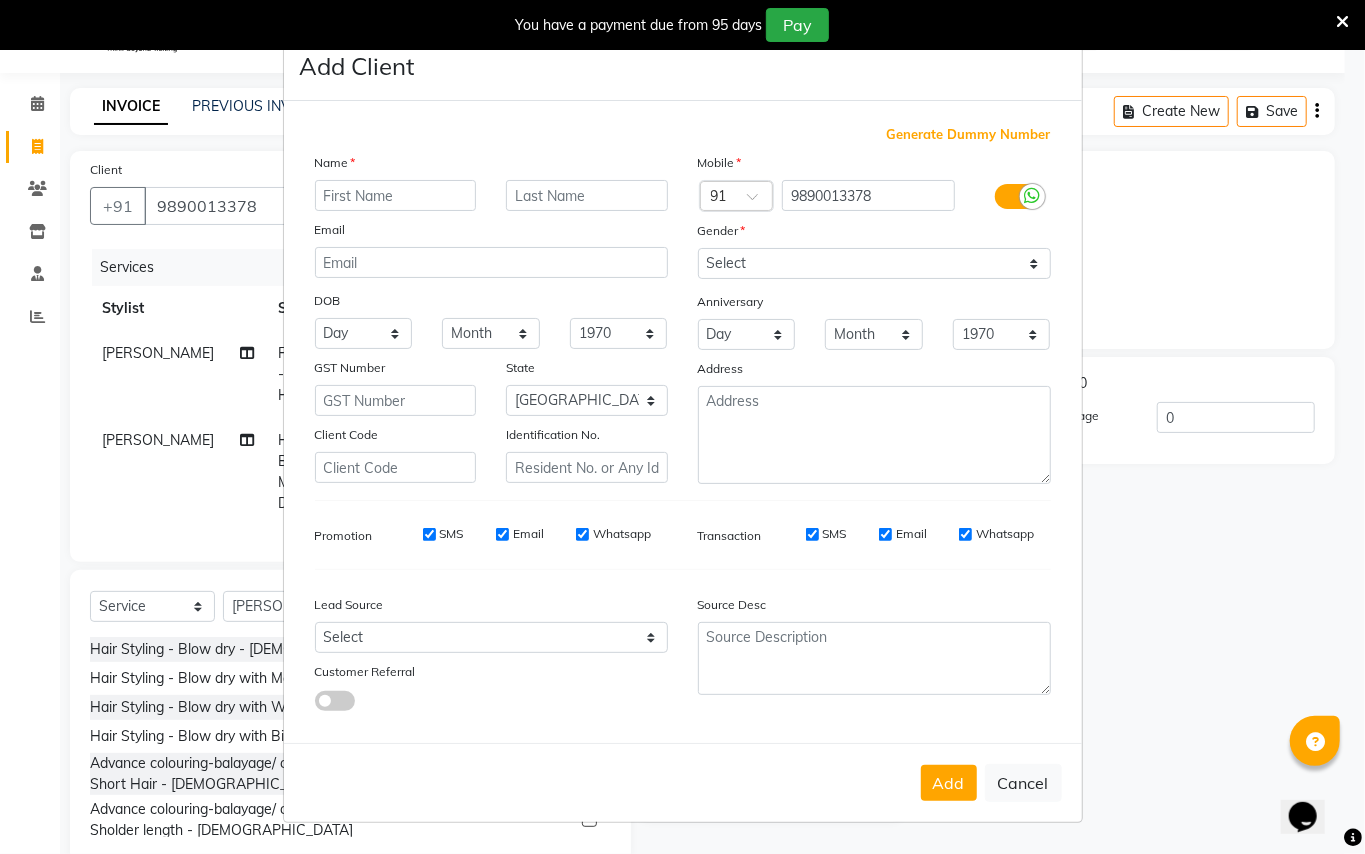 click at bounding box center (396, 195) 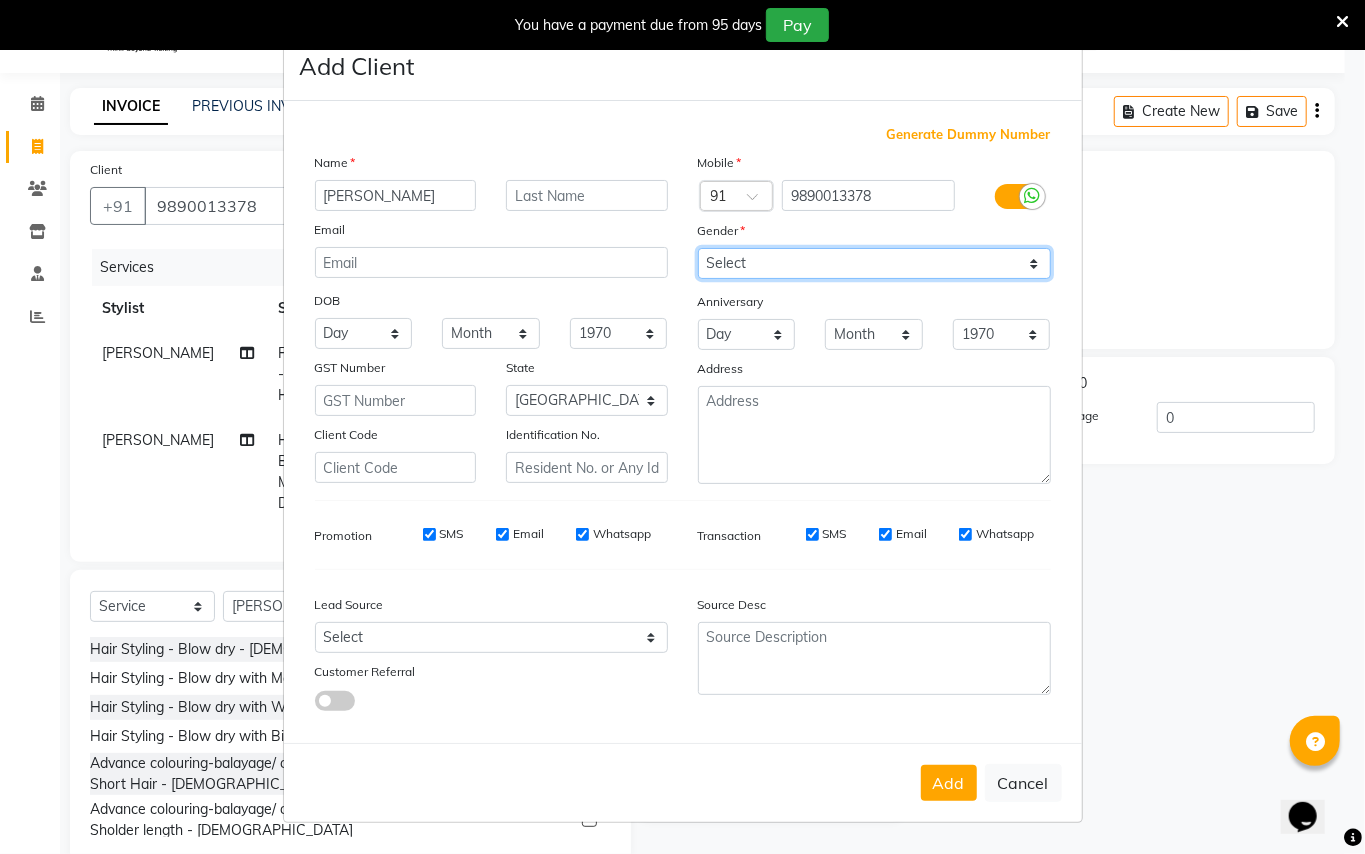 click on "Select [DEMOGRAPHIC_DATA] [DEMOGRAPHIC_DATA] Other Prefer Not To Say" at bounding box center [874, 263] 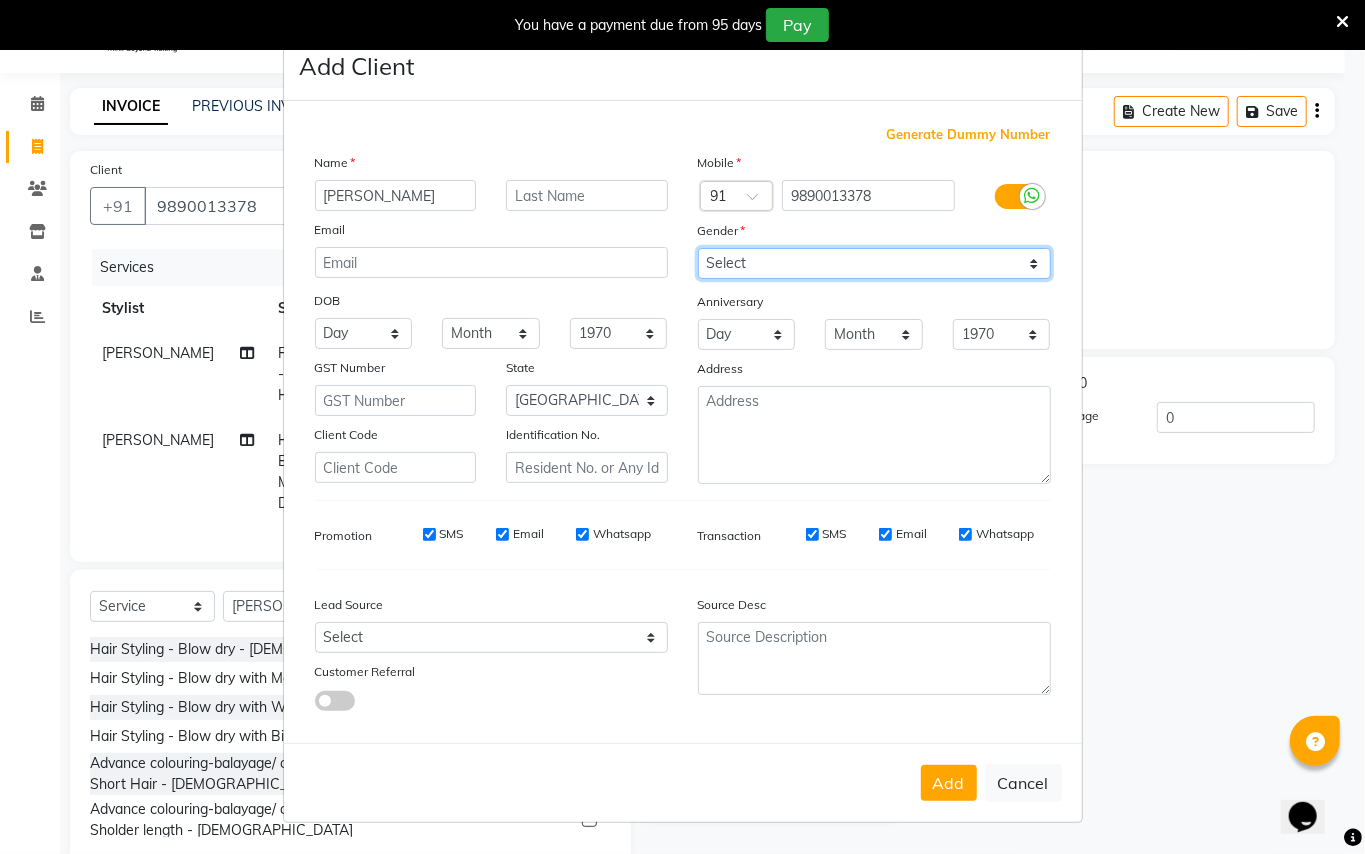 click on "Select [DEMOGRAPHIC_DATA] [DEMOGRAPHIC_DATA] Other Prefer Not To Say" at bounding box center [874, 263] 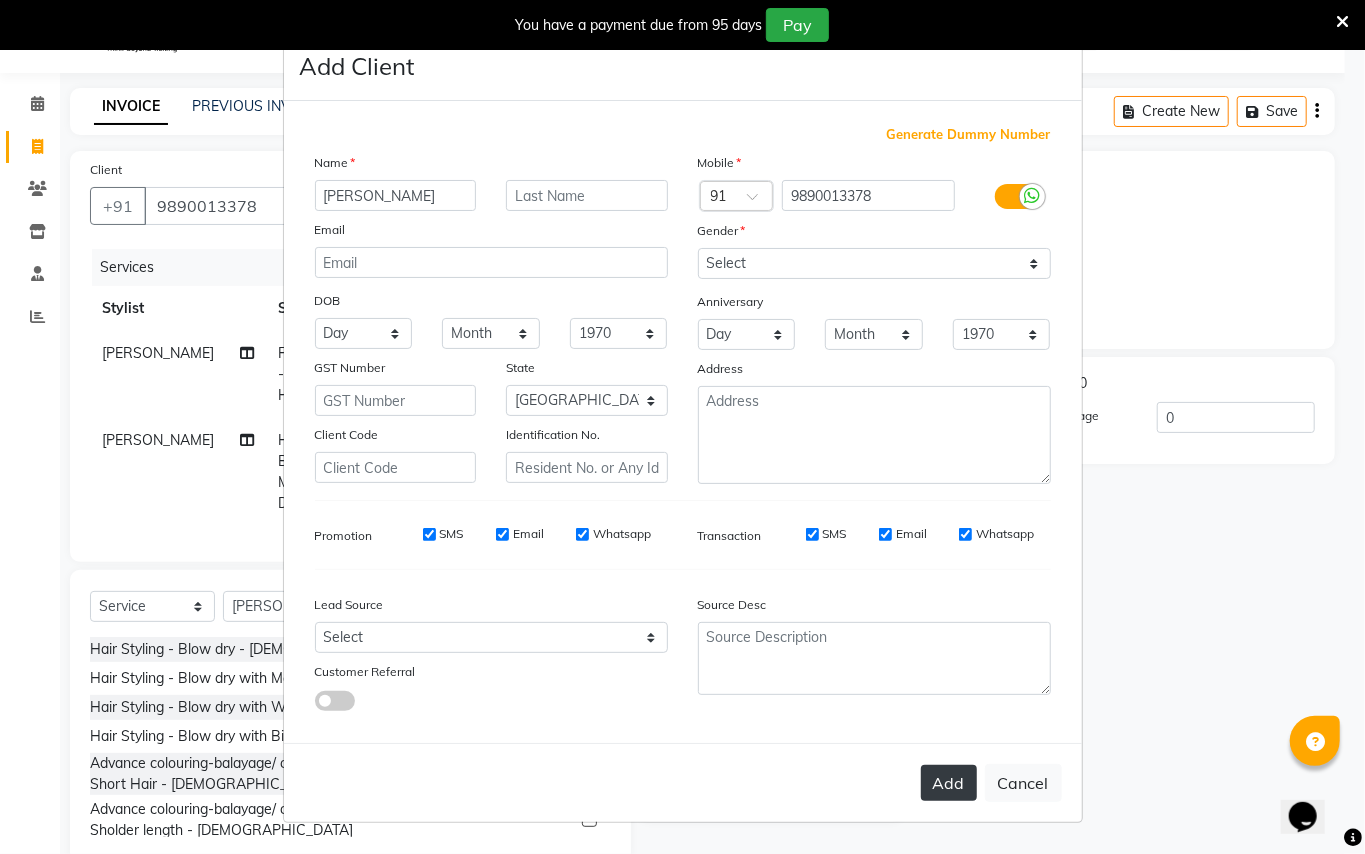 click on "Add" at bounding box center [949, 783] 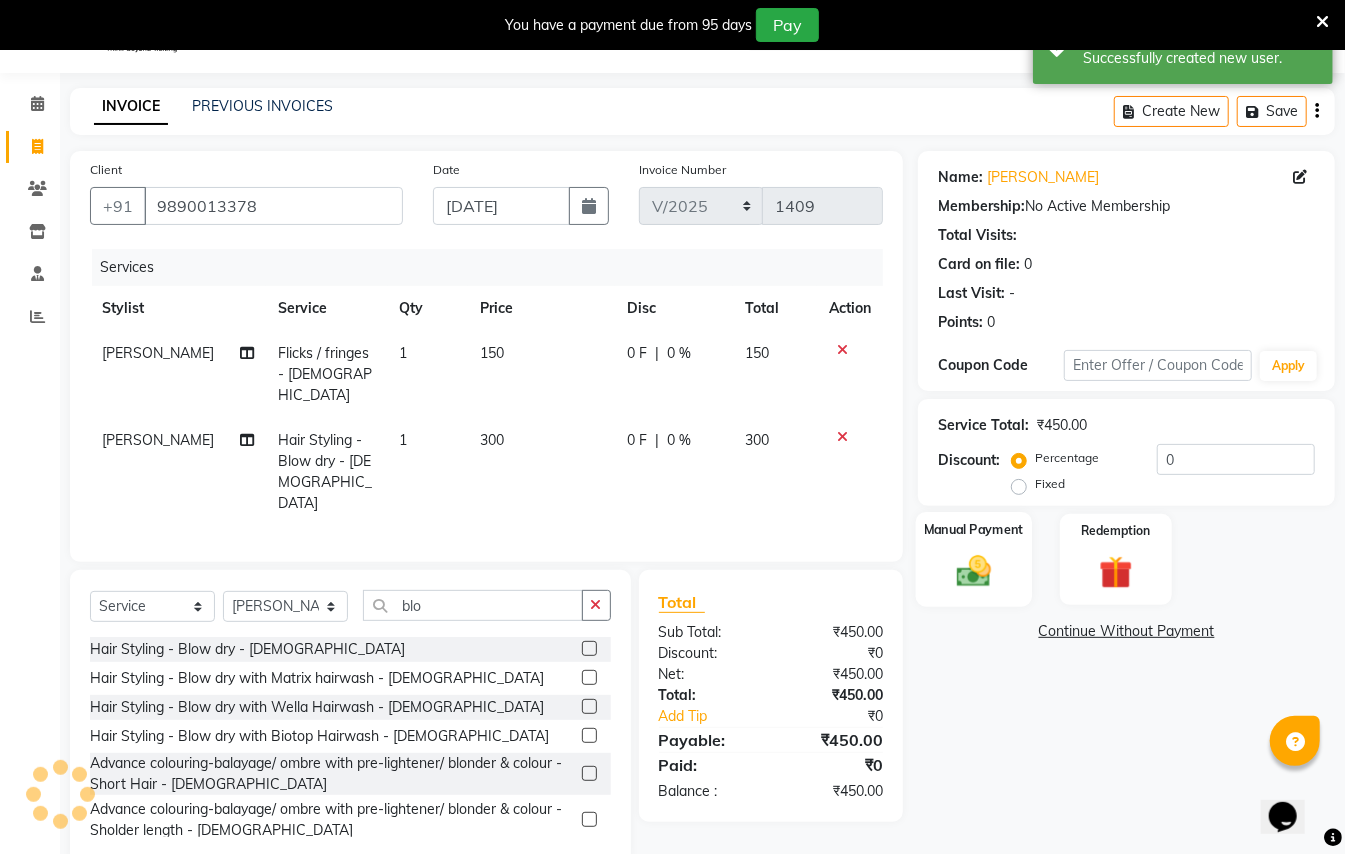 click 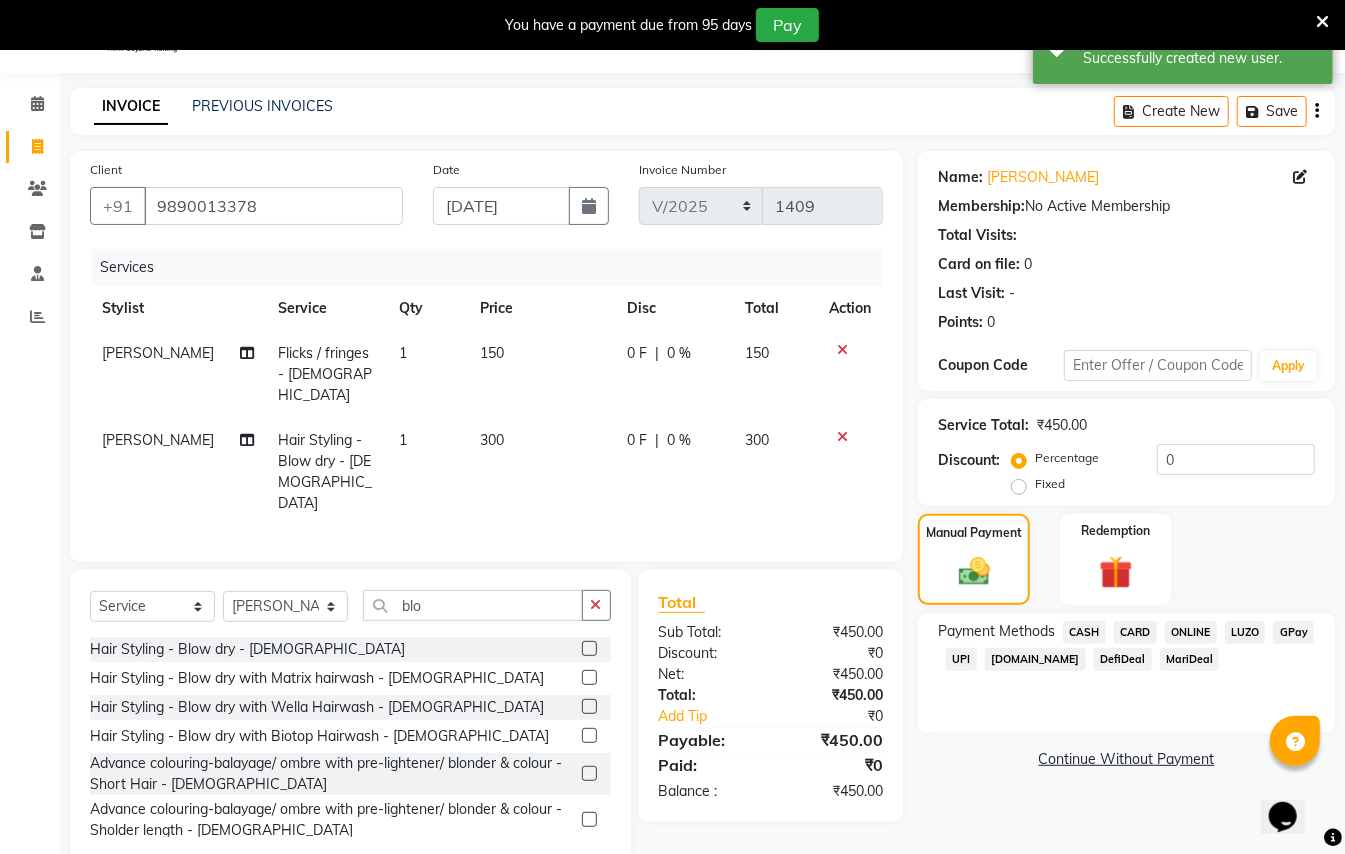 click on "GPay" 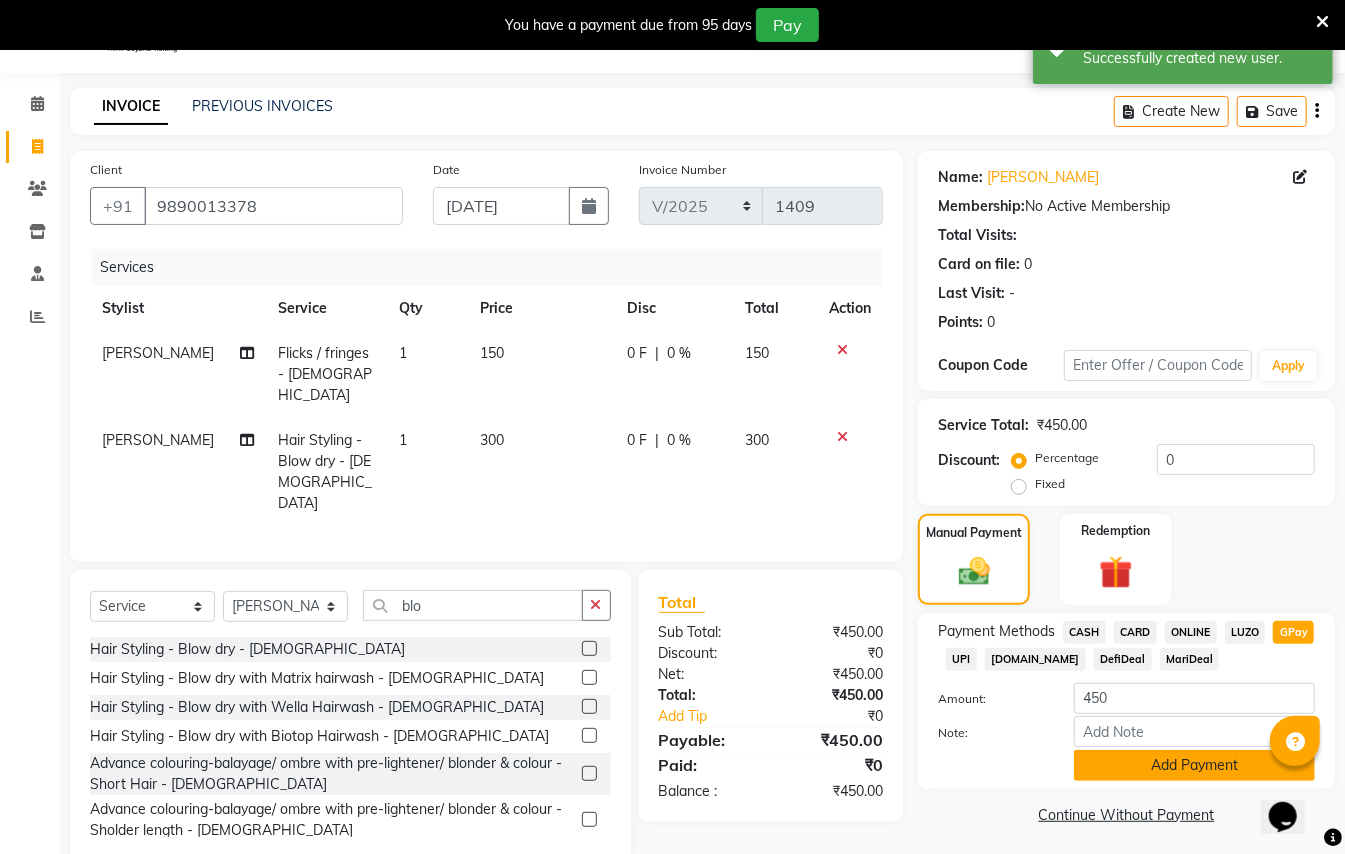 click on "Add Payment" 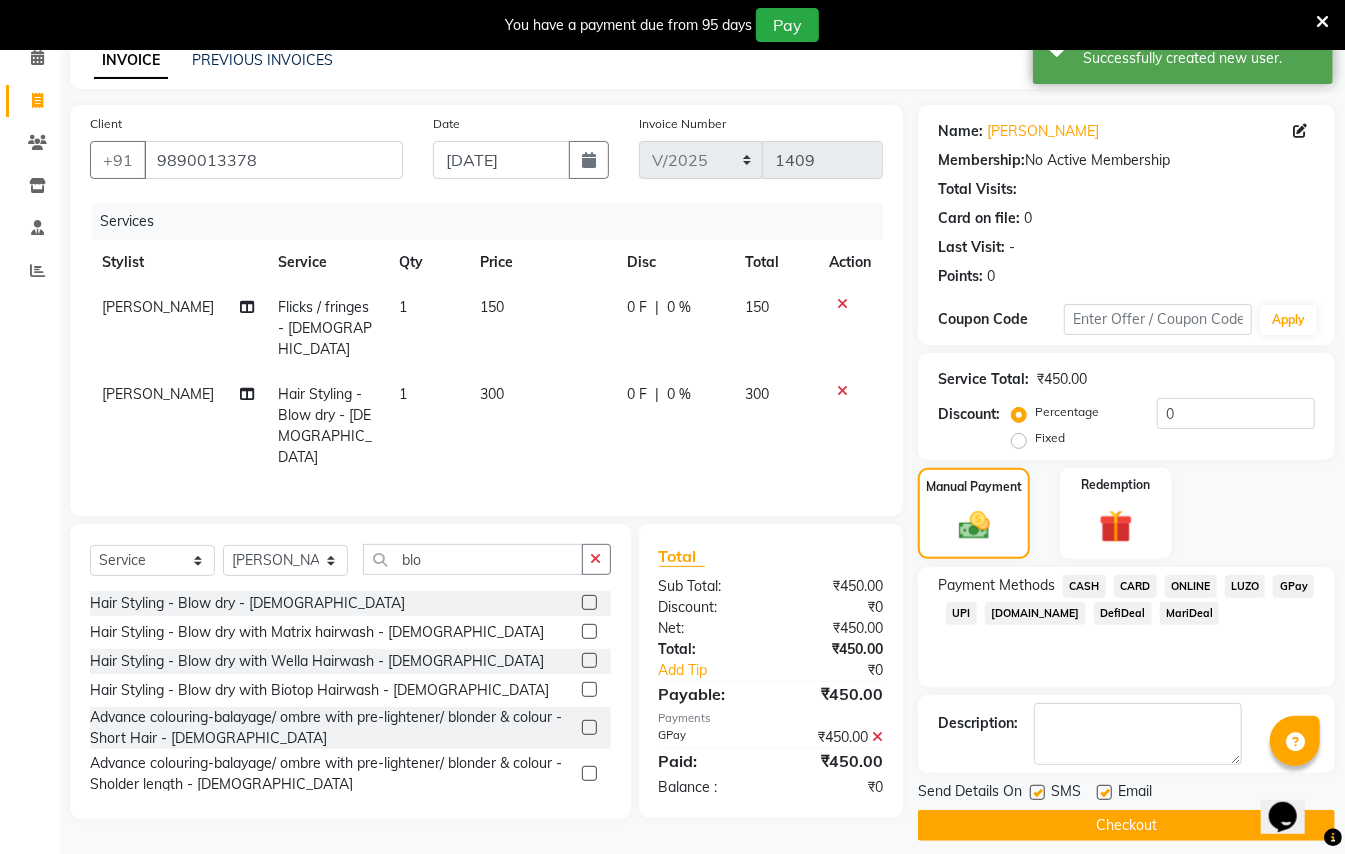 scroll, scrollTop: 114, scrollLeft: 0, axis: vertical 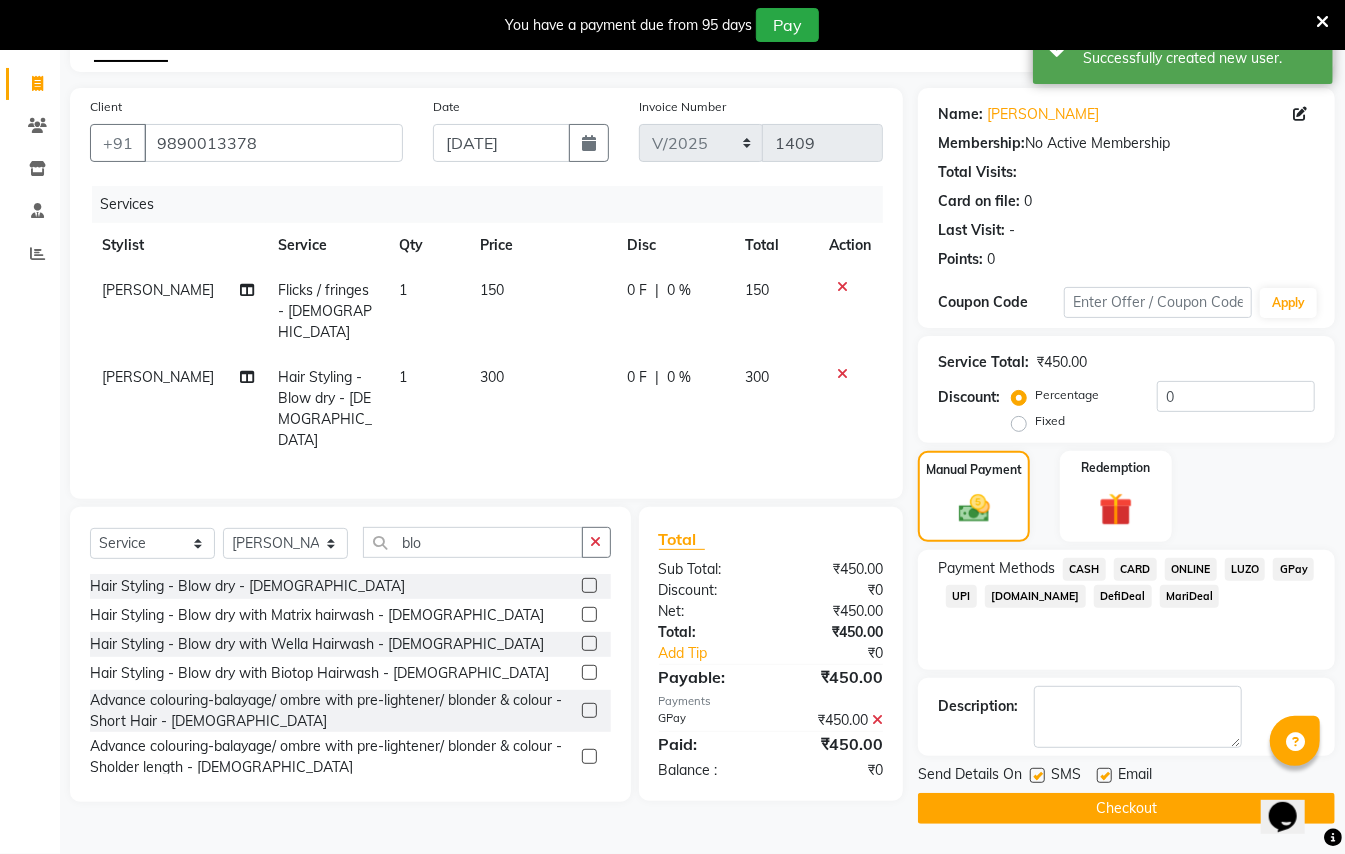 click on "Checkout" 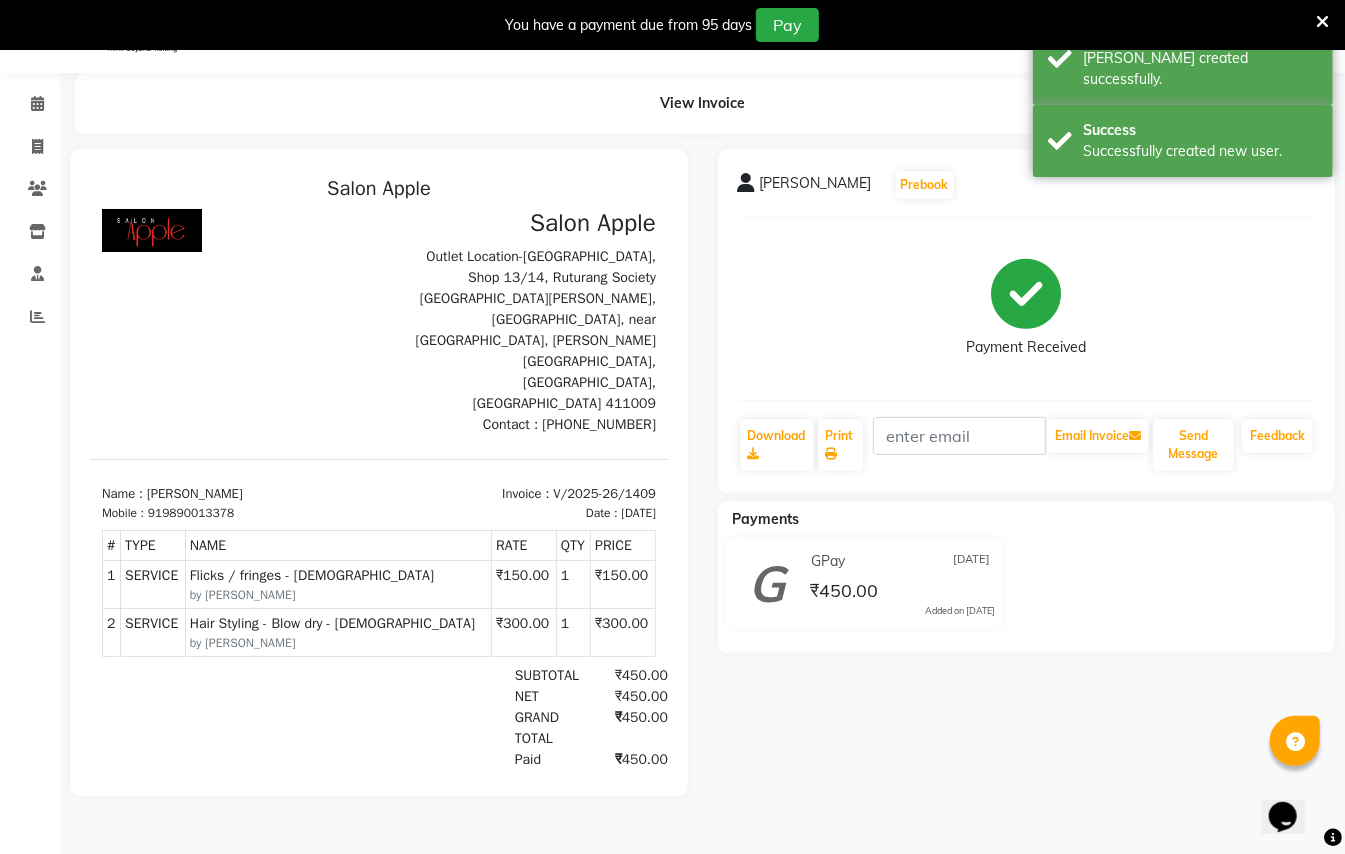 scroll, scrollTop: 0, scrollLeft: 0, axis: both 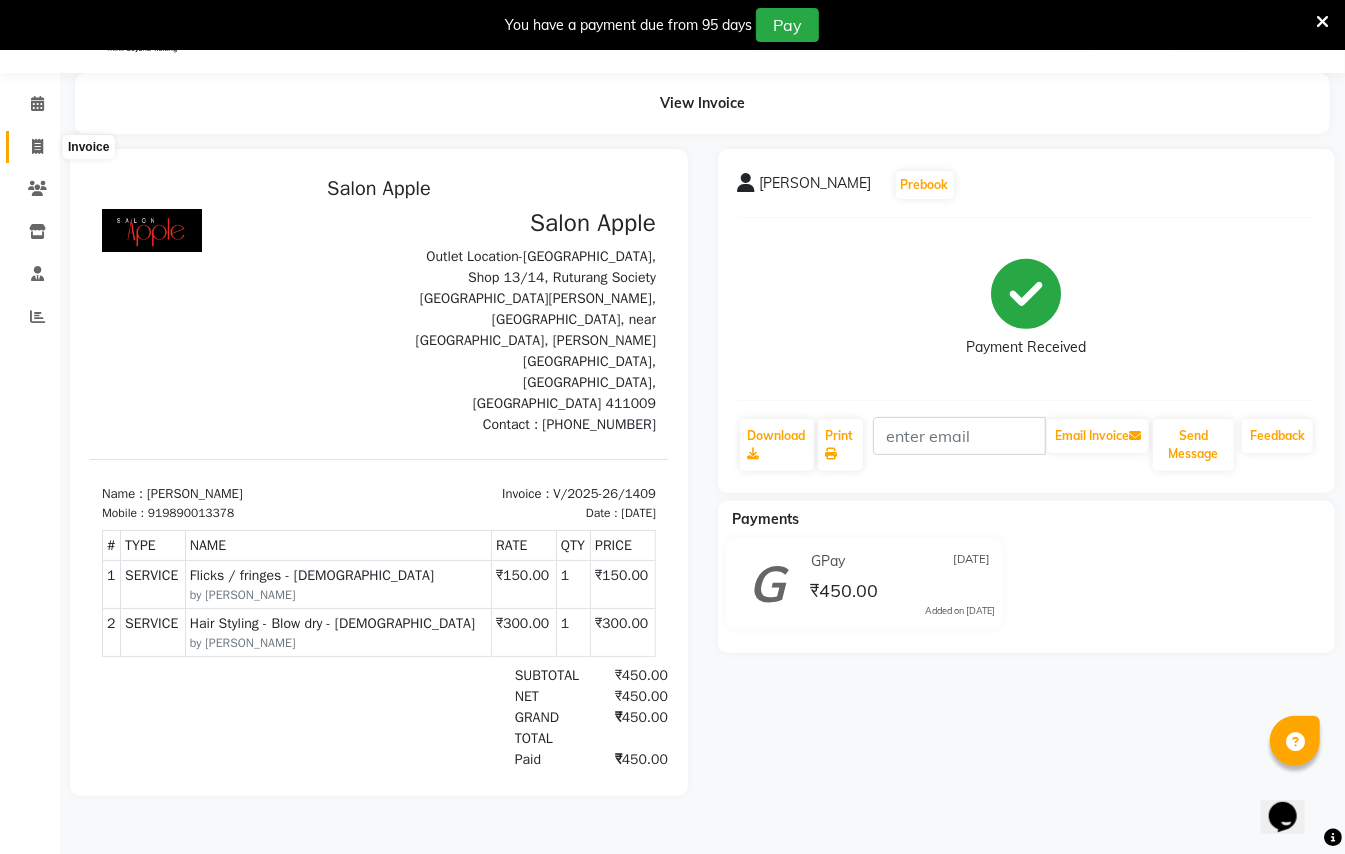 click 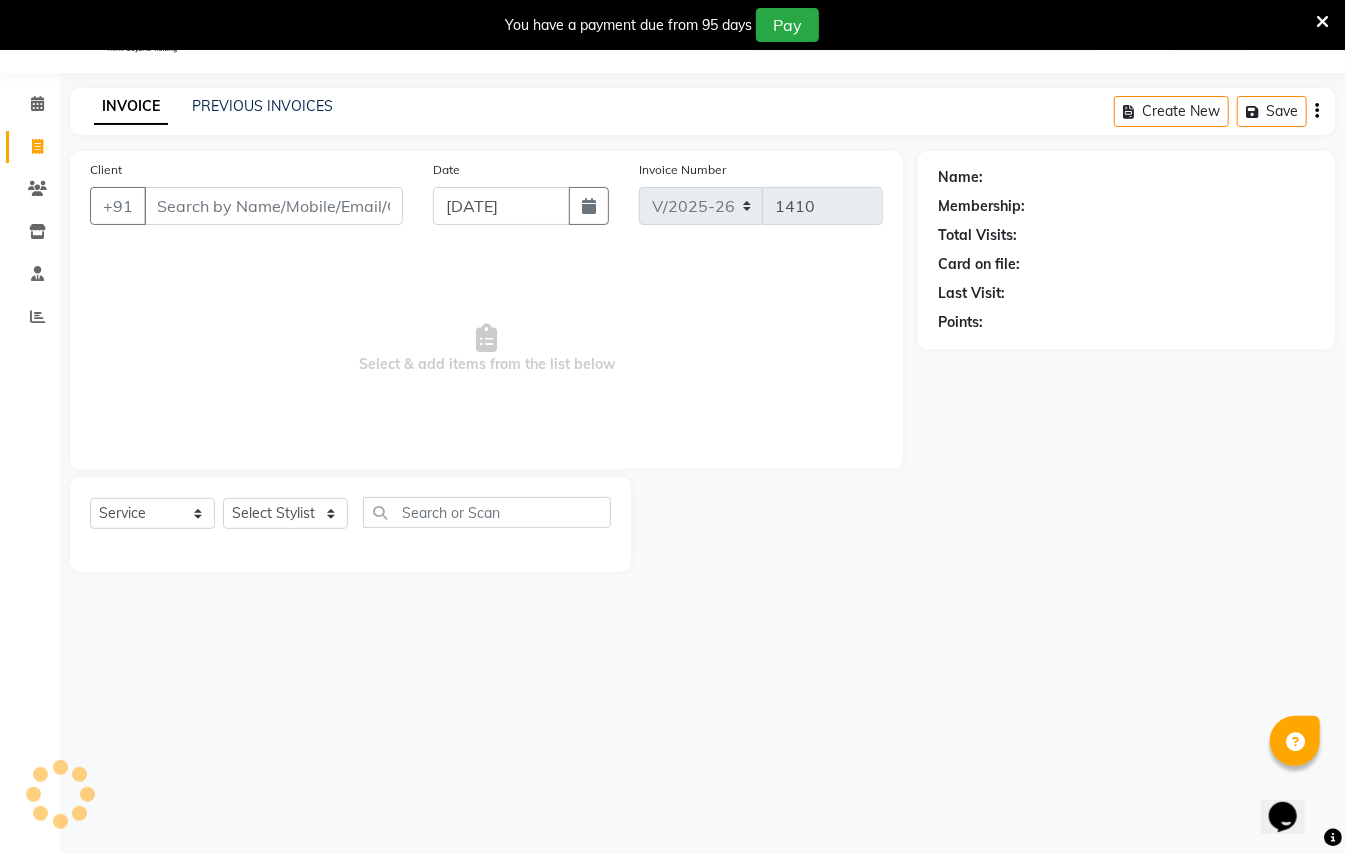 click on "Client" at bounding box center [273, 206] 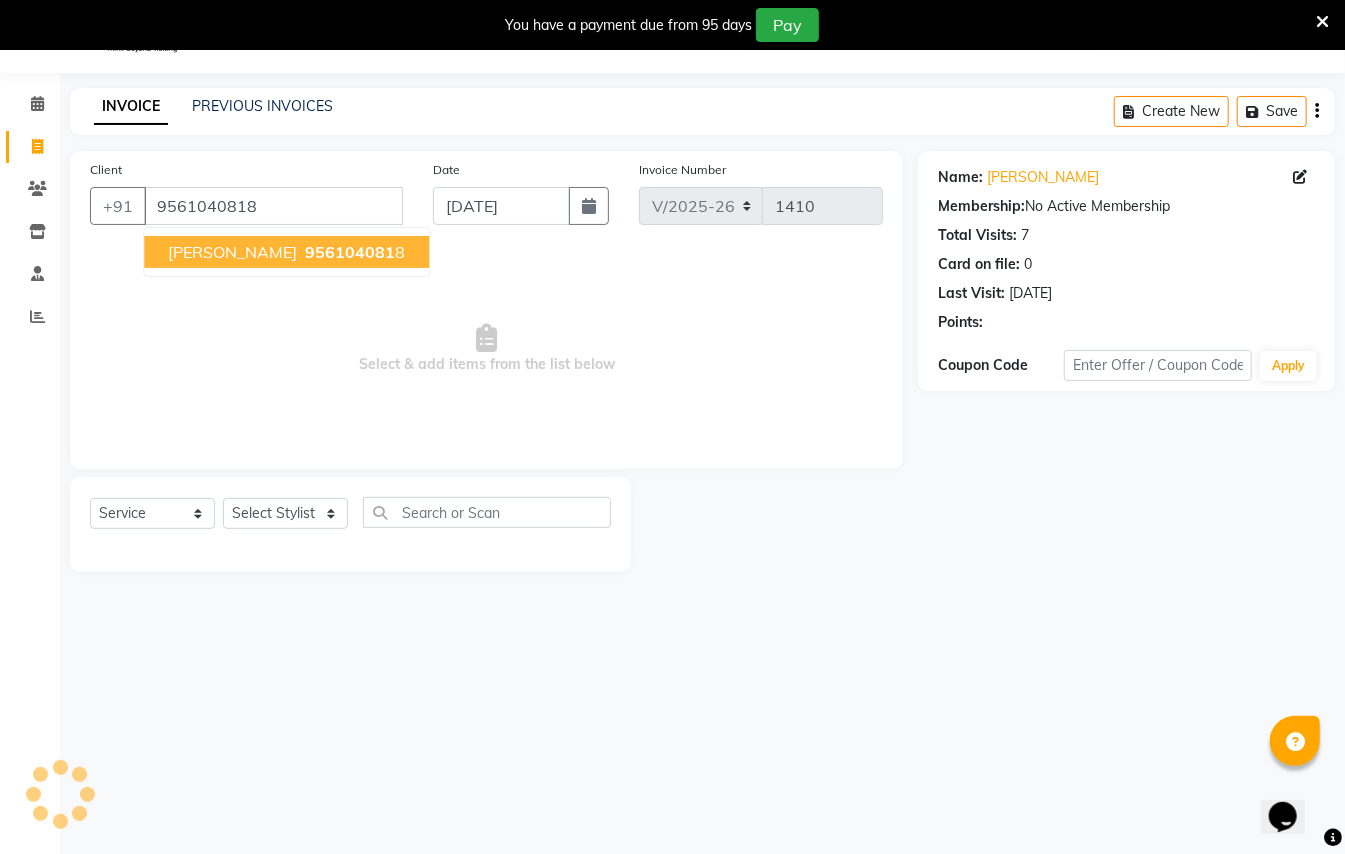 click on "[PERSON_NAME]" at bounding box center (232, 252) 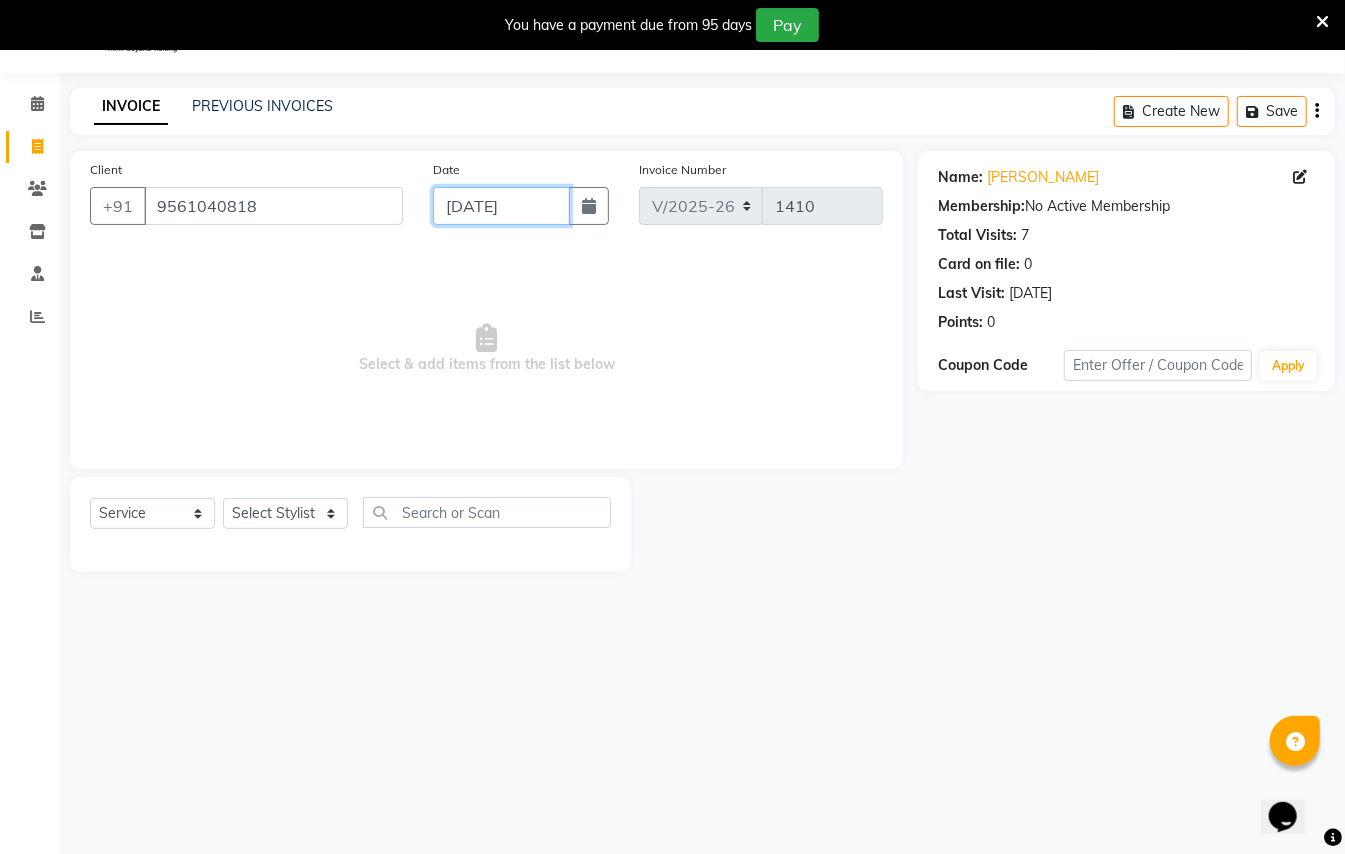 click on "[DATE]" 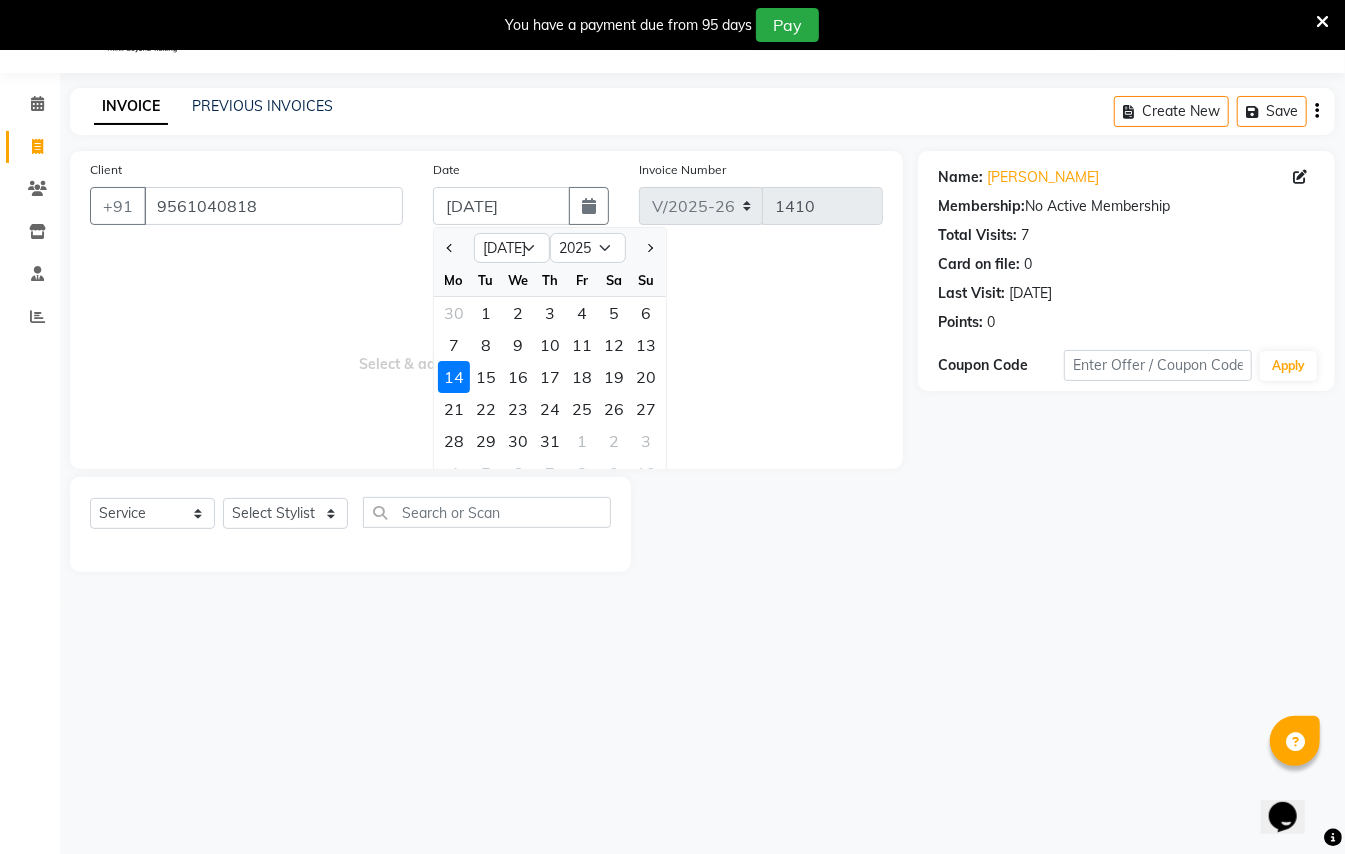 click on "Select & add items from the list below" at bounding box center (486, 349) 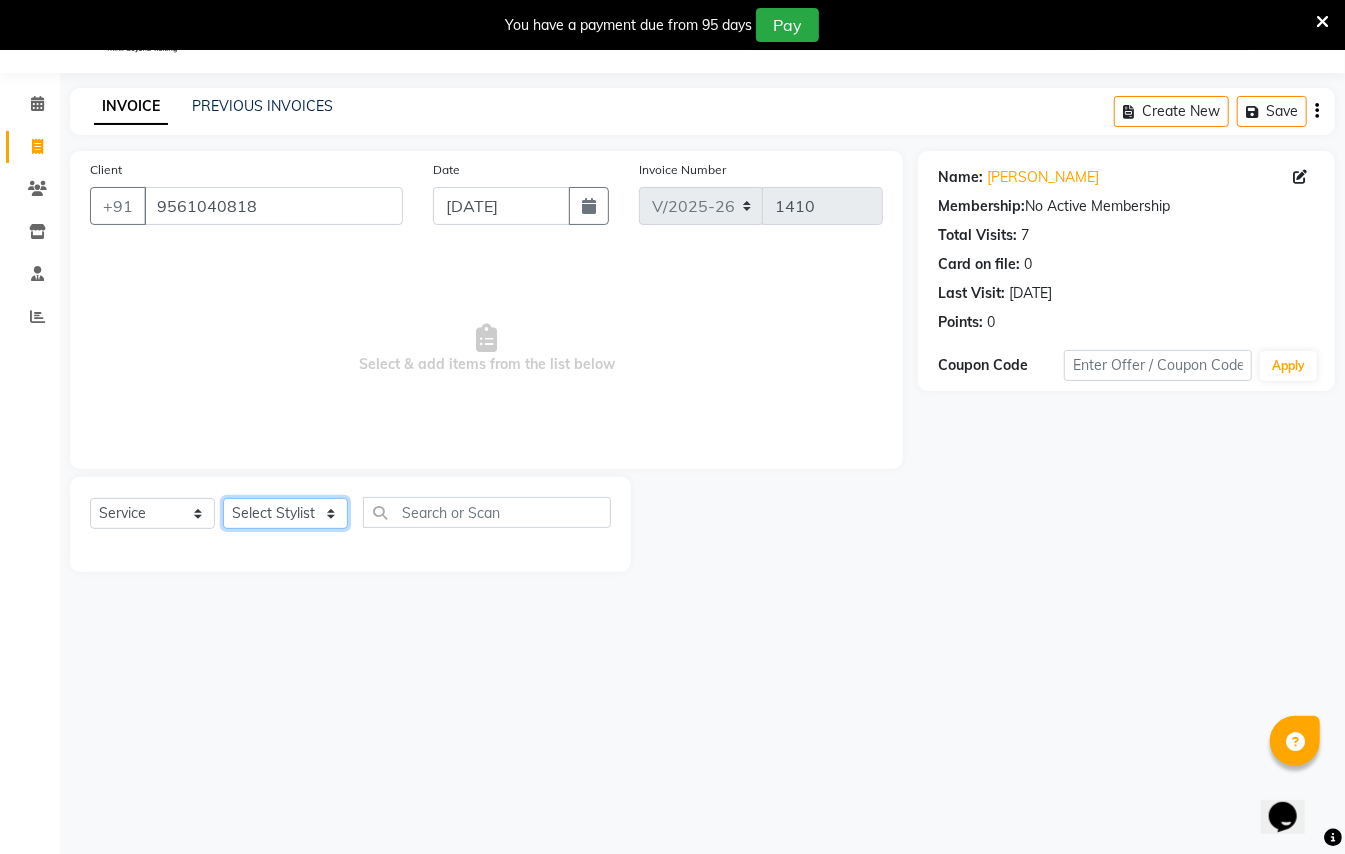 click on "Select Stylist [PERSON_NAME] [PERSON_NAME]  [PERSON_NAME] [PERSON_NAME] [PERSON_NAME] Mane Manager [PERSON_NAME]  [PERSON_NAME] Owner [PERSON_NAME]" 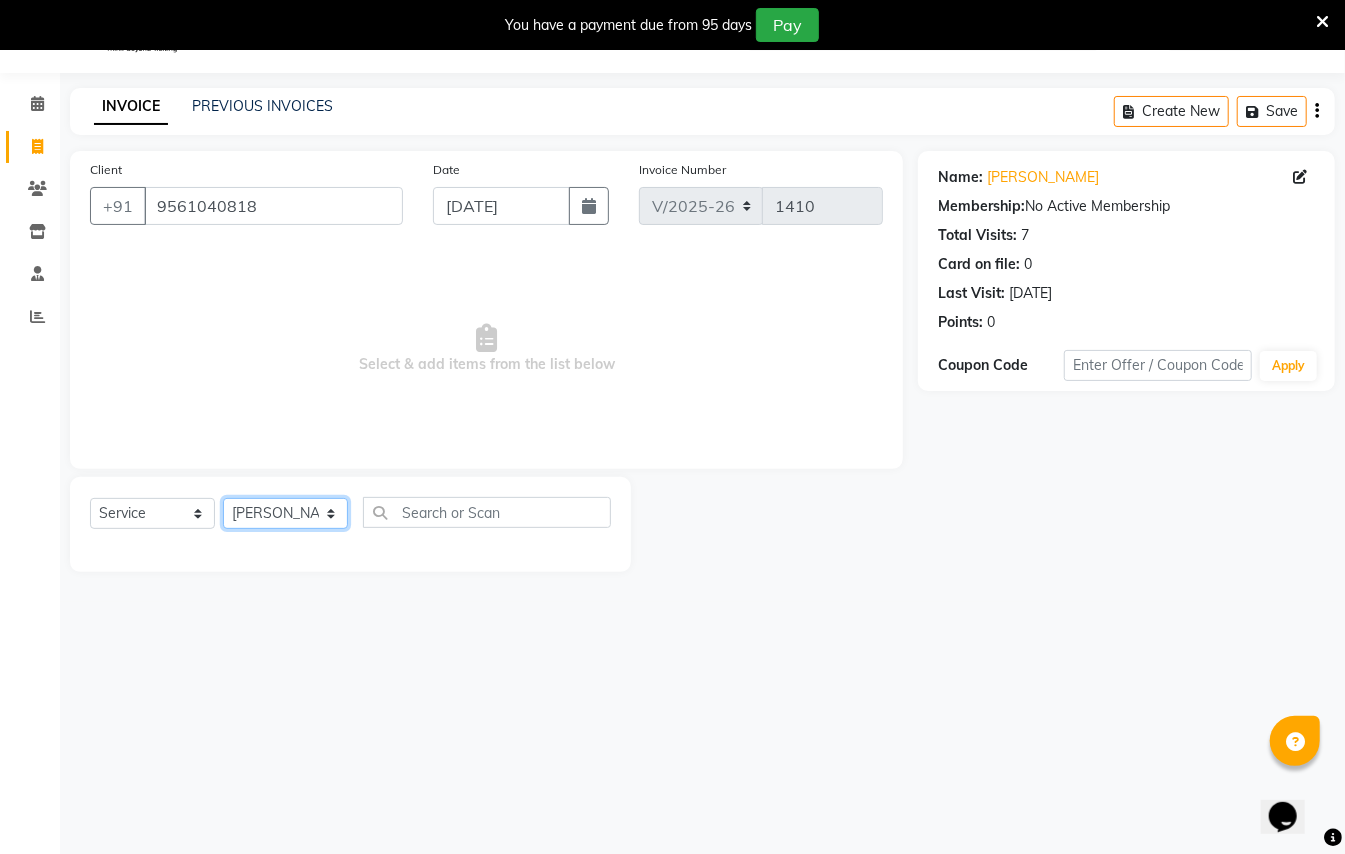 click on "Select Stylist [PERSON_NAME] [PERSON_NAME]  [PERSON_NAME] [PERSON_NAME] [PERSON_NAME] Mane Manager [PERSON_NAME]  [PERSON_NAME] Owner [PERSON_NAME]" 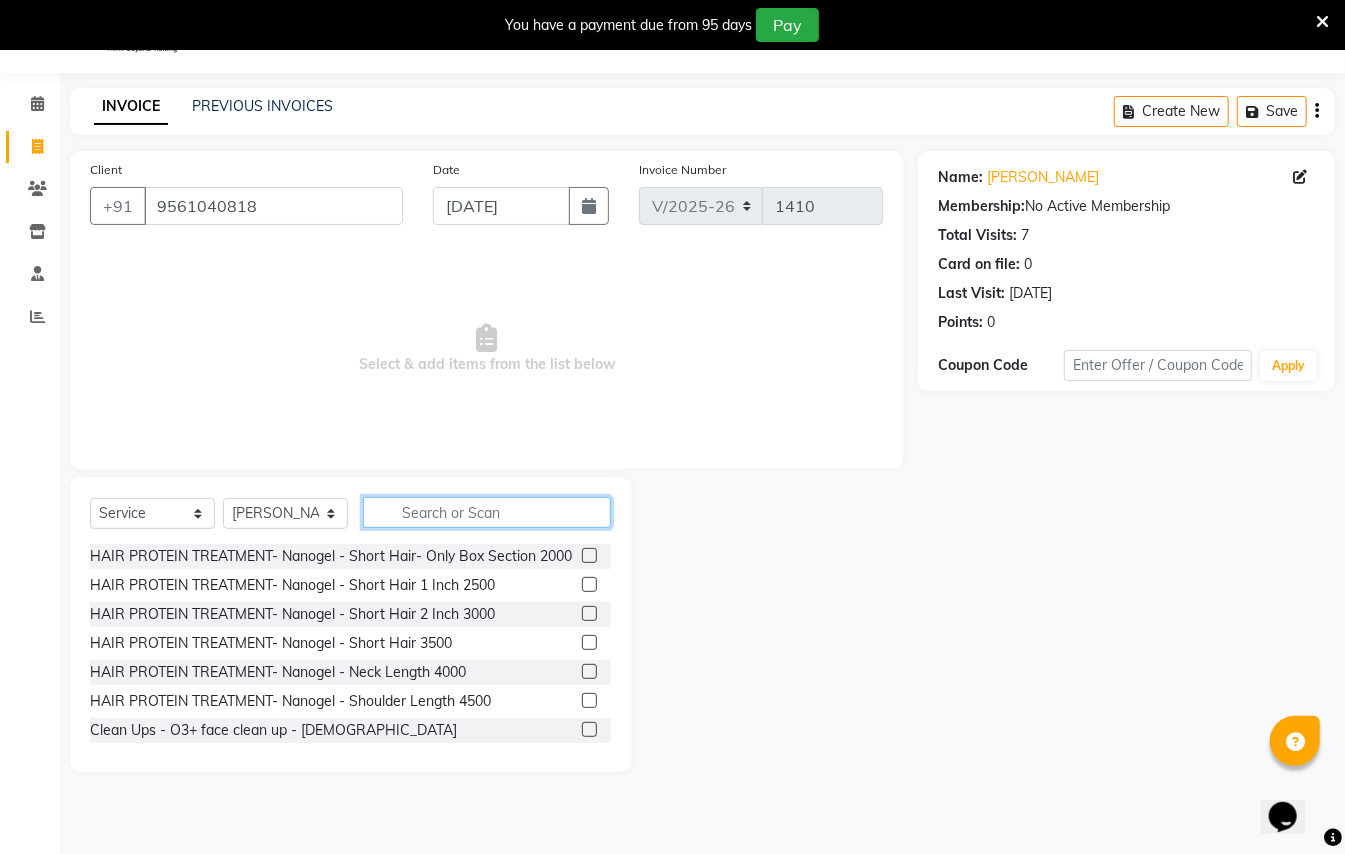 click 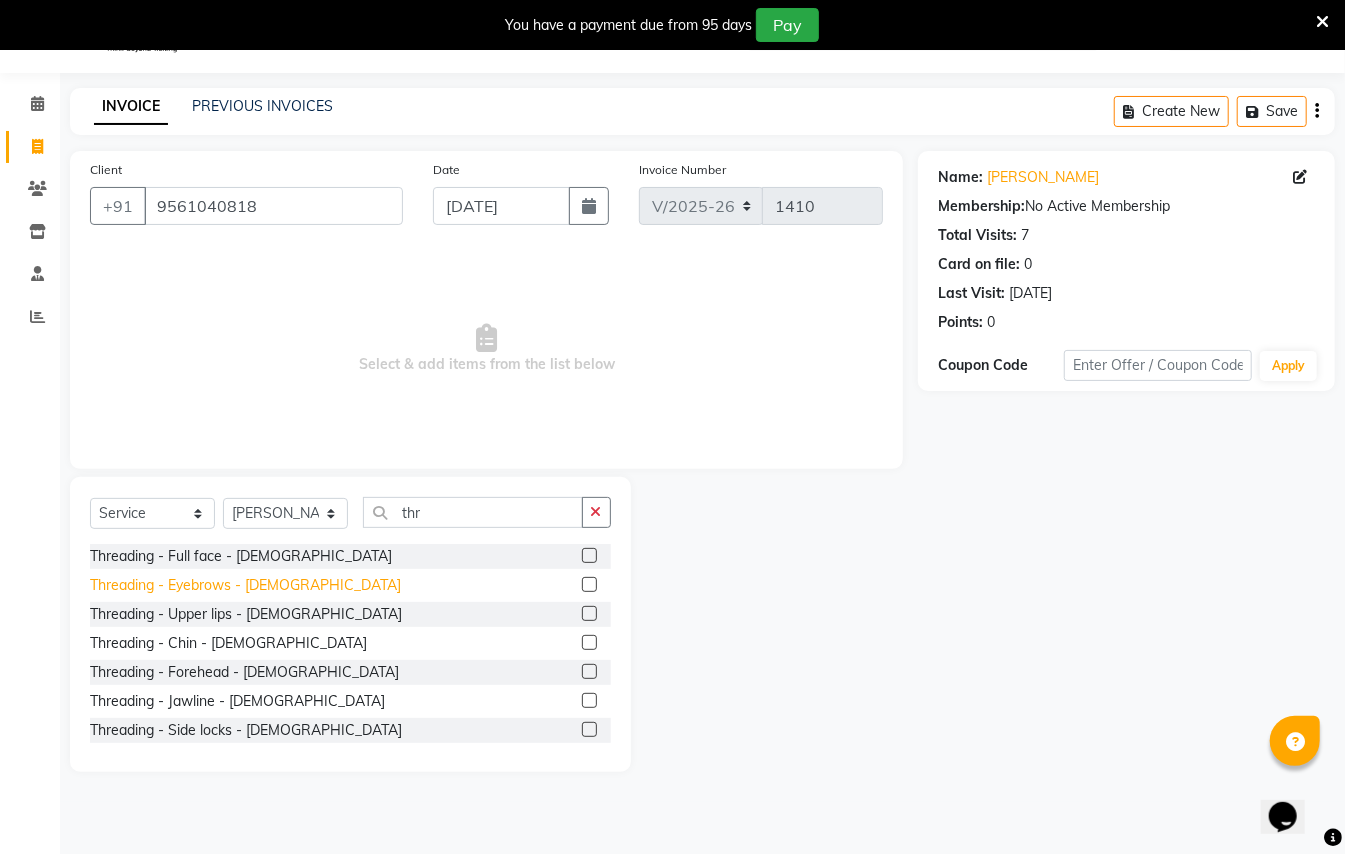 click on "Threading - Eyebrows - [DEMOGRAPHIC_DATA]" 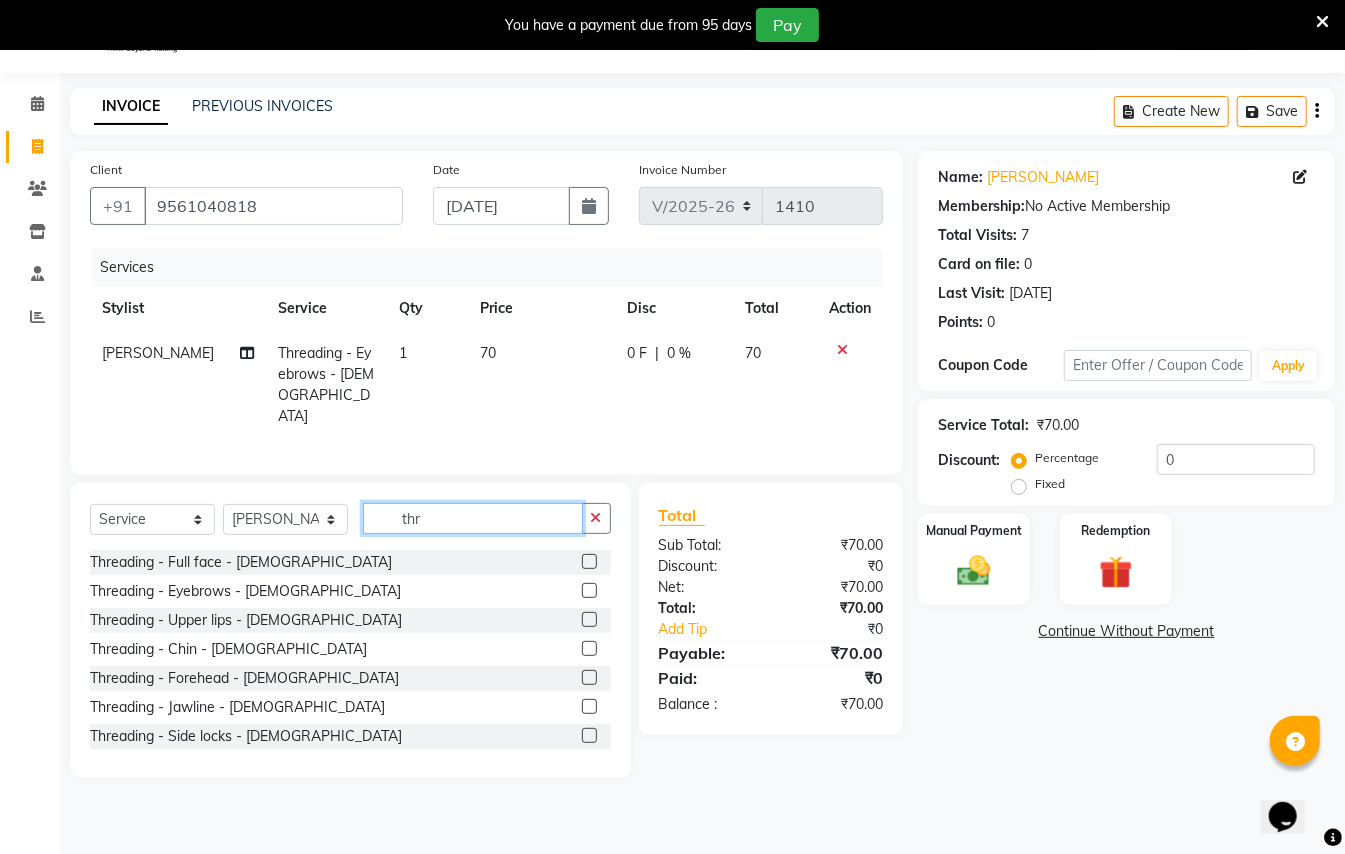 click on "thr" 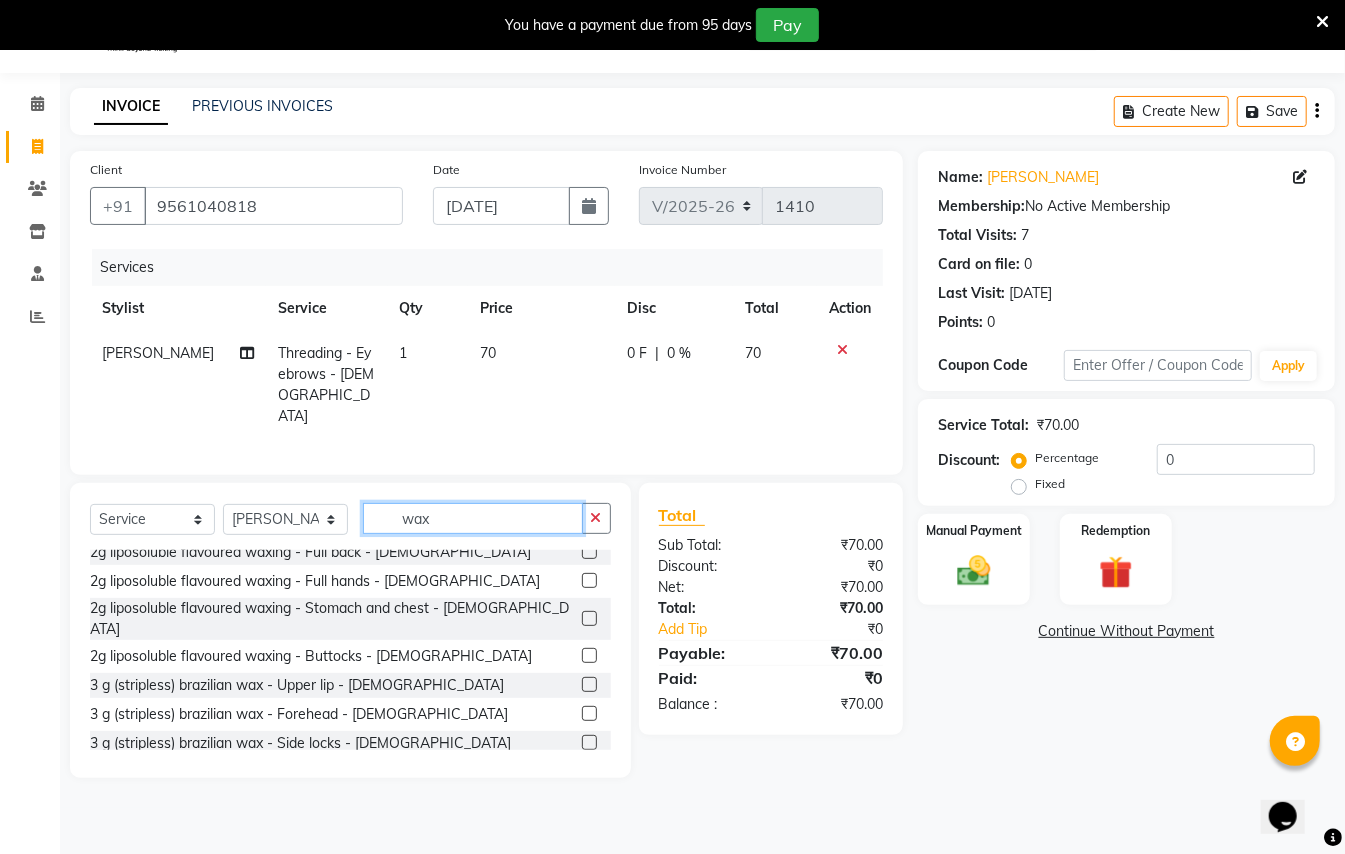scroll, scrollTop: 533, scrollLeft: 0, axis: vertical 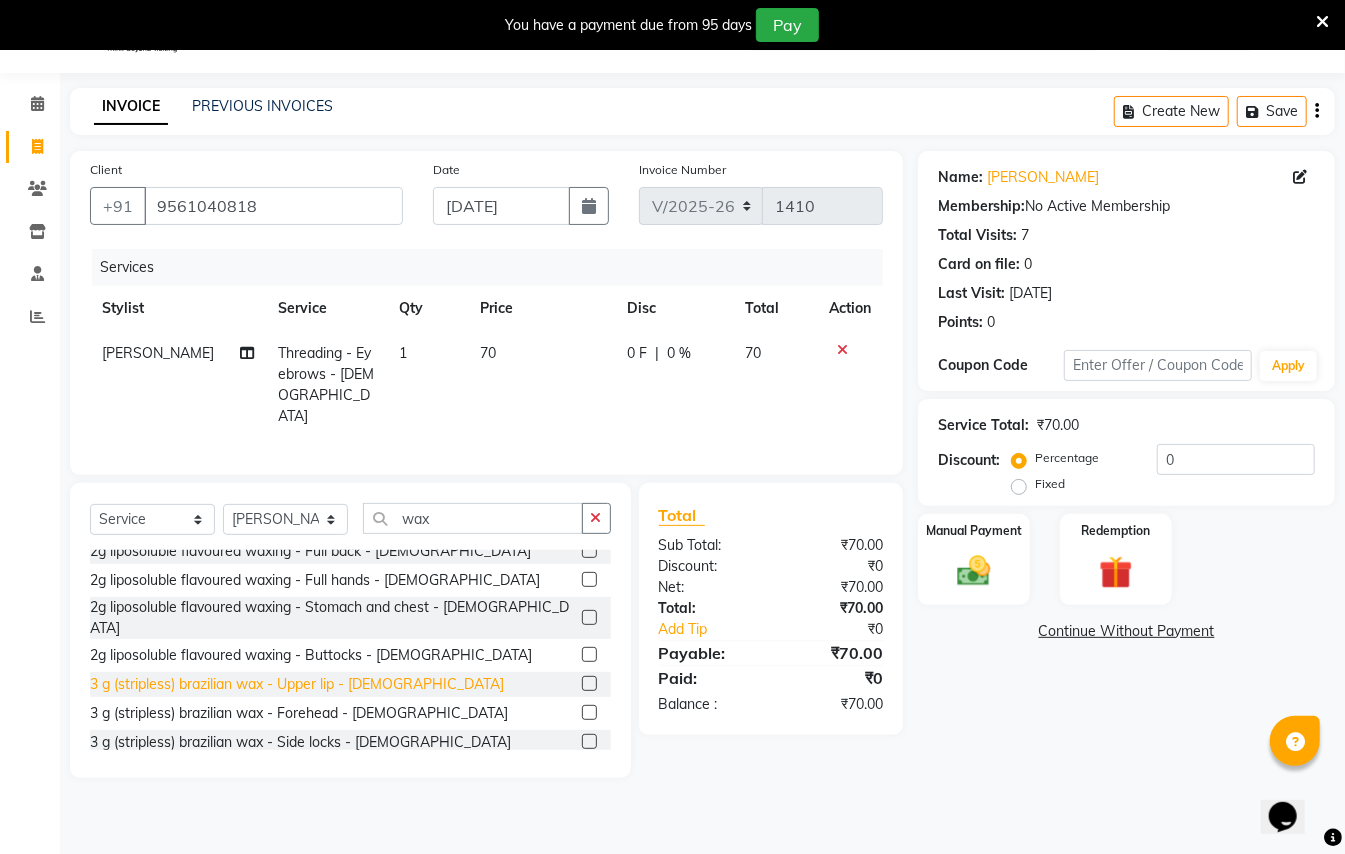 click on "3 g (stripless) brazilian wax - Upper lip - [DEMOGRAPHIC_DATA]" 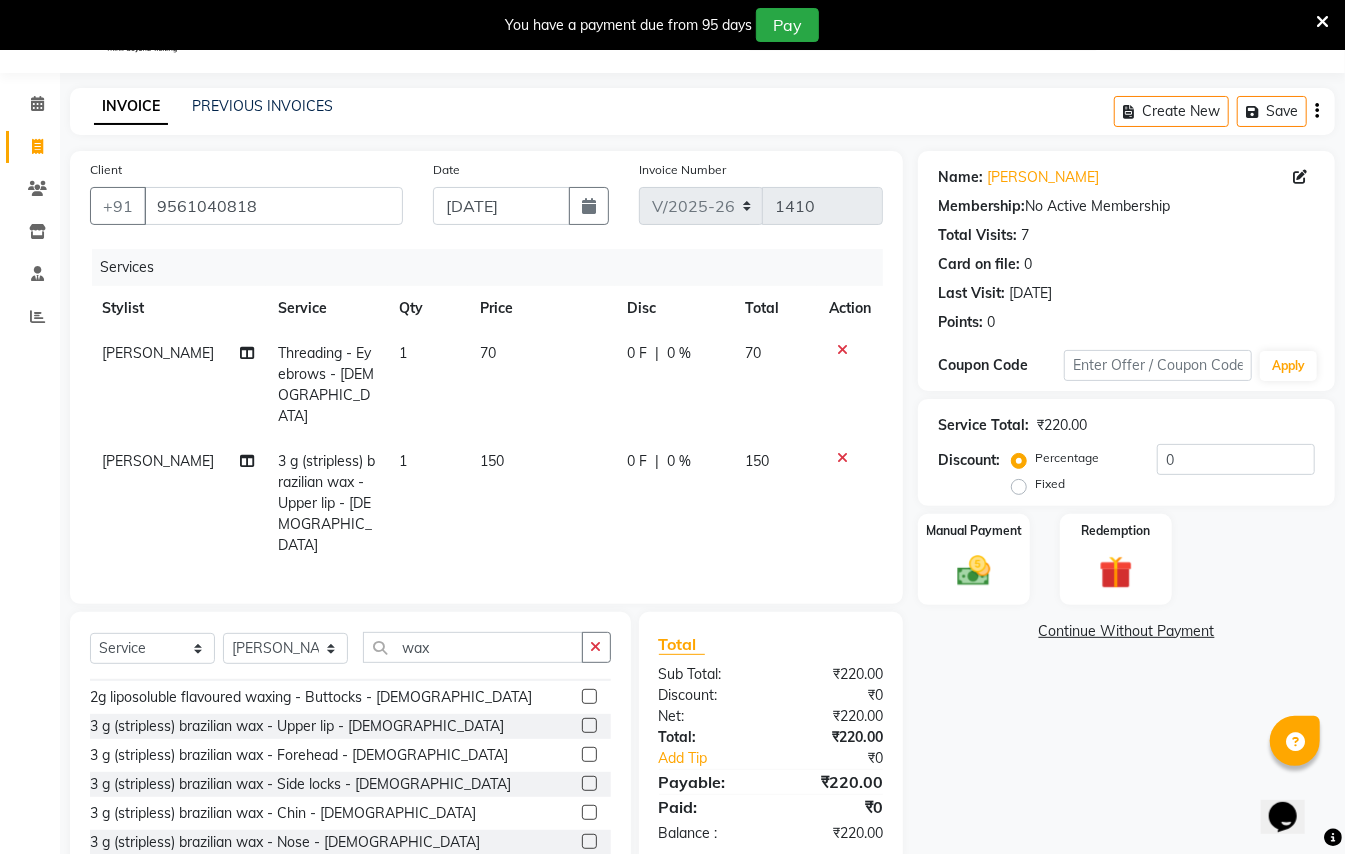 scroll, scrollTop: 666, scrollLeft: 0, axis: vertical 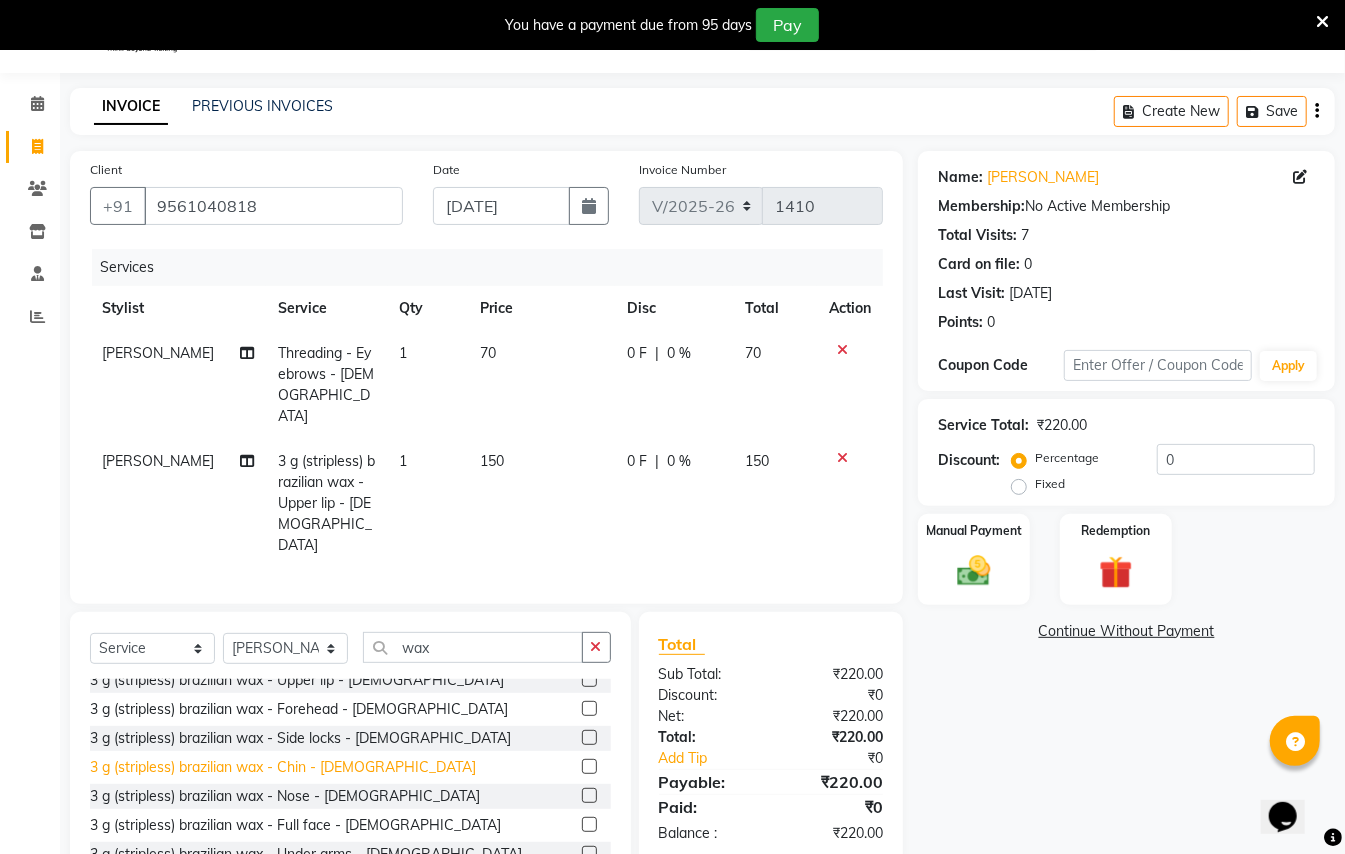 click on "3 g (stripless) brazilian wax - Chin - [DEMOGRAPHIC_DATA]" 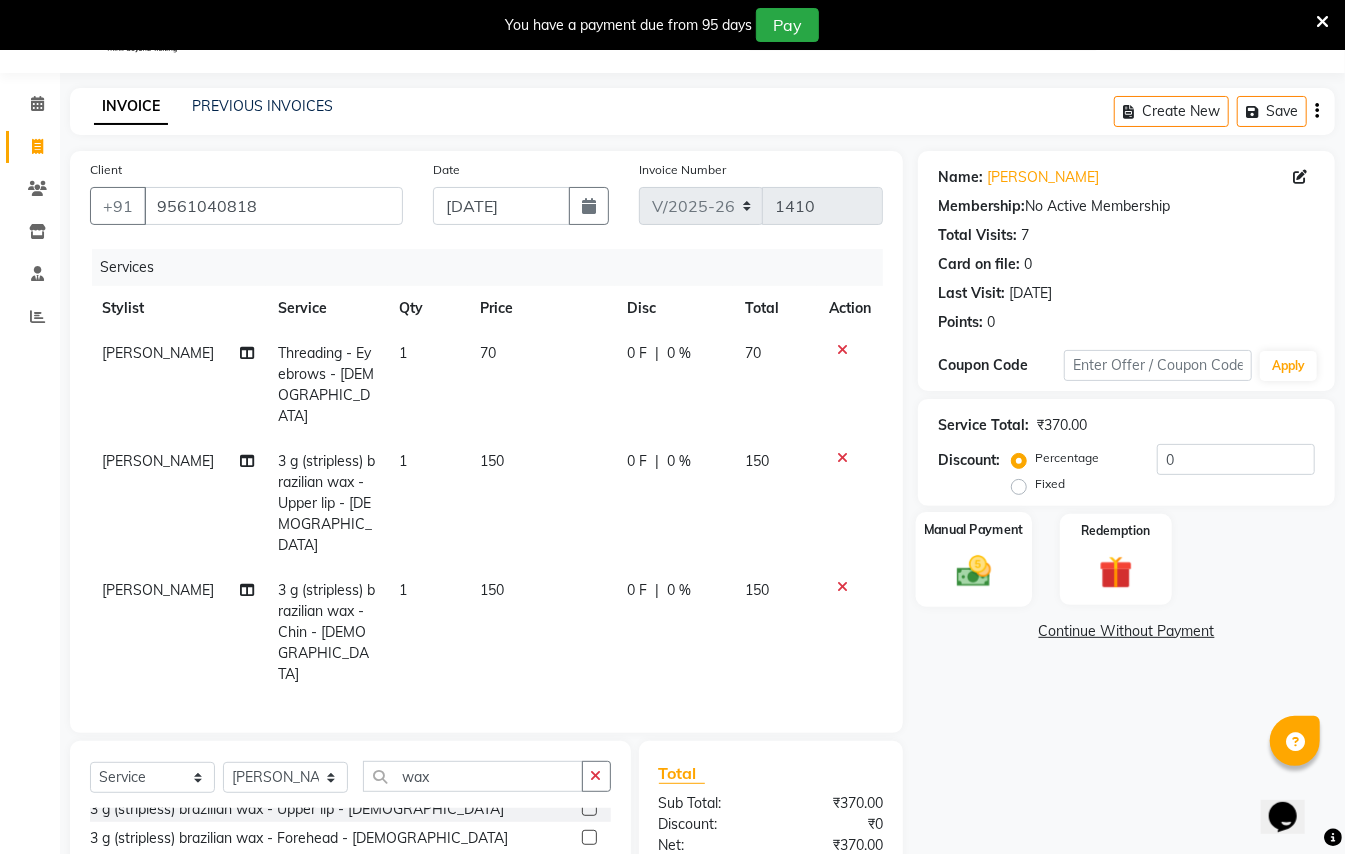 click 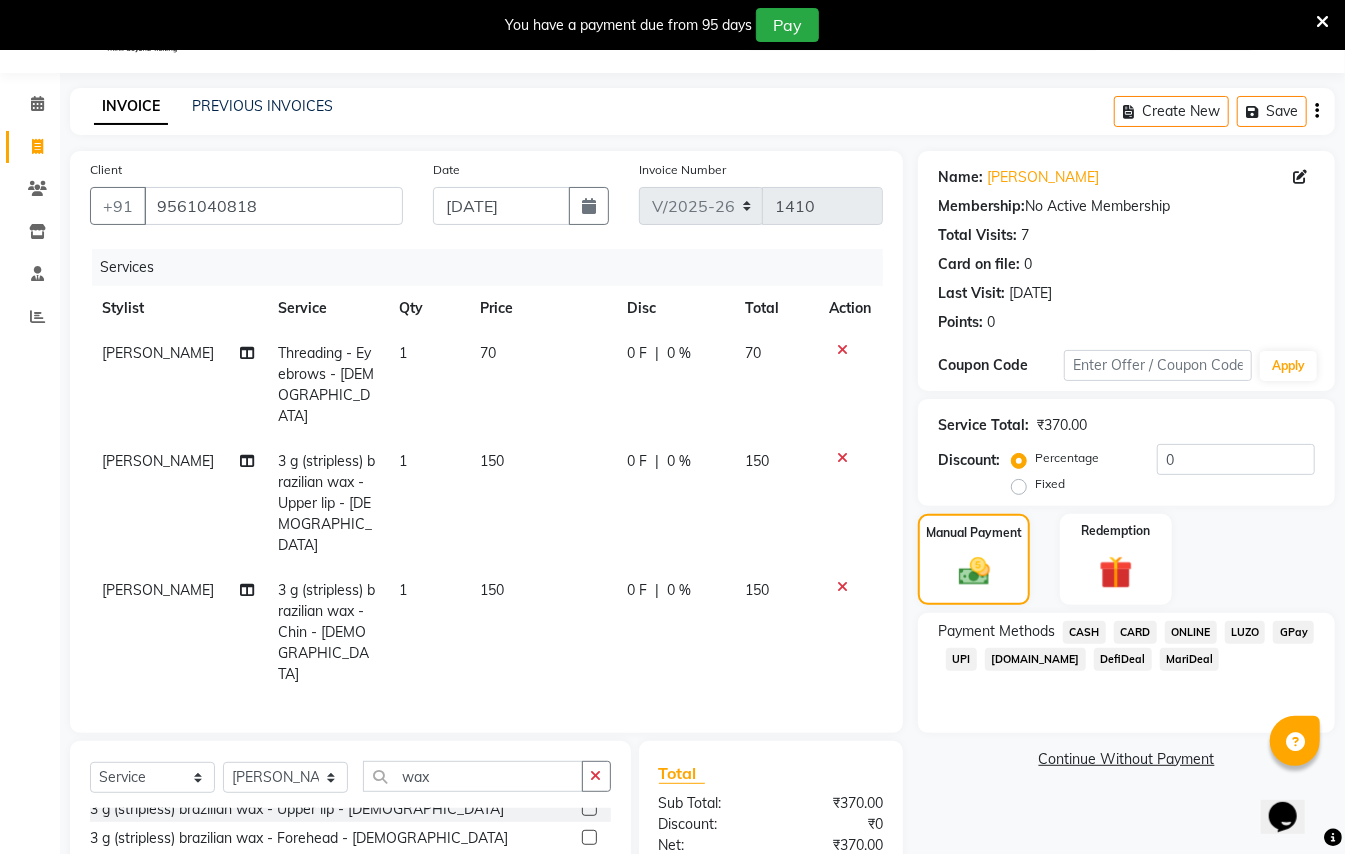 click on "GPay" 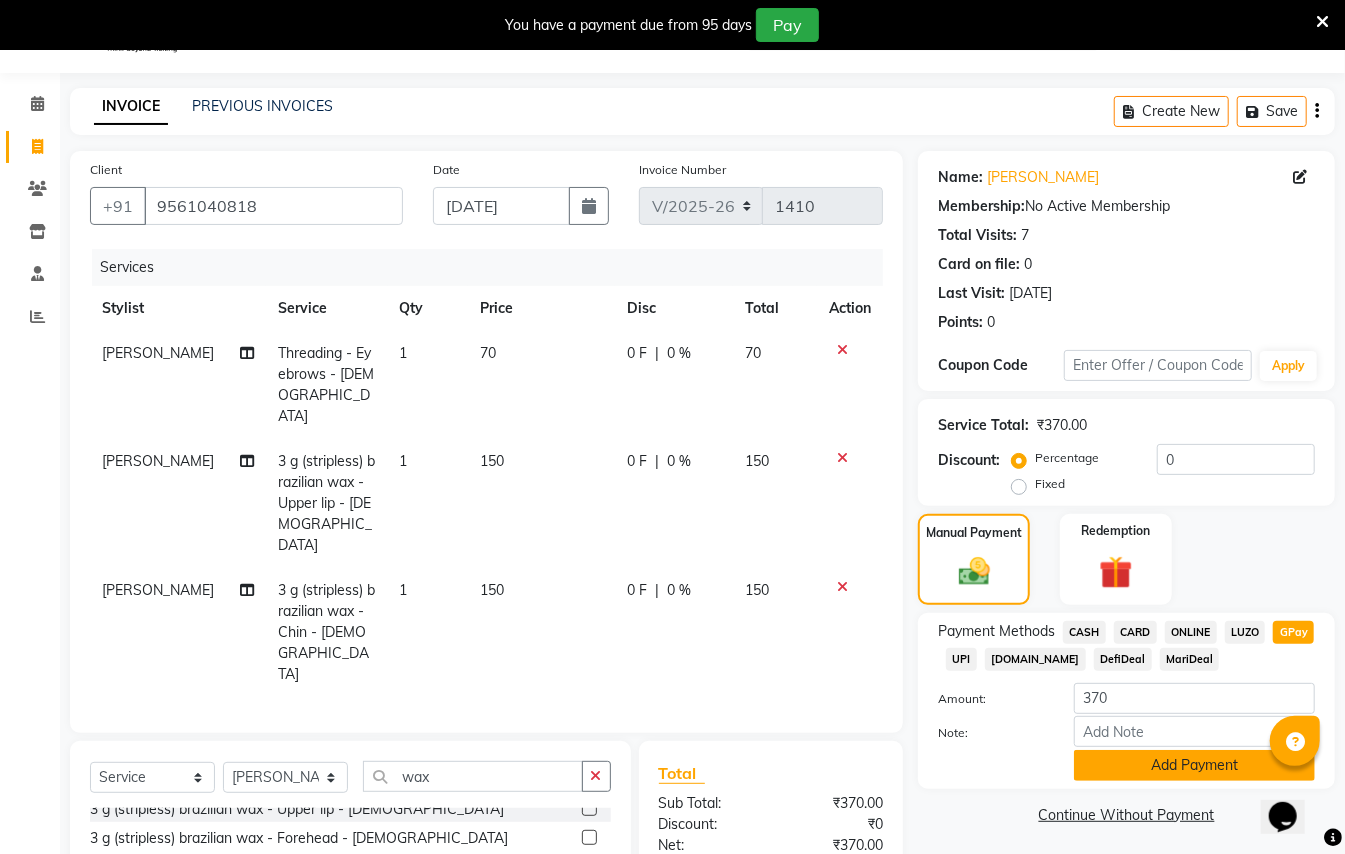 click on "Add Payment" 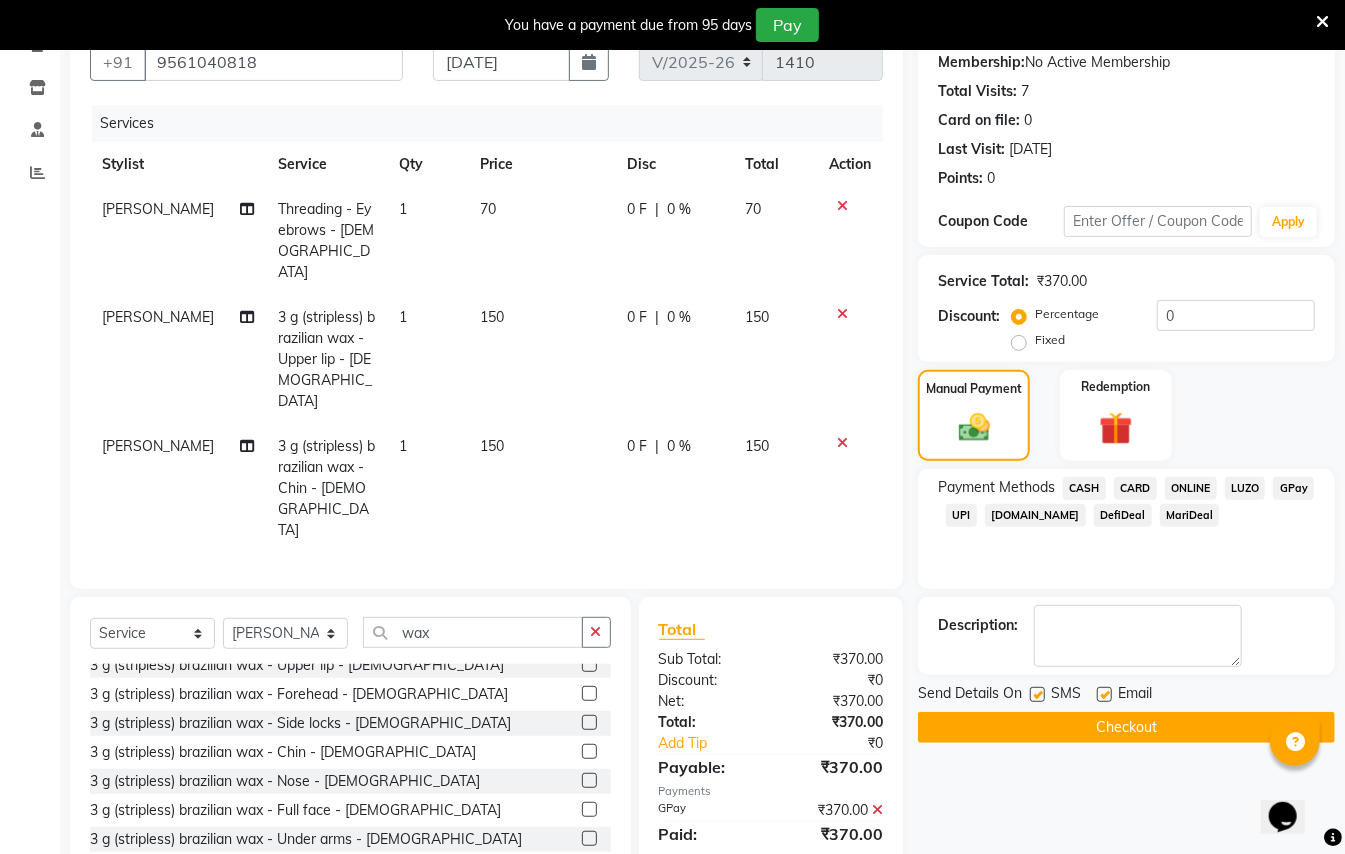 scroll, scrollTop: 198, scrollLeft: 0, axis: vertical 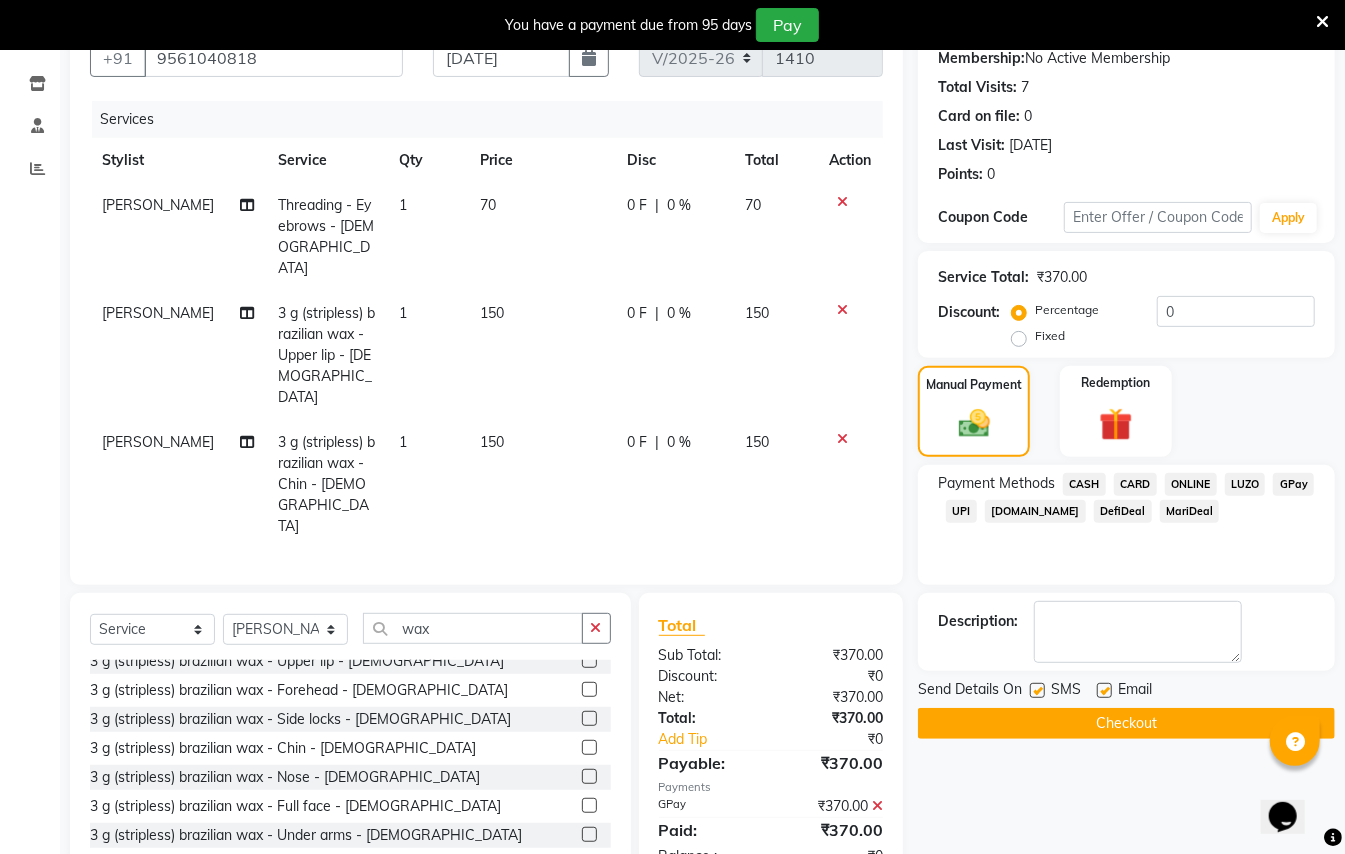 click on "Checkout" 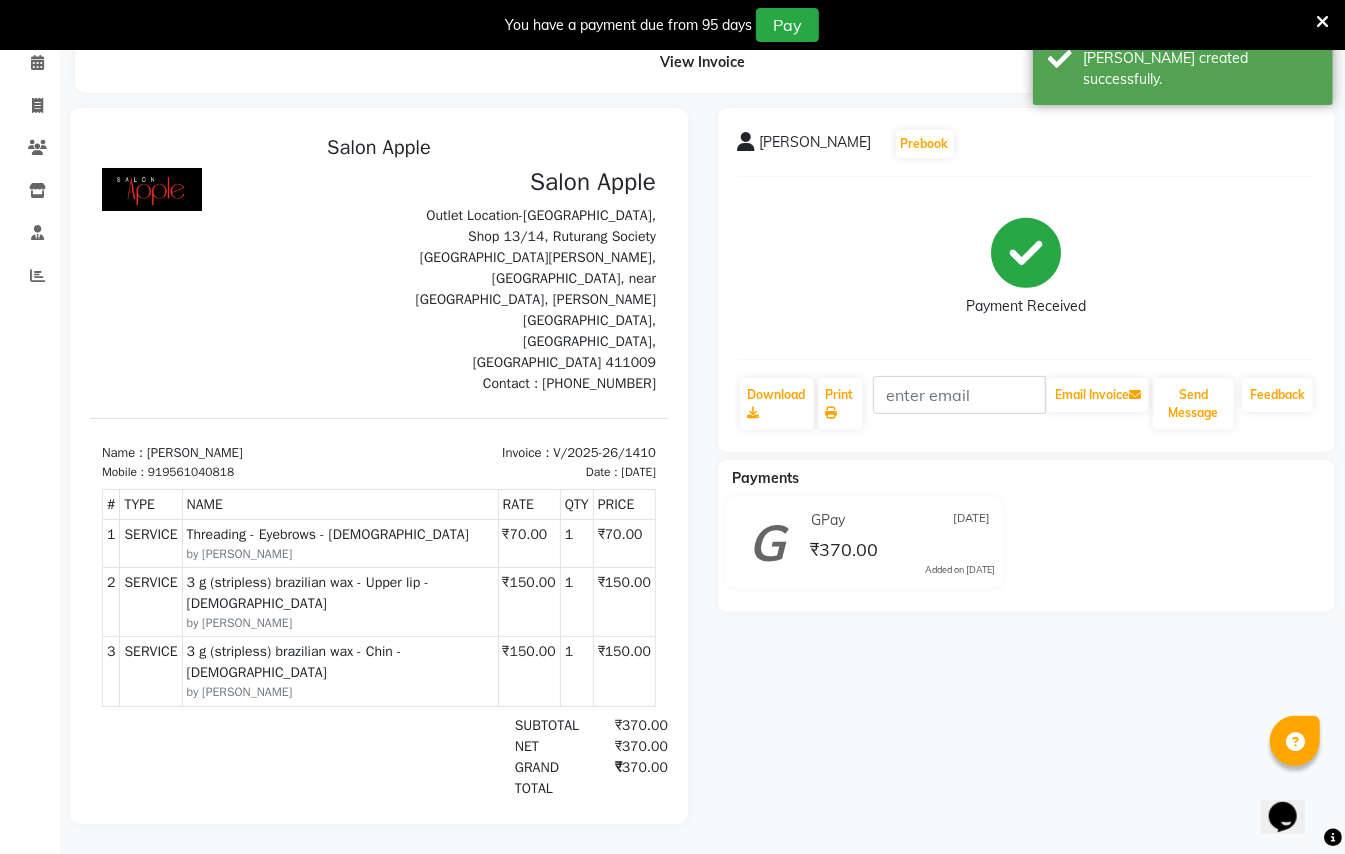 scroll, scrollTop: 0, scrollLeft: 0, axis: both 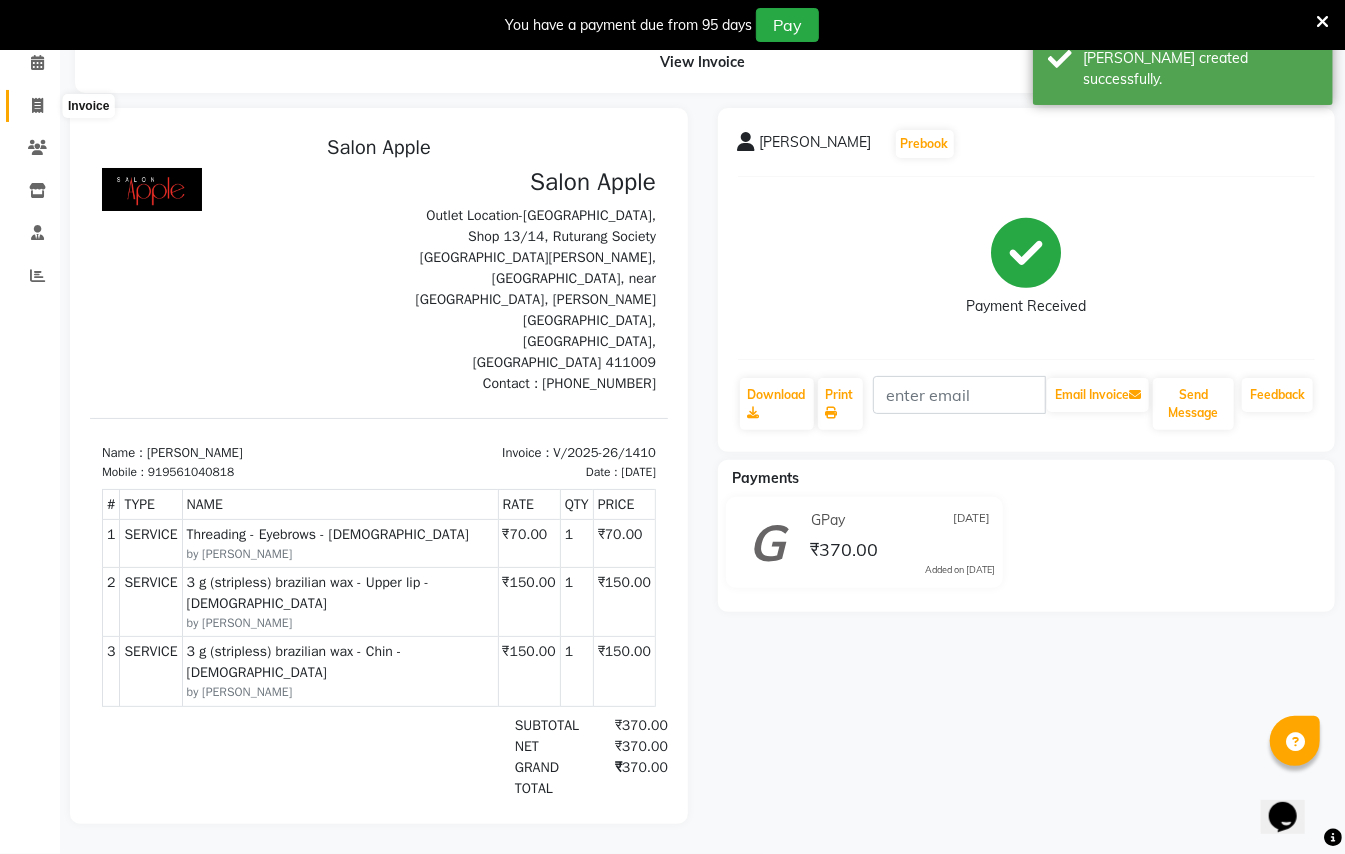 click 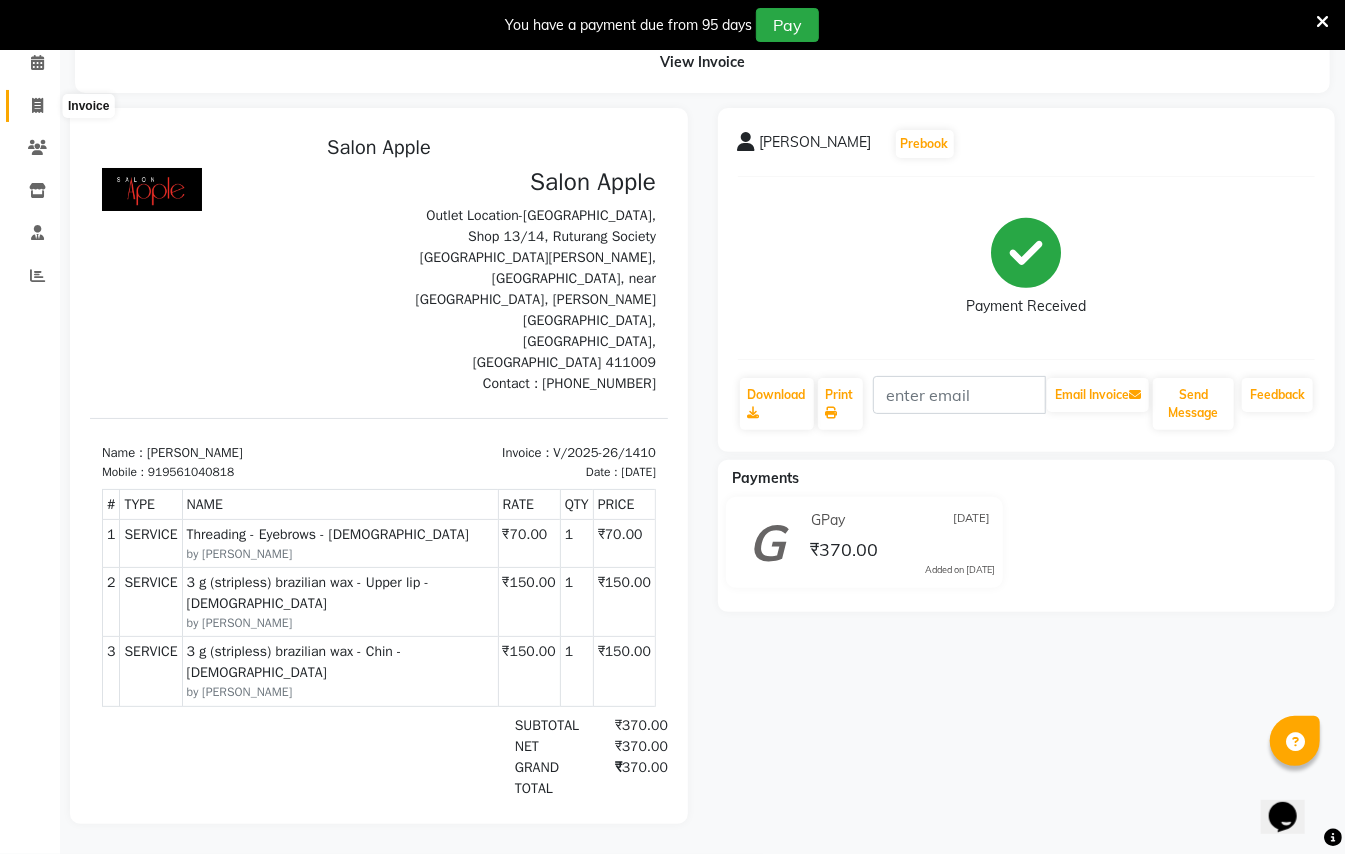 scroll, scrollTop: 50, scrollLeft: 0, axis: vertical 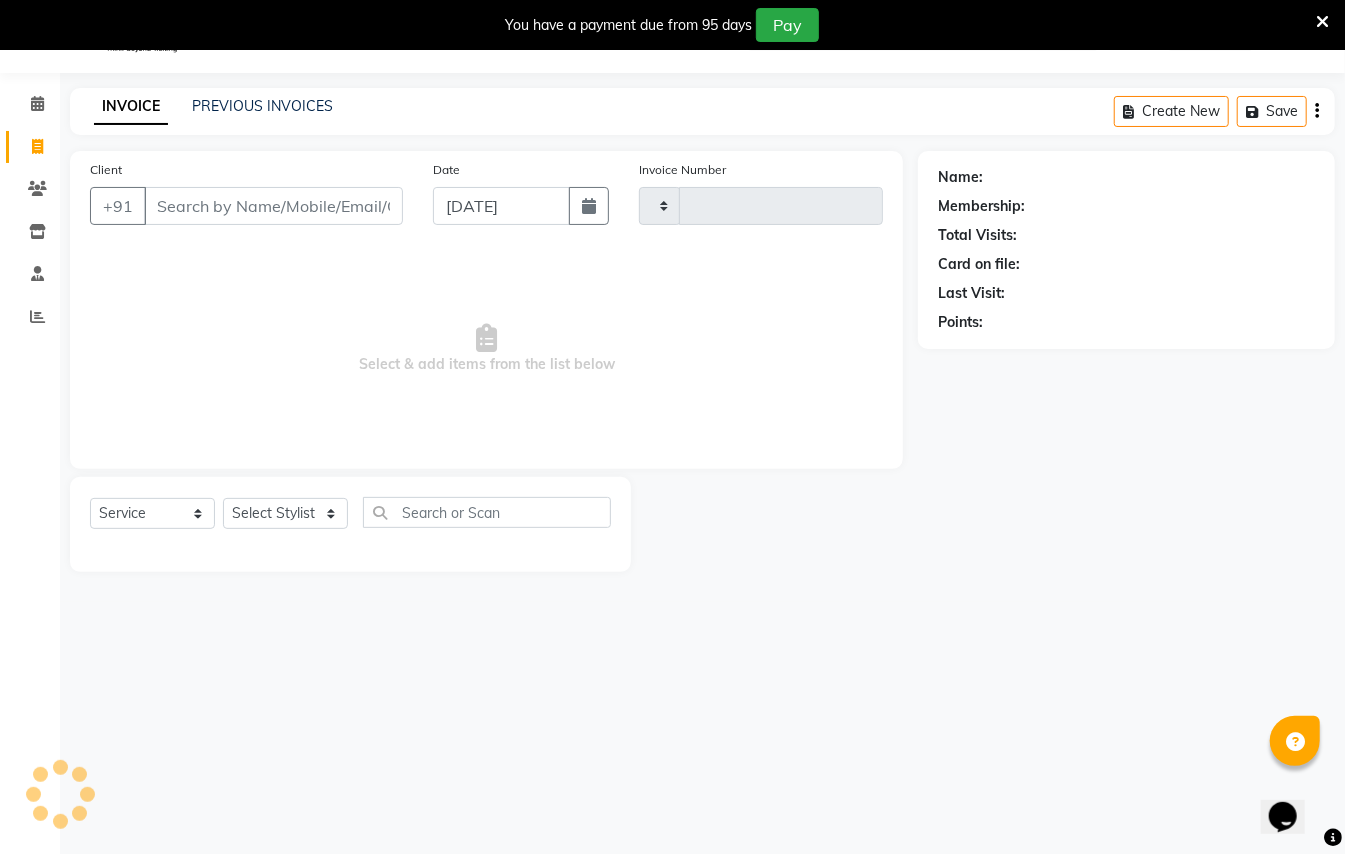 click on "Client" at bounding box center (273, 206) 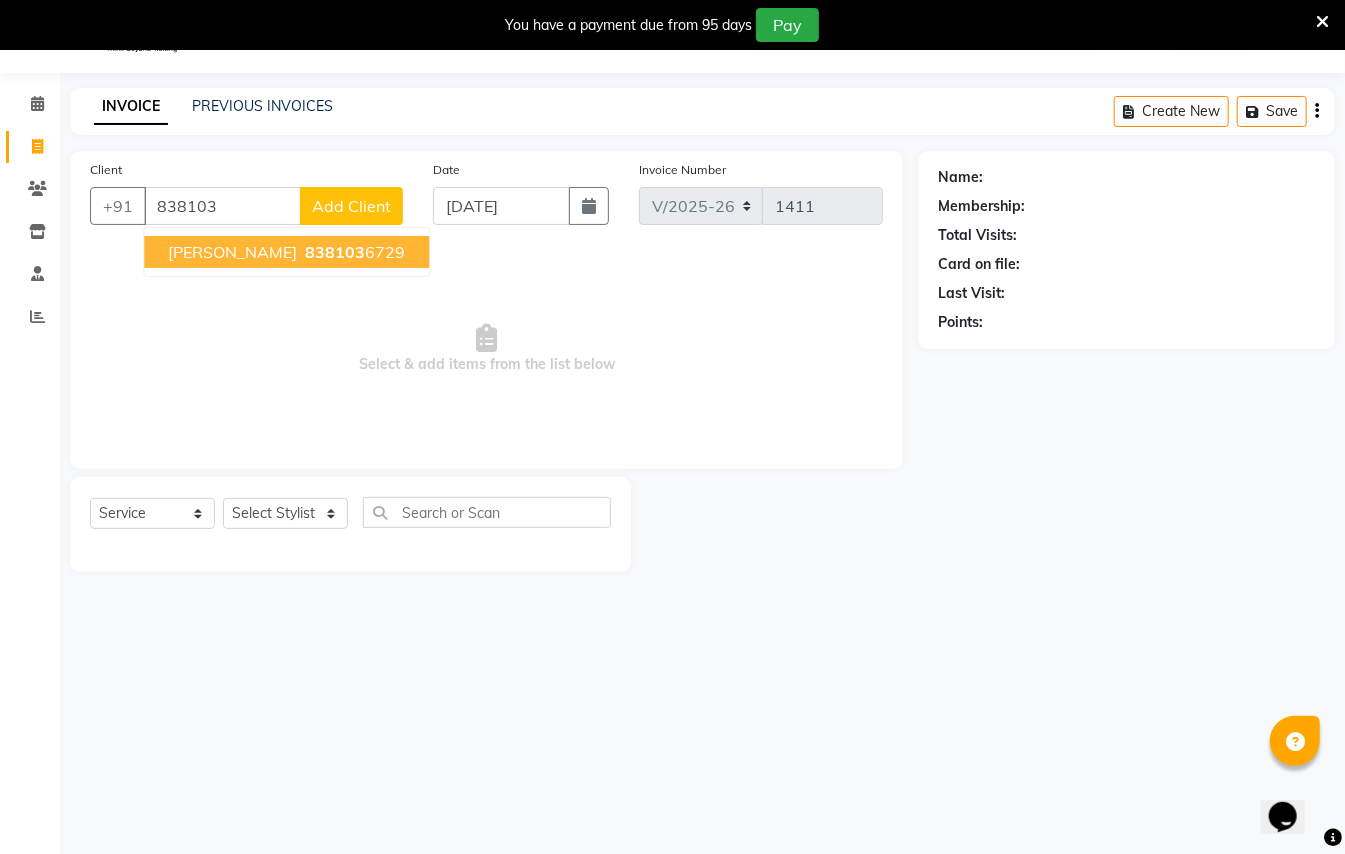 click on "[PERSON_NAME]" at bounding box center (232, 252) 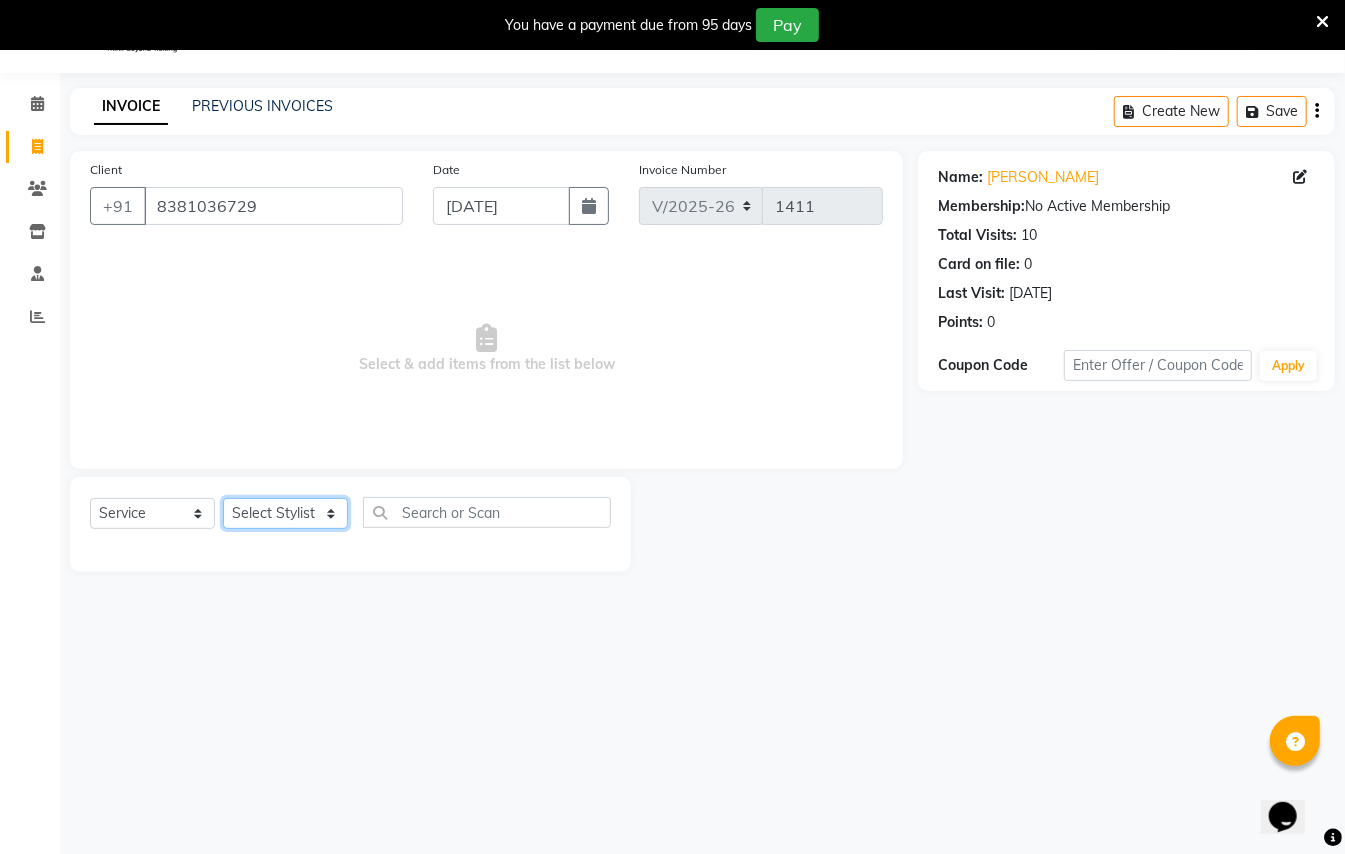 click on "Select Stylist [PERSON_NAME] [PERSON_NAME]  [PERSON_NAME] [PERSON_NAME] [PERSON_NAME] Mane Manager [PERSON_NAME]  [PERSON_NAME] Owner [PERSON_NAME]" 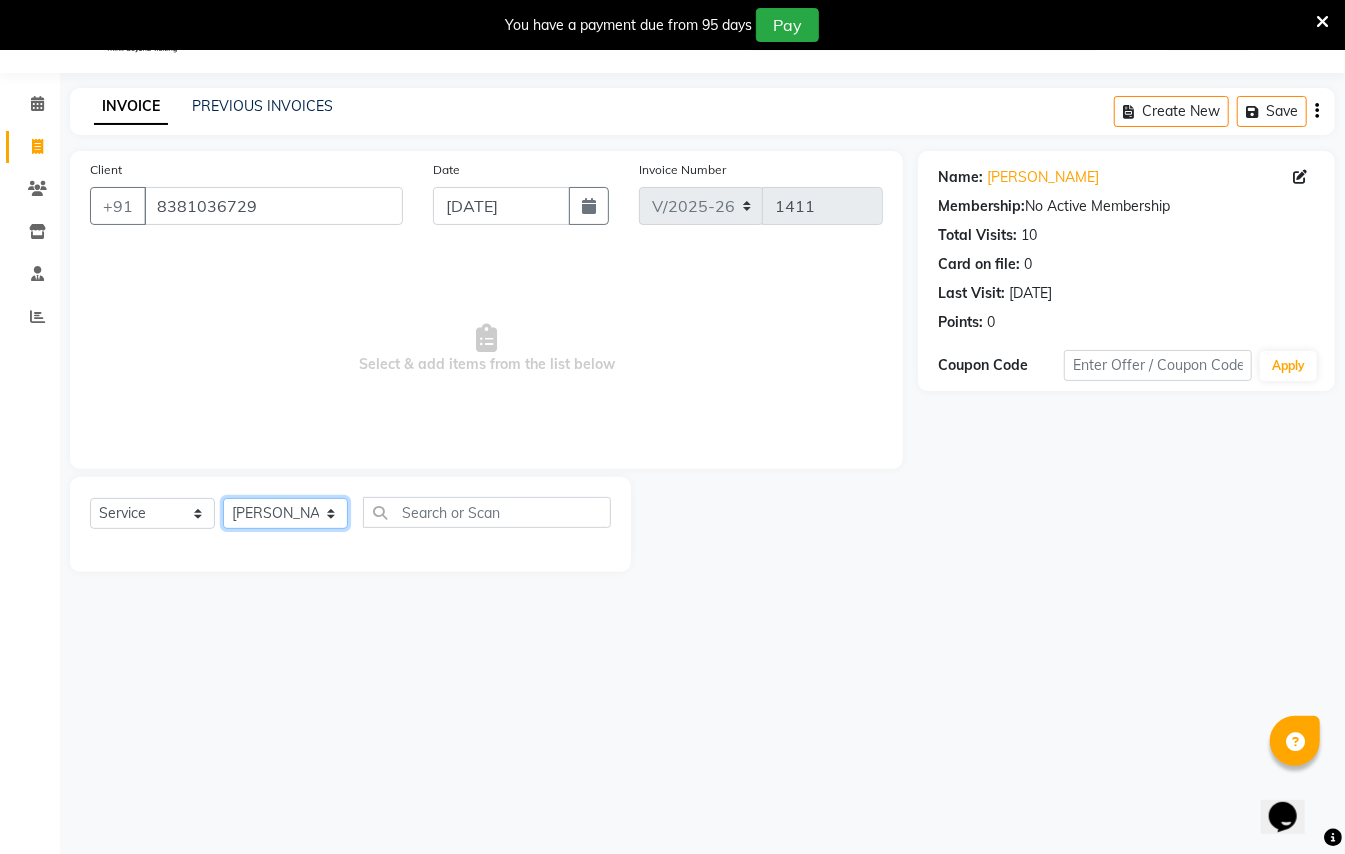 click on "Select Stylist [PERSON_NAME] [PERSON_NAME]  [PERSON_NAME] [PERSON_NAME] [PERSON_NAME] Mane Manager [PERSON_NAME]  [PERSON_NAME] Owner [PERSON_NAME]" 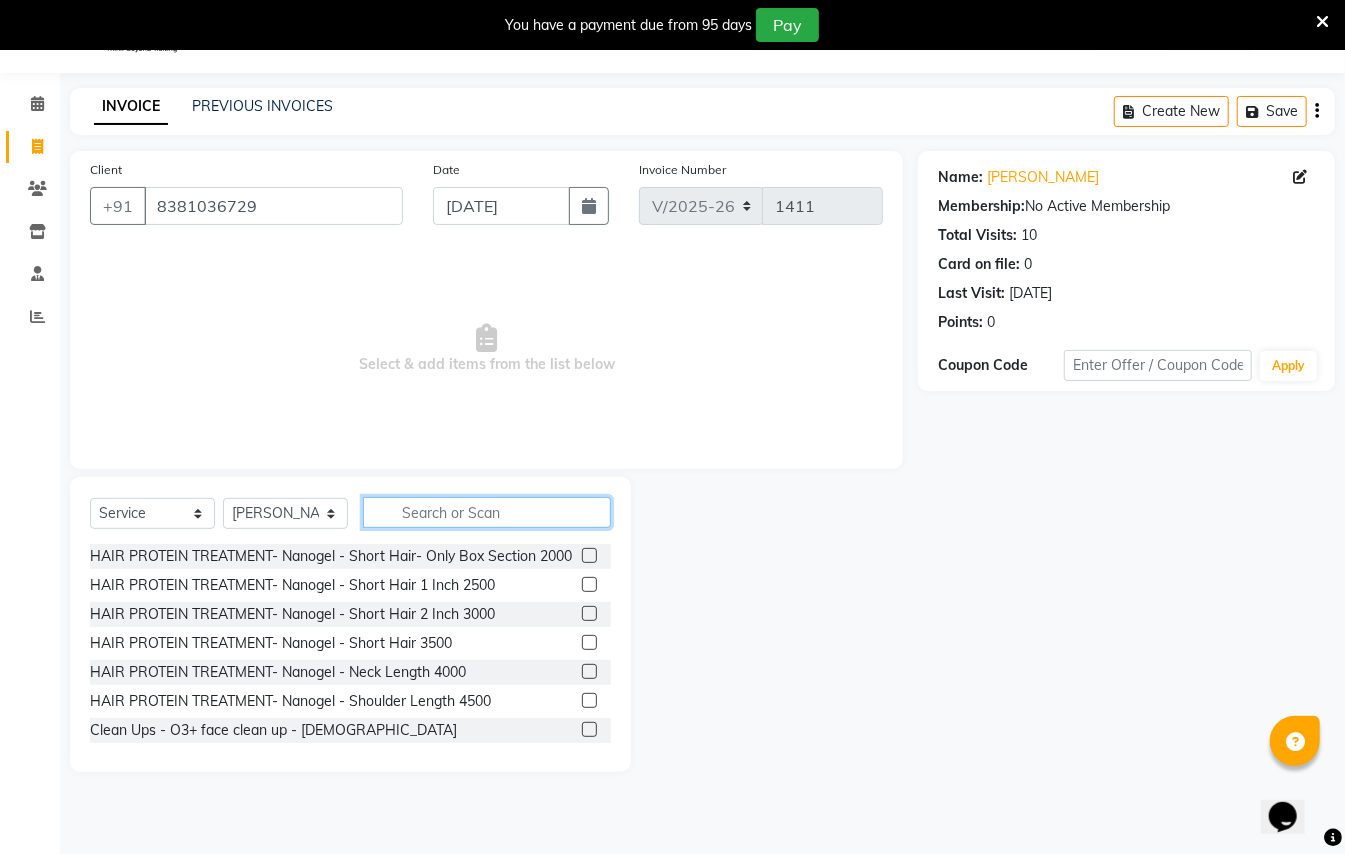 click 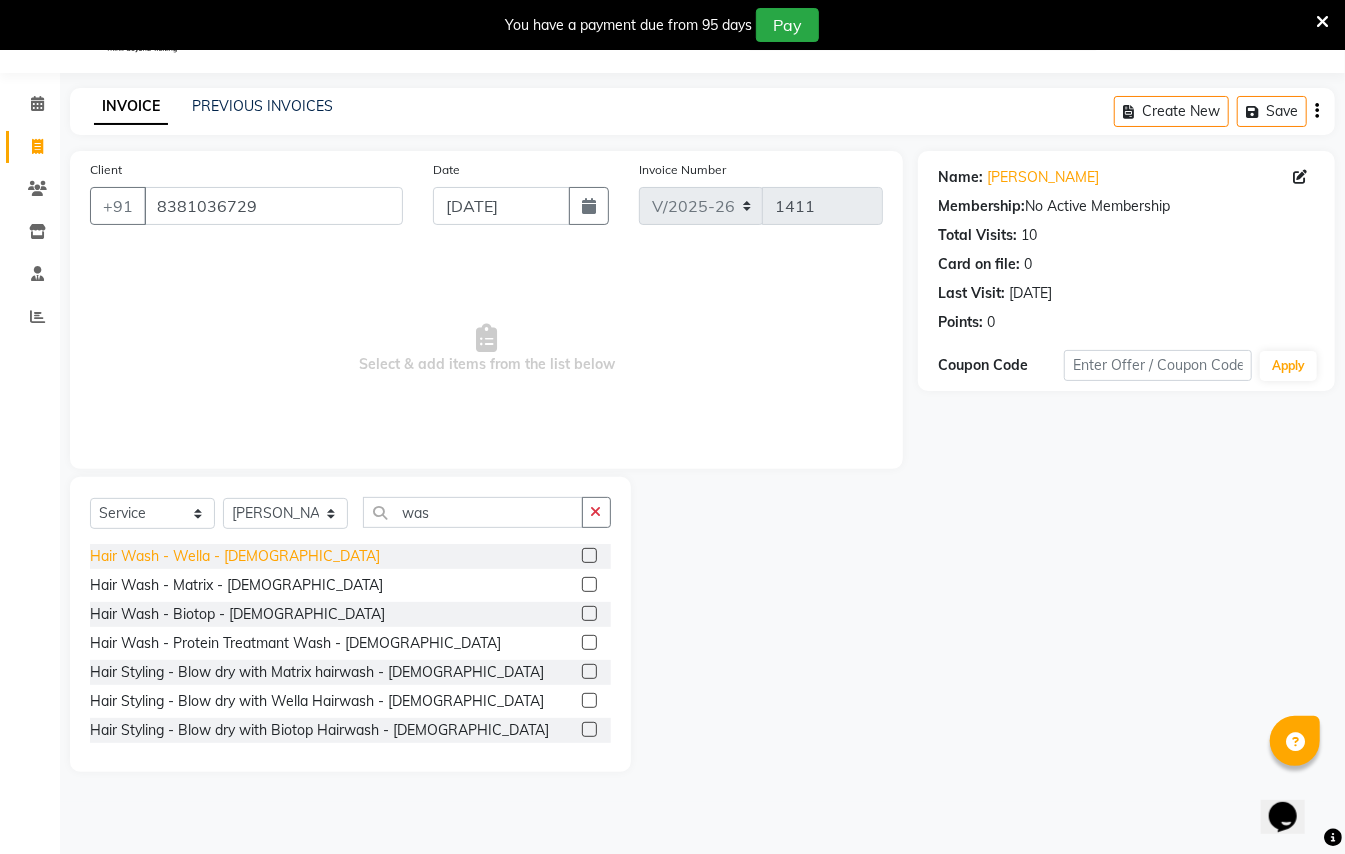 click on "Hair Wash - Wella - [DEMOGRAPHIC_DATA]" 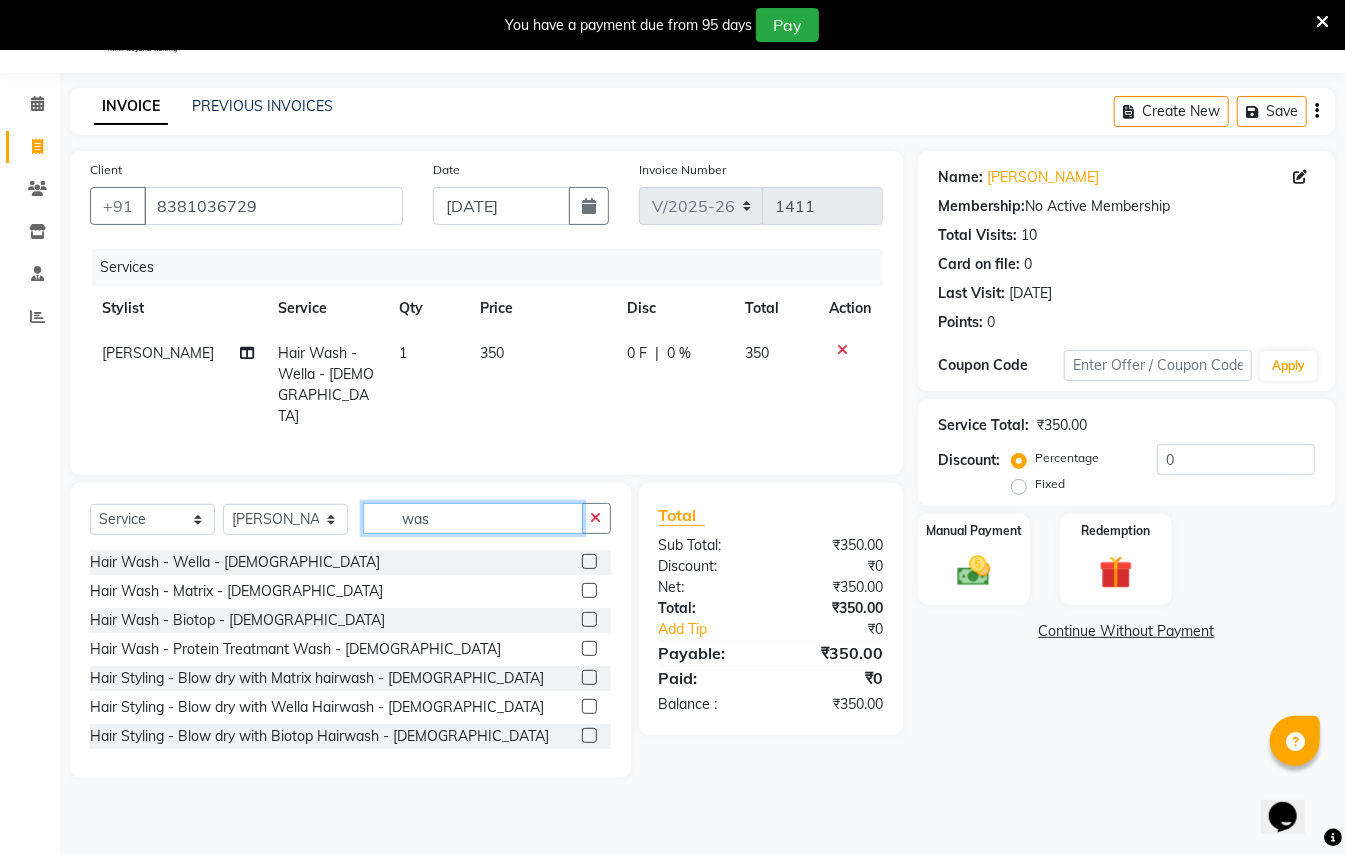 click on "was" 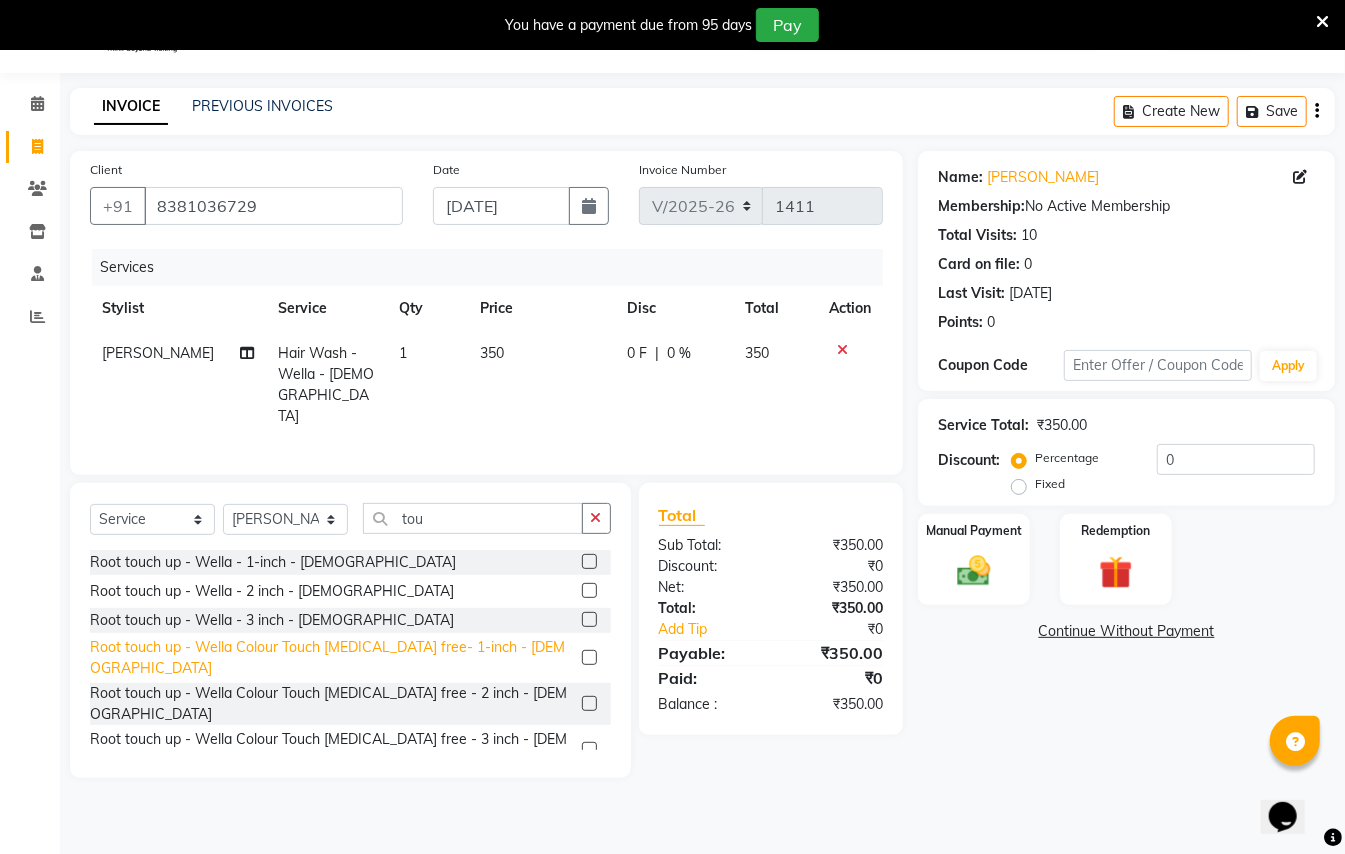 click on "Root touch up - Wella Colour Touch [MEDICAL_DATA] free- 1-inch - [DEMOGRAPHIC_DATA]" 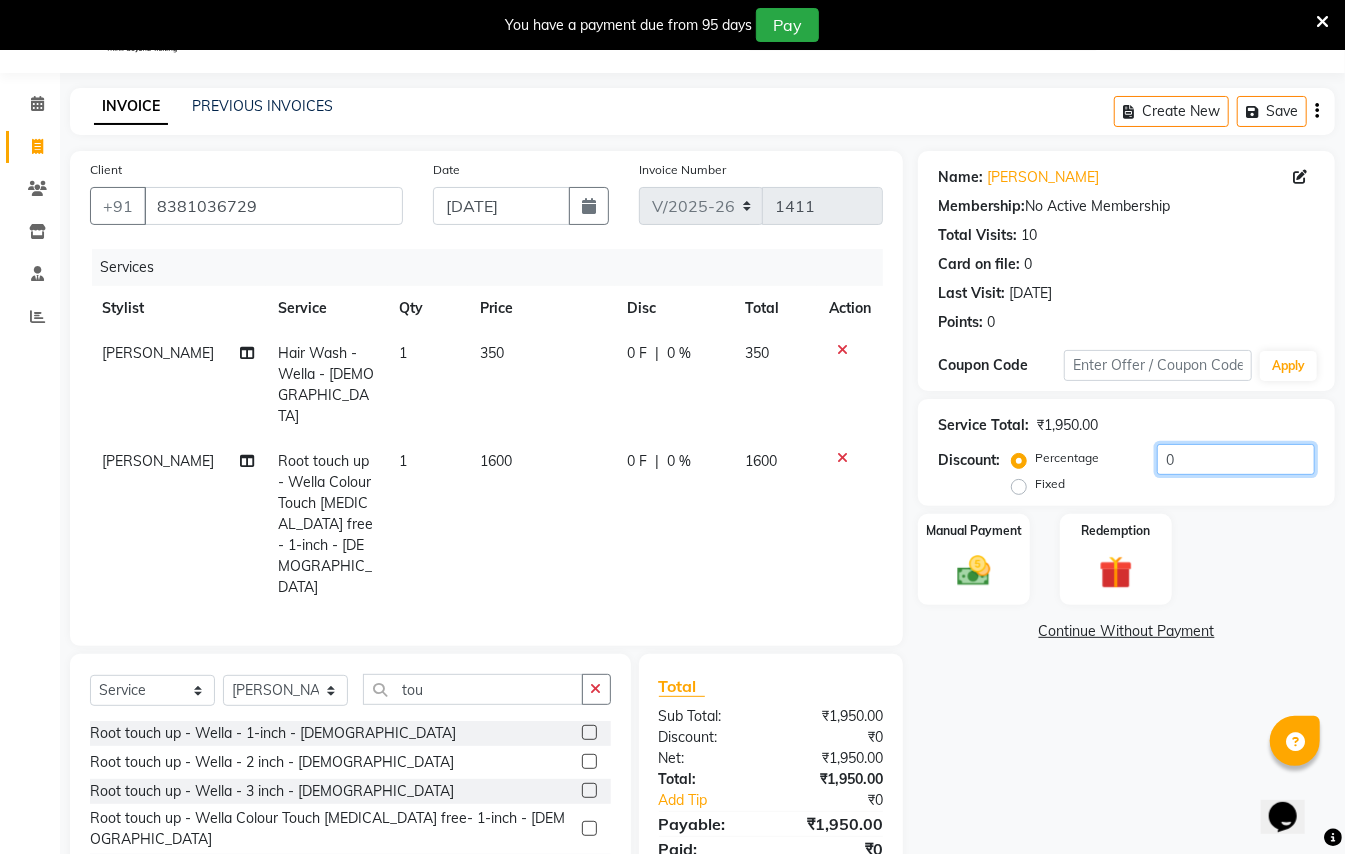 click on "0" 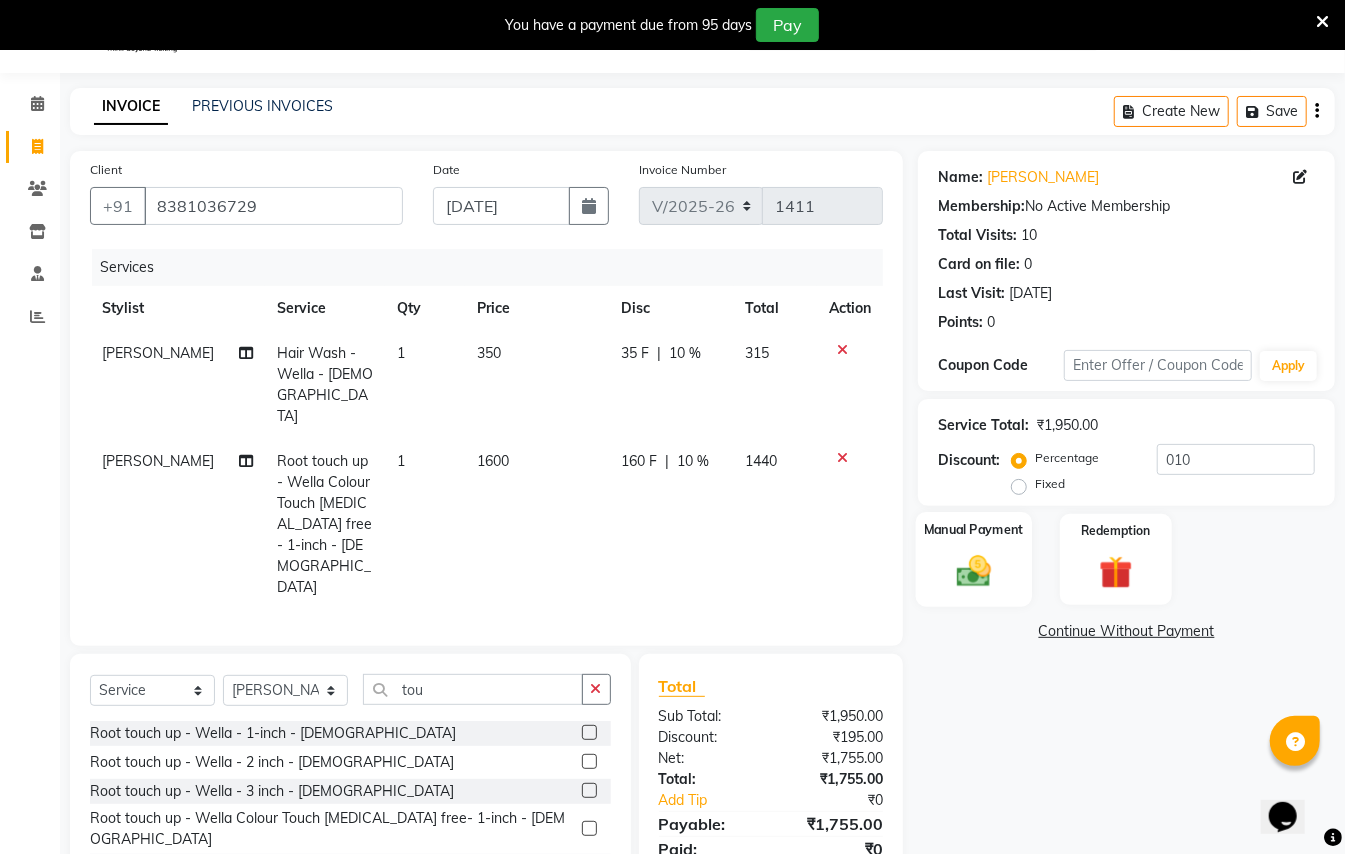 click 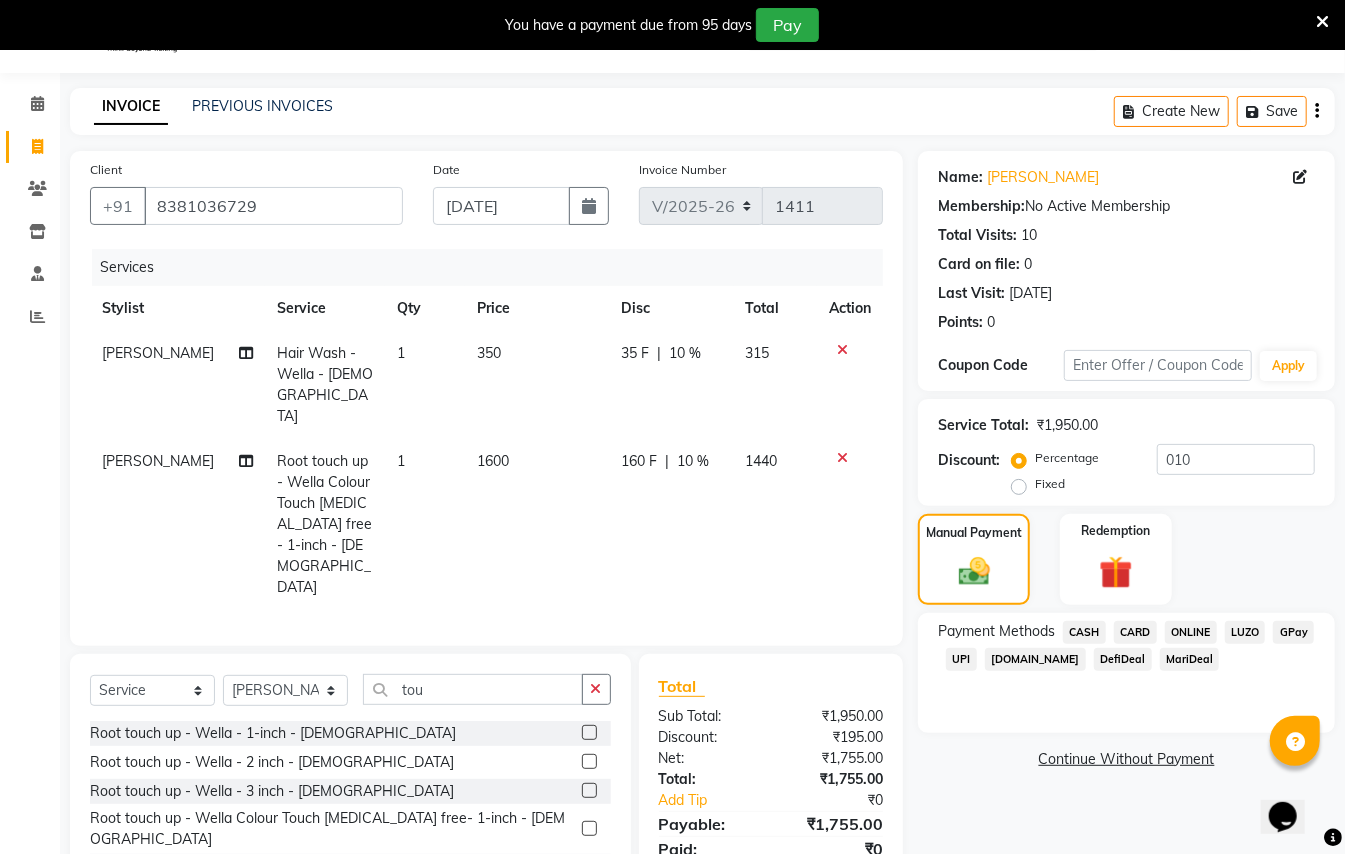 click on "GPay" 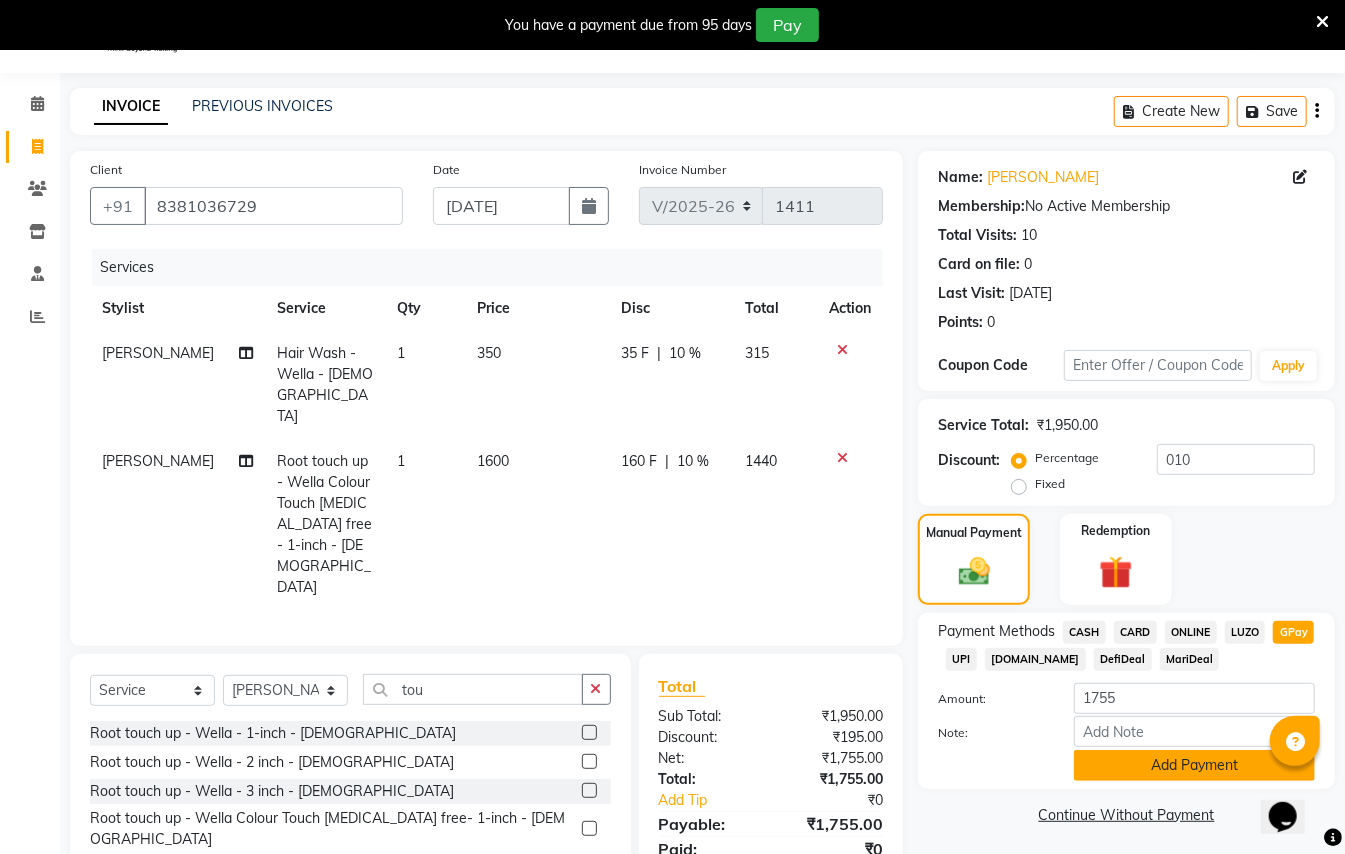 click on "Add Payment" 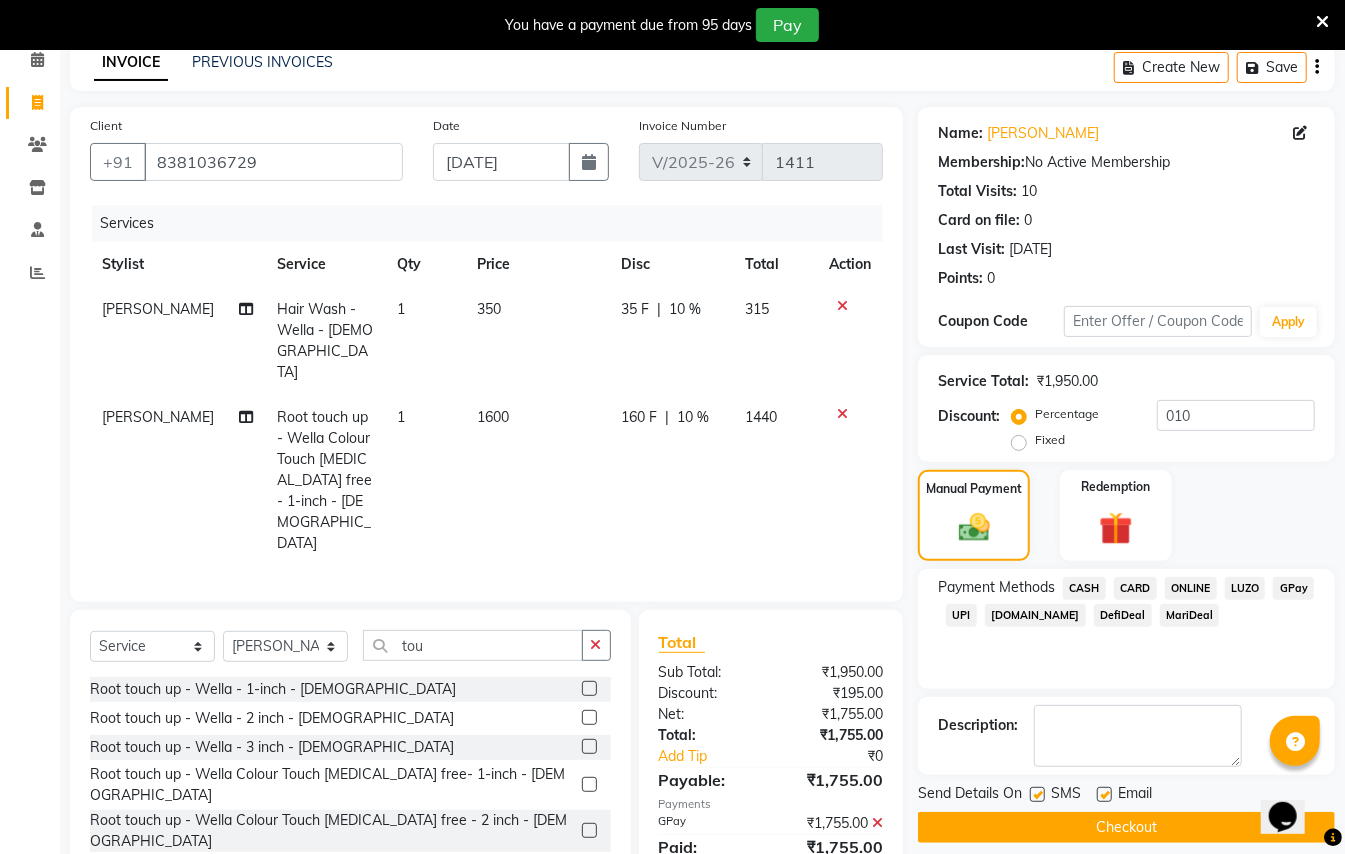 scroll, scrollTop: 114, scrollLeft: 0, axis: vertical 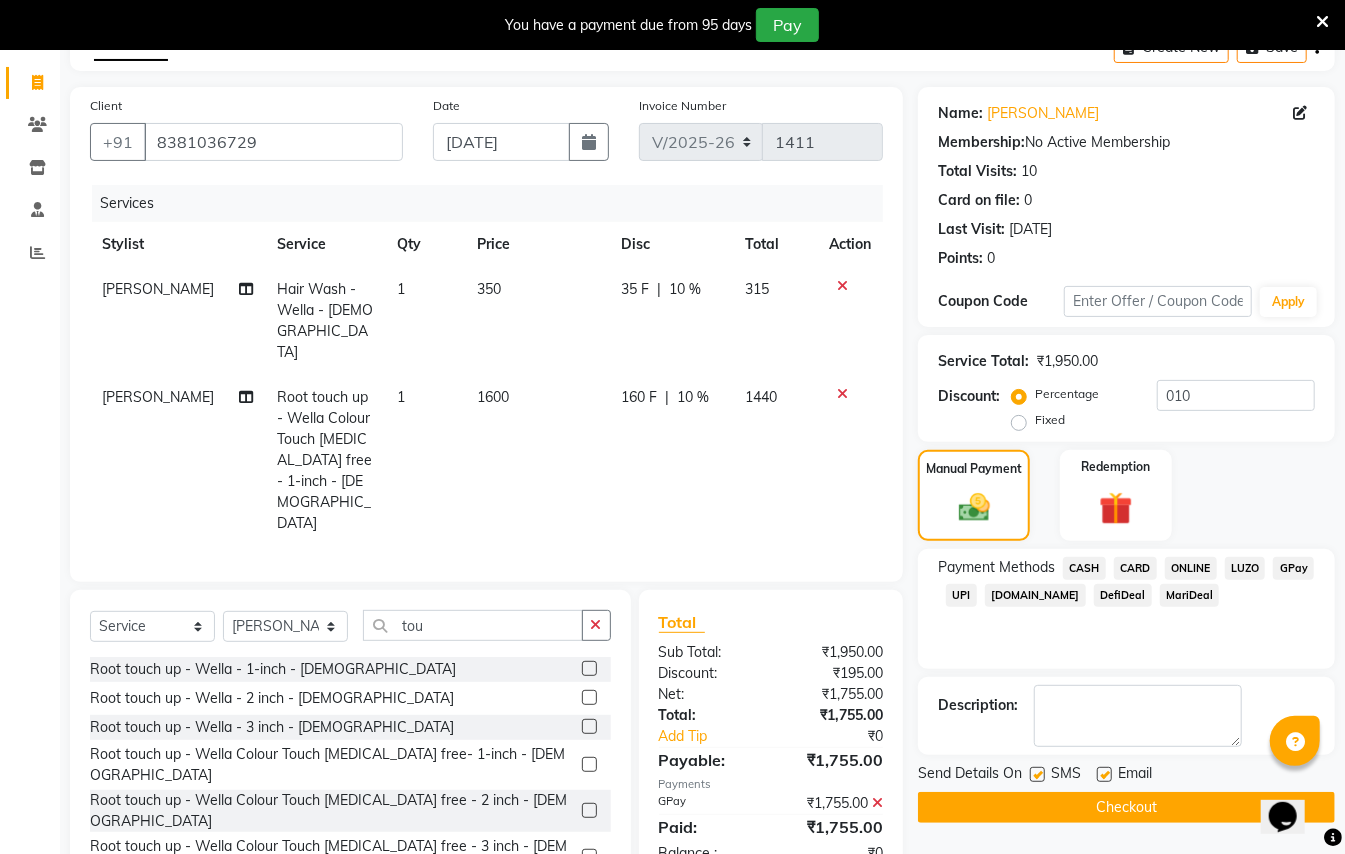 click on "Checkout" 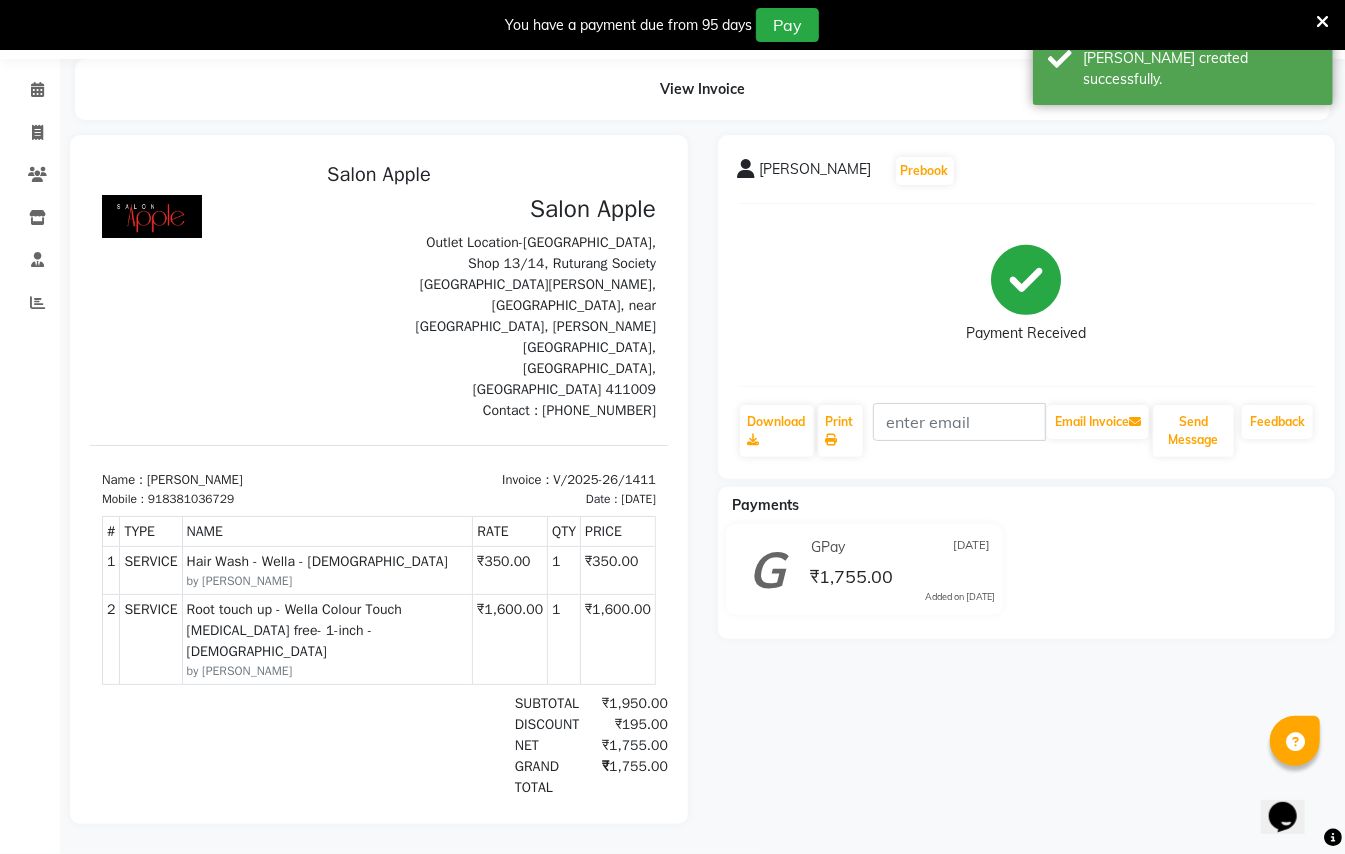 scroll, scrollTop: 0, scrollLeft: 0, axis: both 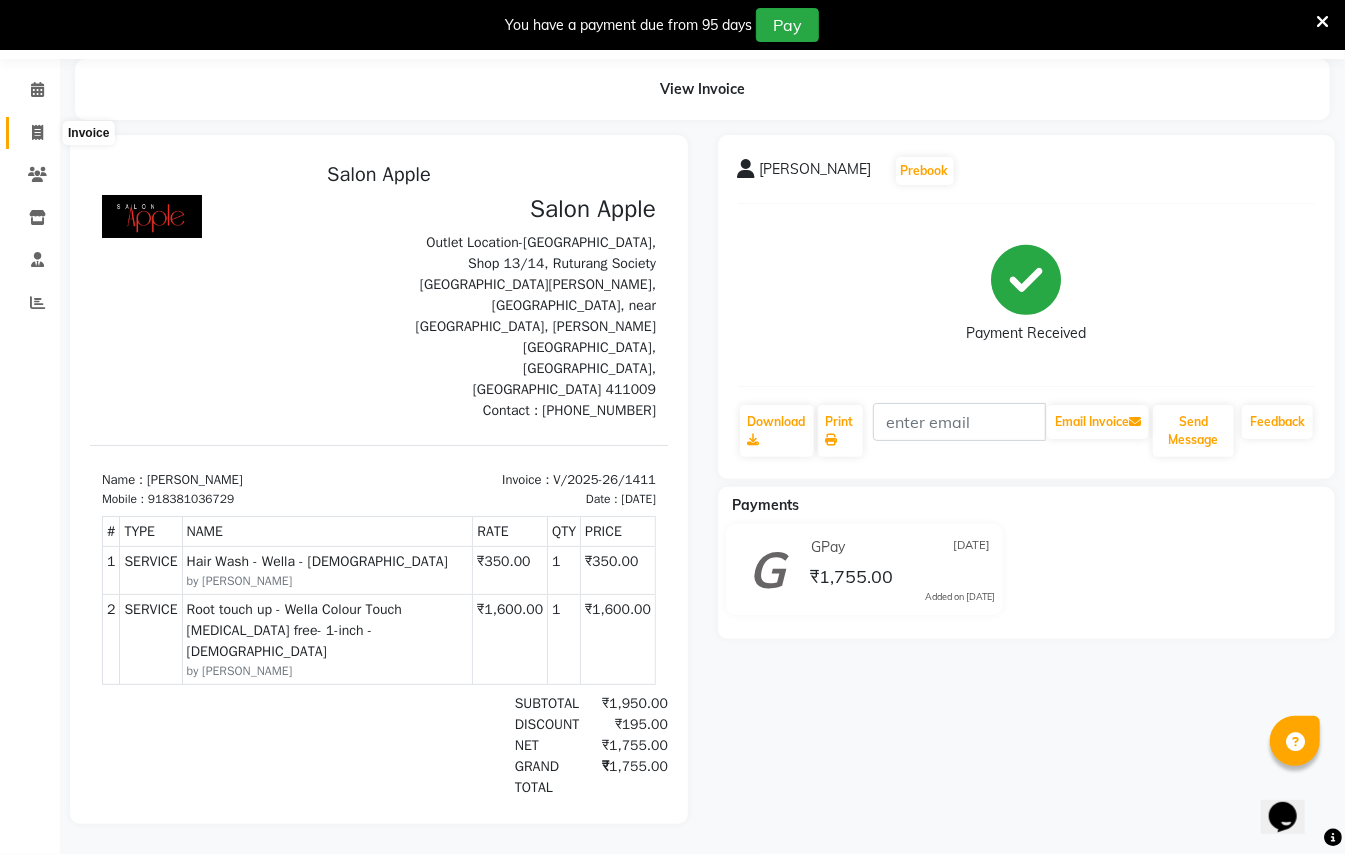 click 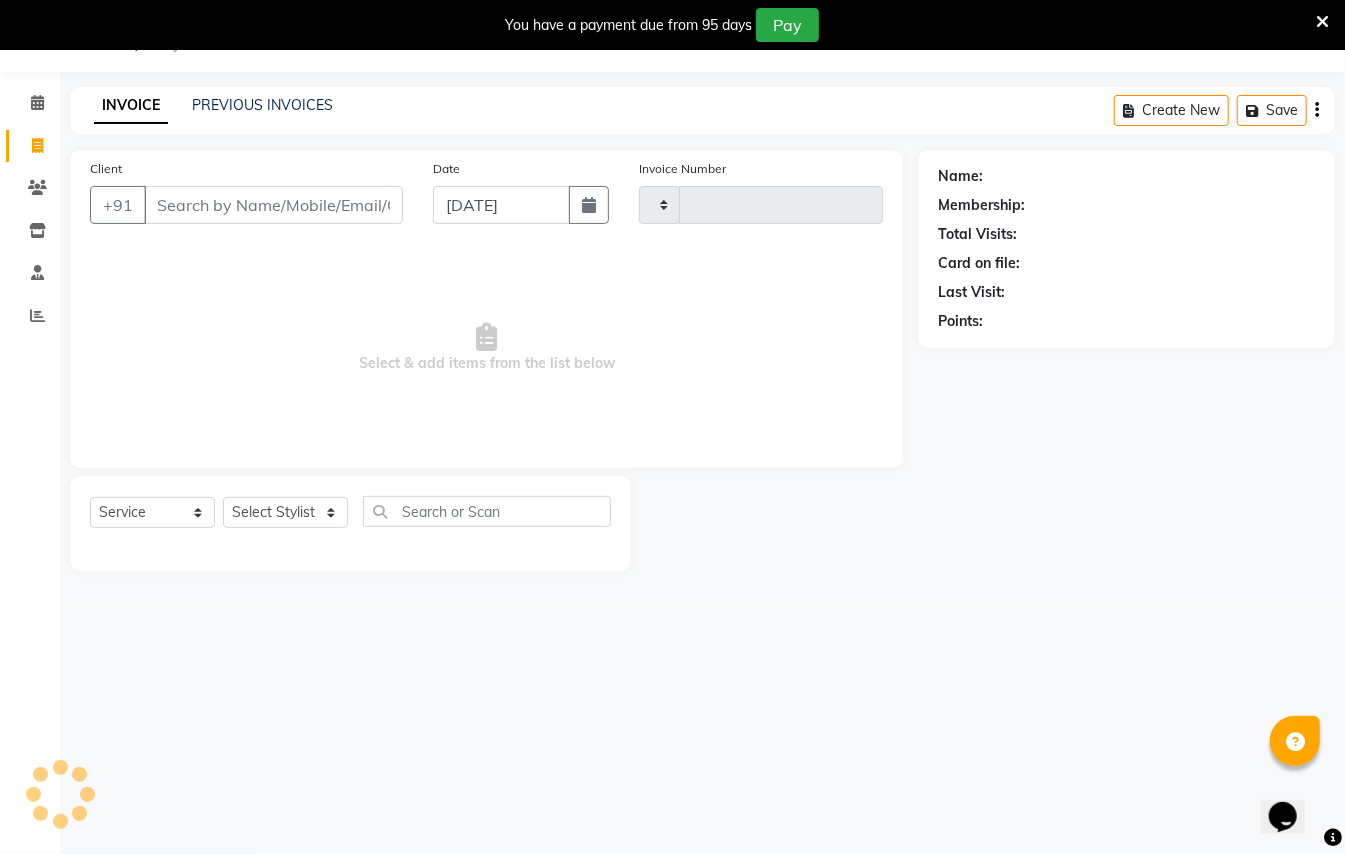 scroll, scrollTop: 50, scrollLeft: 0, axis: vertical 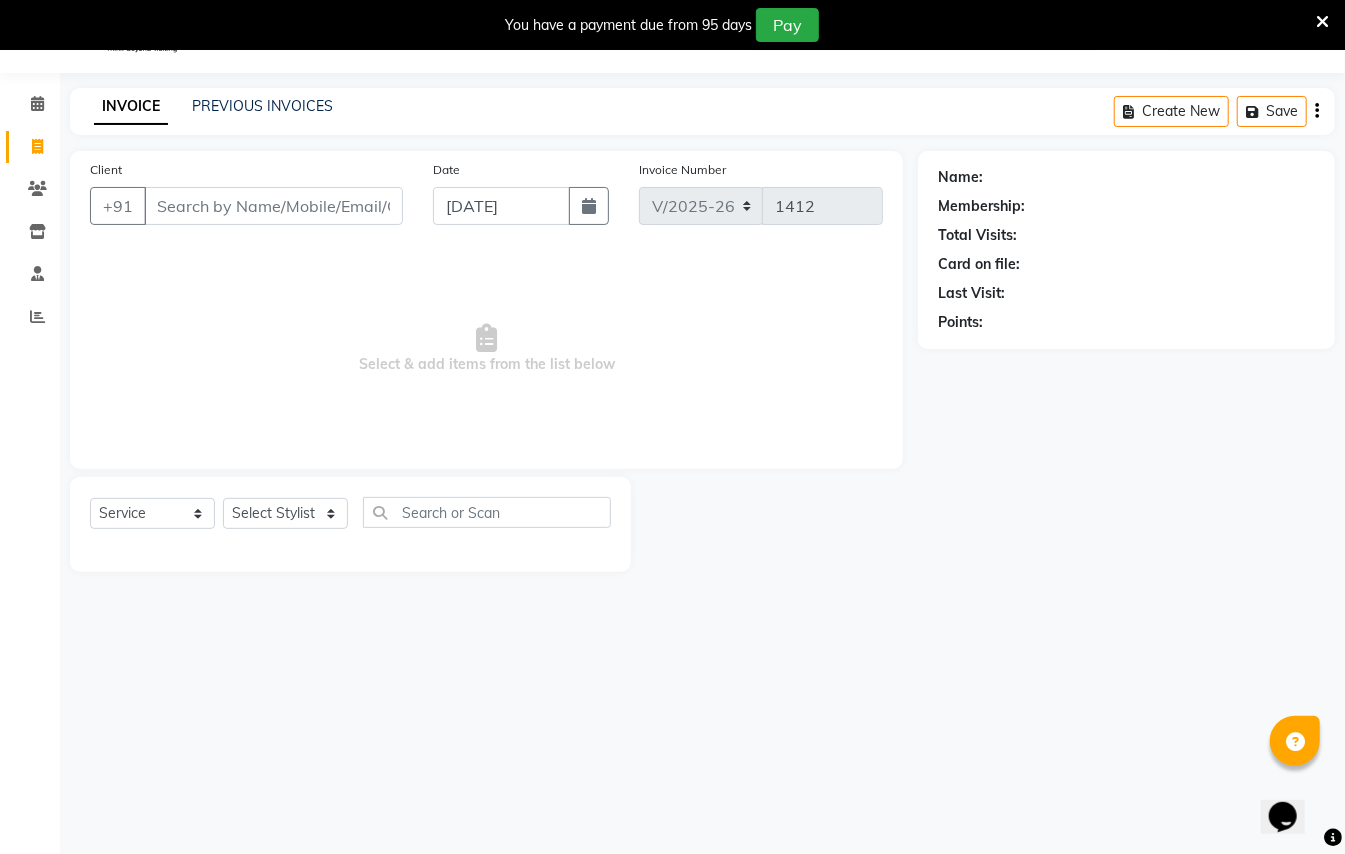 click on "Client" at bounding box center (273, 206) 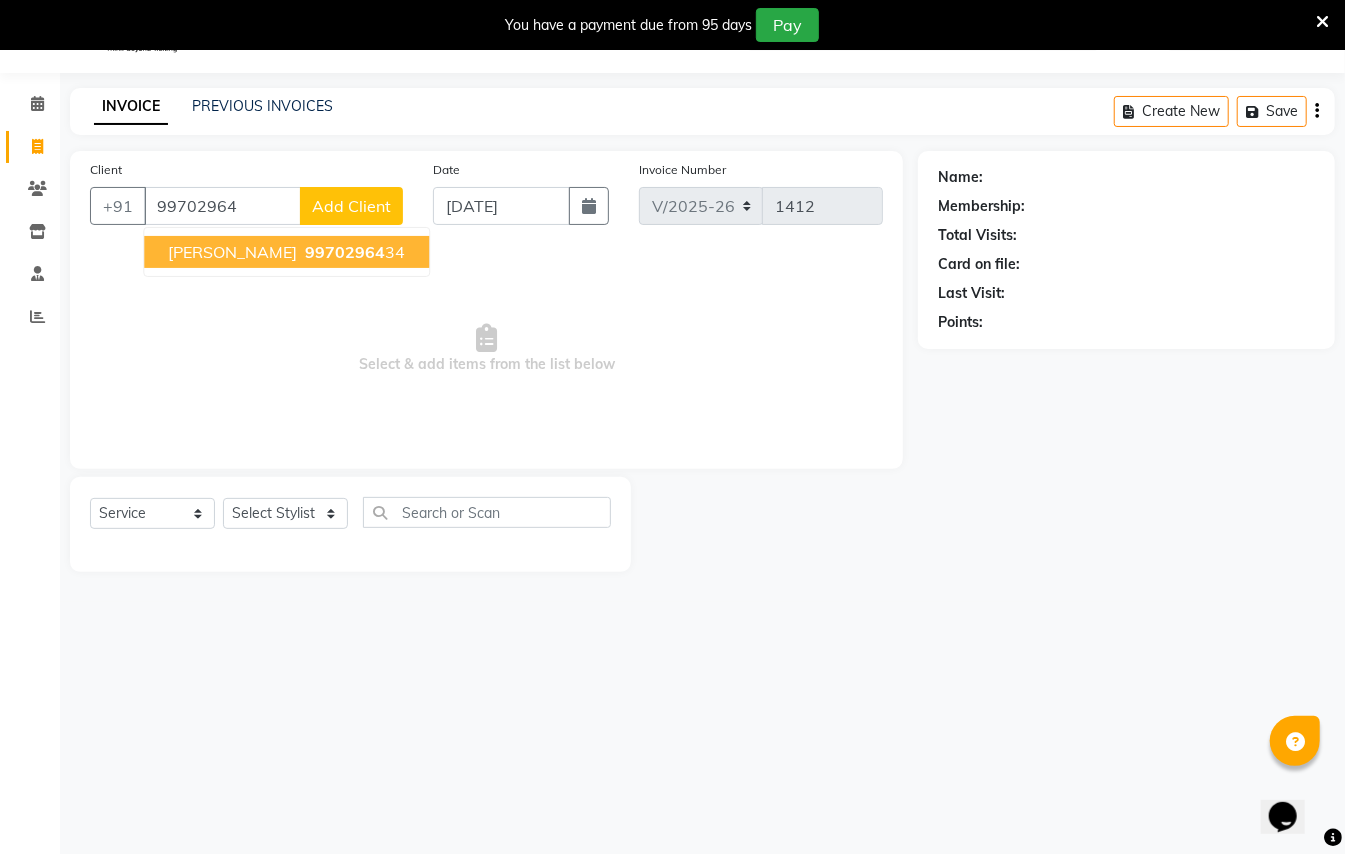 click on "99702964" at bounding box center (345, 252) 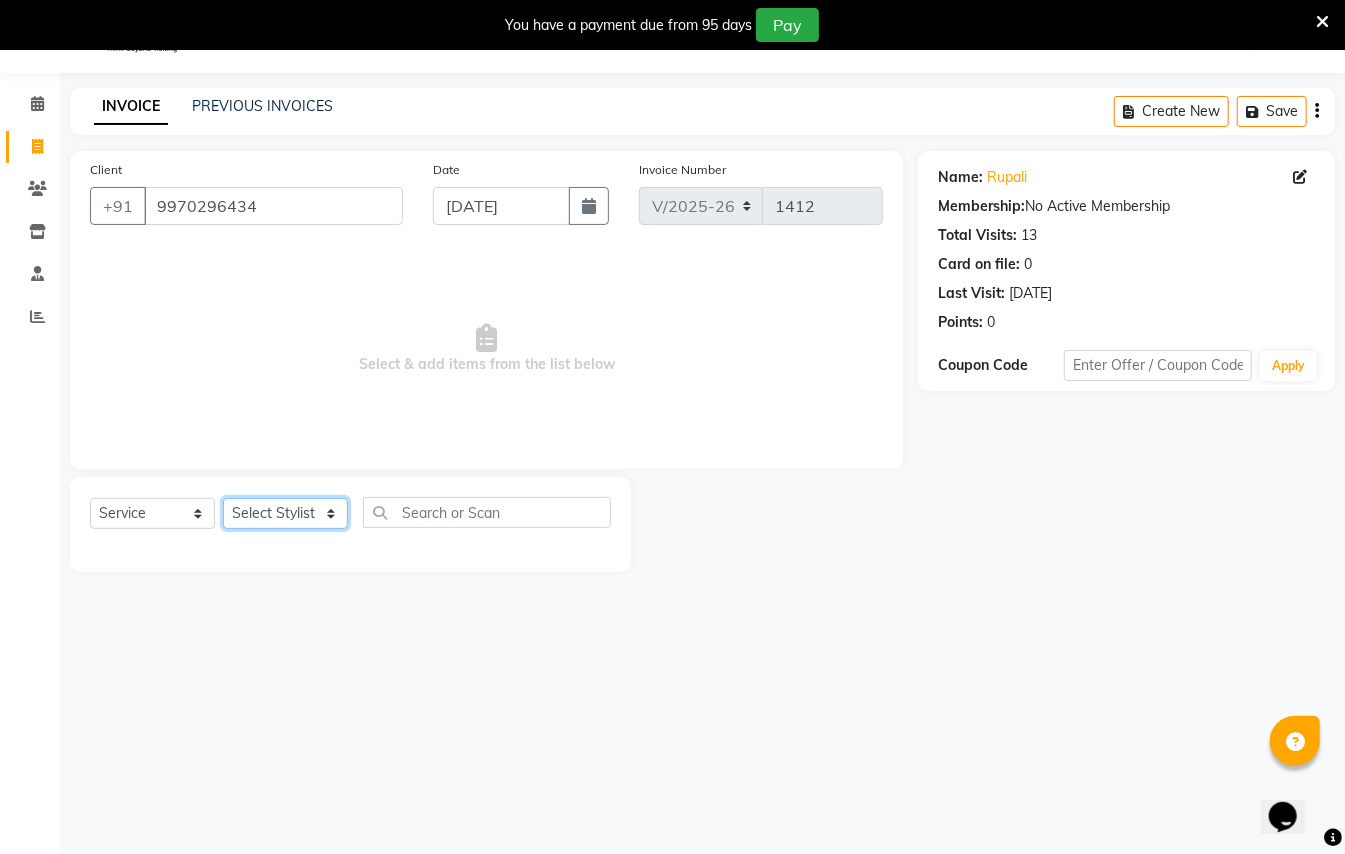 click on "Select Stylist [PERSON_NAME] [PERSON_NAME]  [PERSON_NAME] [PERSON_NAME] [PERSON_NAME] Mane Manager [PERSON_NAME]  [PERSON_NAME] Owner [PERSON_NAME]" 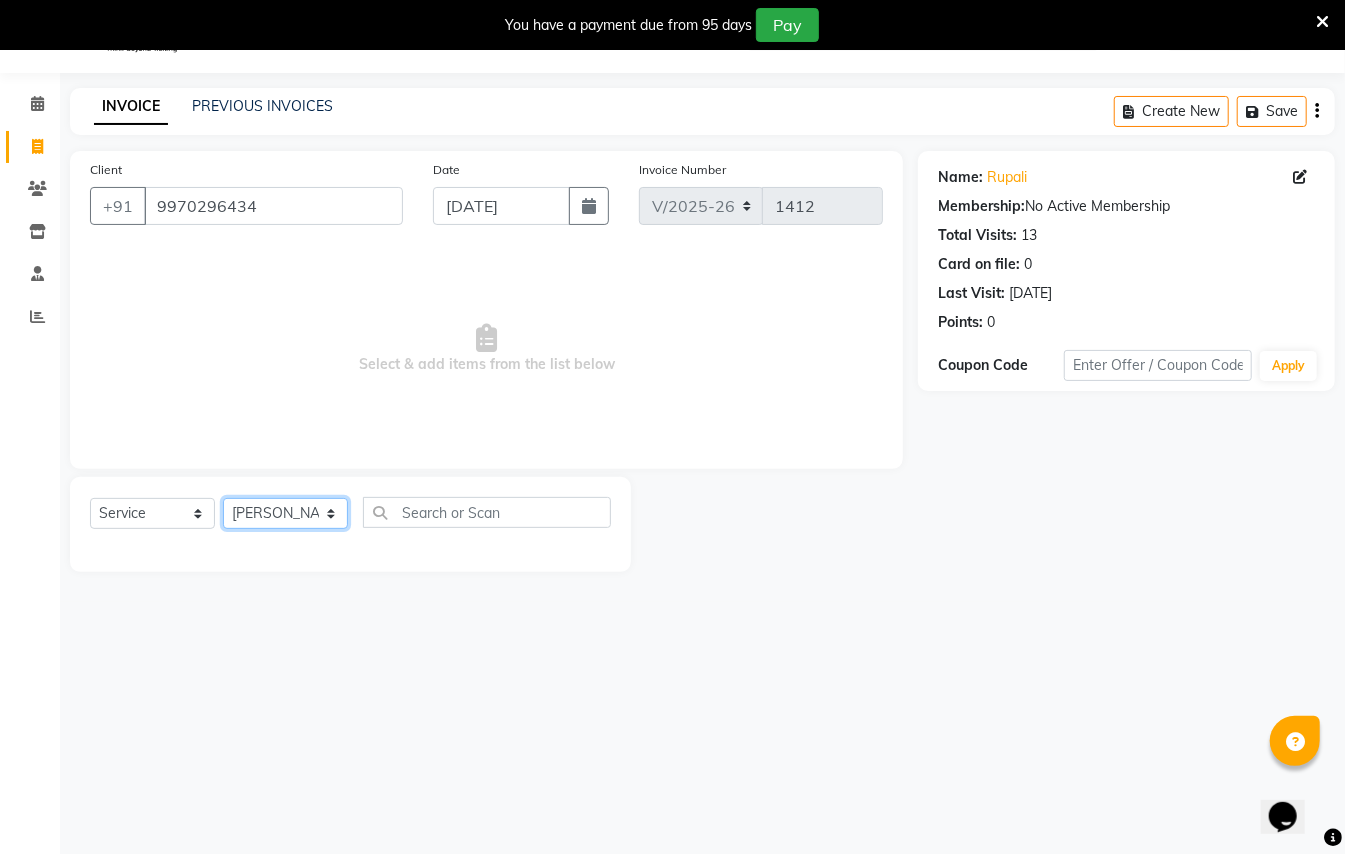 click on "Select Stylist [PERSON_NAME] [PERSON_NAME]  [PERSON_NAME] [PERSON_NAME] [PERSON_NAME] Mane Manager [PERSON_NAME]  [PERSON_NAME] Owner [PERSON_NAME]" 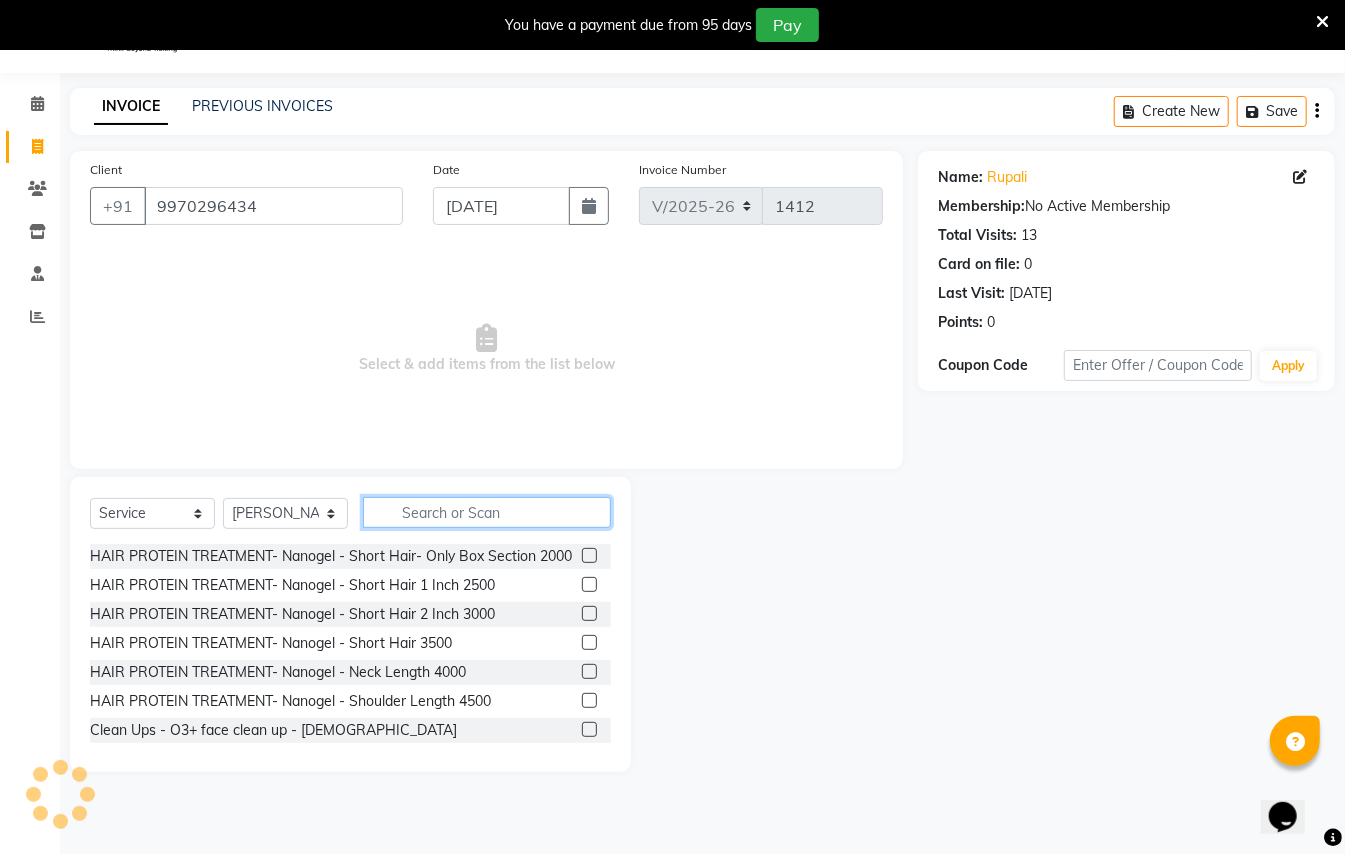 click 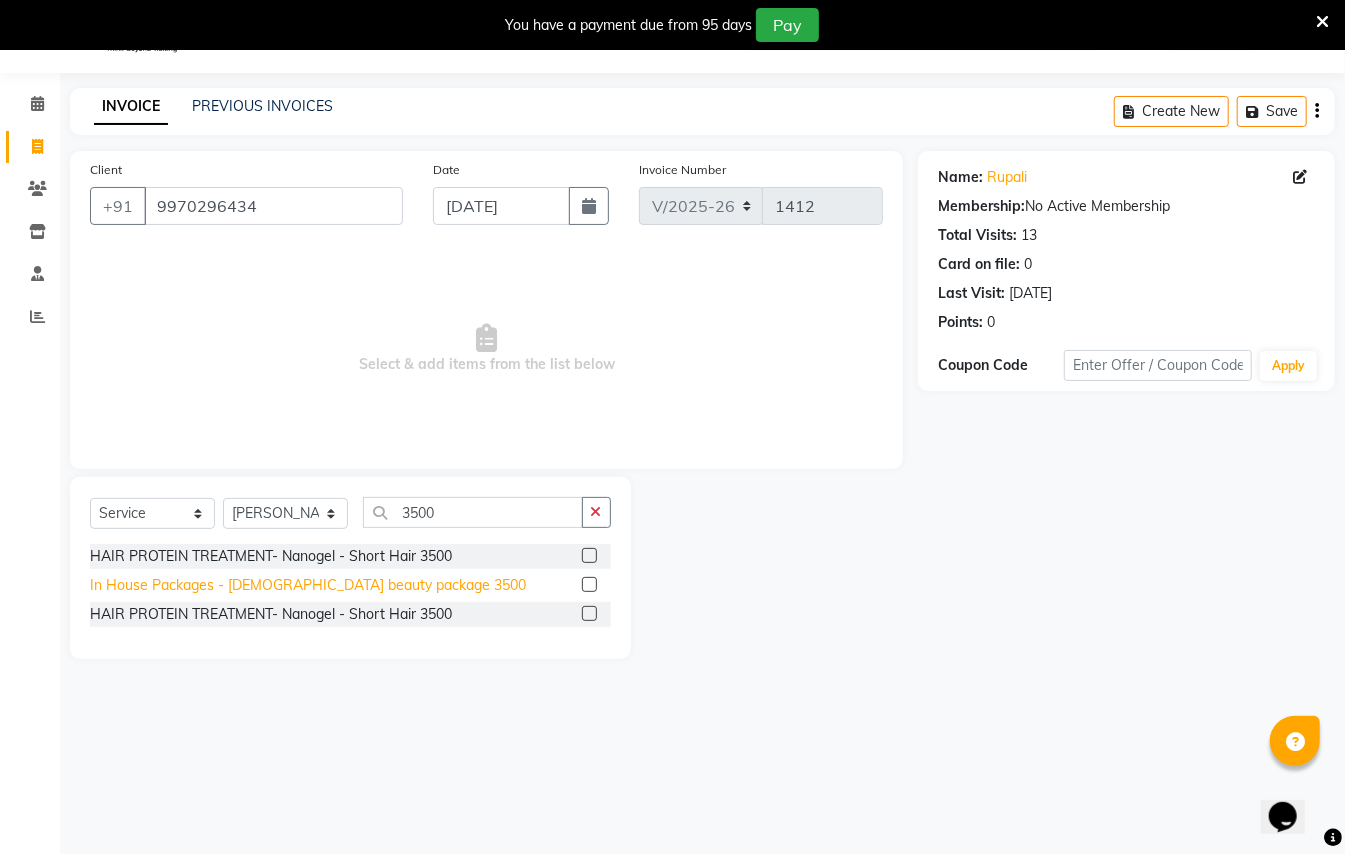 click on "In House Packages - [DEMOGRAPHIC_DATA] beauty package 3500" 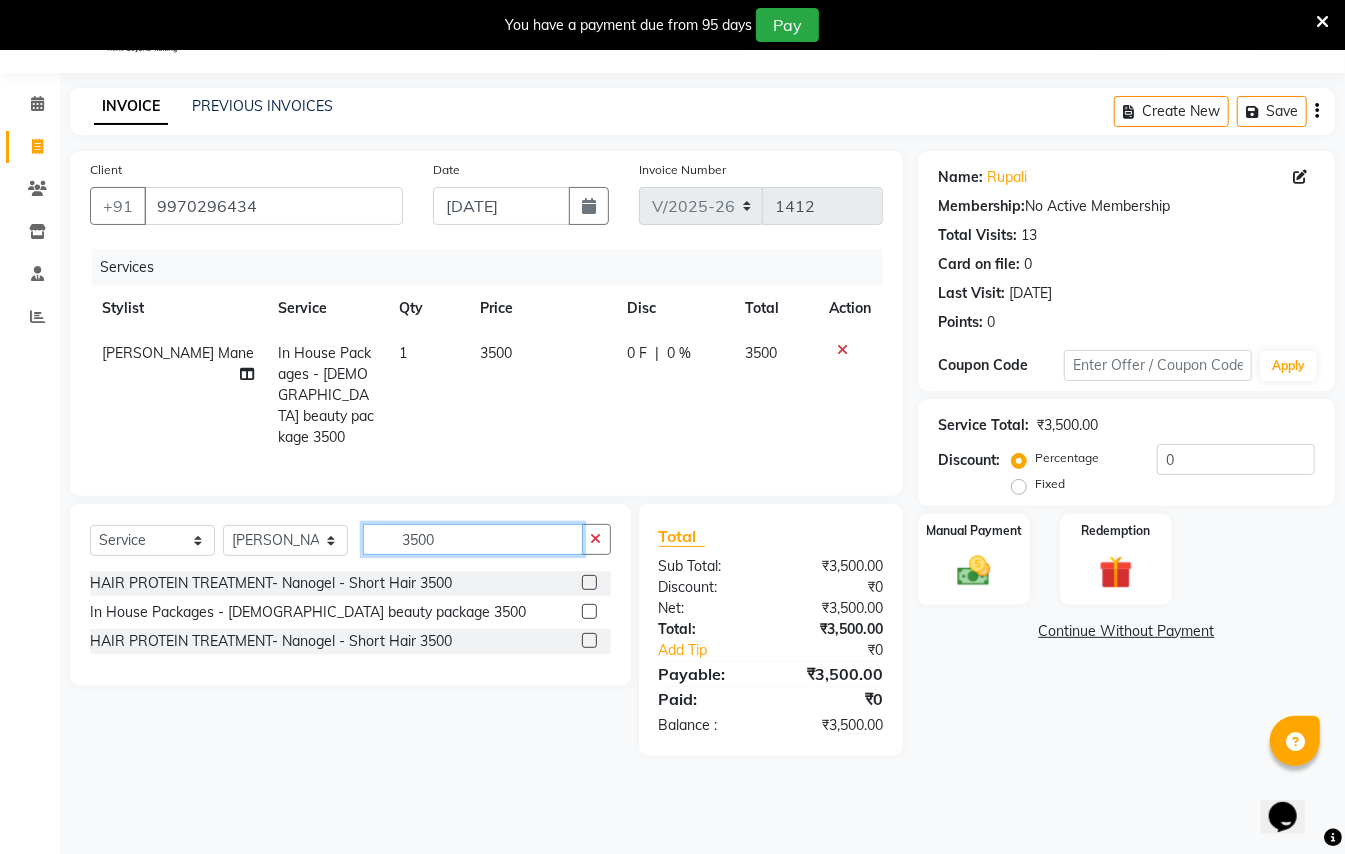 click on "3500" 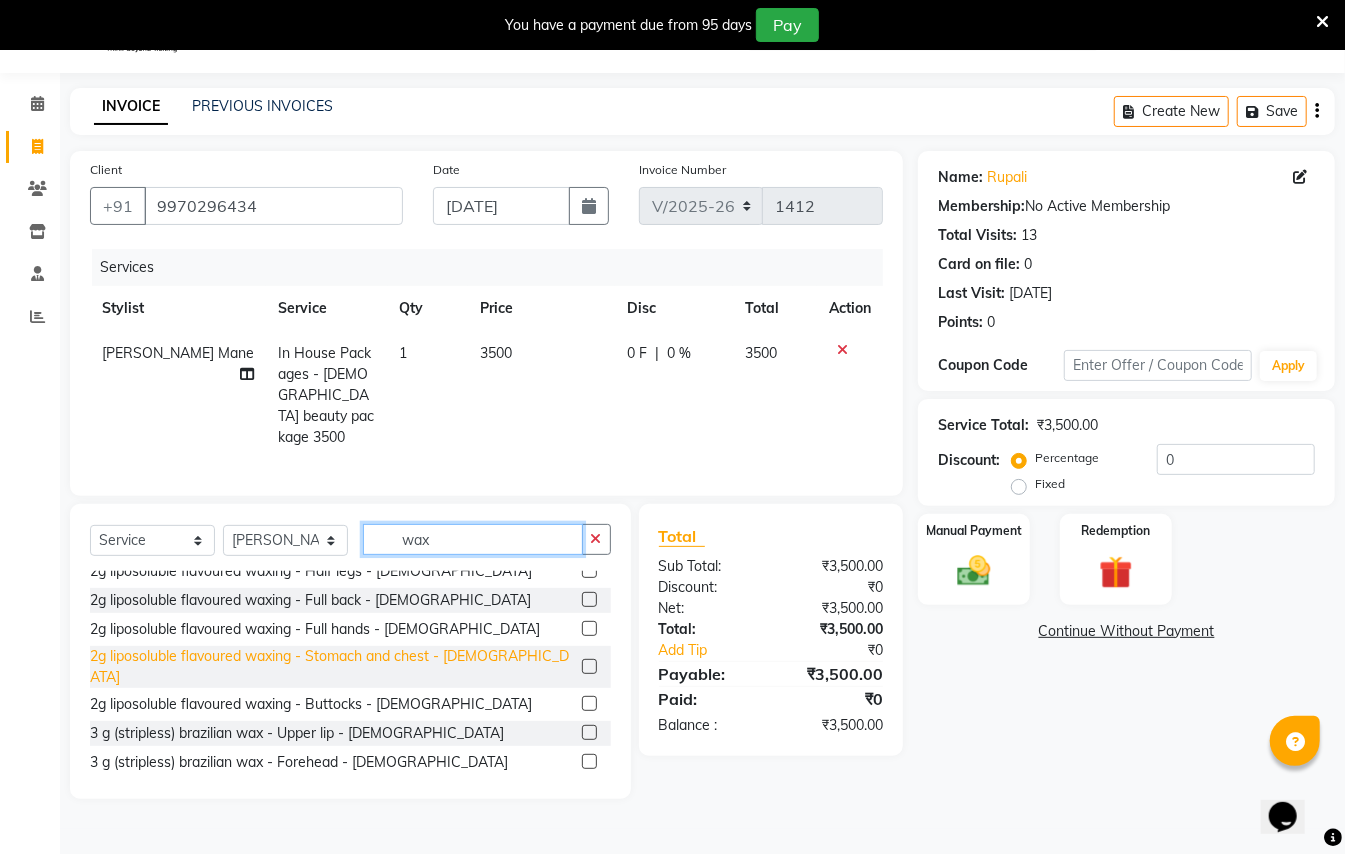 scroll, scrollTop: 533, scrollLeft: 0, axis: vertical 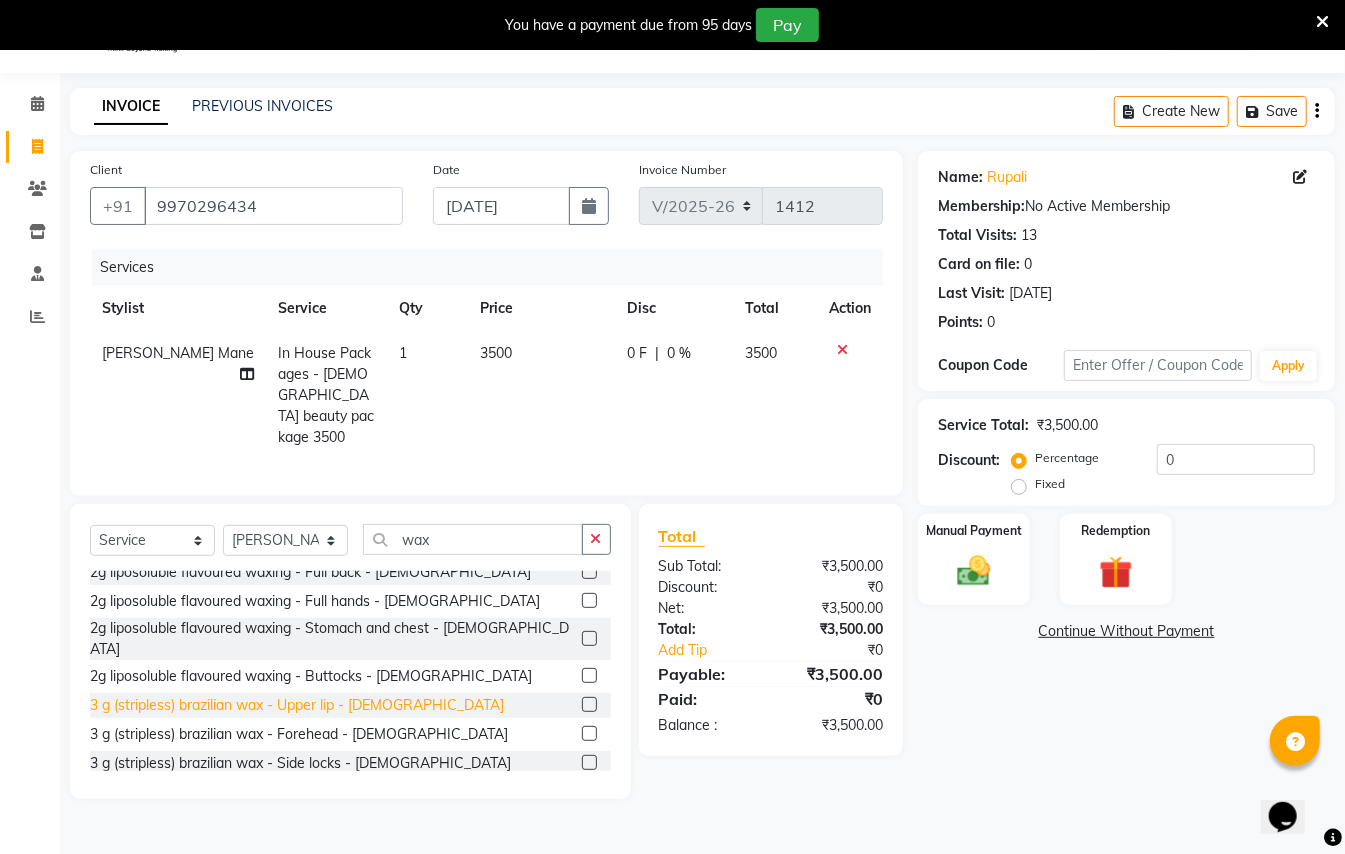 click on "3 g (stripless) brazilian wax - Upper lip - [DEMOGRAPHIC_DATA]" 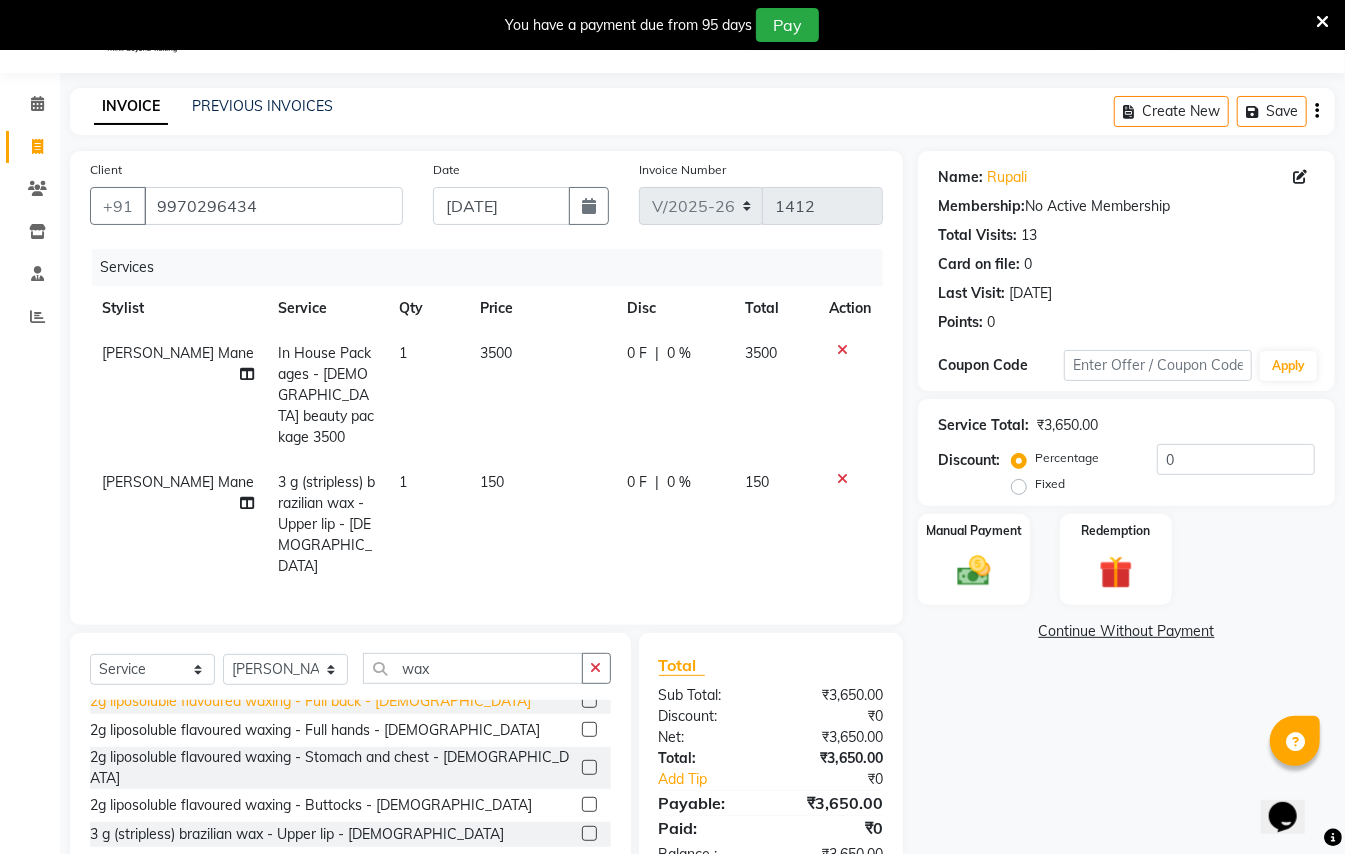 scroll, scrollTop: 666, scrollLeft: 0, axis: vertical 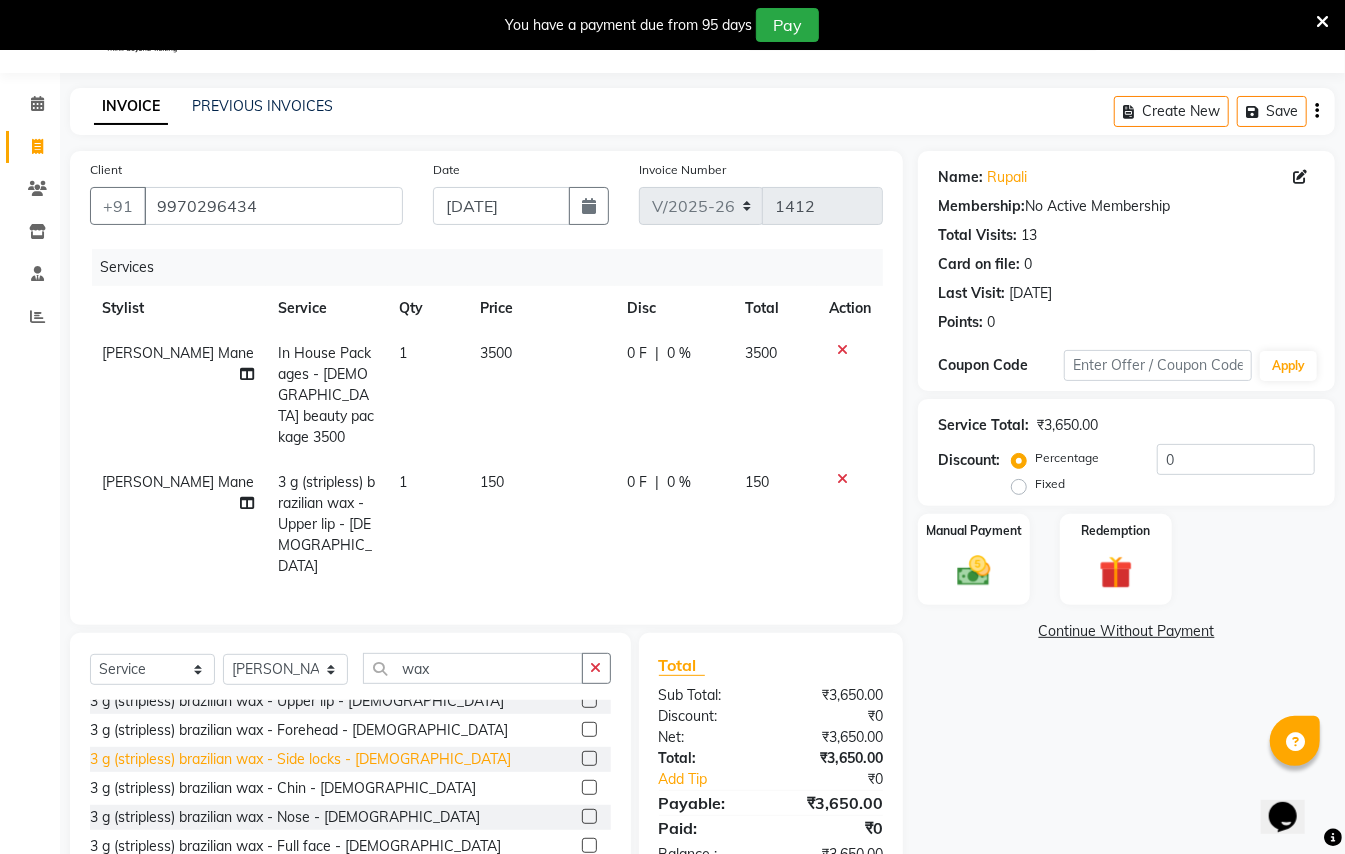 click on "3 g (stripless) brazilian wax - Side locks - [DEMOGRAPHIC_DATA]" 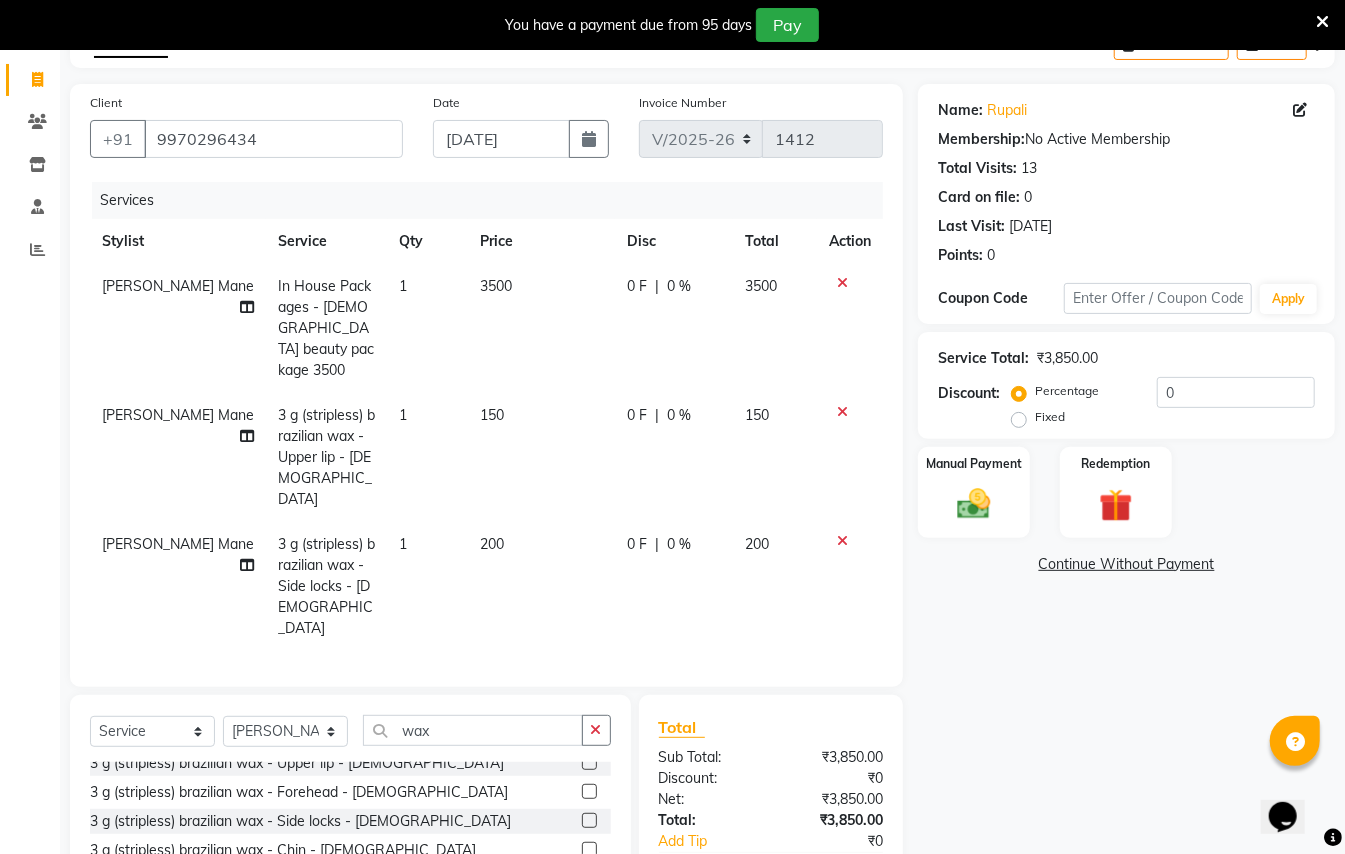 scroll, scrollTop: 240, scrollLeft: 0, axis: vertical 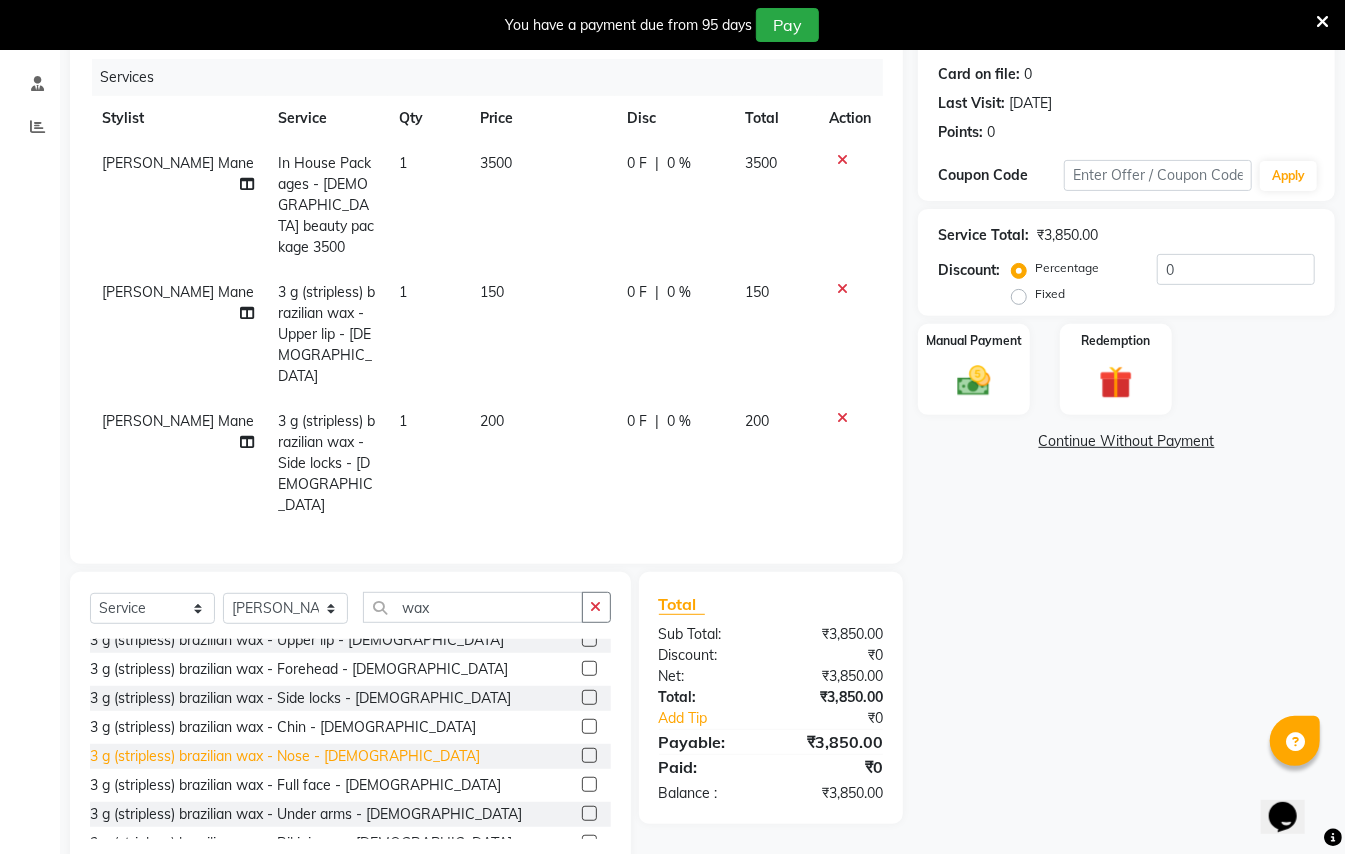click on "3 g (stripless) brazilian wax - Nose - [DEMOGRAPHIC_DATA]" 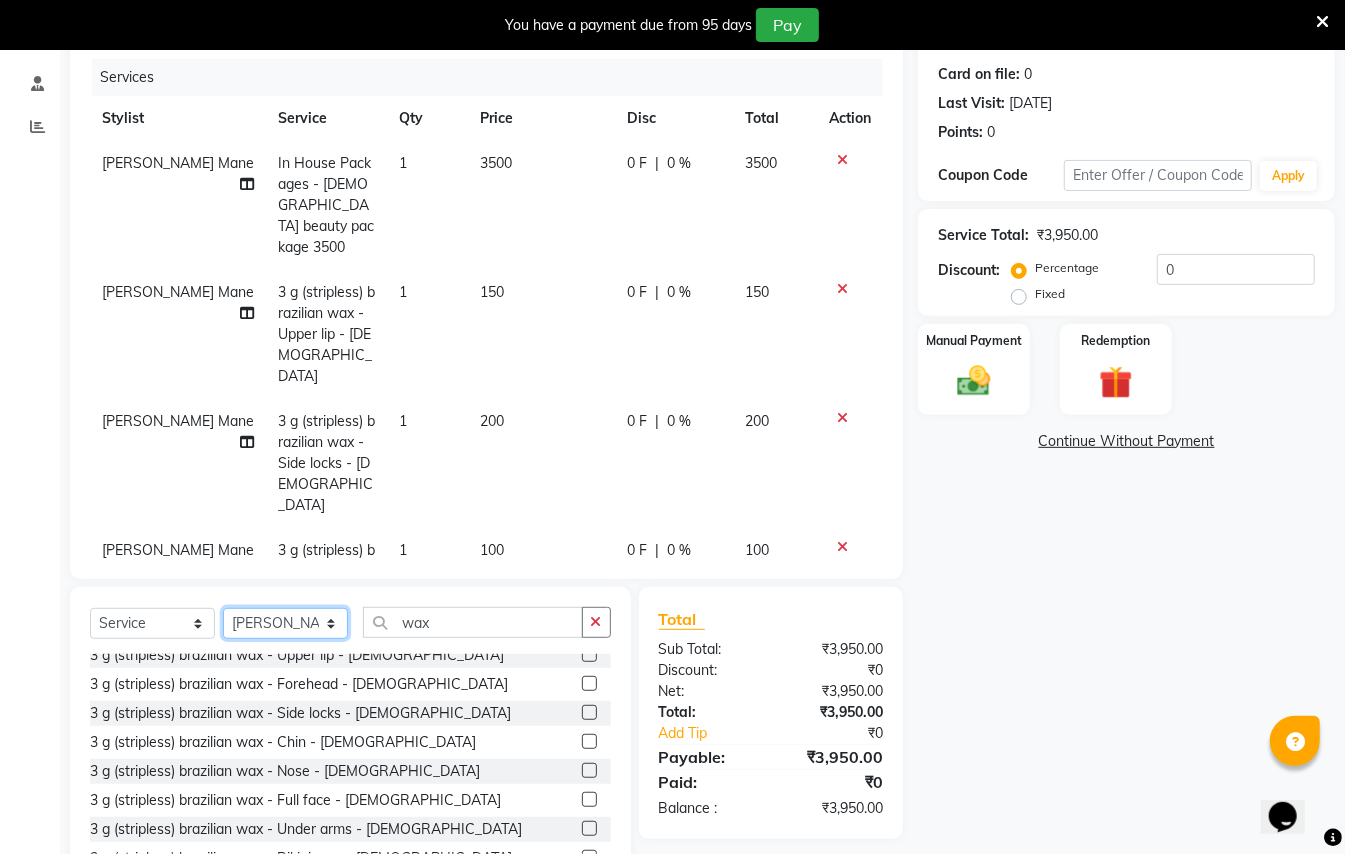 click on "Select Stylist [PERSON_NAME] [PERSON_NAME]  [PERSON_NAME] [PERSON_NAME] [PERSON_NAME] Mane Manager [PERSON_NAME]  [PERSON_NAME] Owner [PERSON_NAME]" 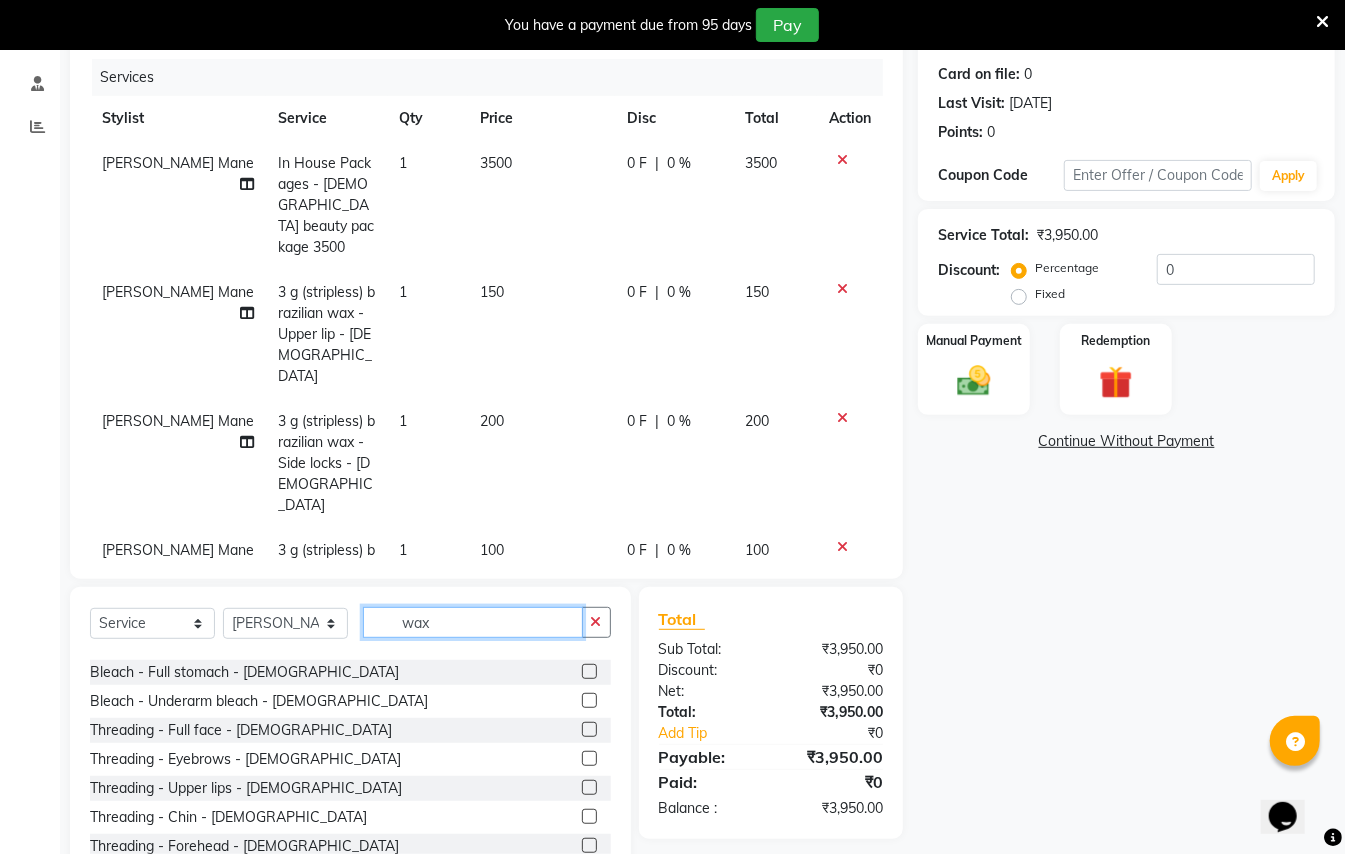click on "wax" 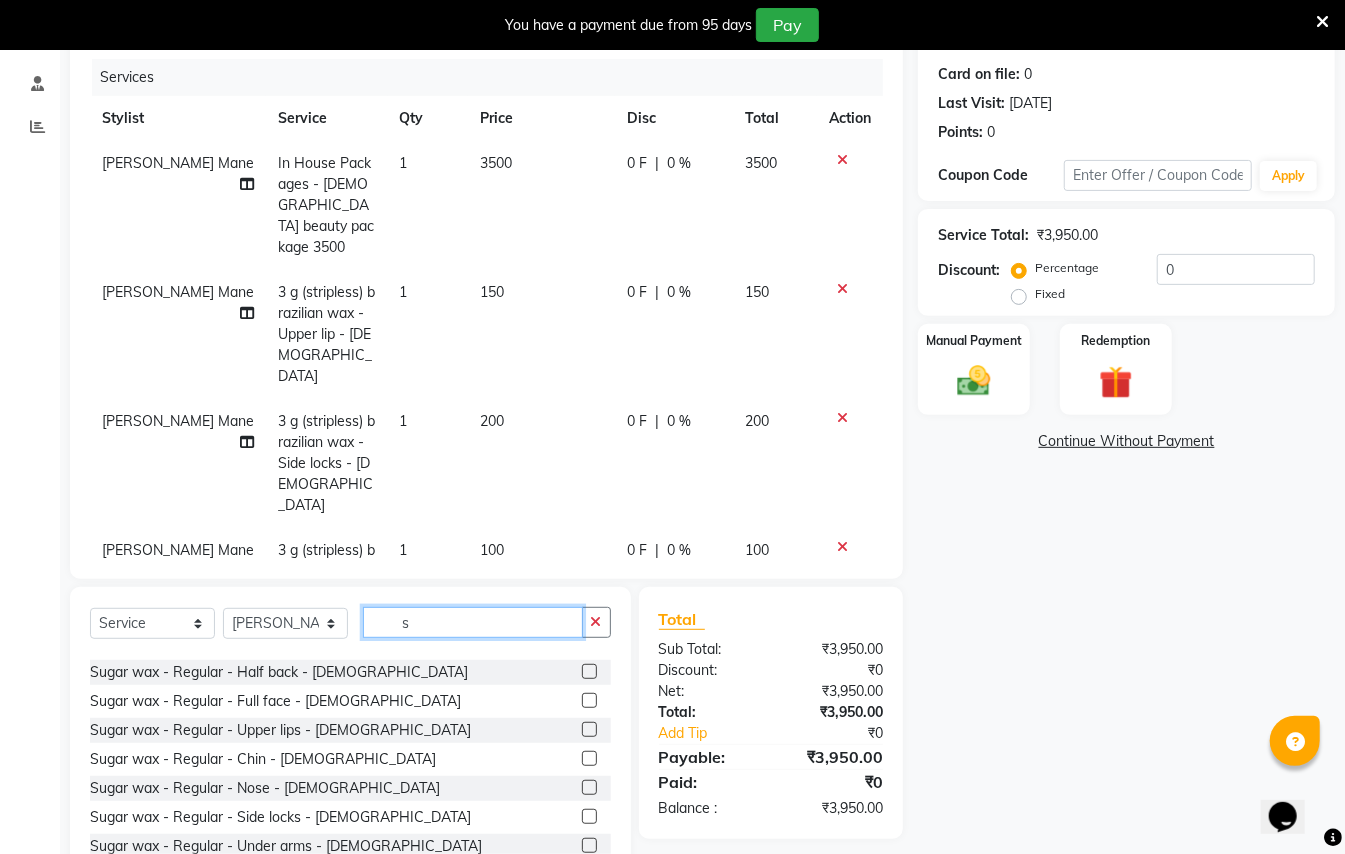 scroll, scrollTop: 521, scrollLeft: 0, axis: vertical 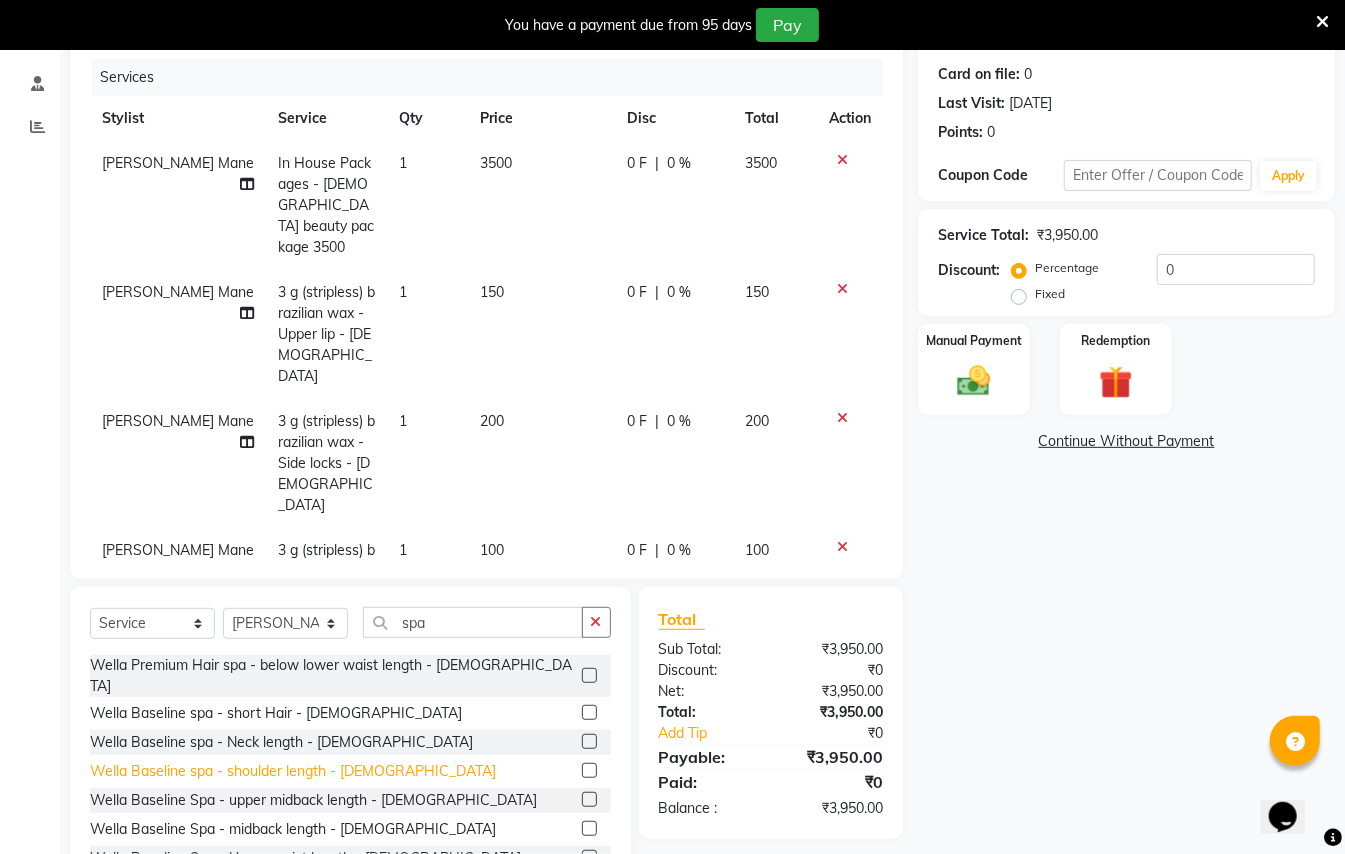 click on "Wella Baseline spa - shoulder length - [DEMOGRAPHIC_DATA]" 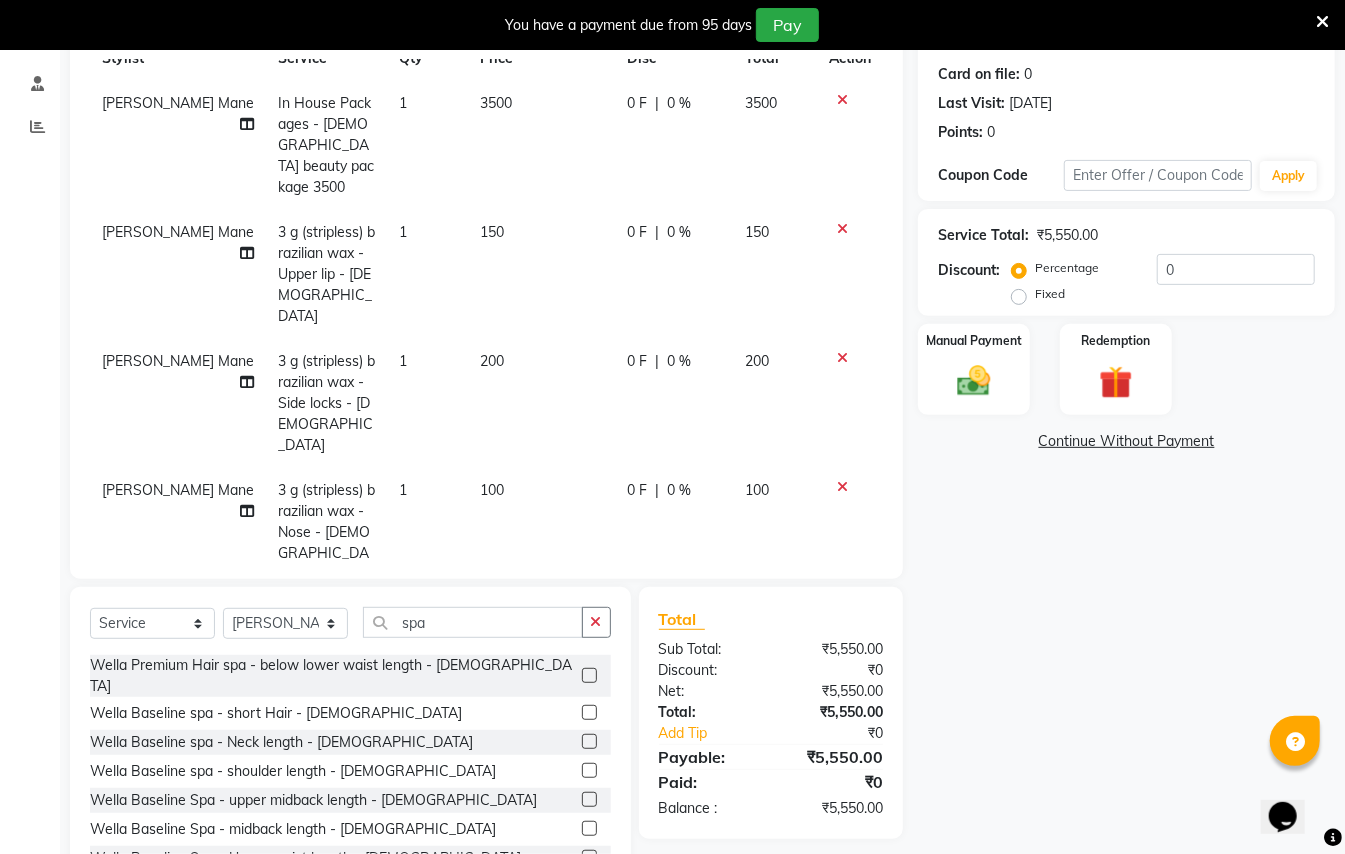scroll, scrollTop: 137, scrollLeft: 0, axis: vertical 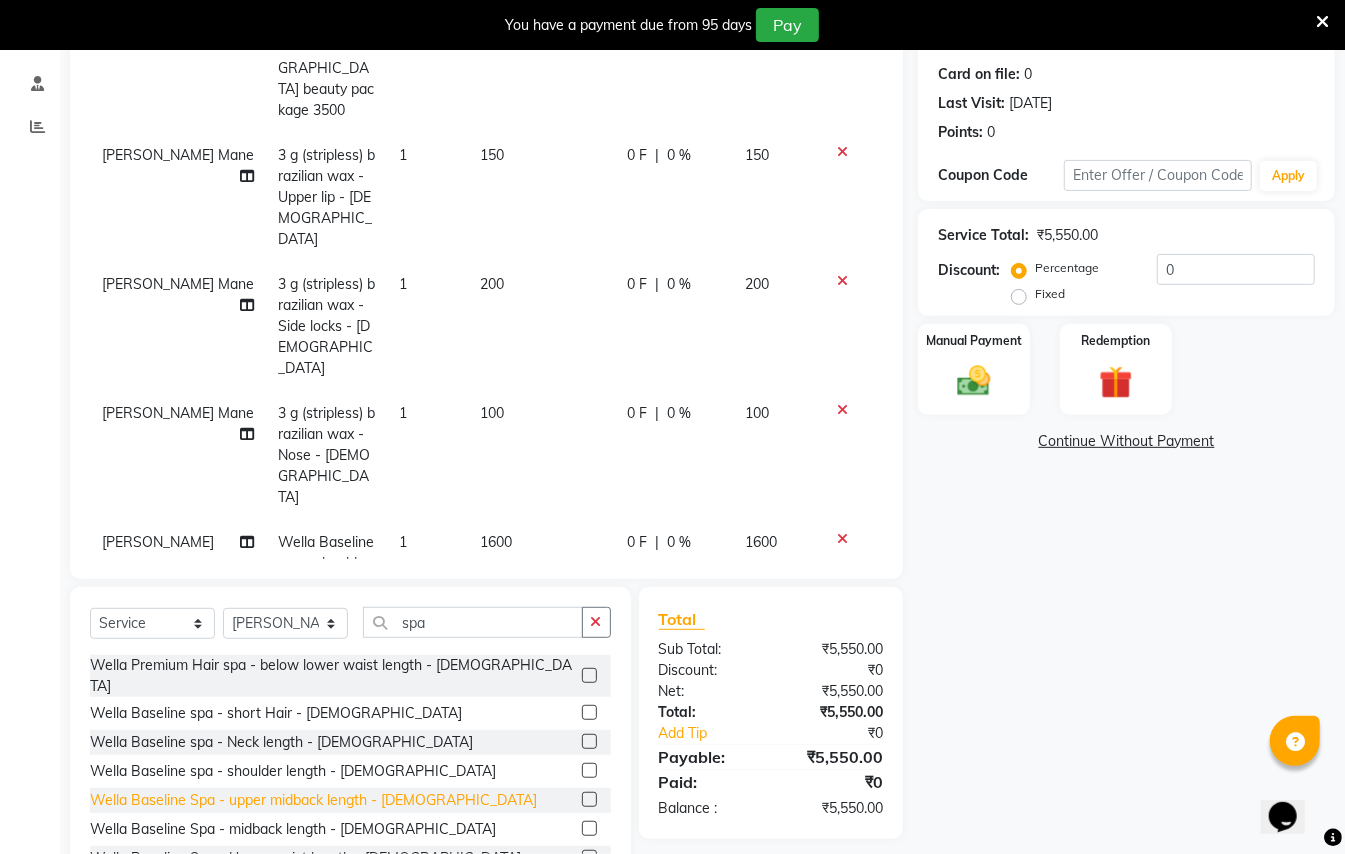 click on "Wella Baseline Spa - upper midback length - [DEMOGRAPHIC_DATA]" 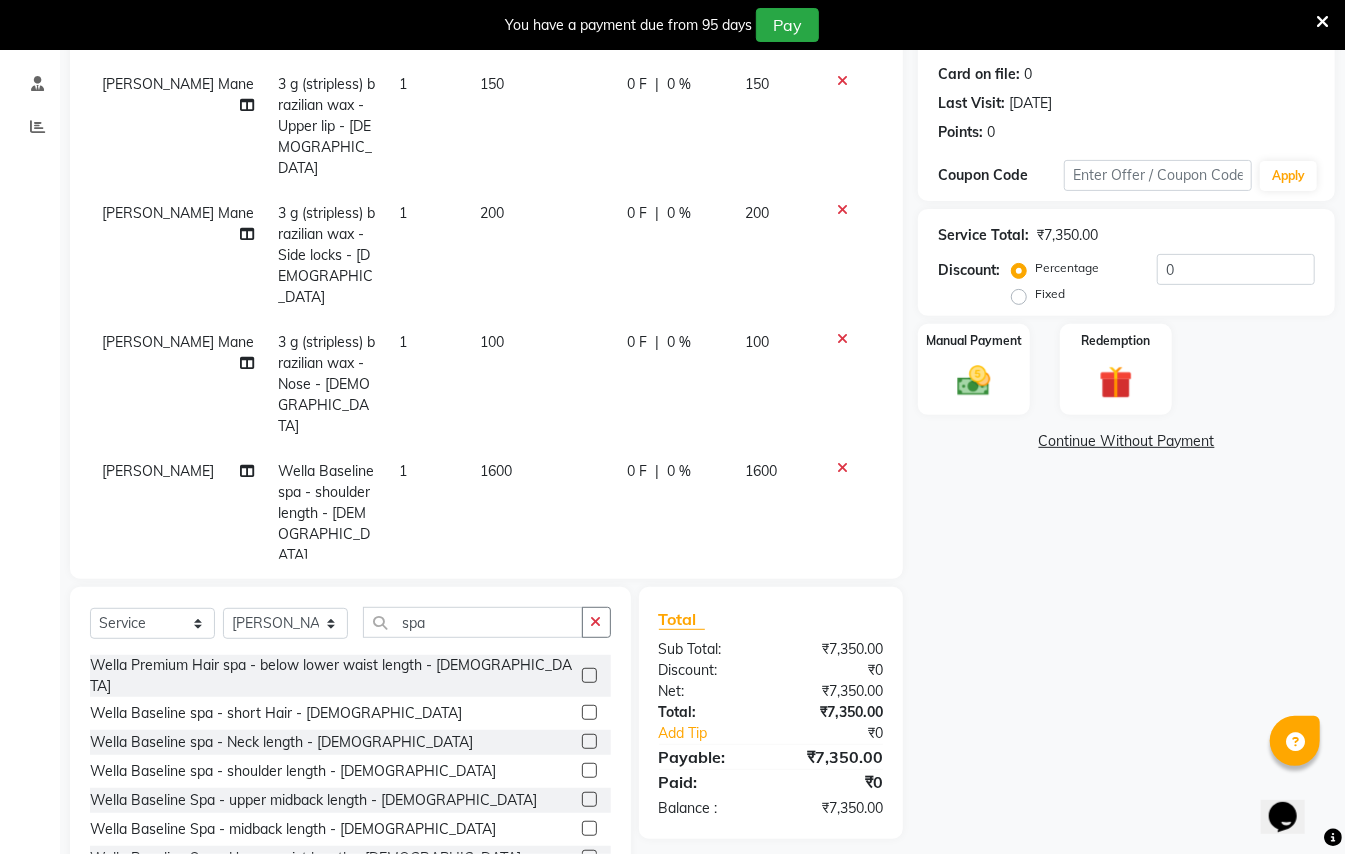 scroll, scrollTop: 245, scrollLeft: 0, axis: vertical 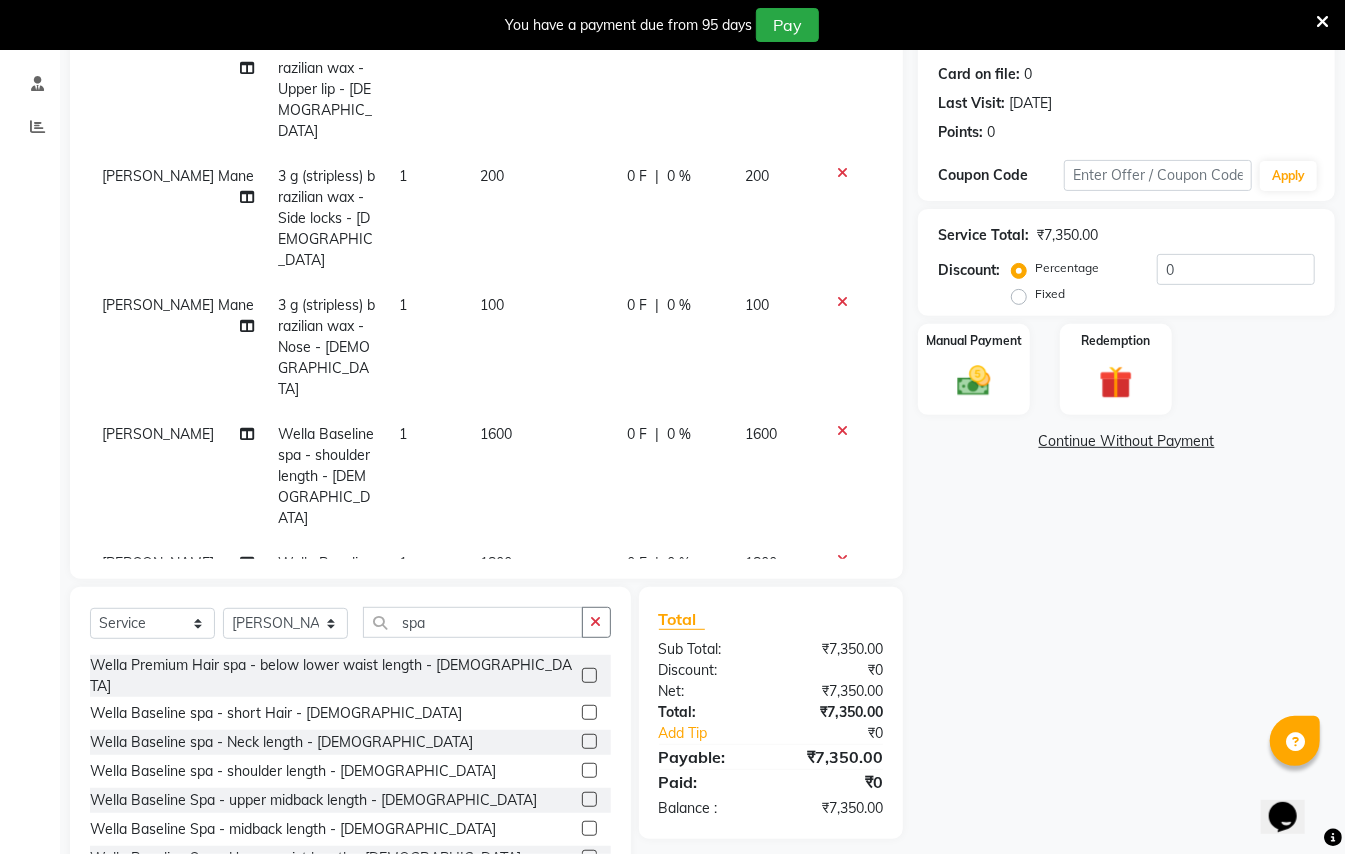 click 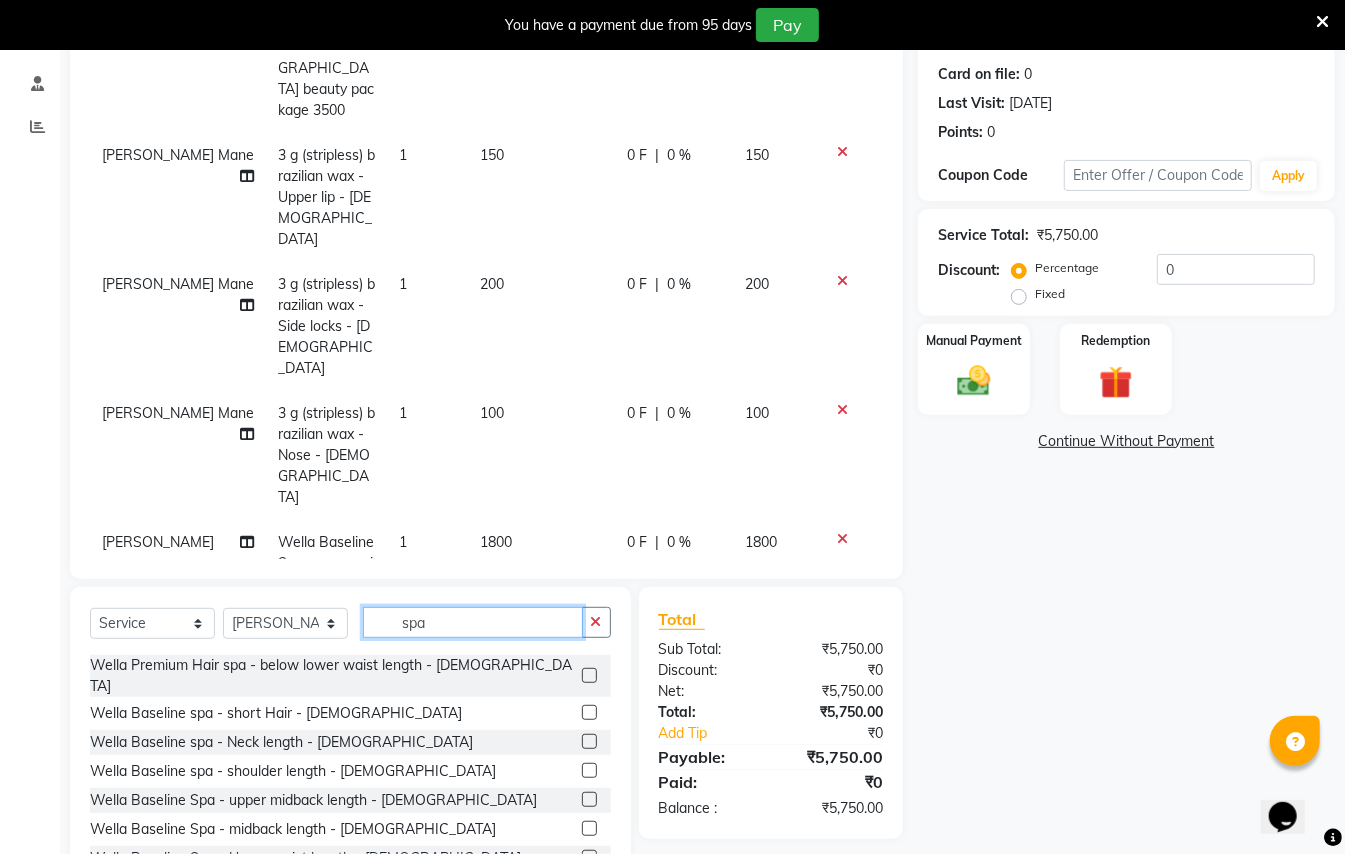click on "spa" 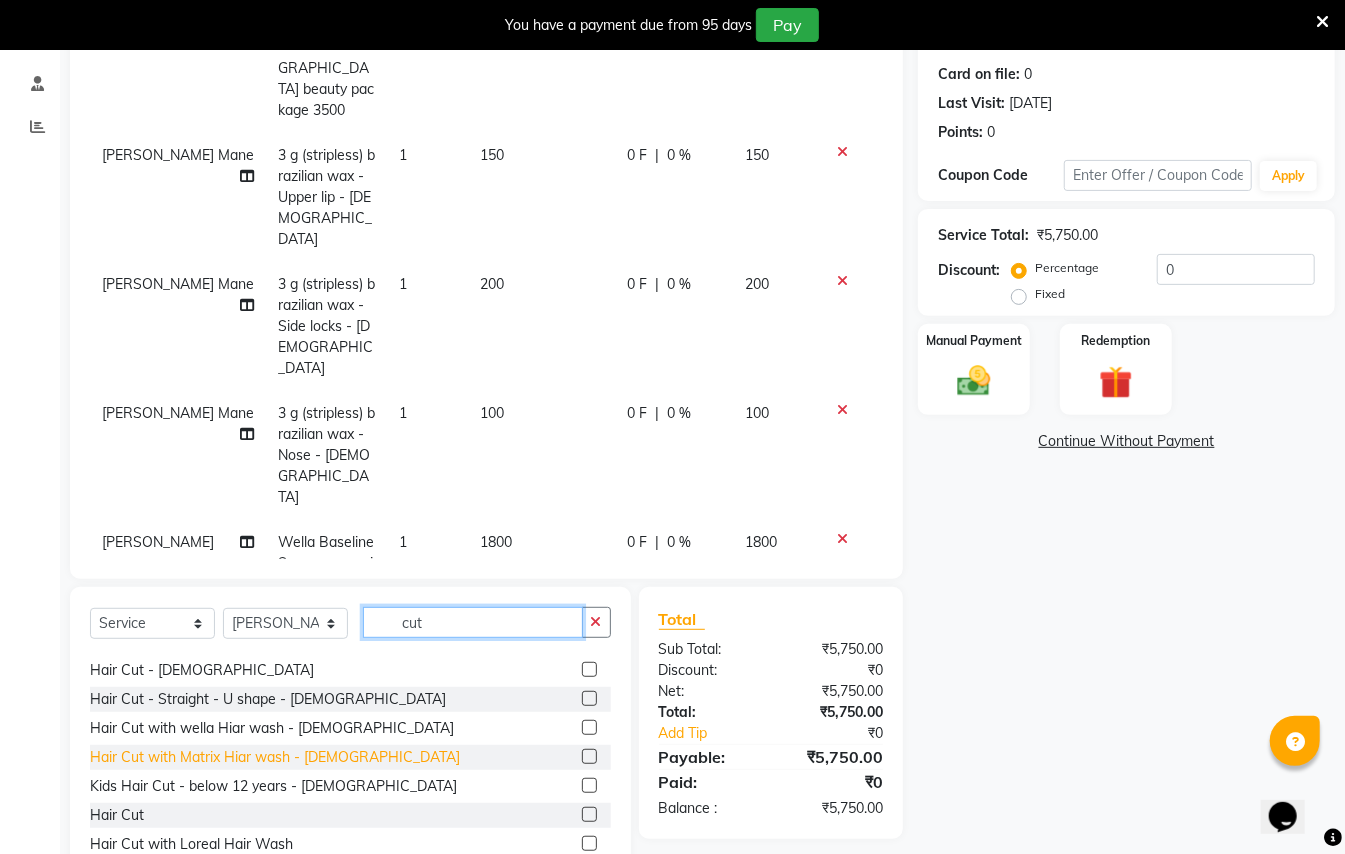 scroll, scrollTop: 0, scrollLeft: 0, axis: both 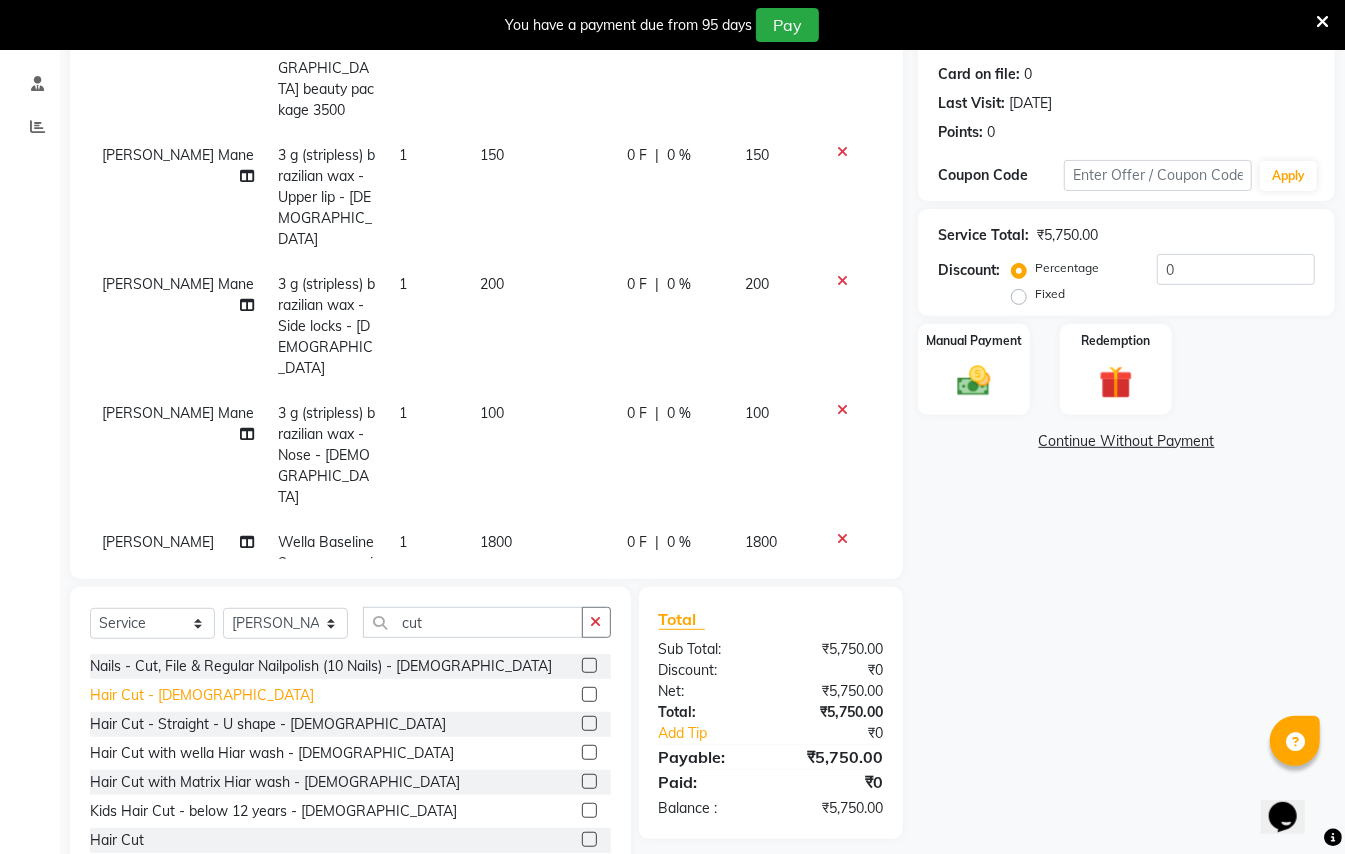 click on "Hair Cut - [DEMOGRAPHIC_DATA]" 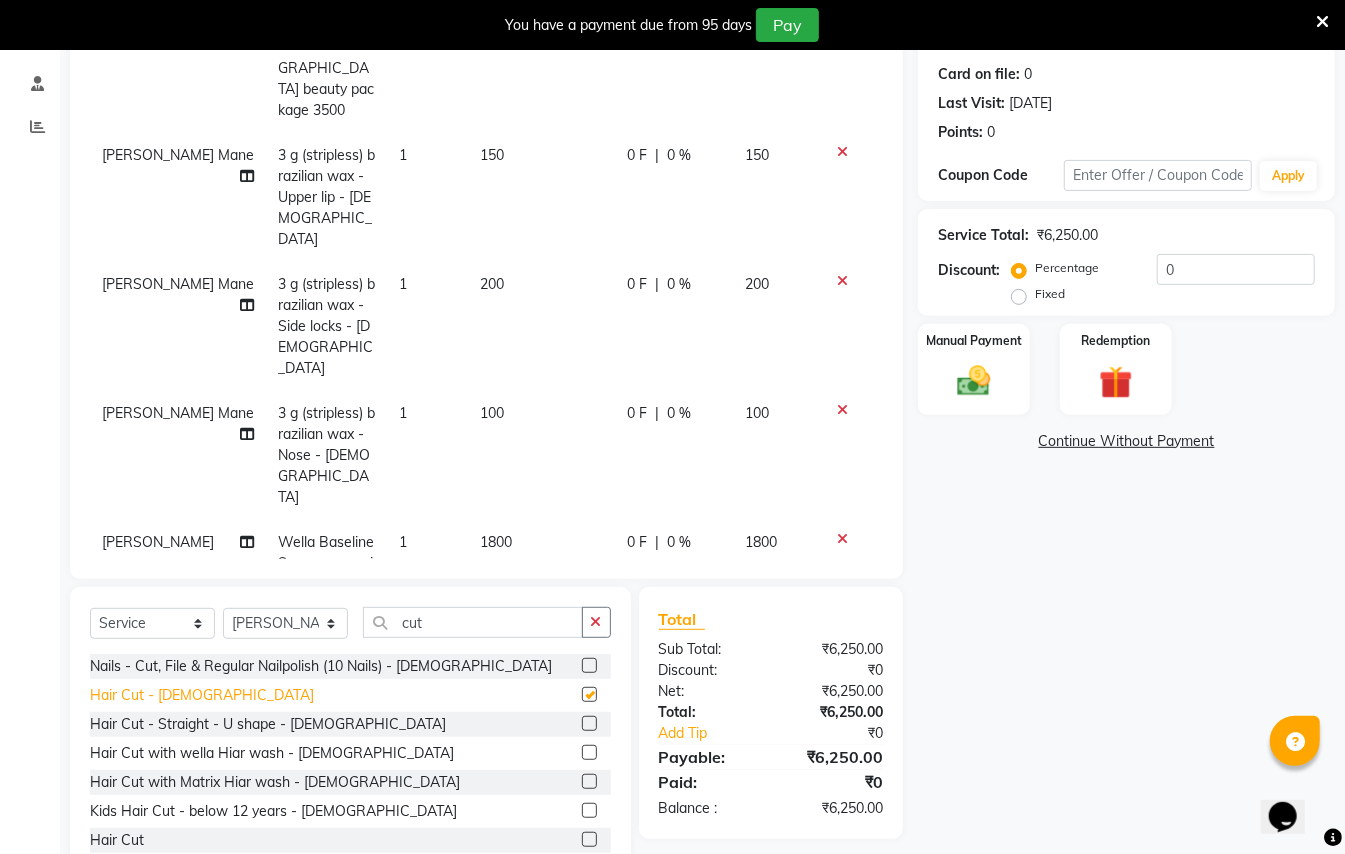 scroll, scrollTop: 202, scrollLeft: 0, axis: vertical 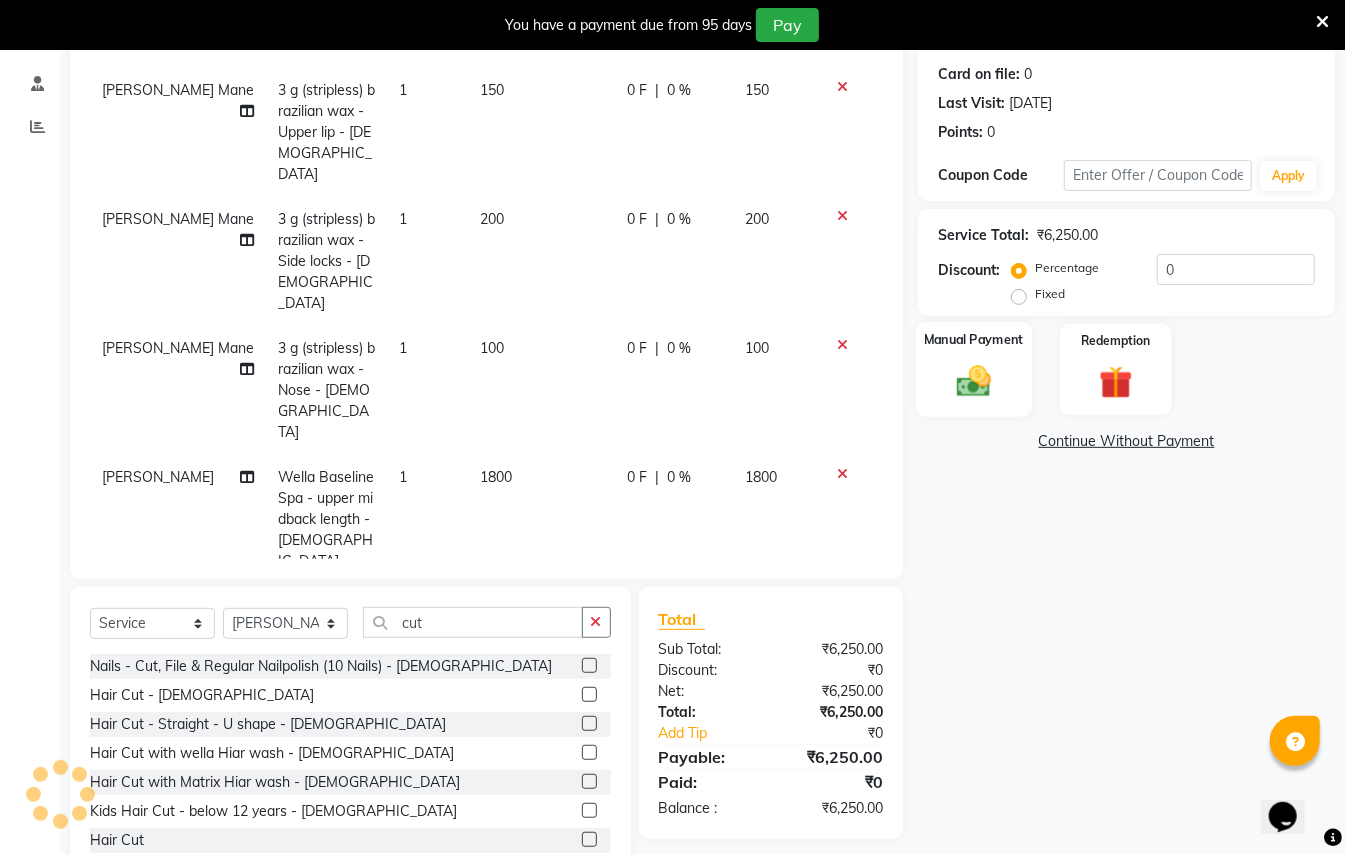 click 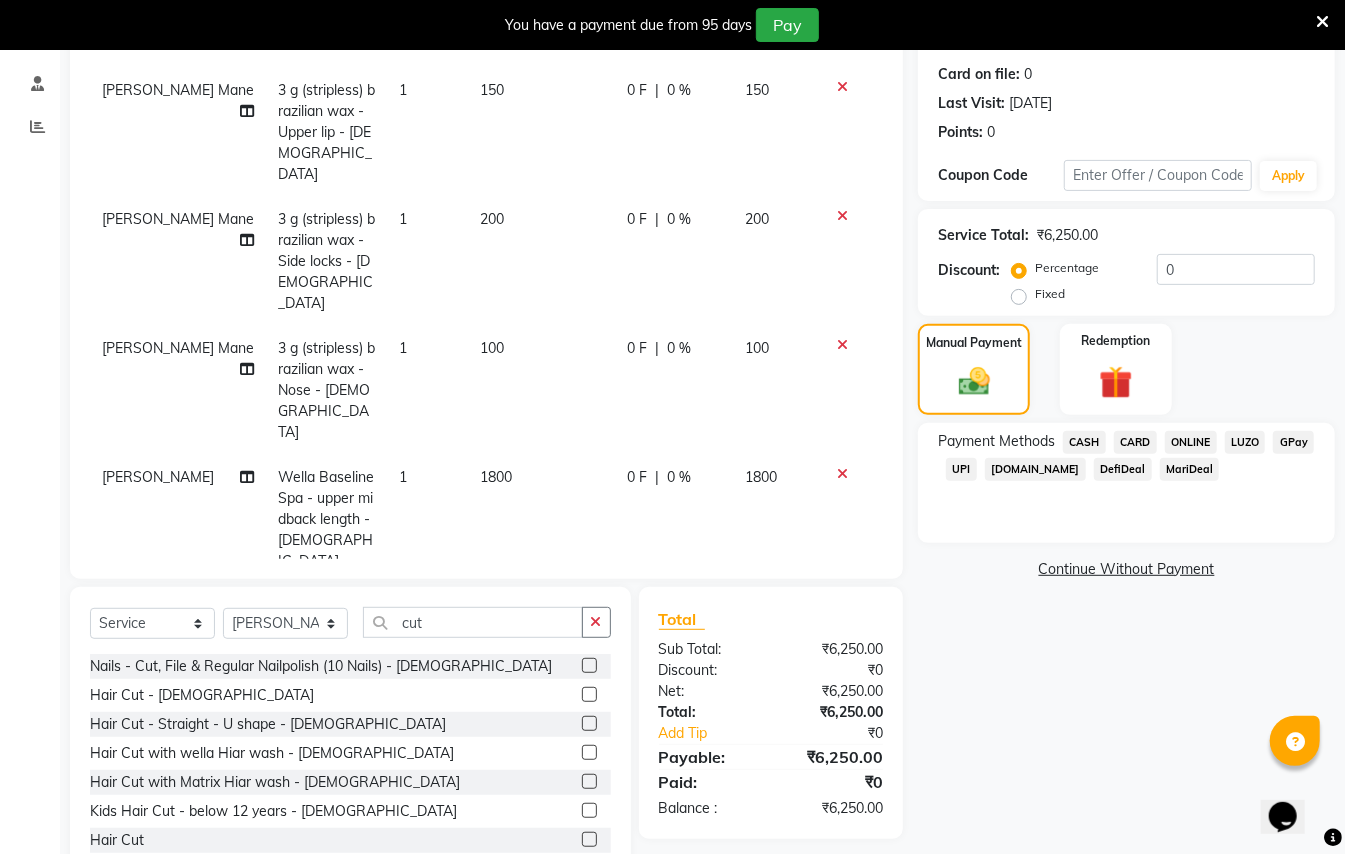 click on "GPay" 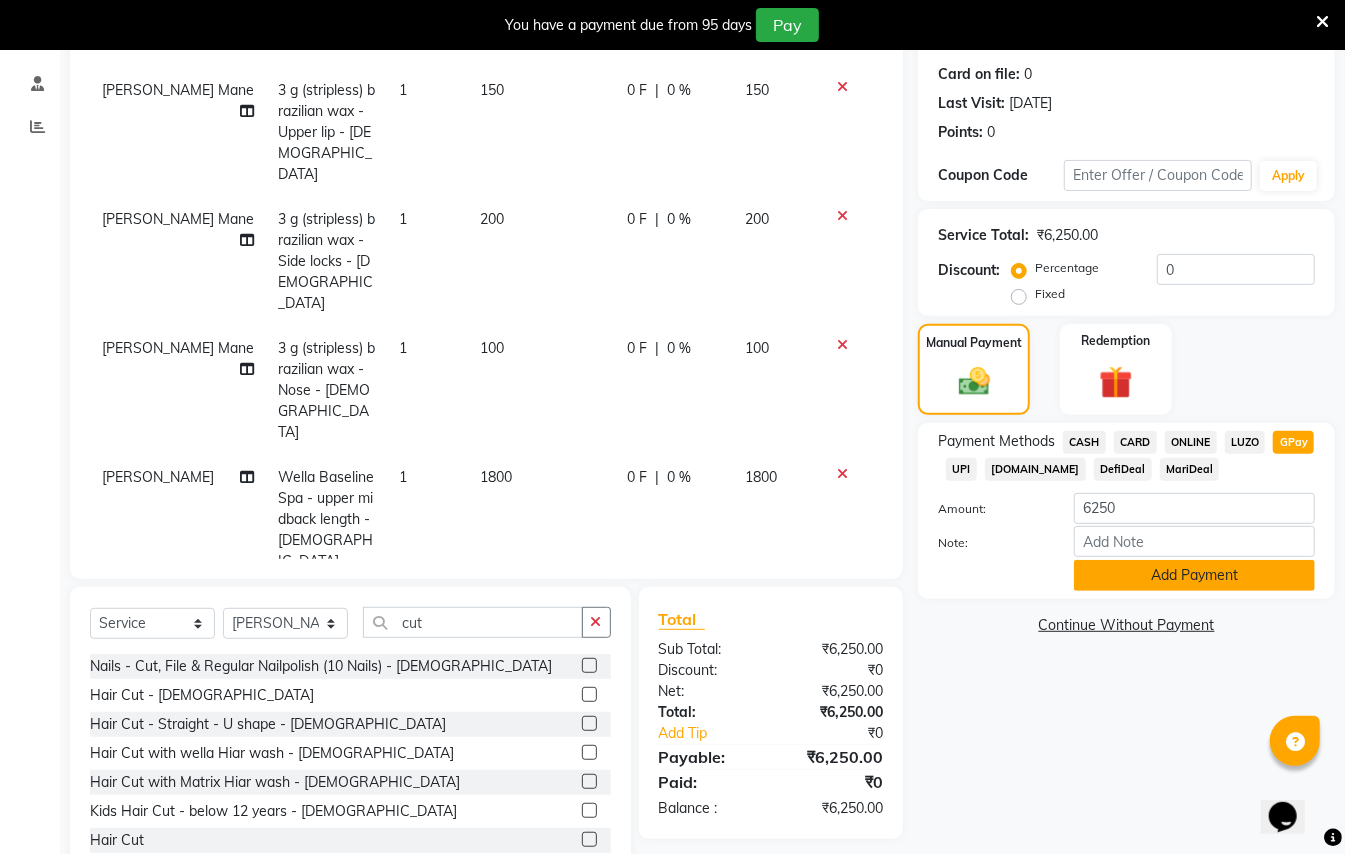 click on "Add Payment" 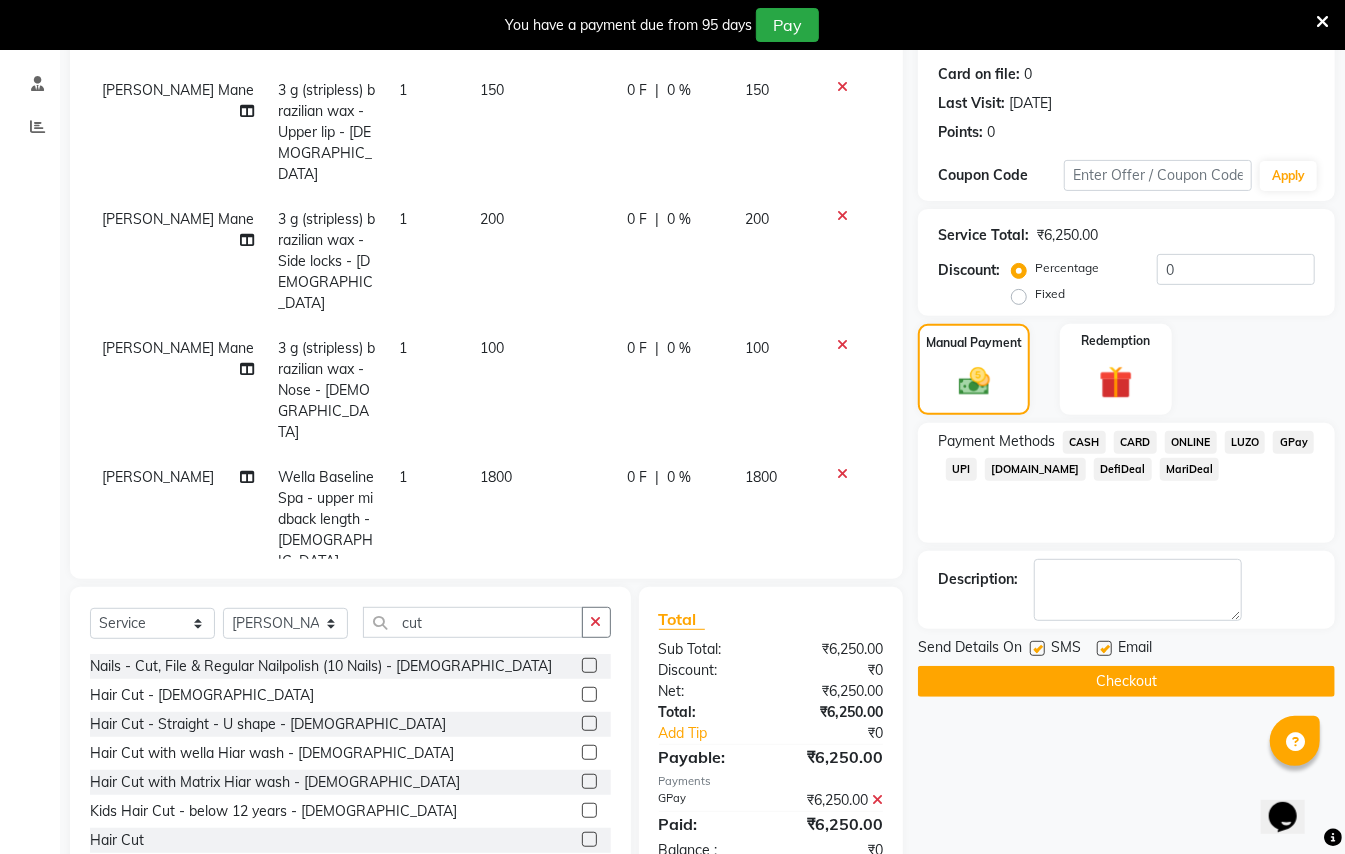 click on "Checkout" 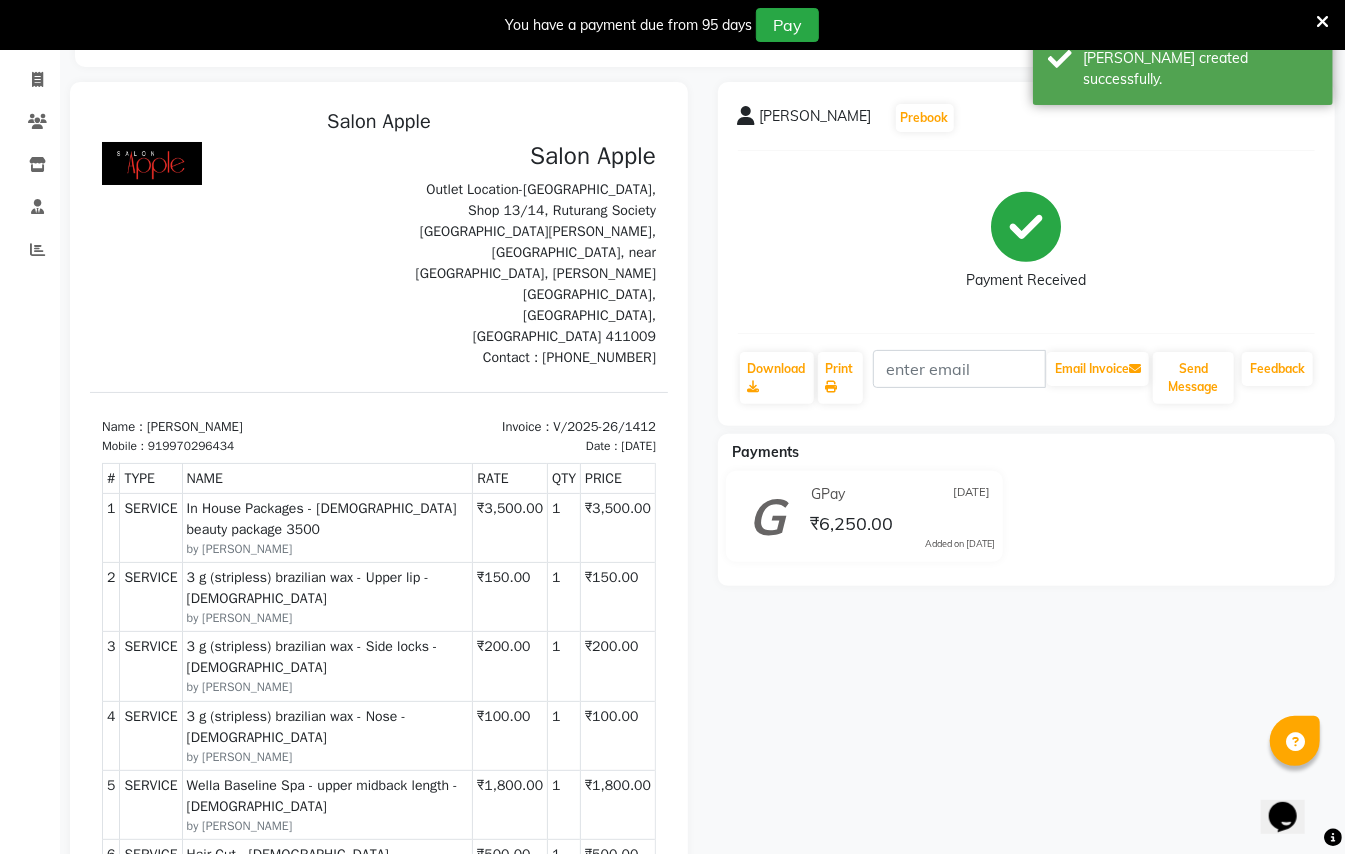 scroll, scrollTop: 0, scrollLeft: 0, axis: both 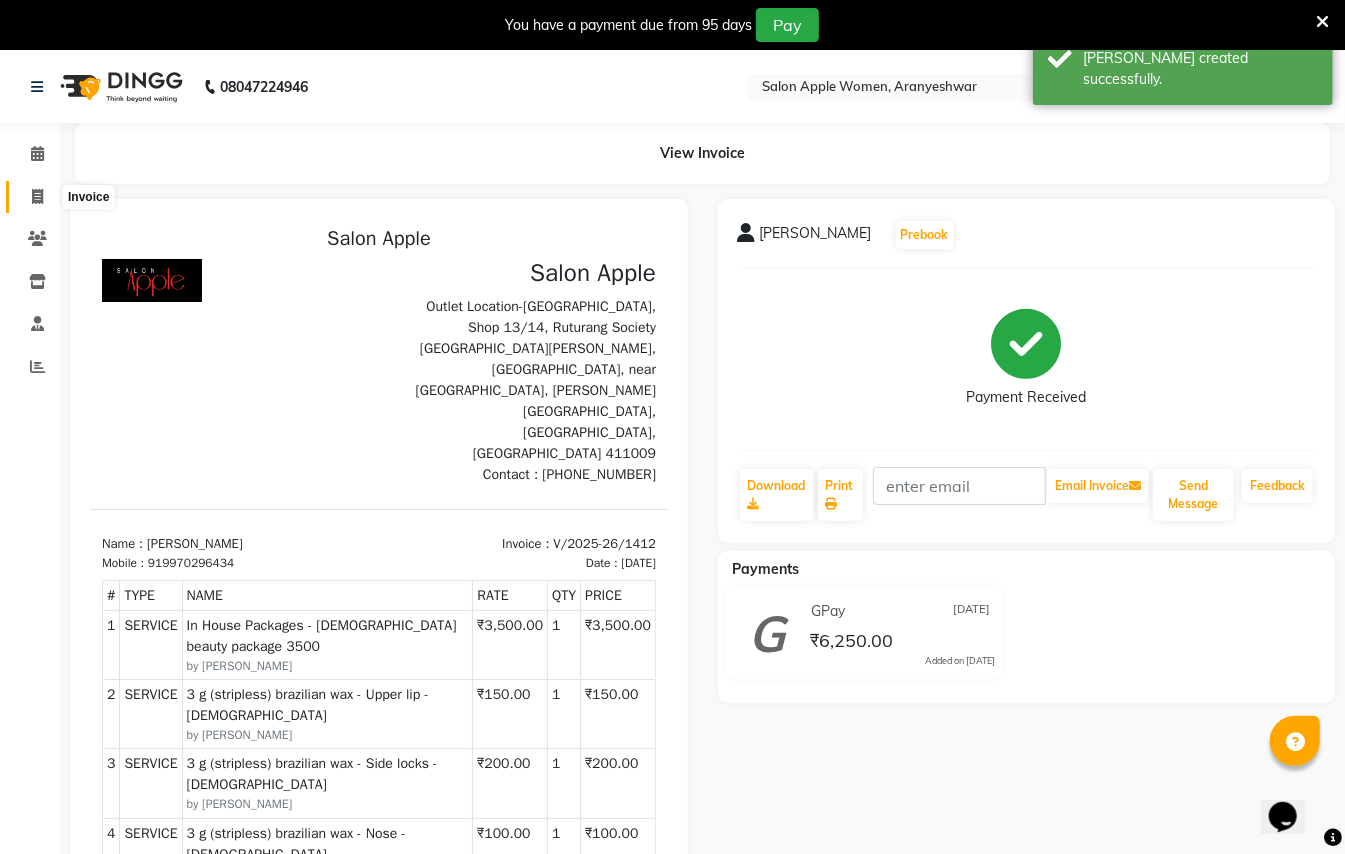 click 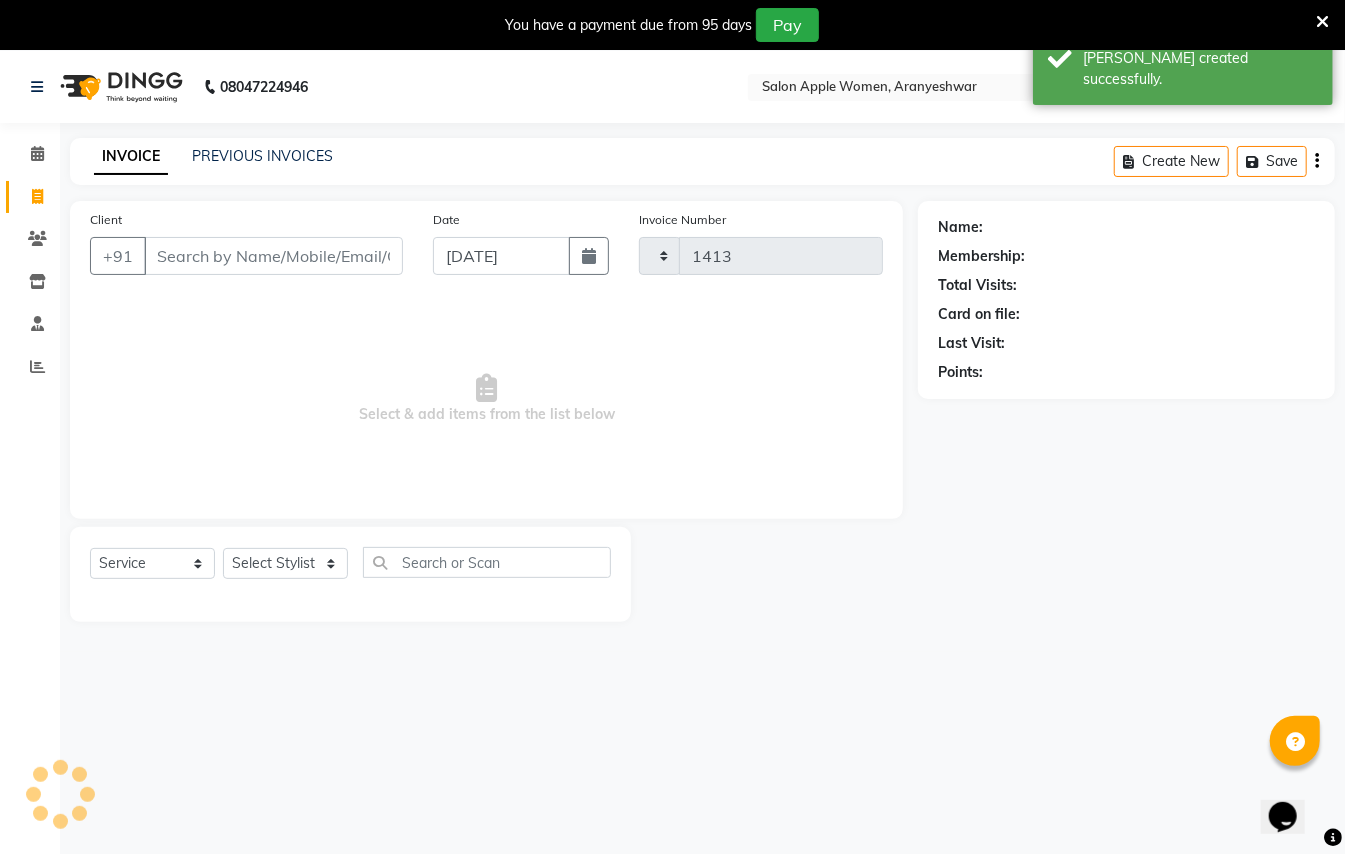scroll, scrollTop: 50, scrollLeft: 0, axis: vertical 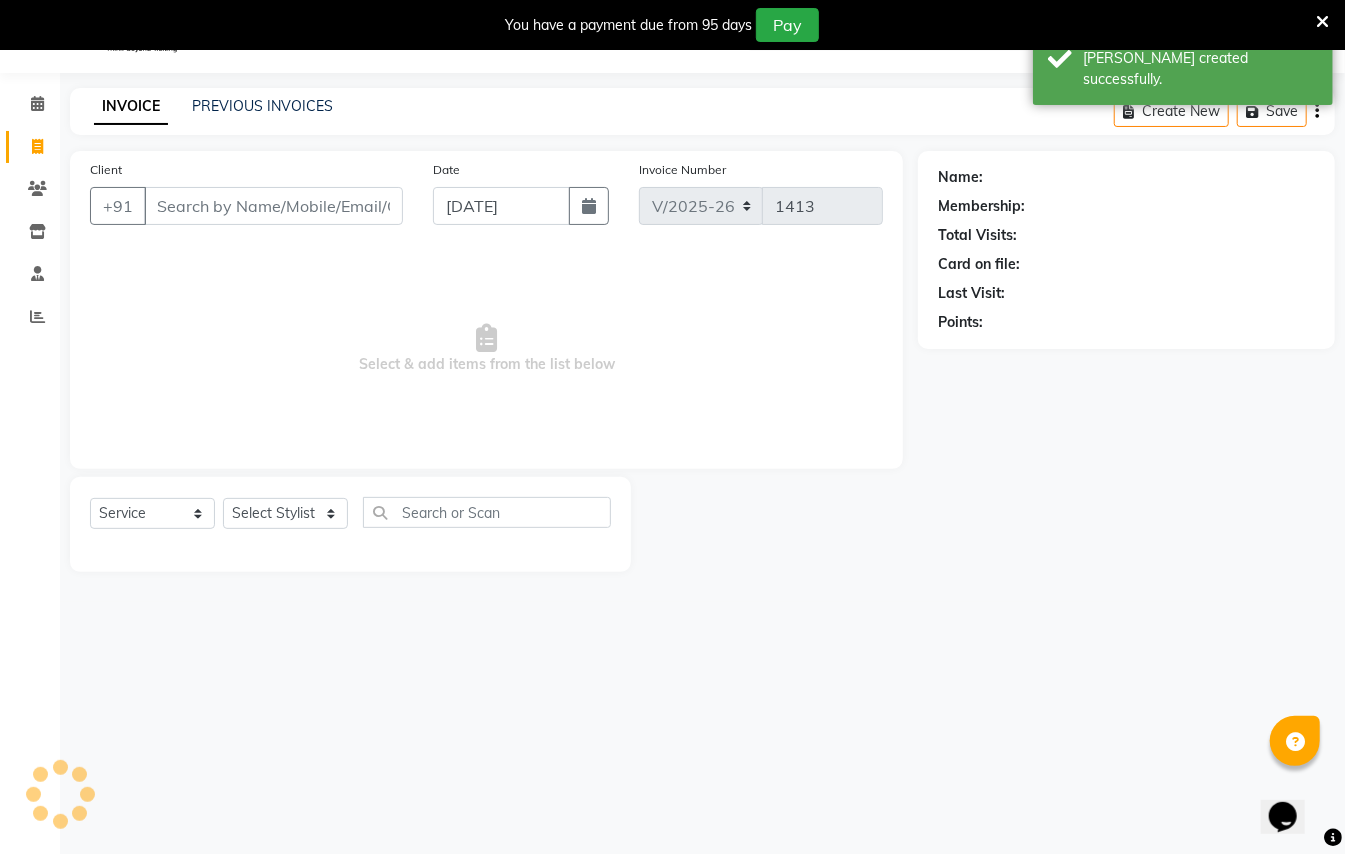 click on "Client" at bounding box center (273, 206) 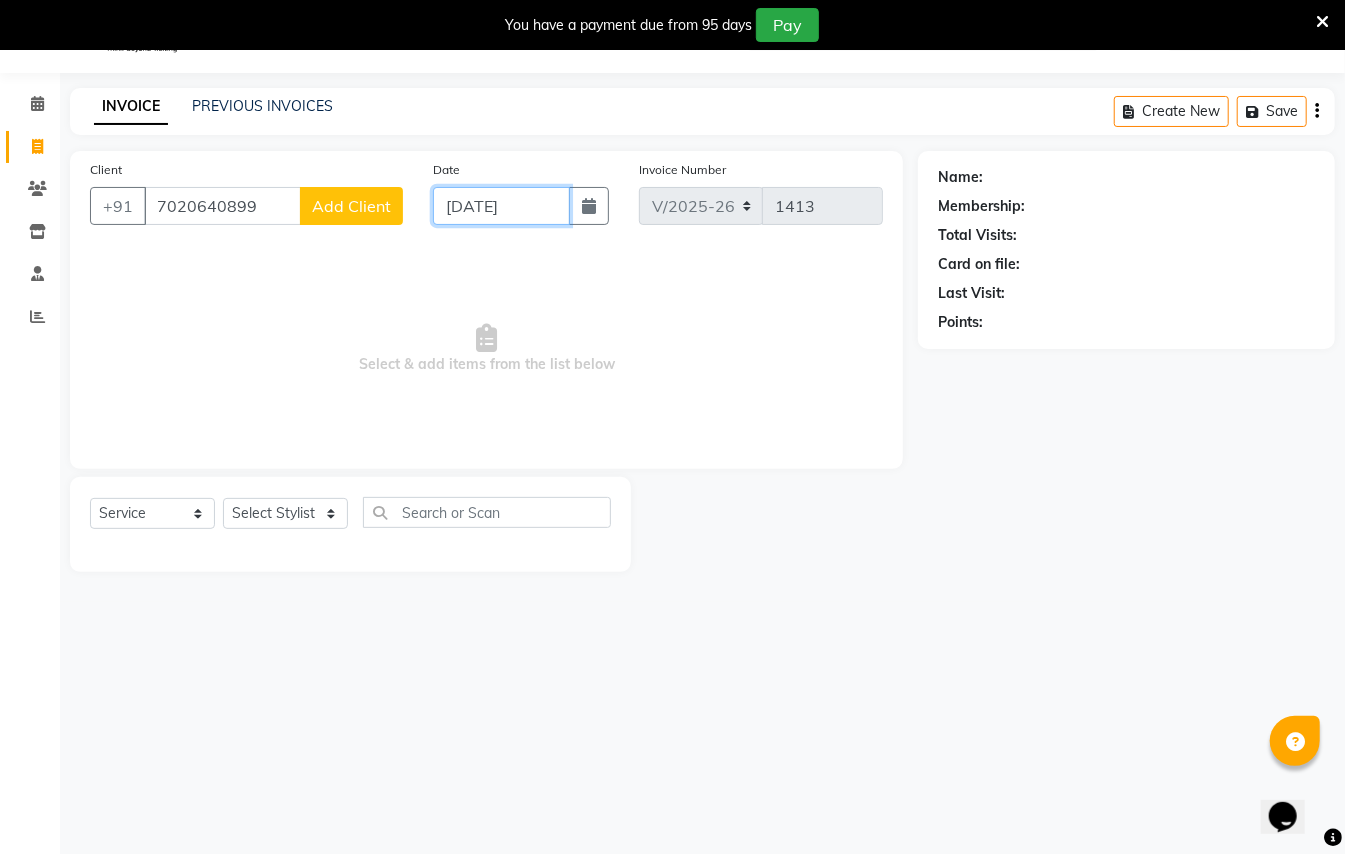 click on "[DATE]" 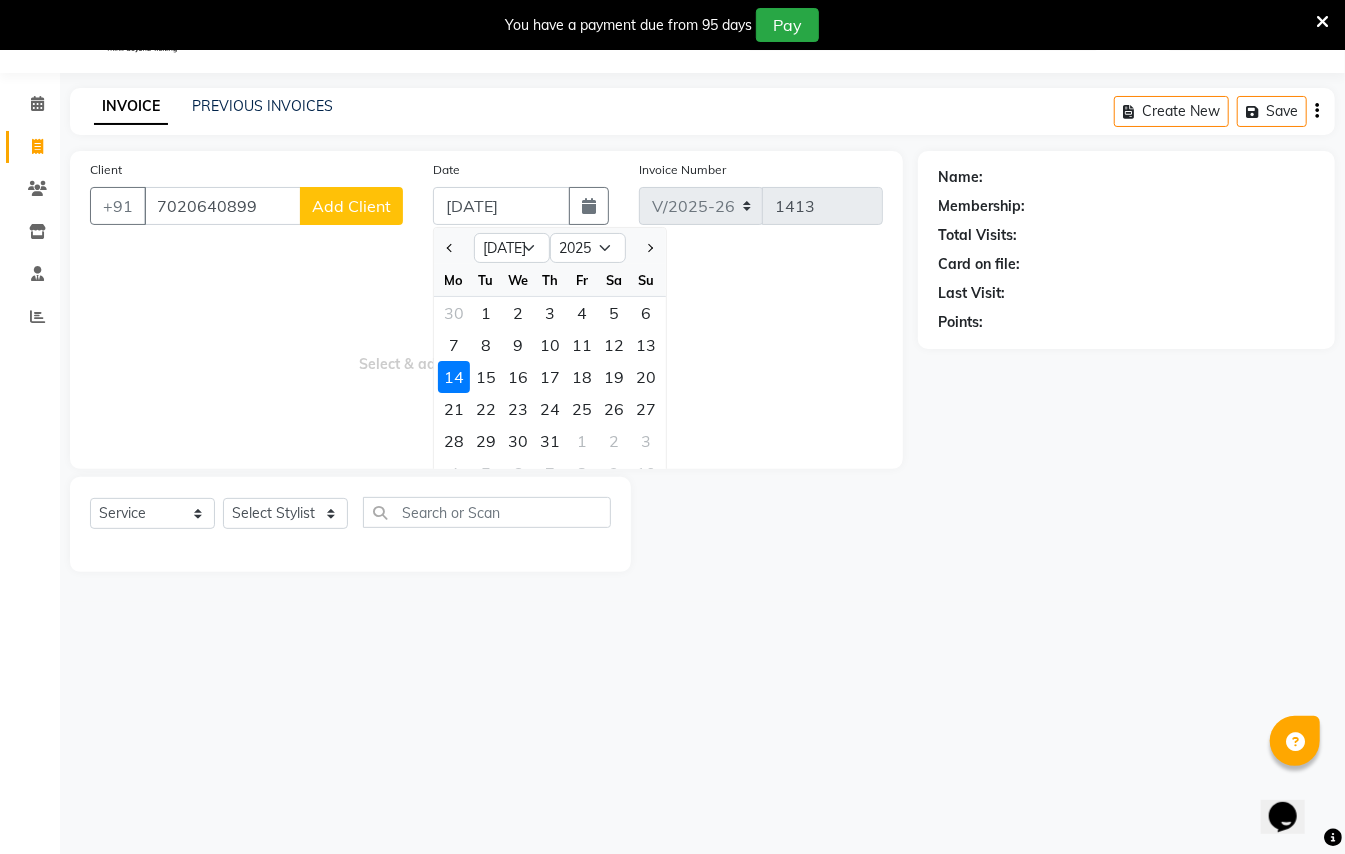 click on "Select & add items from the list below" at bounding box center (486, 349) 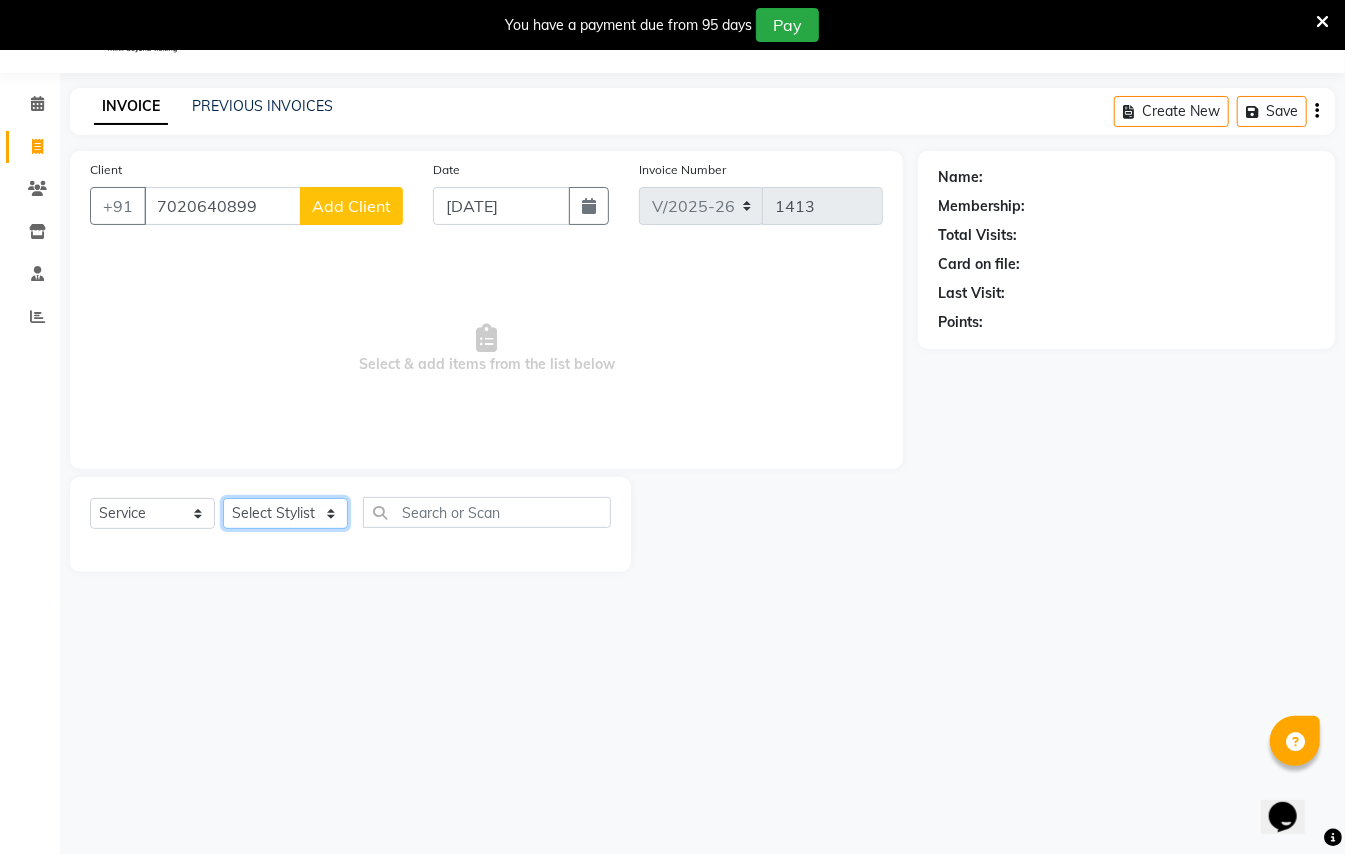 click on "Select Stylist [PERSON_NAME] [PERSON_NAME]  [PERSON_NAME] [PERSON_NAME] [PERSON_NAME] Mane Manager [PERSON_NAME]  [PERSON_NAME] Owner [PERSON_NAME]" 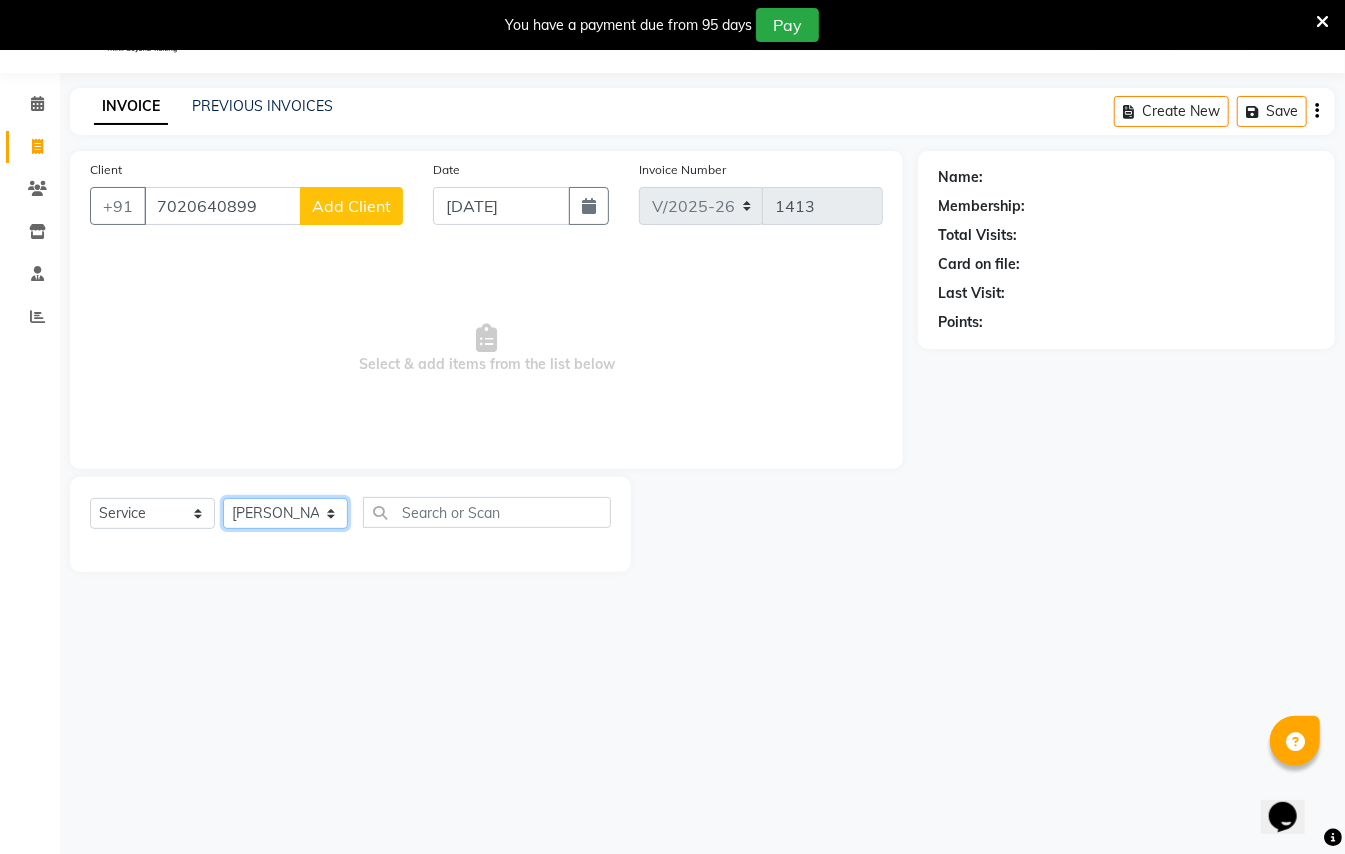 click on "Select Stylist [PERSON_NAME] [PERSON_NAME]  [PERSON_NAME] [PERSON_NAME] [PERSON_NAME] Mane Manager [PERSON_NAME]  [PERSON_NAME] Owner [PERSON_NAME]" 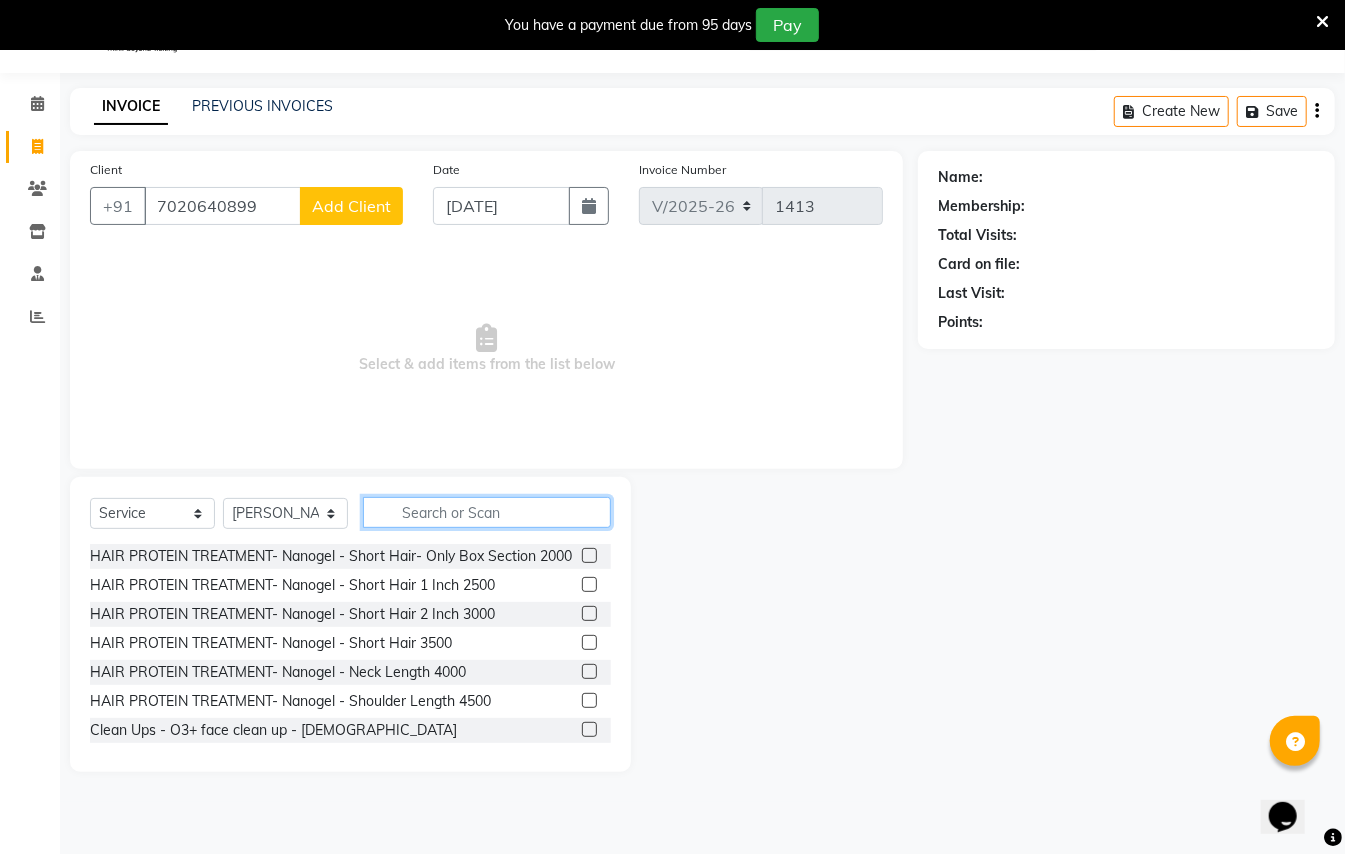 click 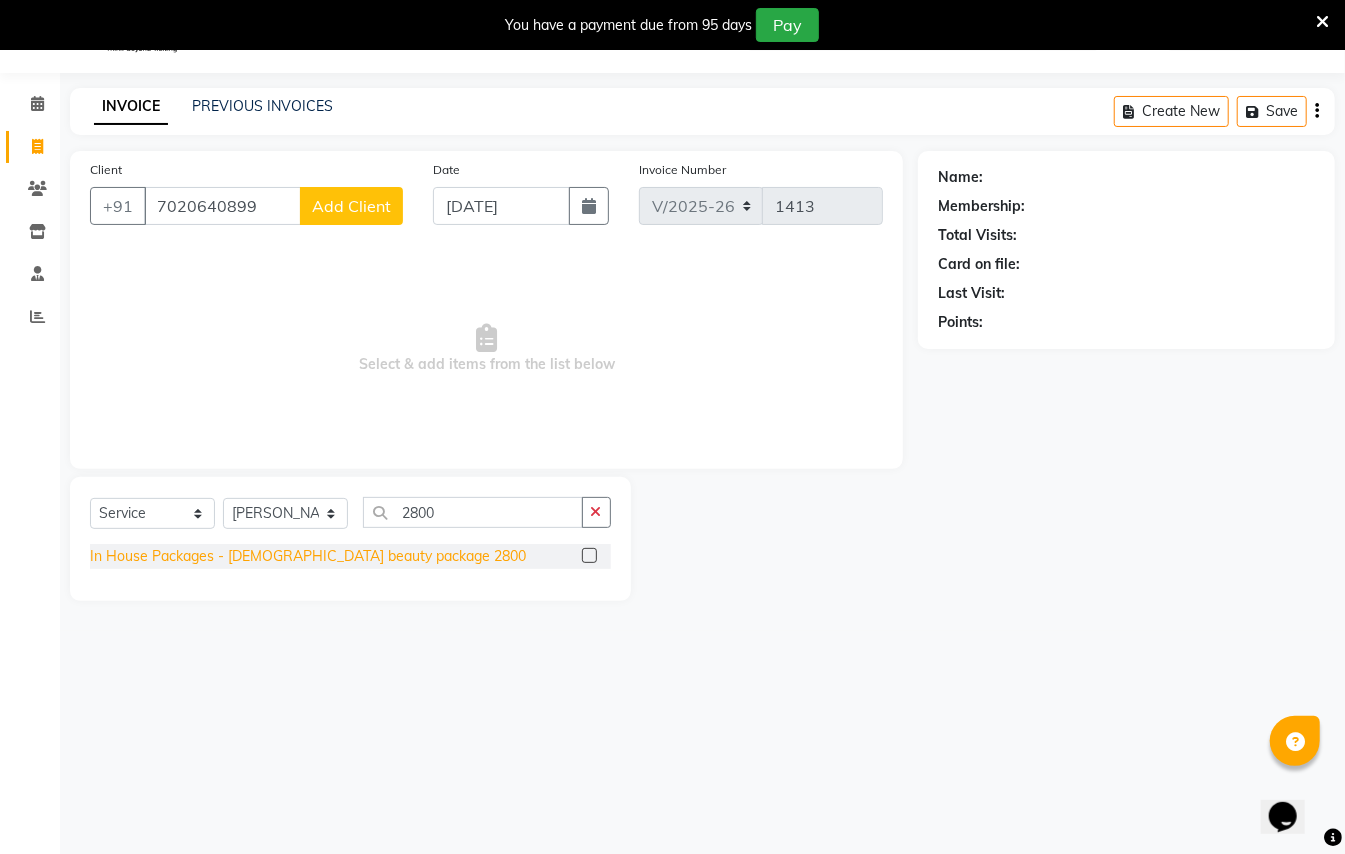 click on "In House Packages - [DEMOGRAPHIC_DATA] beauty package 2800" 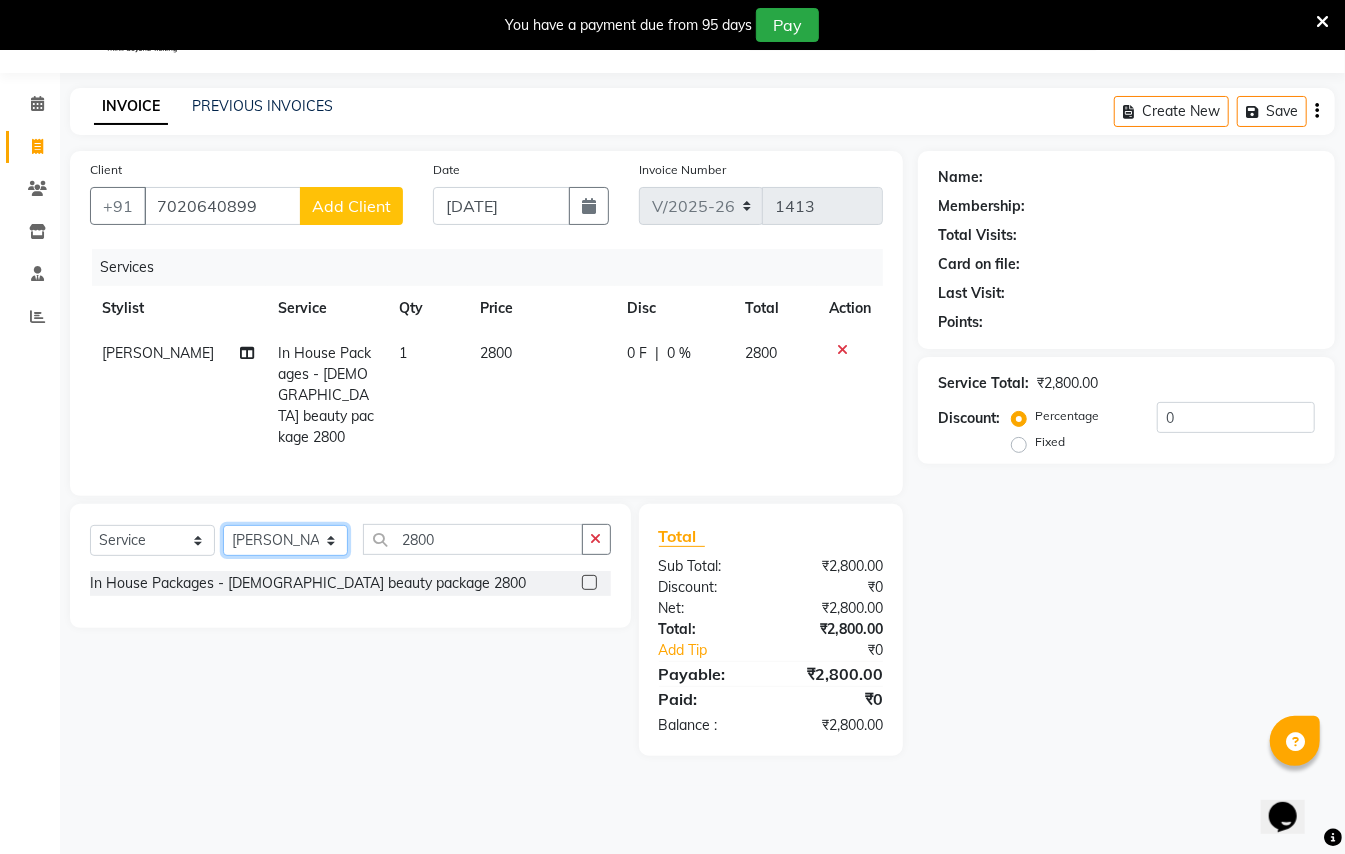 click on "Select Stylist [PERSON_NAME] [PERSON_NAME]  [PERSON_NAME] [PERSON_NAME] [PERSON_NAME] Mane Manager [PERSON_NAME]  [PERSON_NAME] Owner [PERSON_NAME]" 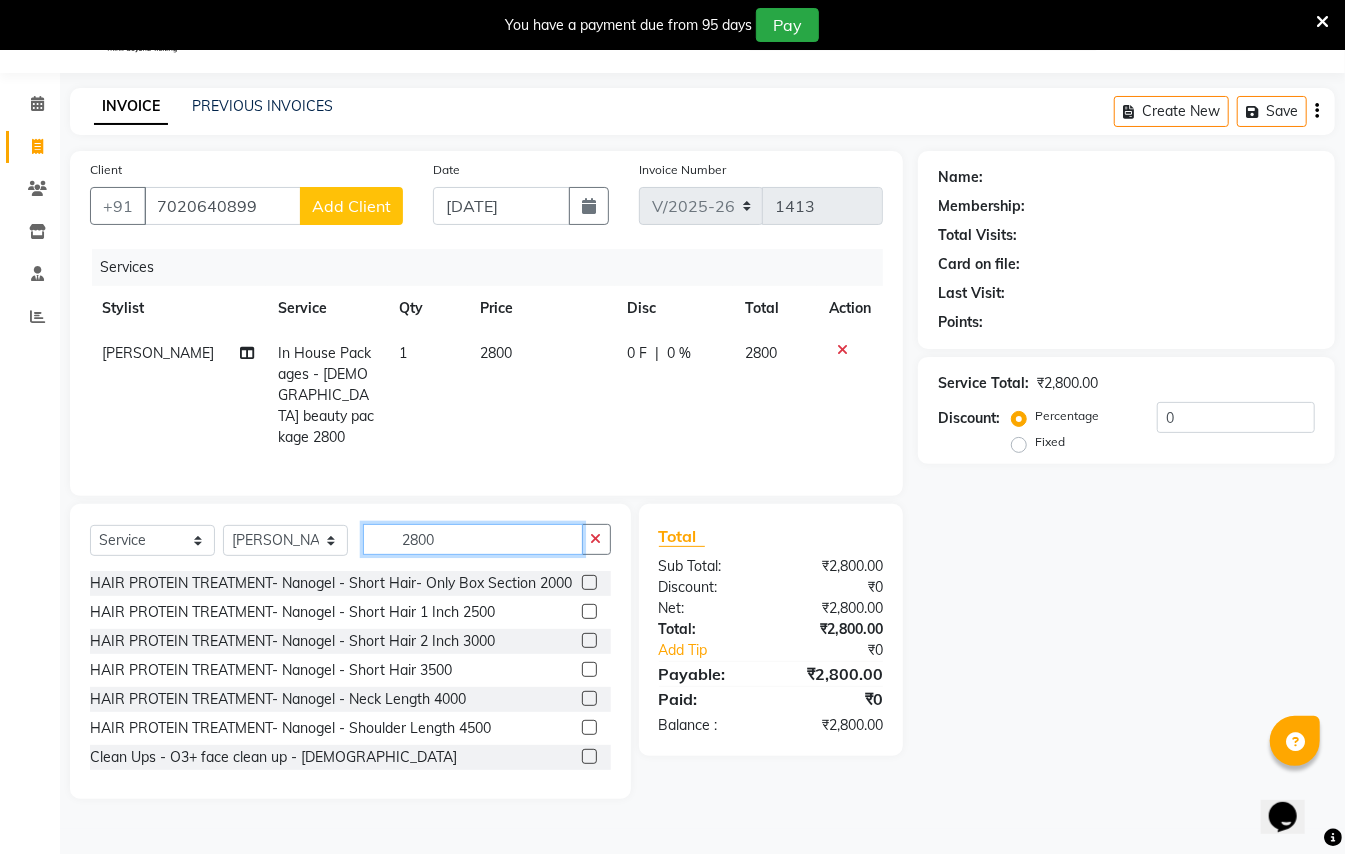 click on "2800" 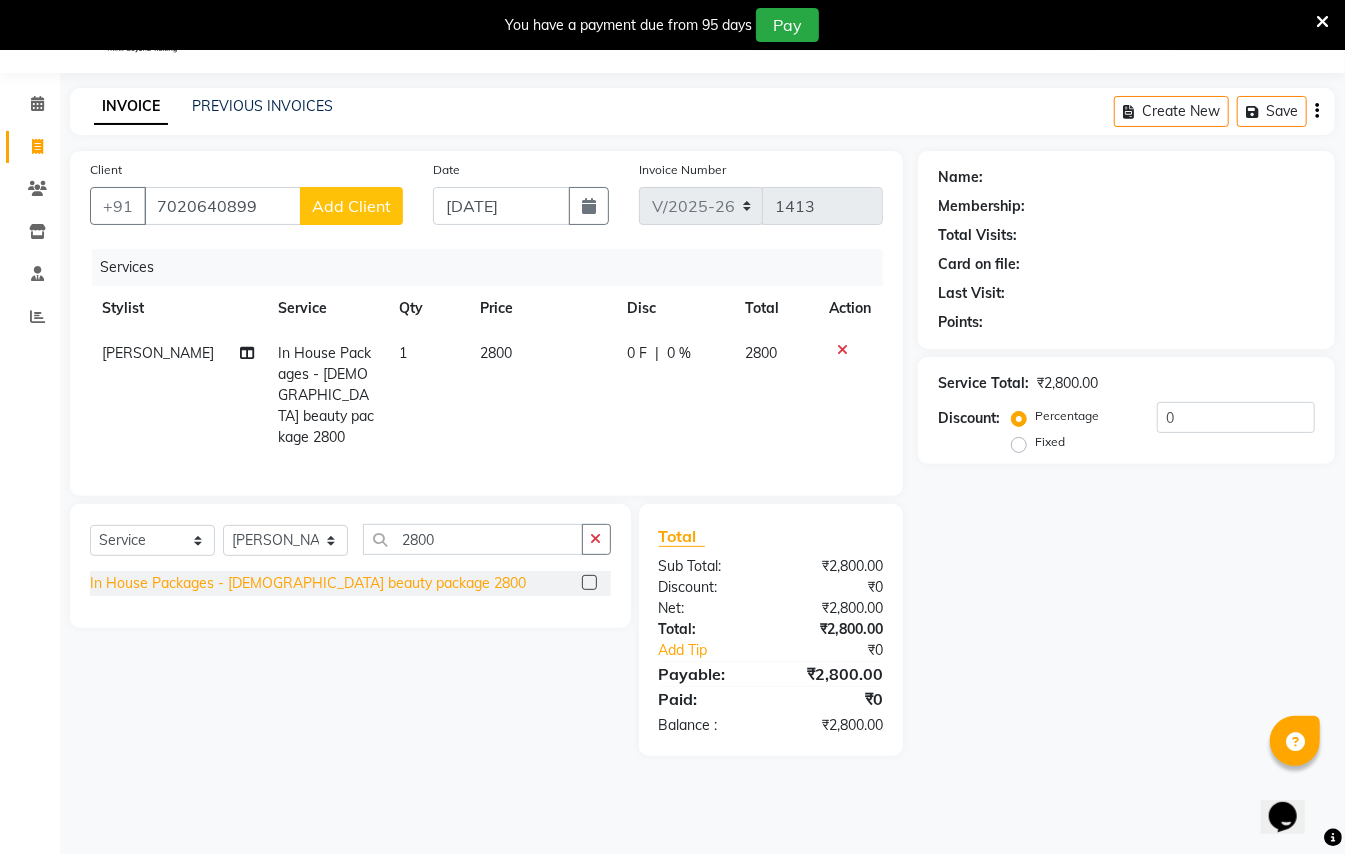 click on "In House Packages - [DEMOGRAPHIC_DATA] beauty package 2800" 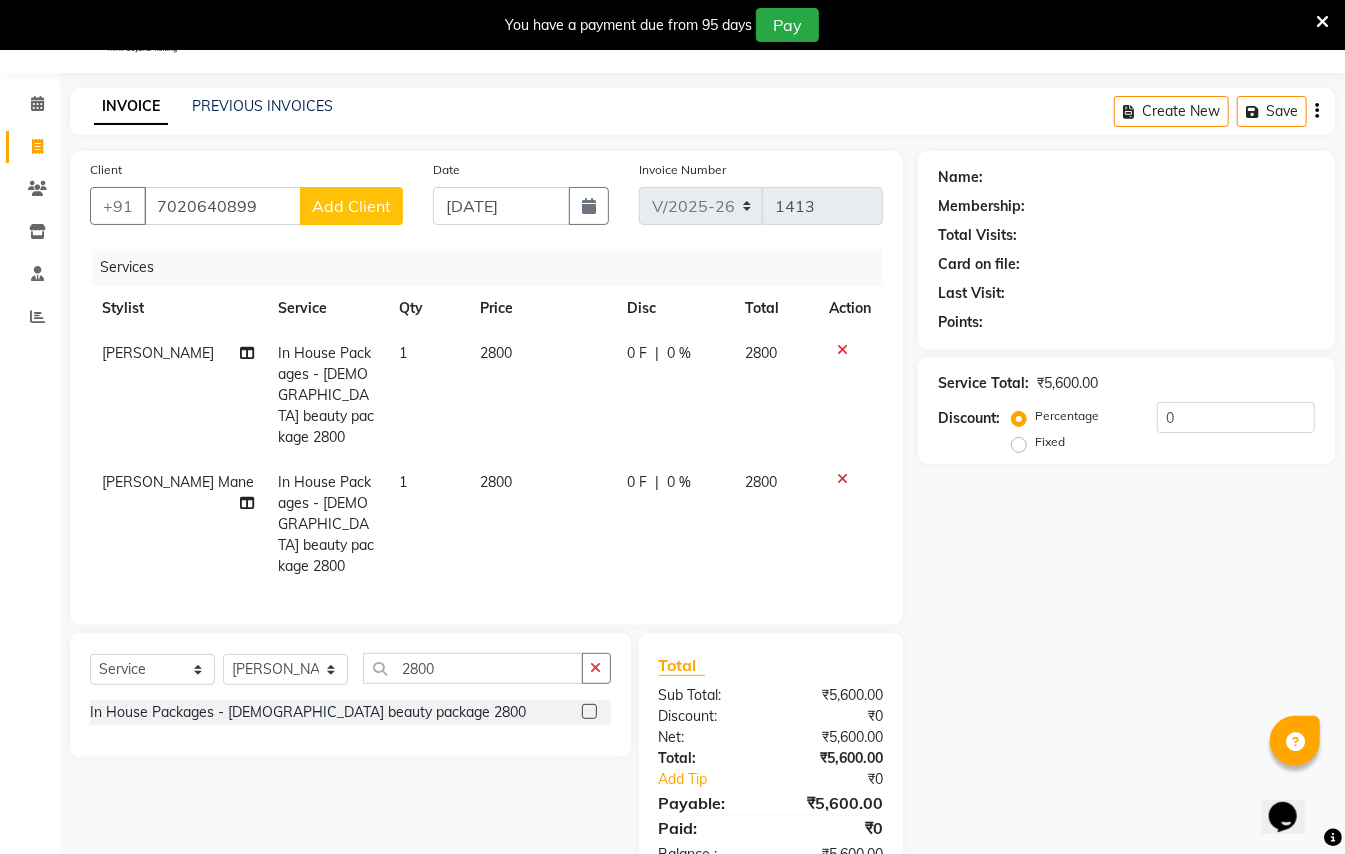 click on "Add Client" 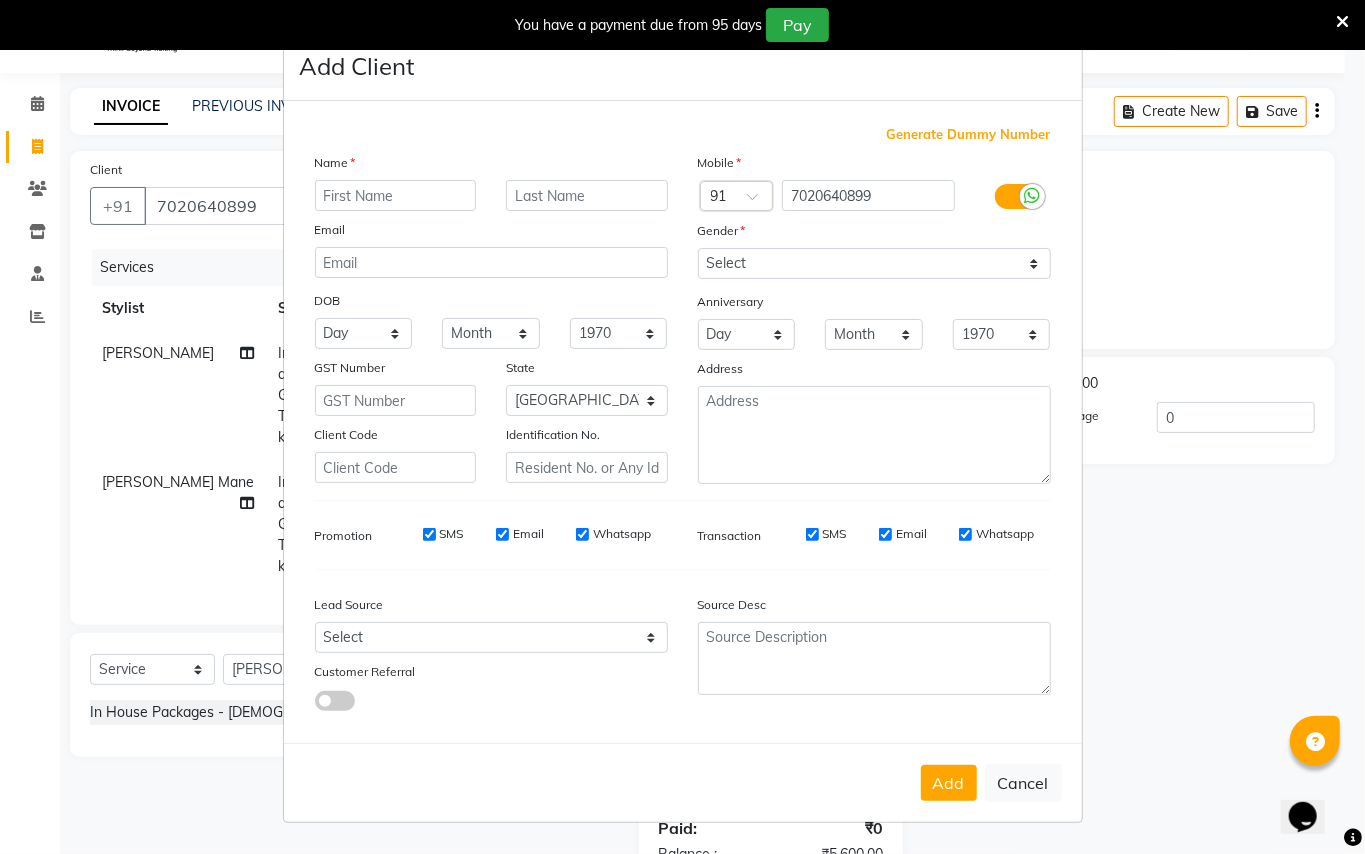 click at bounding box center (396, 195) 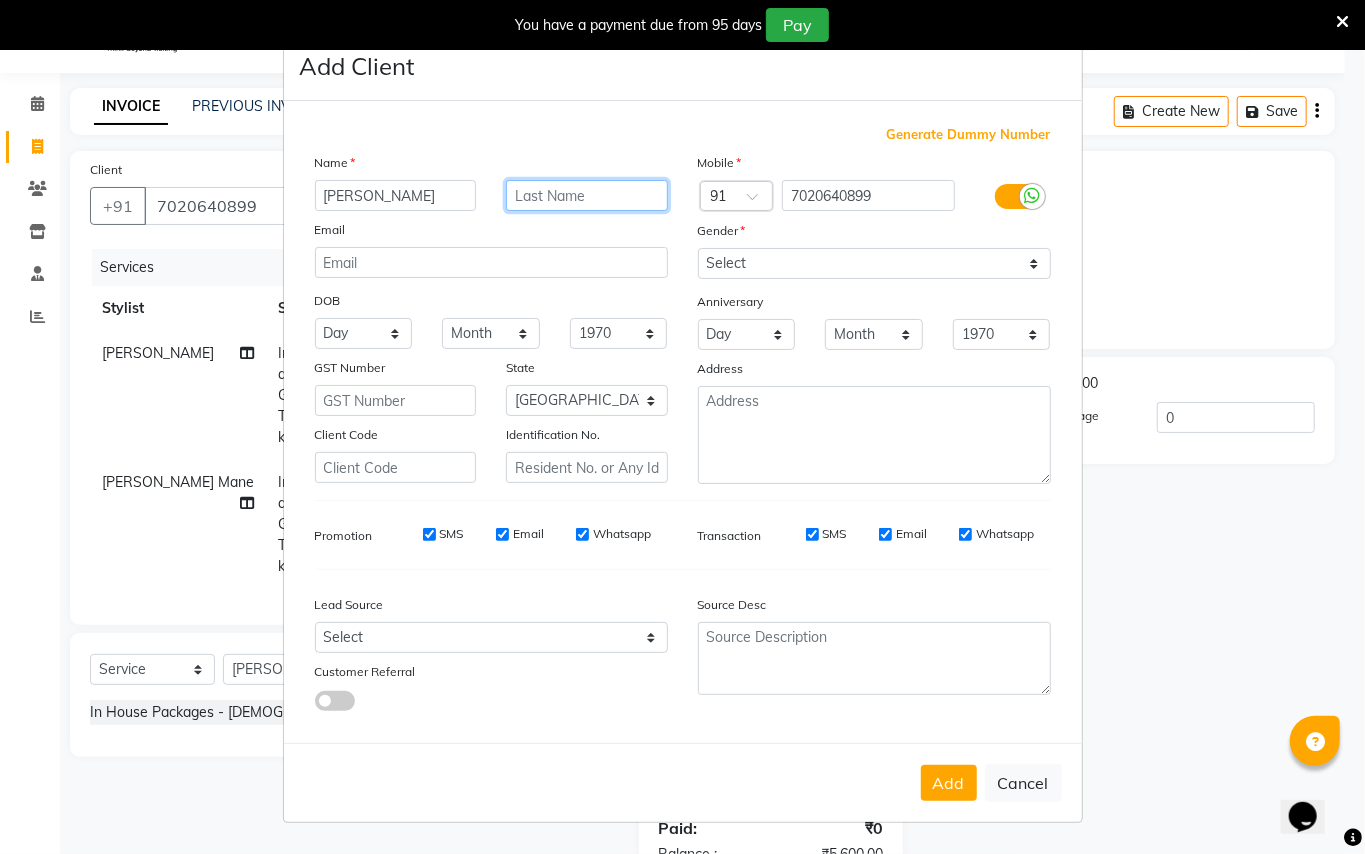click at bounding box center [587, 195] 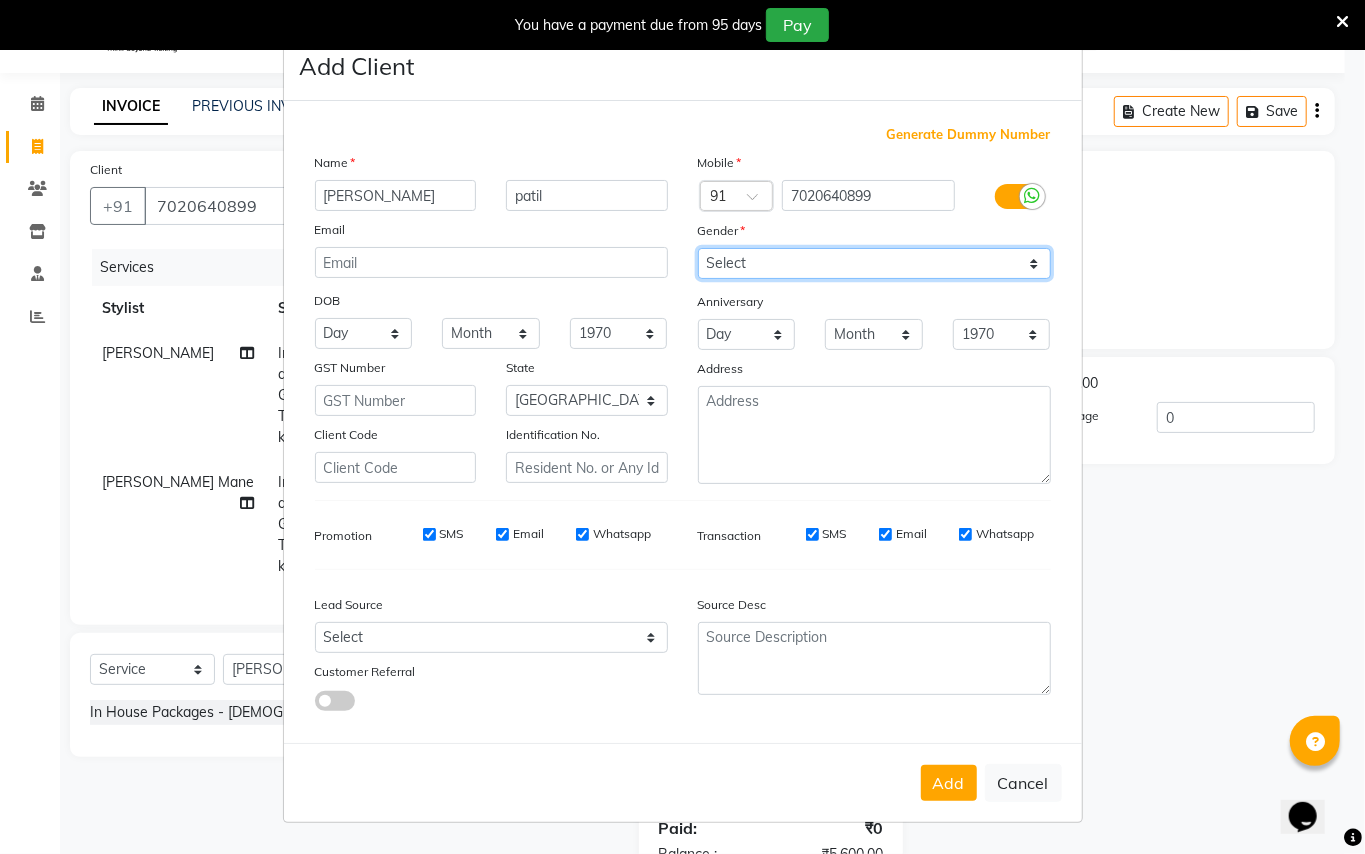 click on "Select [DEMOGRAPHIC_DATA] [DEMOGRAPHIC_DATA] Other Prefer Not To Say" at bounding box center (874, 263) 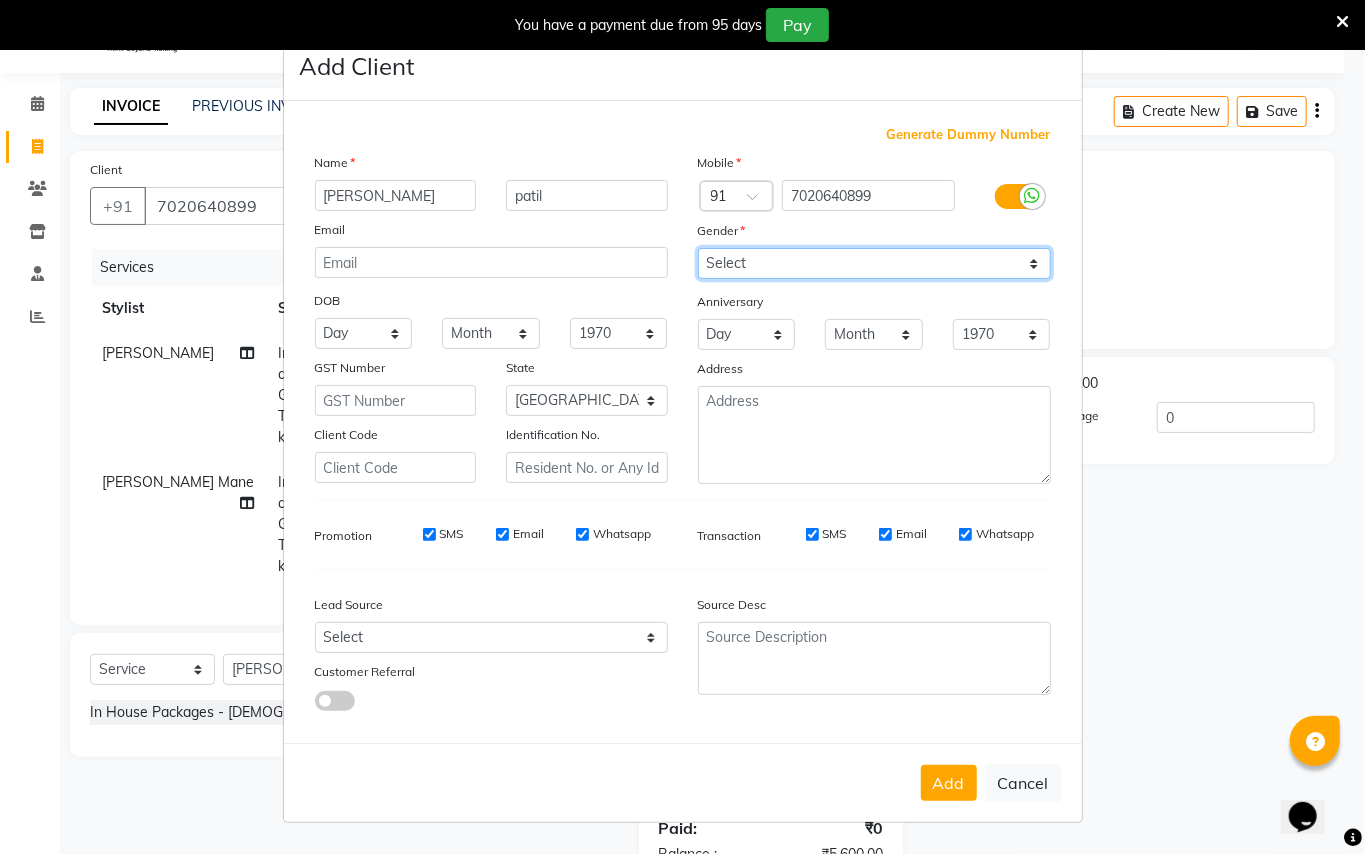 click on "Select [DEMOGRAPHIC_DATA] [DEMOGRAPHIC_DATA] Other Prefer Not To Say" at bounding box center [874, 263] 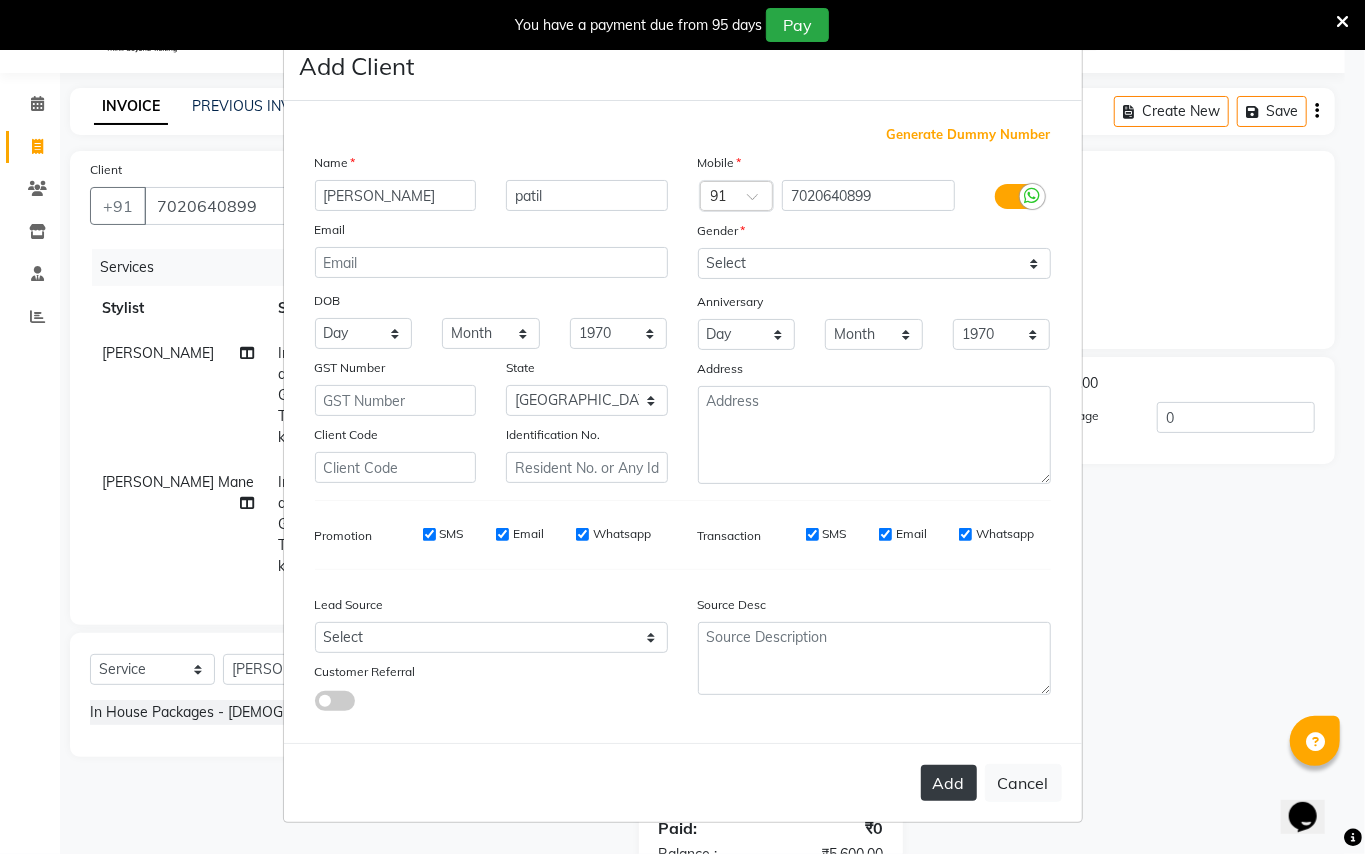 click on "Add" at bounding box center [949, 783] 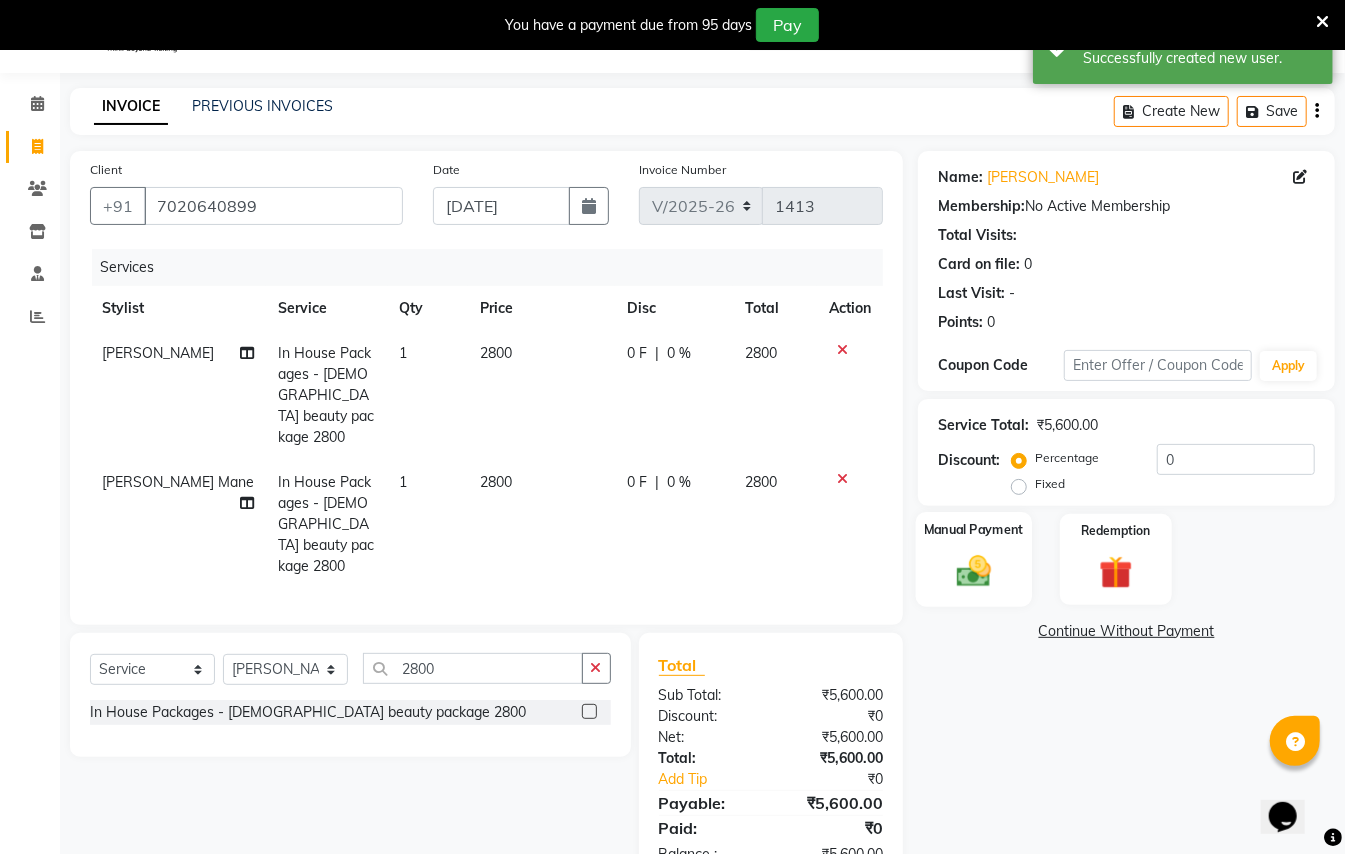 click 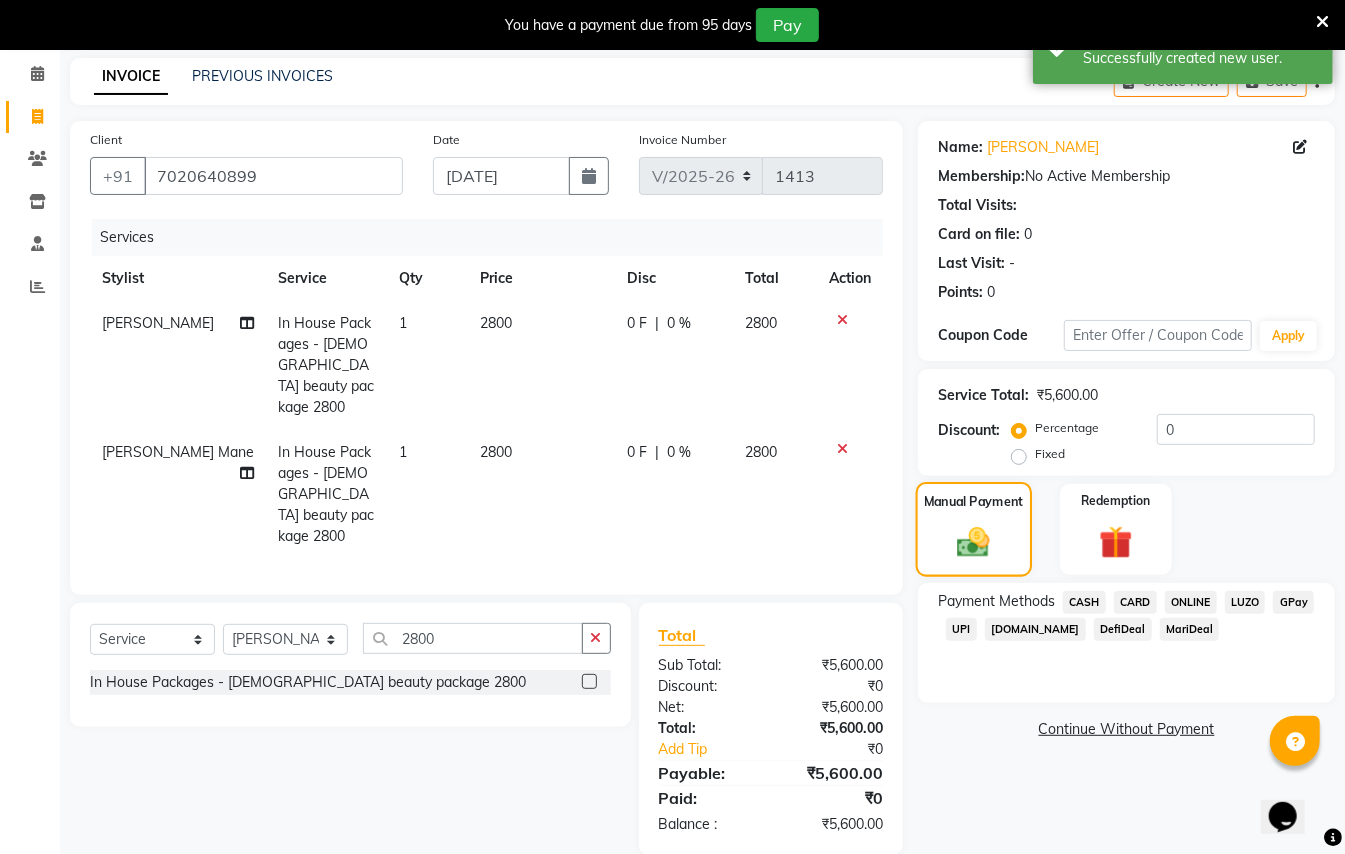 scroll, scrollTop: 89, scrollLeft: 0, axis: vertical 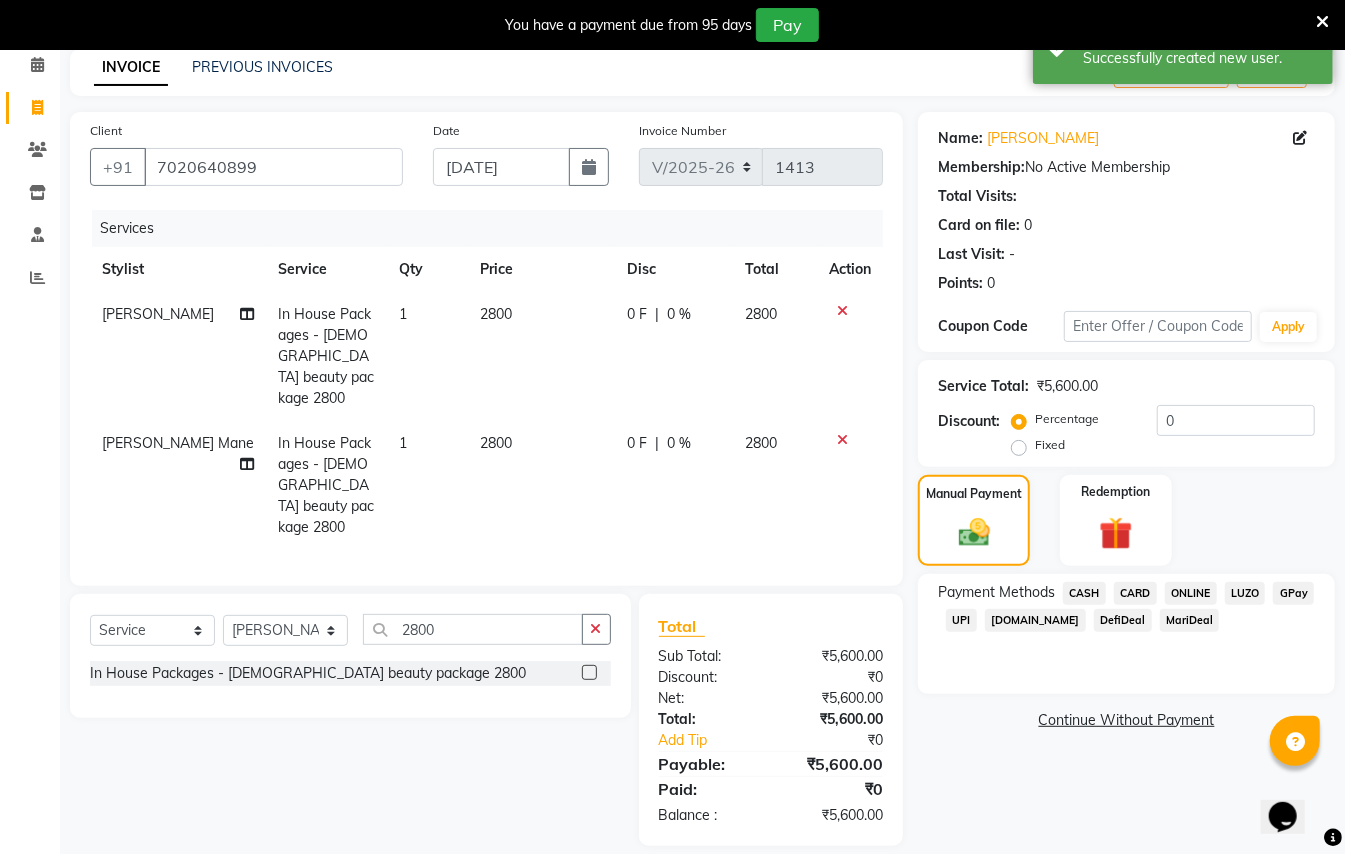 click on "GPay" 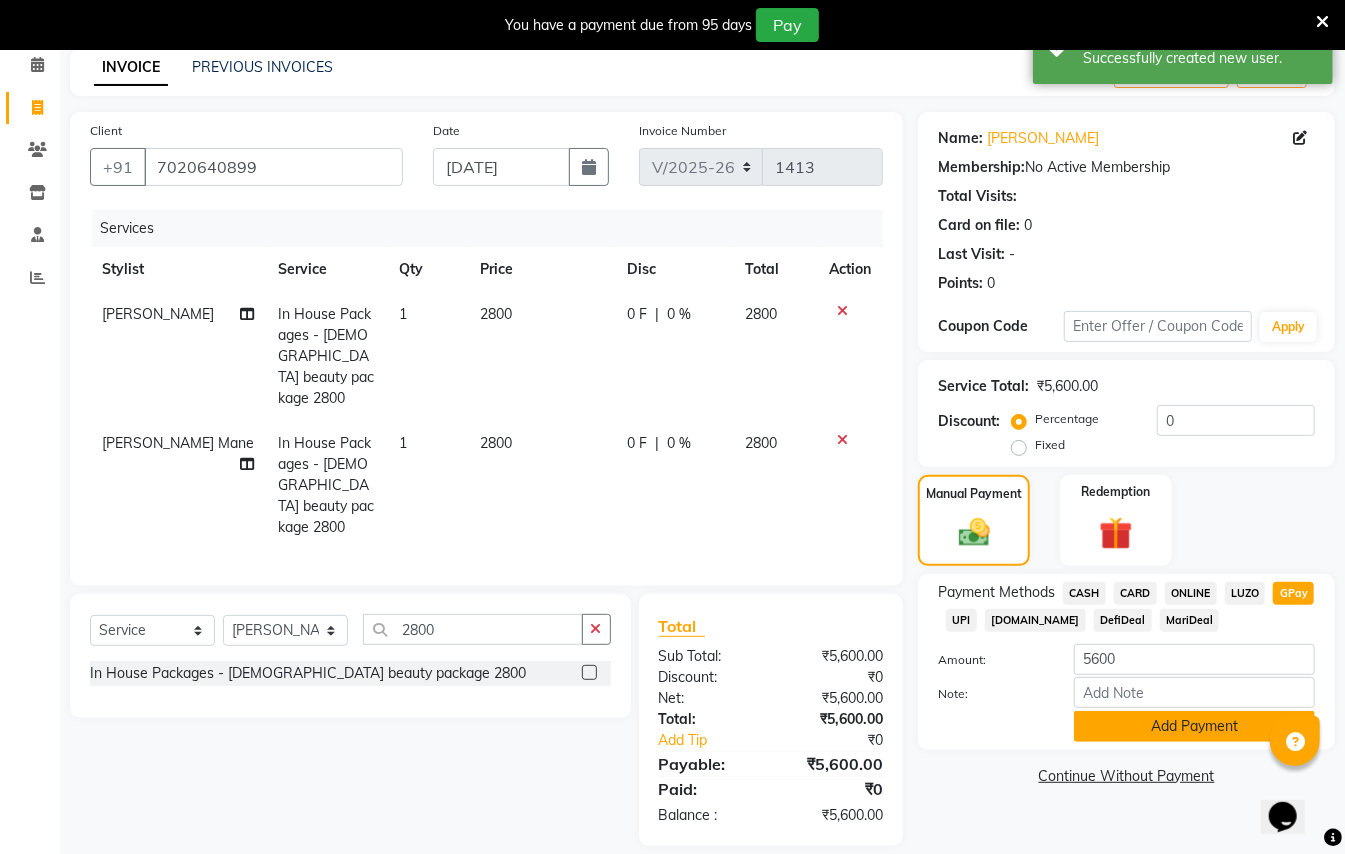 click on "Add Payment" 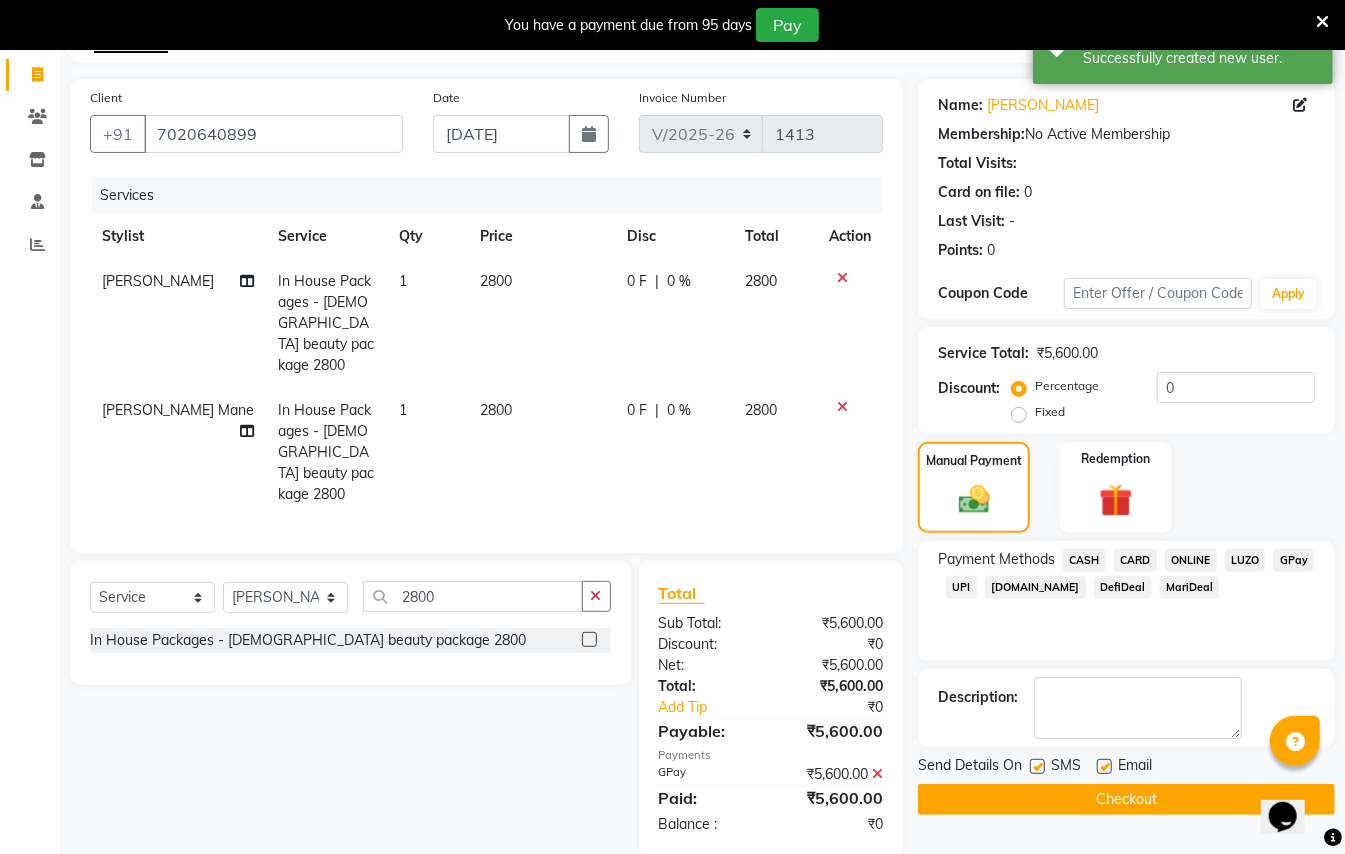scroll, scrollTop: 130, scrollLeft: 0, axis: vertical 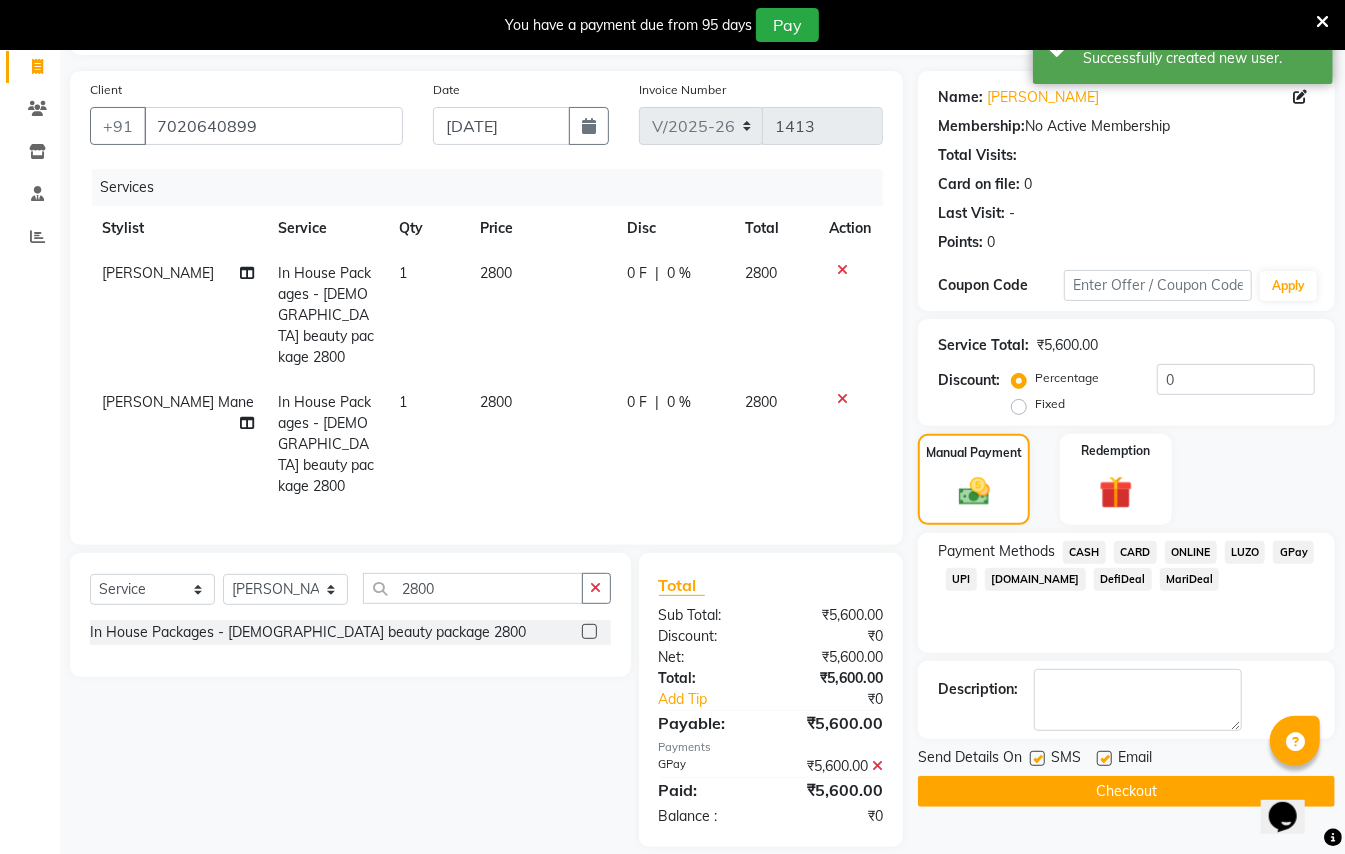 click on "Checkout" 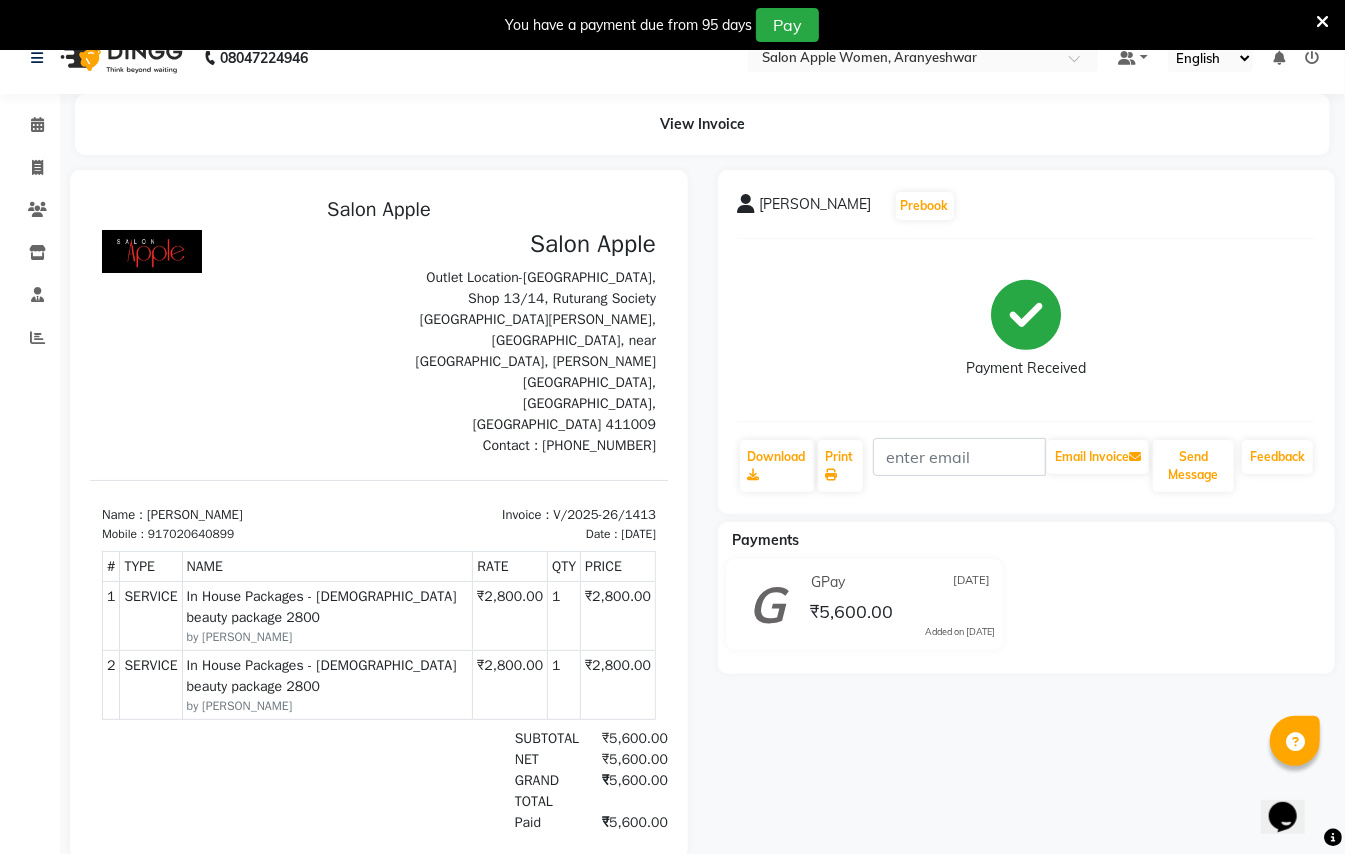 scroll, scrollTop: 0, scrollLeft: 0, axis: both 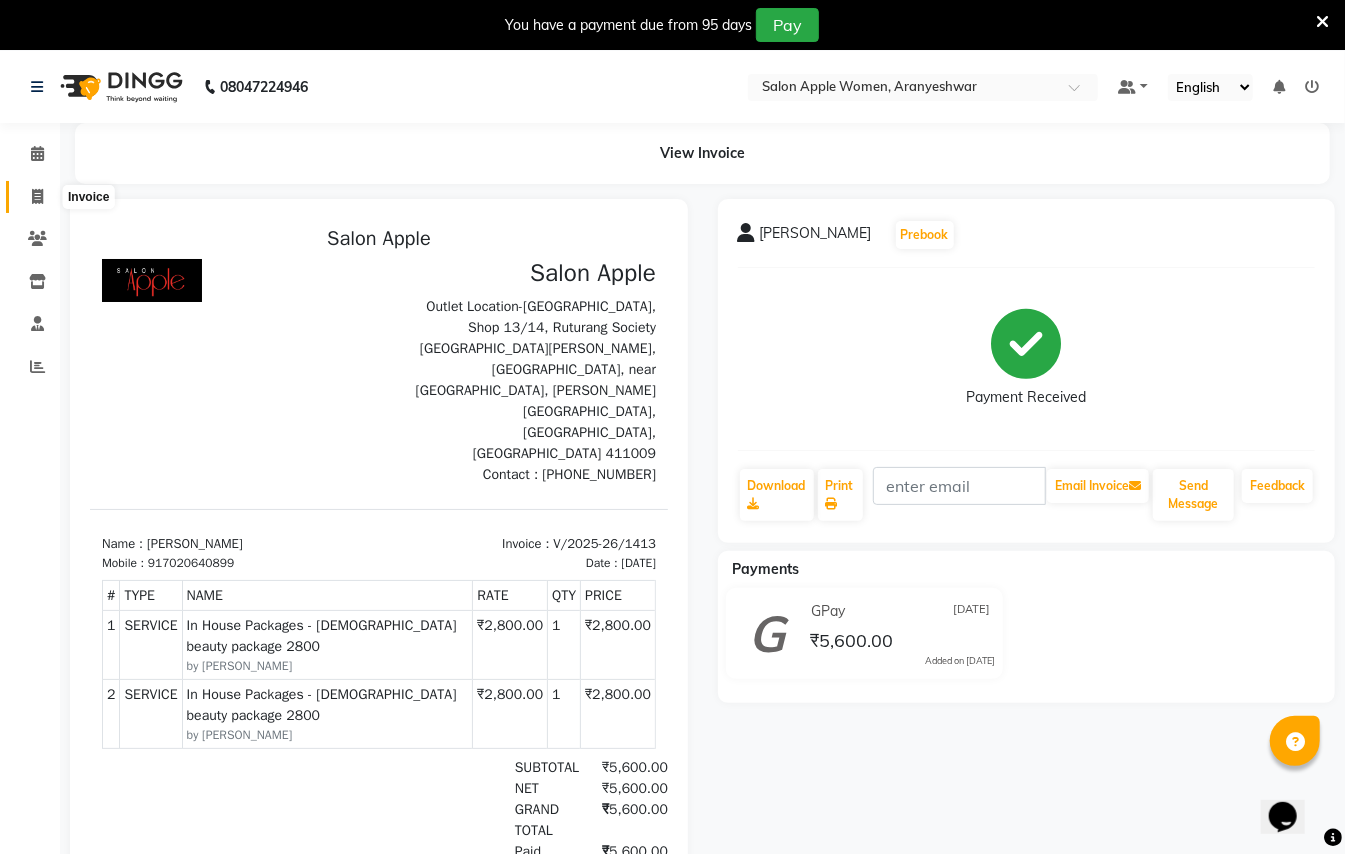 click 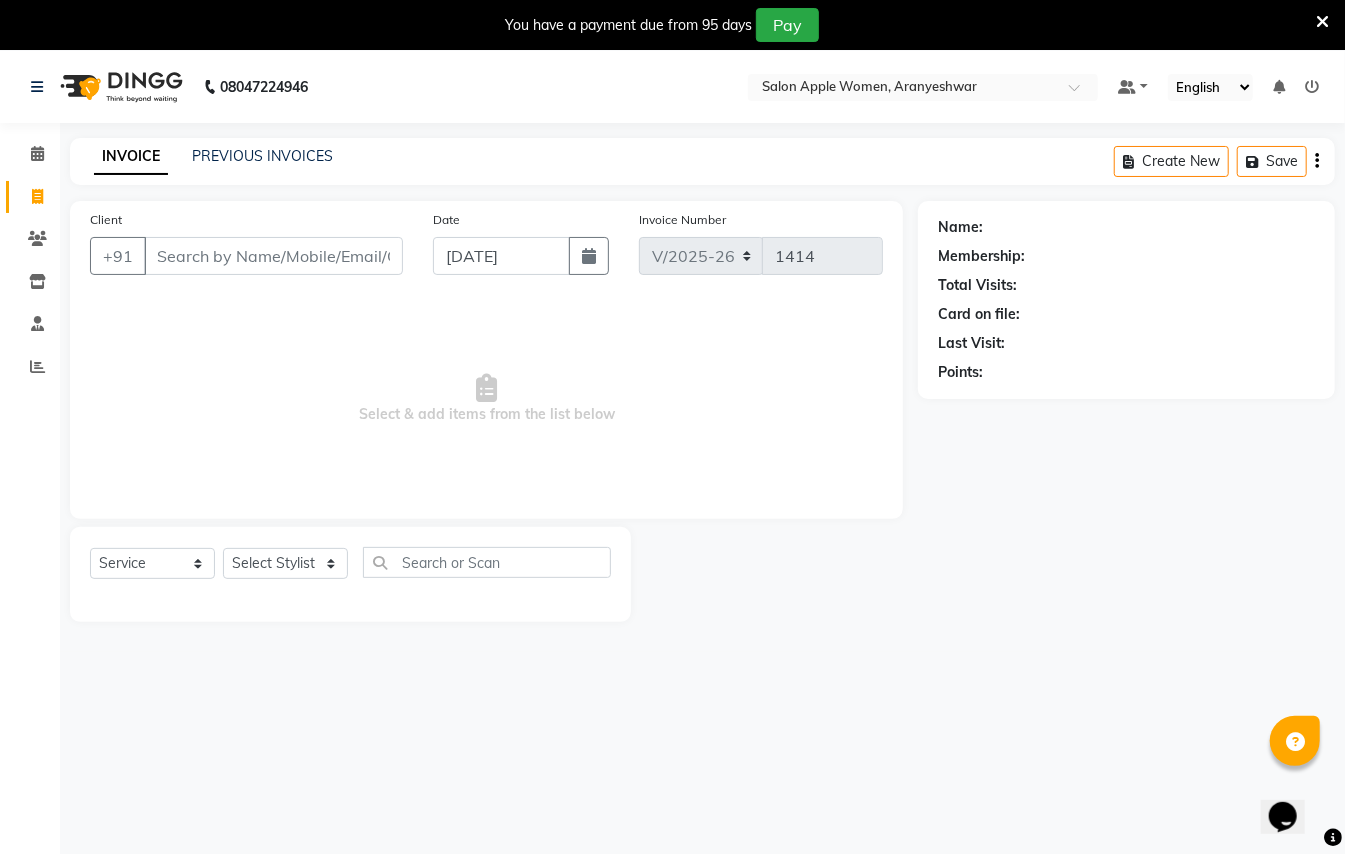 scroll, scrollTop: 50, scrollLeft: 0, axis: vertical 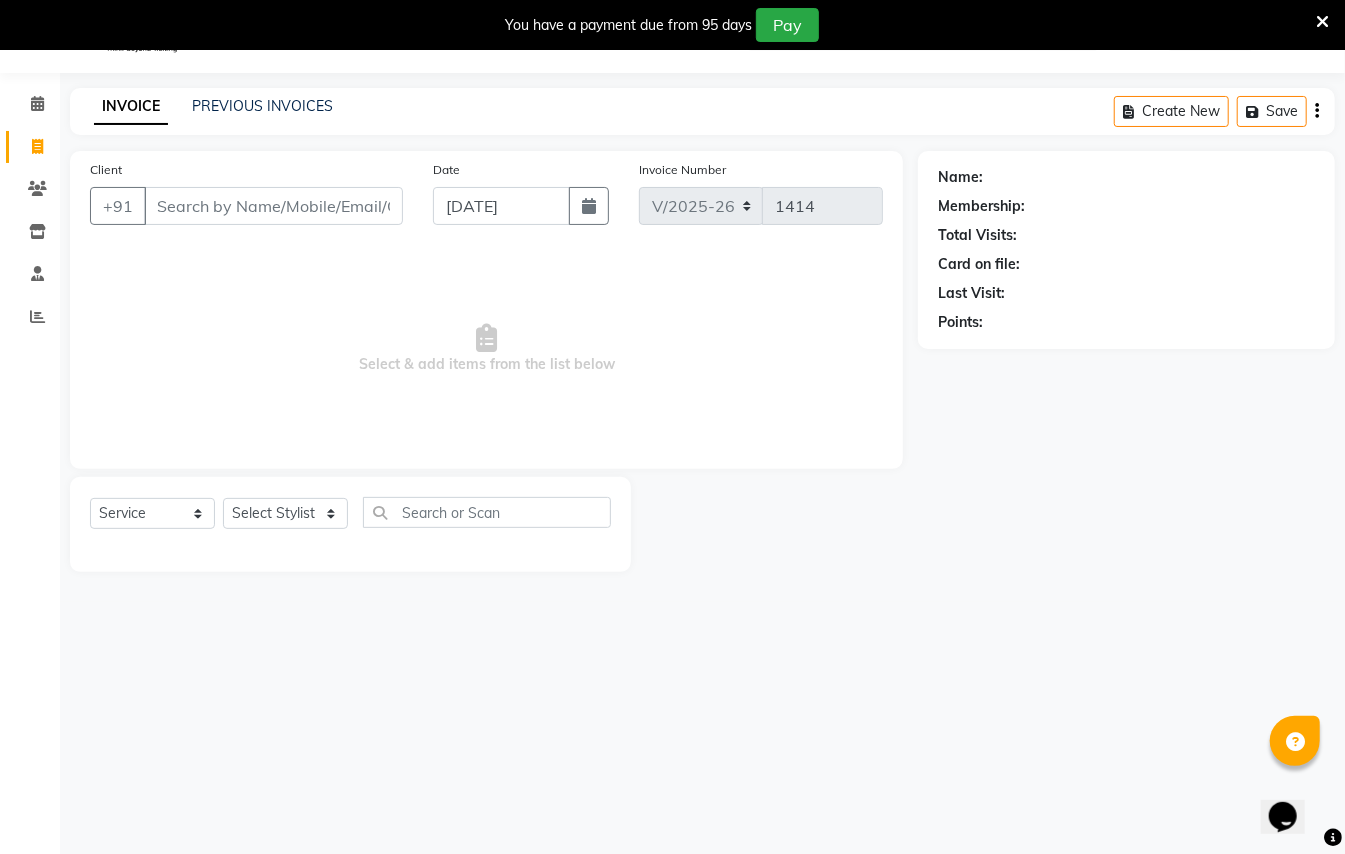 click on "Client" at bounding box center (273, 206) 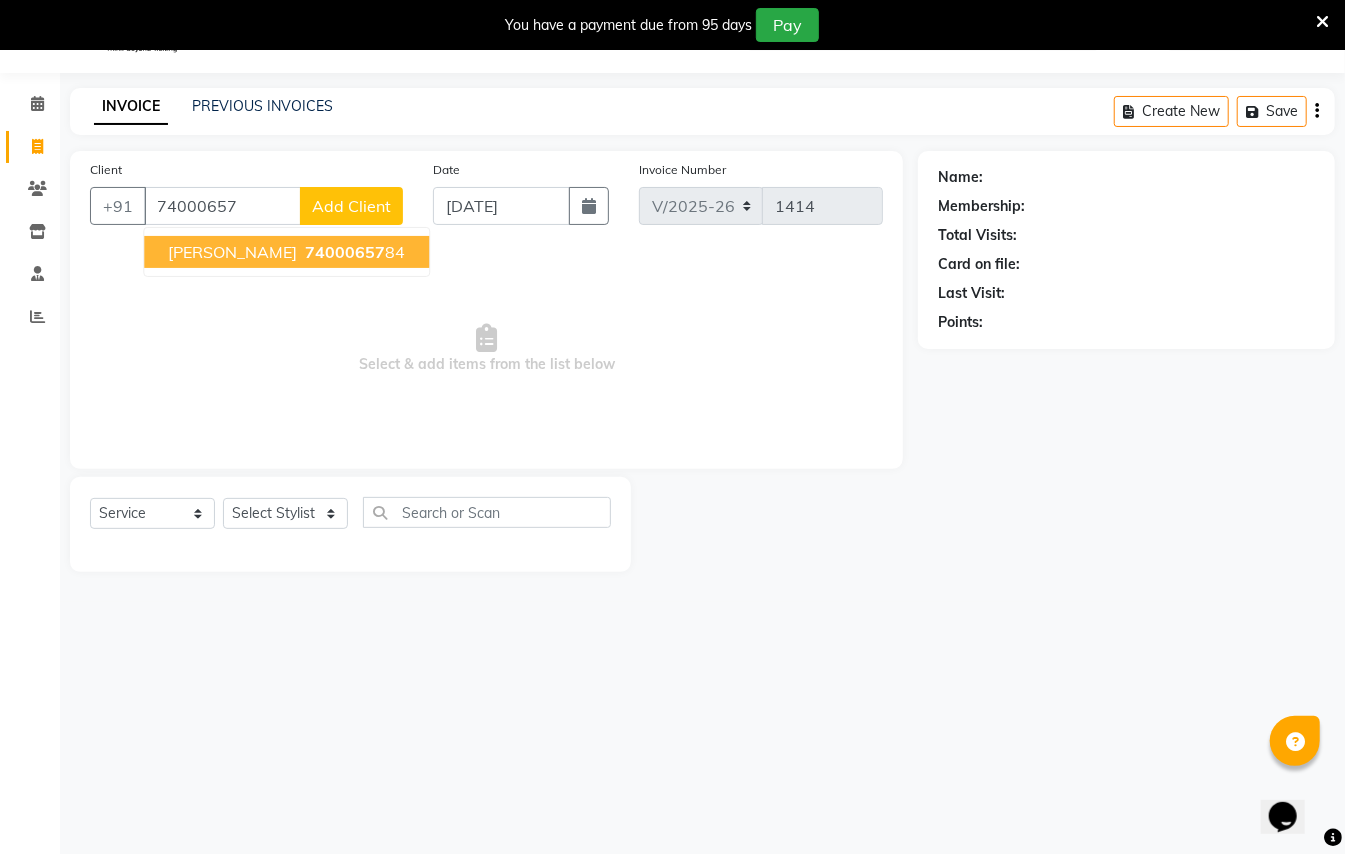 click on "74000657" at bounding box center (345, 252) 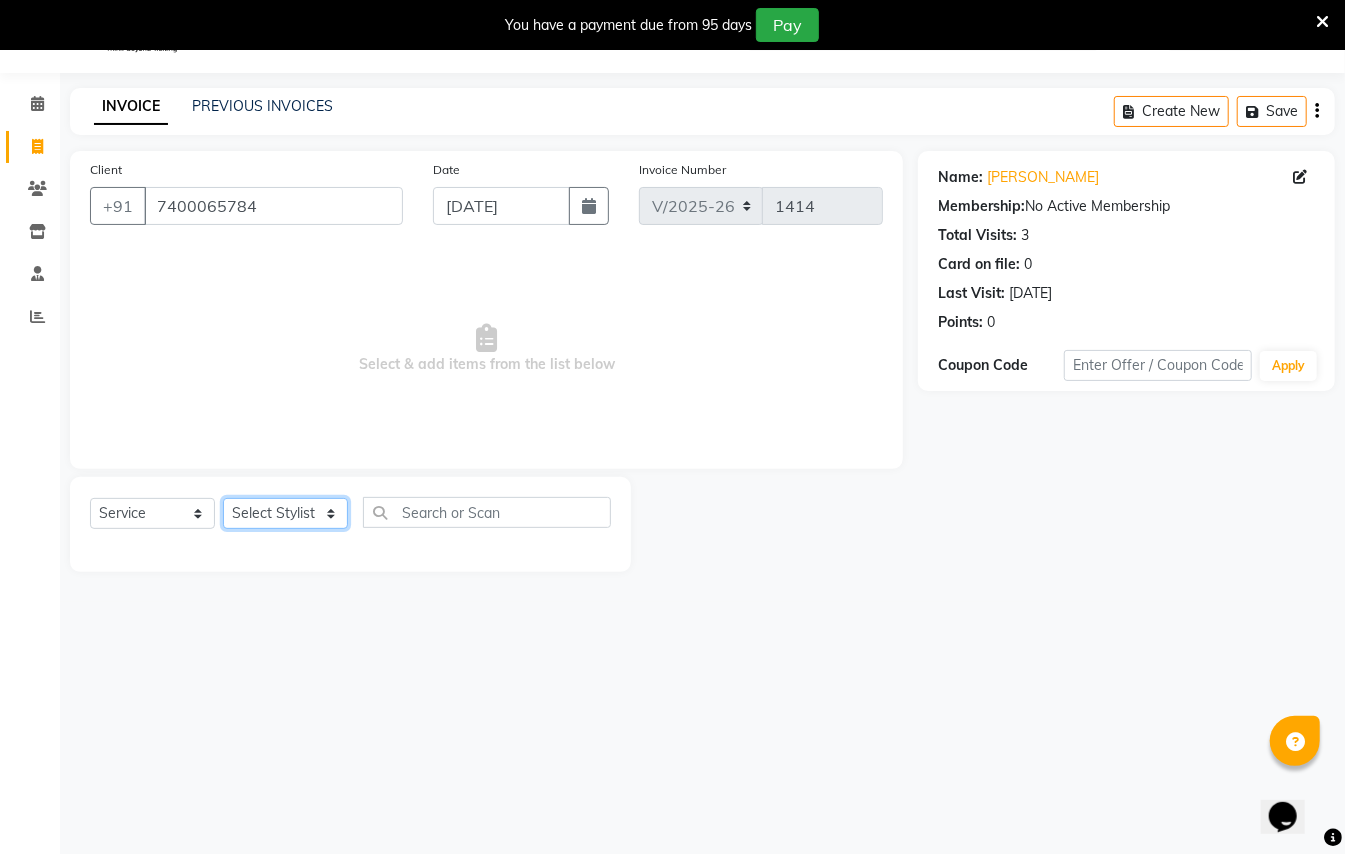 click on "Select Stylist [PERSON_NAME] [PERSON_NAME]  [PERSON_NAME] [PERSON_NAME] [PERSON_NAME] Mane Manager [PERSON_NAME]  [PERSON_NAME] Owner [PERSON_NAME]" 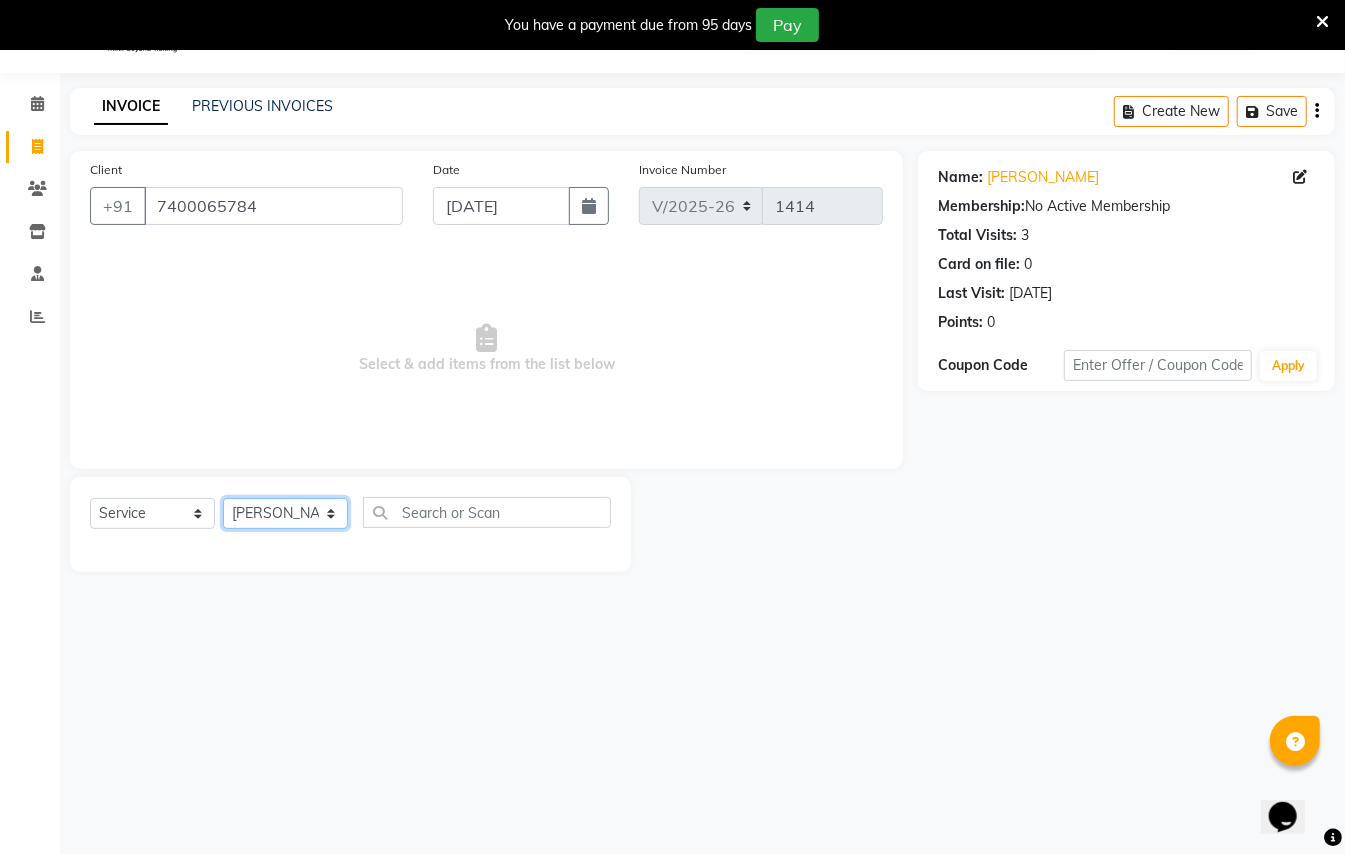 click on "Select Stylist [PERSON_NAME] [PERSON_NAME]  [PERSON_NAME] [PERSON_NAME] [PERSON_NAME] Mane Manager [PERSON_NAME]  [PERSON_NAME] Owner [PERSON_NAME]" 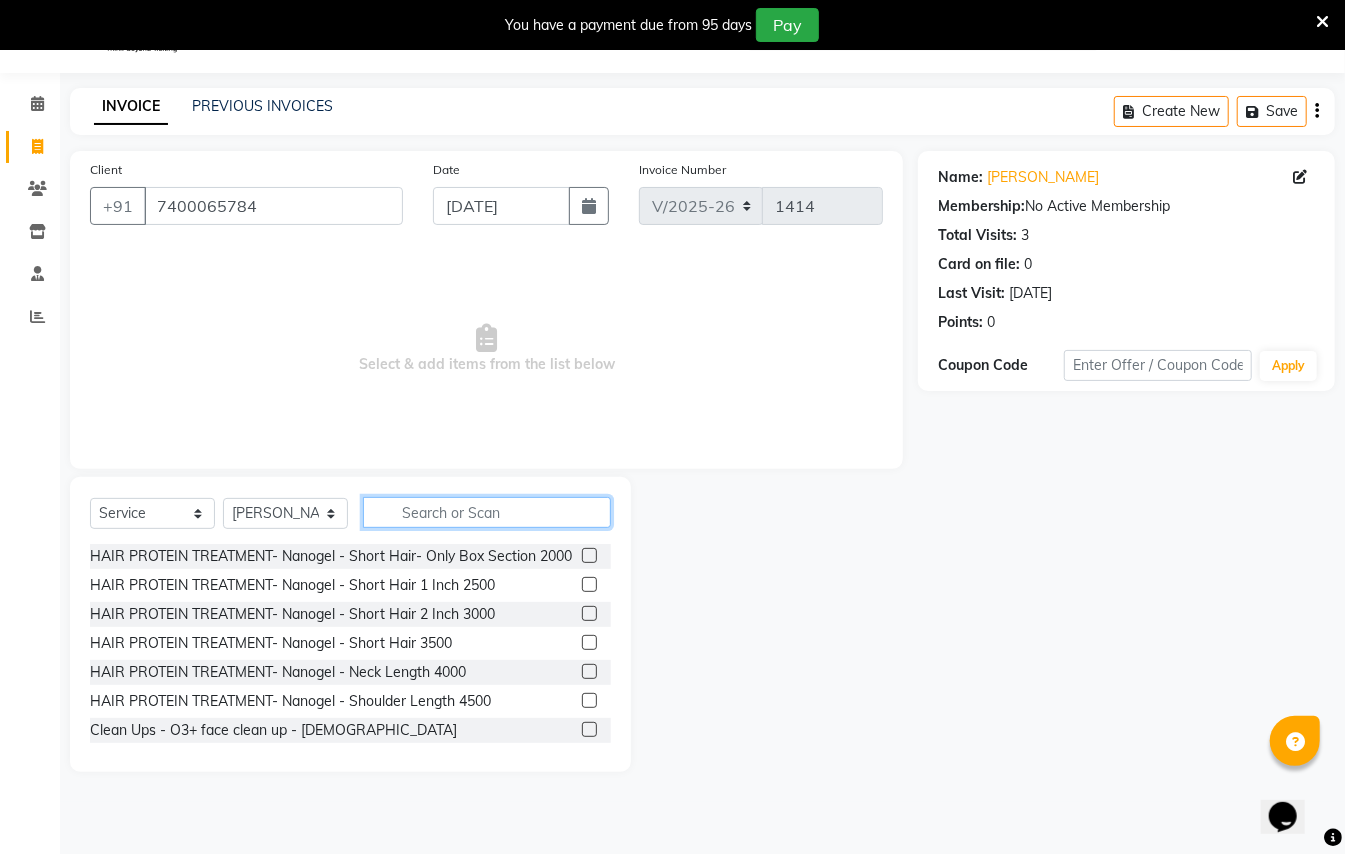 click 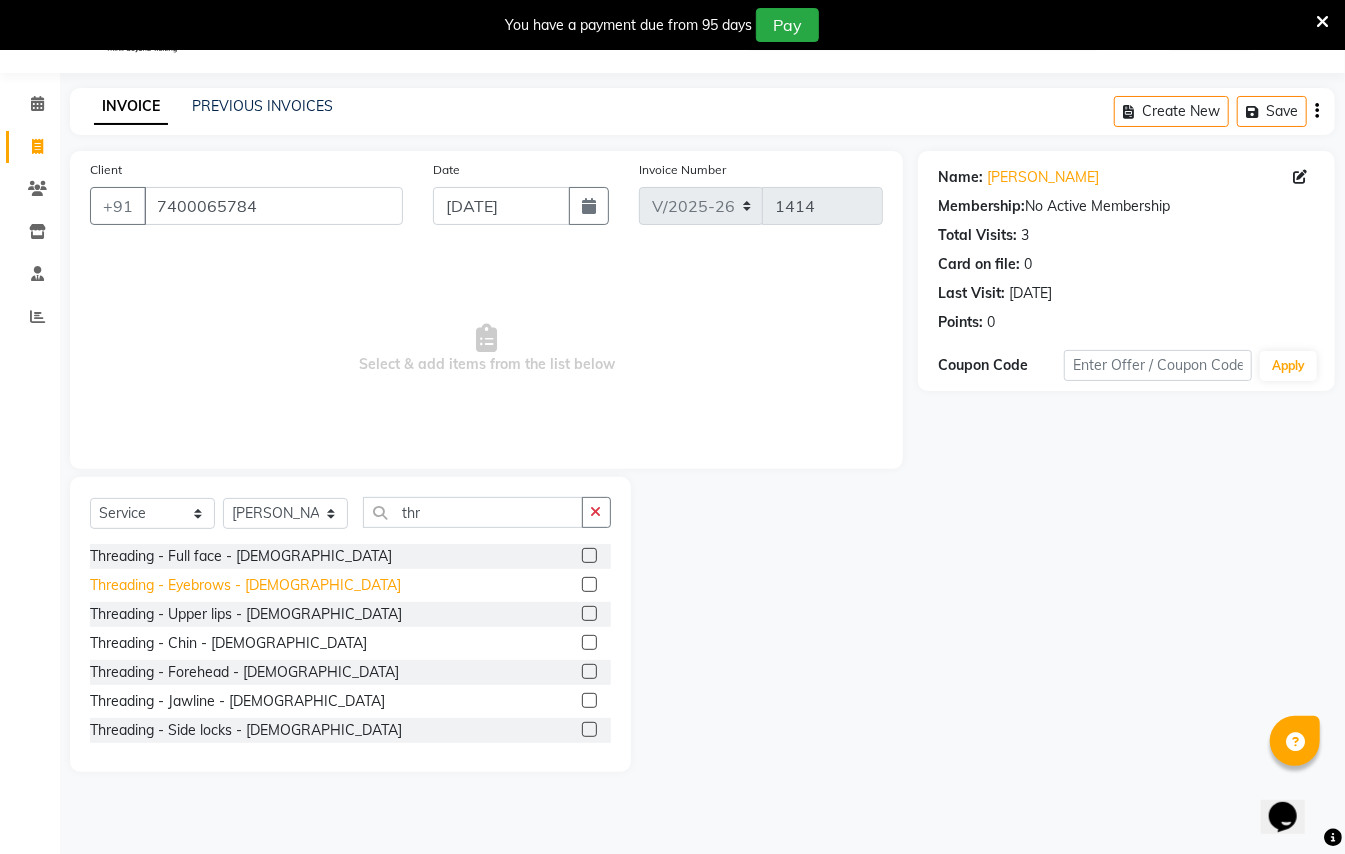 click on "Threading - Eyebrows - [DEMOGRAPHIC_DATA]" 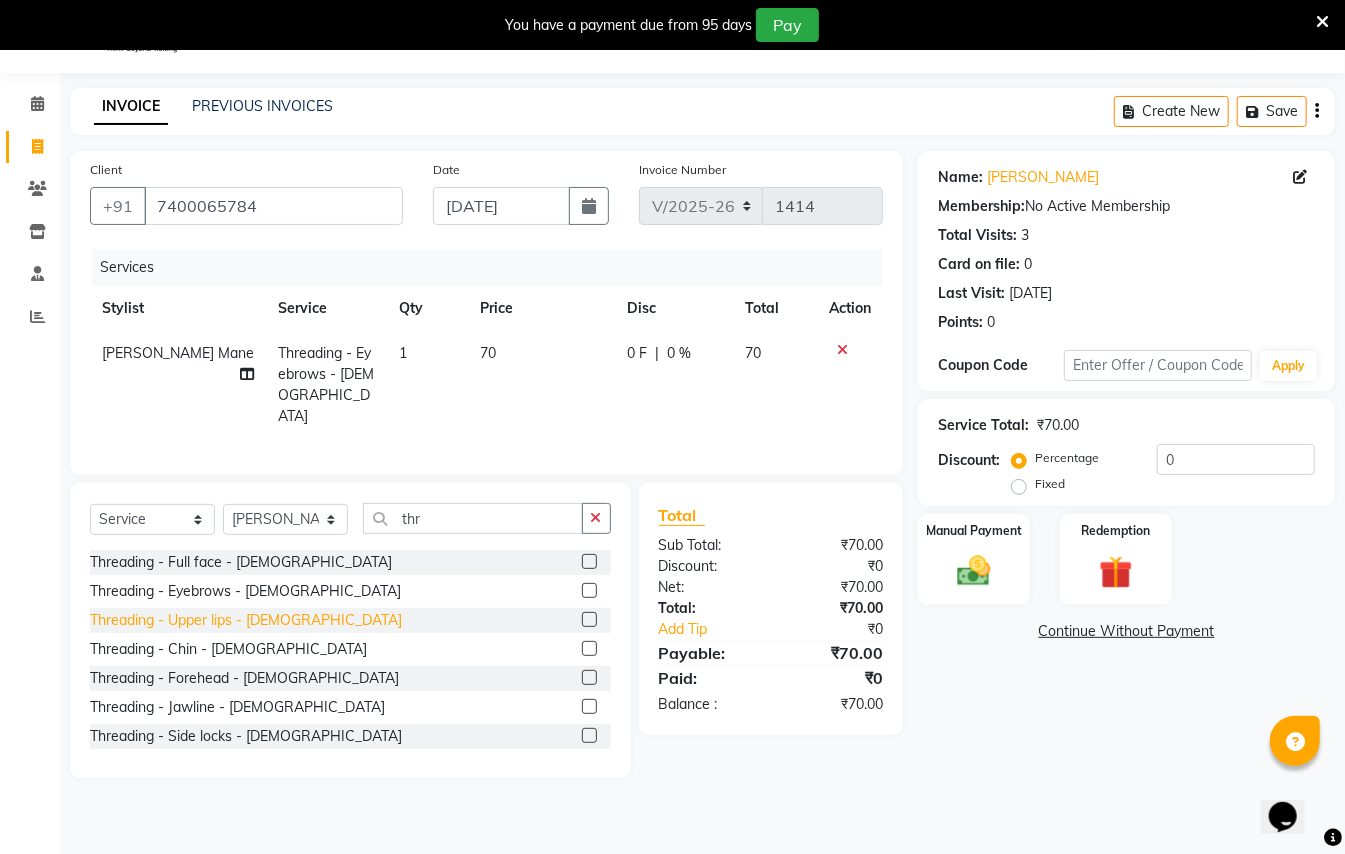 click on "Threading - Upper lips - [DEMOGRAPHIC_DATA]" 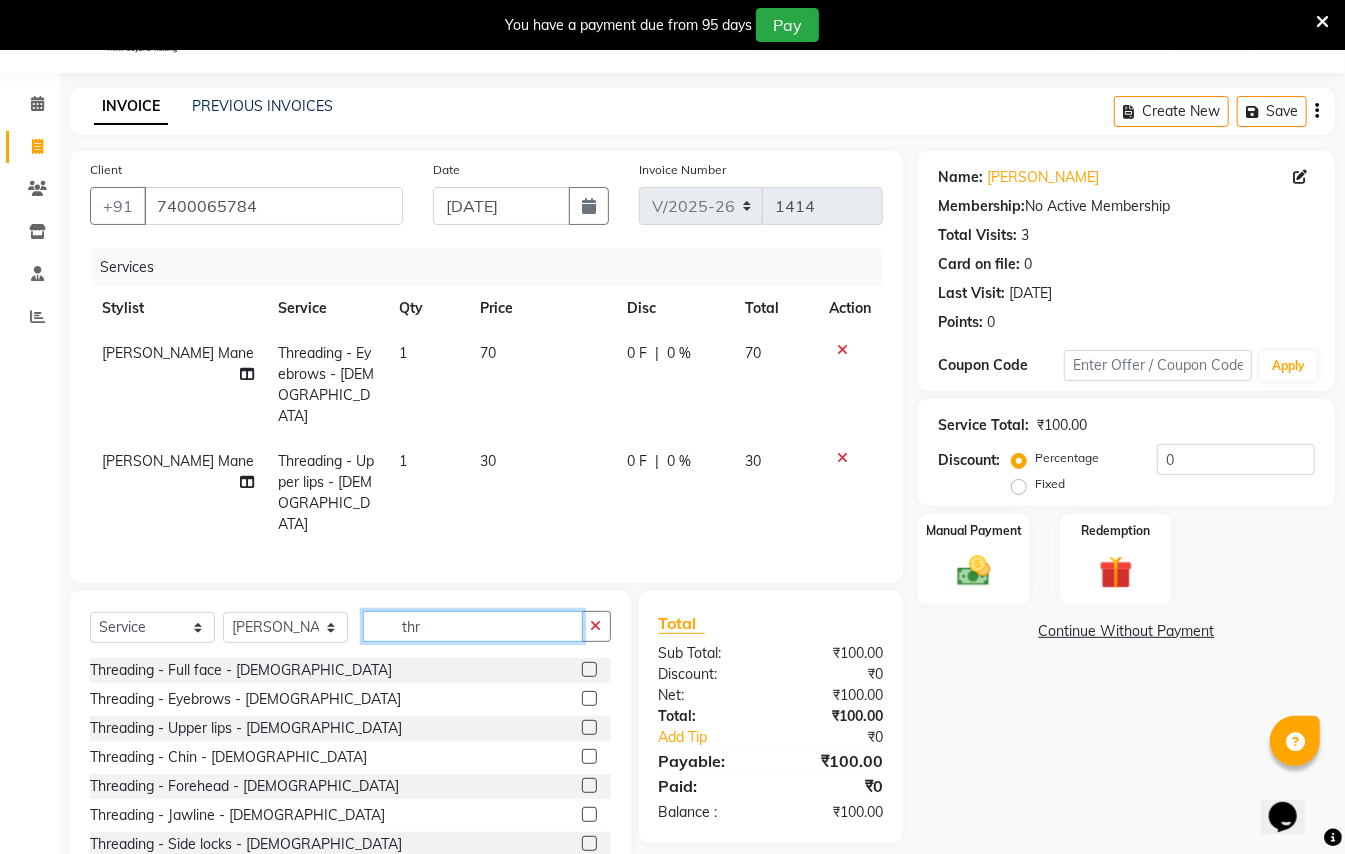 click on "thr" 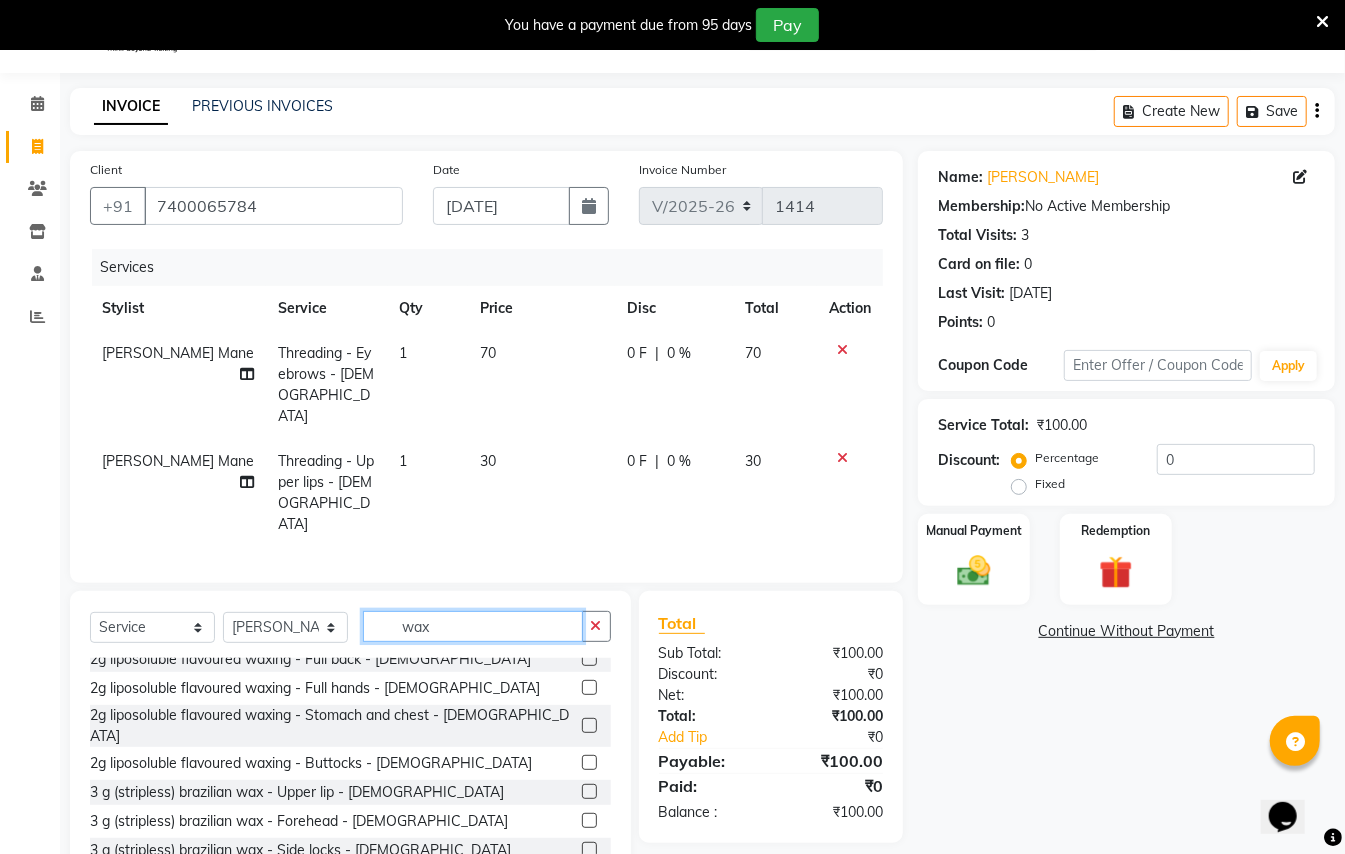 scroll, scrollTop: 666, scrollLeft: 0, axis: vertical 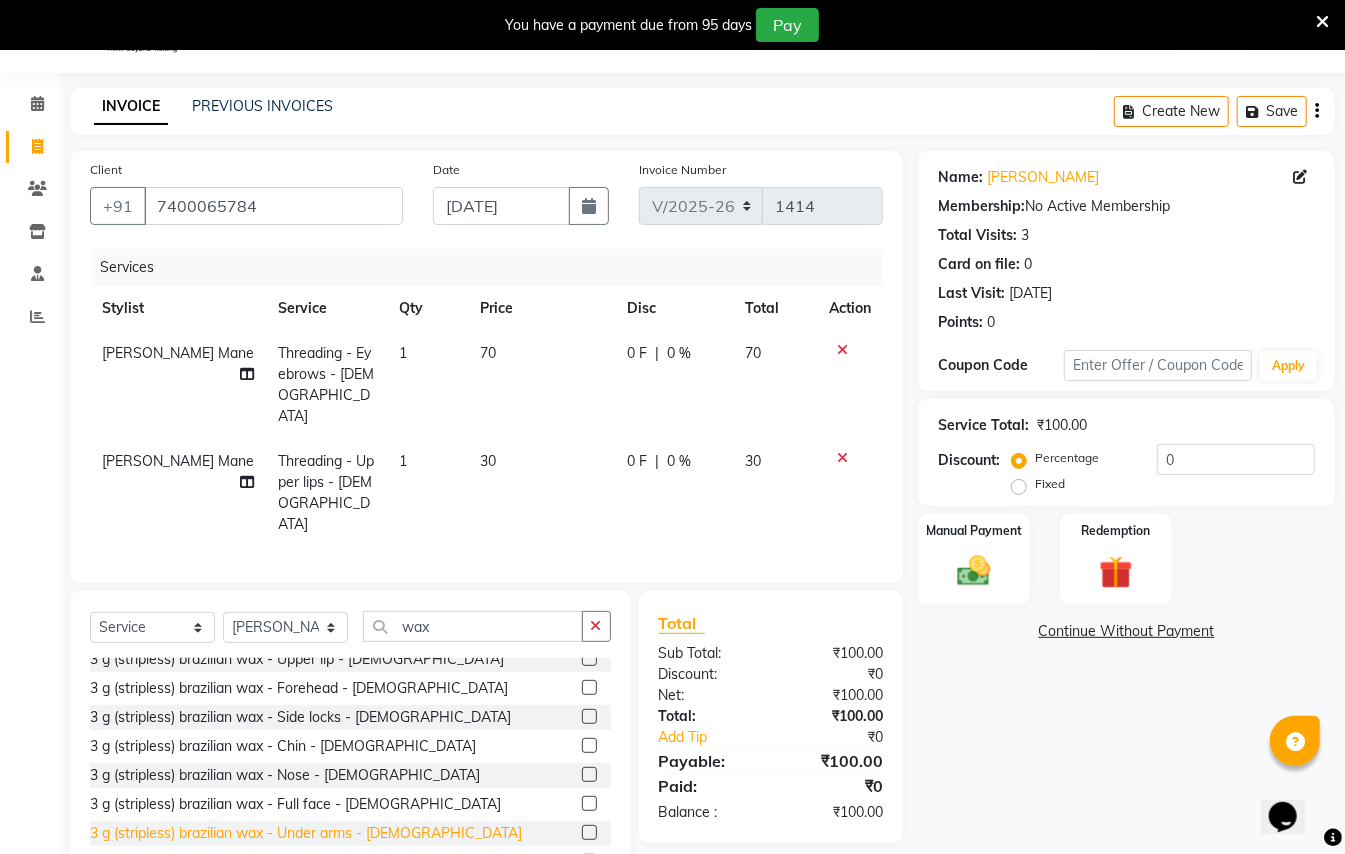 click on "3 g (stripless) brazilian wax - Under arms - [DEMOGRAPHIC_DATA]" 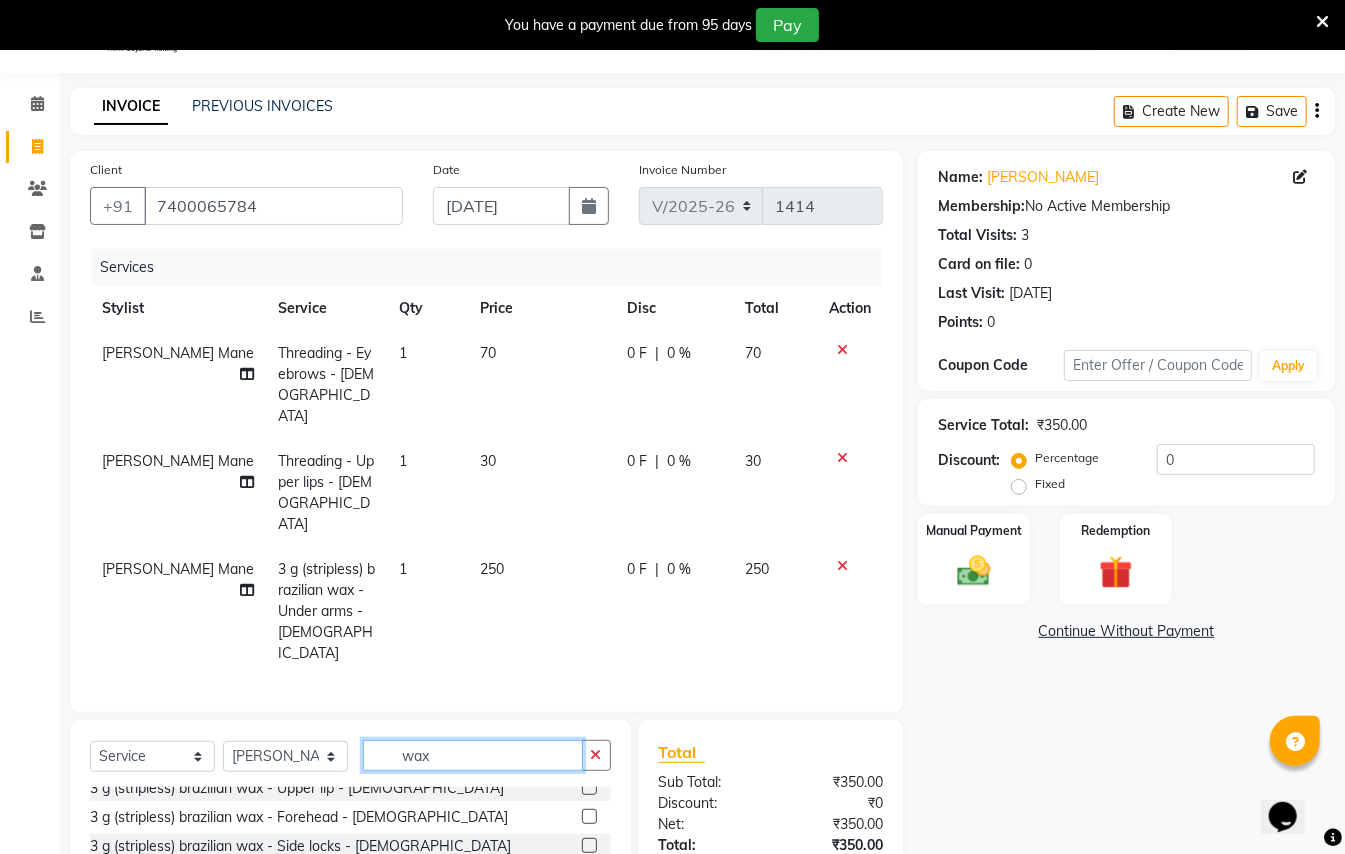 click on "wax" 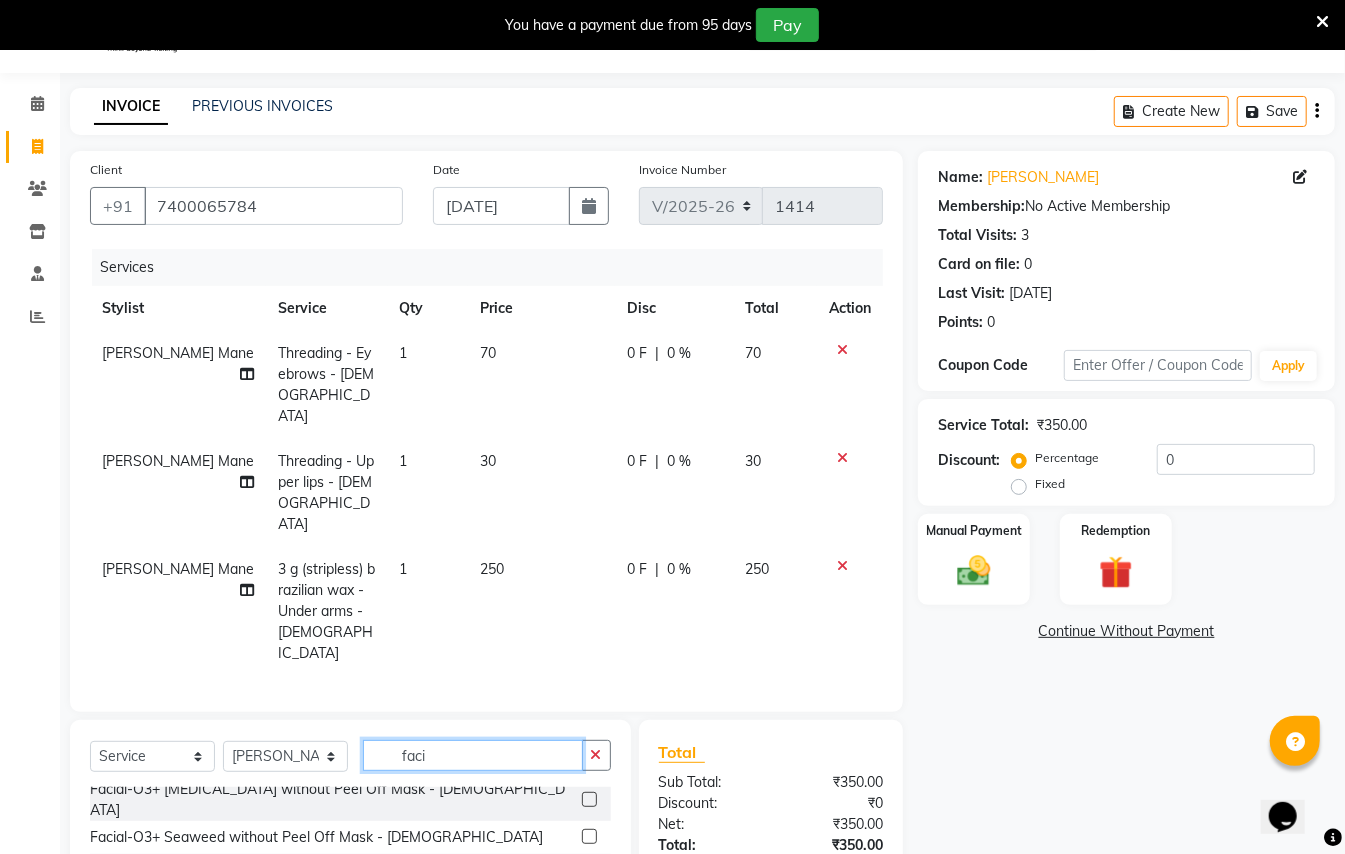 scroll, scrollTop: 417, scrollLeft: 0, axis: vertical 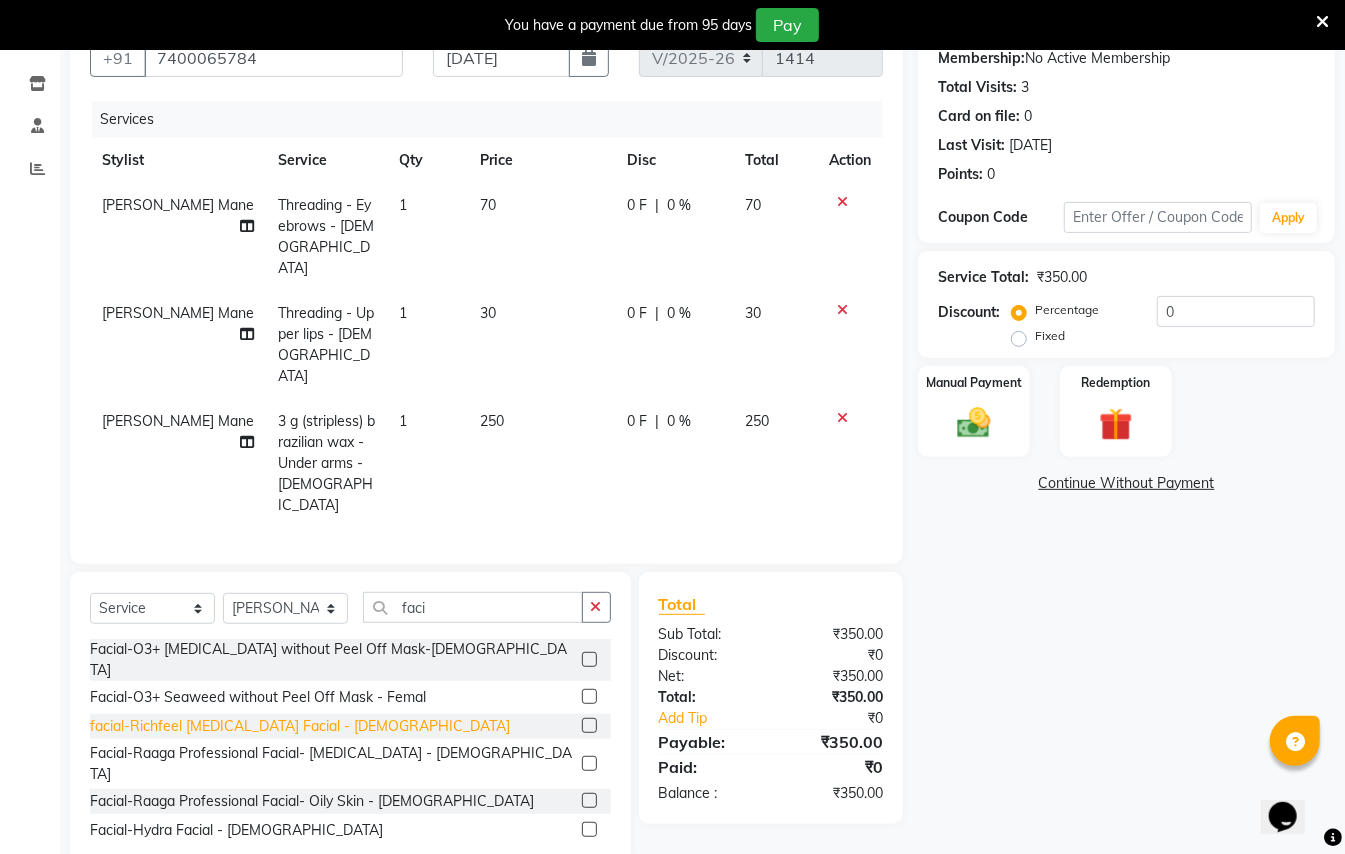 click on "facial-Richfeel [MEDICAL_DATA] Facial - [DEMOGRAPHIC_DATA]" 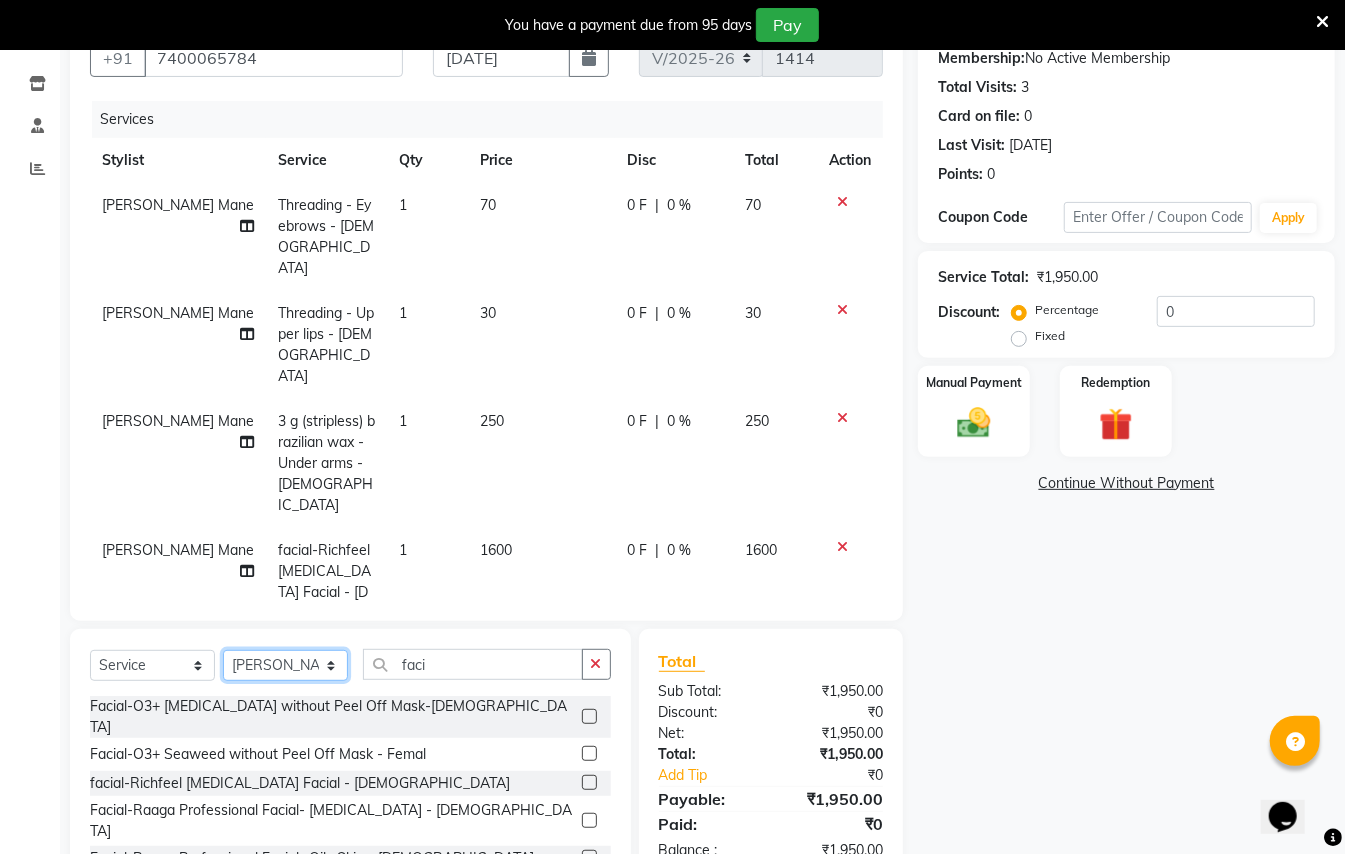click on "Select Stylist [PERSON_NAME] [PERSON_NAME]  [PERSON_NAME] [PERSON_NAME] [PERSON_NAME] Mane Manager [PERSON_NAME]  [PERSON_NAME] Owner [PERSON_NAME]" 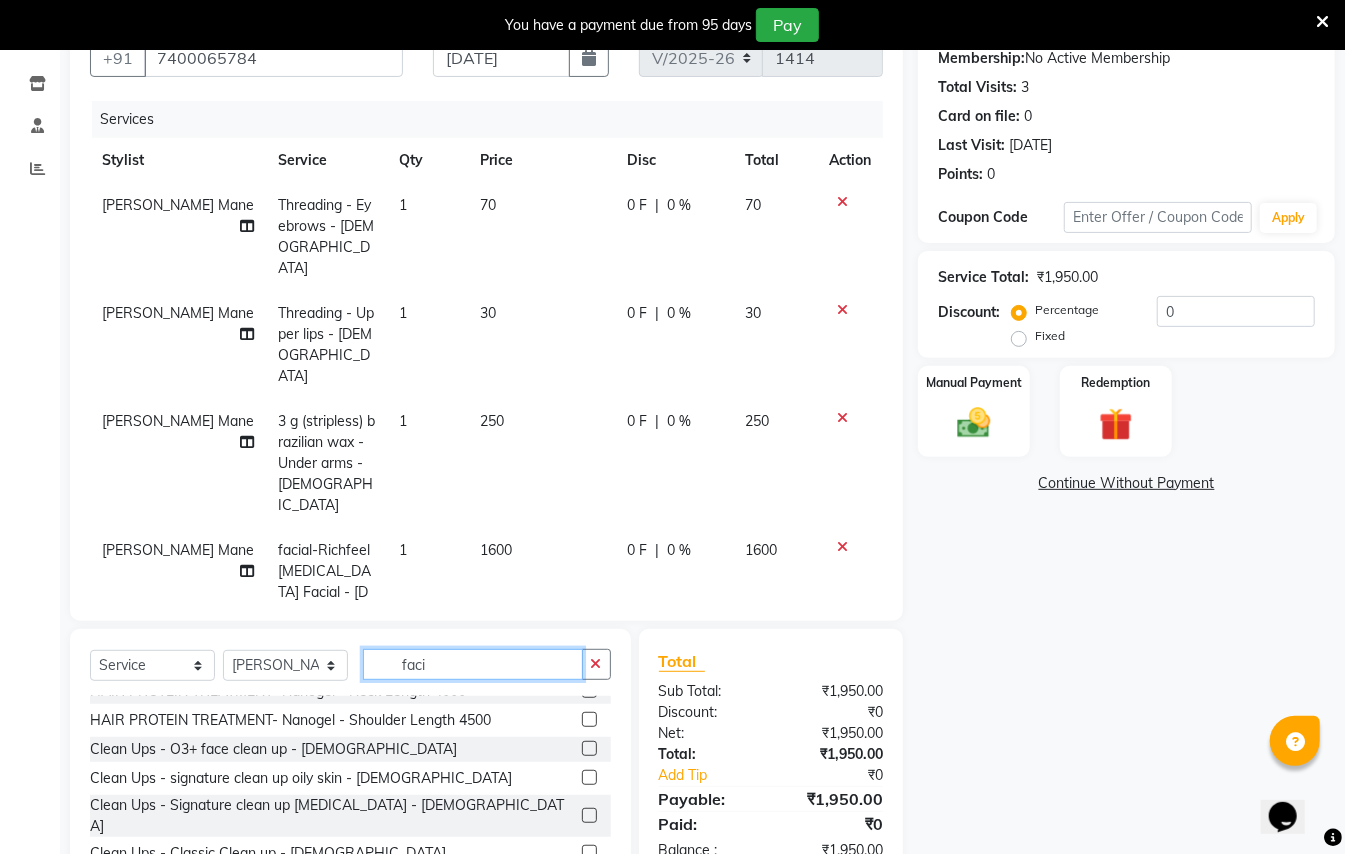 click on "faci" 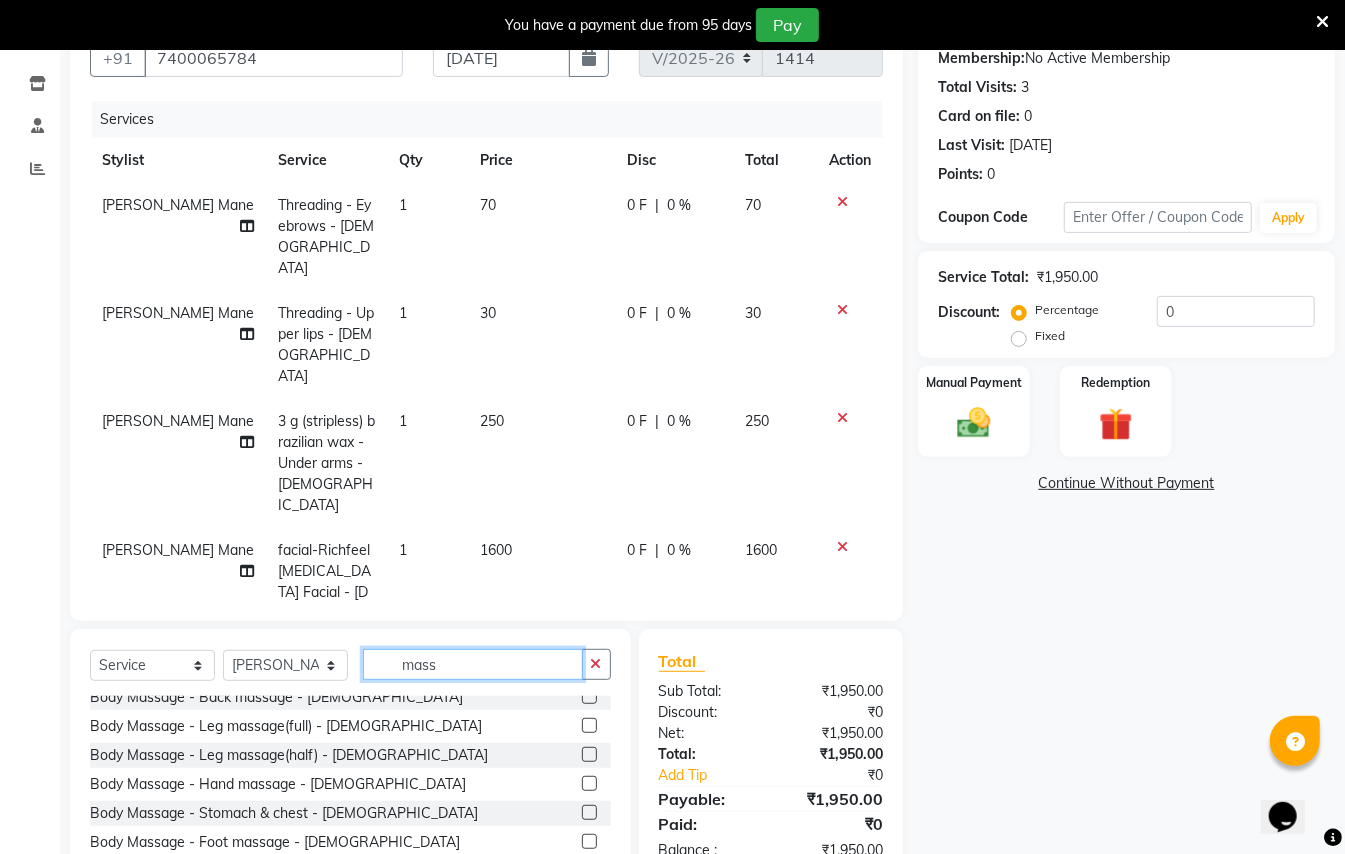 scroll, scrollTop: 133, scrollLeft: 0, axis: vertical 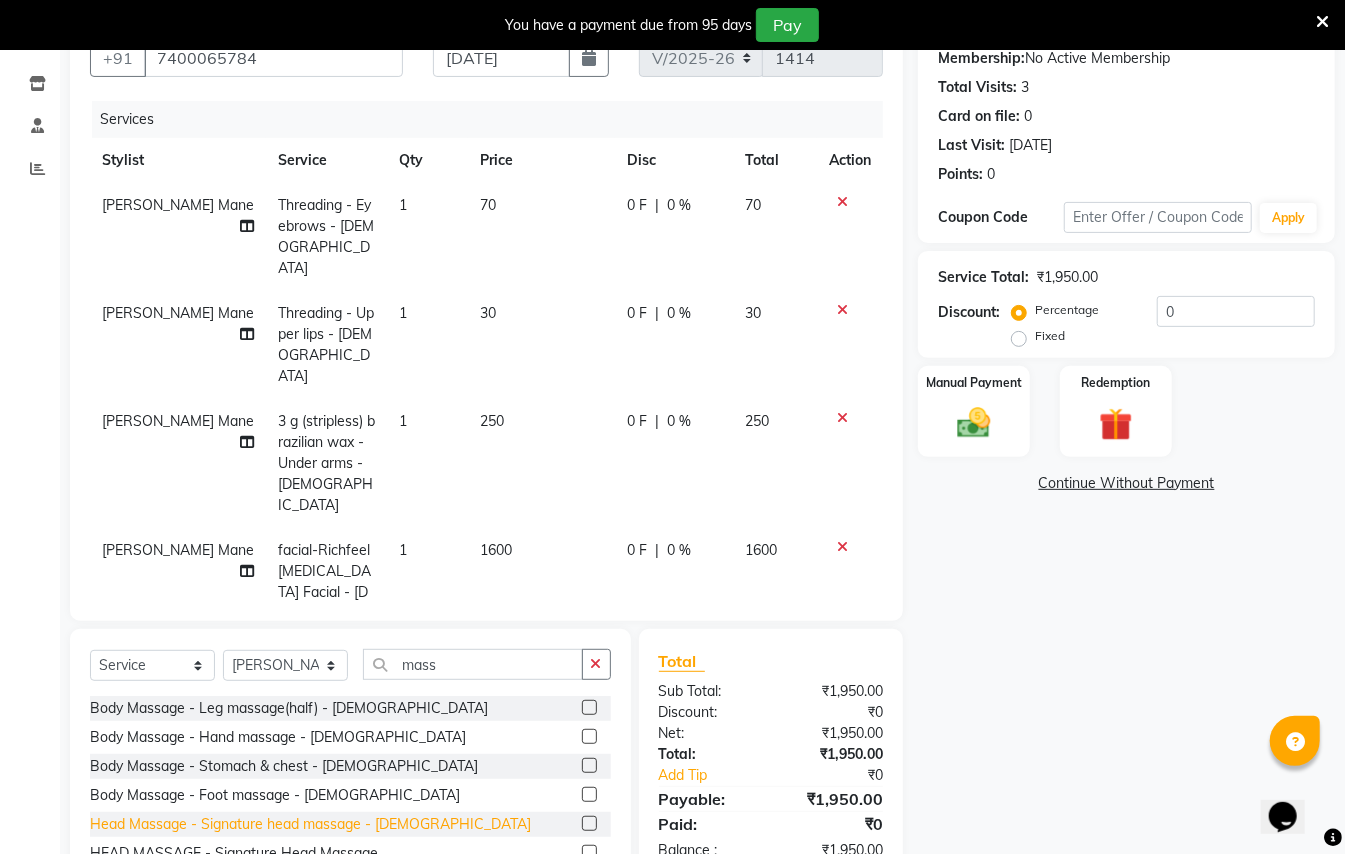 click on "Head Massage - Signature head massage - [DEMOGRAPHIC_DATA]" 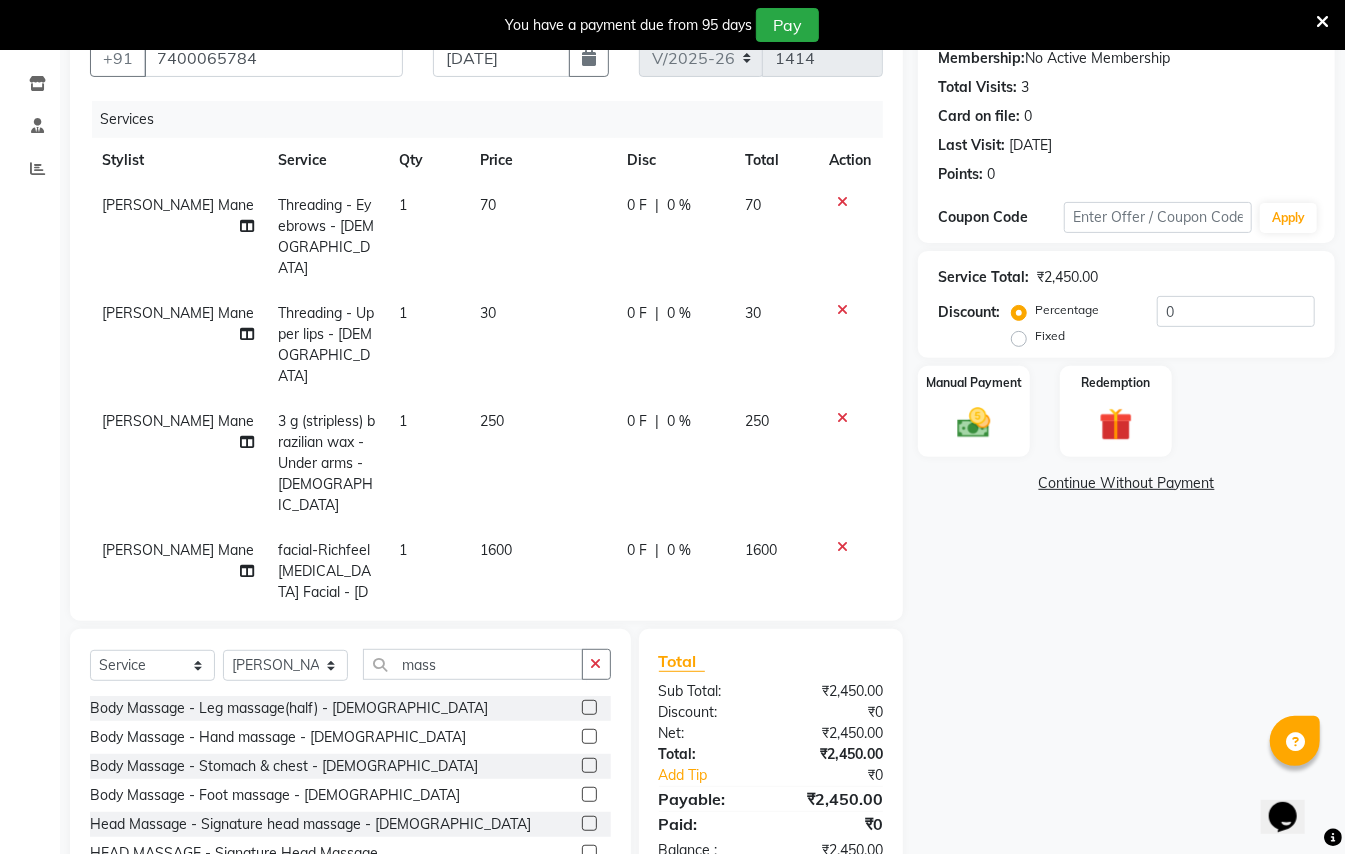scroll, scrollTop: 116, scrollLeft: 0, axis: vertical 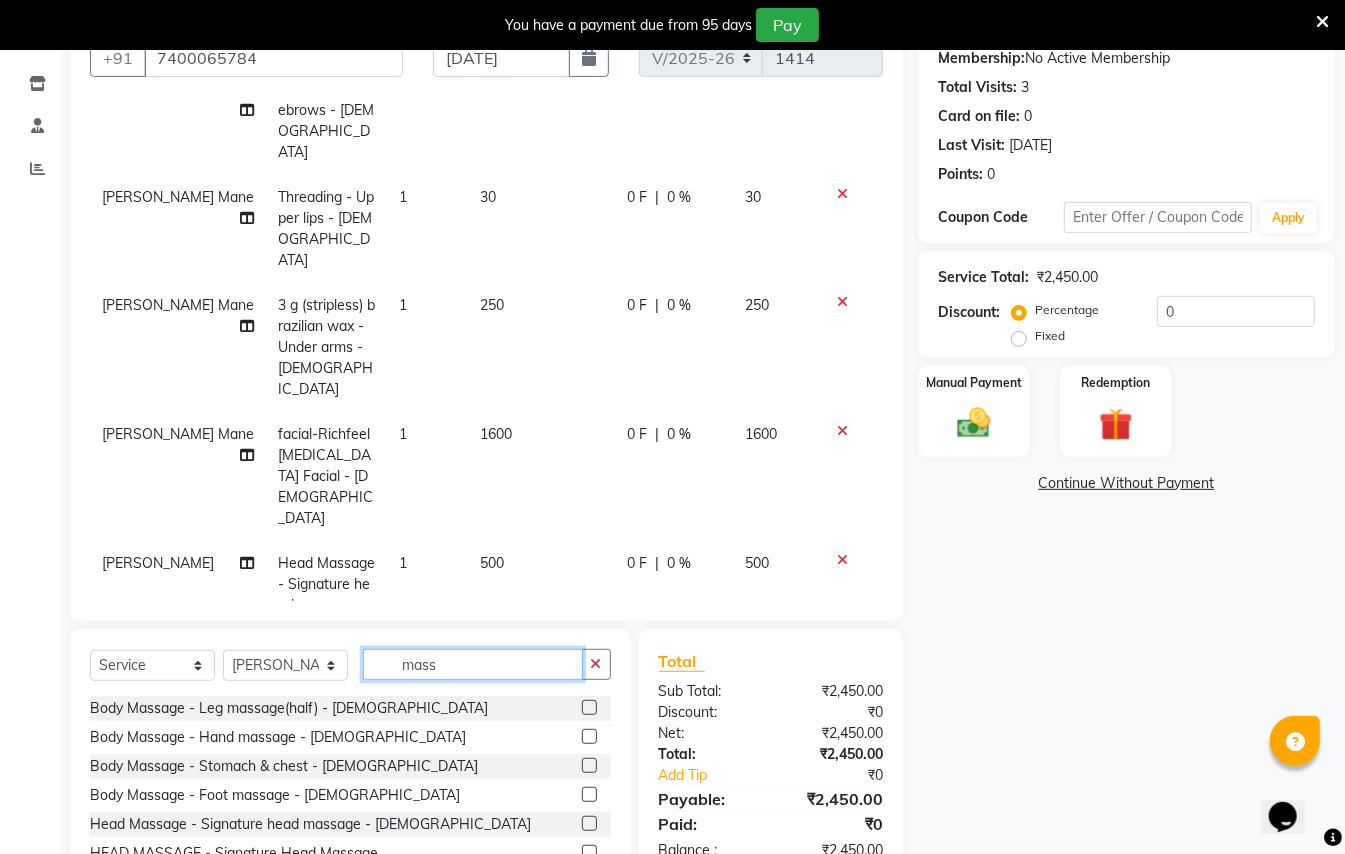 click on "mass" 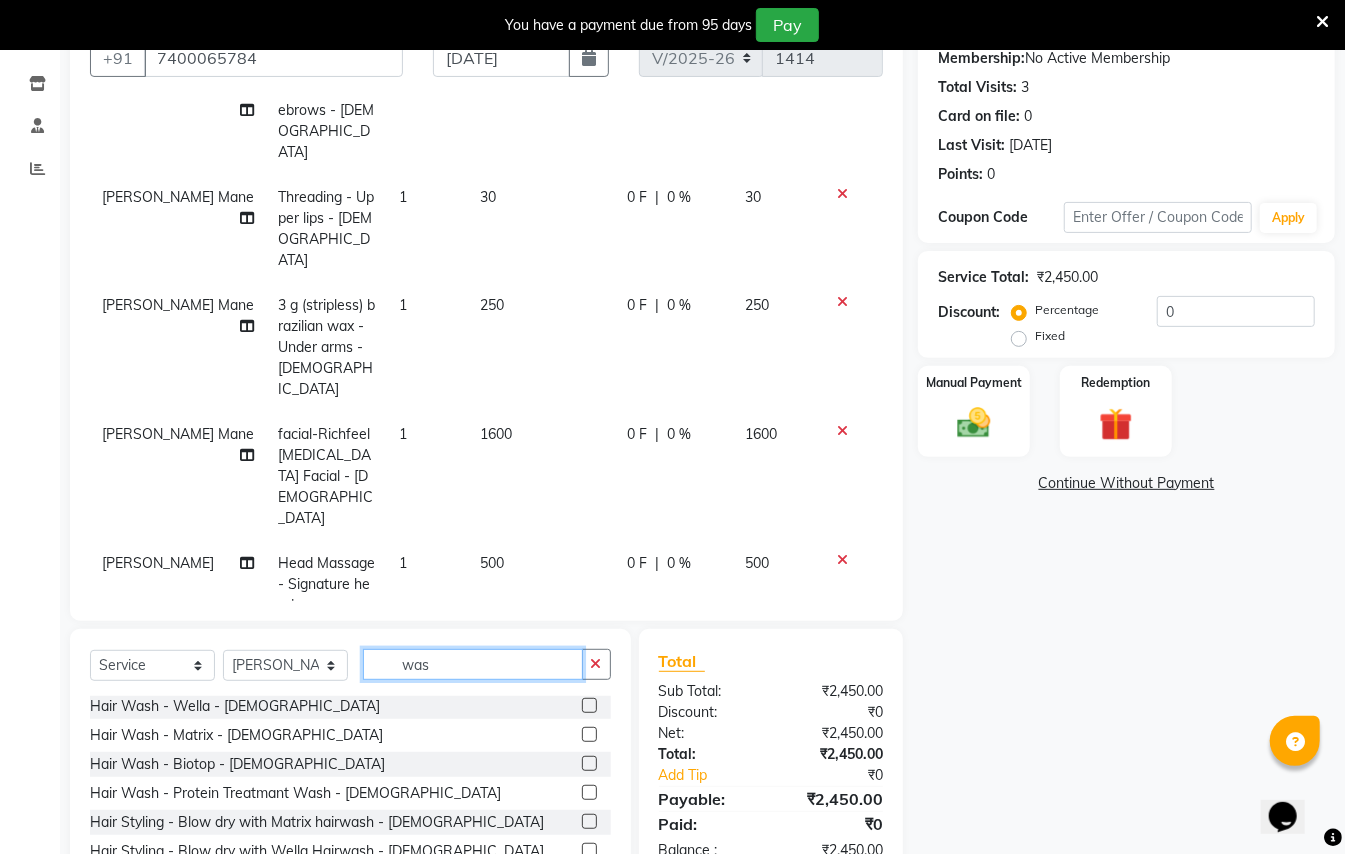 scroll, scrollTop: 0, scrollLeft: 0, axis: both 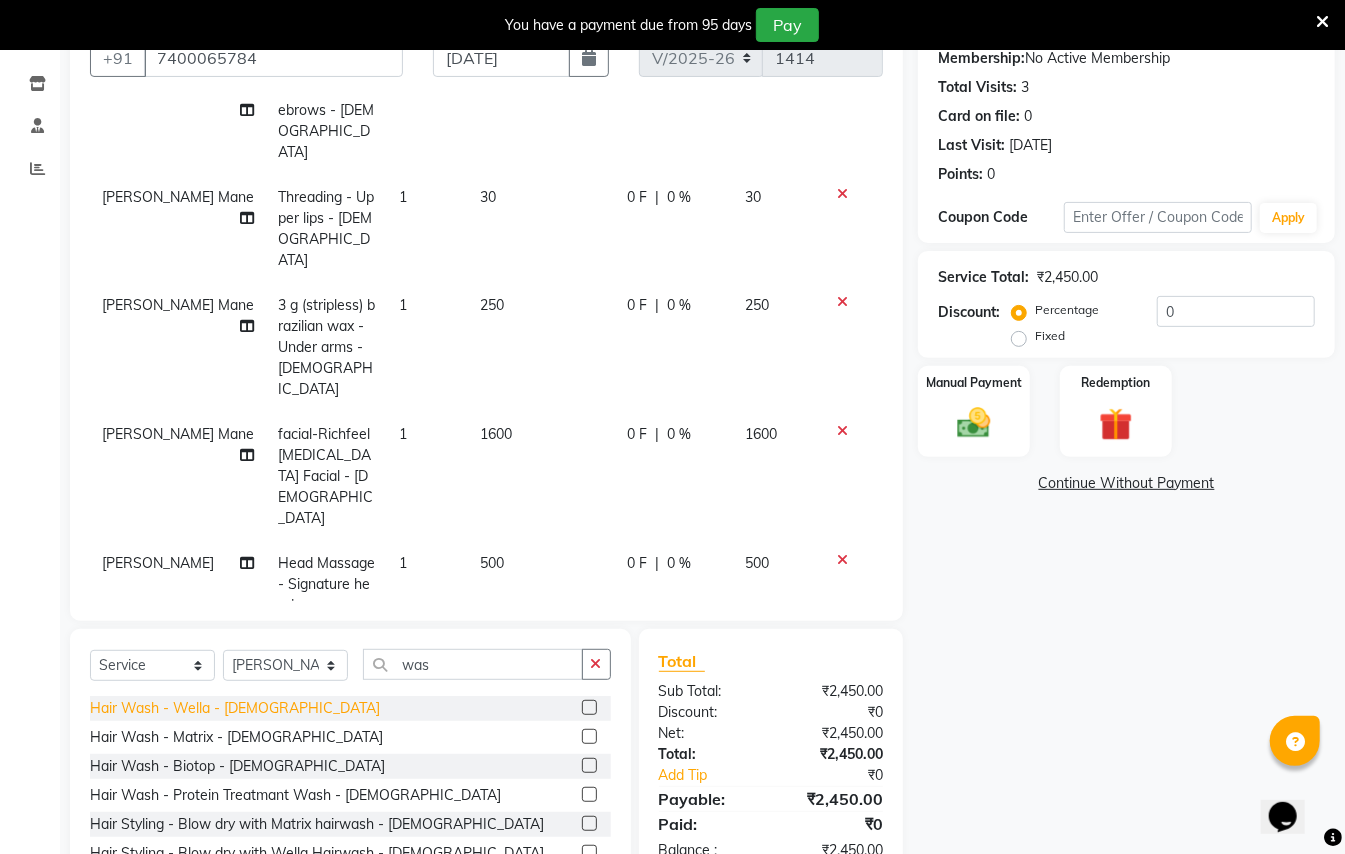 click on "Hair Wash - Wella - [DEMOGRAPHIC_DATA]" 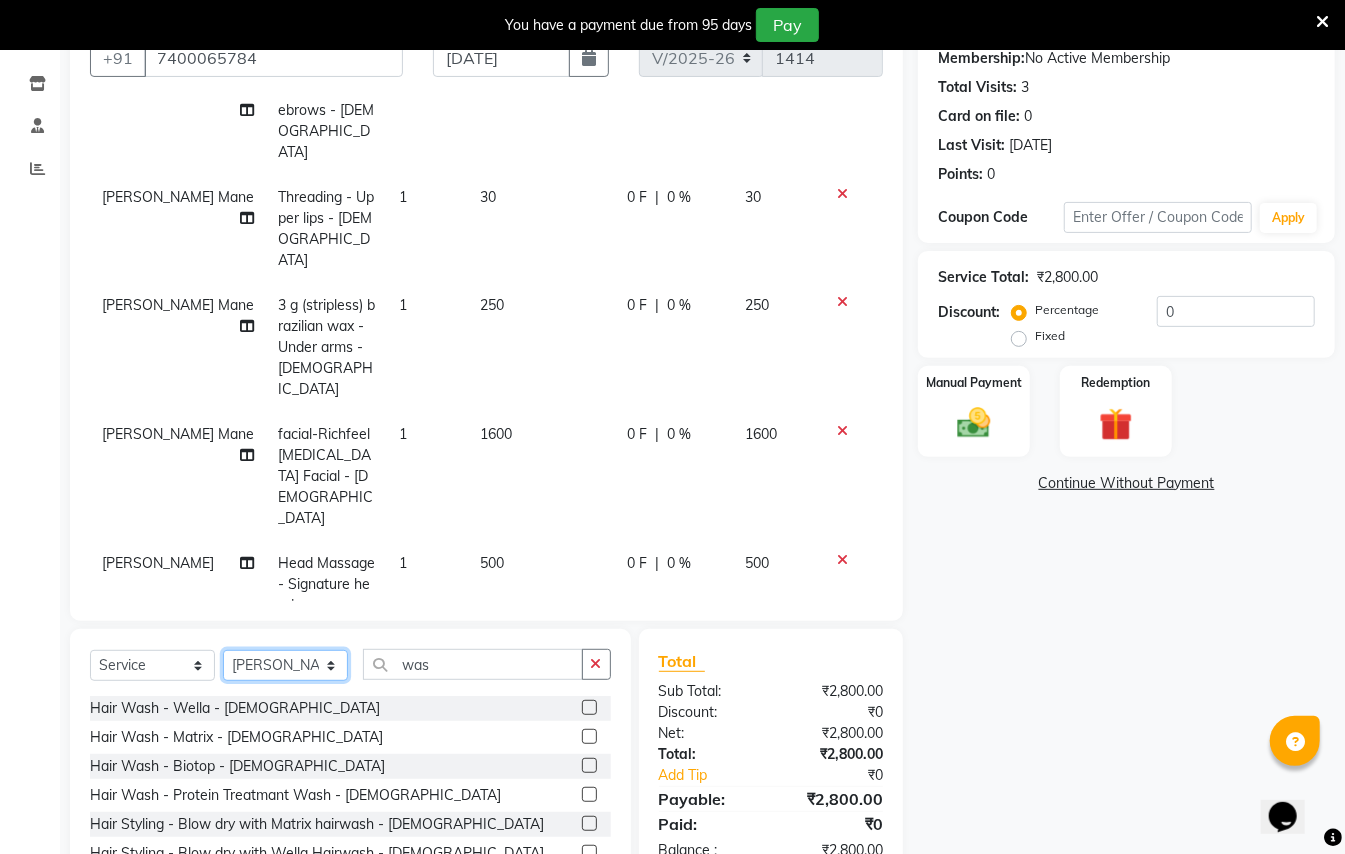click on "Select Stylist [PERSON_NAME] [PERSON_NAME]  [PERSON_NAME] [PERSON_NAME] [PERSON_NAME] Mane Manager [PERSON_NAME]  [PERSON_NAME] Owner [PERSON_NAME]" 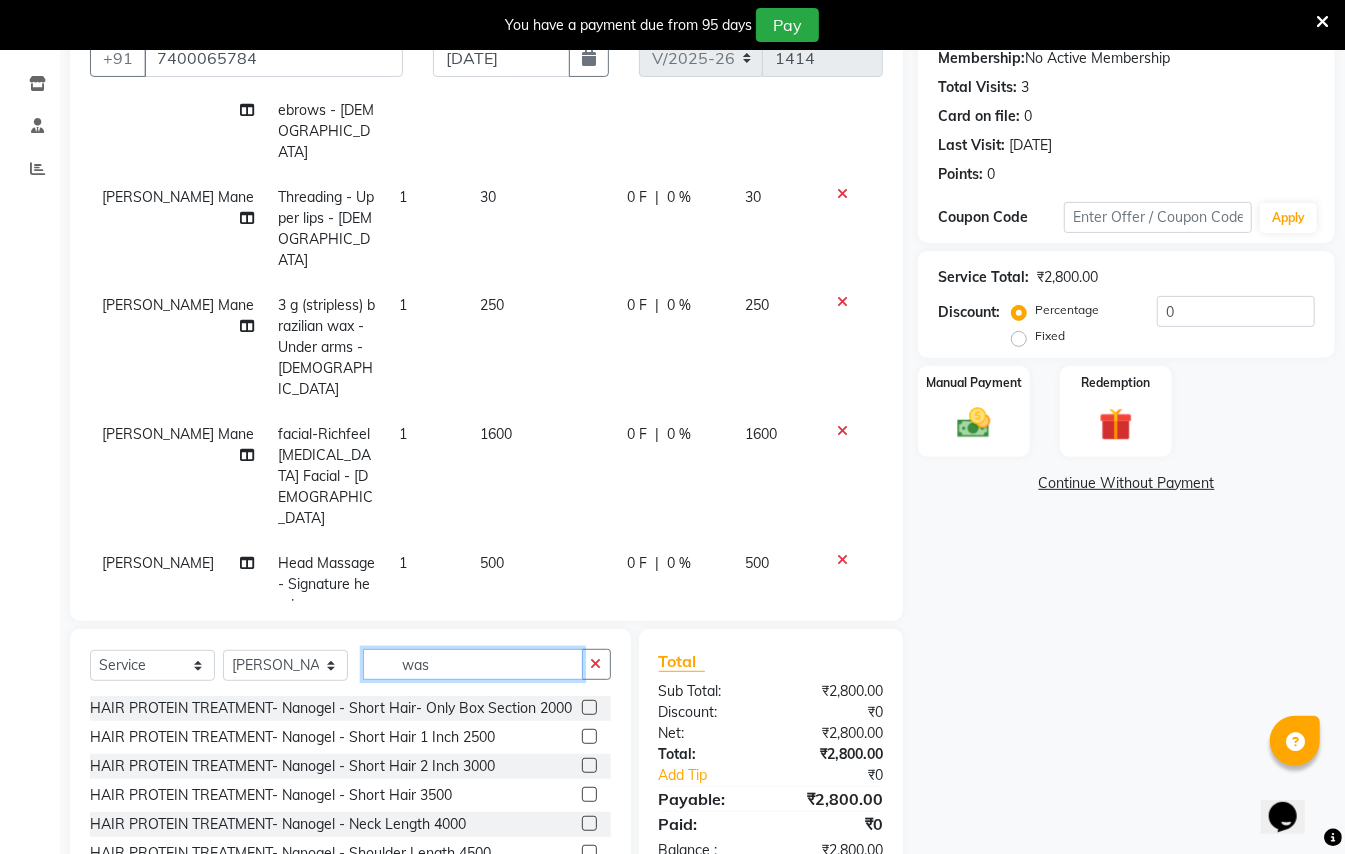 click on "was" 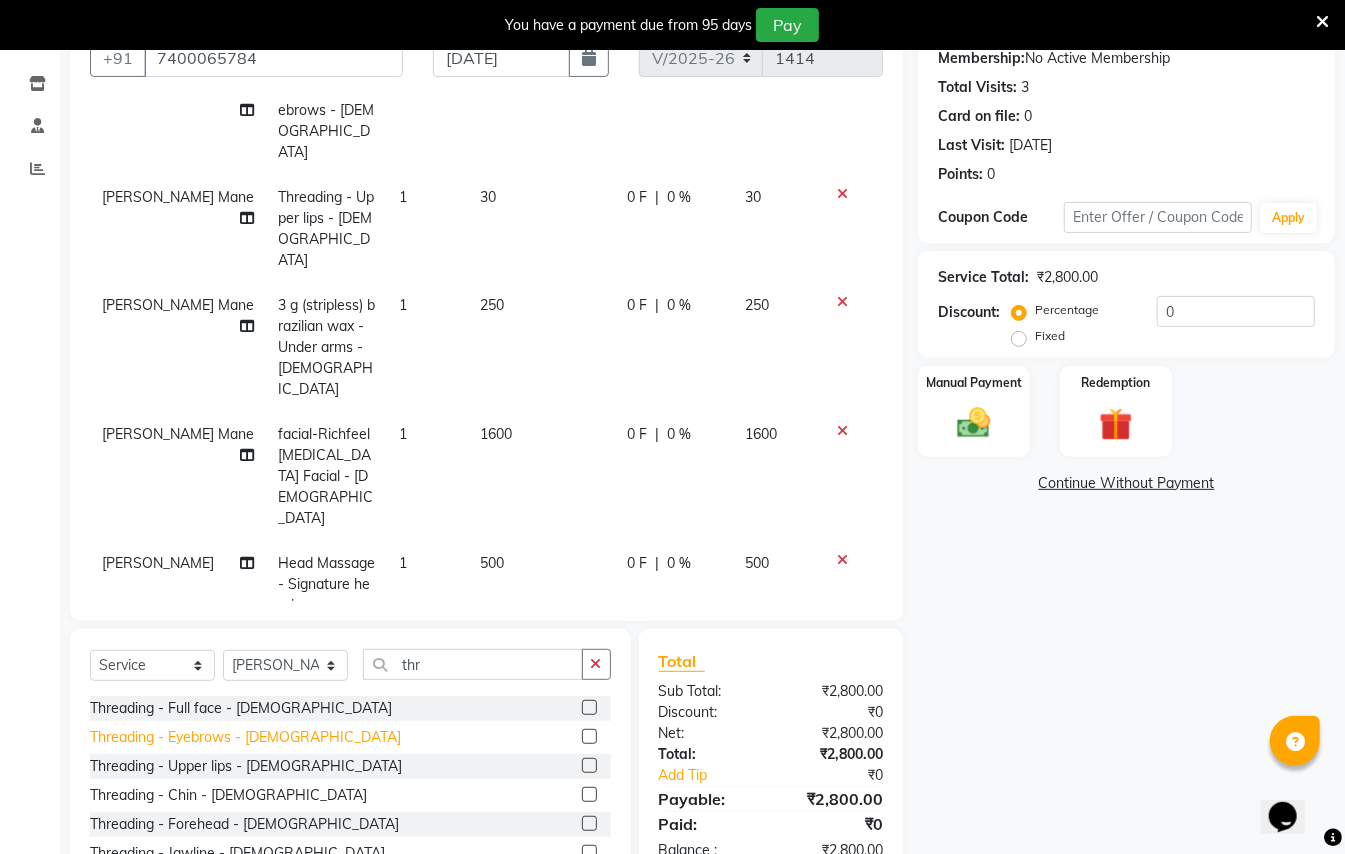 click on "Threading - Eyebrows - [DEMOGRAPHIC_DATA]" 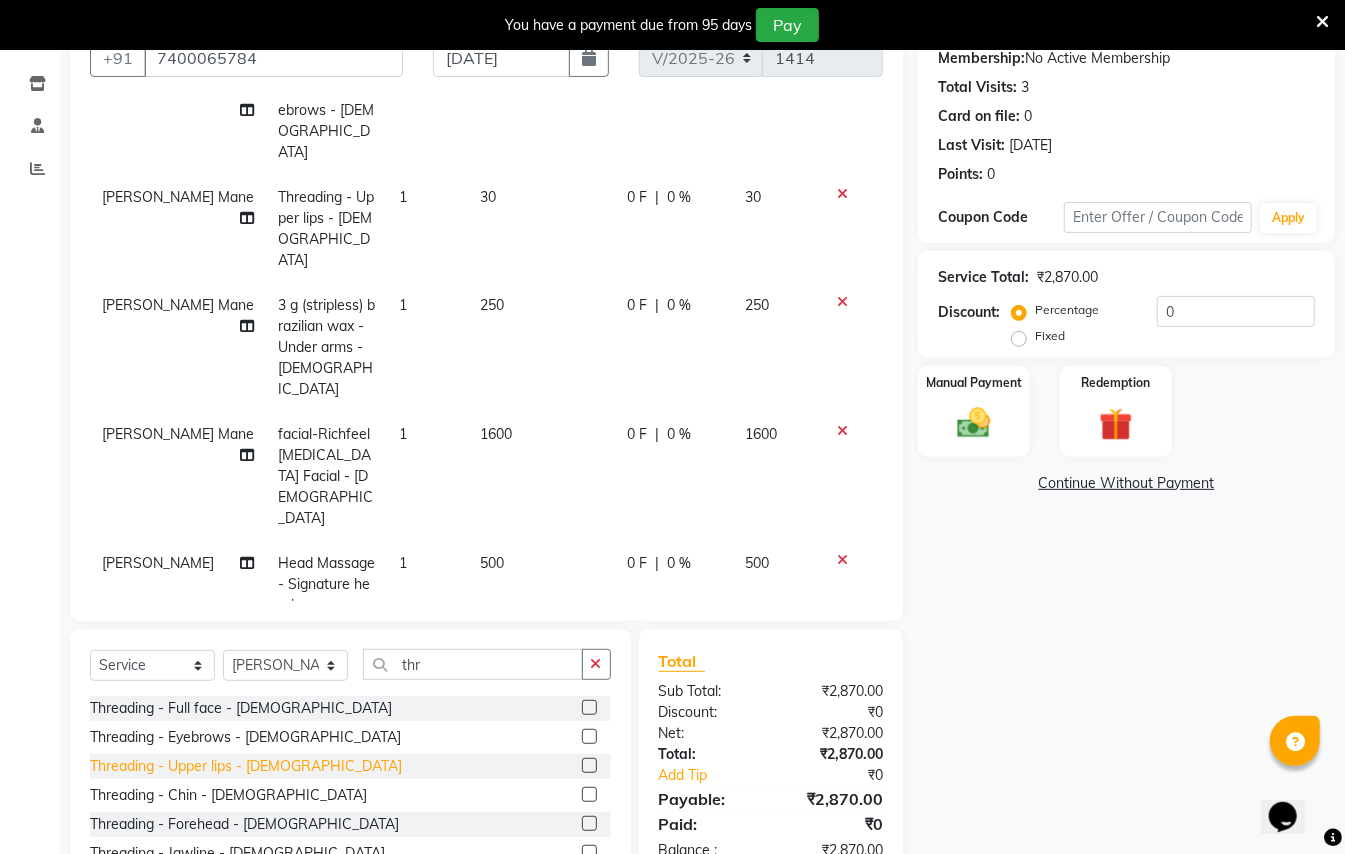 click on "Threading - Upper lips - [DEMOGRAPHIC_DATA]" 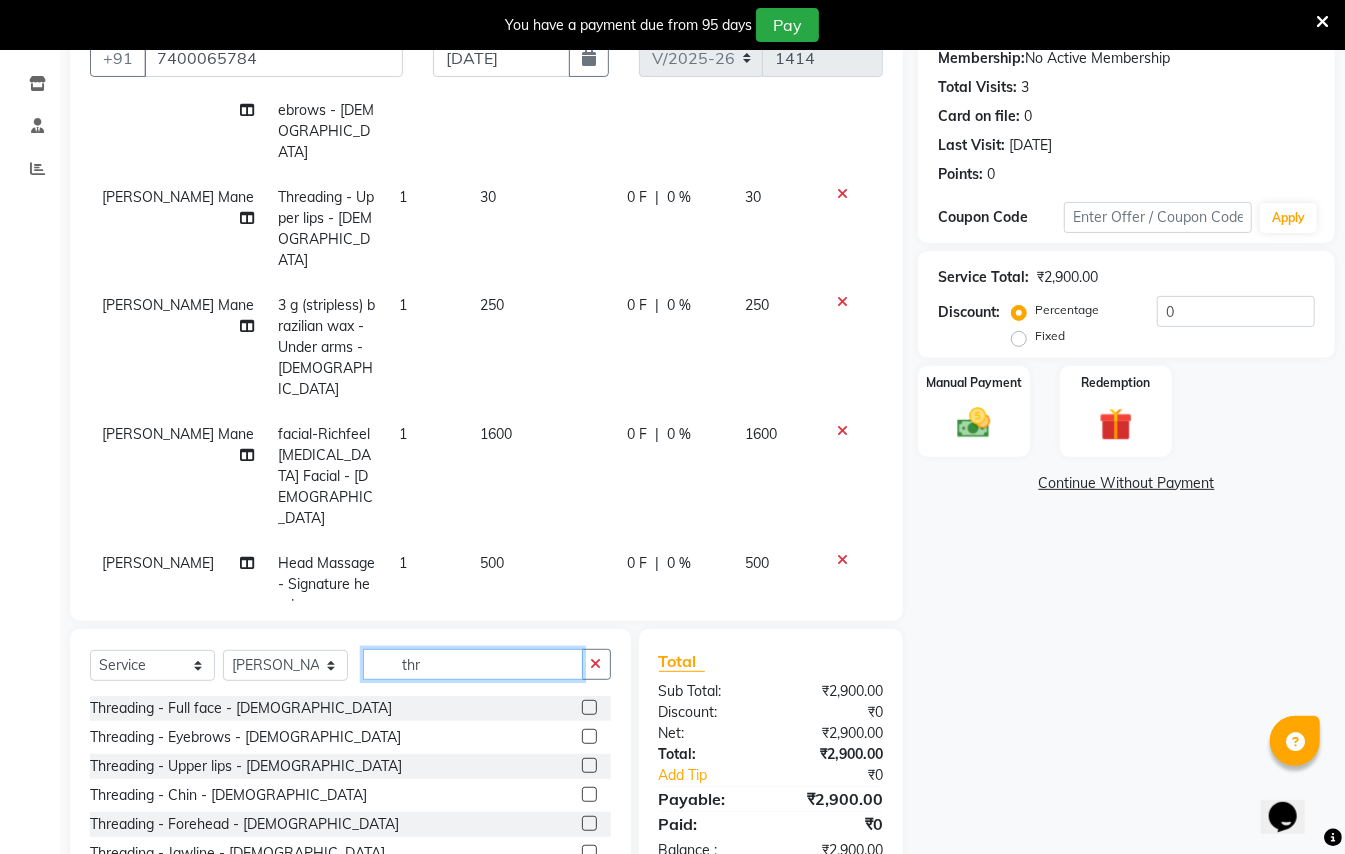 click on "thr" 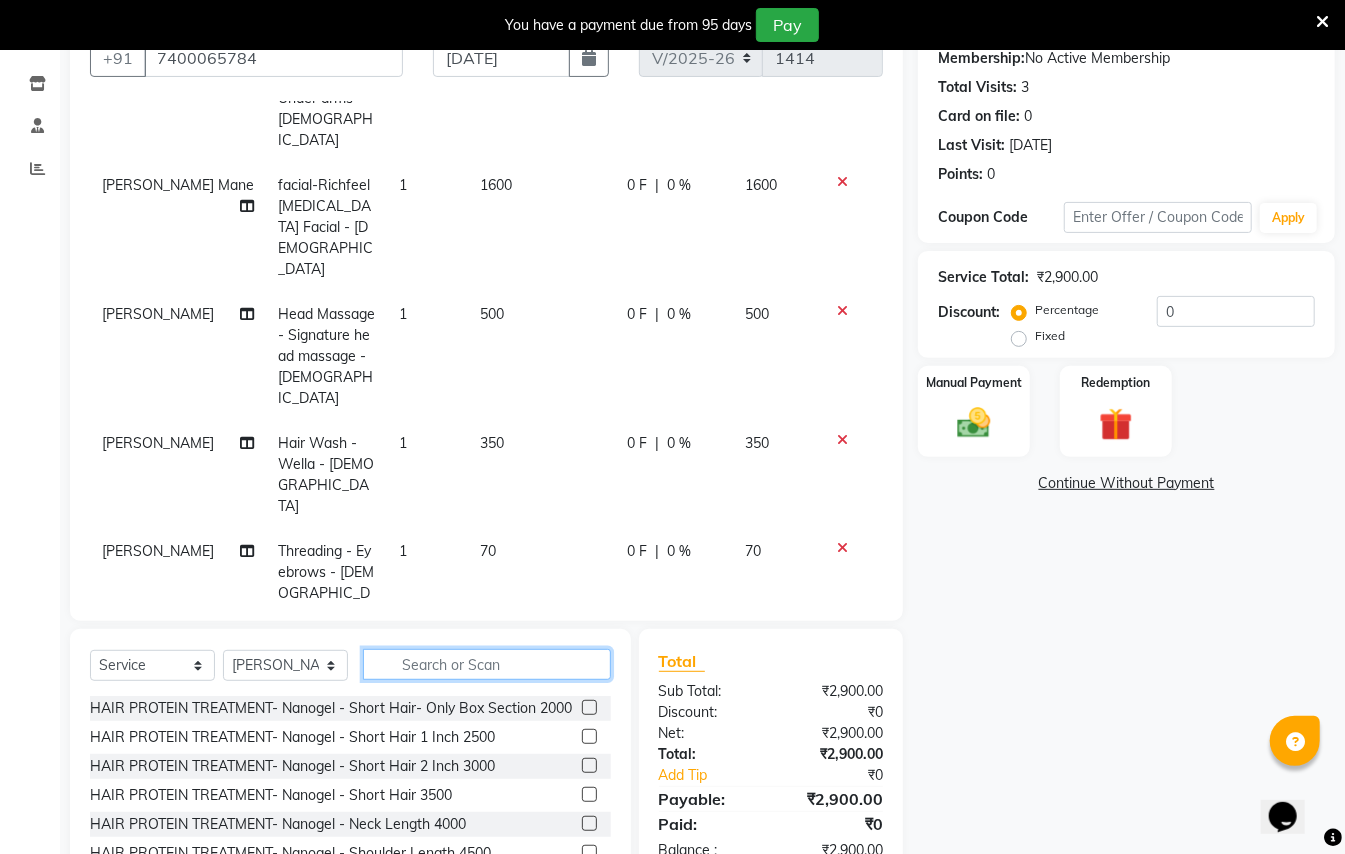 scroll, scrollTop: 377, scrollLeft: 0, axis: vertical 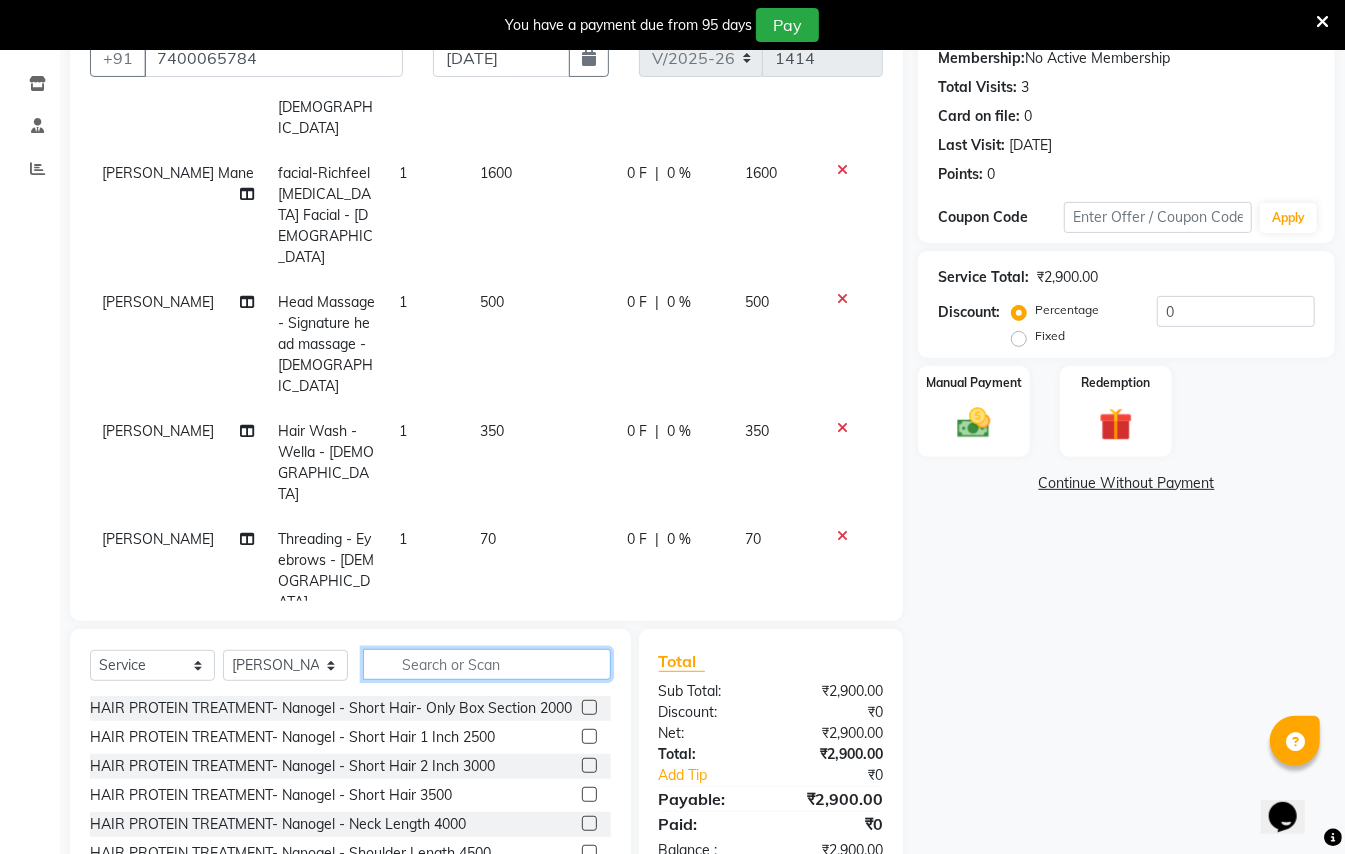 click 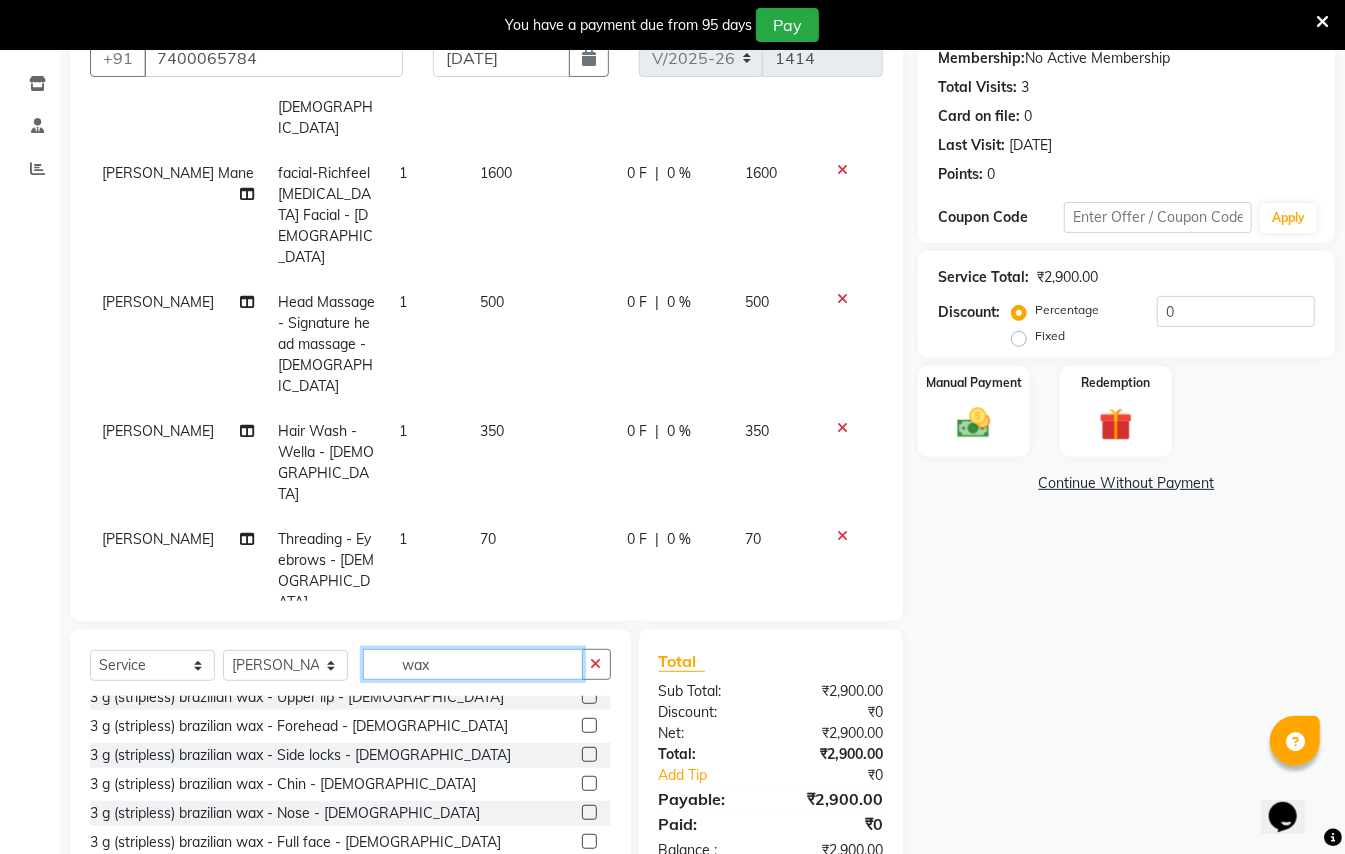 scroll, scrollTop: 800, scrollLeft: 0, axis: vertical 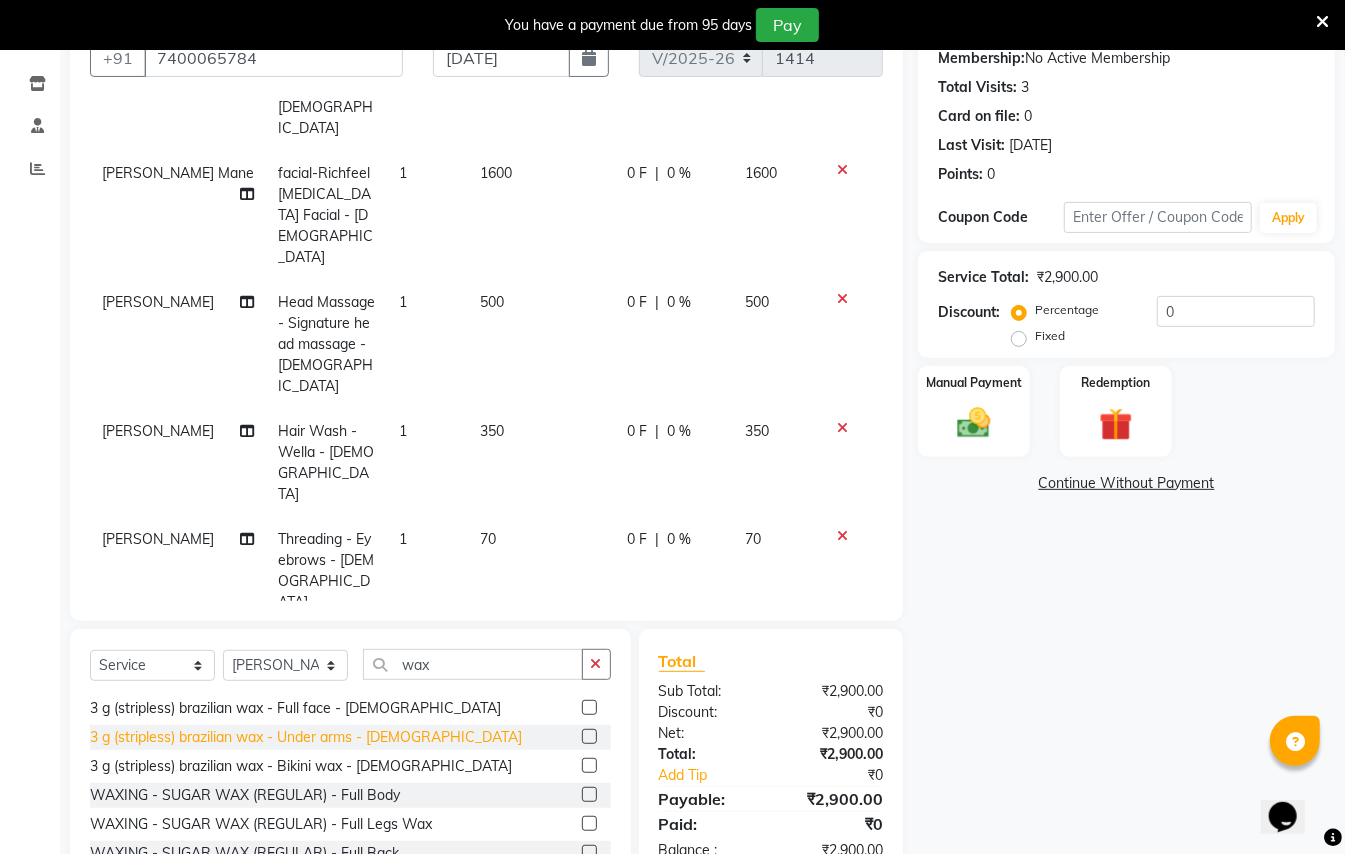 click on "3 g (stripless) brazilian wax - Under arms - [DEMOGRAPHIC_DATA]" 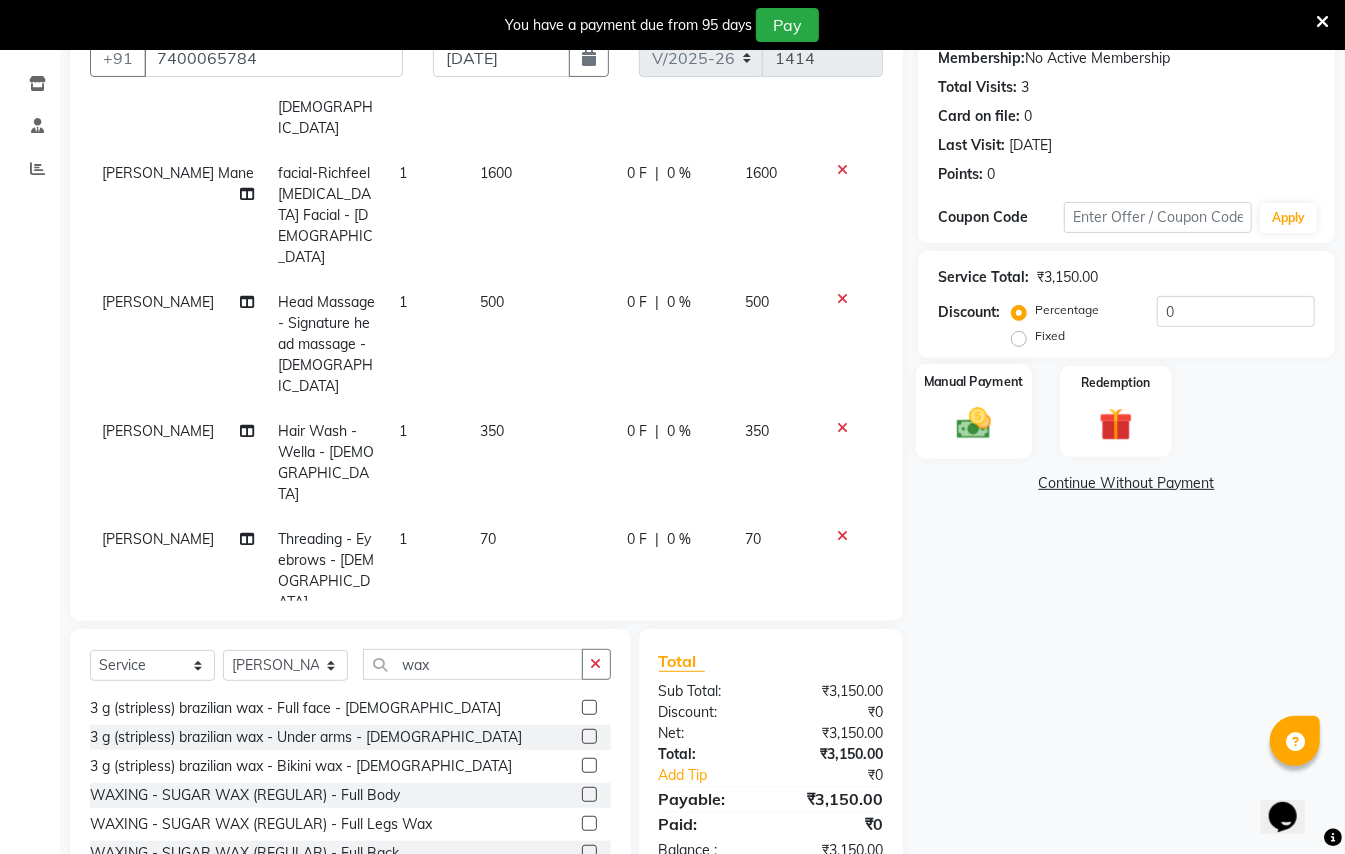 click 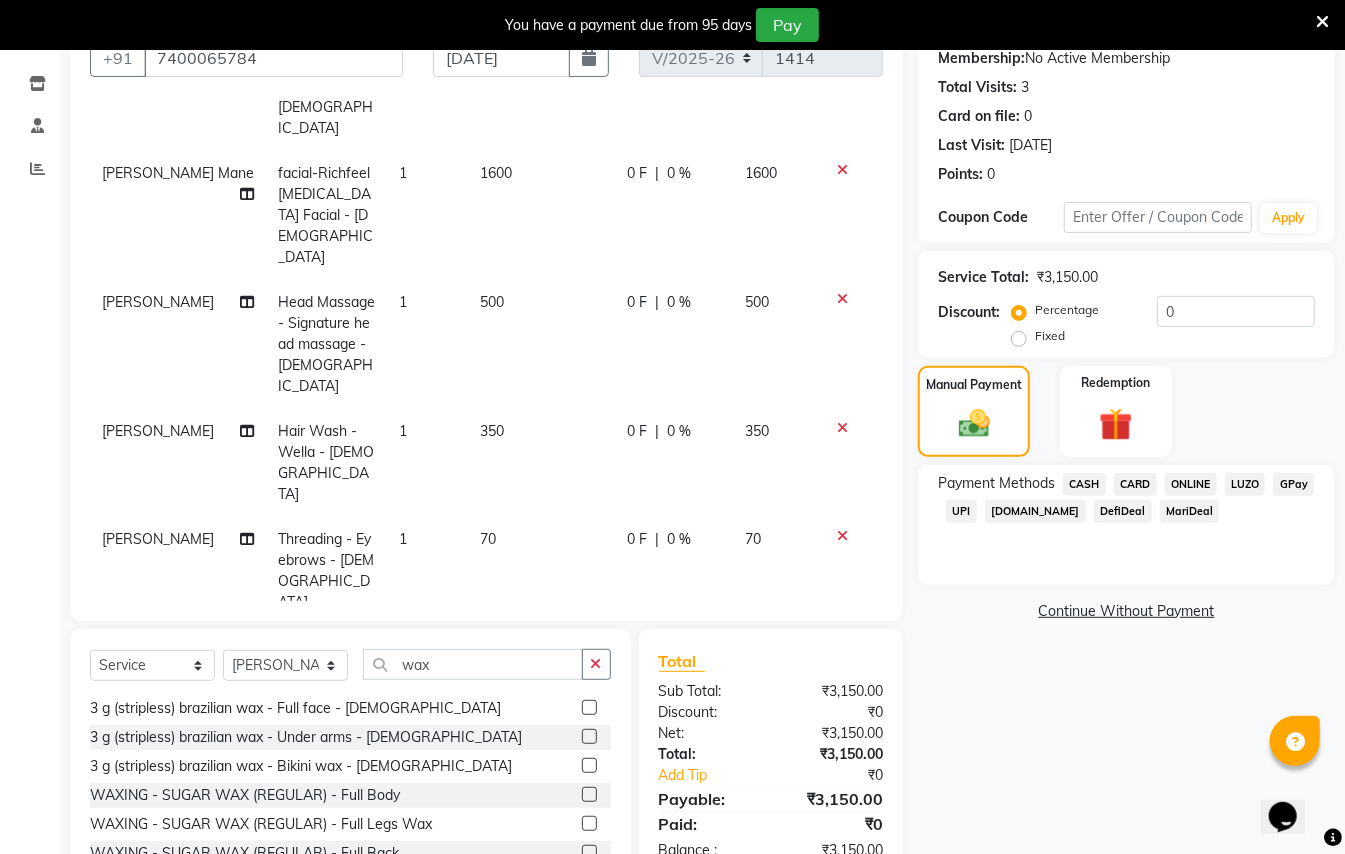 click on "GPay" 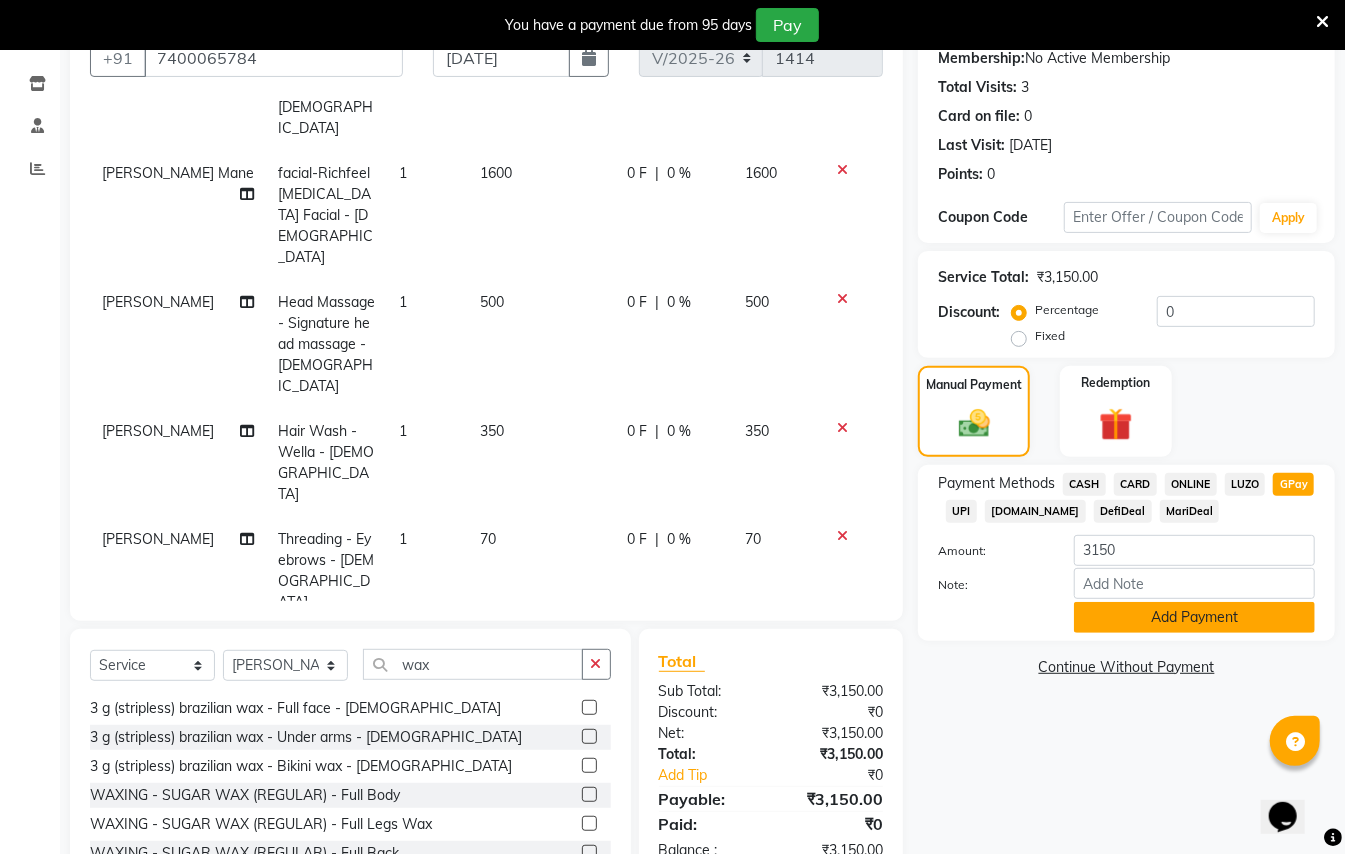 click on "Add Payment" 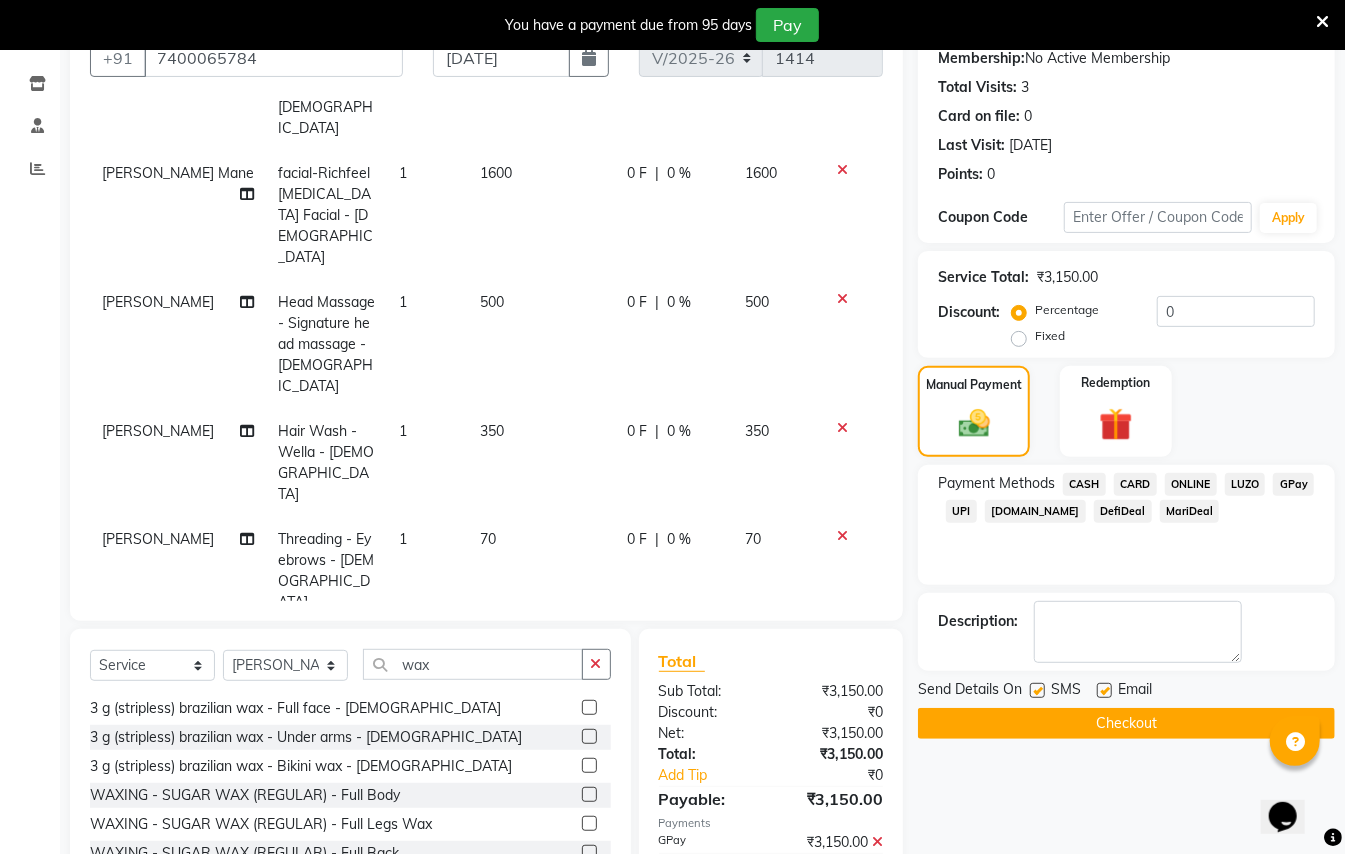 click on "Checkout" 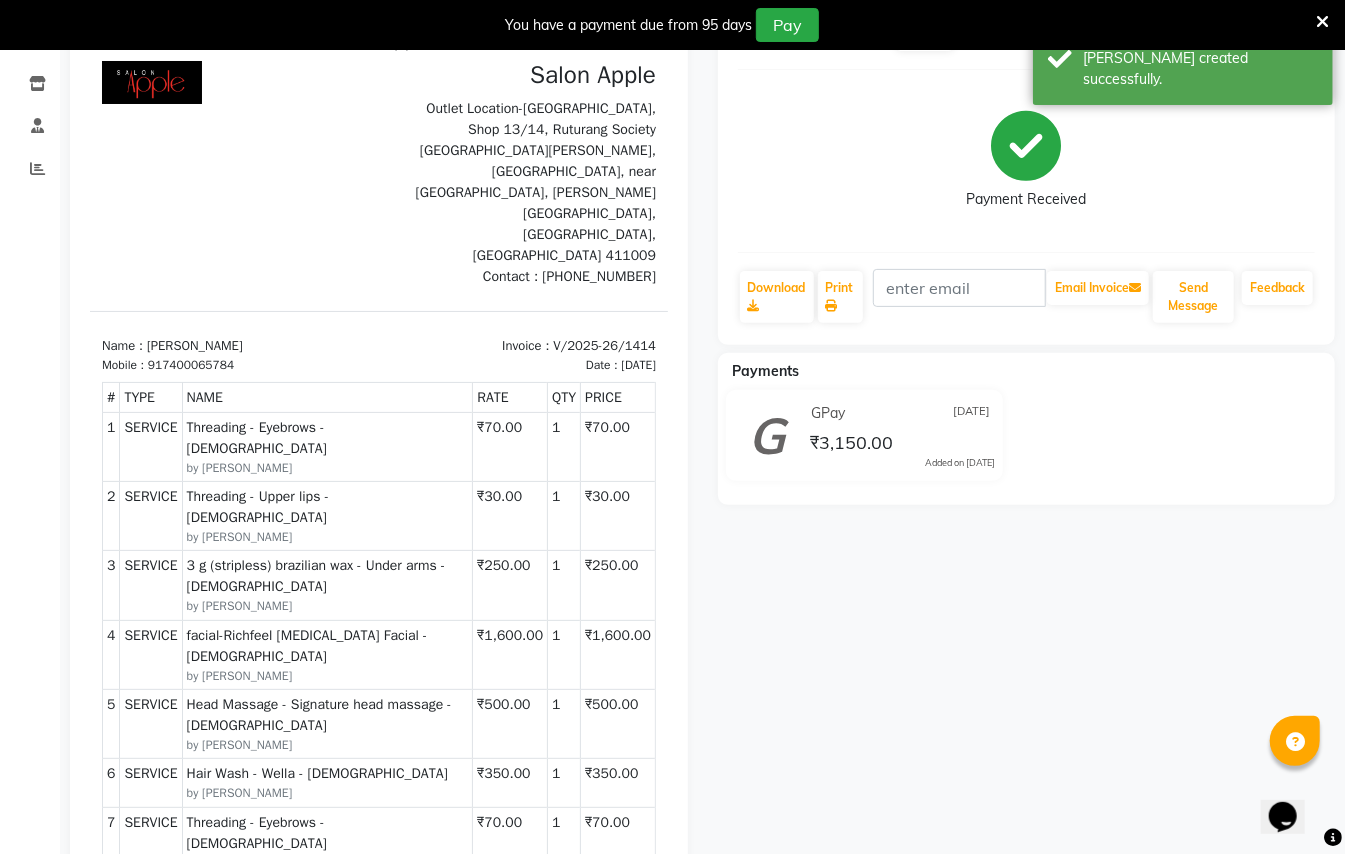 scroll, scrollTop: 0, scrollLeft: 0, axis: both 